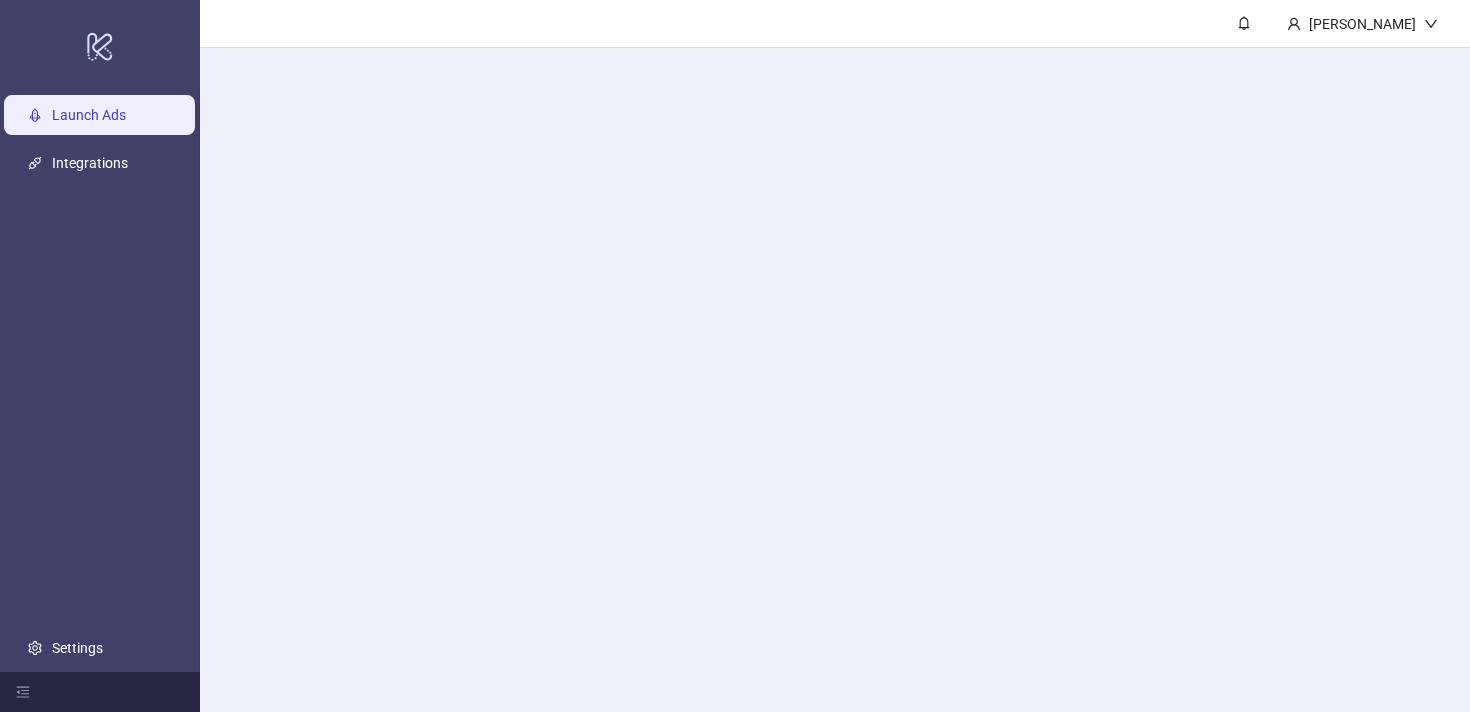 scroll, scrollTop: 0, scrollLeft: 0, axis: both 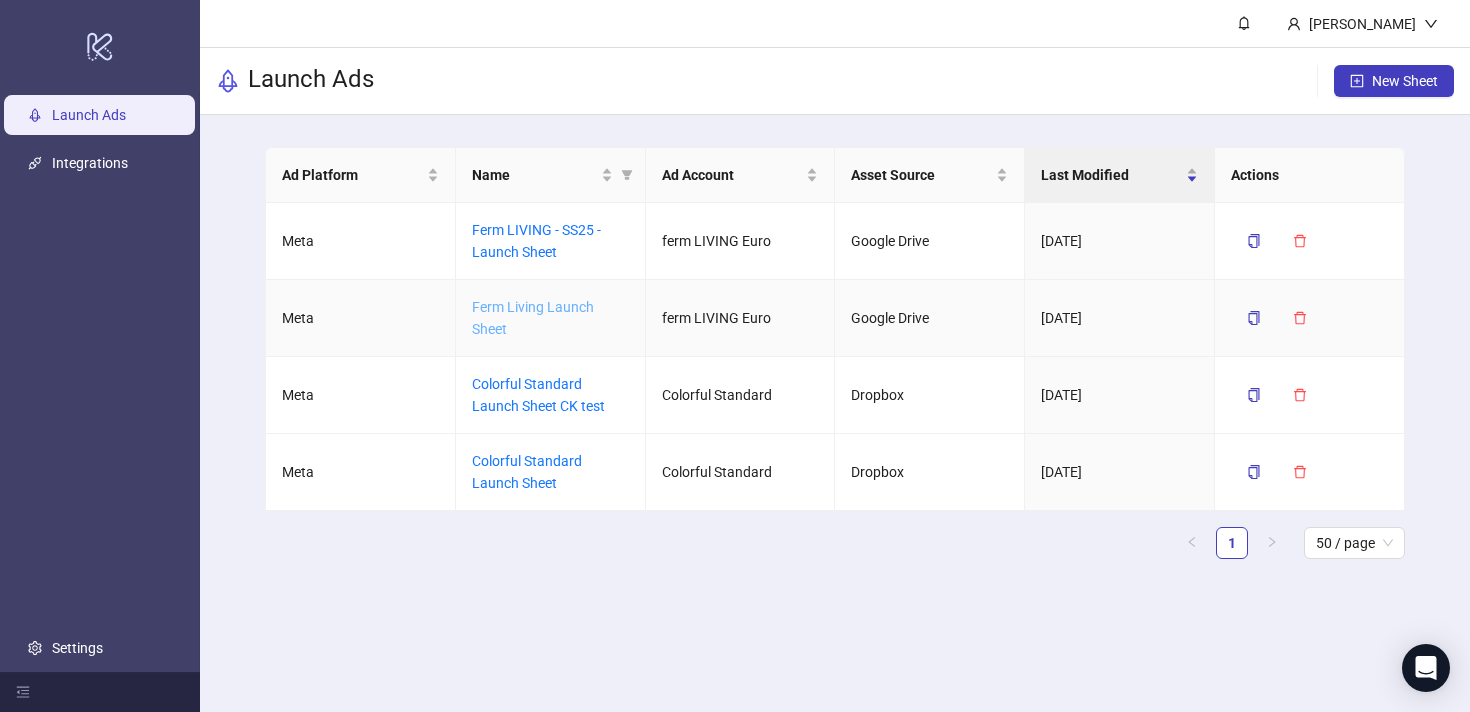 click on "Ferm Living Launch Sheet" at bounding box center (533, 318) 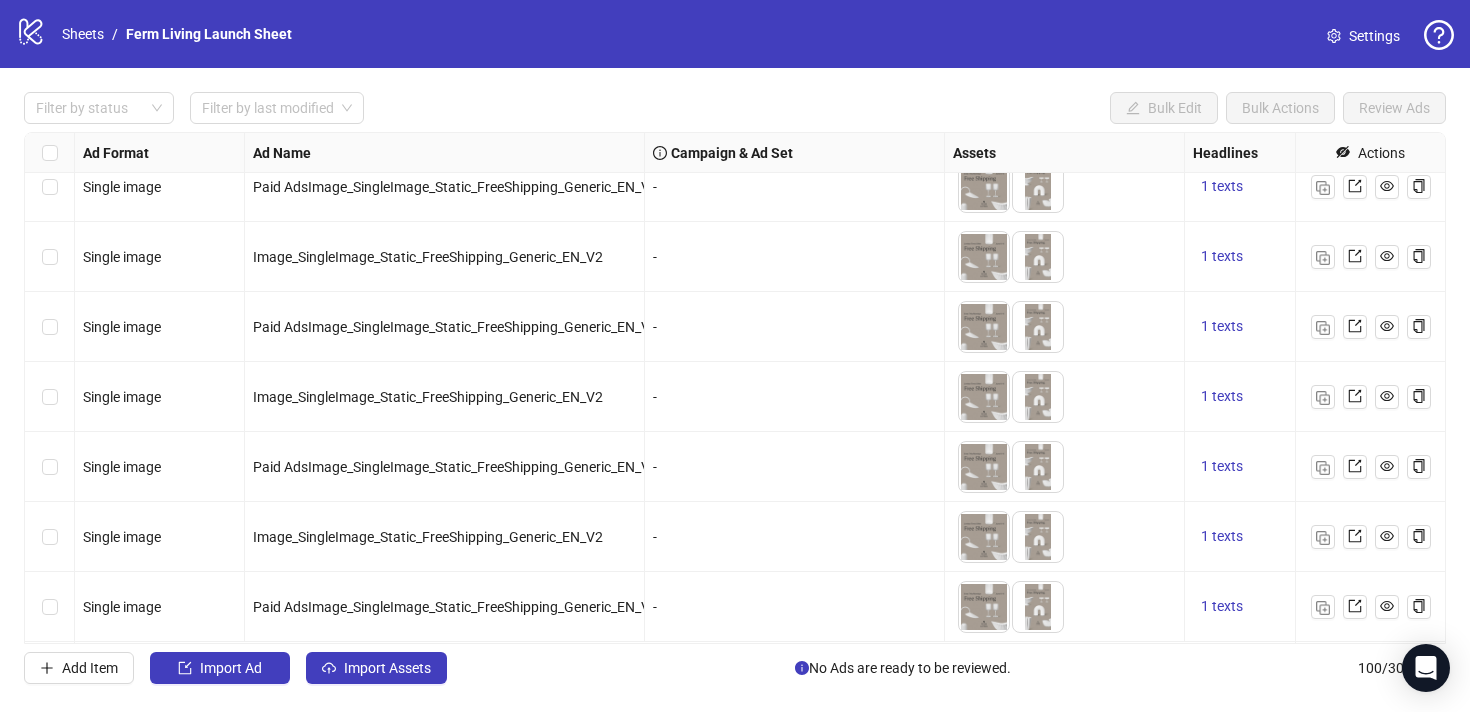 scroll, scrollTop: 0, scrollLeft: 0, axis: both 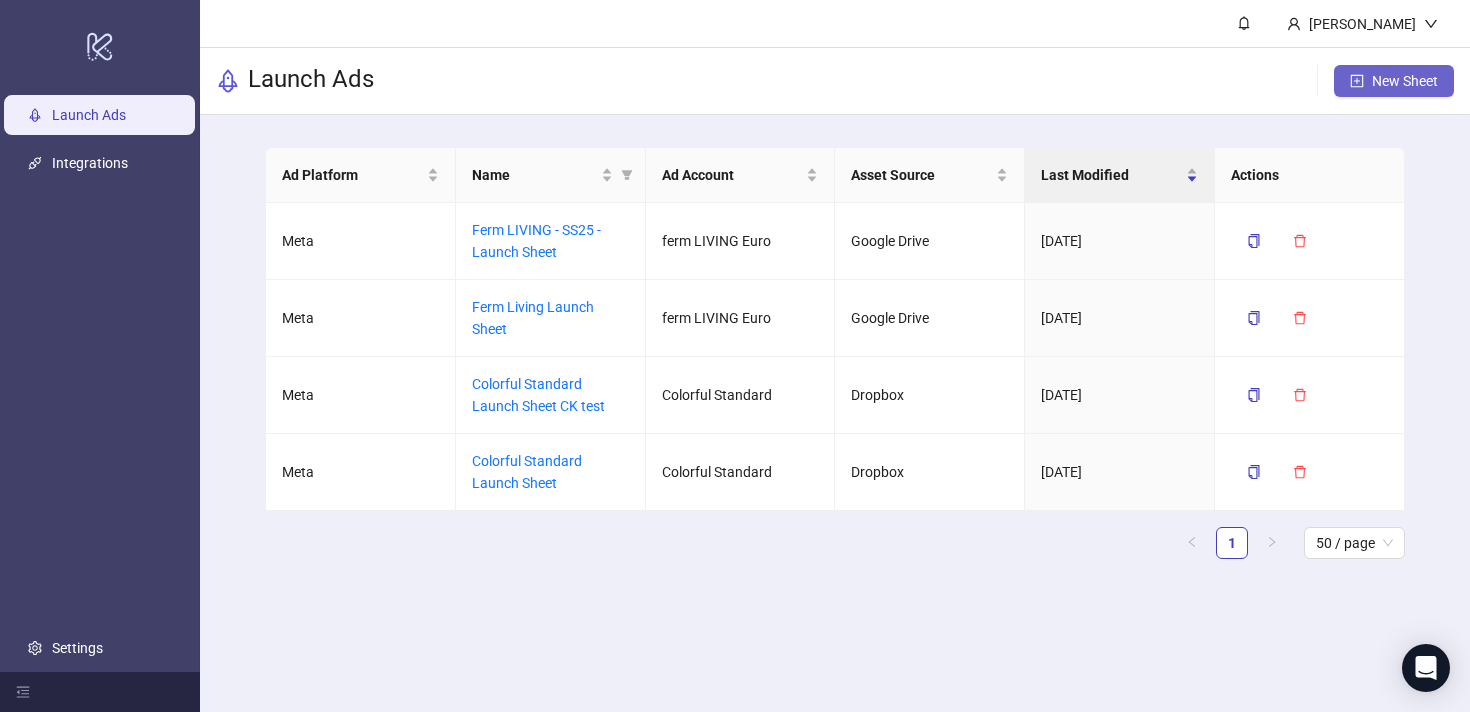 click on "New Sheet" at bounding box center (1394, 81) 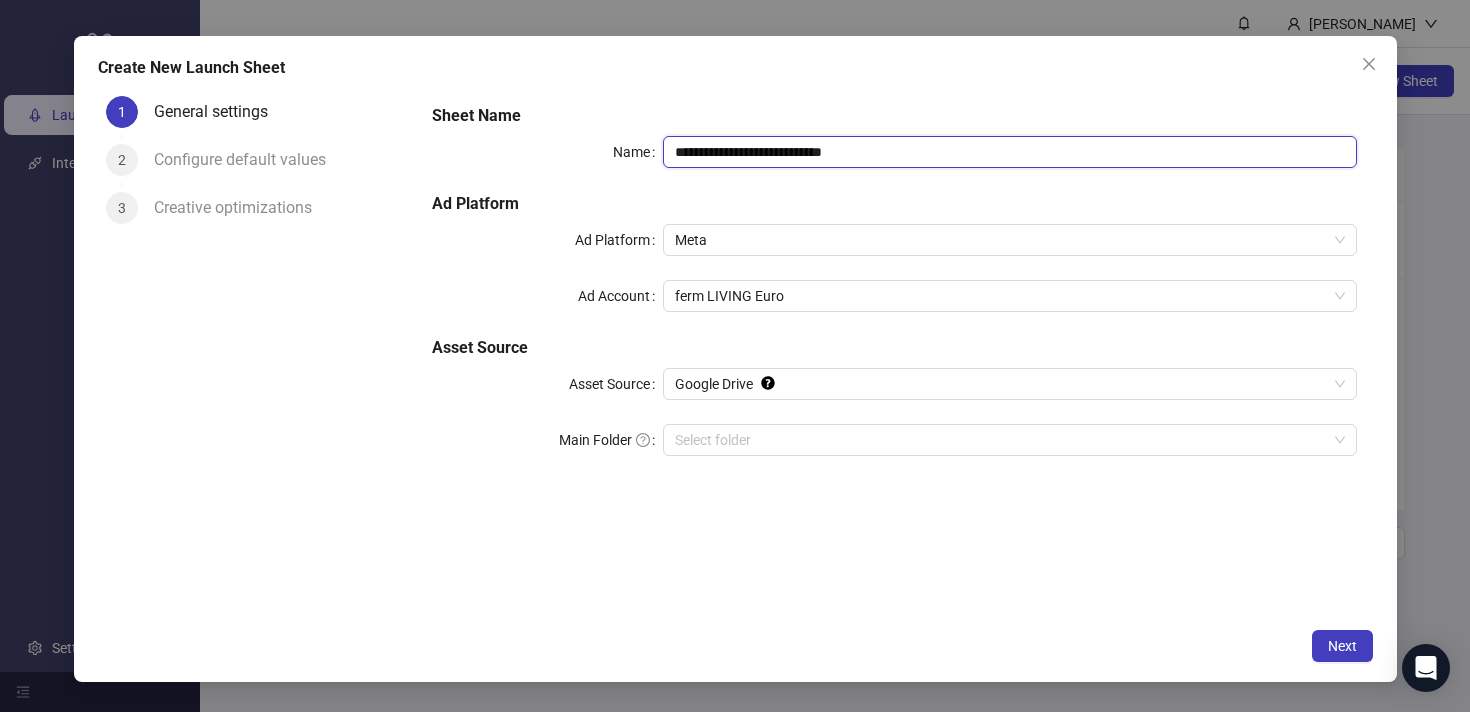 click on "**********" at bounding box center [1009, 152] 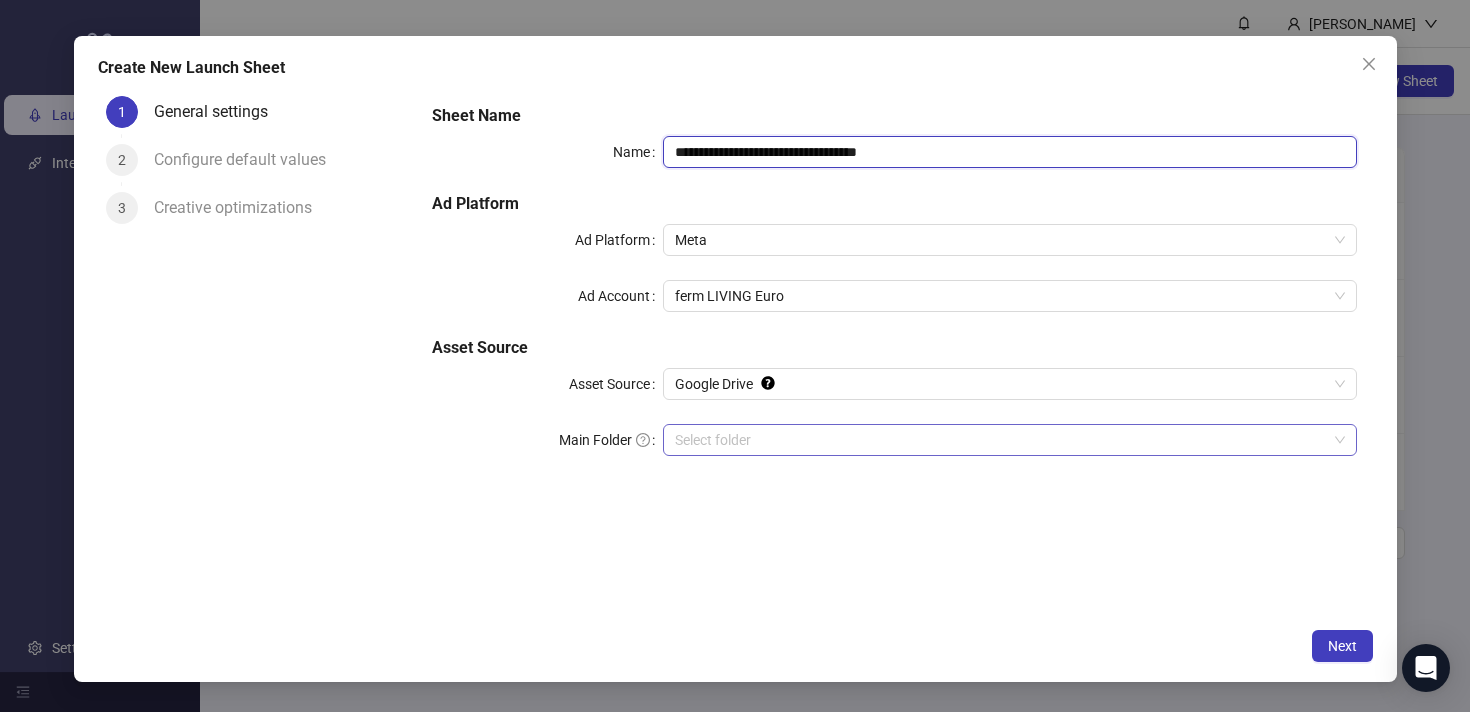 type on "**********" 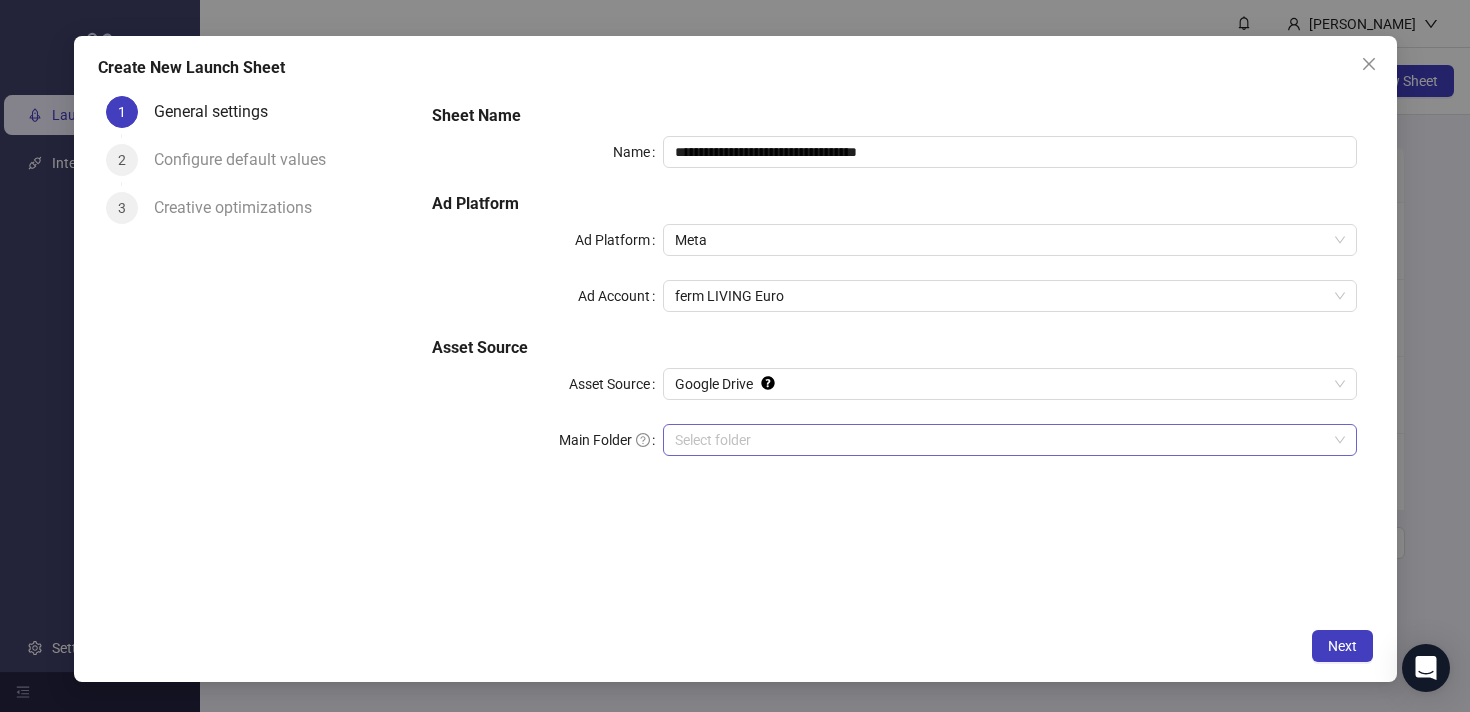 click on "Main Folder" at bounding box center (1000, 440) 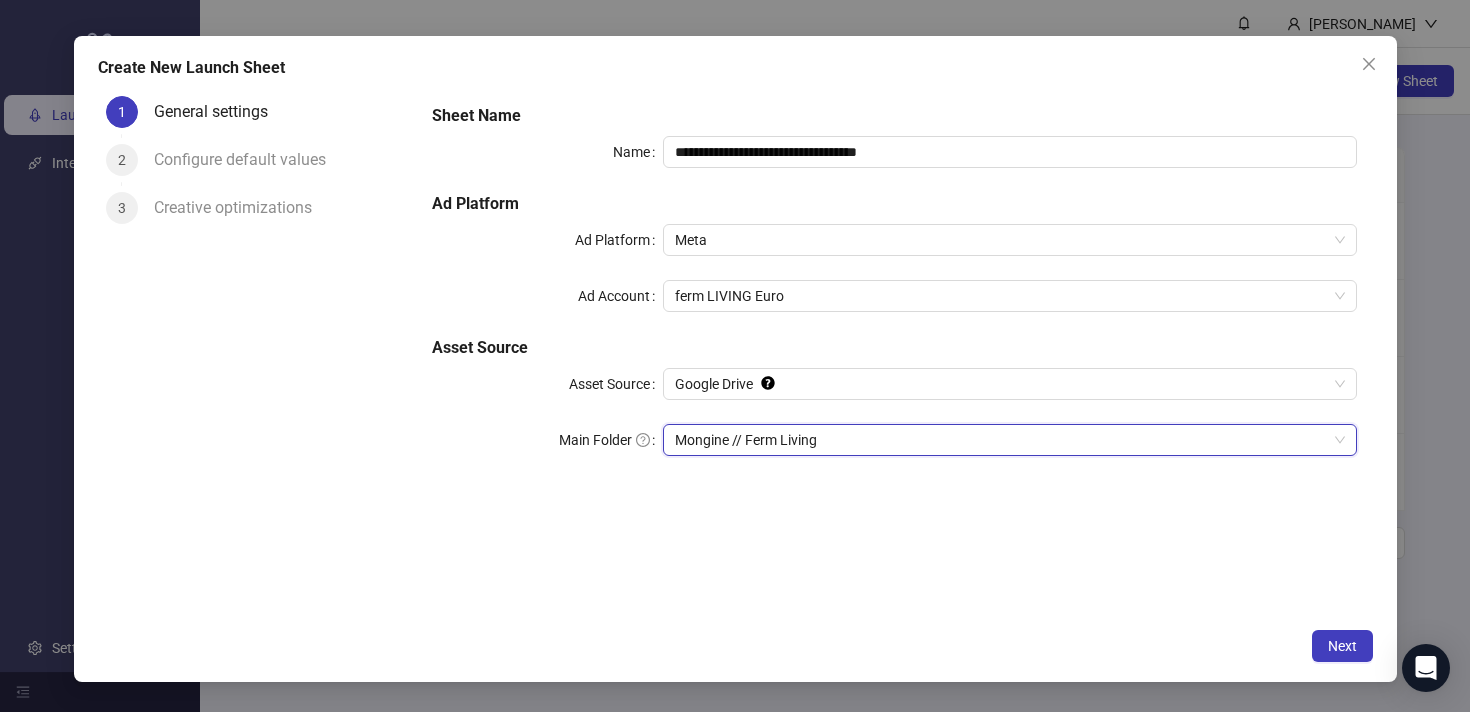 click on "Mongine // Ferm Living" at bounding box center [1009, 440] 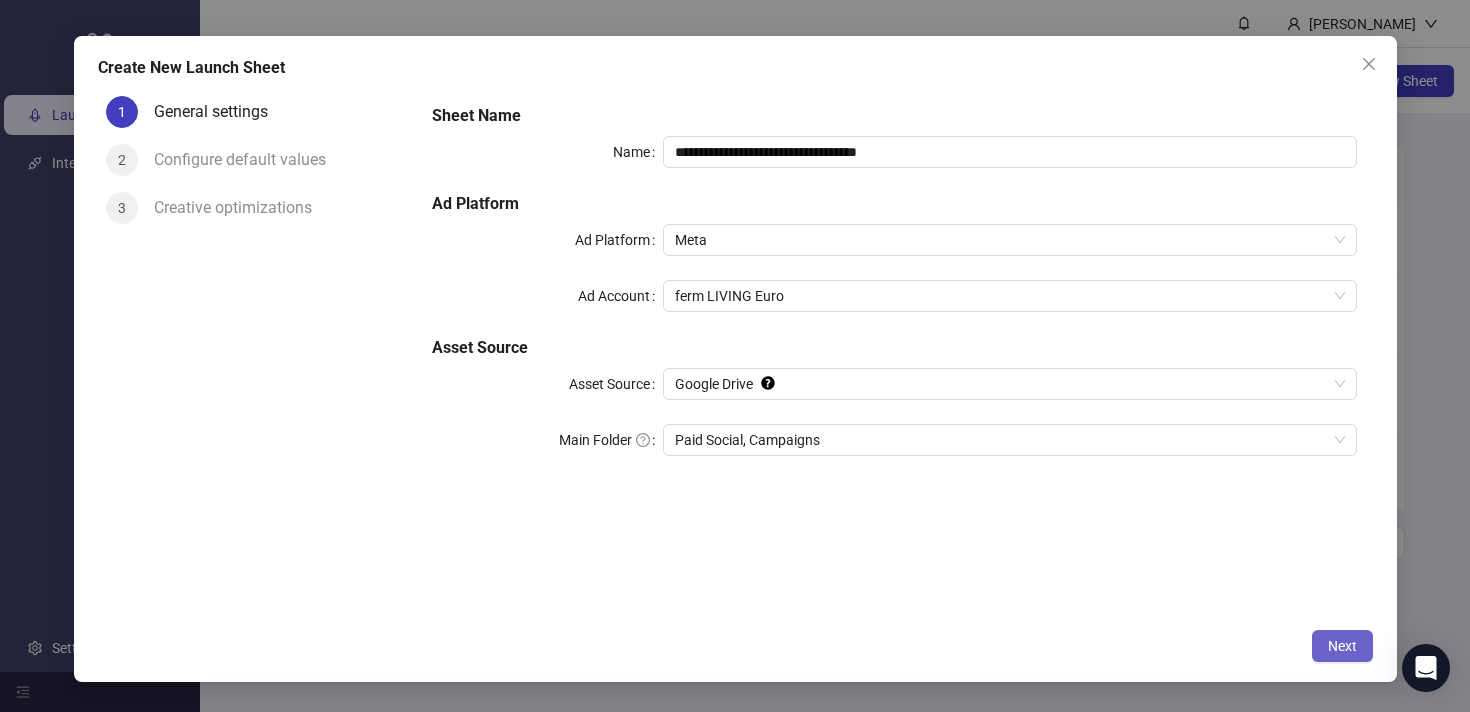 click on "Next" at bounding box center [1342, 646] 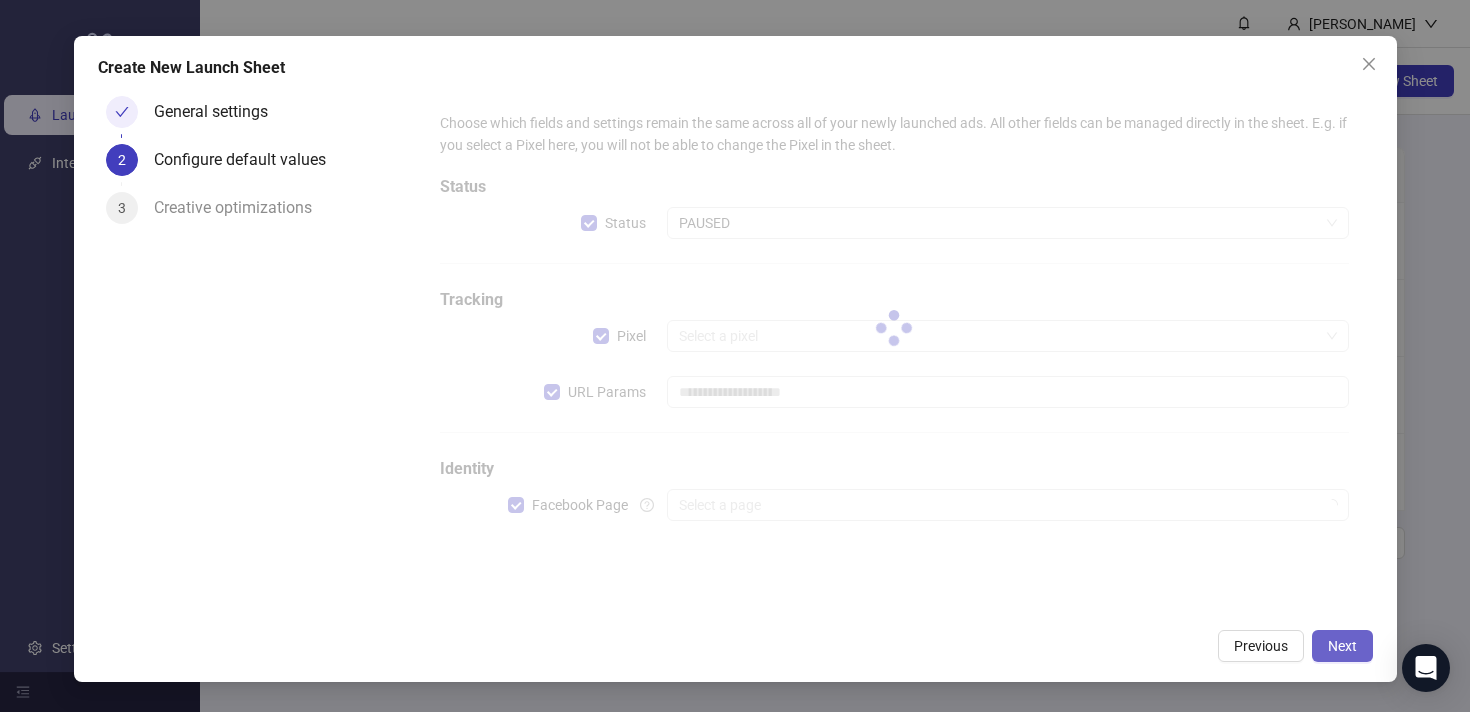 type on "**********" 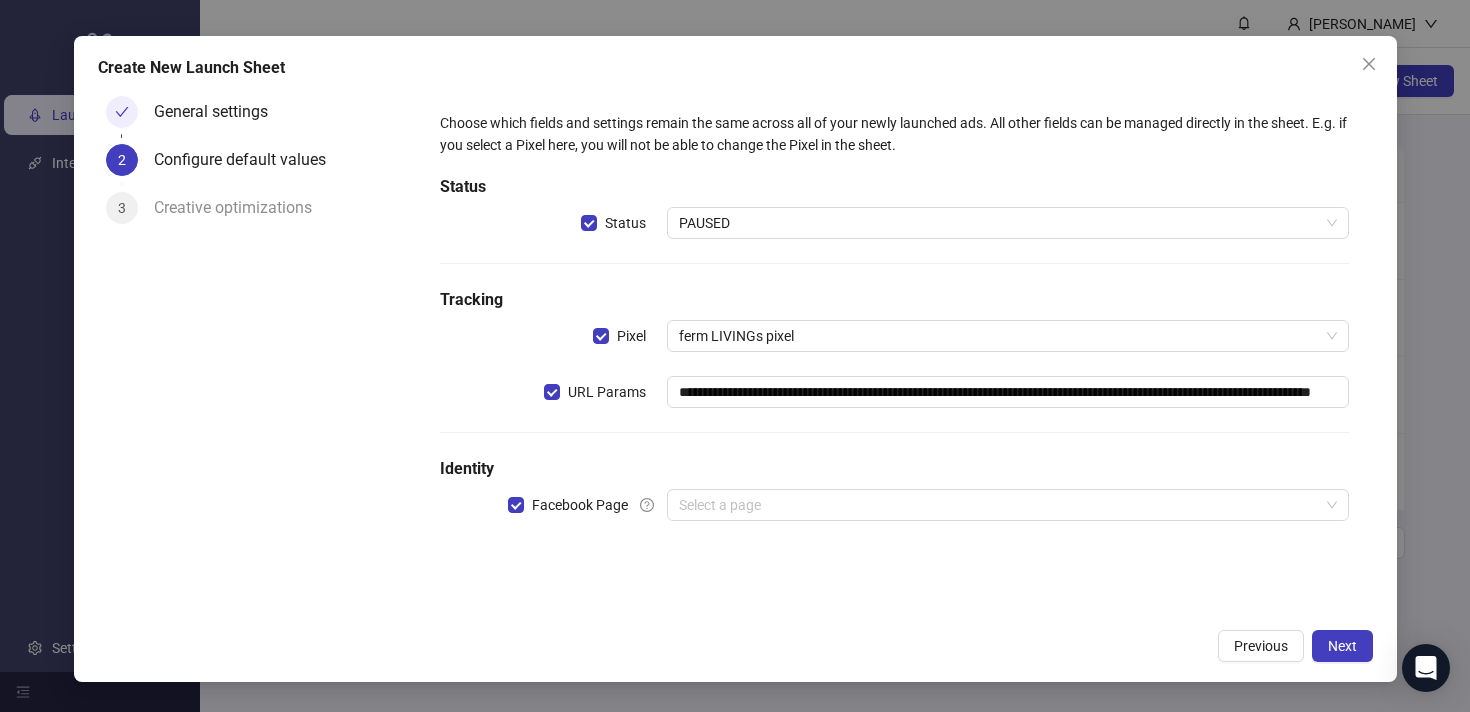 click on "**********" at bounding box center [894, 328] 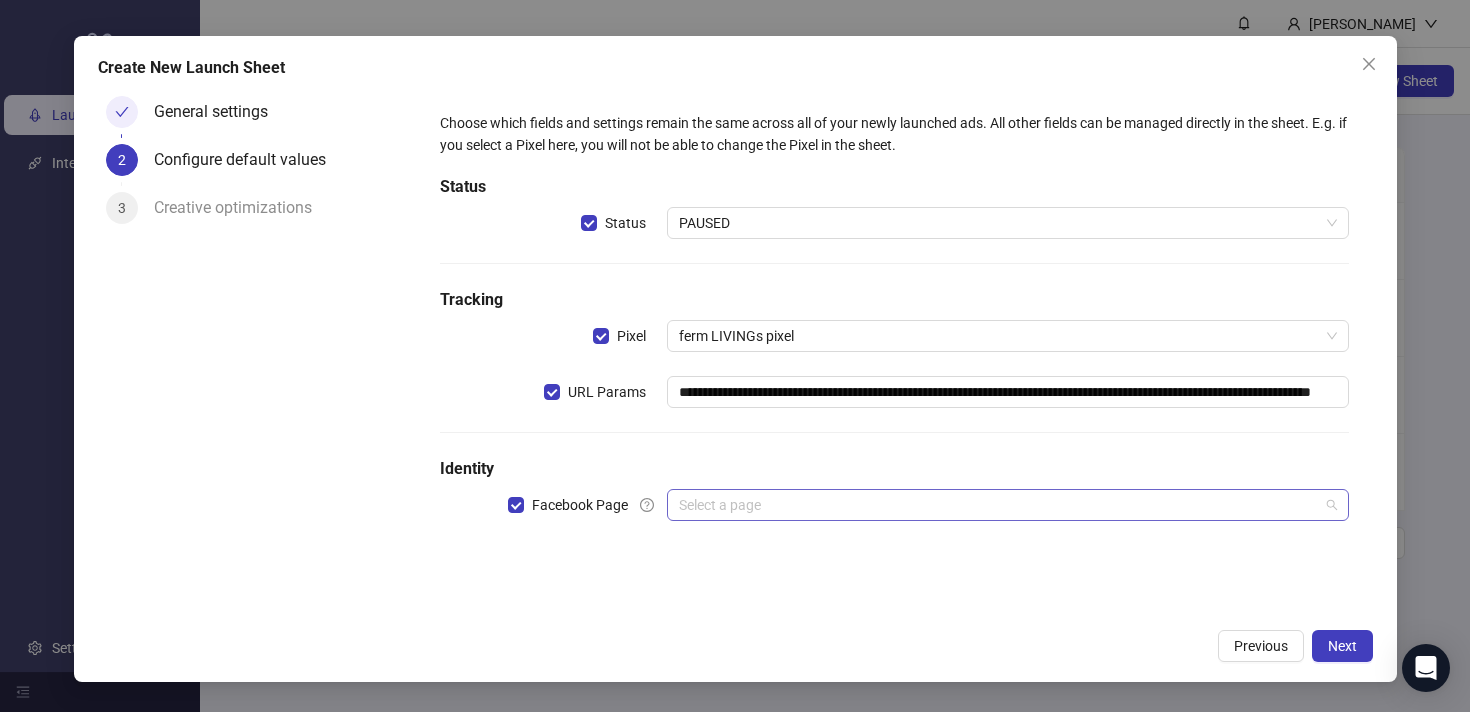 click at bounding box center [998, 505] 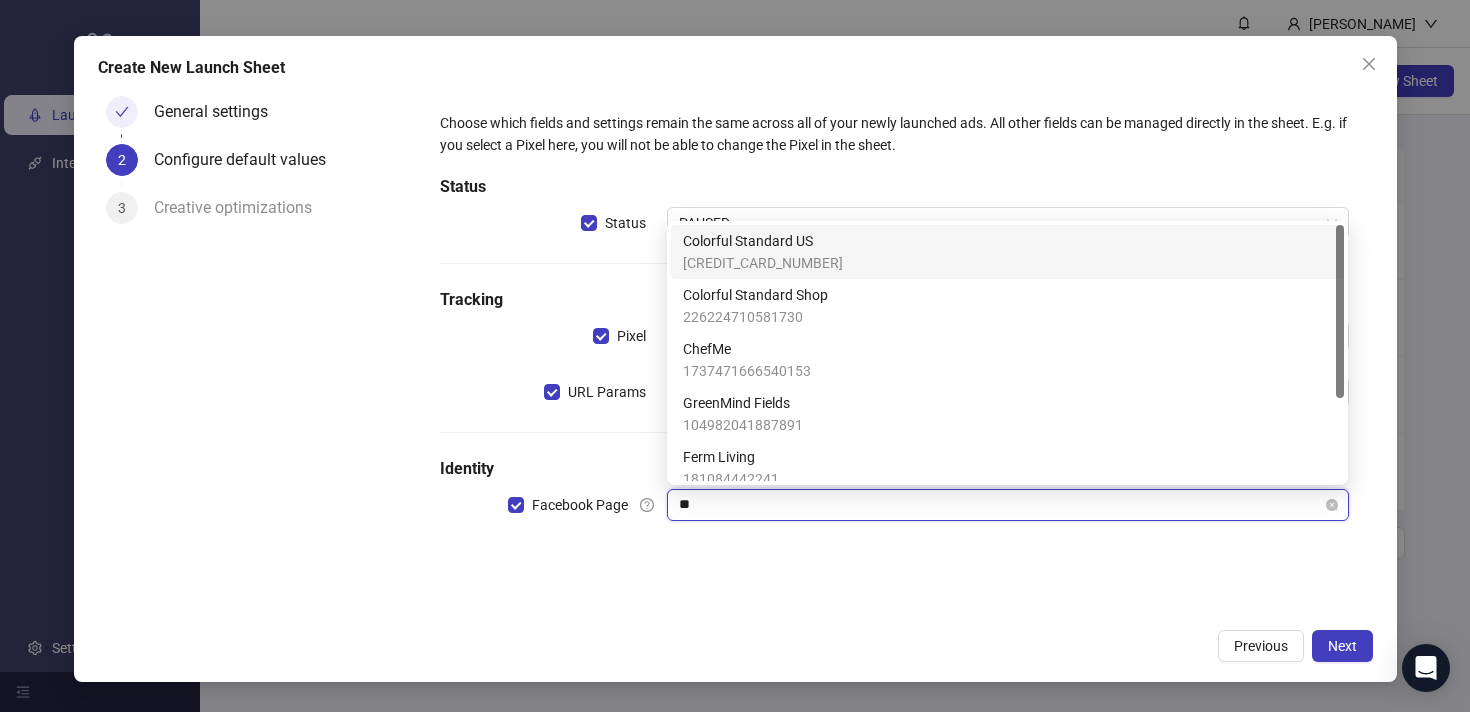 type on "***" 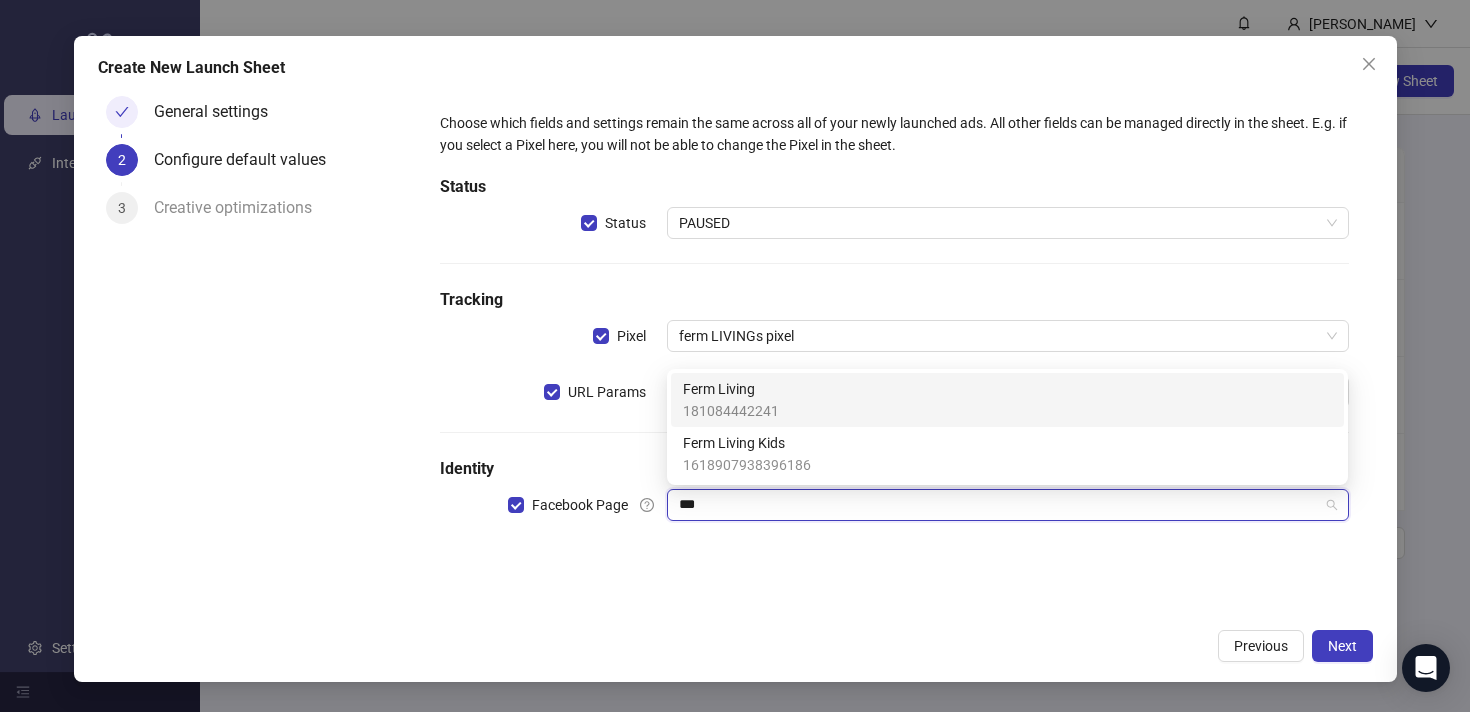 click on "181084442241" at bounding box center [731, 411] 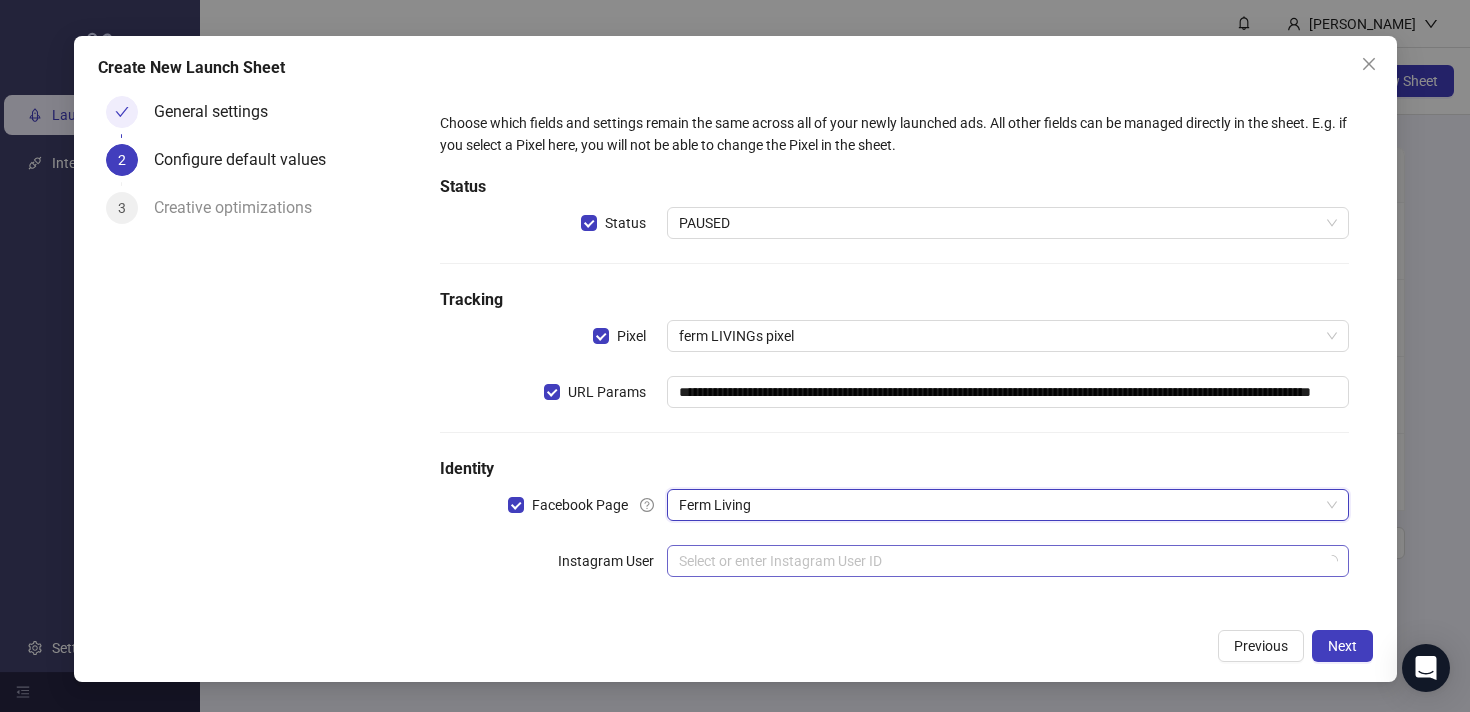 click at bounding box center [998, 561] 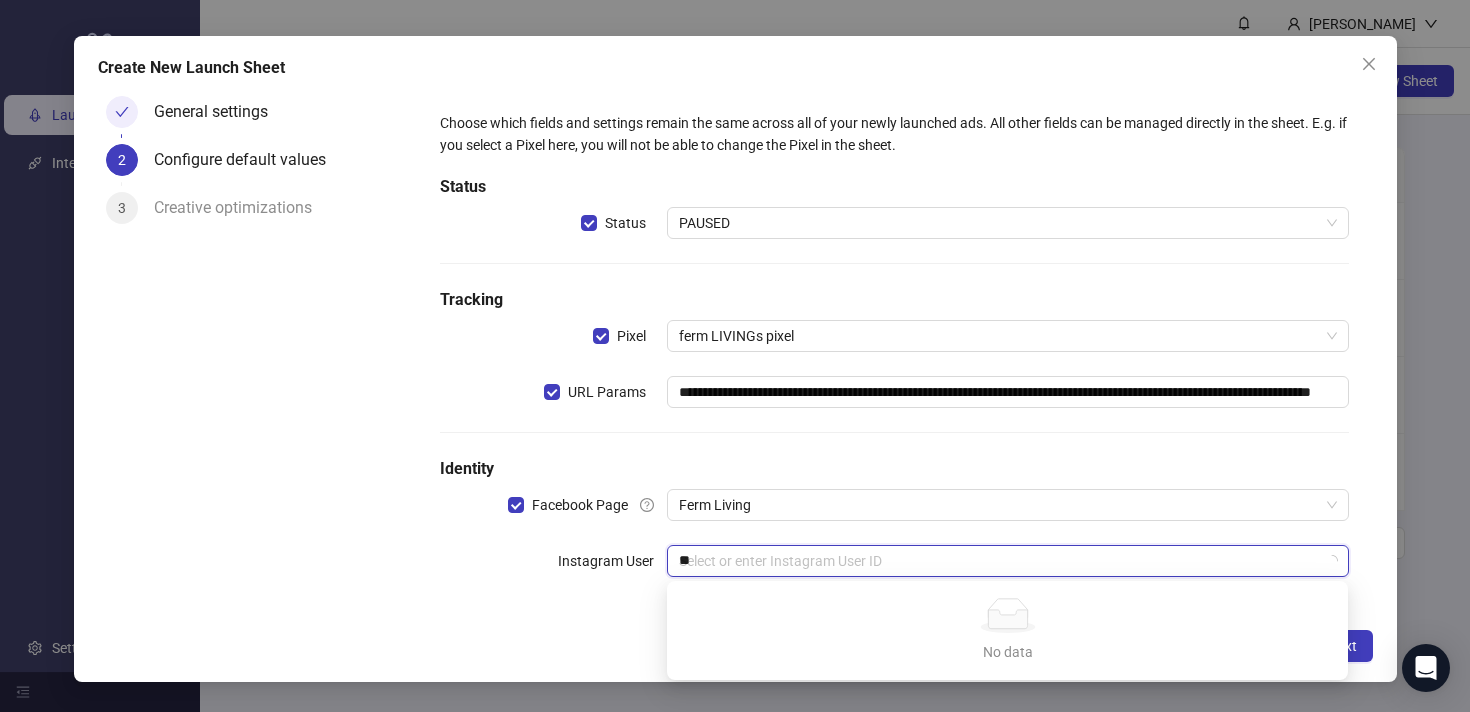 type on "***" 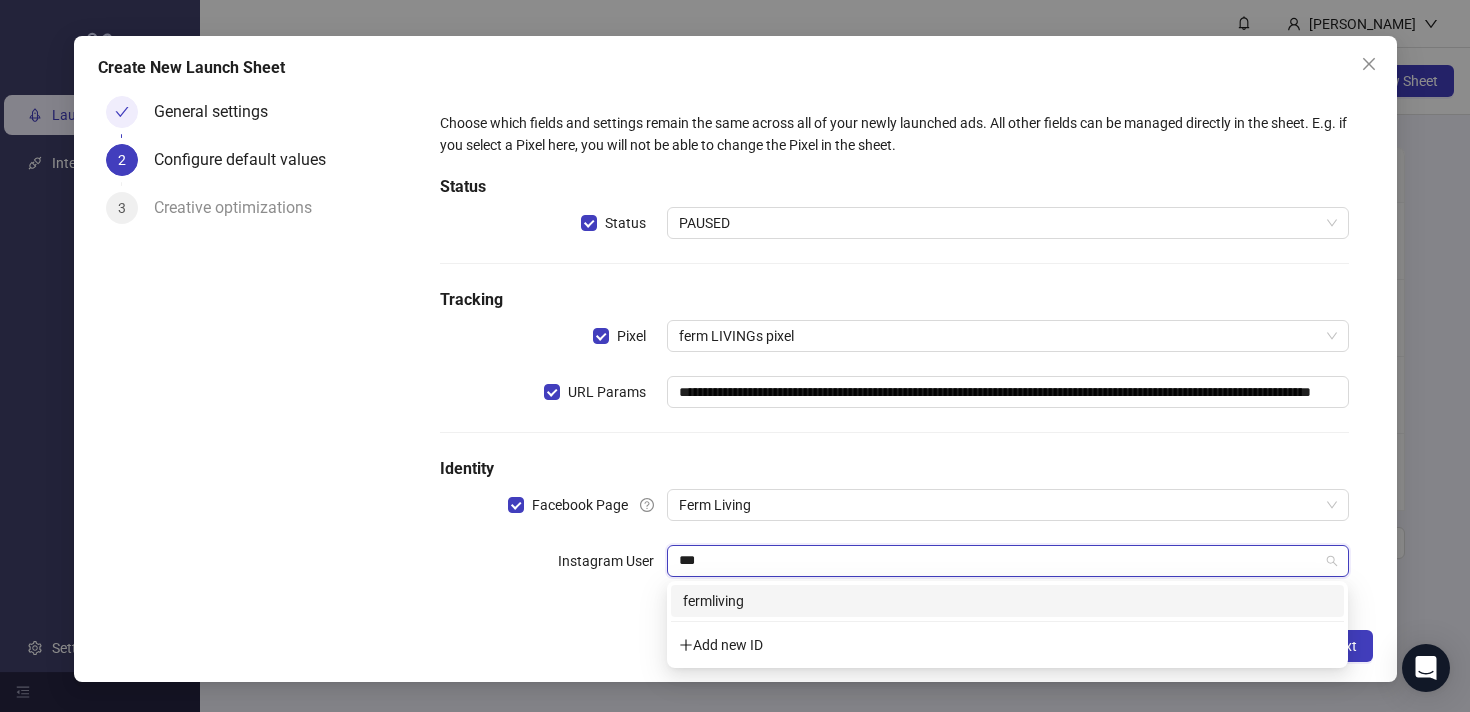 click on "fermliving" at bounding box center [1007, 601] 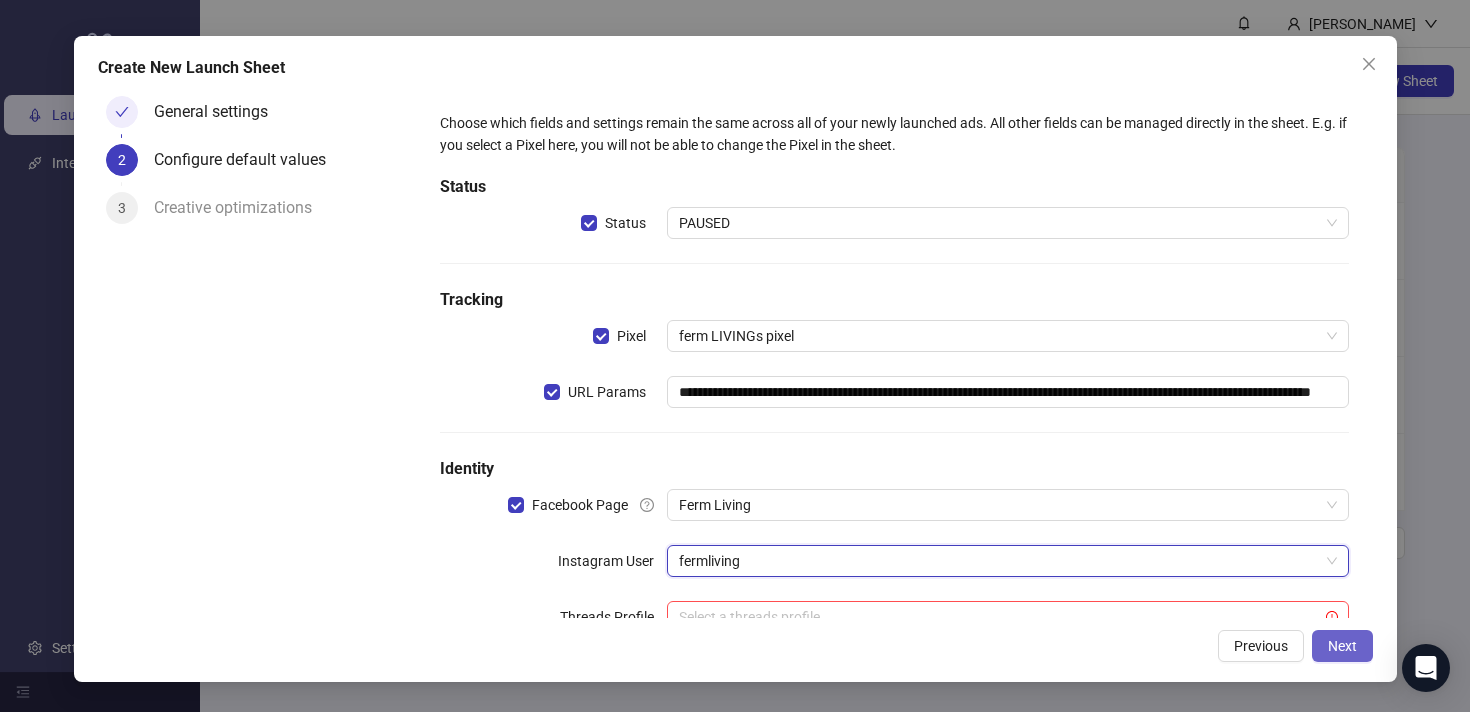 click on "Next" at bounding box center (1342, 646) 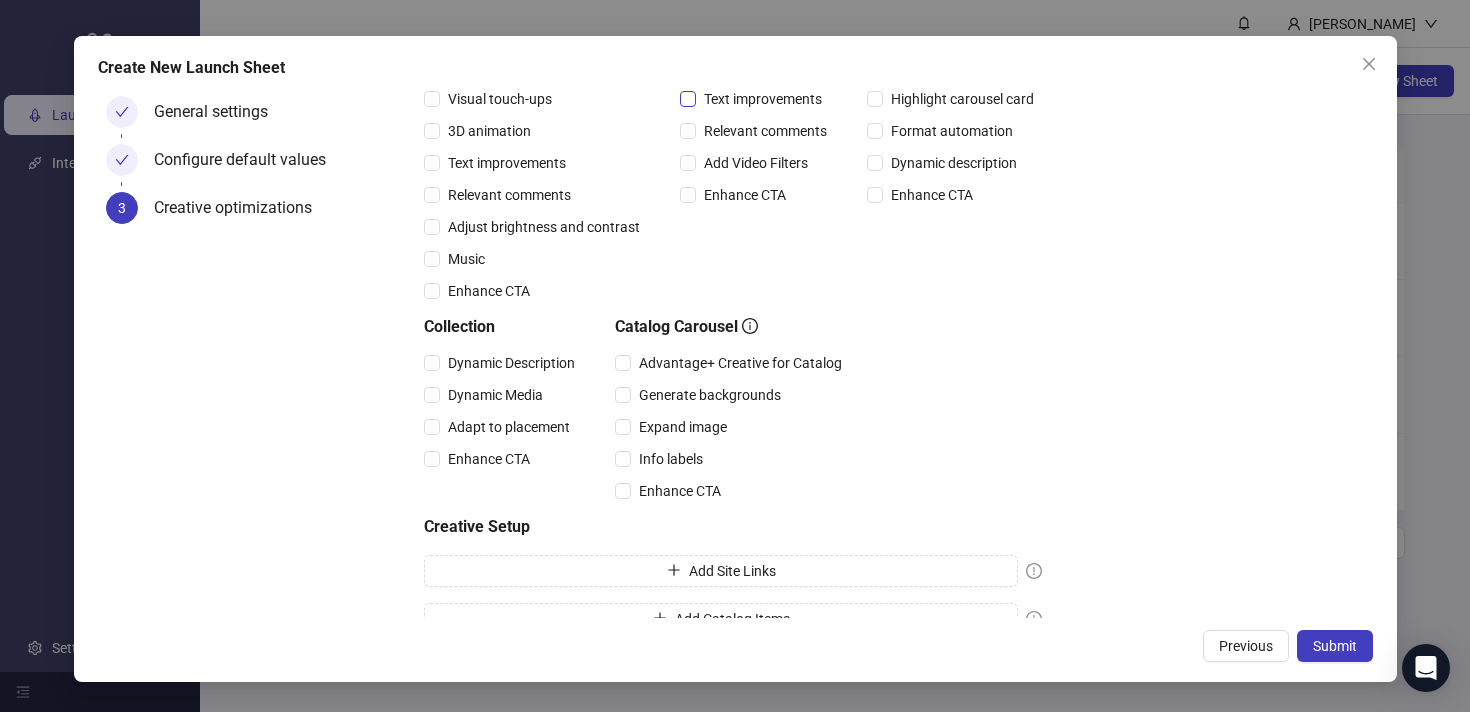 scroll, scrollTop: 297, scrollLeft: 0, axis: vertical 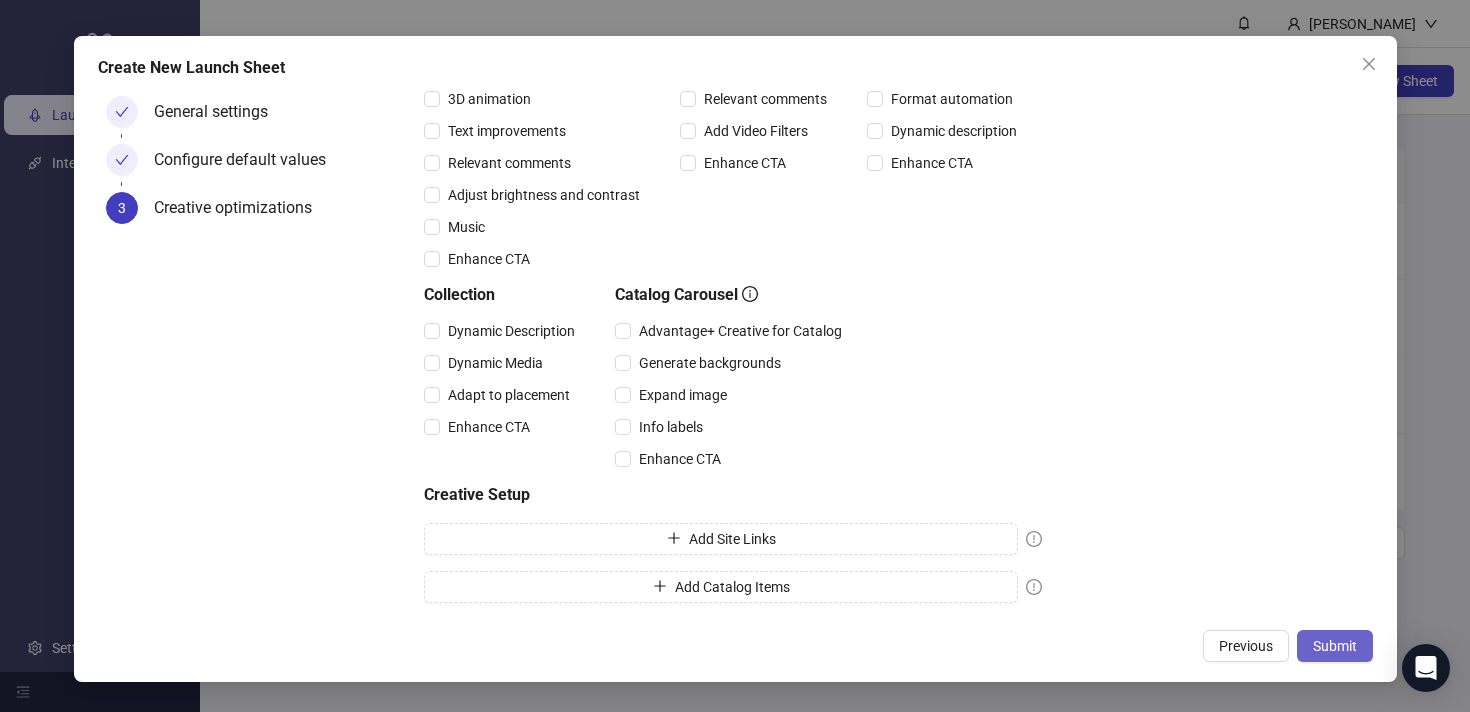 click on "Submit" at bounding box center (1335, 646) 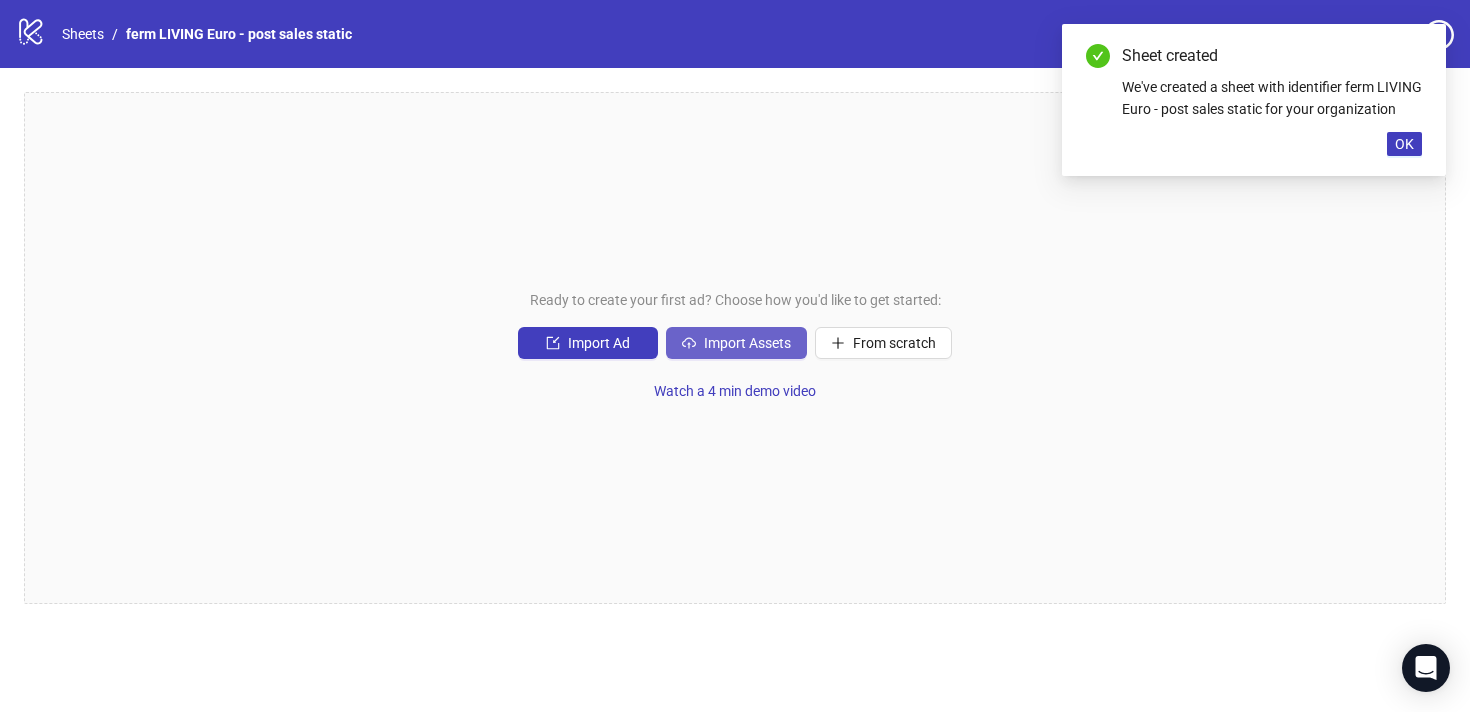 click on "Import Assets" at bounding box center (747, 343) 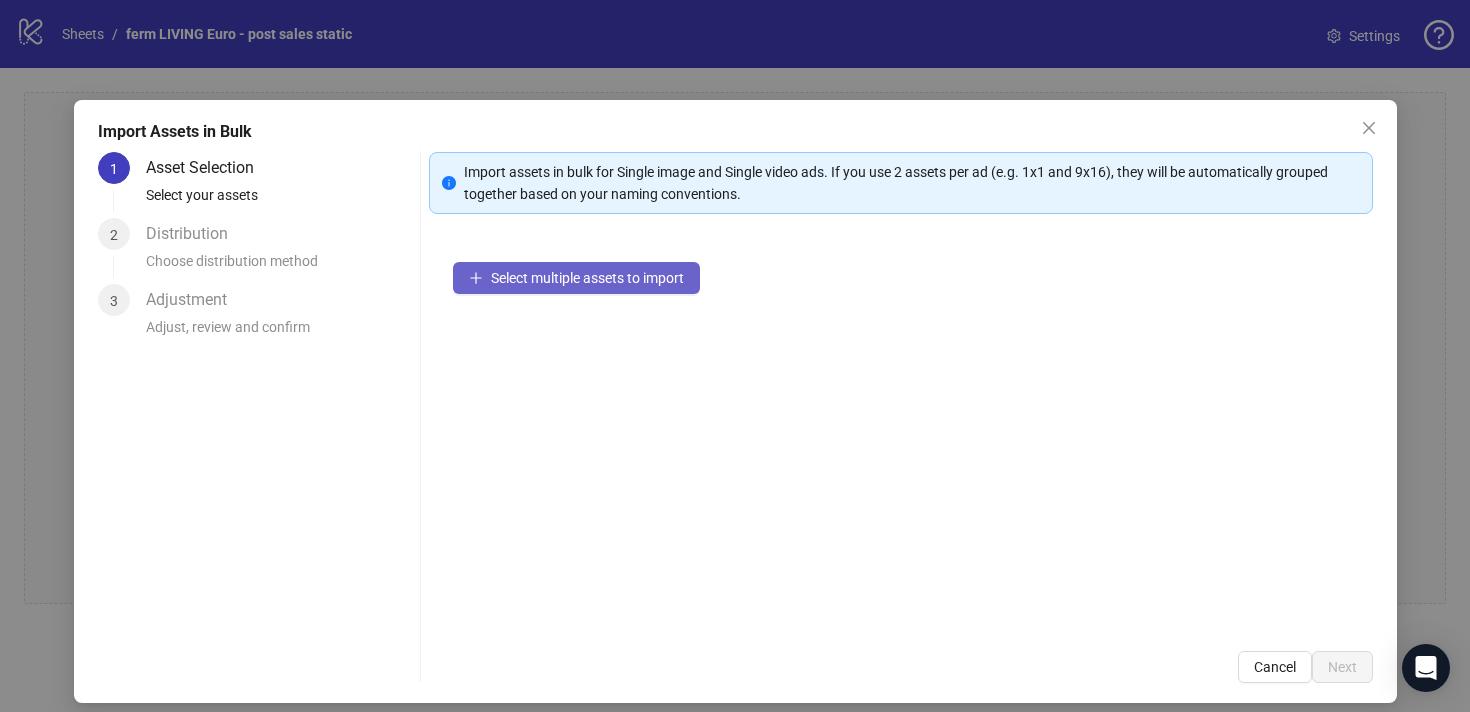 click on "Select multiple assets to import" at bounding box center [587, 278] 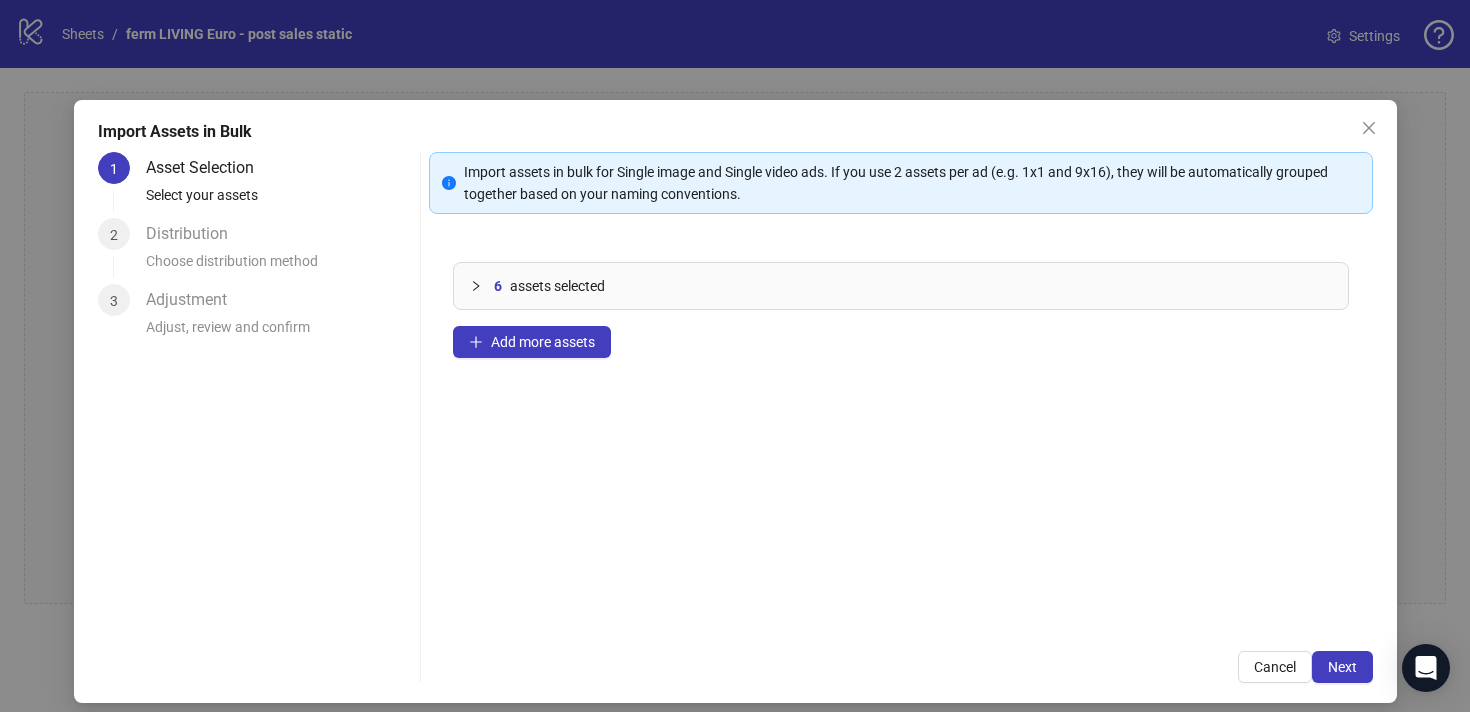click 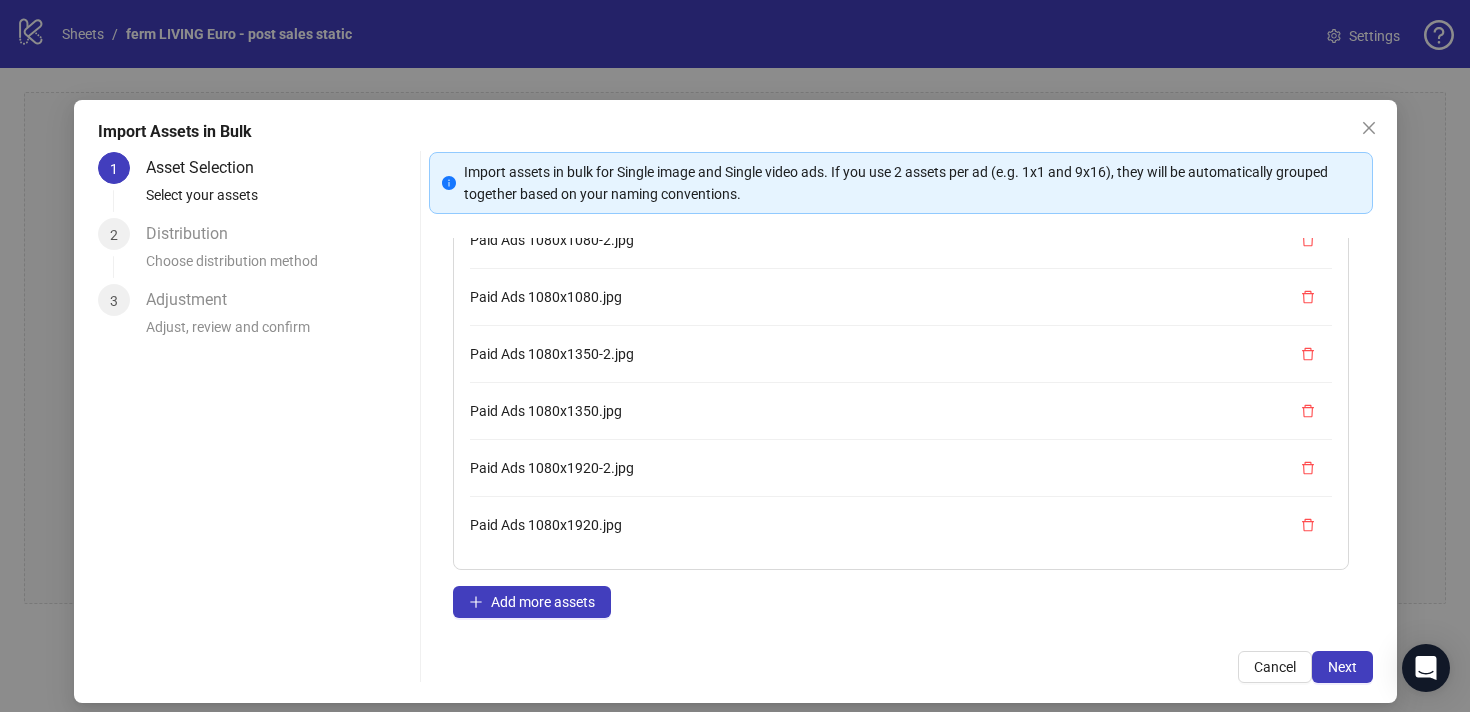 scroll, scrollTop: 129, scrollLeft: 0, axis: vertical 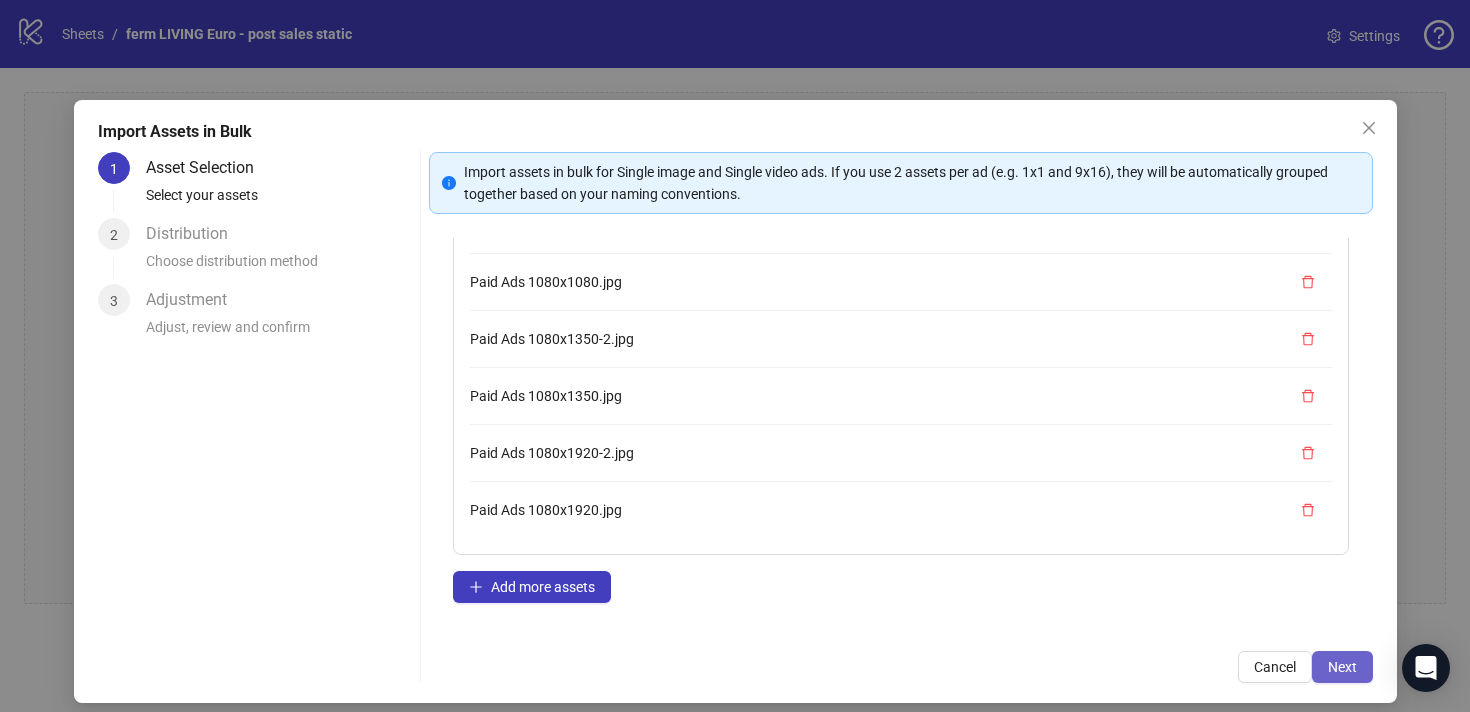 click on "Next" at bounding box center [1342, 667] 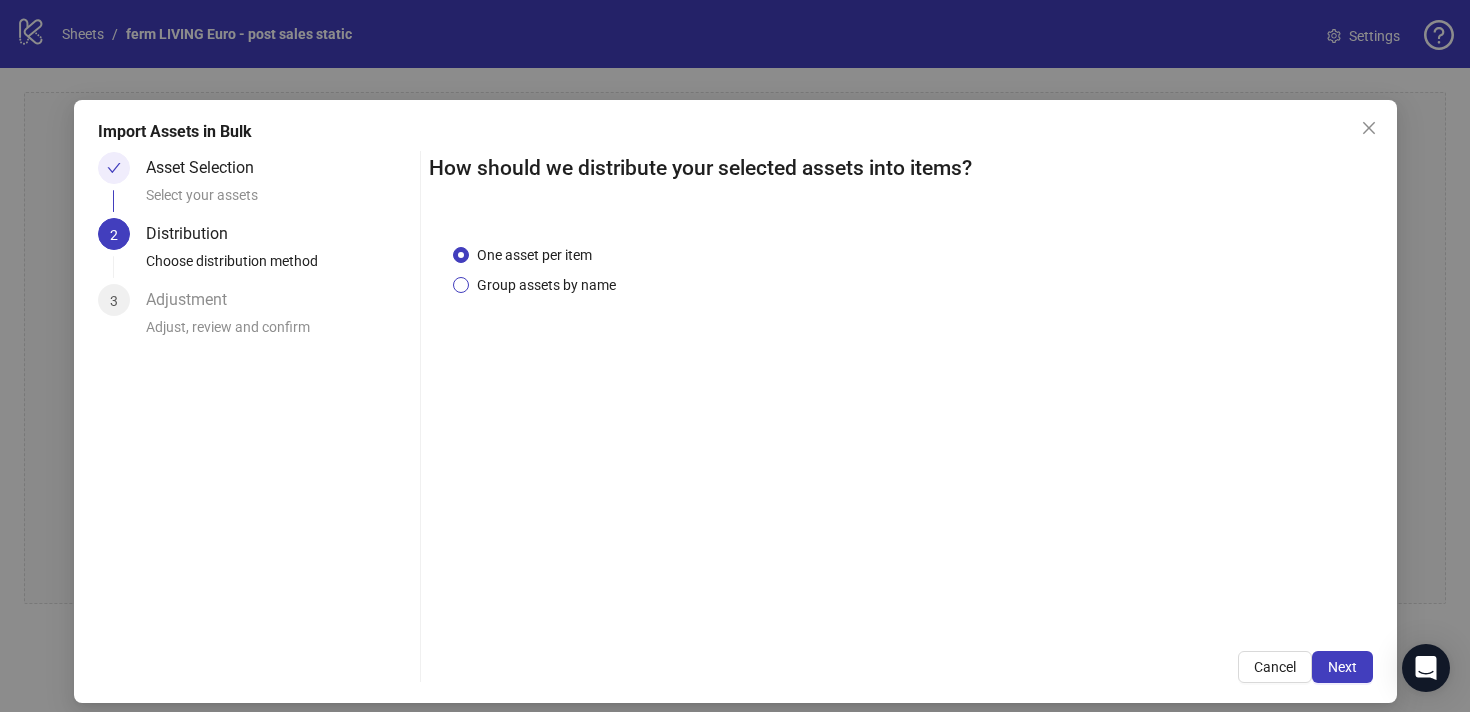 click on "Group assets by name" at bounding box center (546, 285) 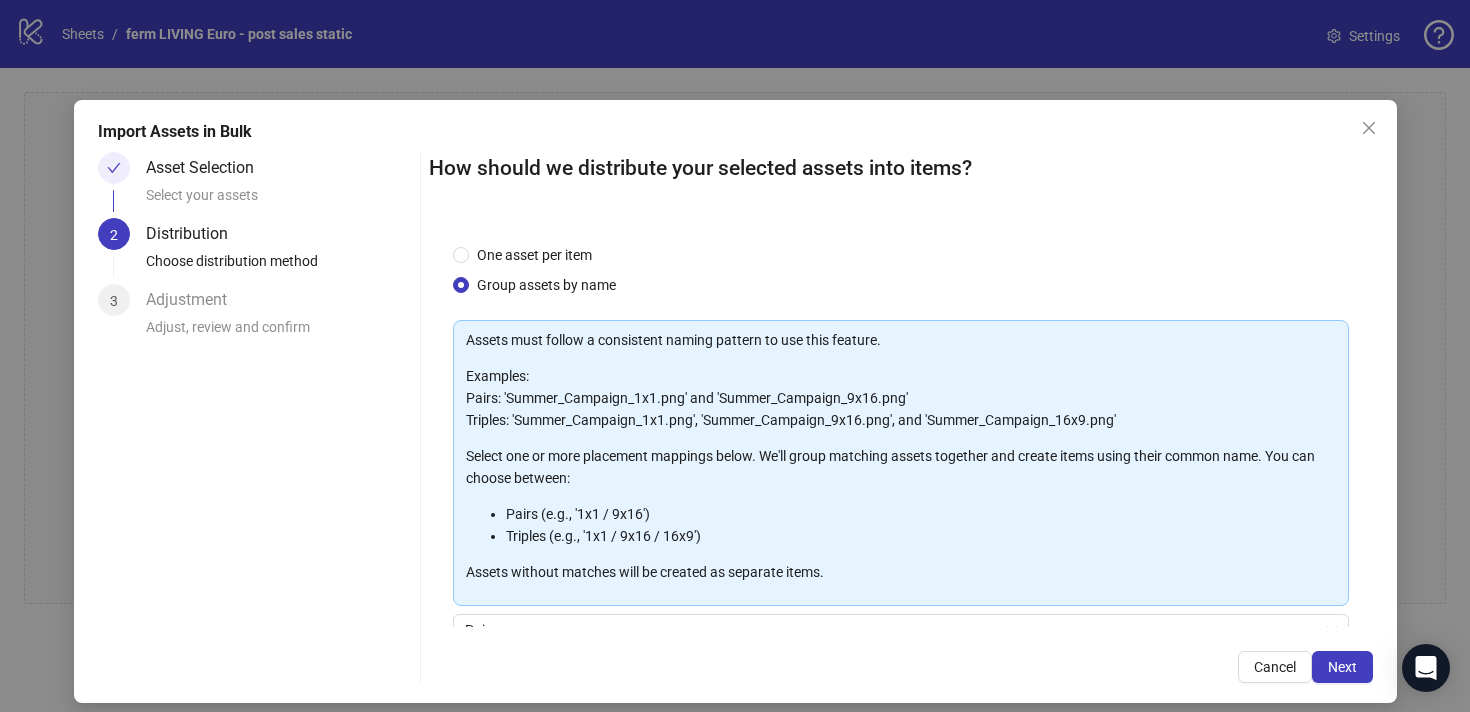 scroll, scrollTop: 178, scrollLeft: 0, axis: vertical 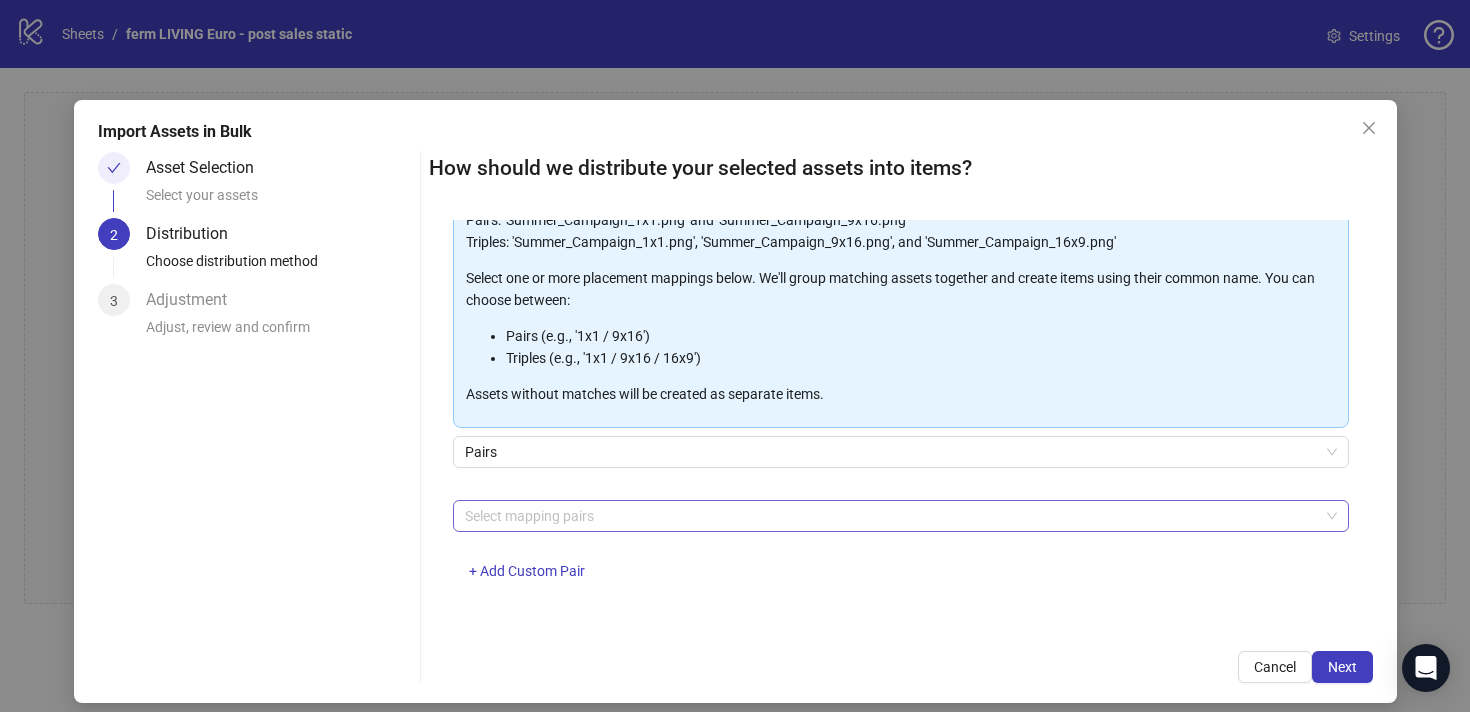 click at bounding box center (890, 516) 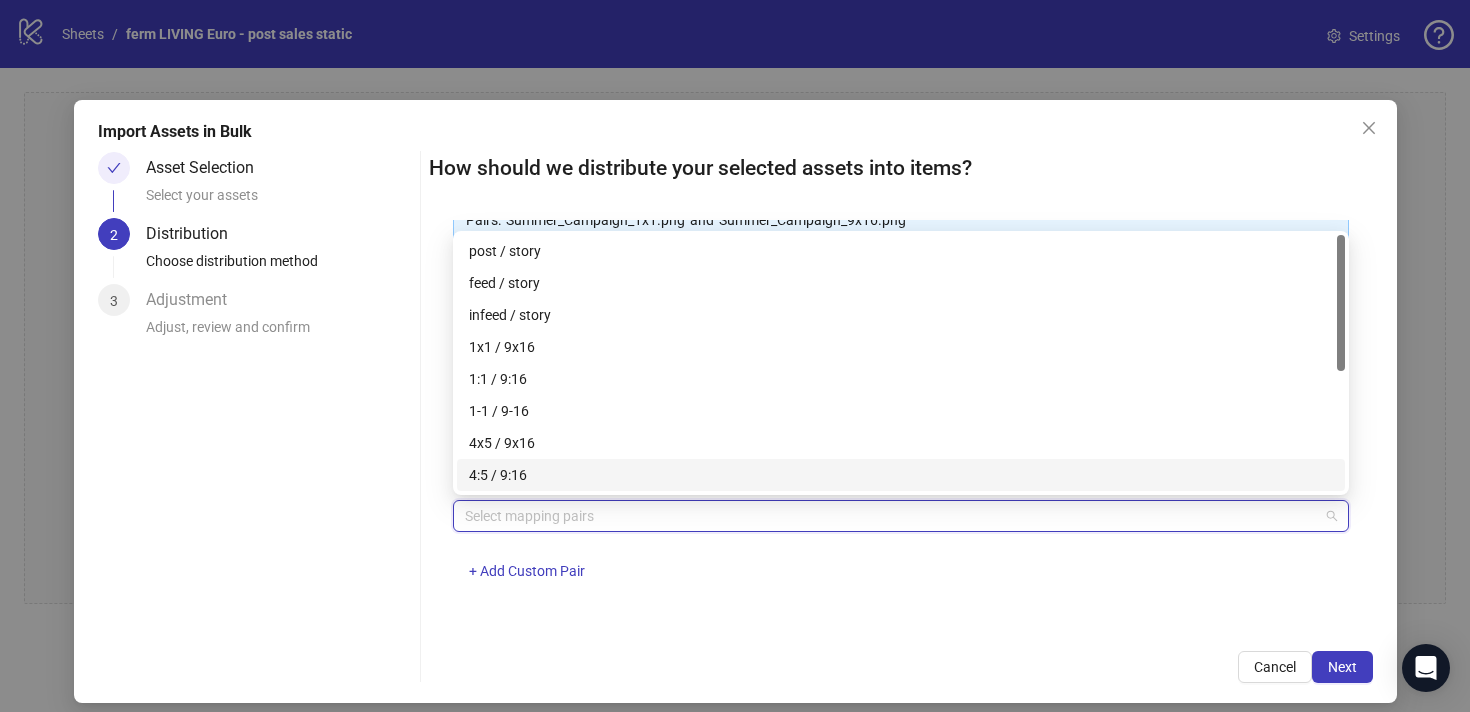 click on "Asset Selection Select your assets 2 Distribution Choose distribution method 3 Adjustment Adjust, review and confirm" at bounding box center (255, 417) 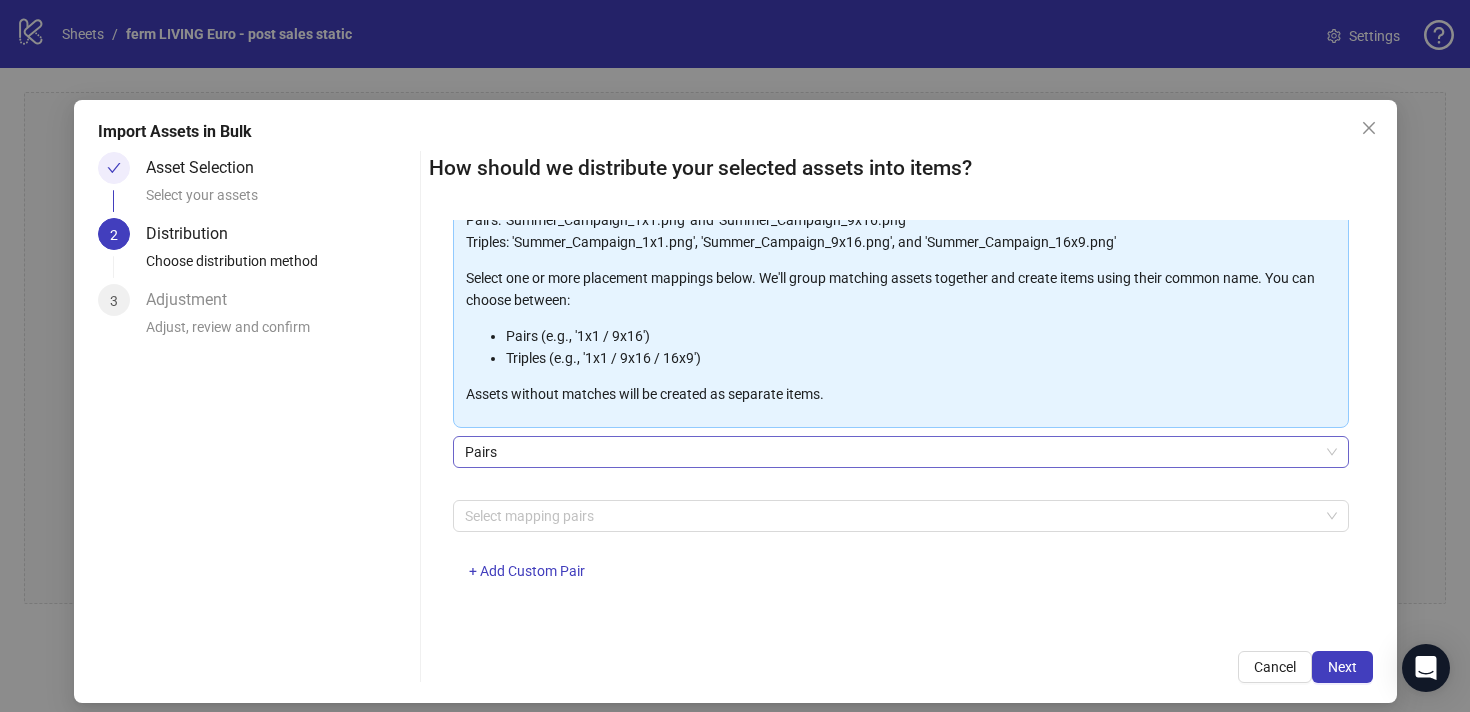 click on "Pairs" at bounding box center [901, 452] 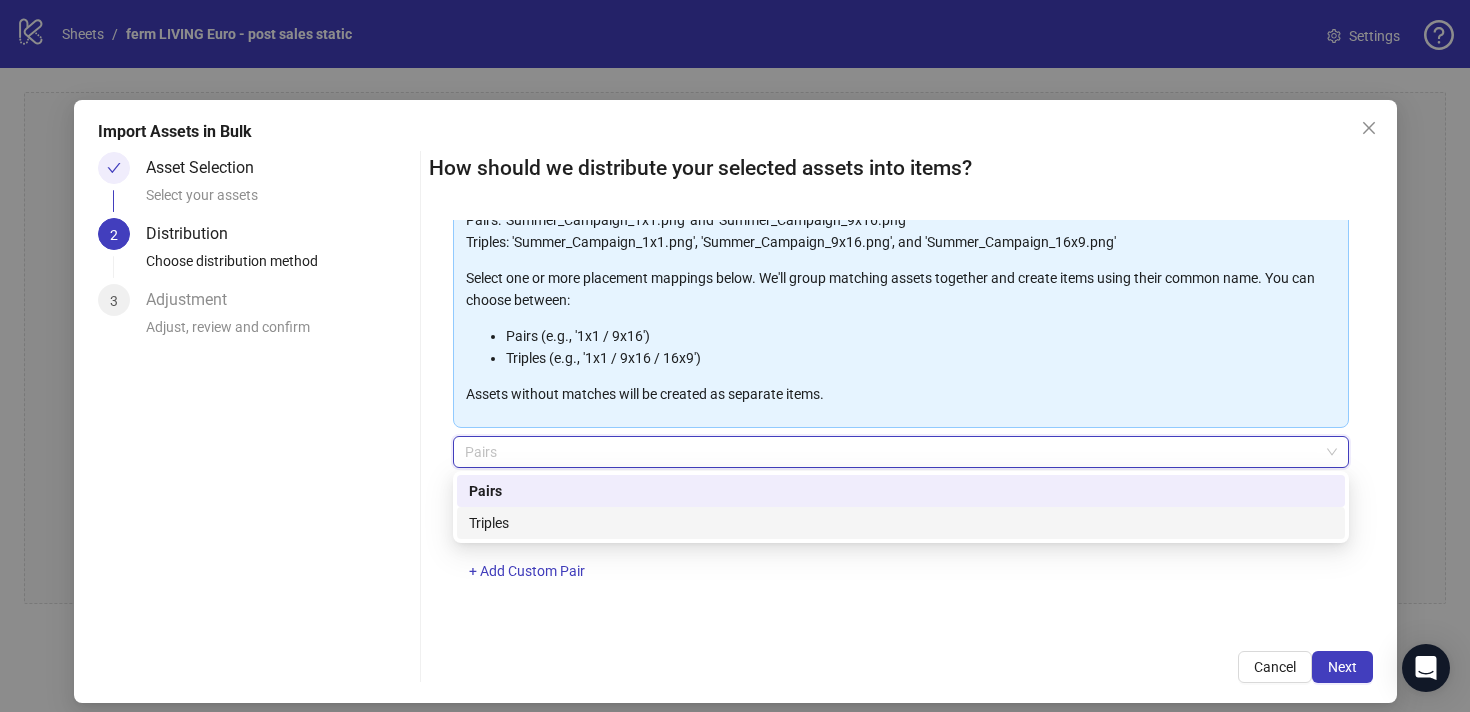 click on "Triples" at bounding box center (901, 523) 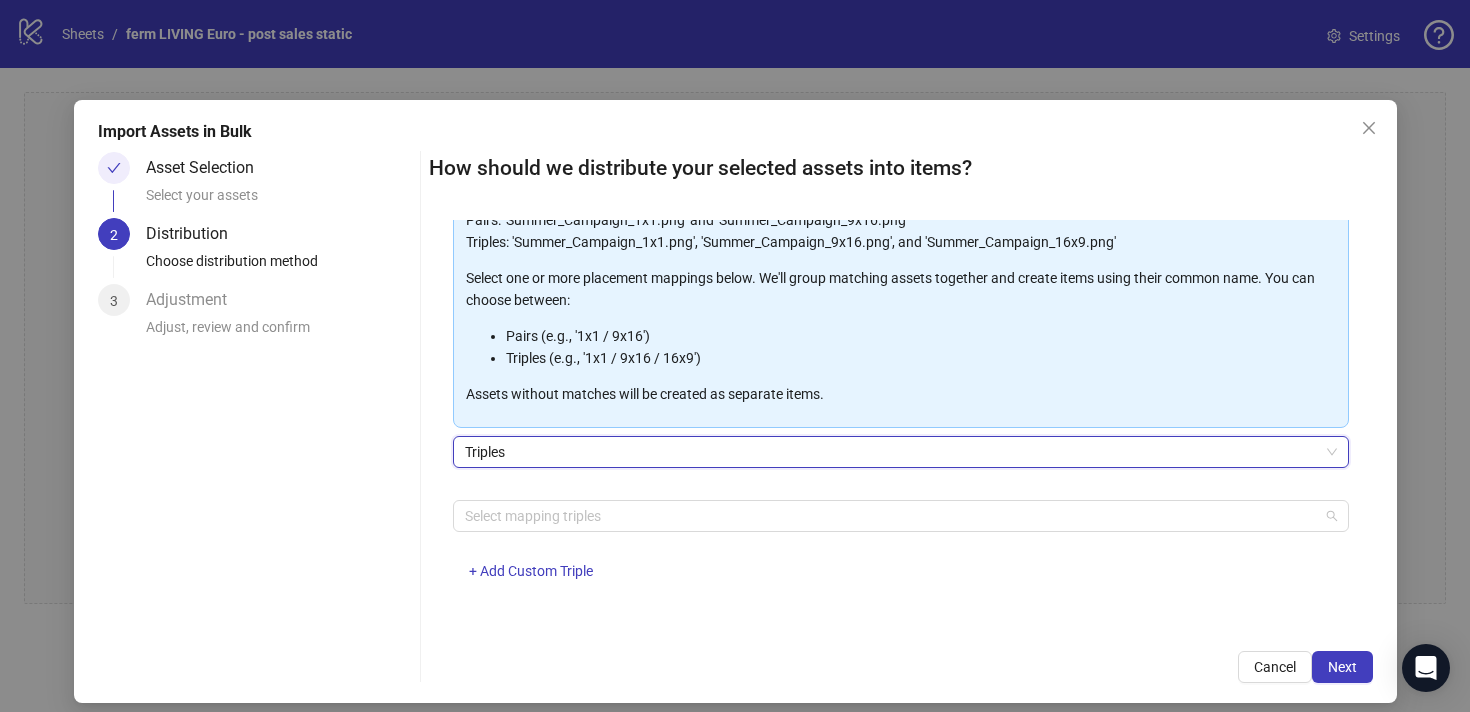 click at bounding box center [890, 516] 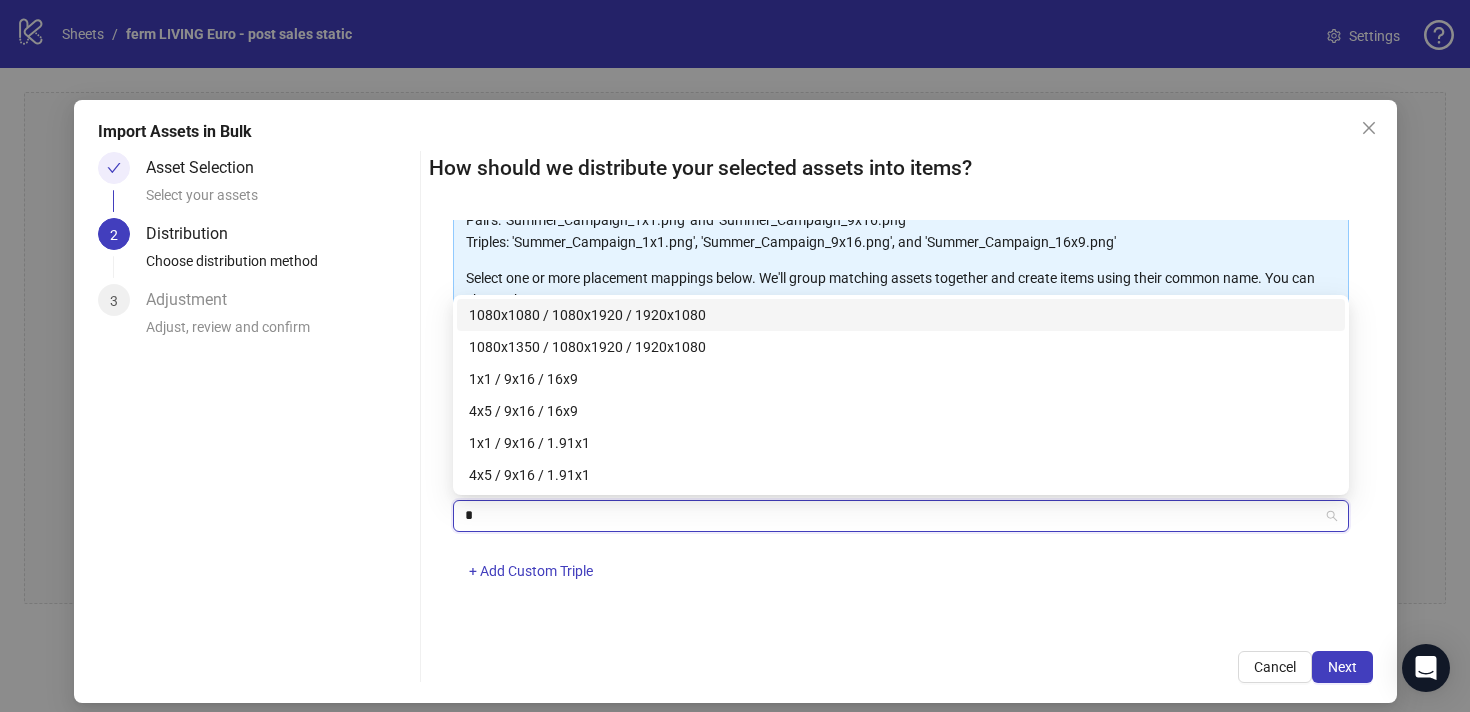 type on "**" 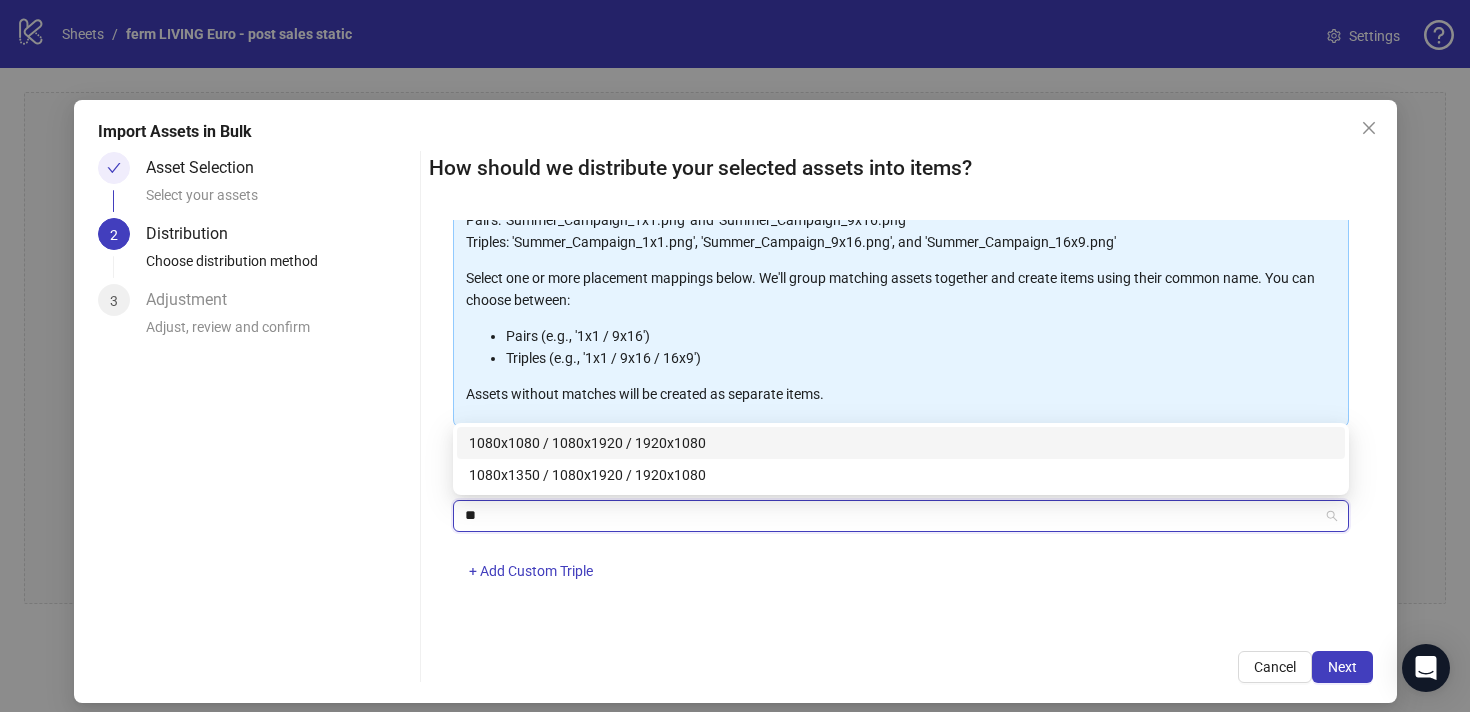 click on "1080x1080 / 1080x1920 / 1920x1080" at bounding box center [901, 443] 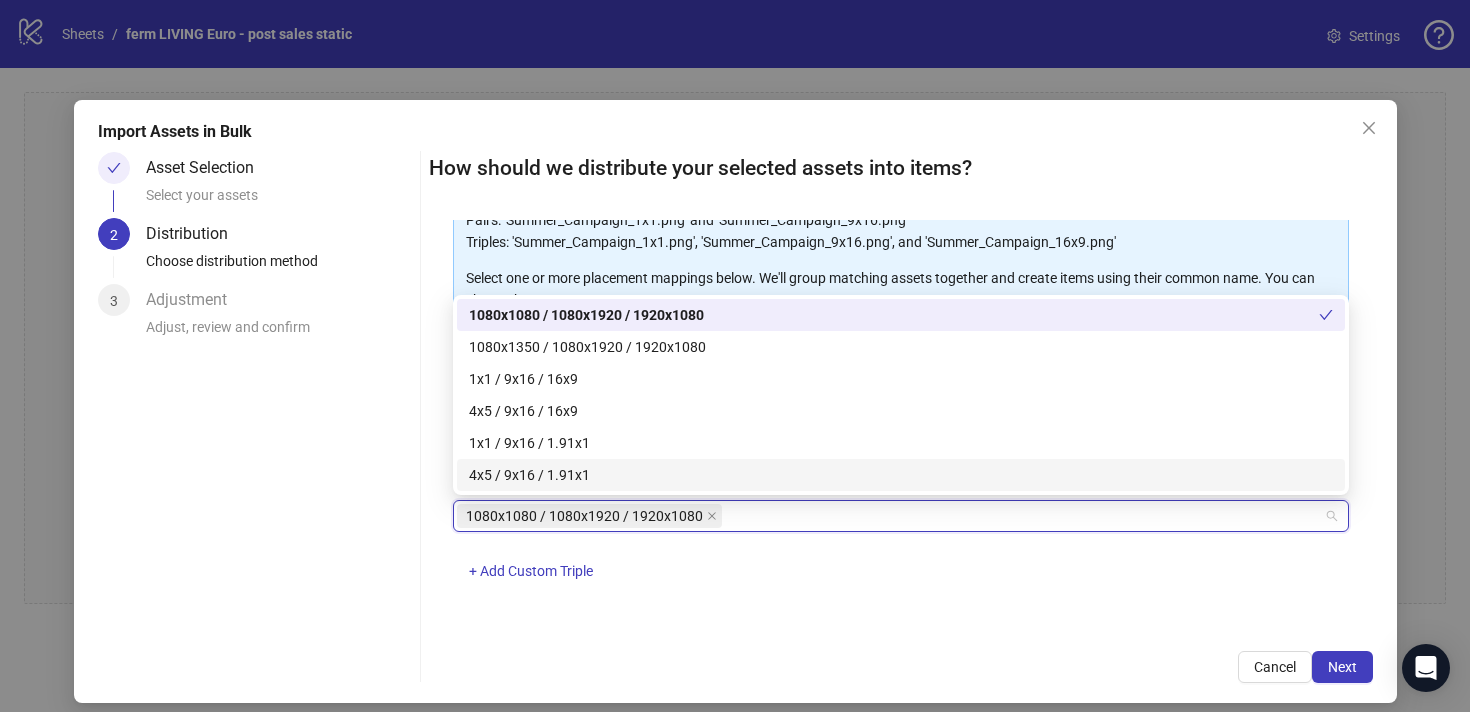 click on "1080x1080 / 1080x1920 / 1920x1080" at bounding box center [584, 516] 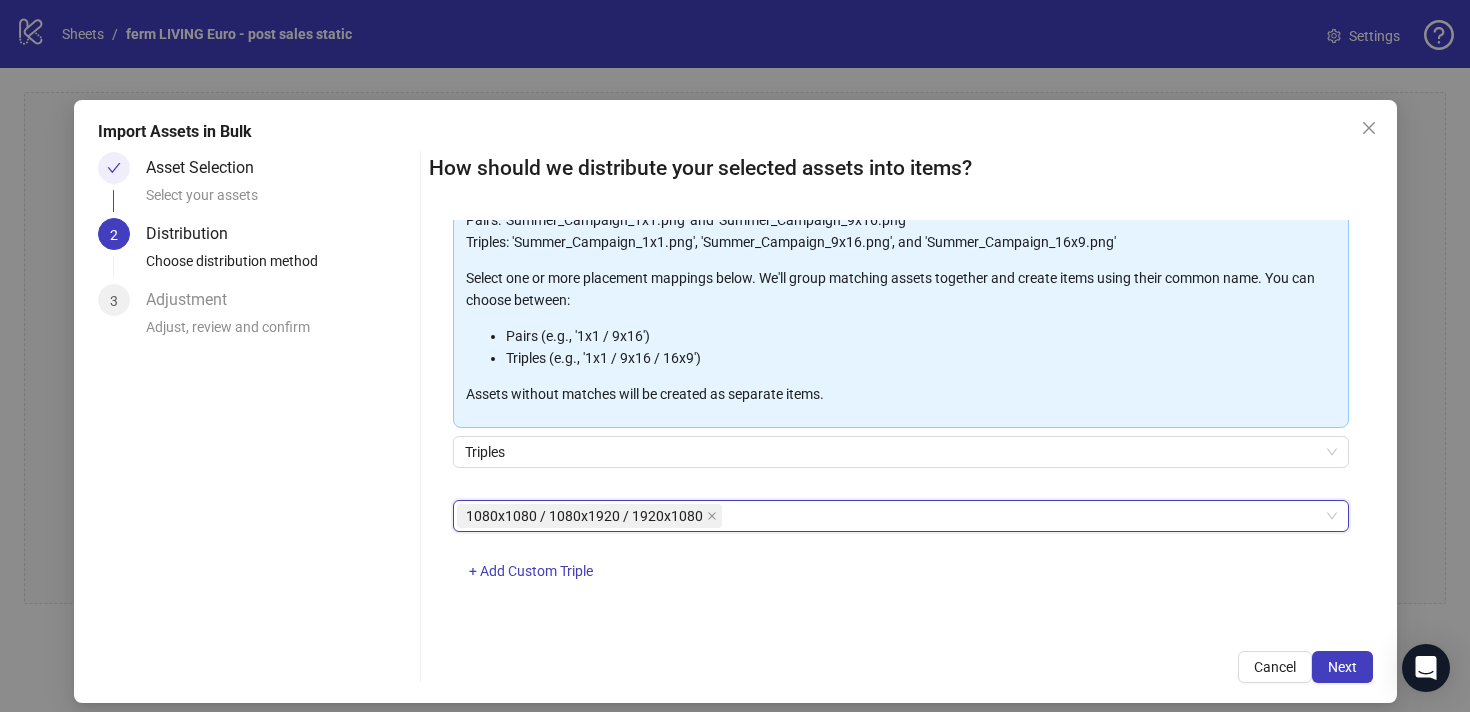 click on "1080x1080 / 1080x1920 / 1920x1080" at bounding box center [584, 516] 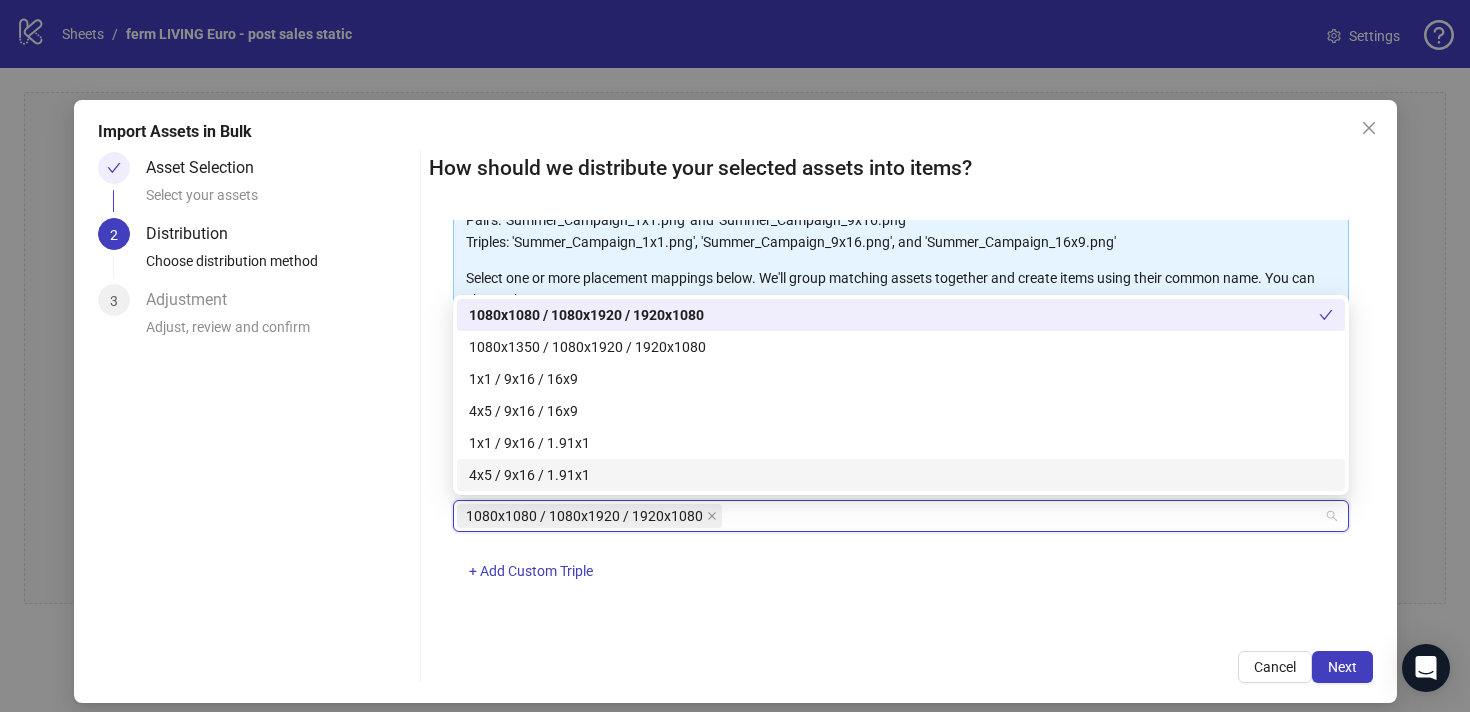 click on "1080x1080 / 1080x1920 / 1920x1080" at bounding box center (901, 516) 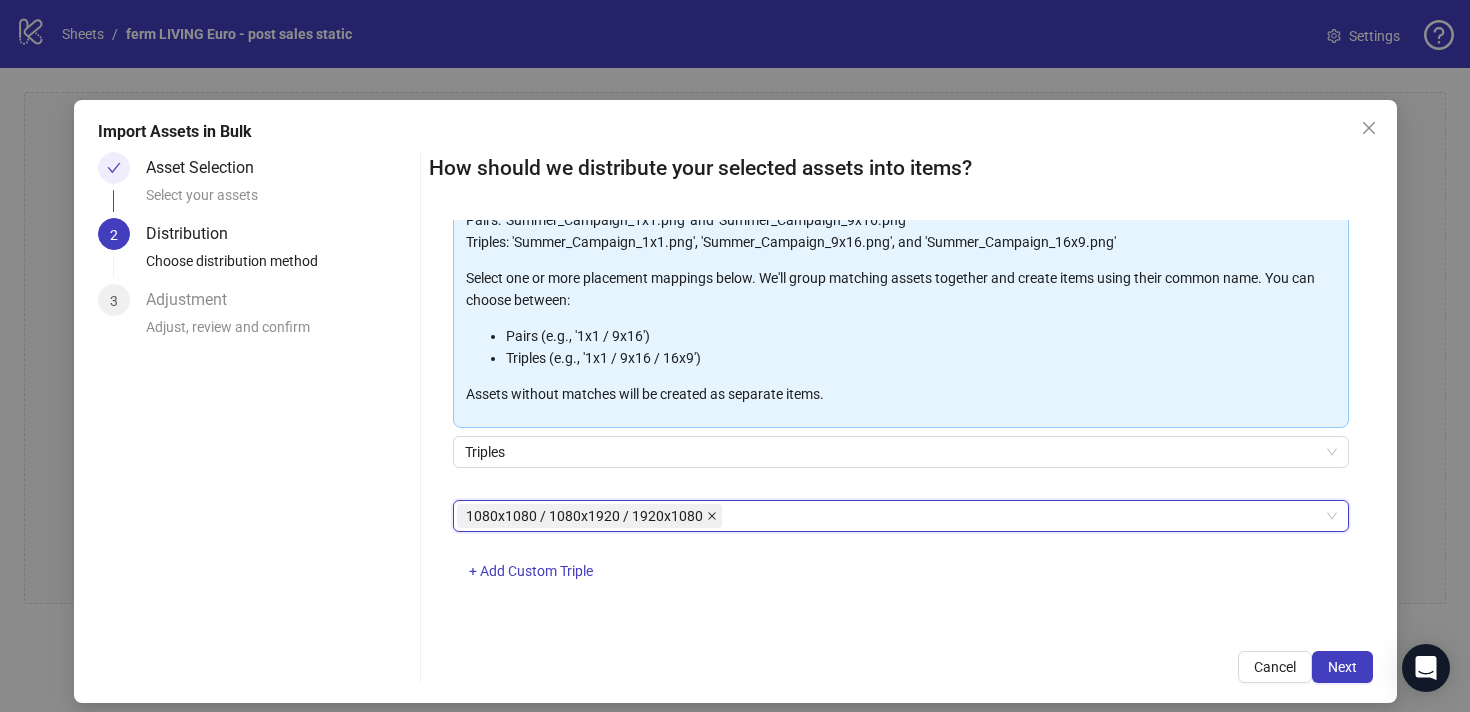click 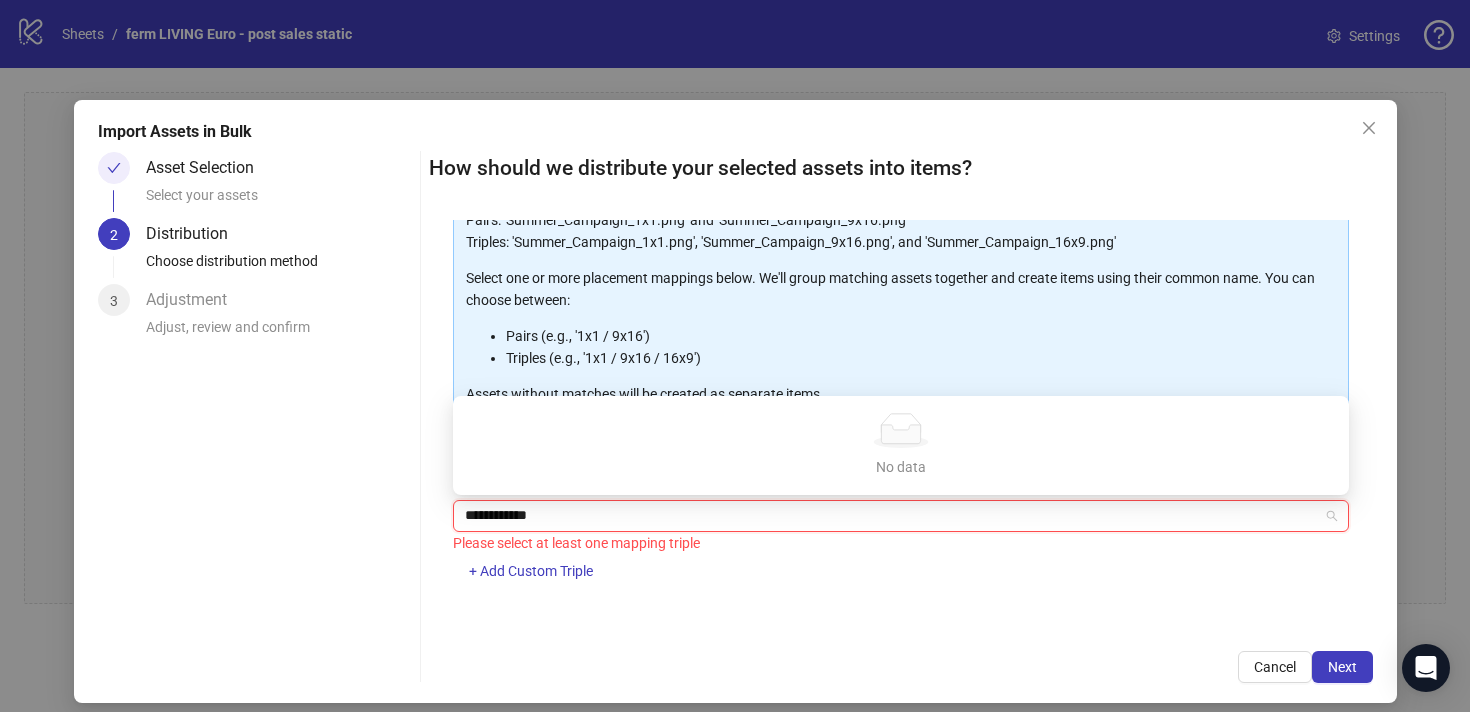 type on "**********" 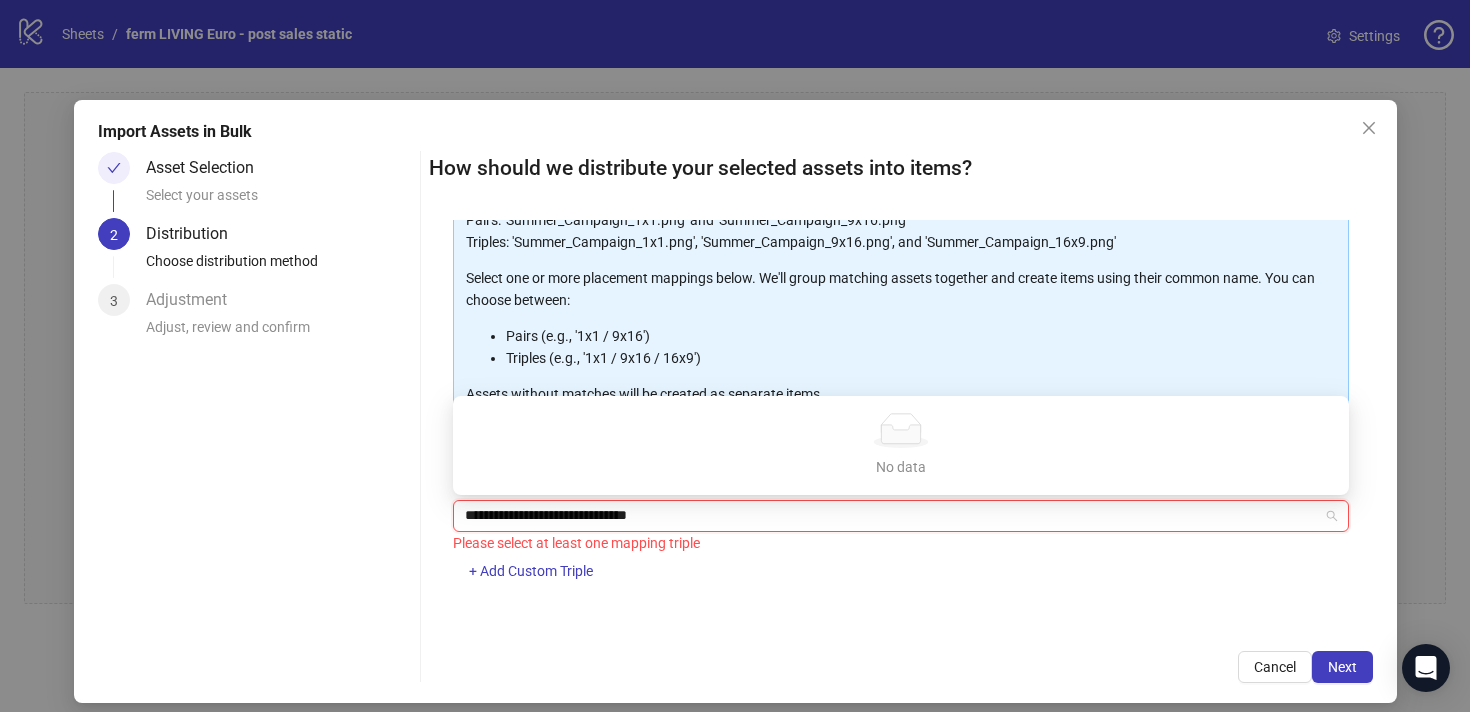 type on "**********" 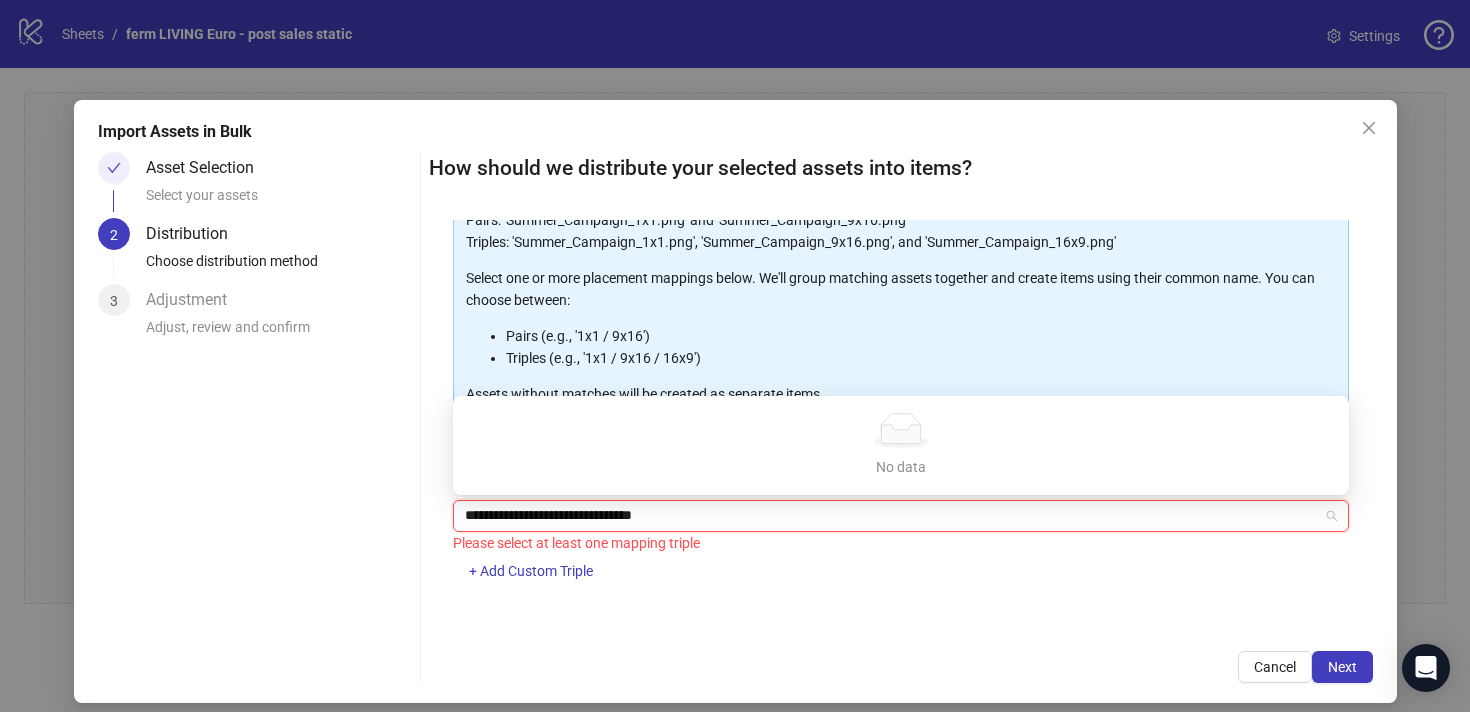 type 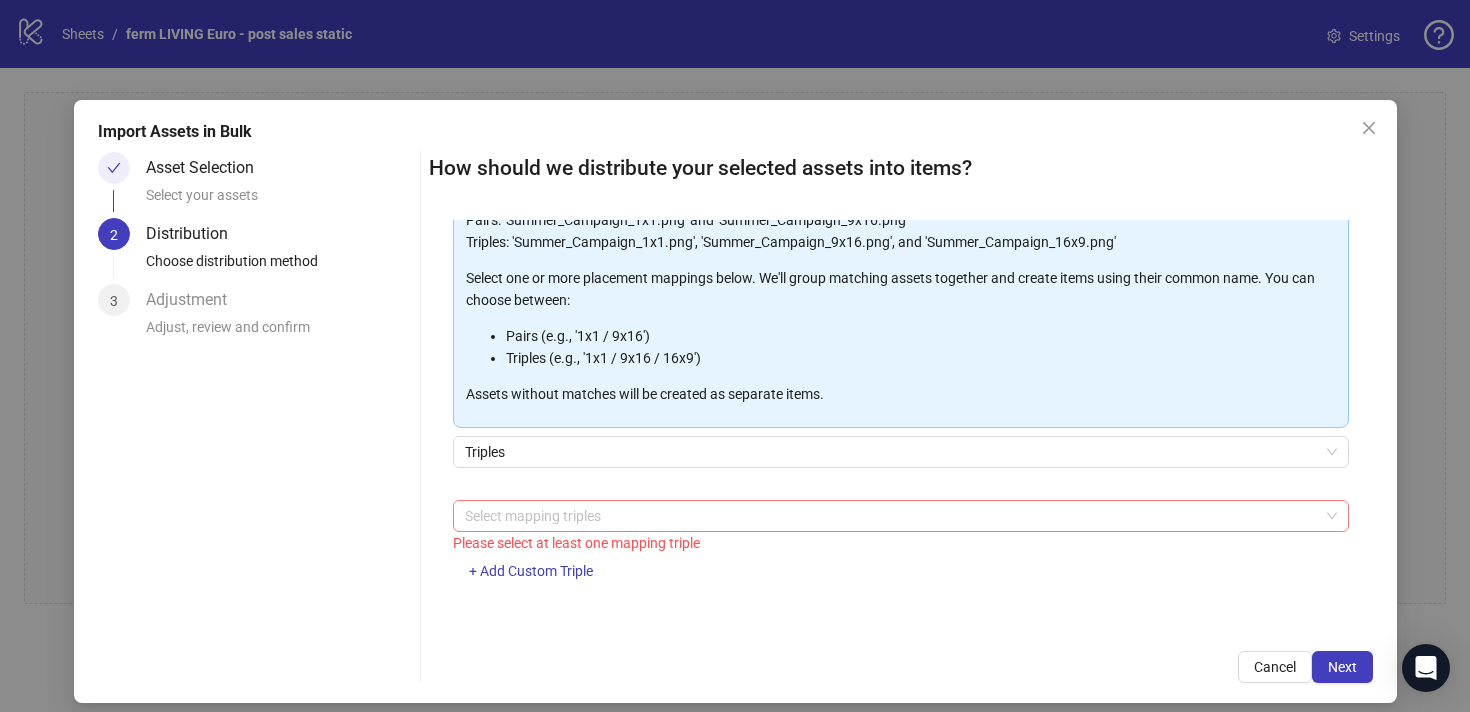 click on "One asset per item Group assets by name Assets must follow a consistent naming pattern to use this feature. Examples: Pairs: 'Summer_Campaign_1x1.png' and 'Summer_Campaign_9x16.png' Triples: 'Summer_Campaign_1x1.png', 'Summer_Campaign_9x16.png', and 'Summer_Campaign_16x9.png' Select one or more placement mappings below. We'll group matching assets together and create items using their common name. You can choose between: Pairs (e.g., '1x1 / 9x16') Triples (e.g., '1x1 / 9x16 / 16x9') Assets without matches will be created as separate items. Triples   Select mapping triples Please select at least one mapping triple + Add Custom Triple" at bounding box center [901, 423] 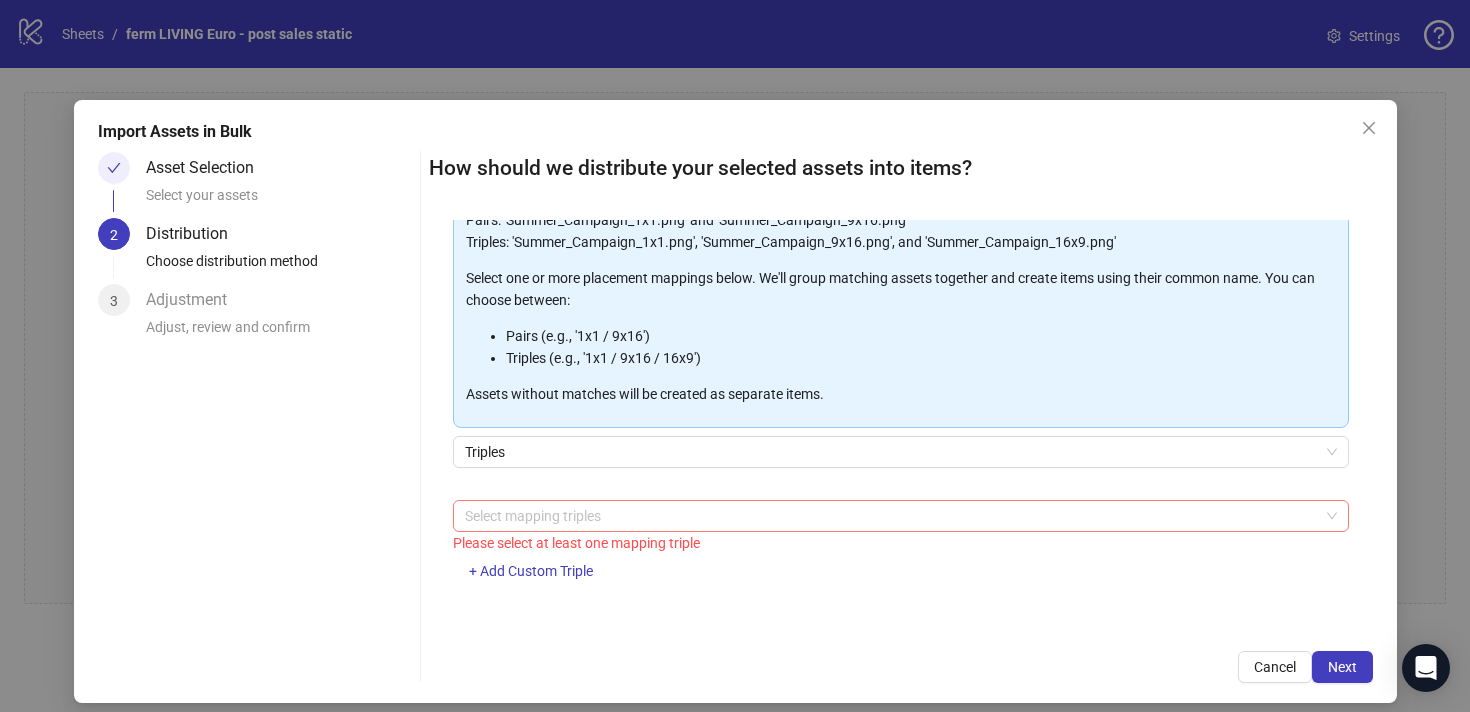 click at bounding box center (890, 516) 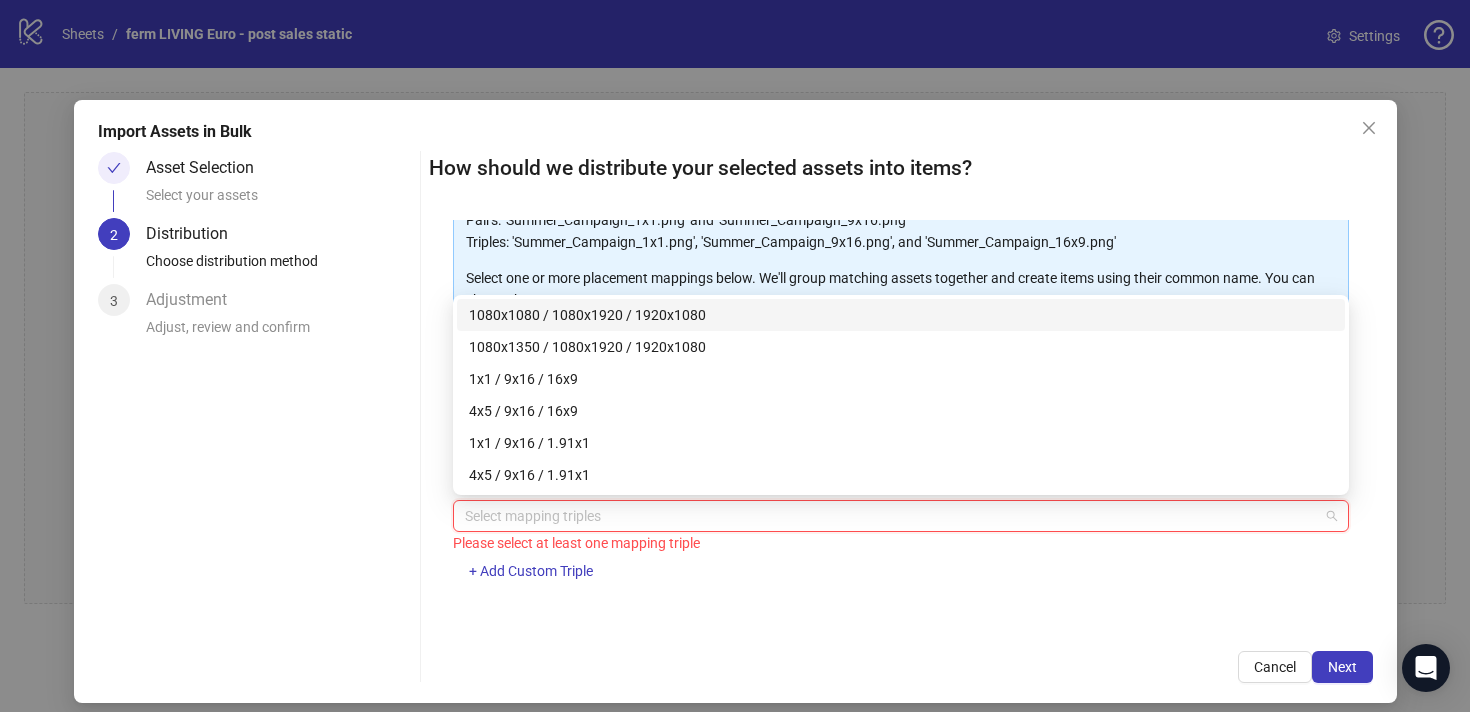 click on "1080x1080 / 1080x1920 / 1920x1080" at bounding box center [901, 315] 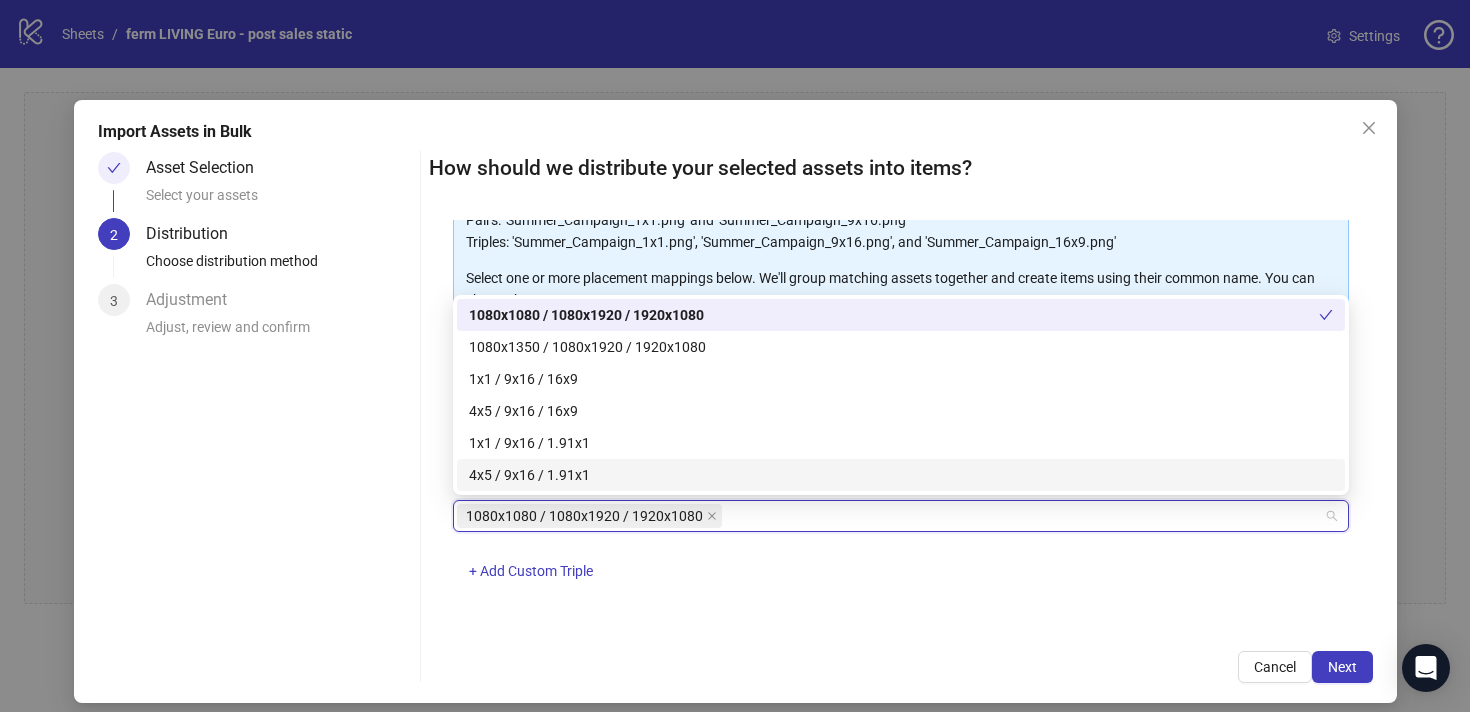 click on "One asset per item Group assets by name Assets must follow a consistent naming pattern to use this feature. Examples: Pairs: 'Summer_Campaign_1x1.png' and 'Summer_Campaign_9x16.png' Triples: 'Summer_Campaign_1x1.png', 'Summer_Campaign_9x16.png', and 'Summer_Campaign_16x9.png' Select one or more placement mappings below. We'll group matching assets together and create items using their common name. You can choose between: Pairs (e.g., '1x1 / 9x16') Triples (e.g., '1x1 / 9x16 / 16x9') Assets without matches will be created as separate items. Triples 1080x1080 / 1080x1920 / 1920x1080   + Add Custom Triple" at bounding box center [901, 423] 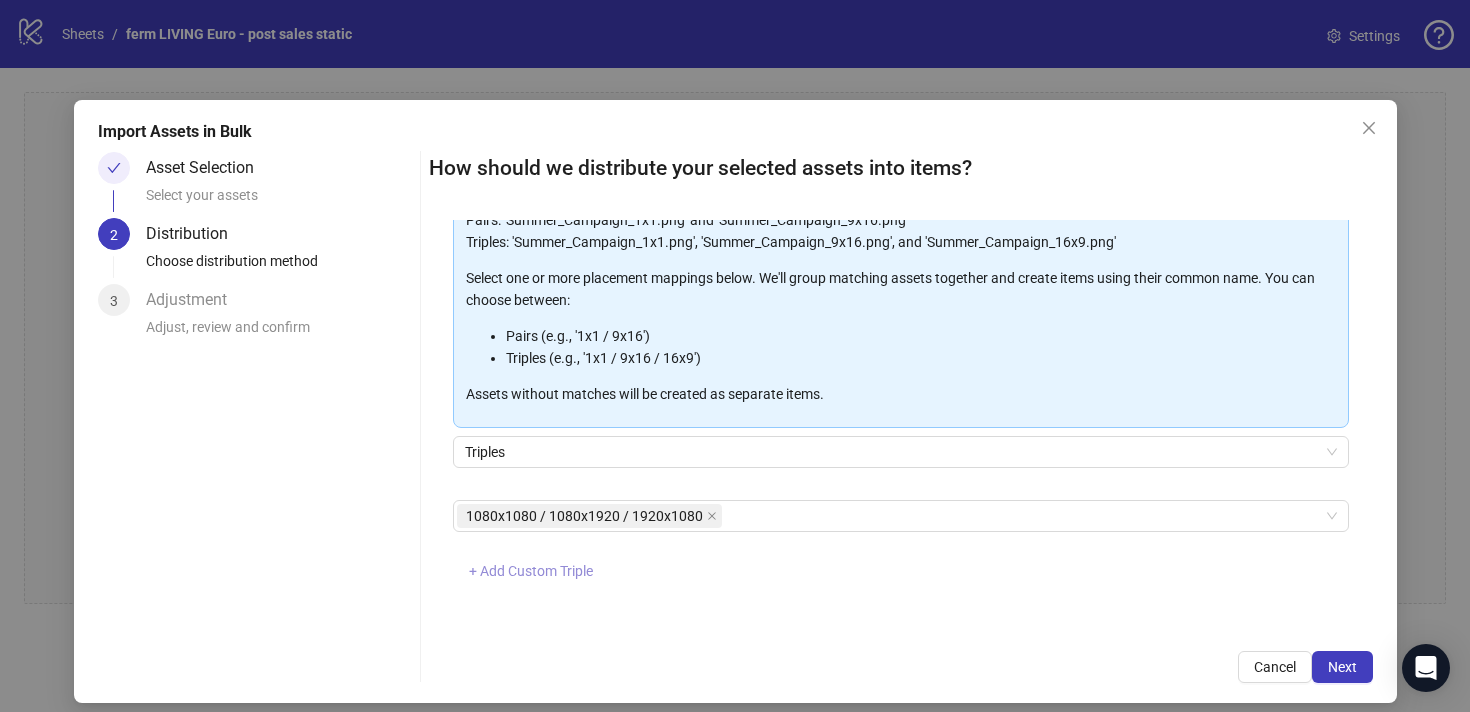click on "+ Add Custom Triple" at bounding box center (531, 571) 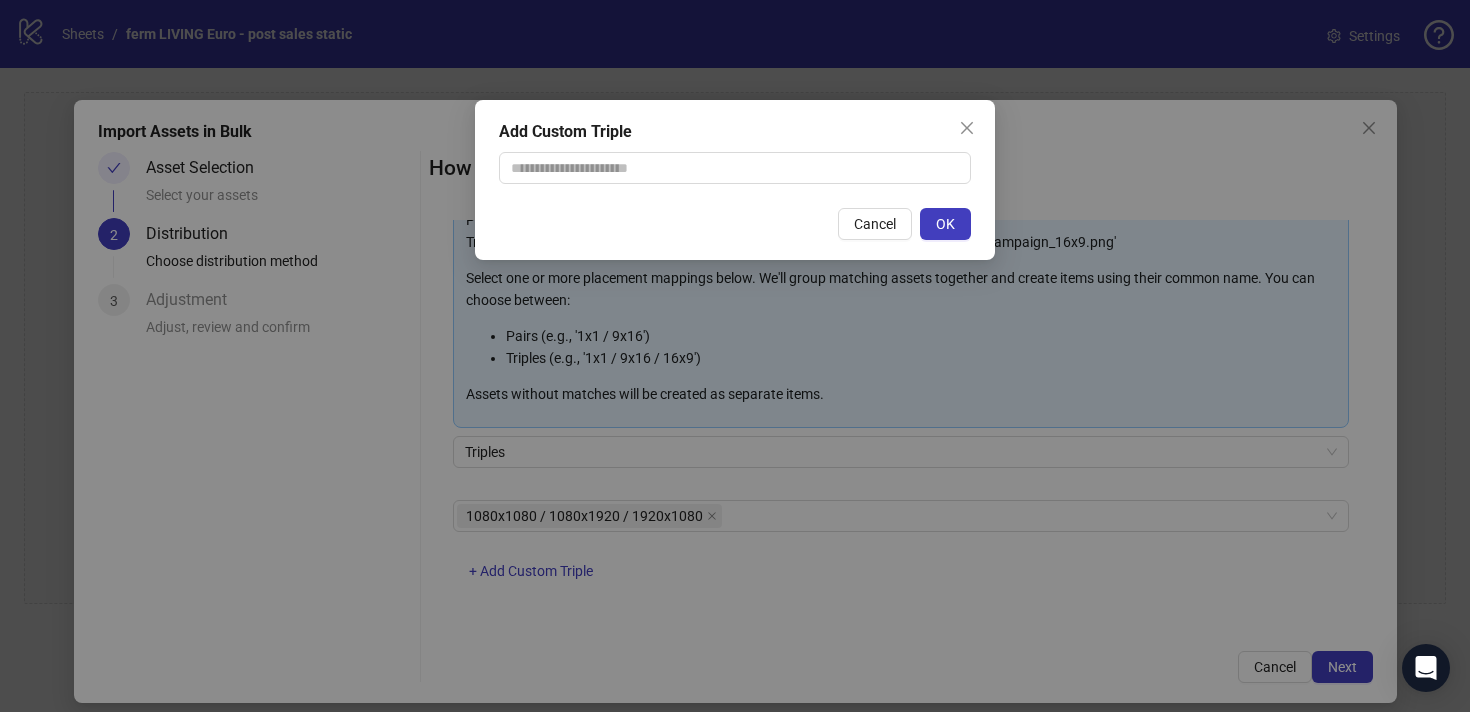 click on "Add Custom Triple" at bounding box center [735, 132] 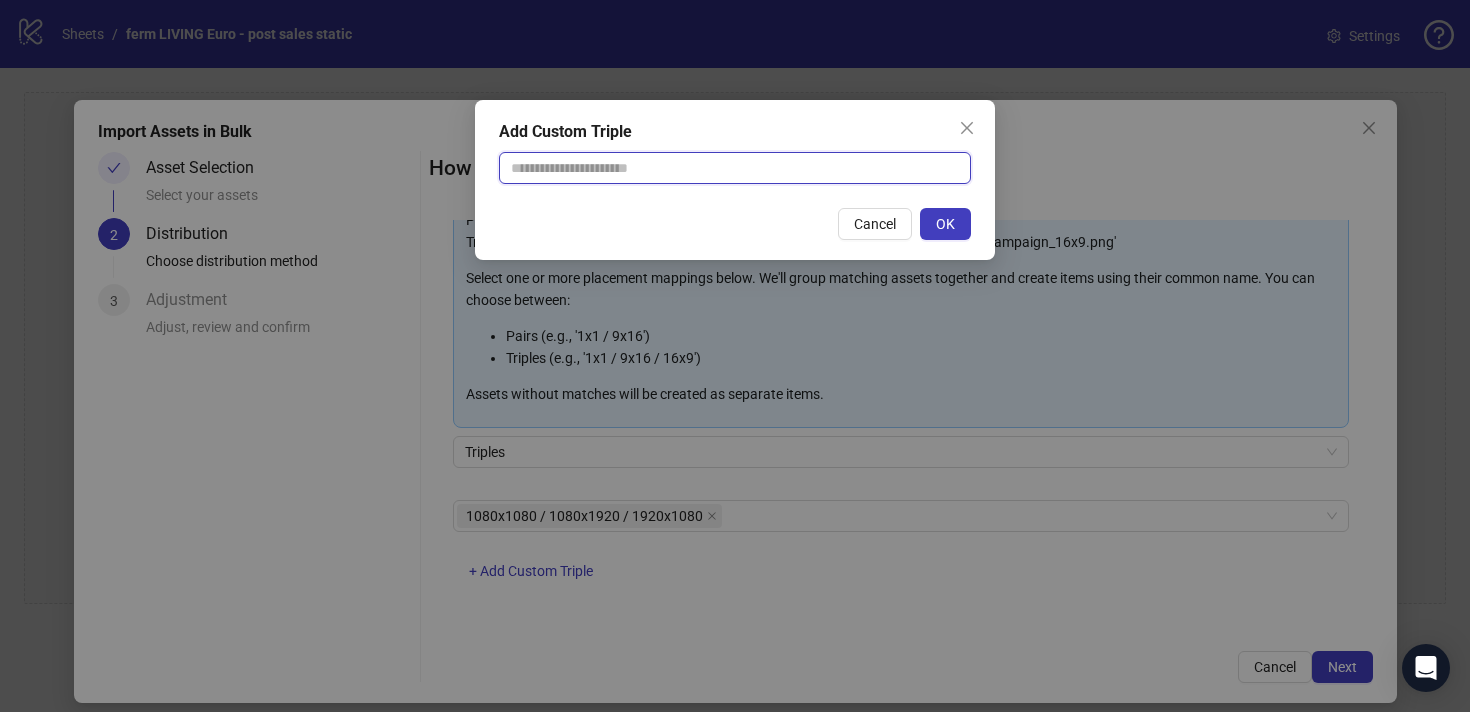 click at bounding box center (735, 168) 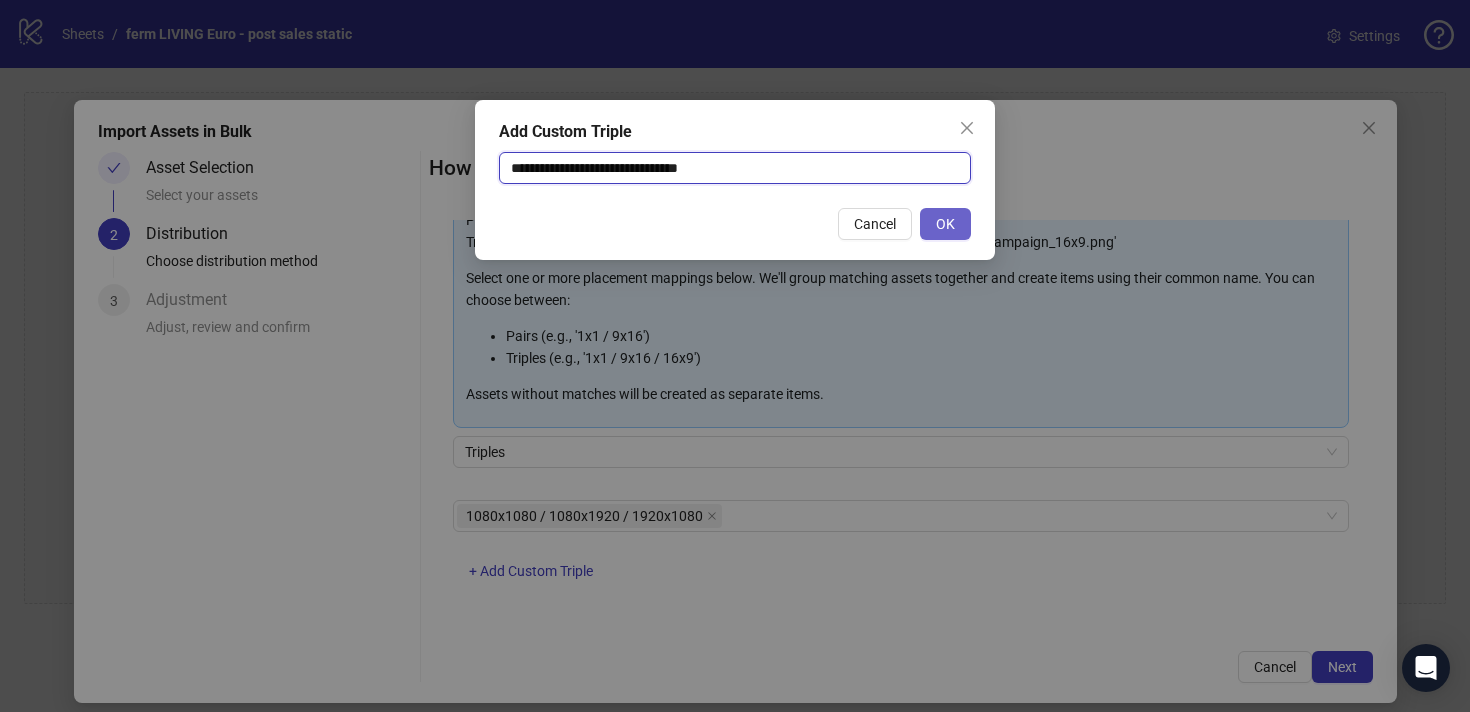 type on "**********" 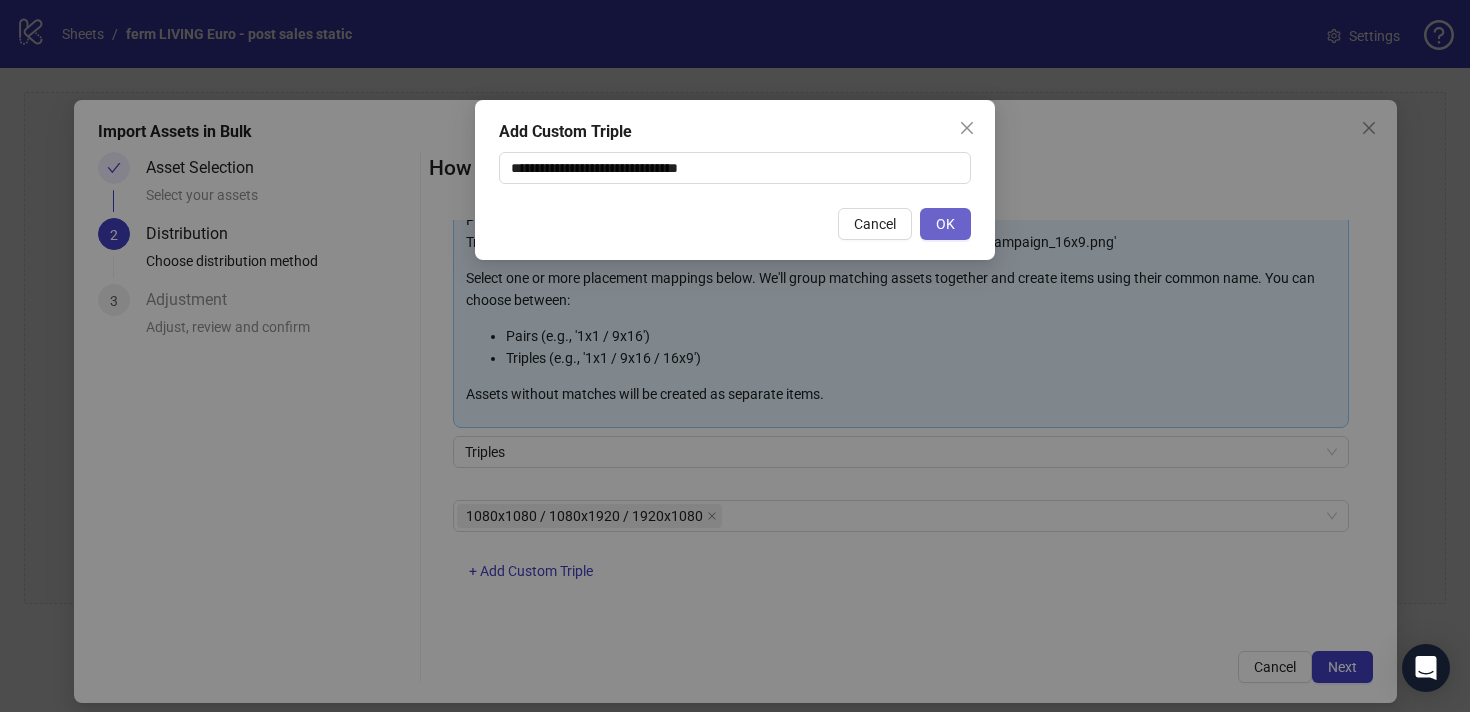 click on "OK" at bounding box center [945, 224] 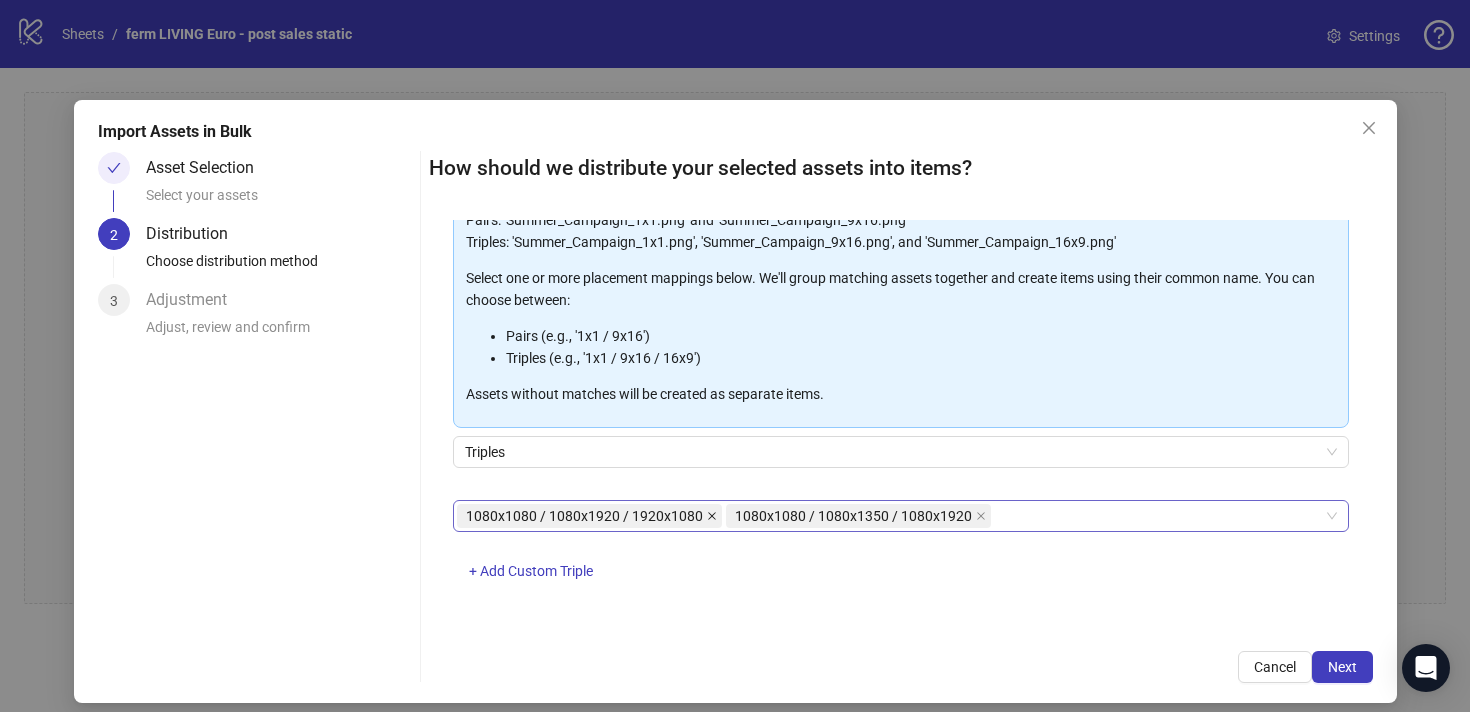 click 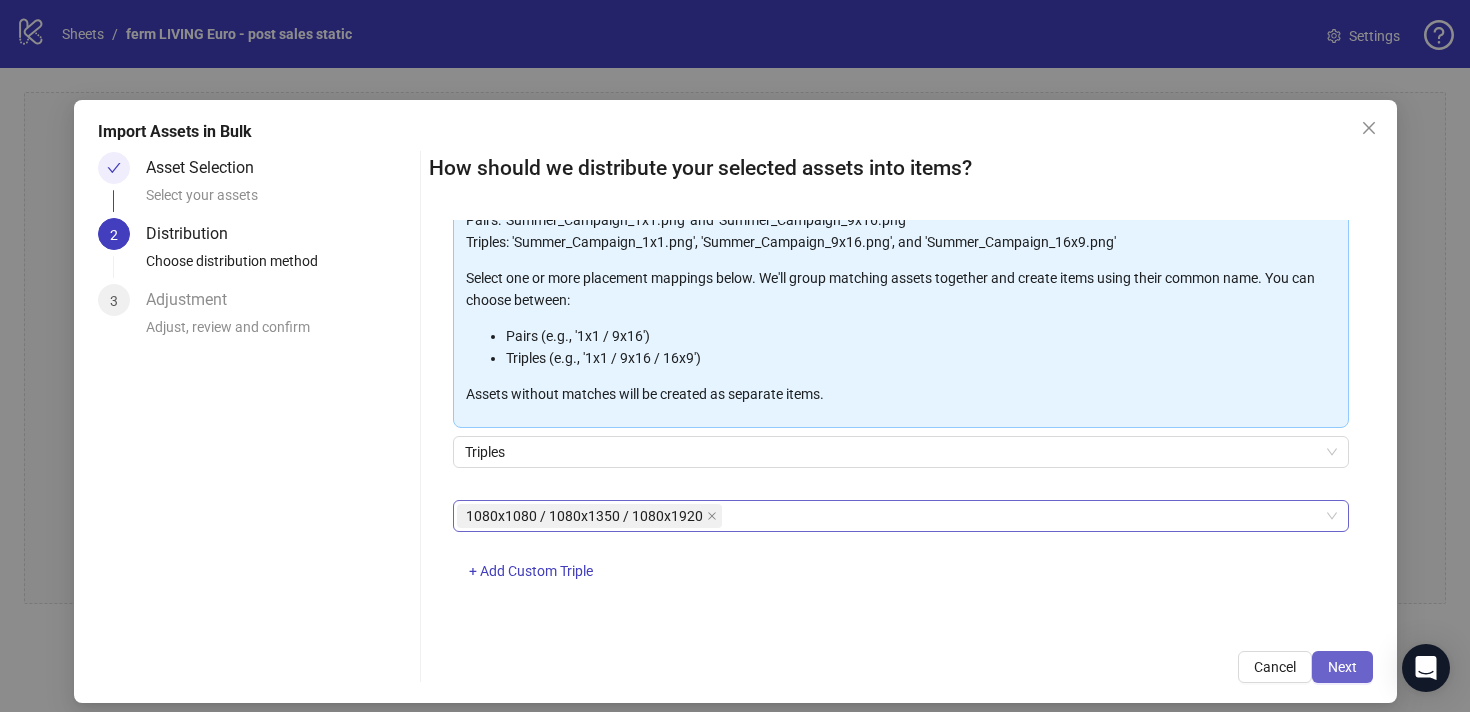 click on "Next" at bounding box center (1342, 667) 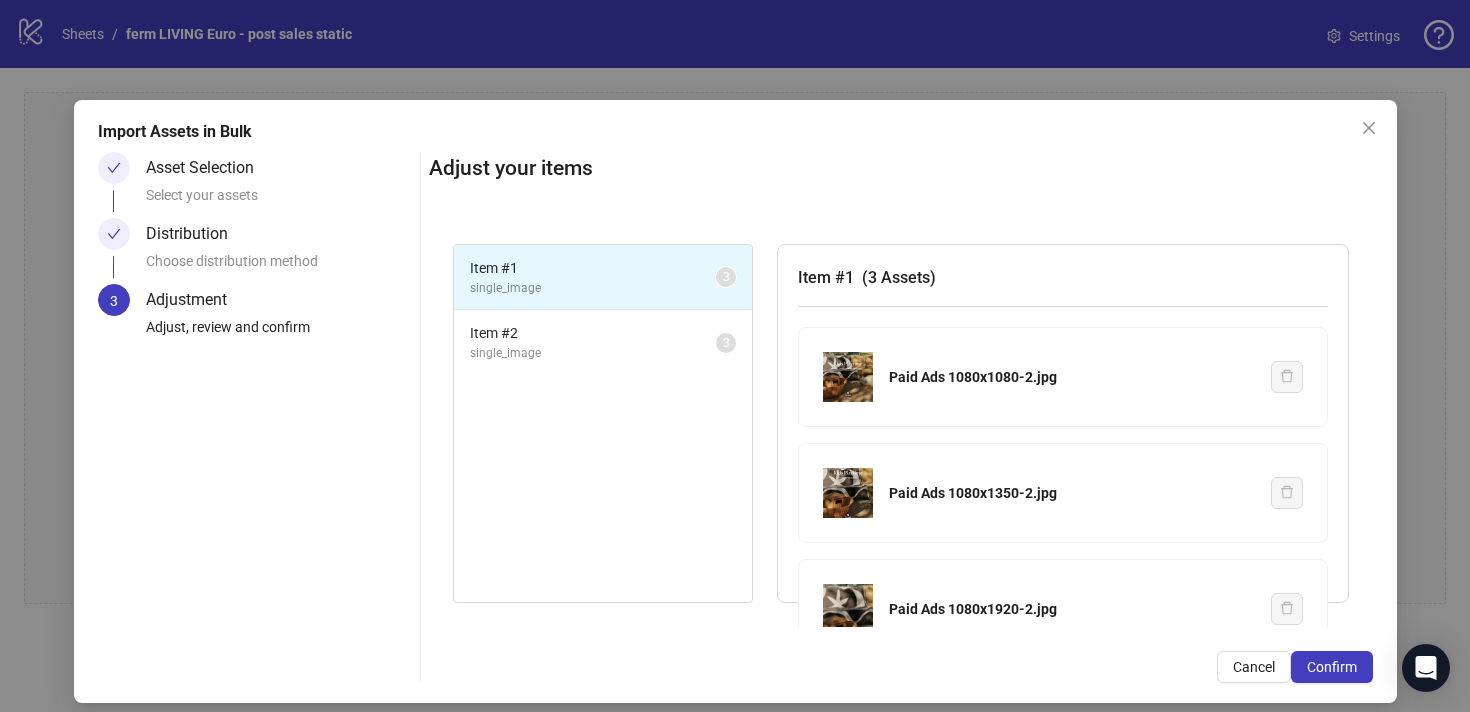 scroll, scrollTop: 47, scrollLeft: 0, axis: vertical 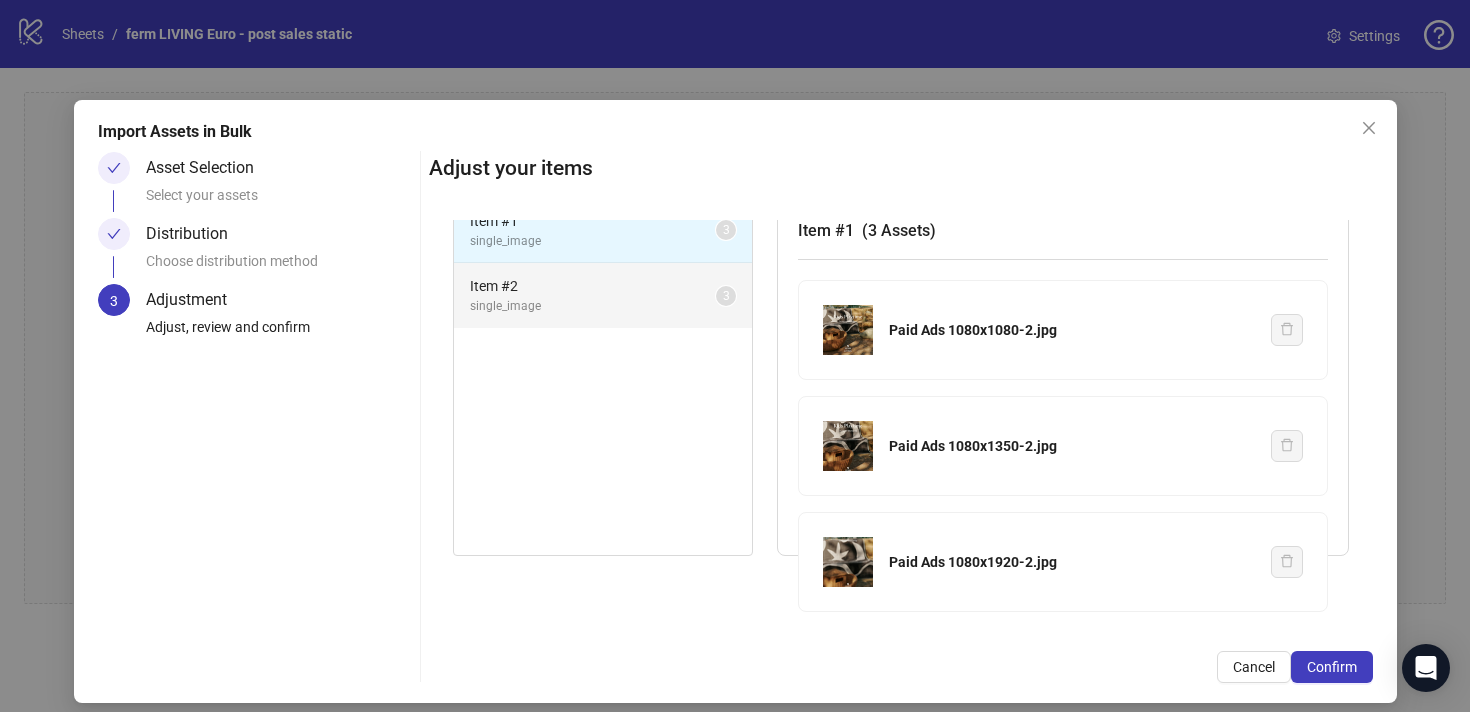 click on "single_image" at bounding box center (593, 306) 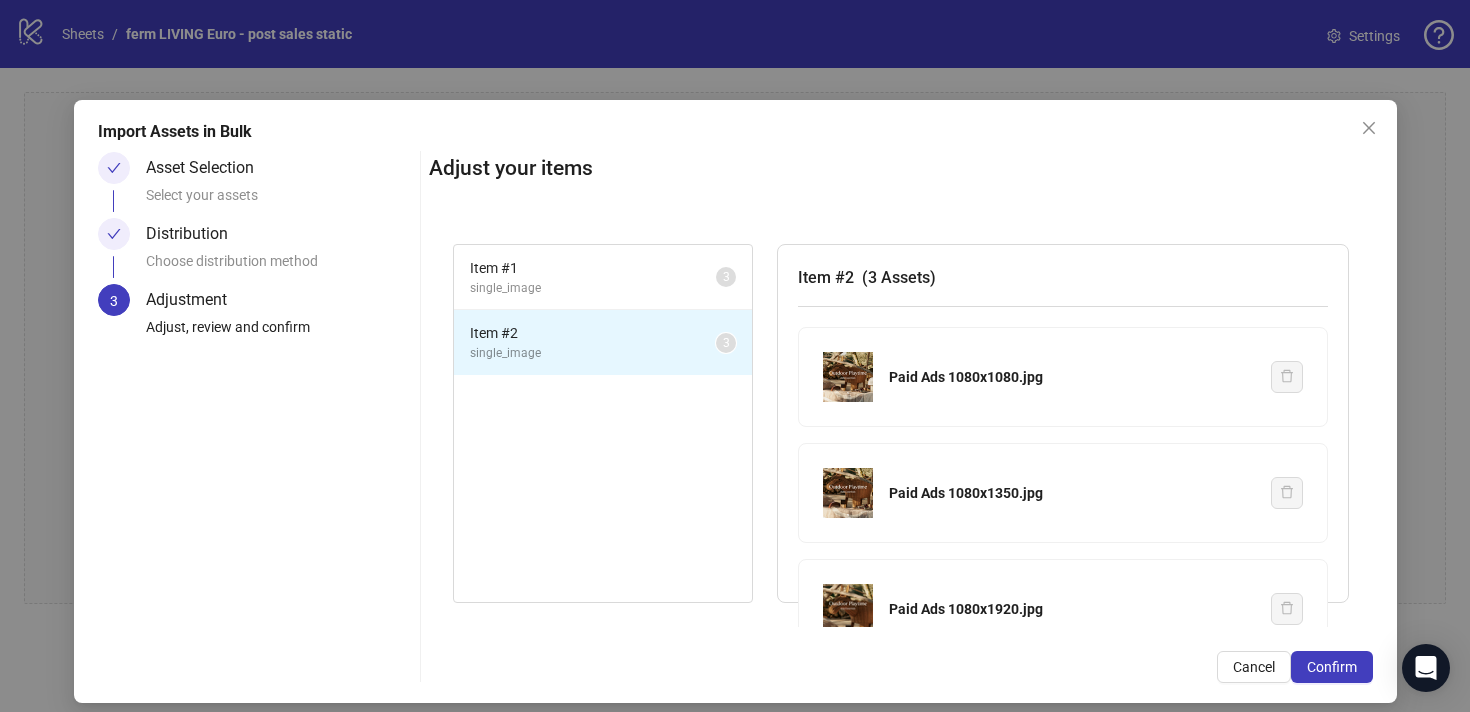 scroll, scrollTop: 47, scrollLeft: 0, axis: vertical 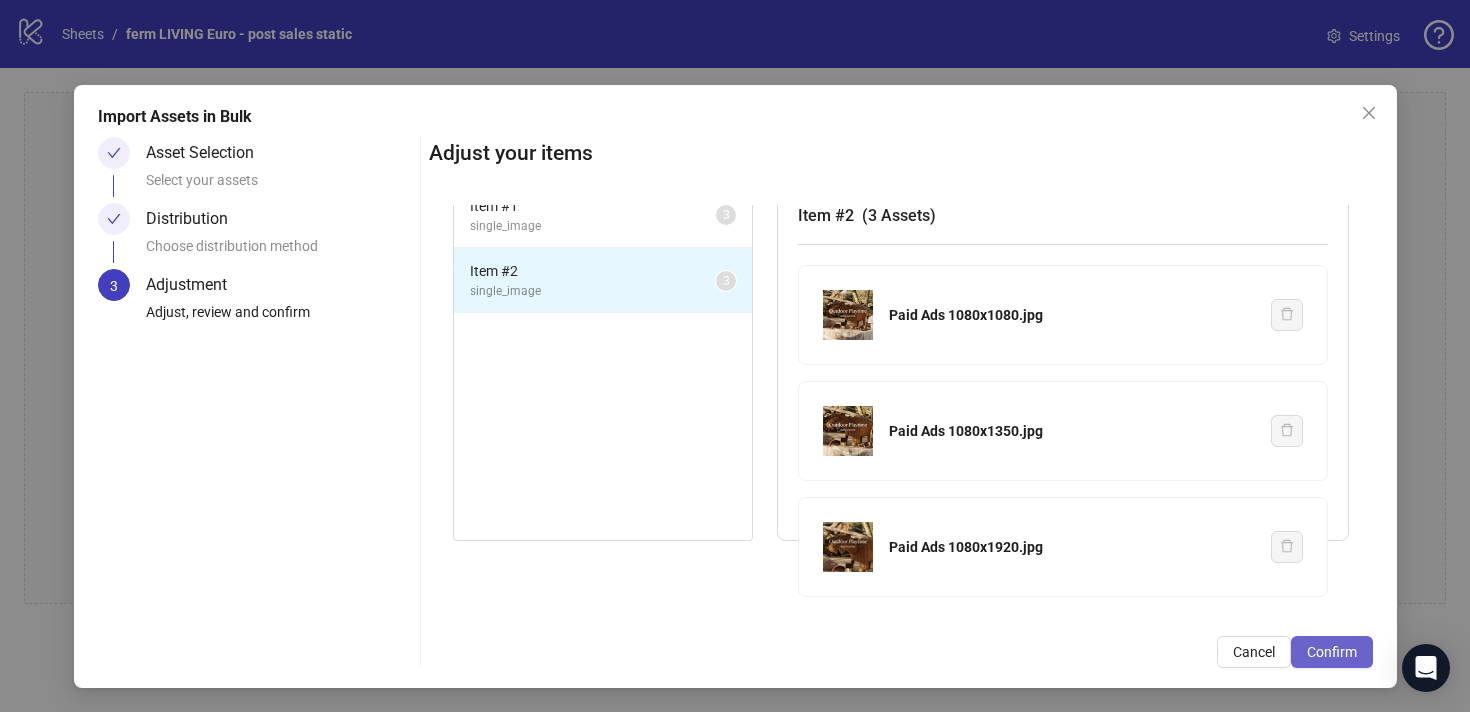 click on "Confirm" at bounding box center (1332, 652) 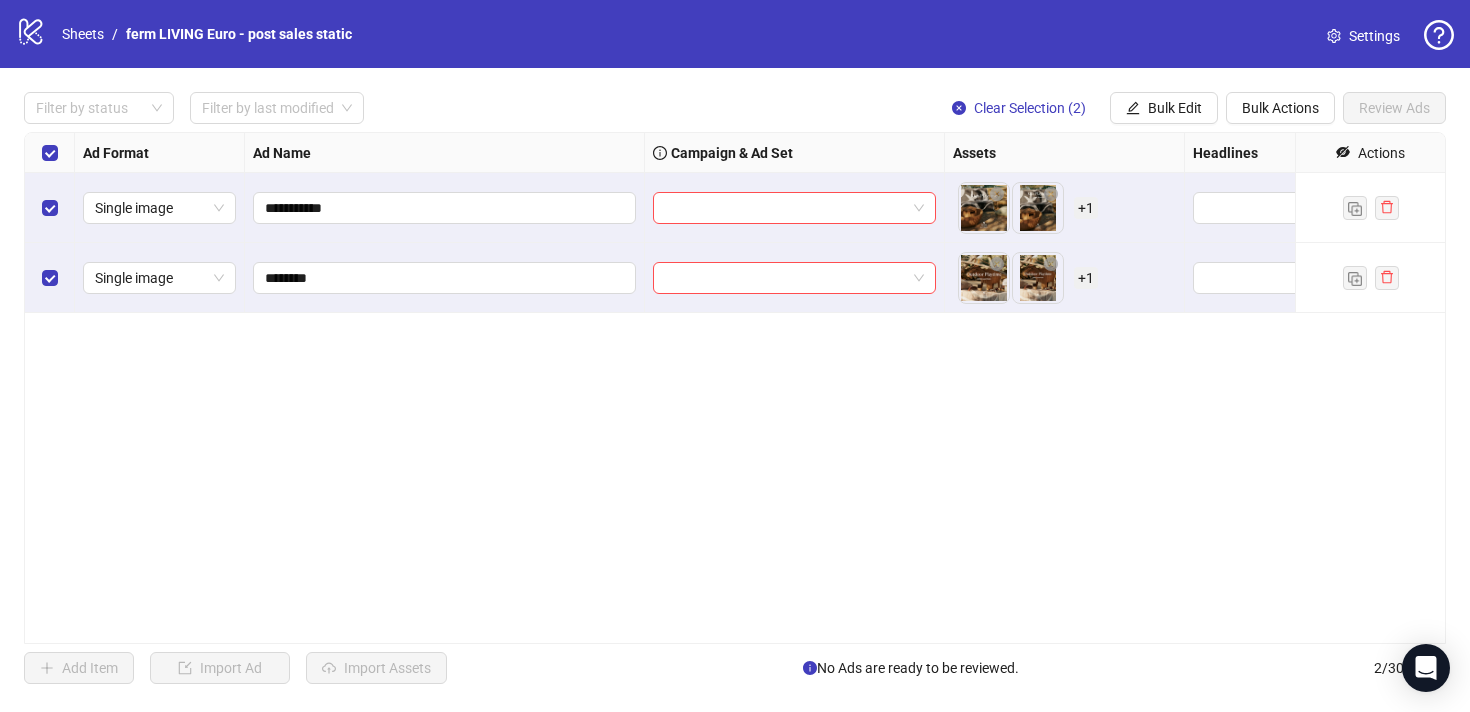 click on "**********" at bounding box center (735, 388) 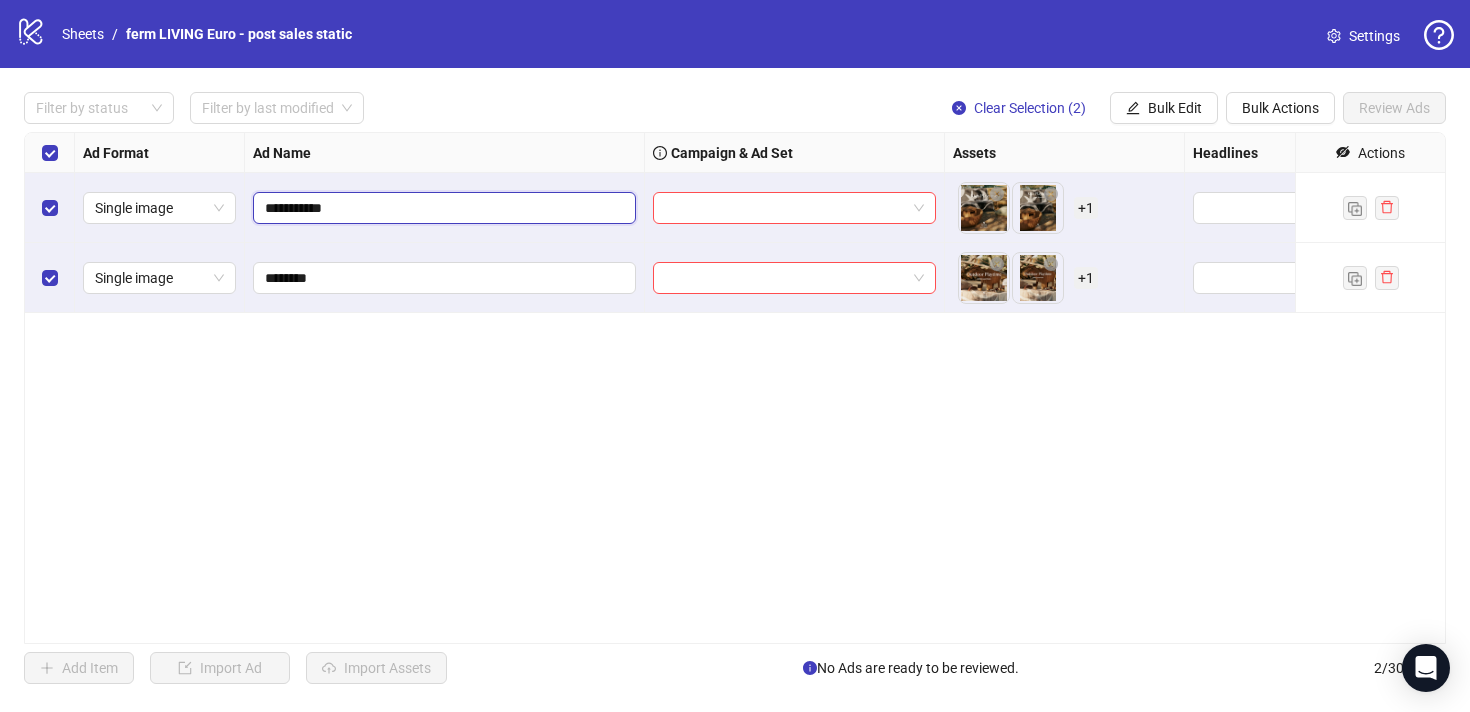 click on "**********" at bounding box center (442, 208) 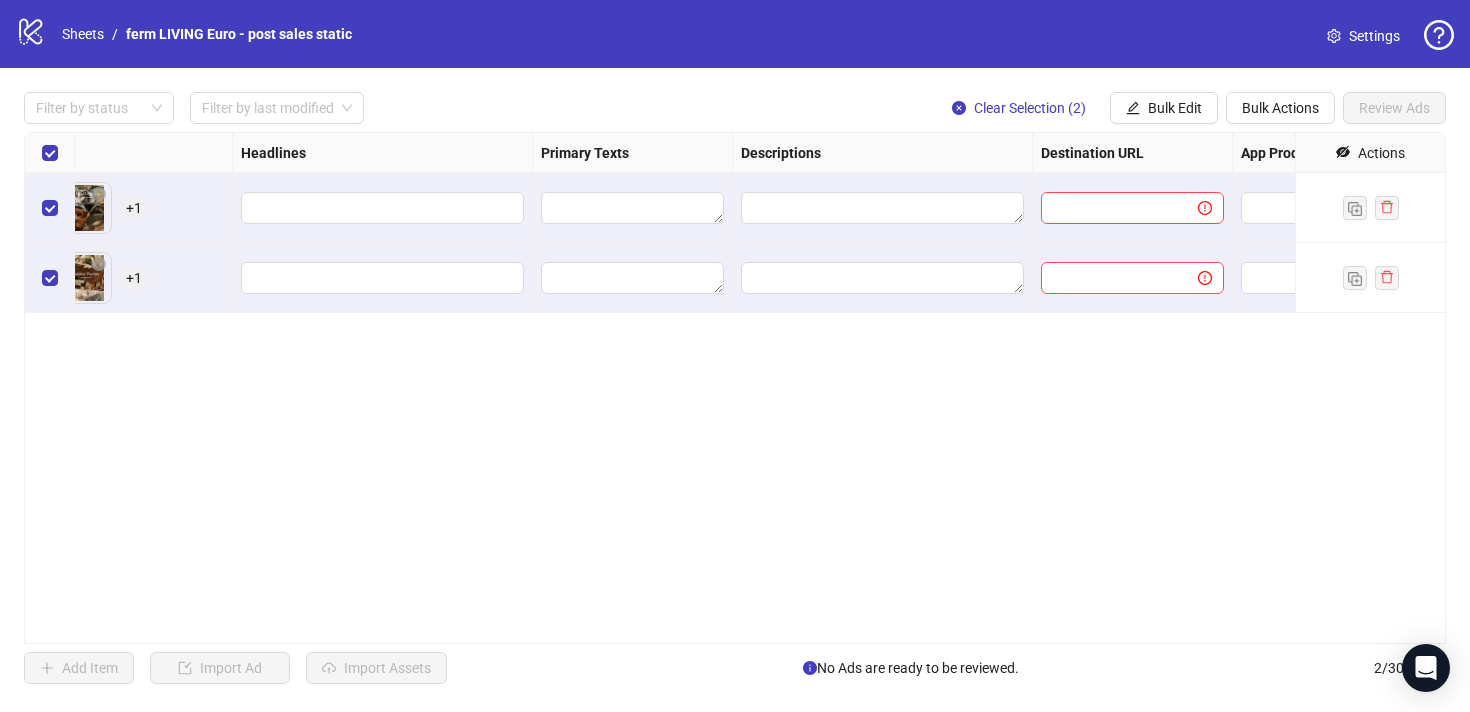 scroll, scrollTop: 0, scrollLeft: 963, axis: horizontal 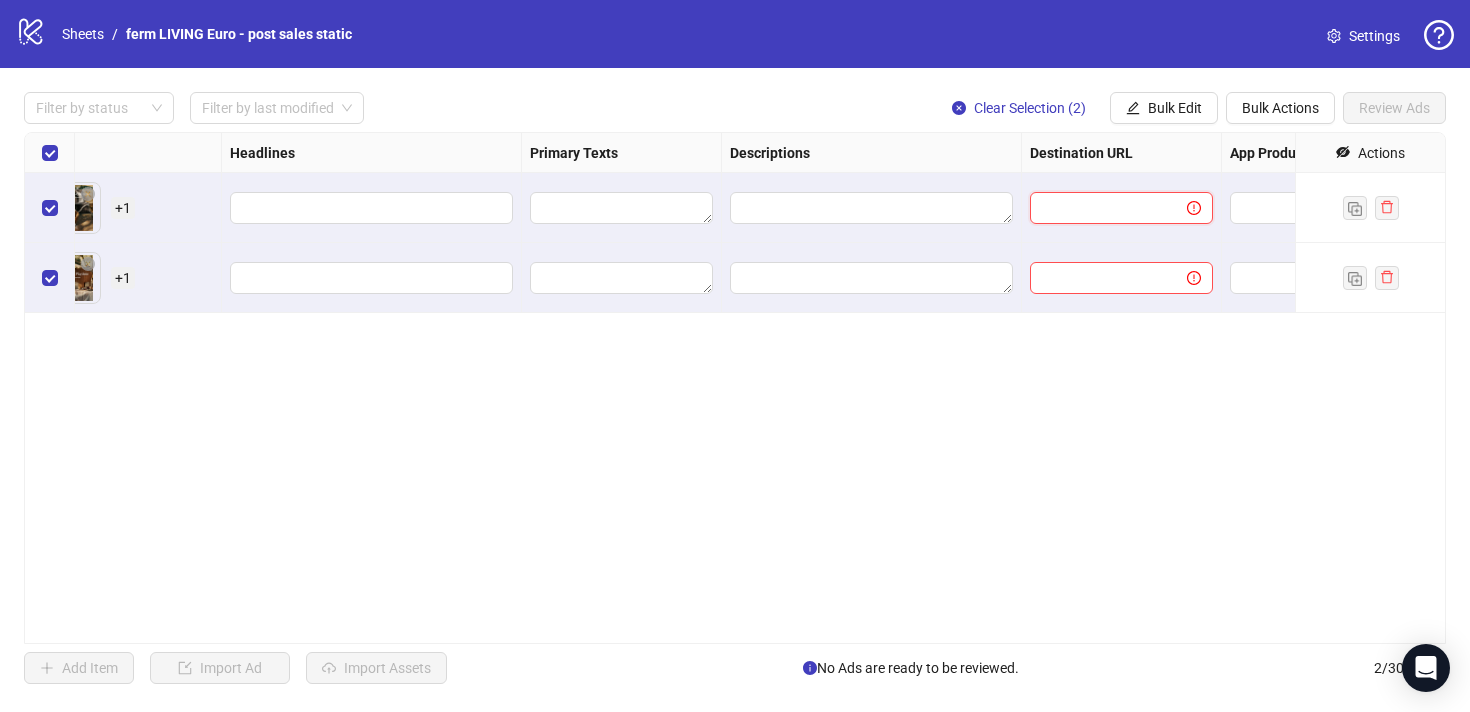 click at bounding box center [1100, 208] 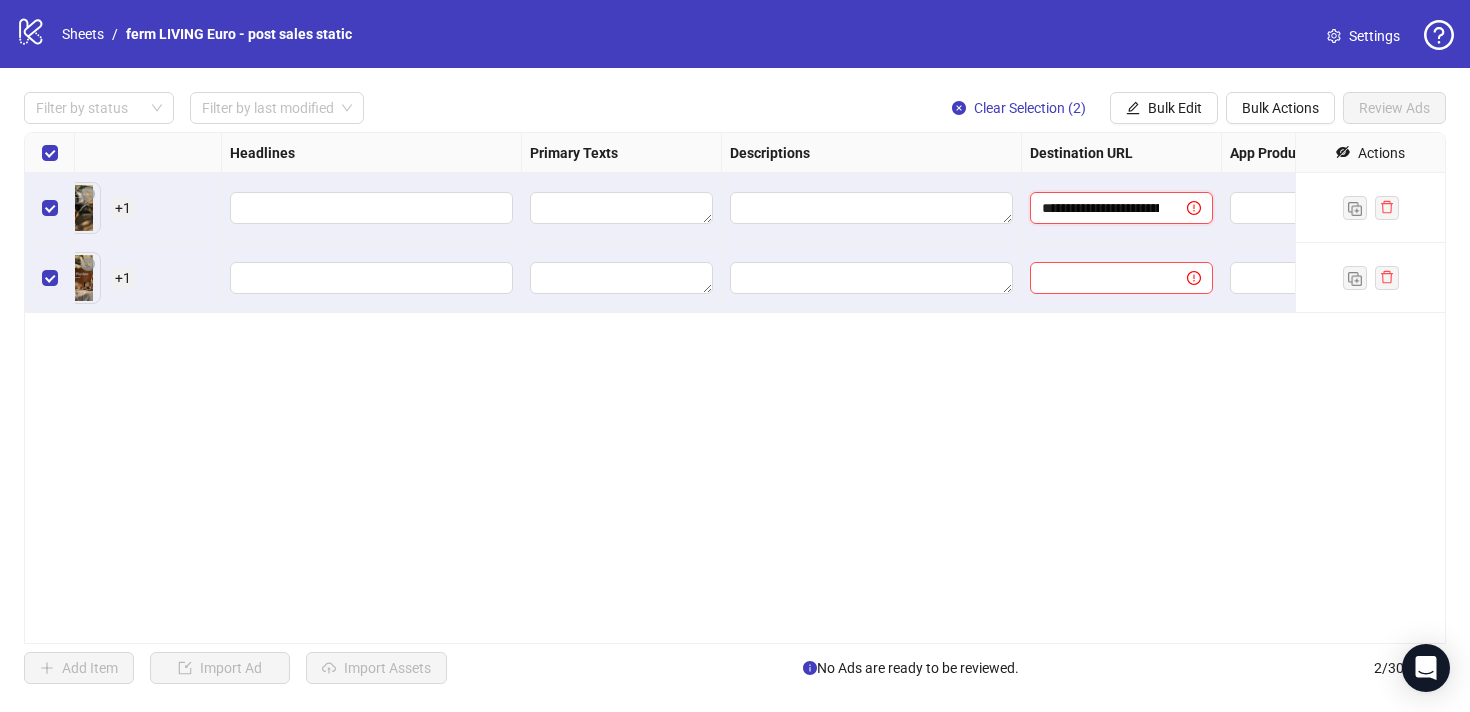 scroll, scrollTop: 0, scrollLeft: 142, axis: horizontal 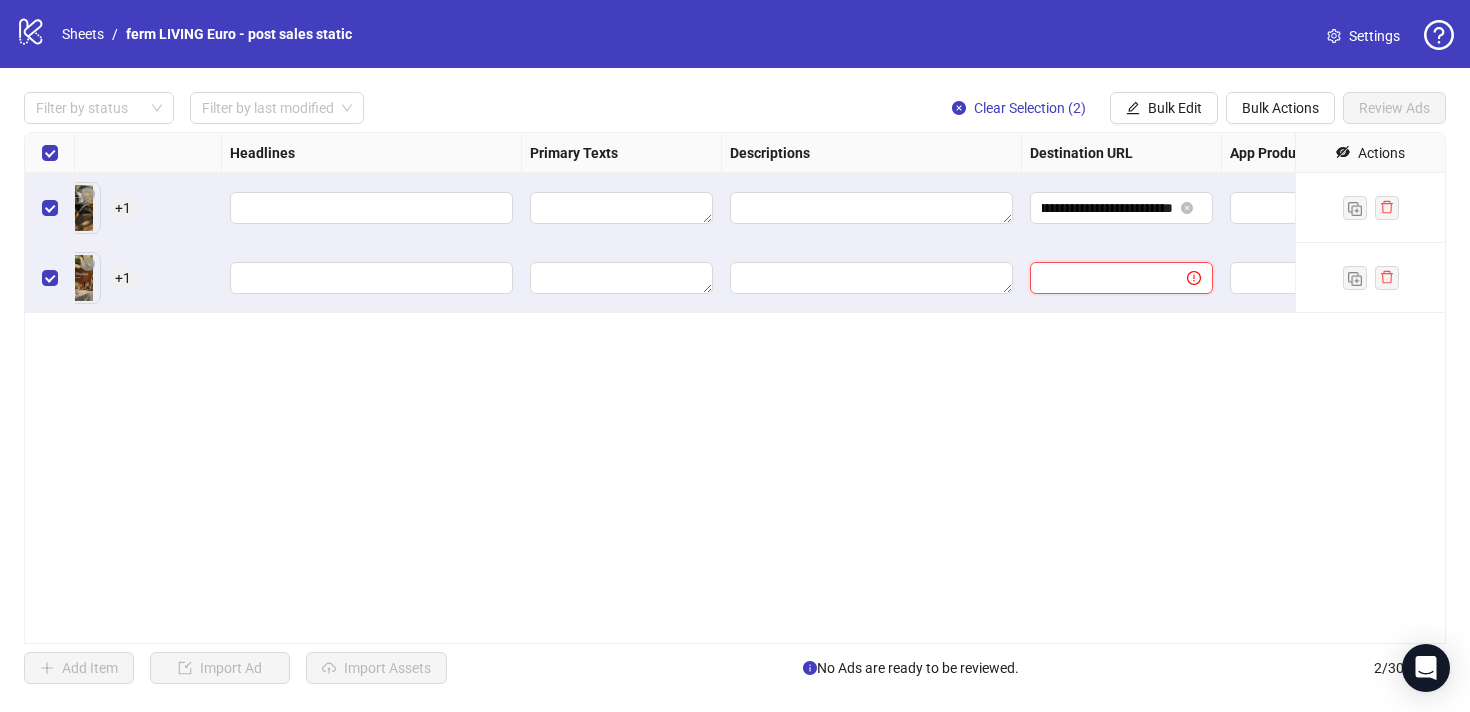 click at bounding box center [1100, 278] 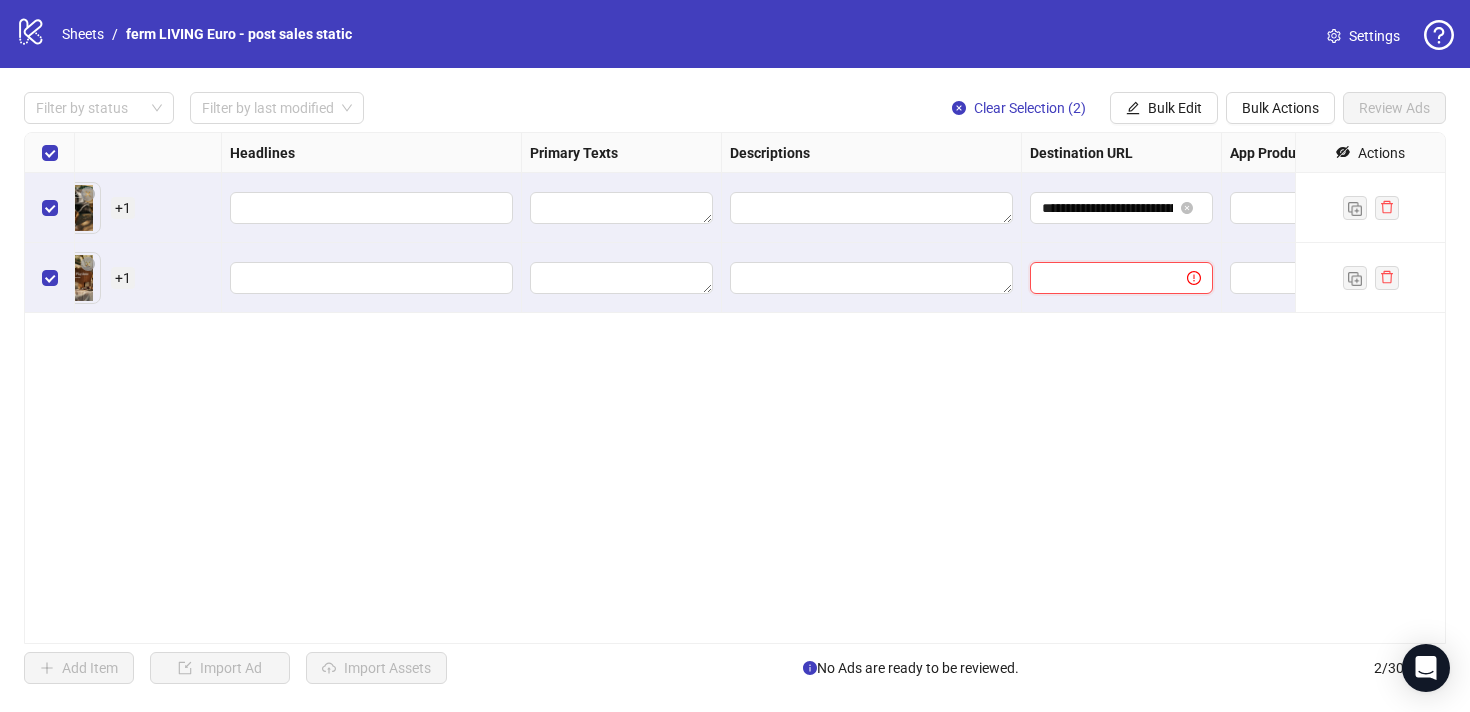 paste on "**********" 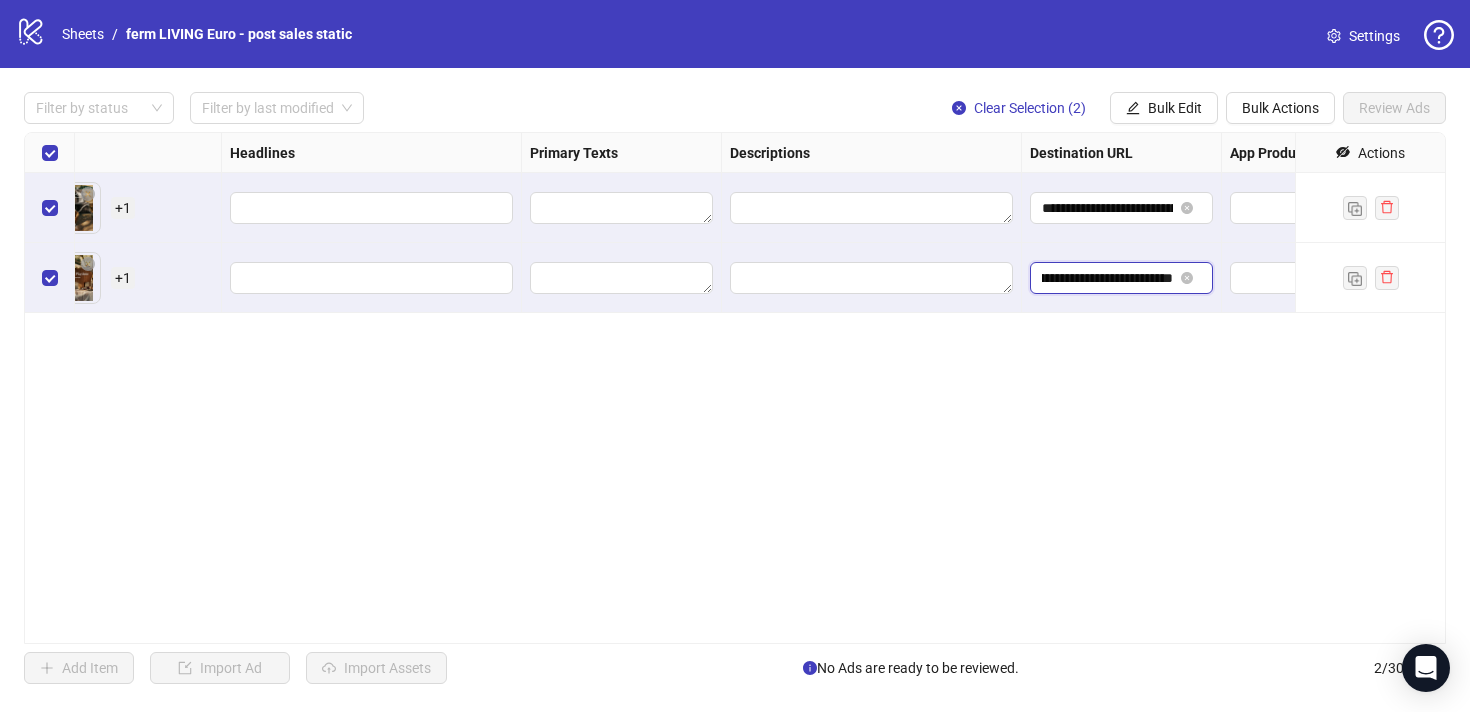 scroll, scrollTop: 0, scrollLeft: 142, axis: horizontal 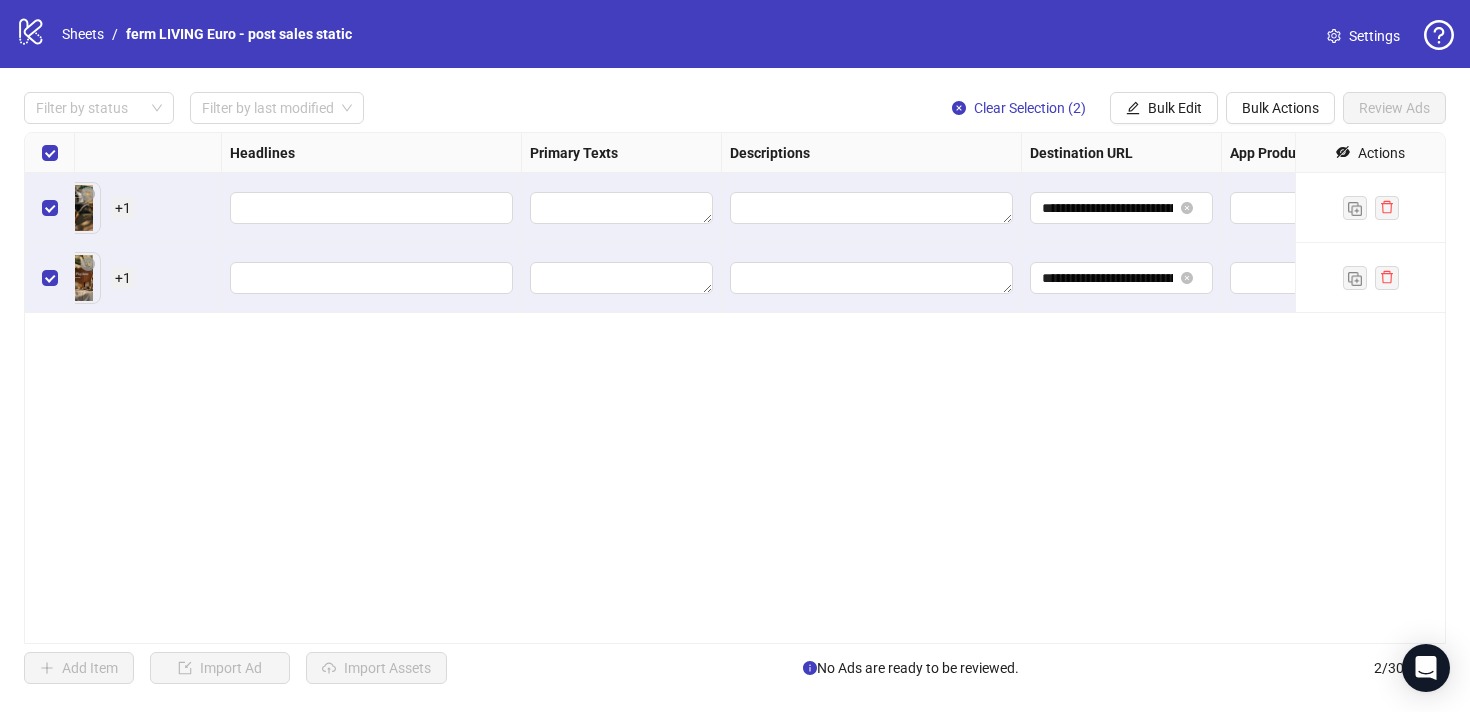 click on "**********" at bounding box center [735, 388] 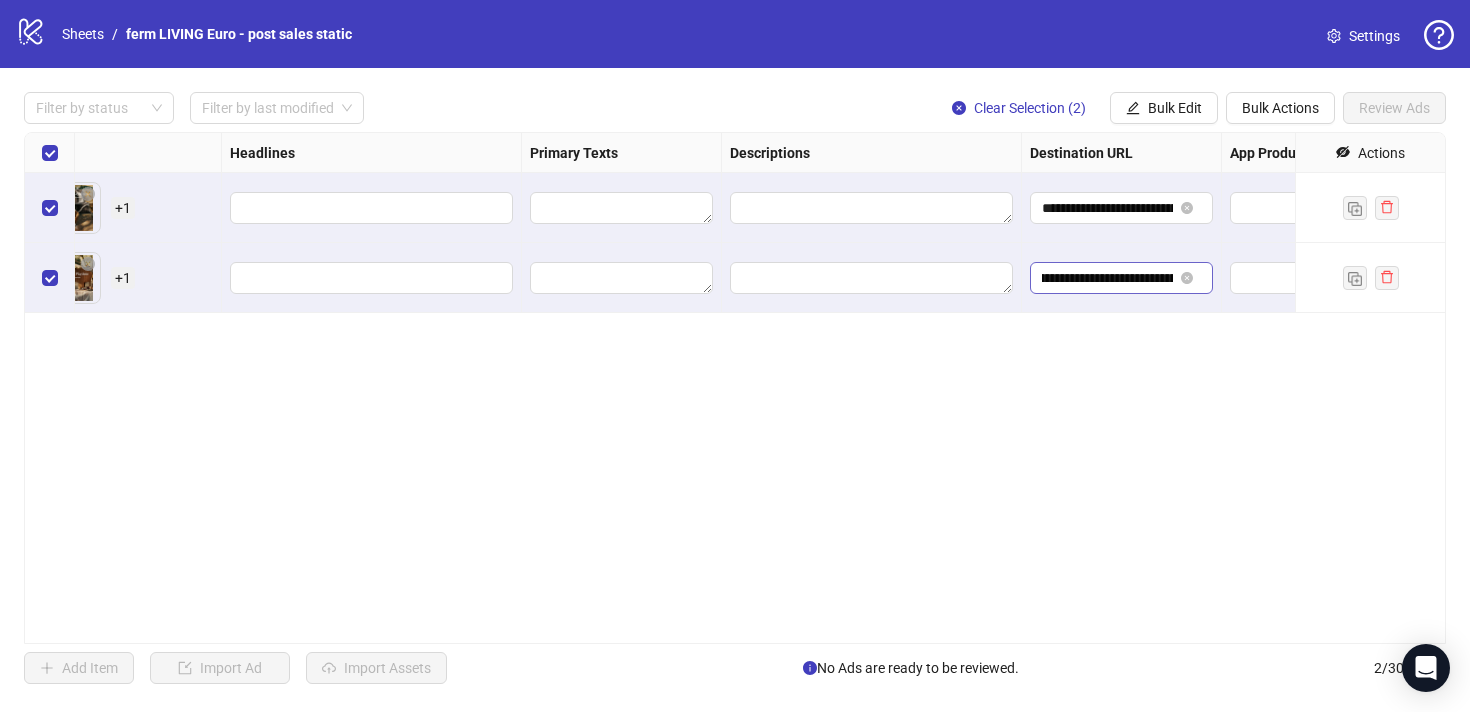 scroll, scrollTop: 0, scrollLeft: 0, axis: both 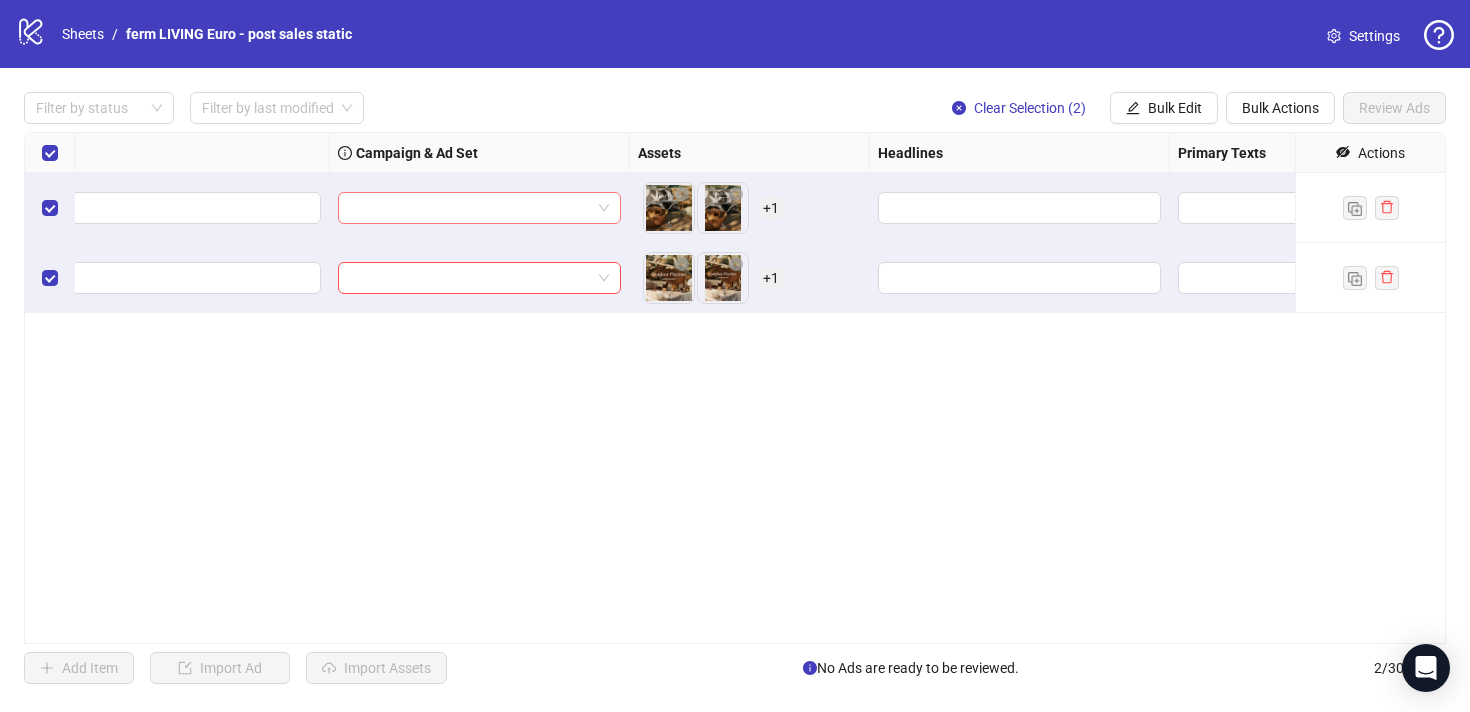 click at bounding box center [470, 208] 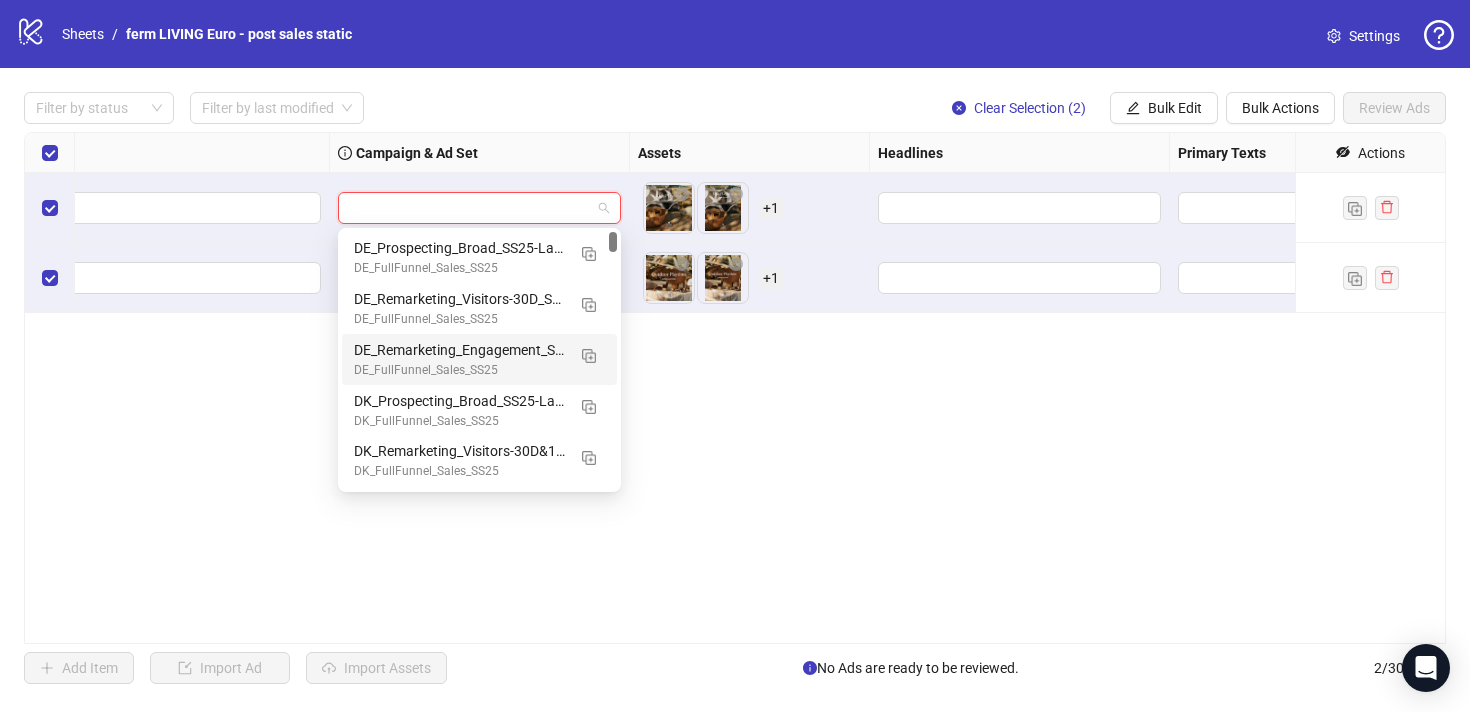 click on "**********" at bounding box center [735, 388] 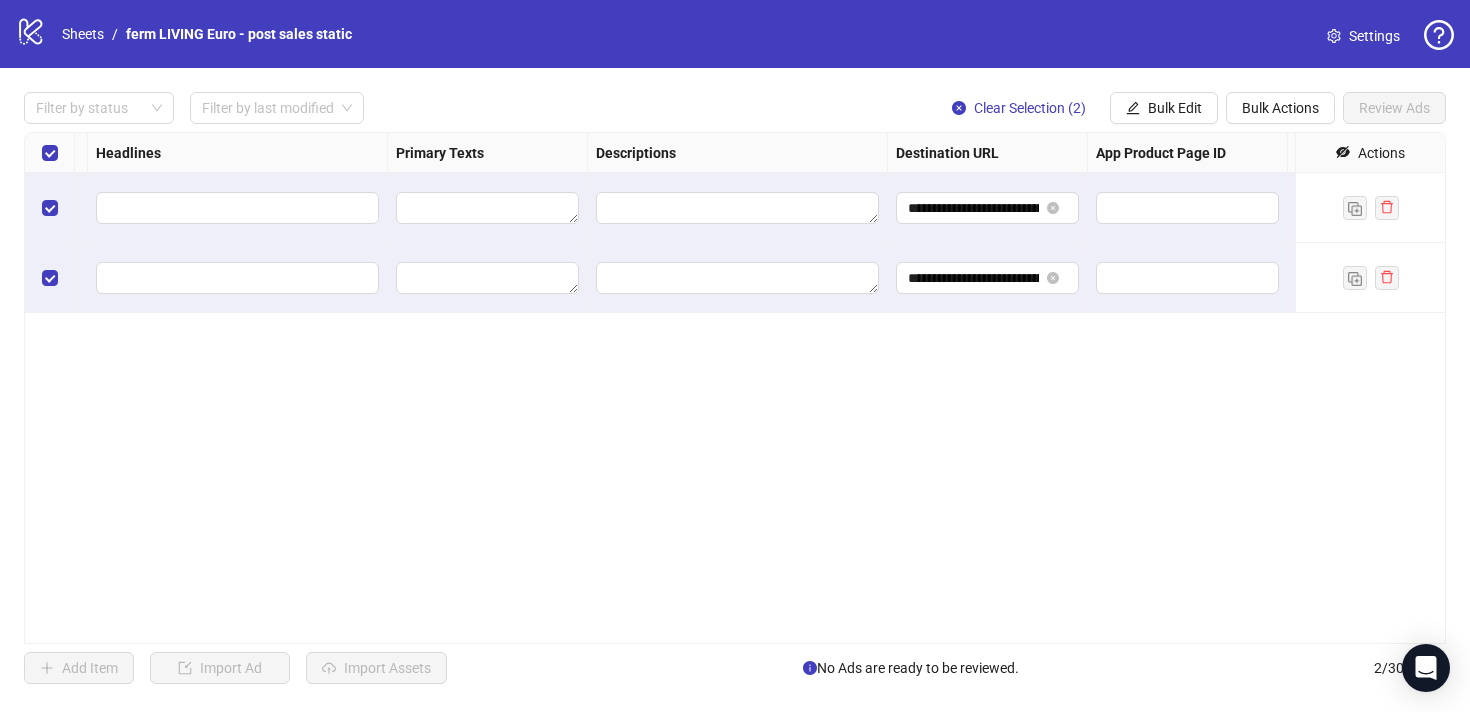 scroll, scrollTop: 0, scrollLeft: 1144, axis: horizontal 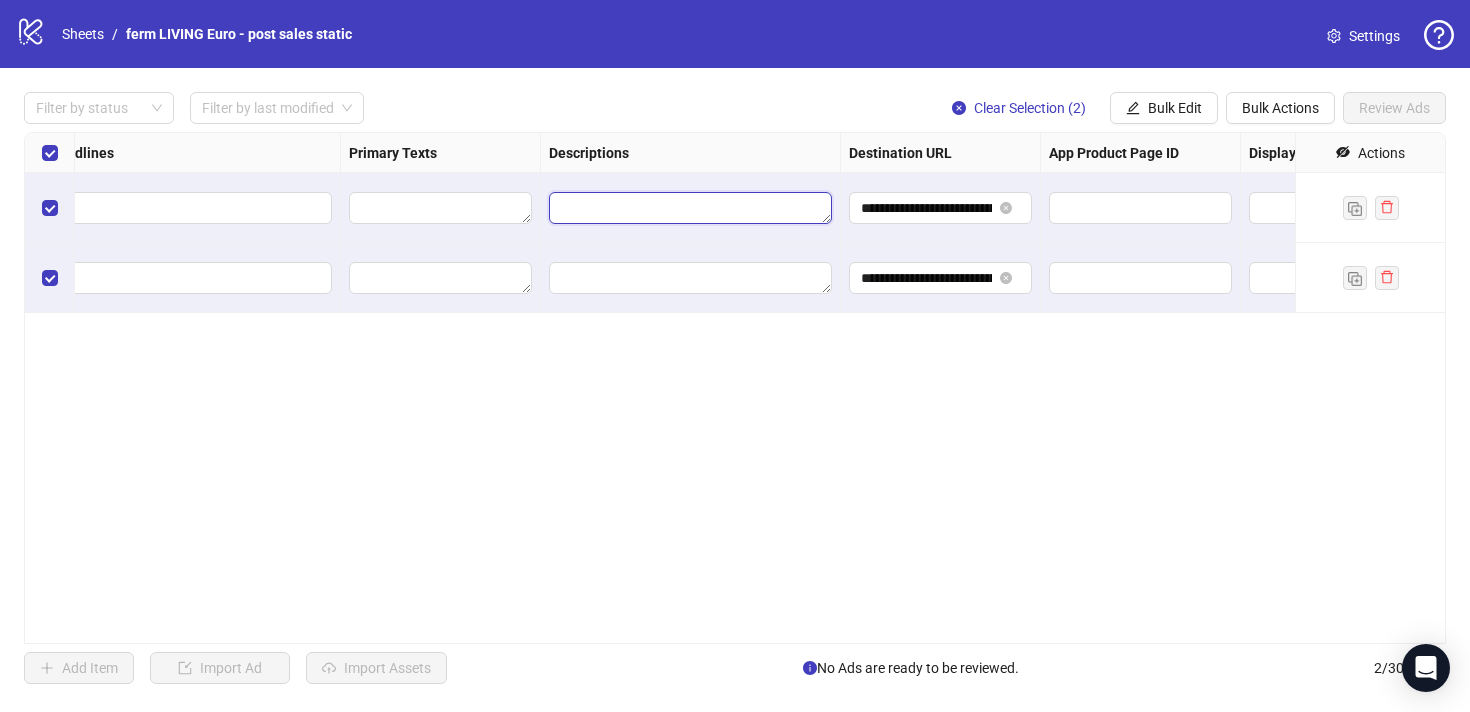 click at bounding box center [690, 208] 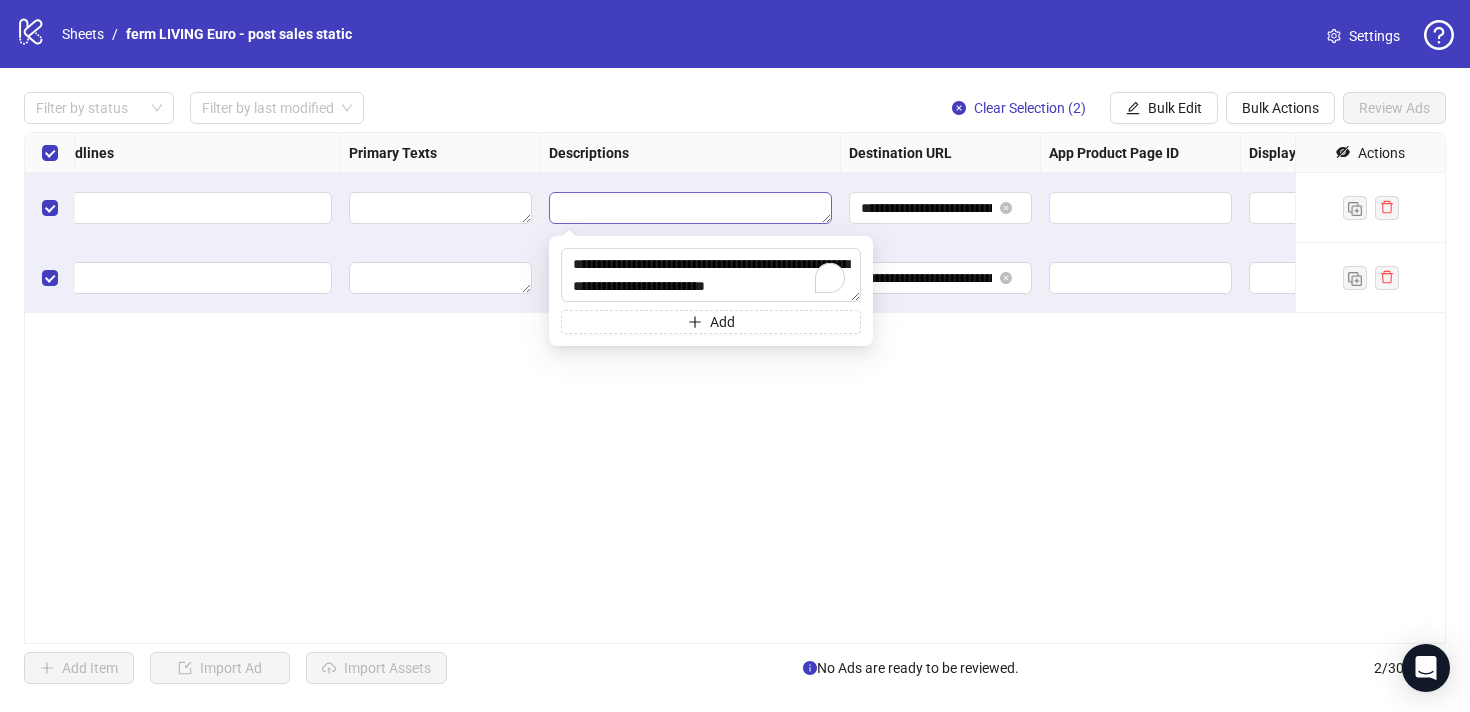scroll, scrollTop: 15, scrollLeft: 0, axis: vertical 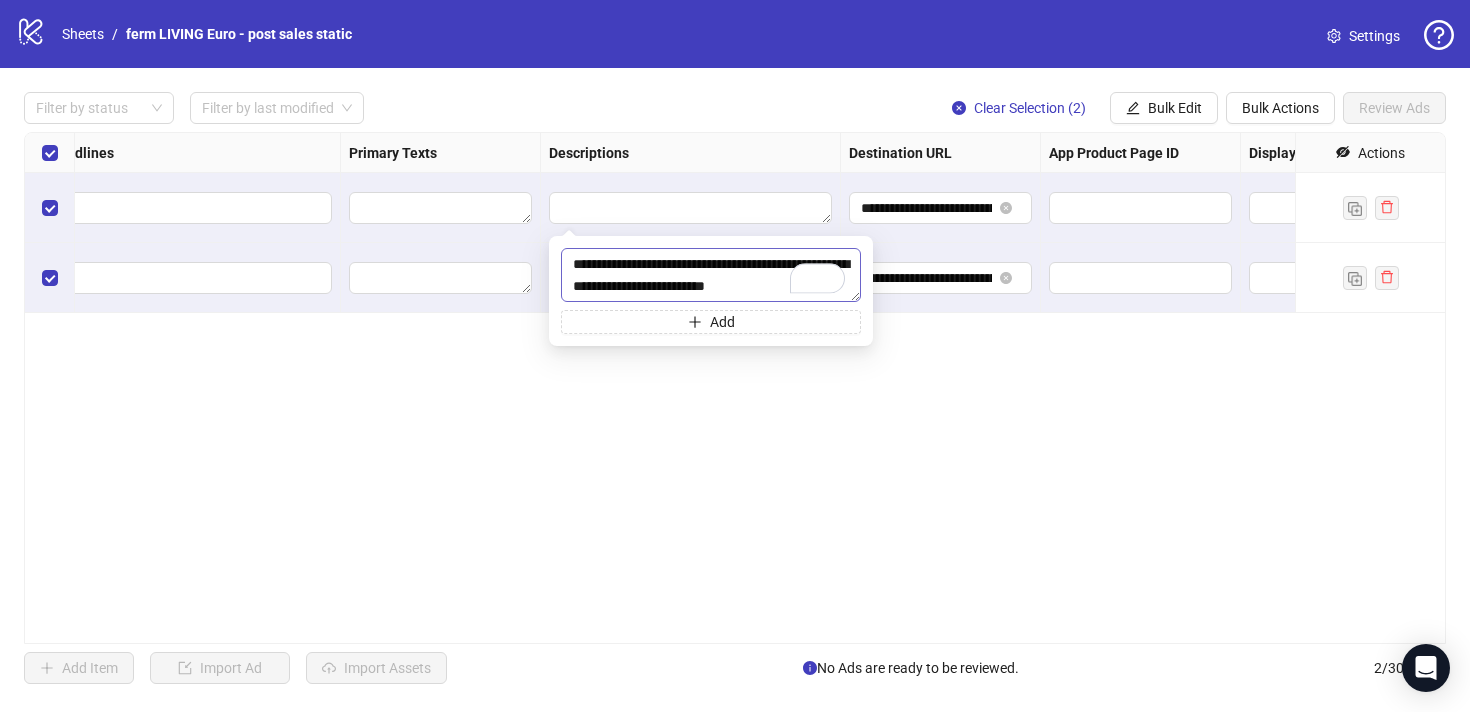 click on "**********" at bounding box center [711, 275] 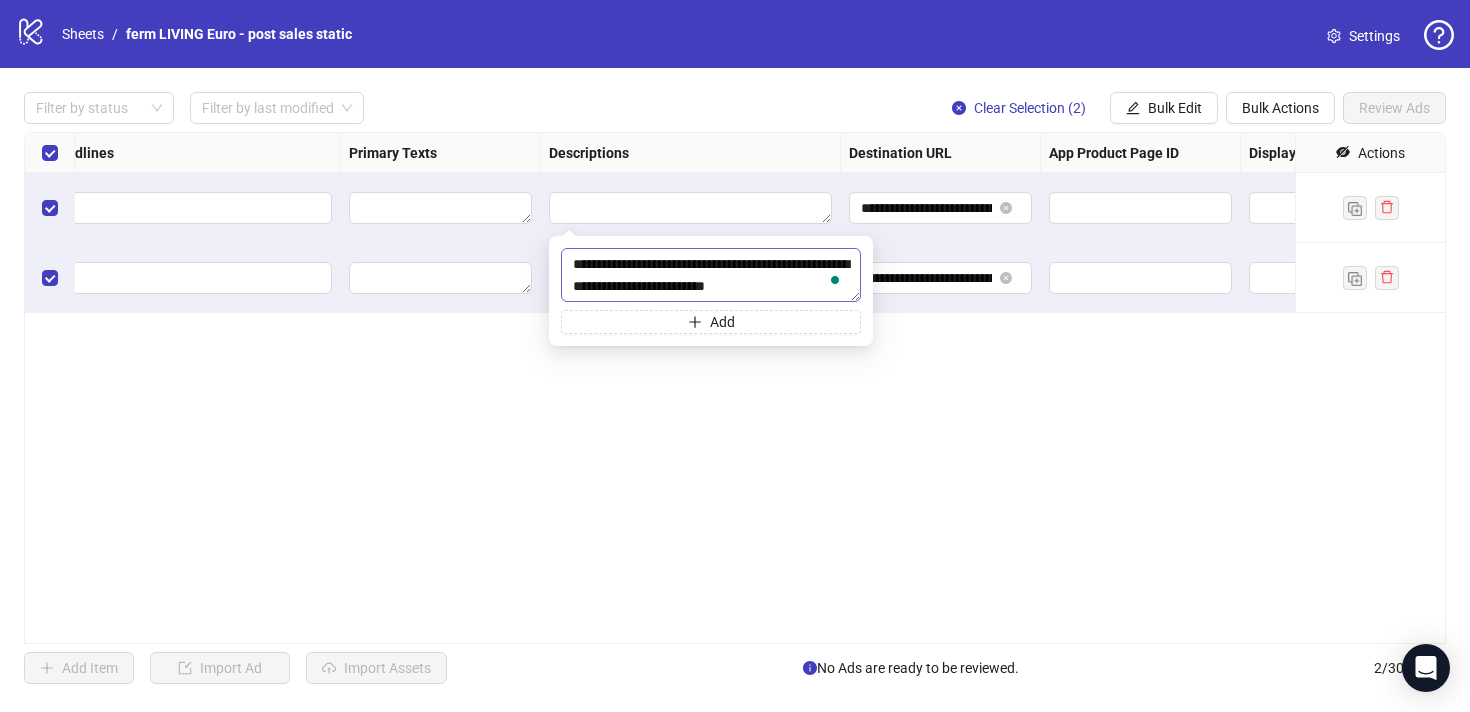 type on "**********" 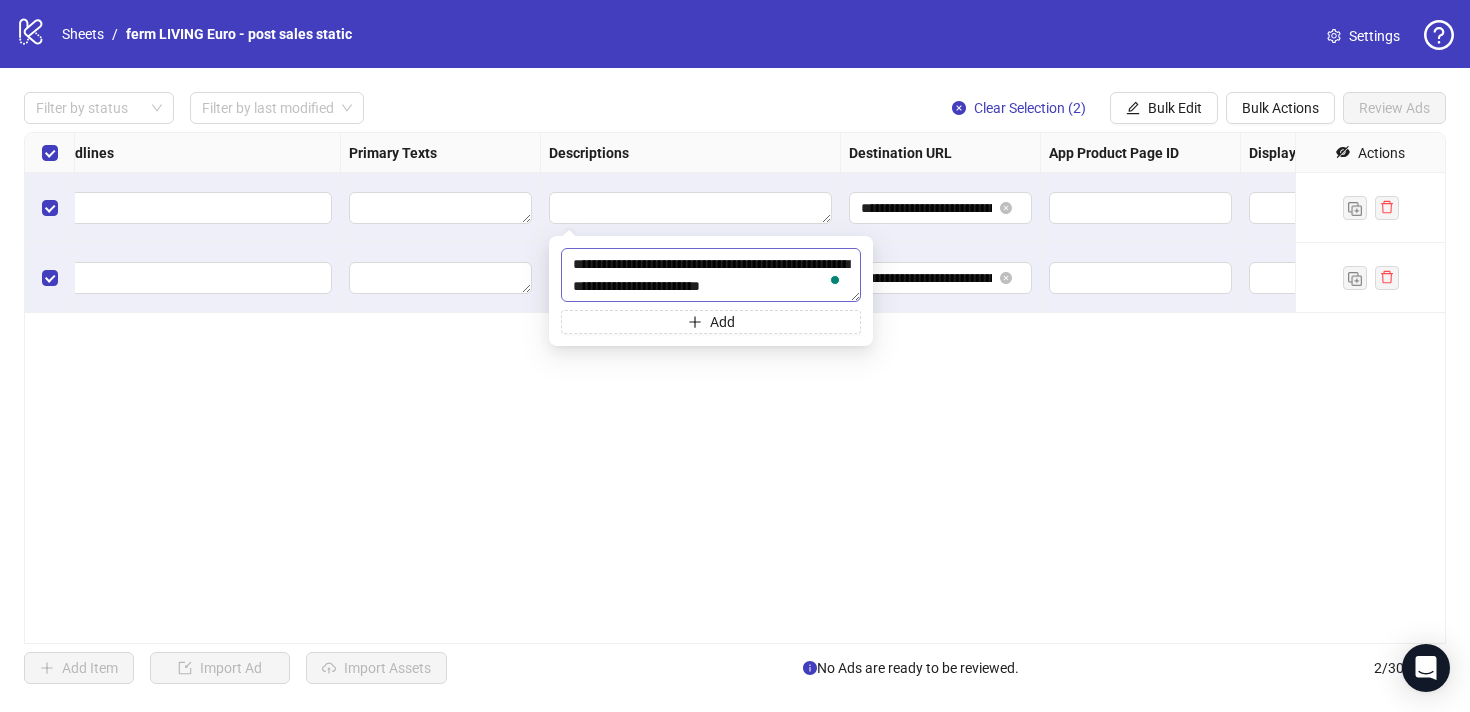 scroll, scrollTop: 0, scrollLeft: 0, axis: both 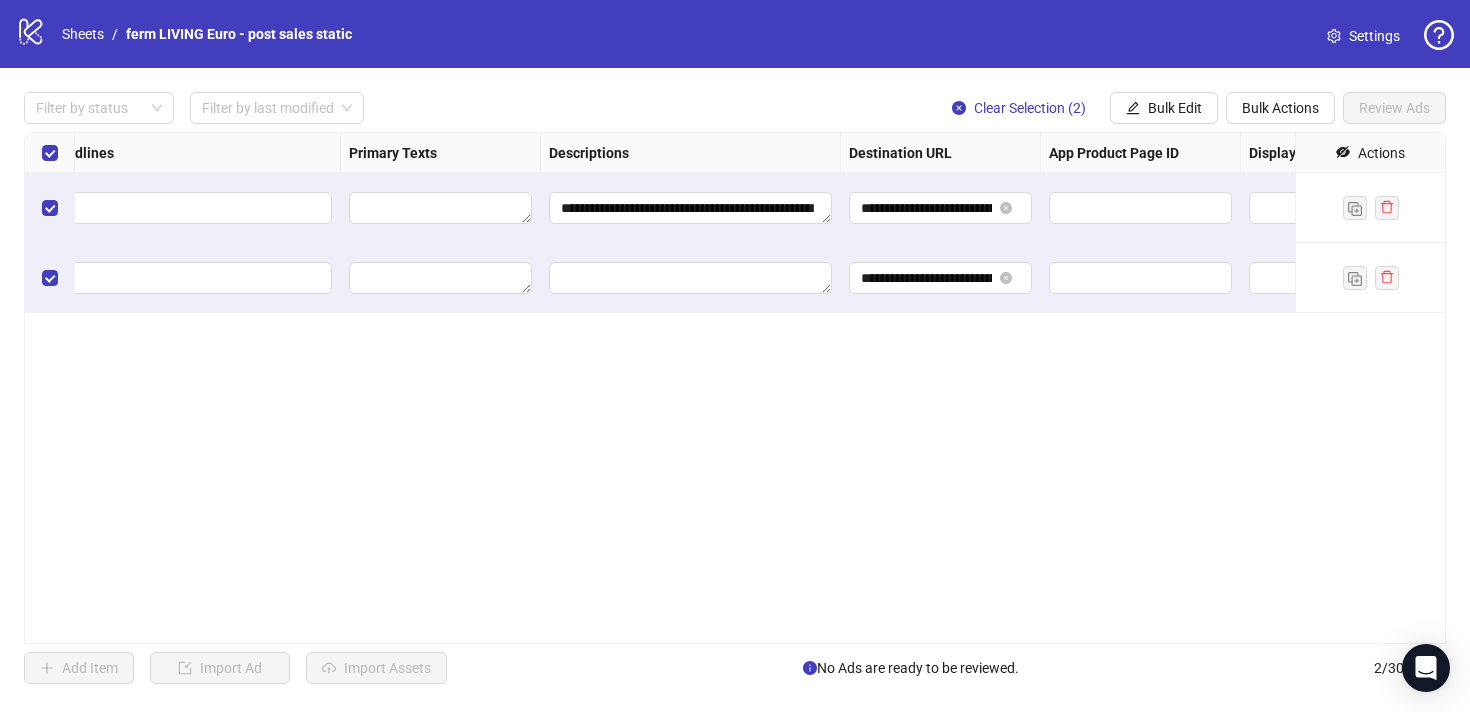 click on "**********" at bounding box center [735, 388] 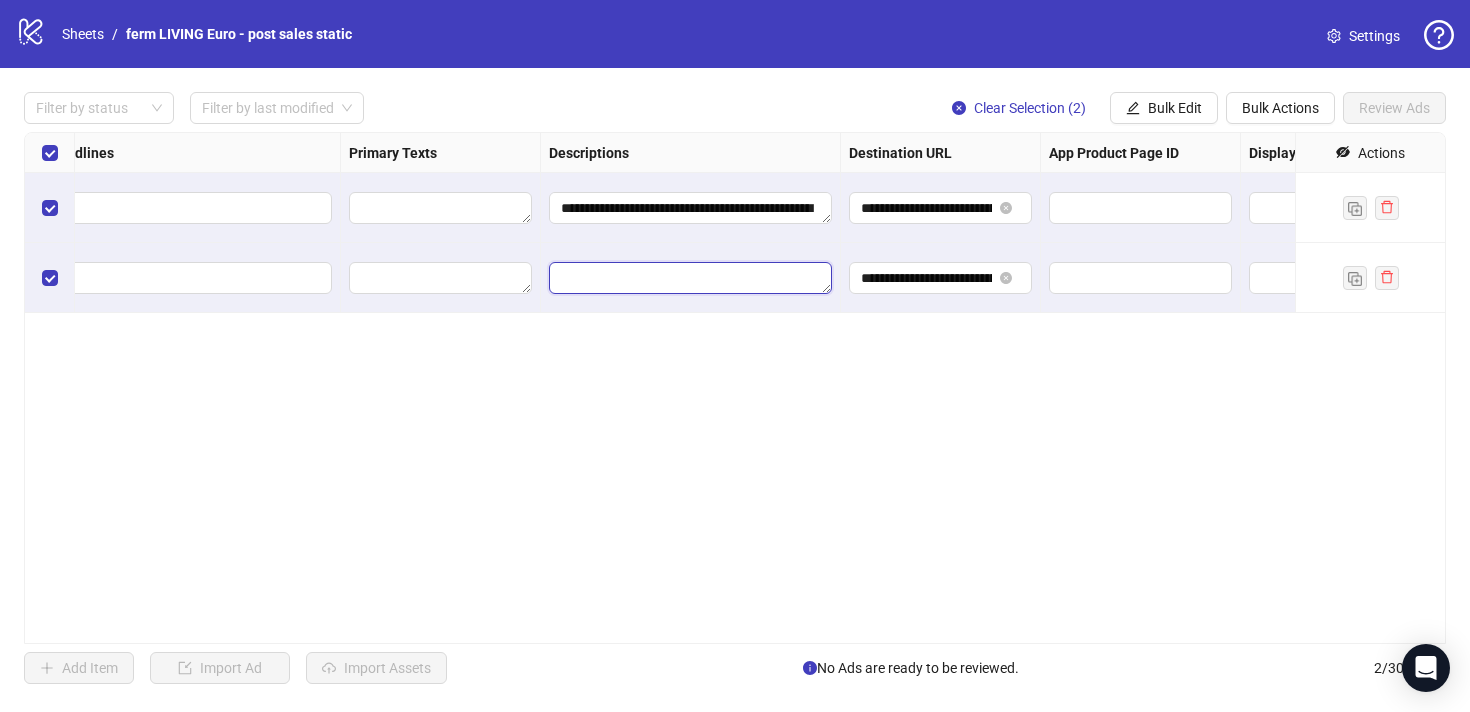click at bounding box center (690, 278) 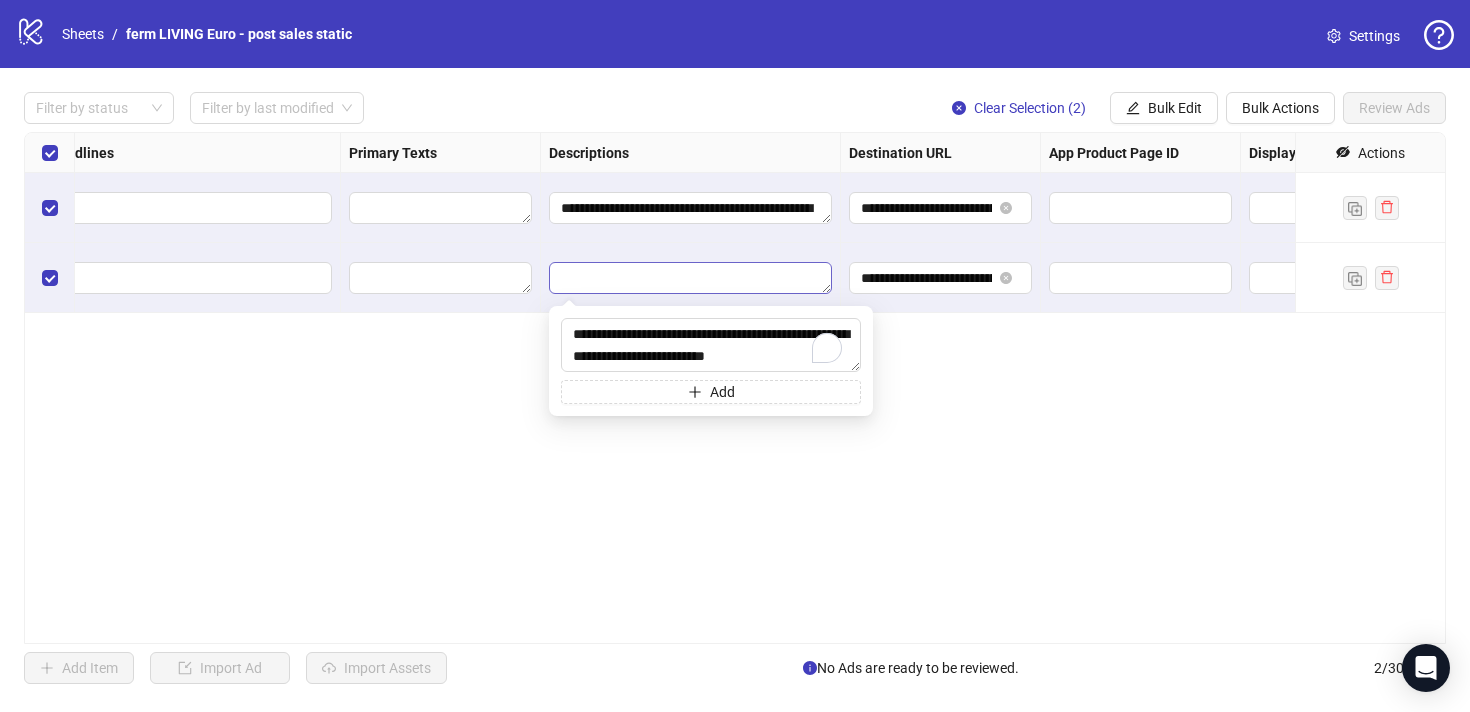 scroll, scrollTop: 15, scrollLeft: 0, axis: vertical 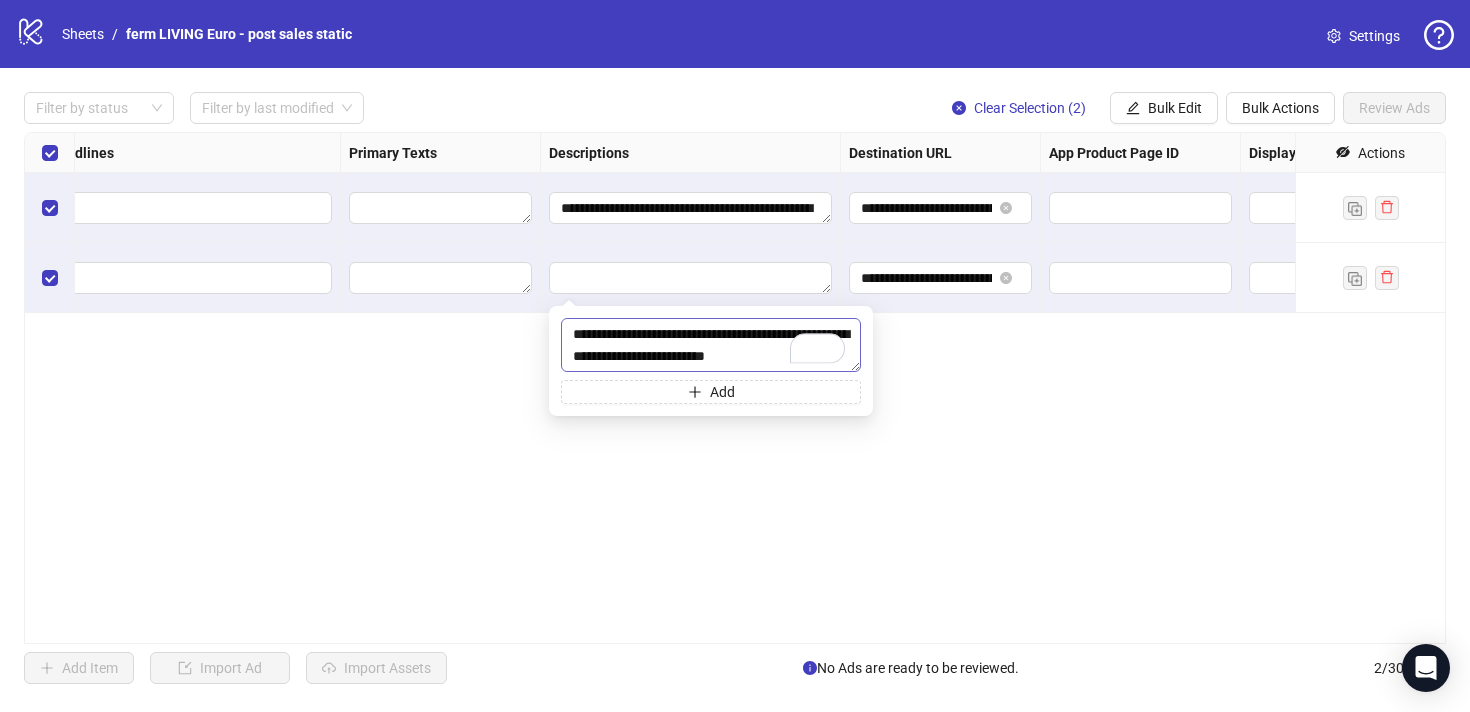 type on "**********" 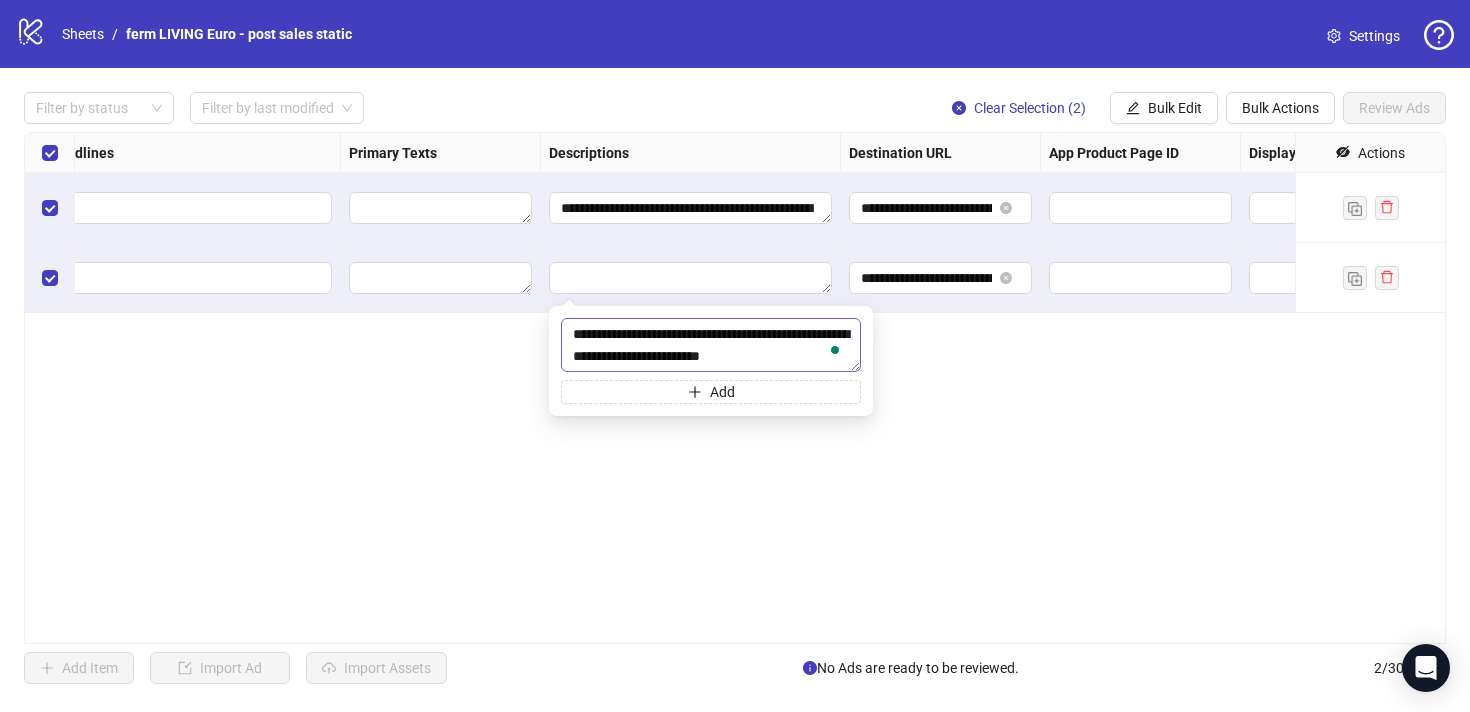 scroll, scrollTop: 0, scrollLeft: 0, axis: both 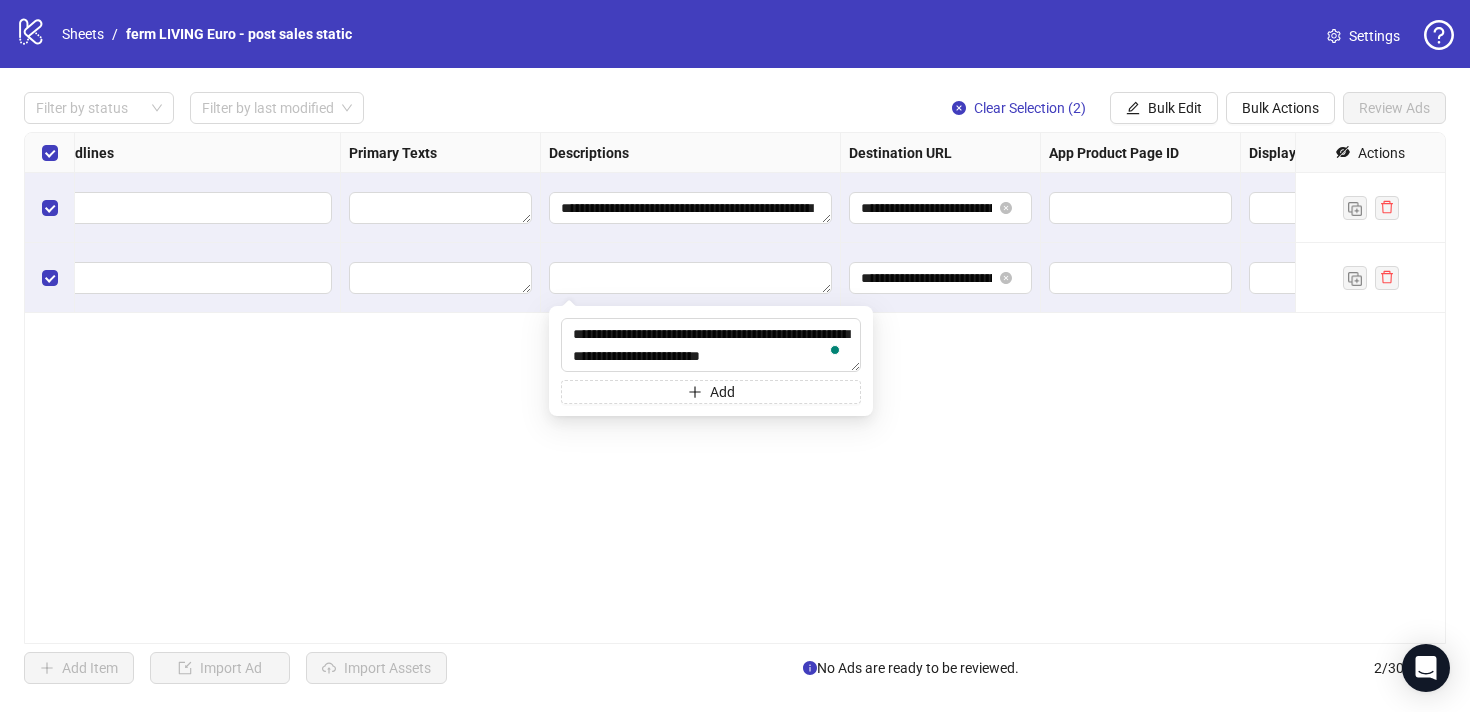 click on "**********" at bounding box center [735, 388] 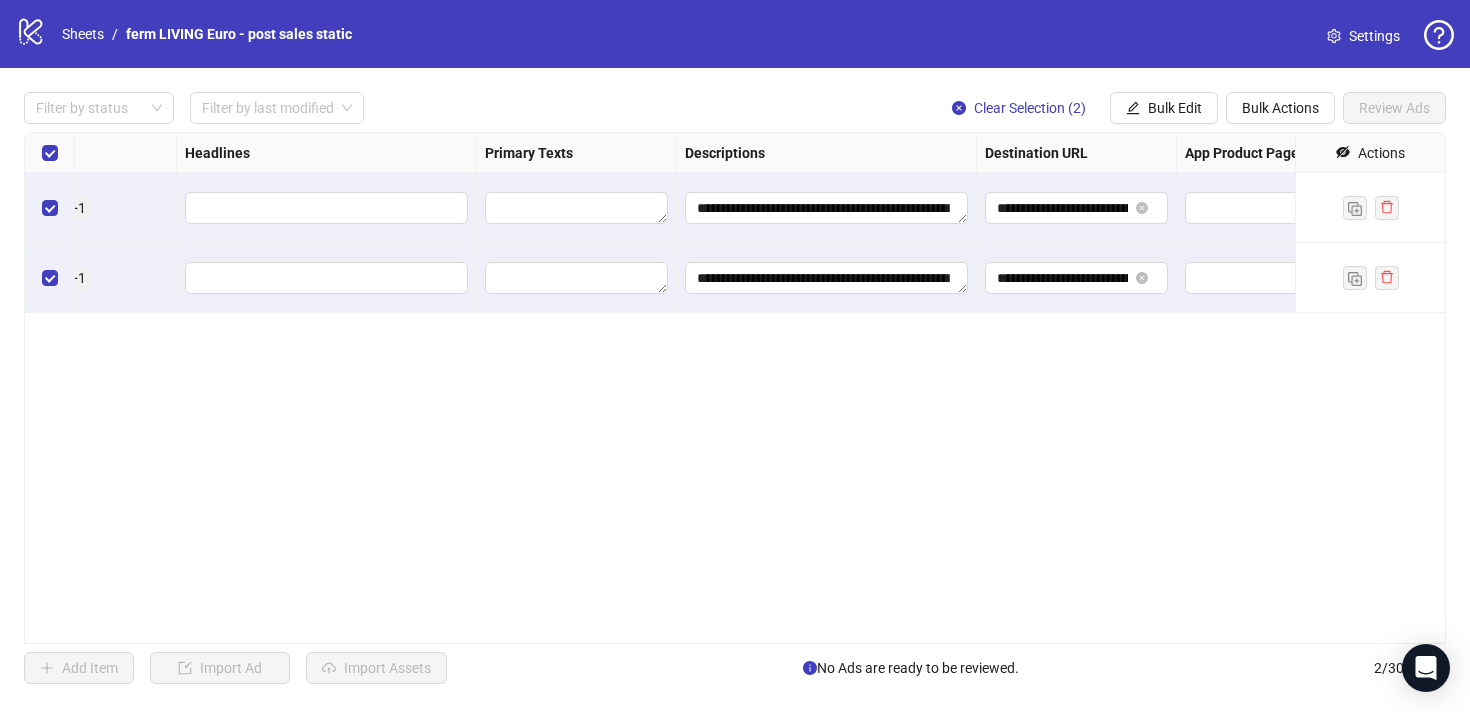 scroll, scrollTop: 0, scrollLeft: 959, axis: horizontal 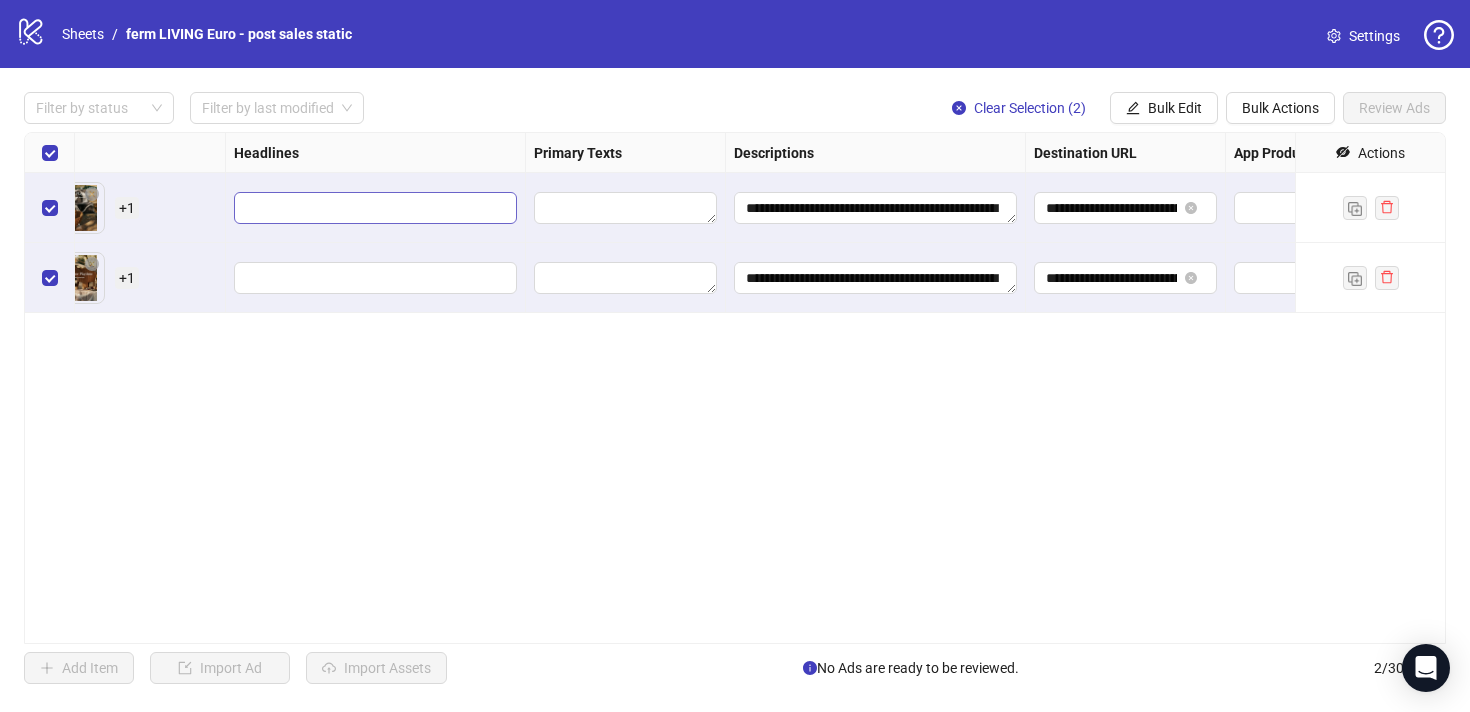 click at bounding box center [375, 208] 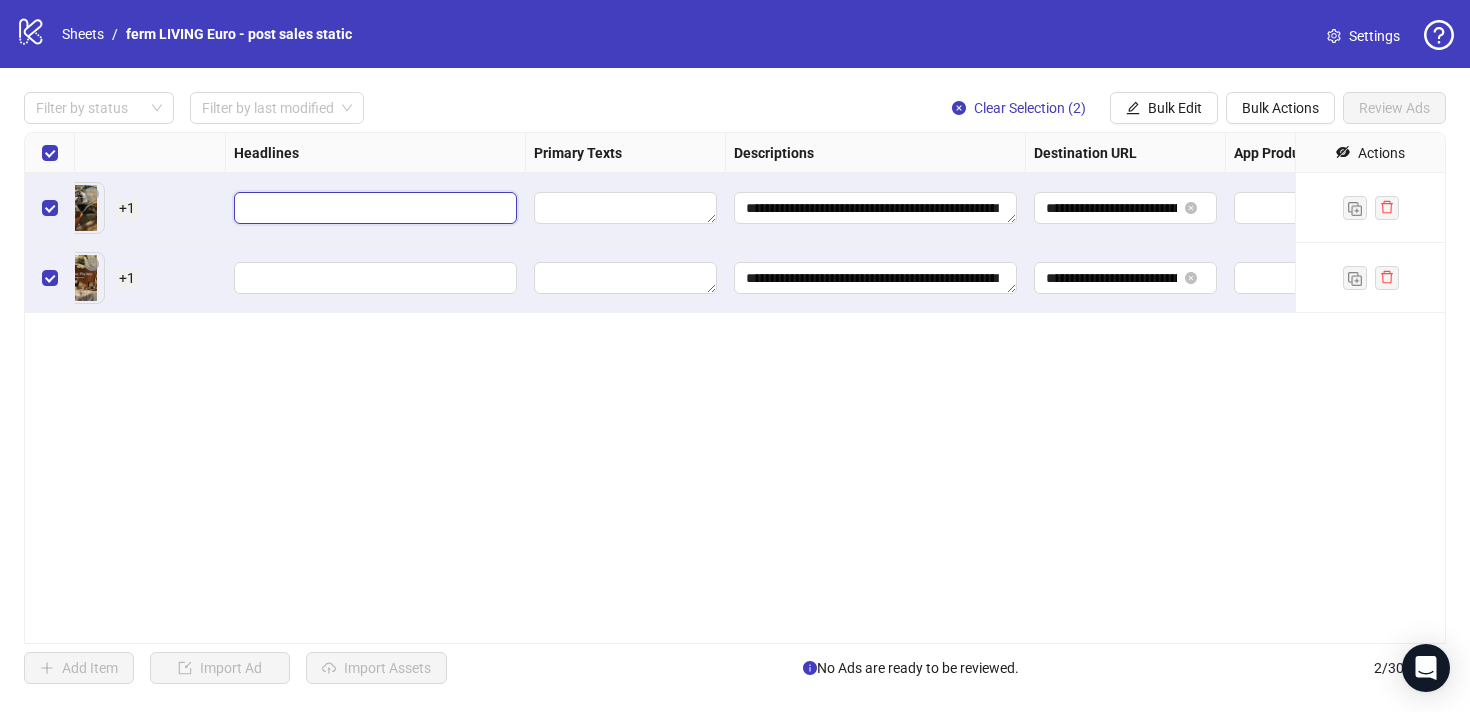 click at bounding box center (373, 208) 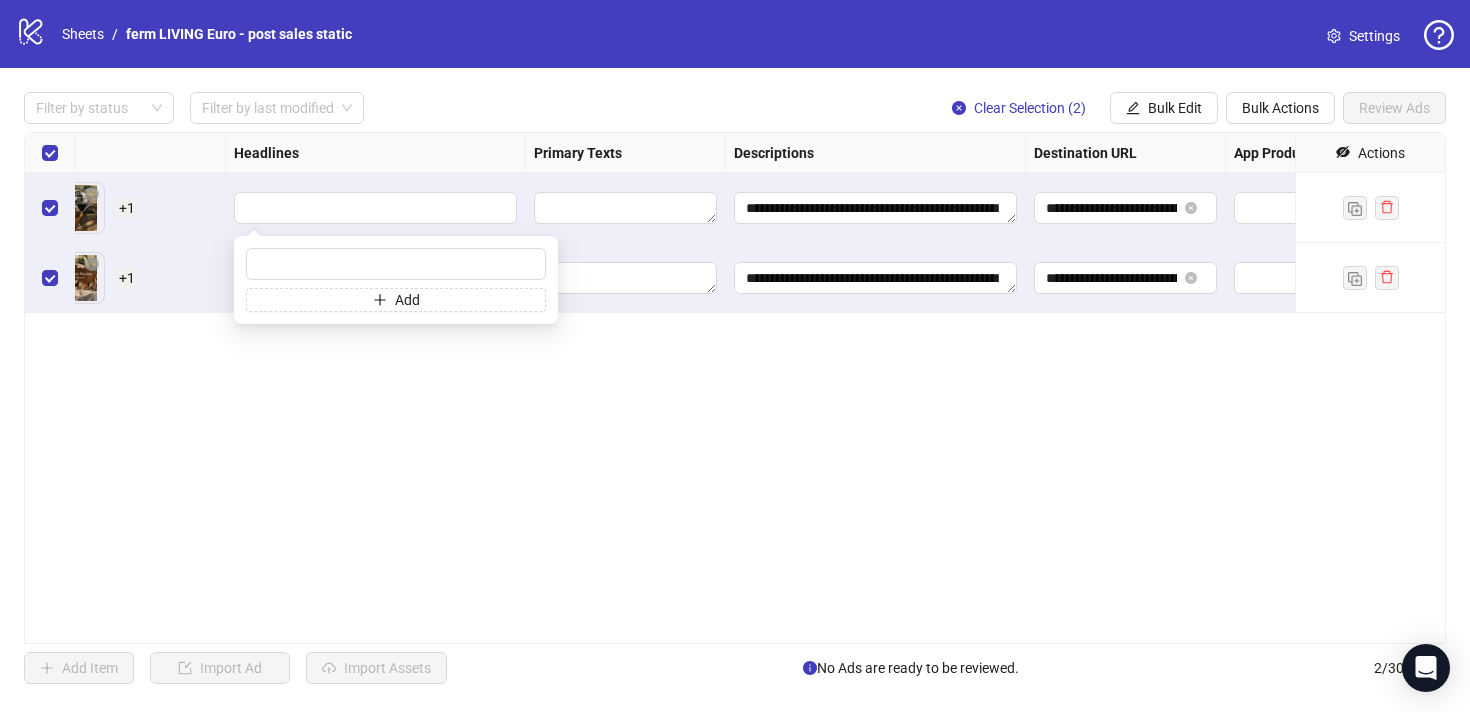 type on "**********" 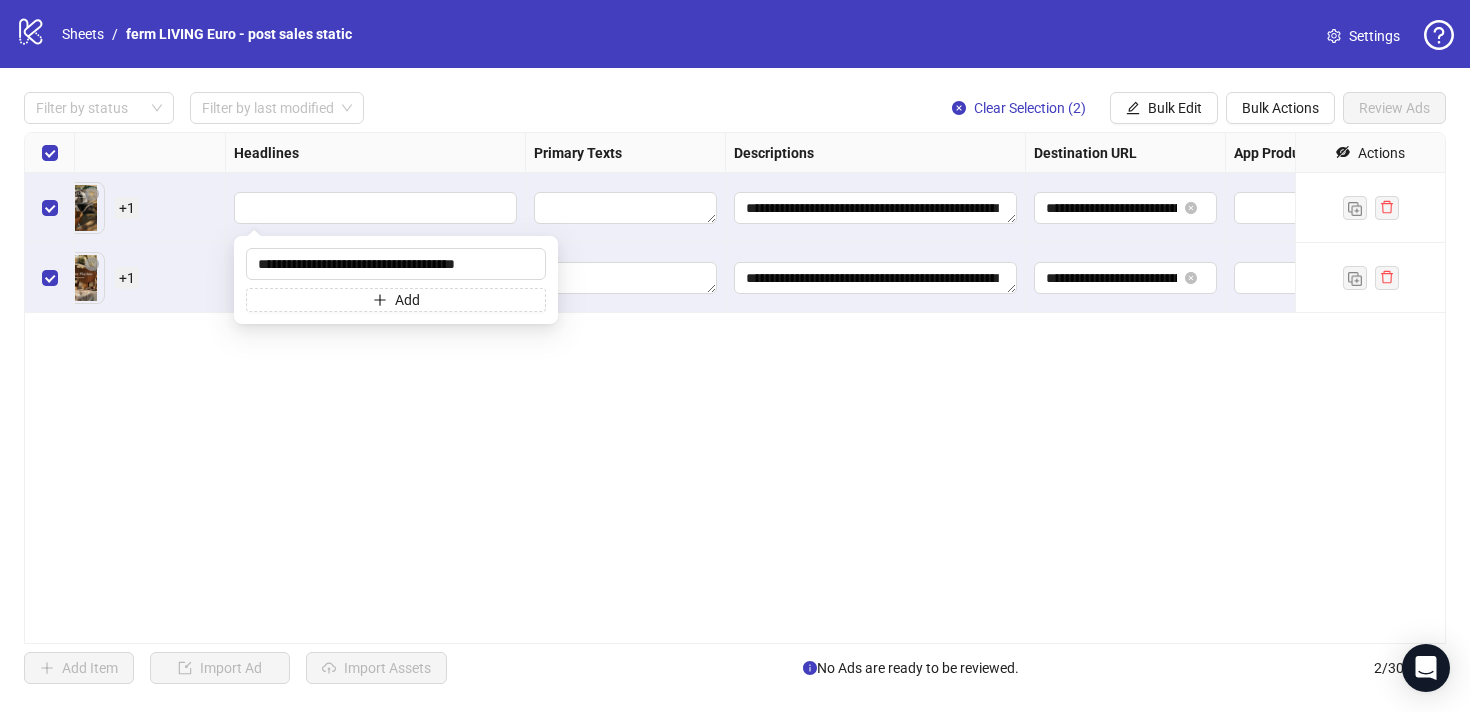 click on "**********" at bounding box center (735, 388) 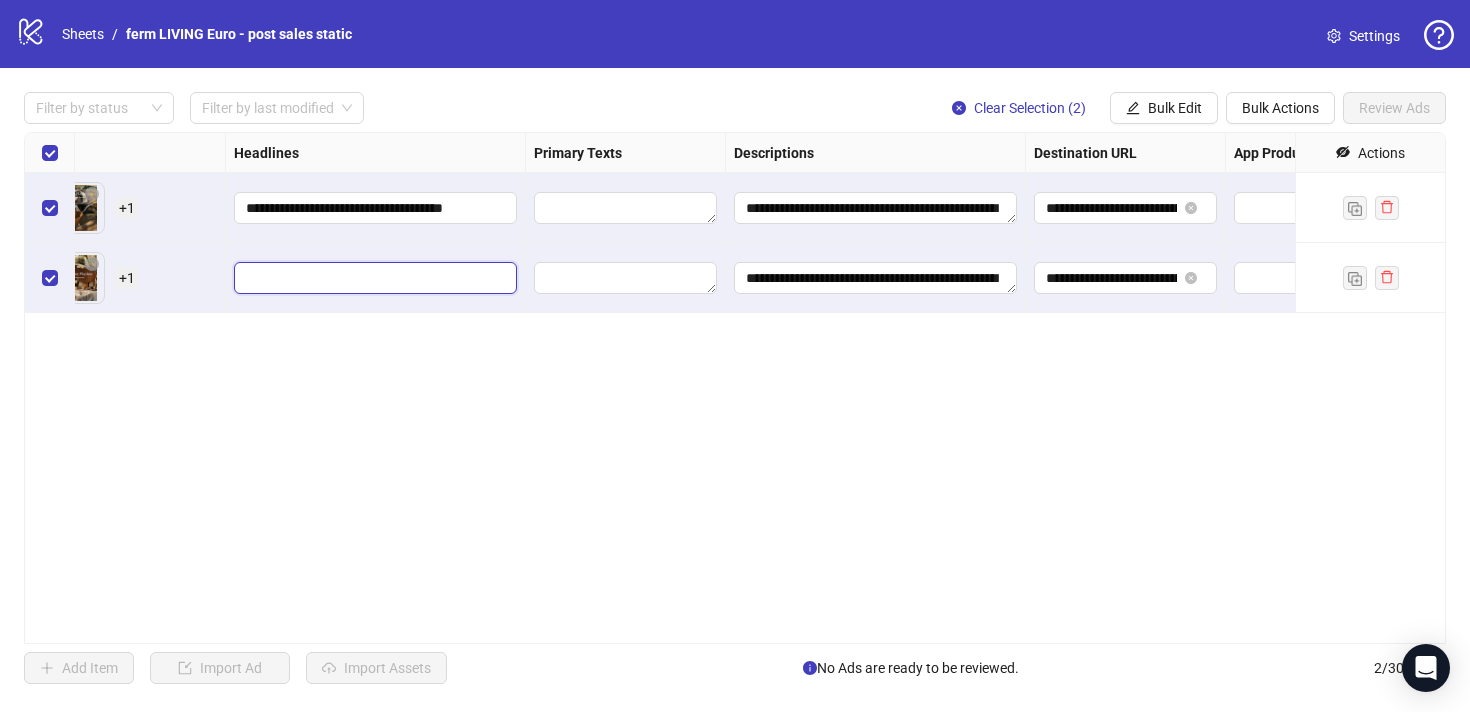 click at bounding box center [373, 278] 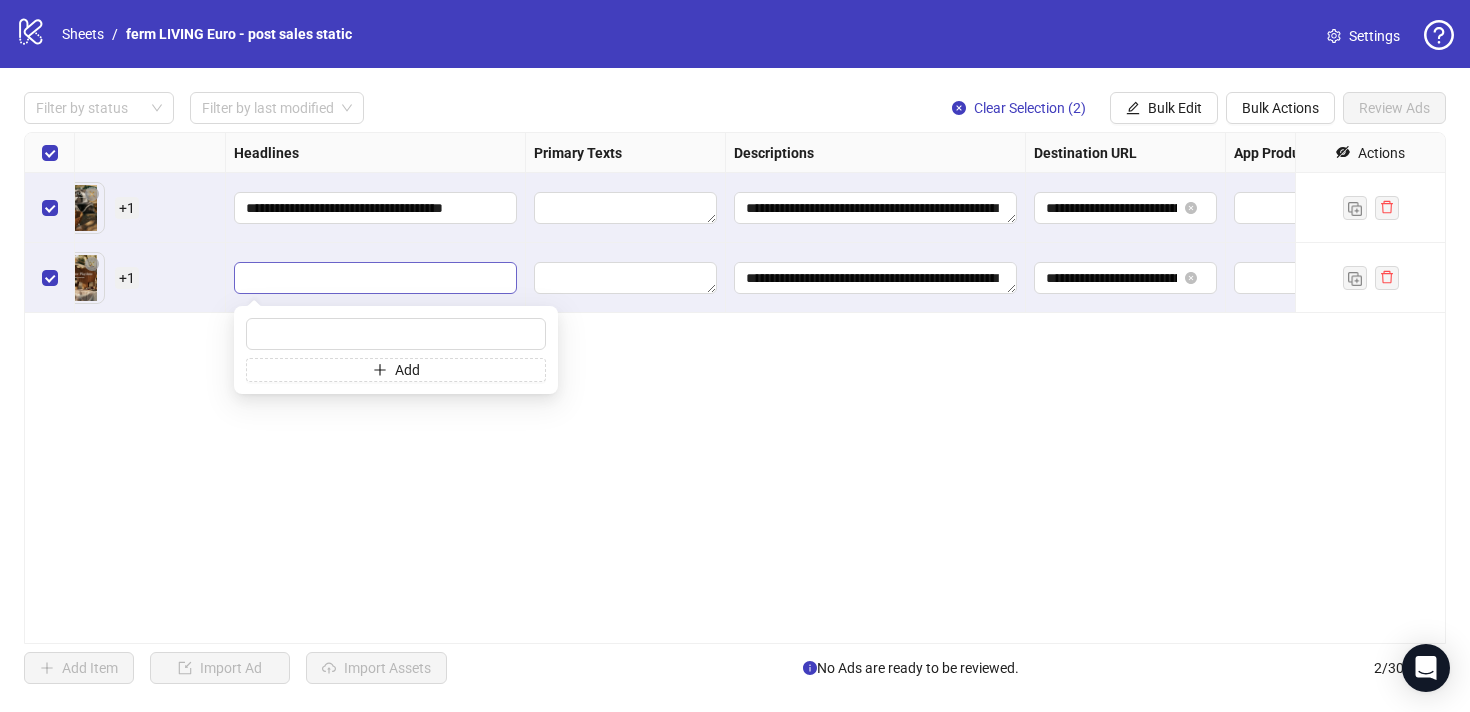 type on "**********" 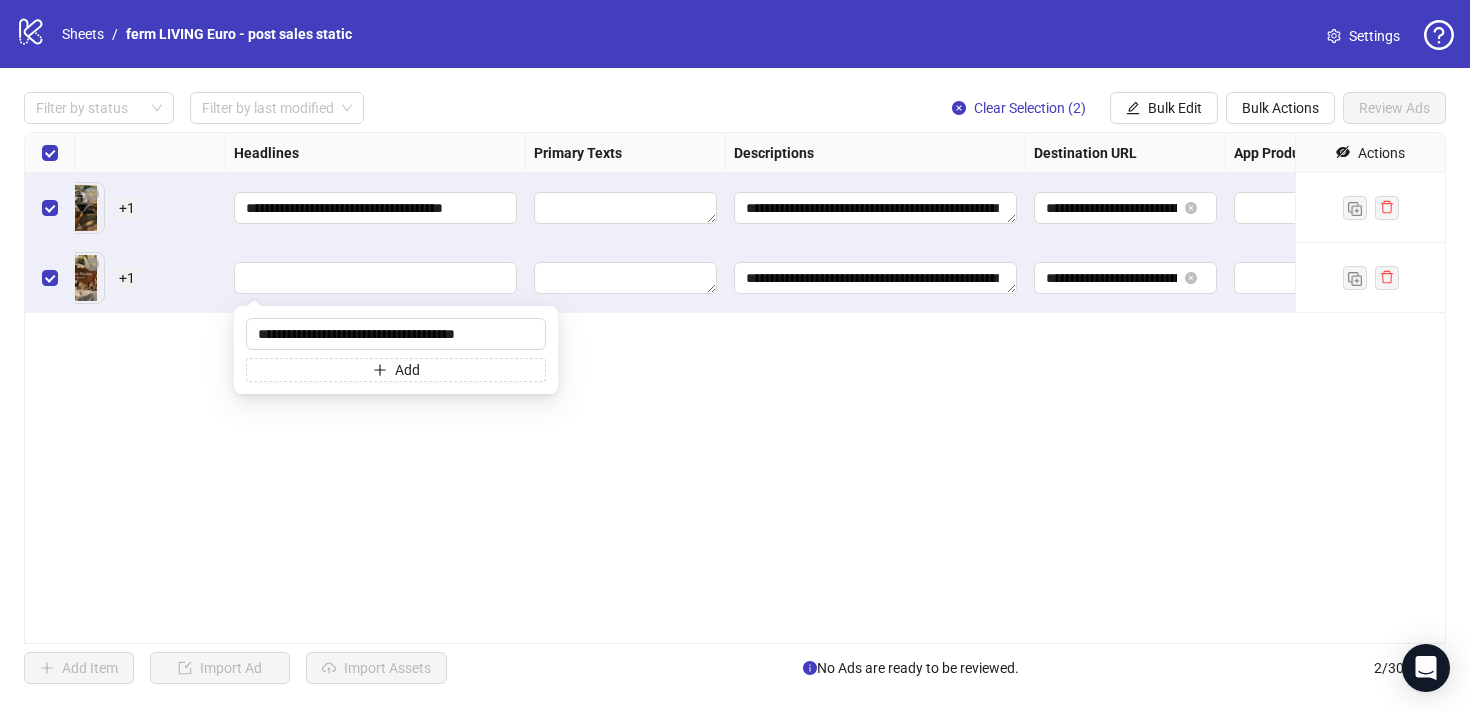 click on "**********" at bounding box center [735, 388] 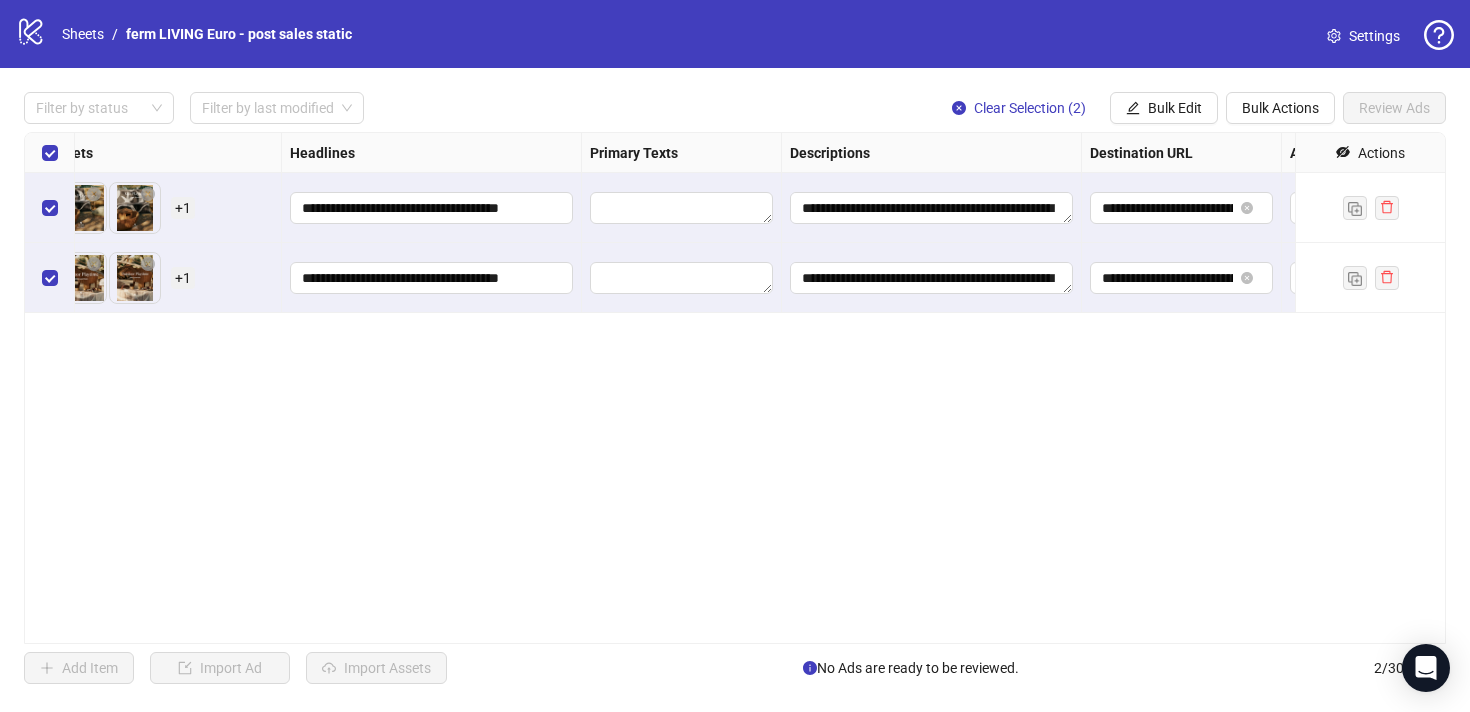 scroll, scrollTop: 0, scrollLeft: 895, axis: horizontal 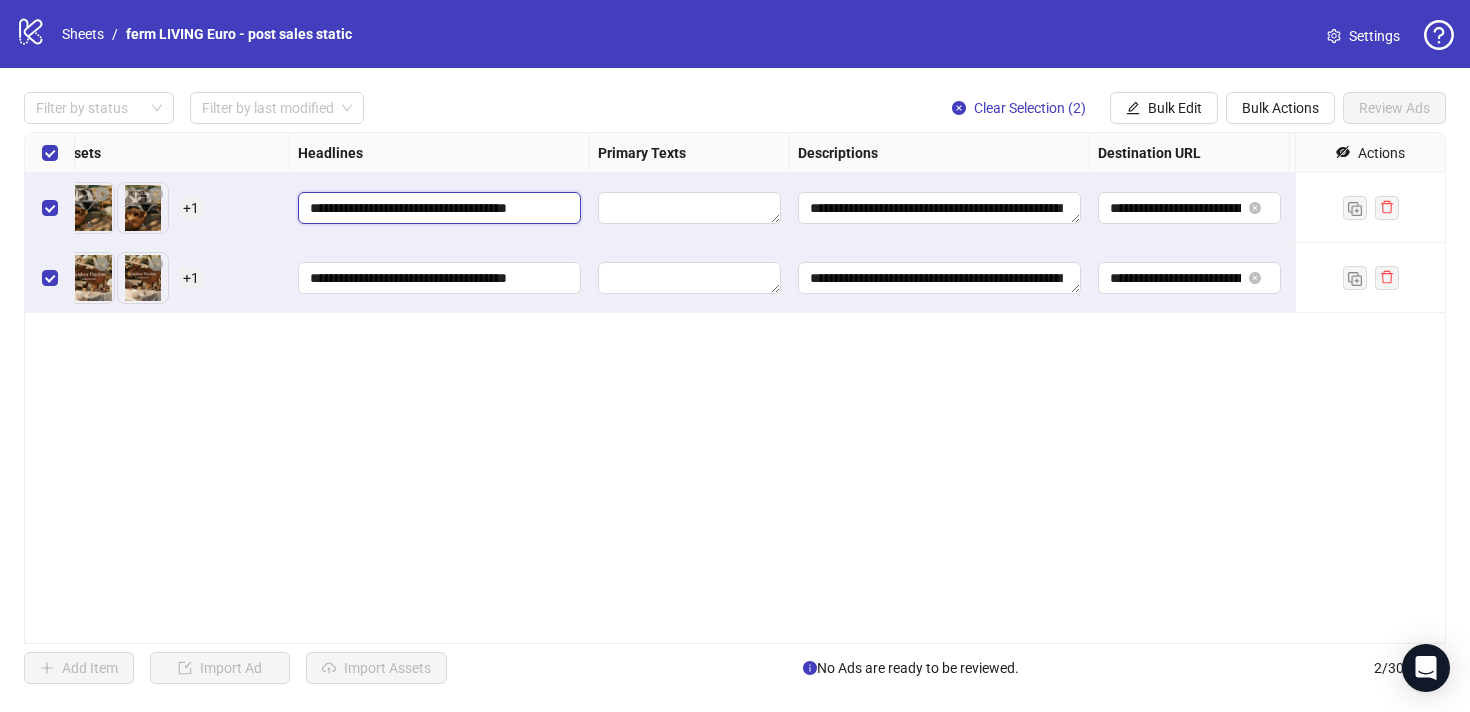 drag, startPoint x: 434, startPoint y: 208, endPoint x: 293, endPoint y: 200, distance: 141.22676 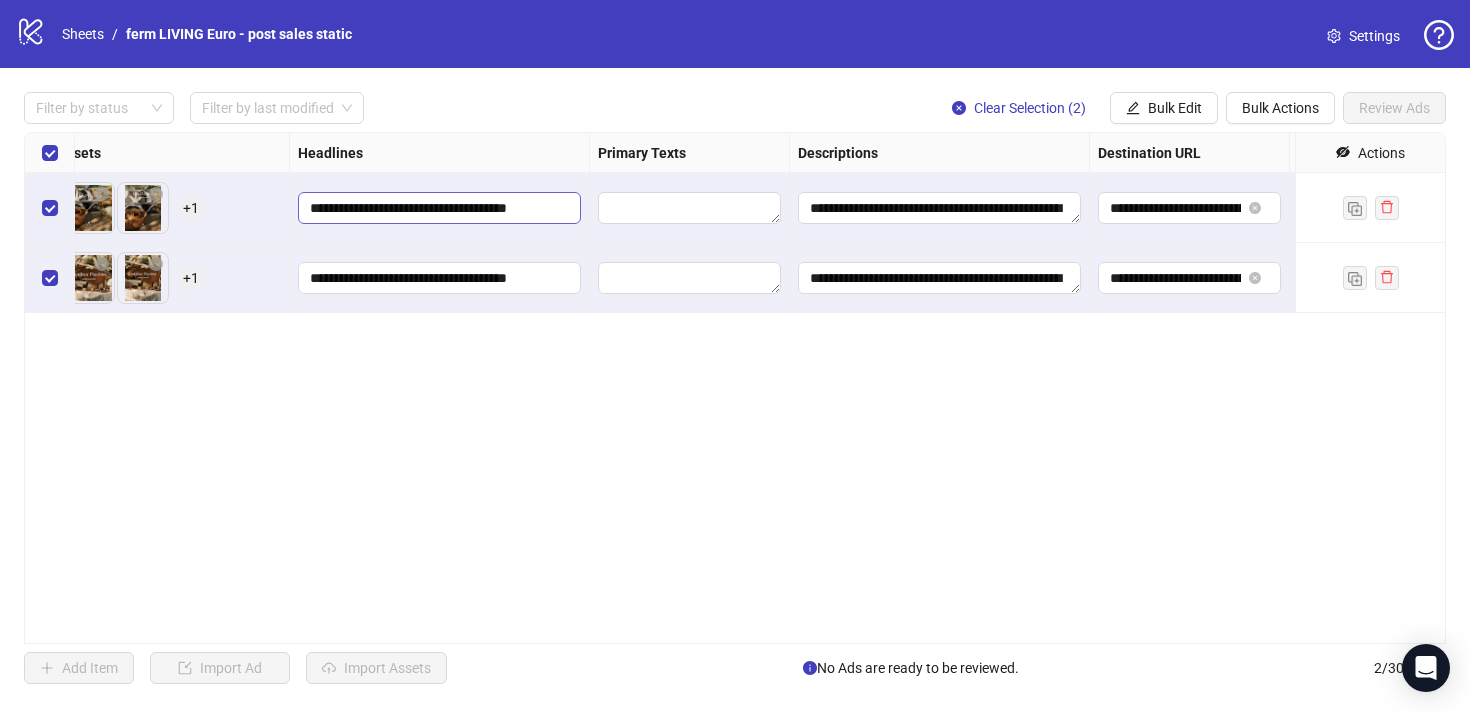 click on "**********" at bounding box center [437, 208] 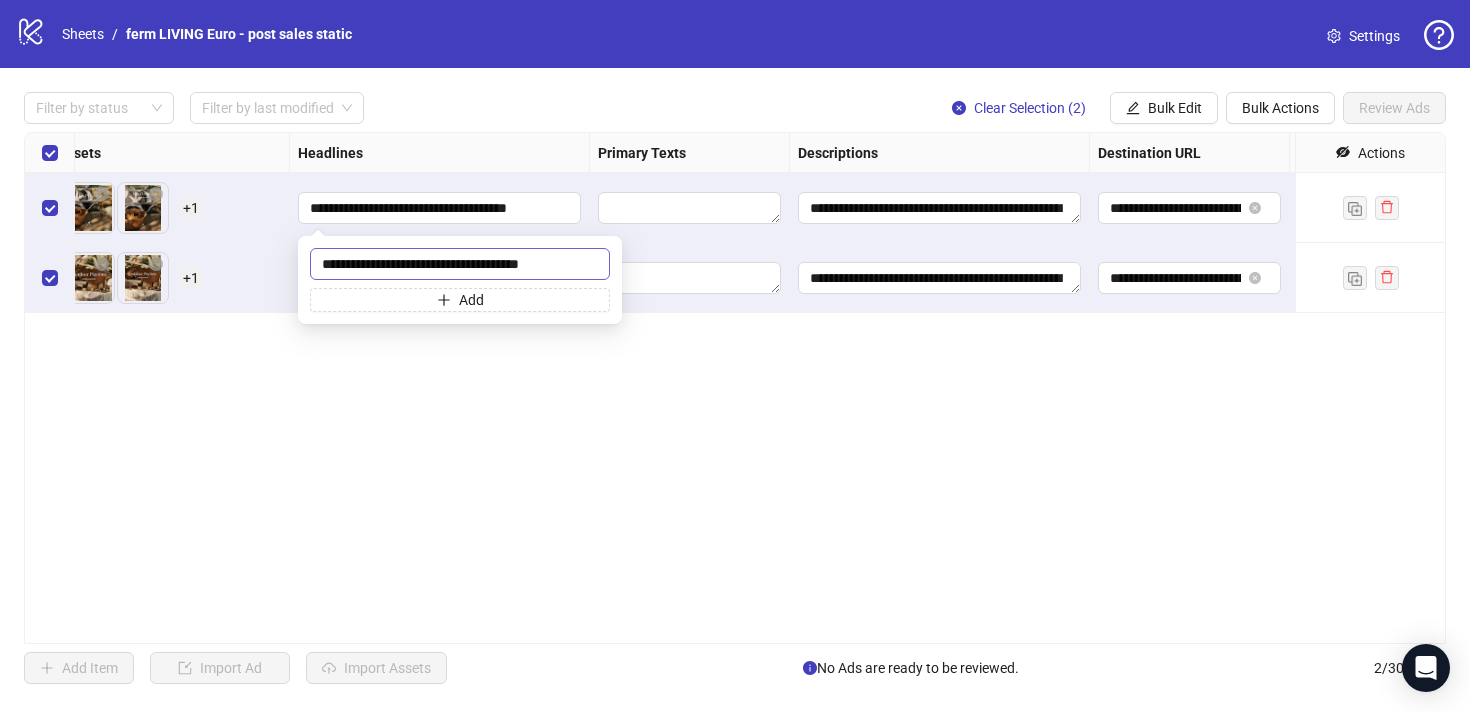 drag, startPoint x: 446, startPoint y: 259, endPoint x: 316, endPoint y: 258, distance: 130.00385 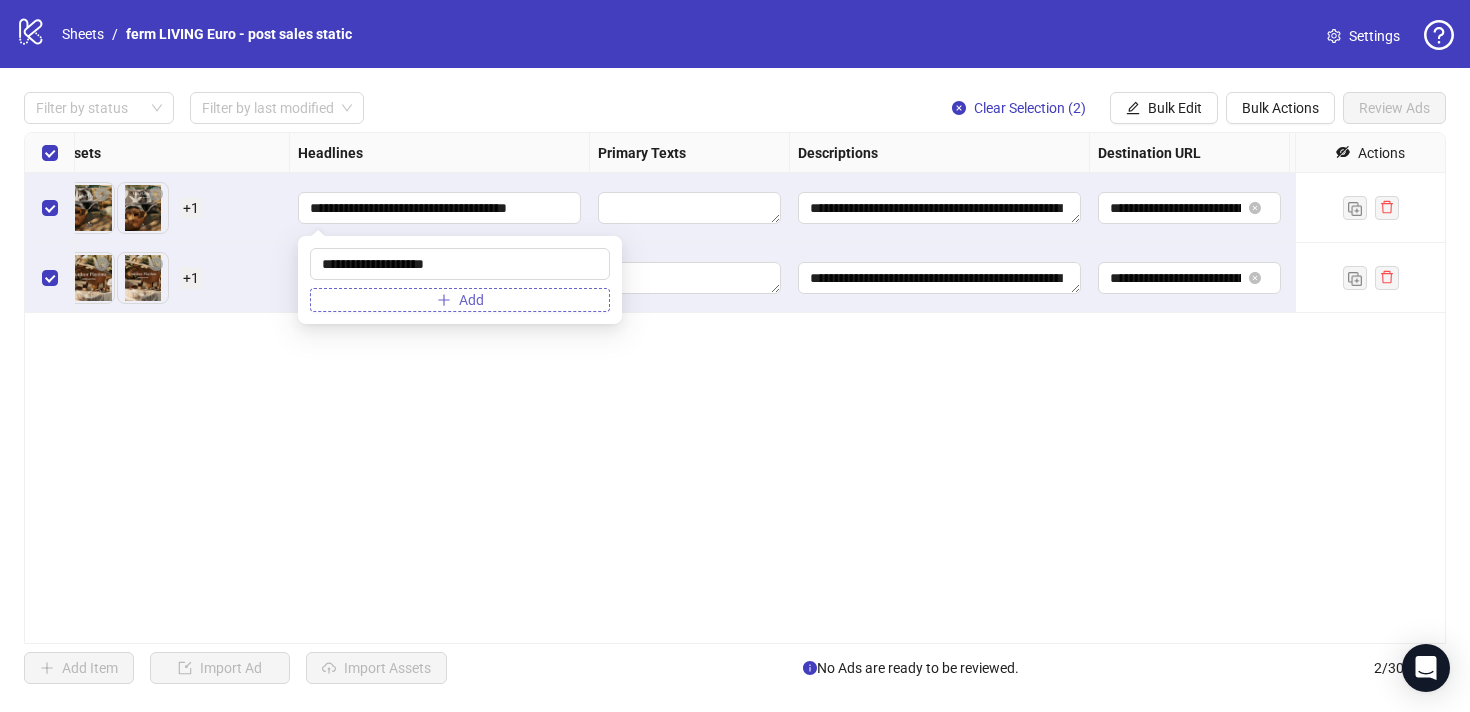 type on "**********" 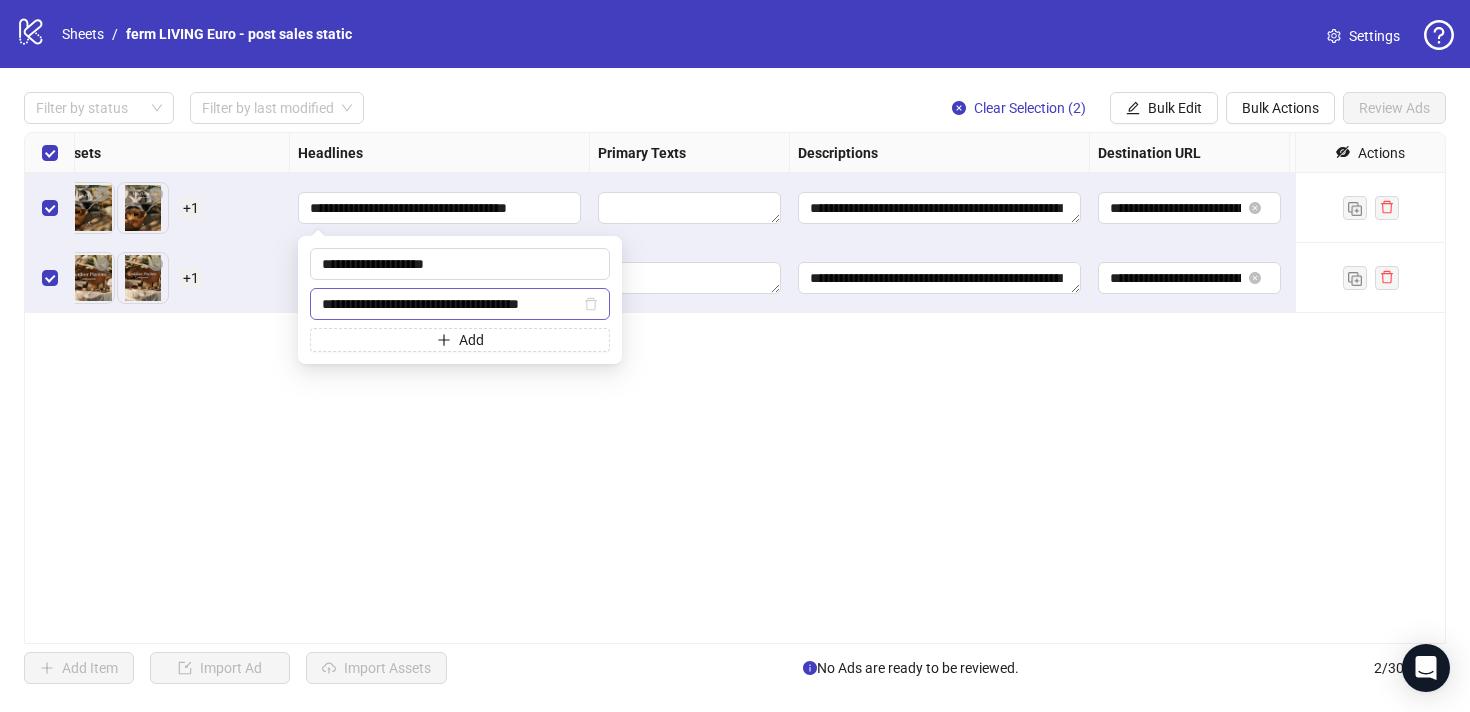 drag, startPoint x: 432, startPoint y: 306, endPoint x: 603, endPoint y: 318, distance: 171.42053 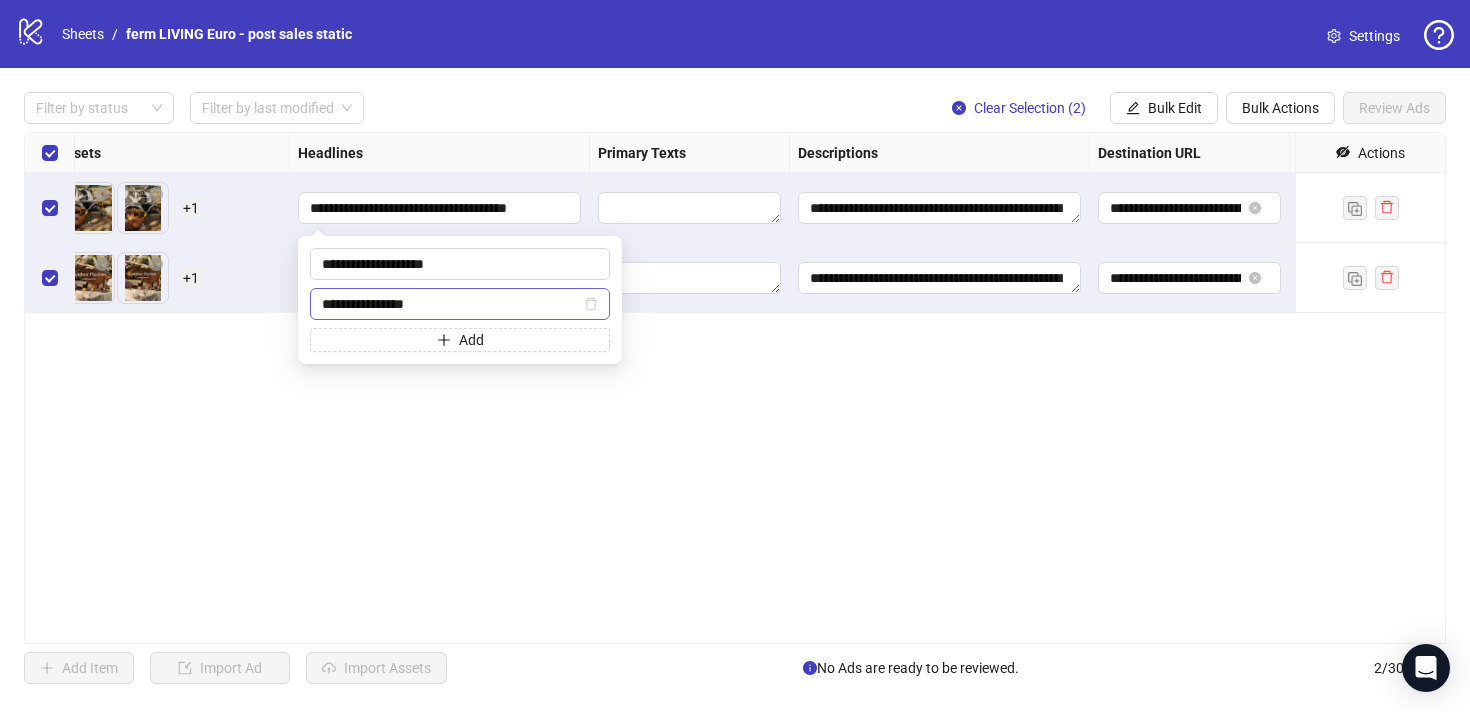 type on "**********" 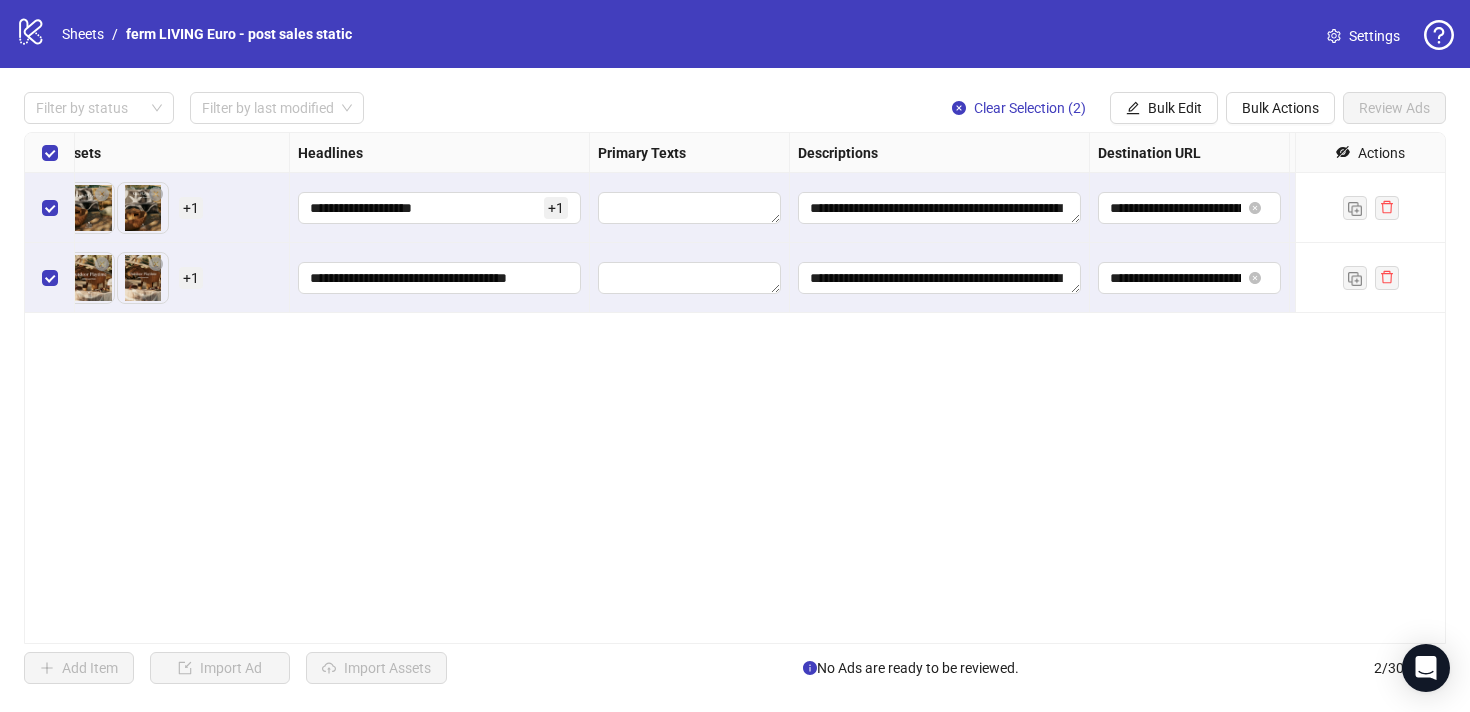 click on "**********" at bounding box center [735, 388] 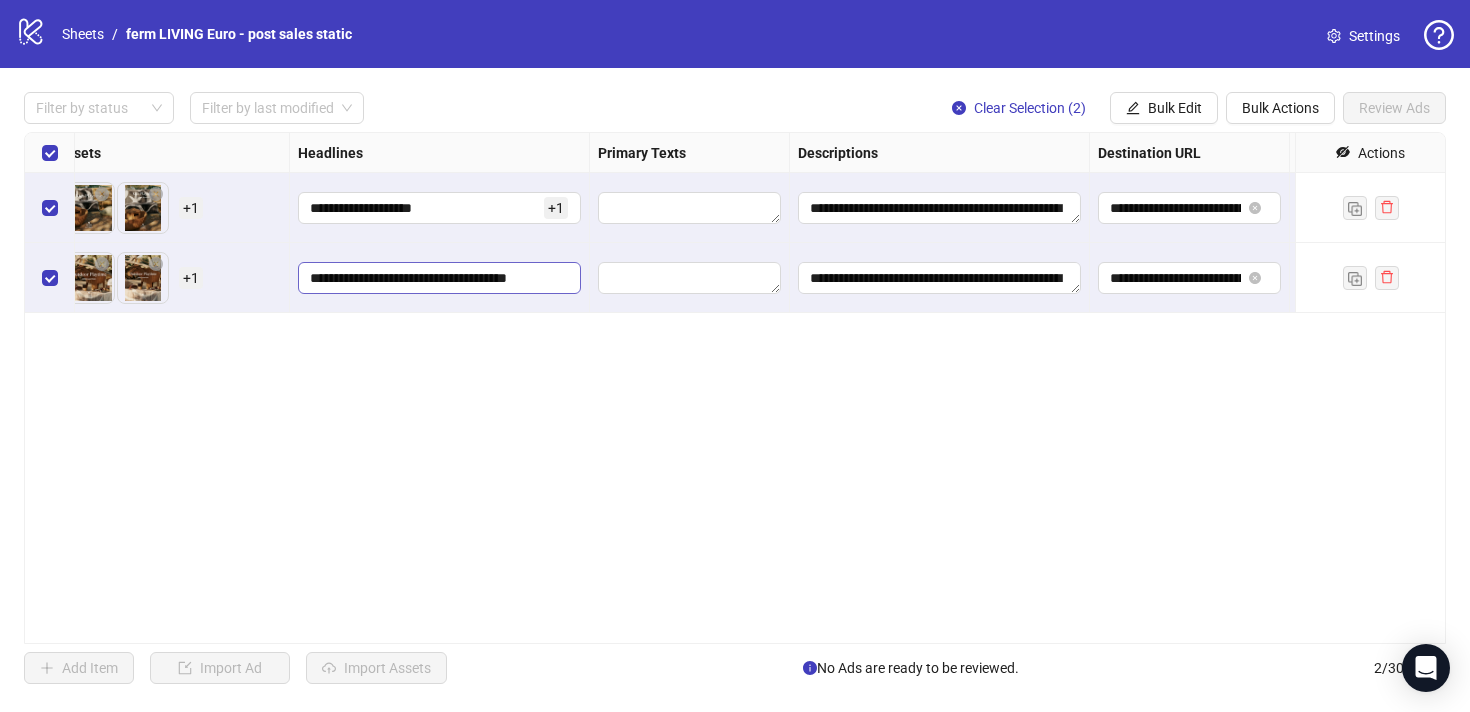 click on "**********" at bounding box center [439, 278] 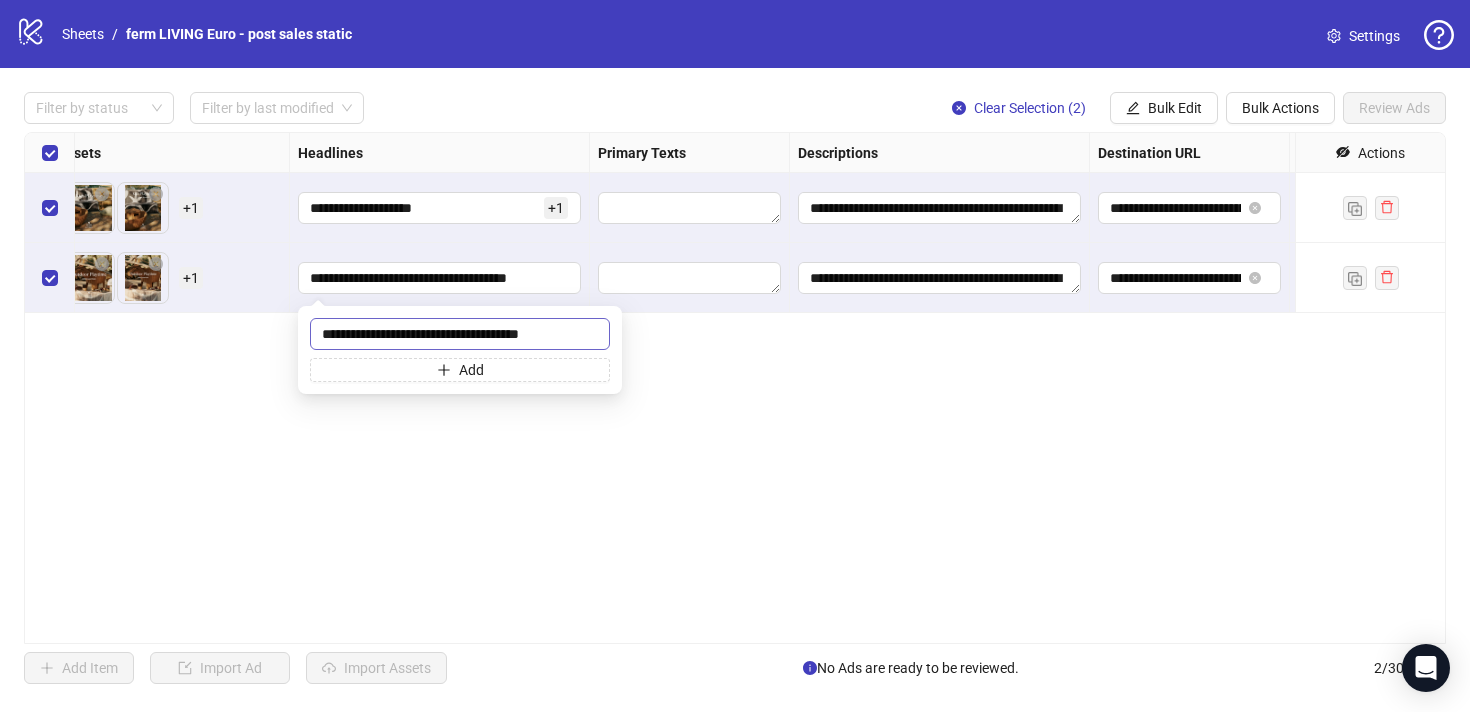 drag, startPoint x: 430, startPoint y: 331, endPoint x: 572, endPoint y: 332, distance: 142.00352 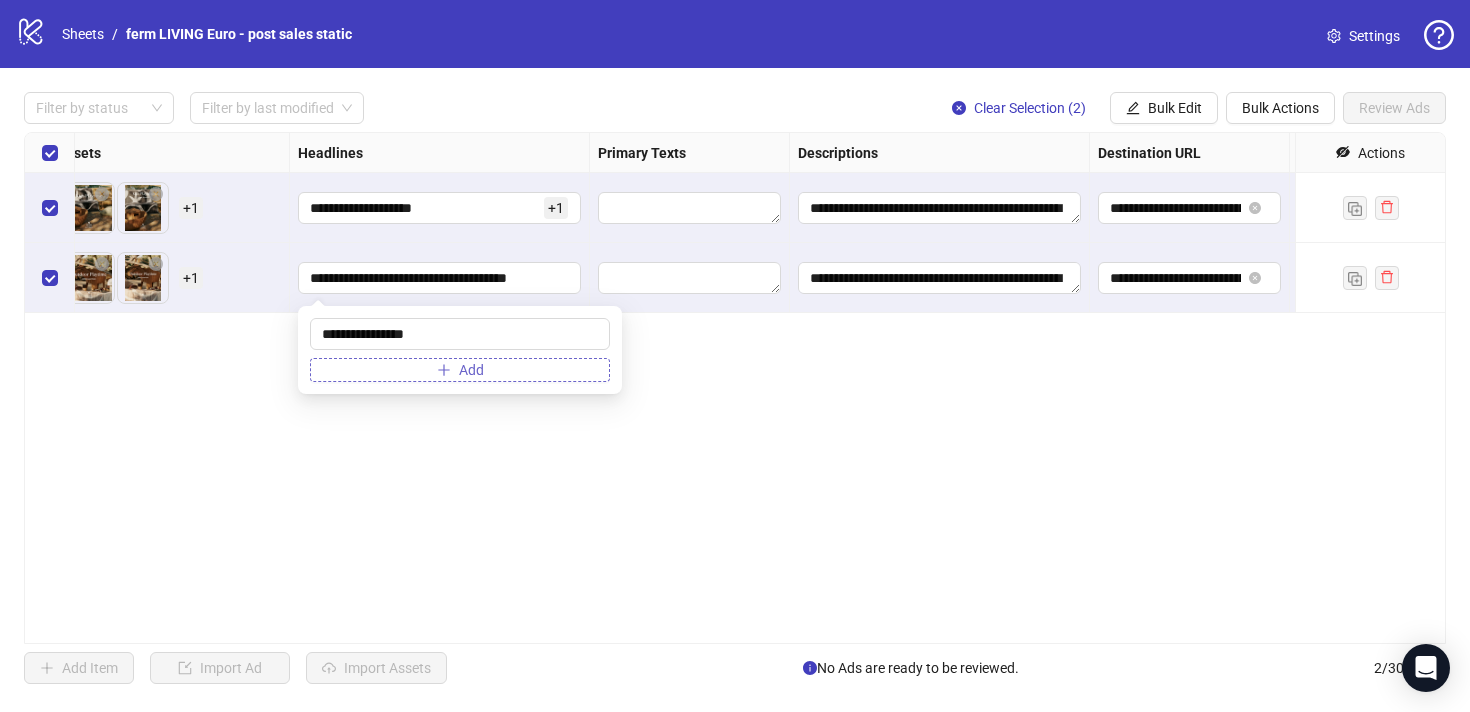 type on "**********" 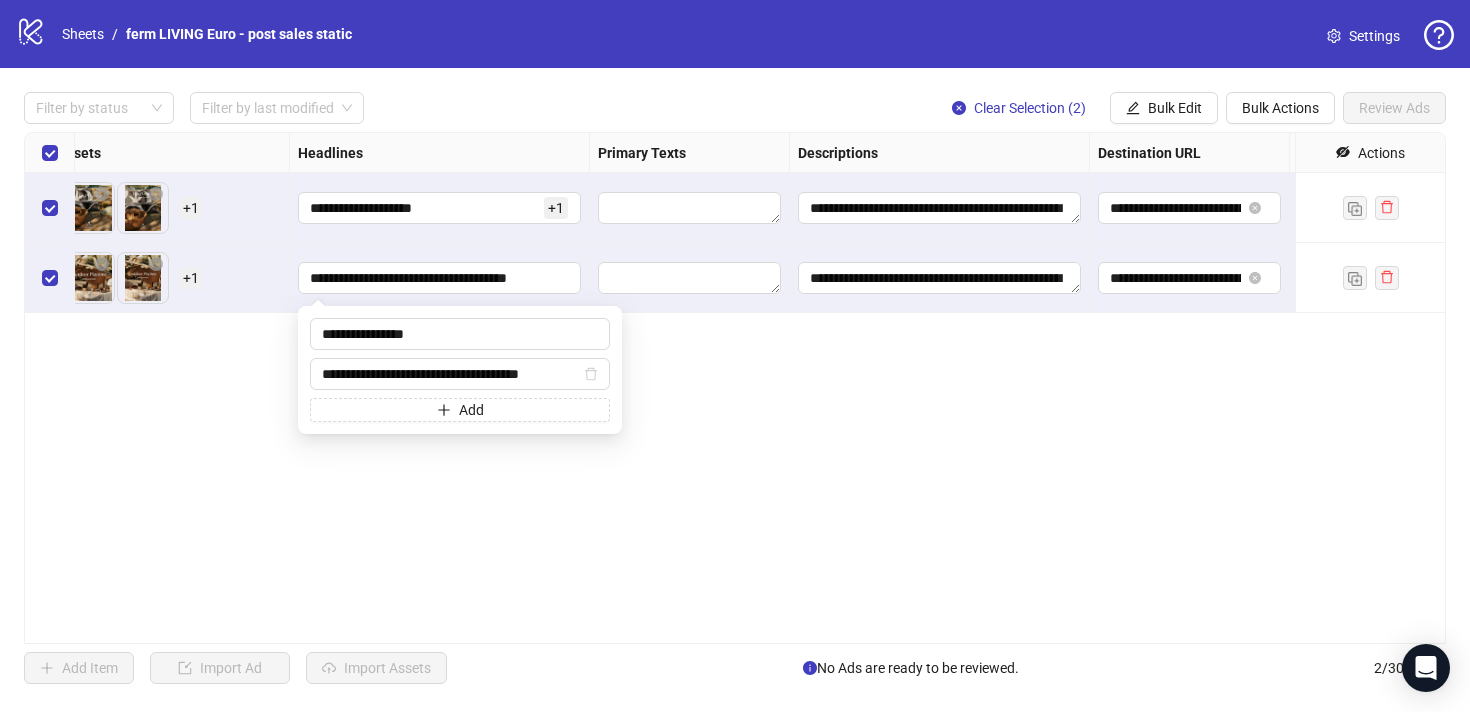 drag, startPoint x: 441, startPoint y: 371, endPoint x: 227, endPoint y: 369, distance: 214.00934 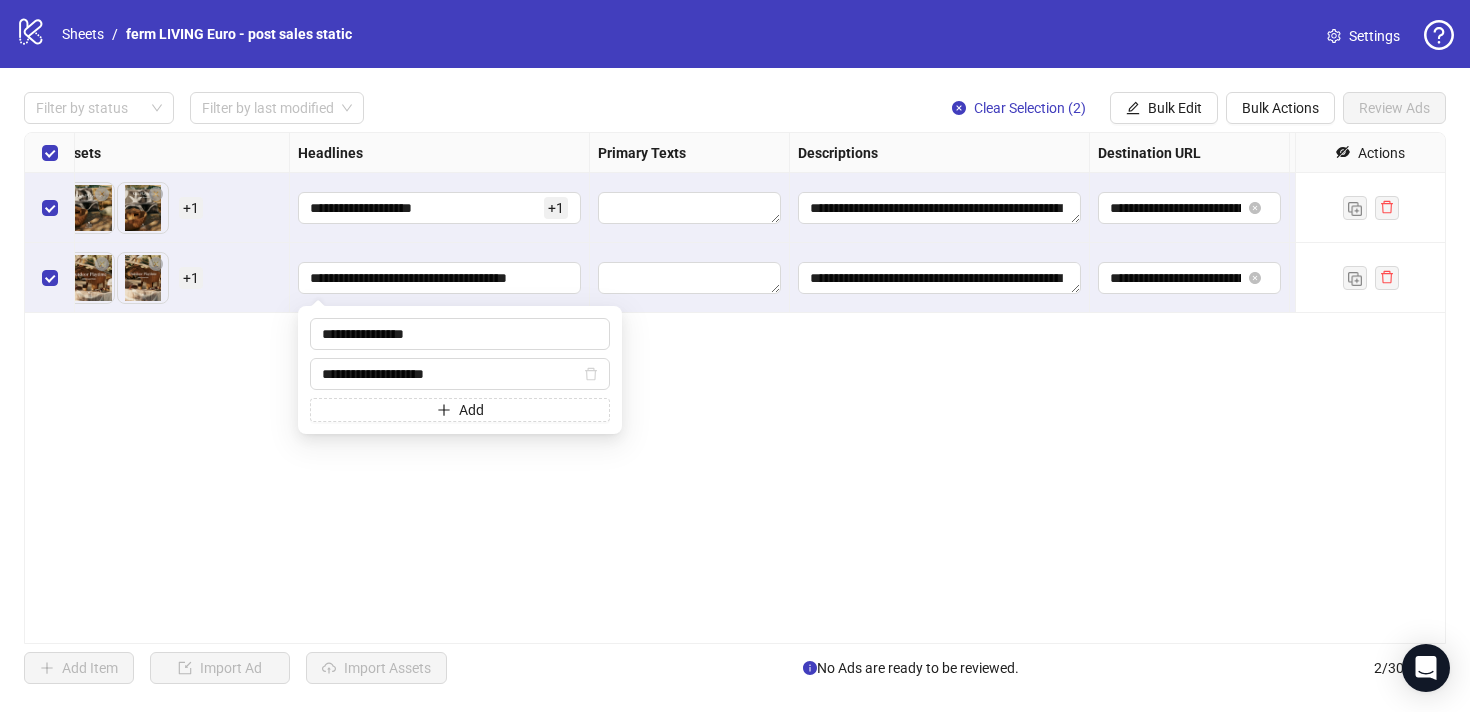 type on "**********" 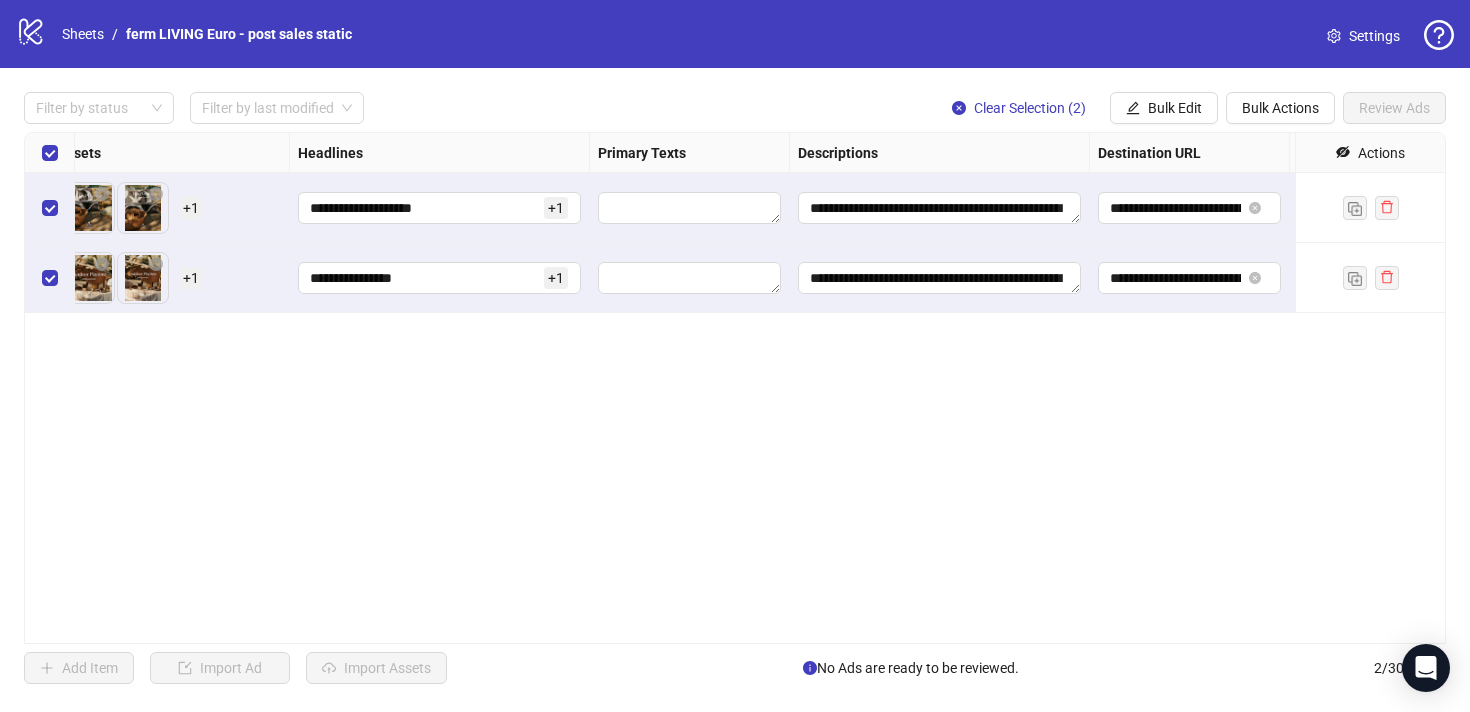 click on "**********" at bounding box center [735, 388] 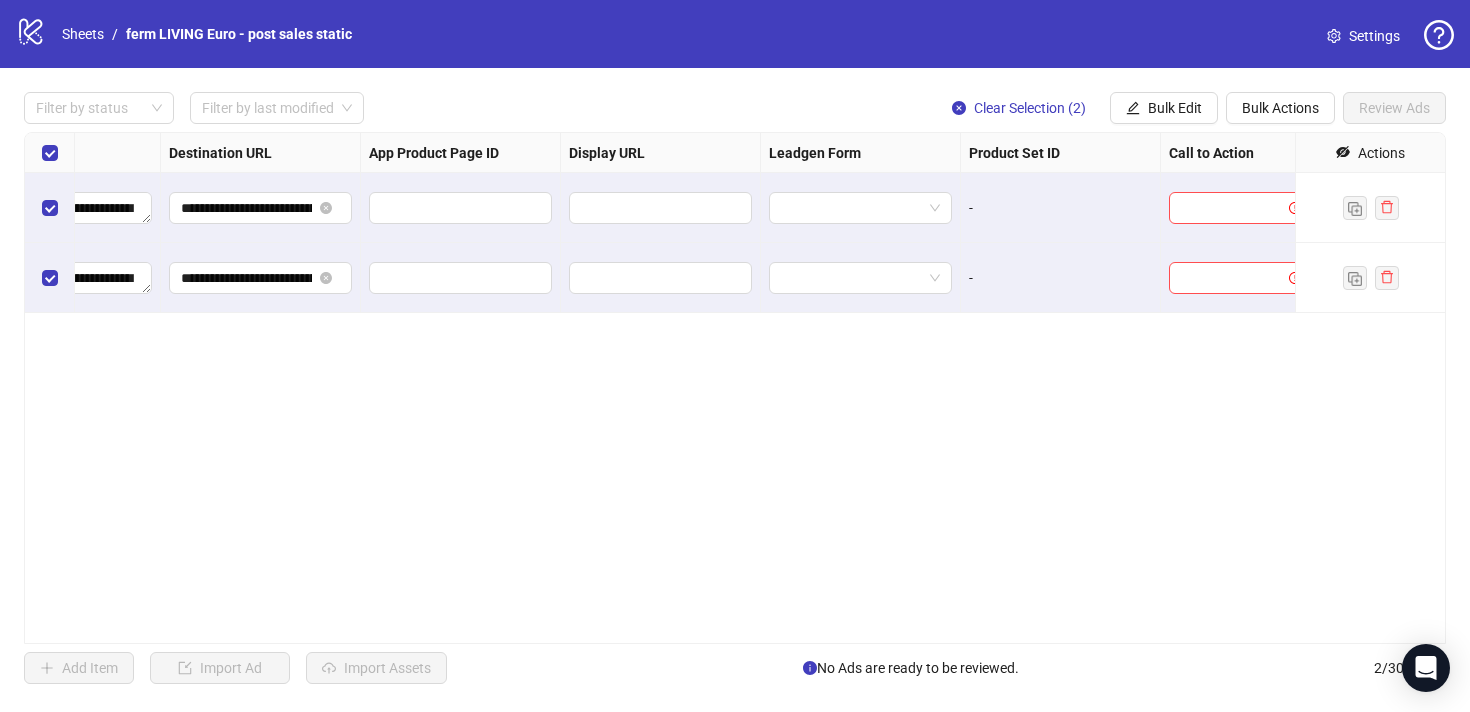 scroll, scrollTop: 0, scrollLeft: 1850, axis: horizontal 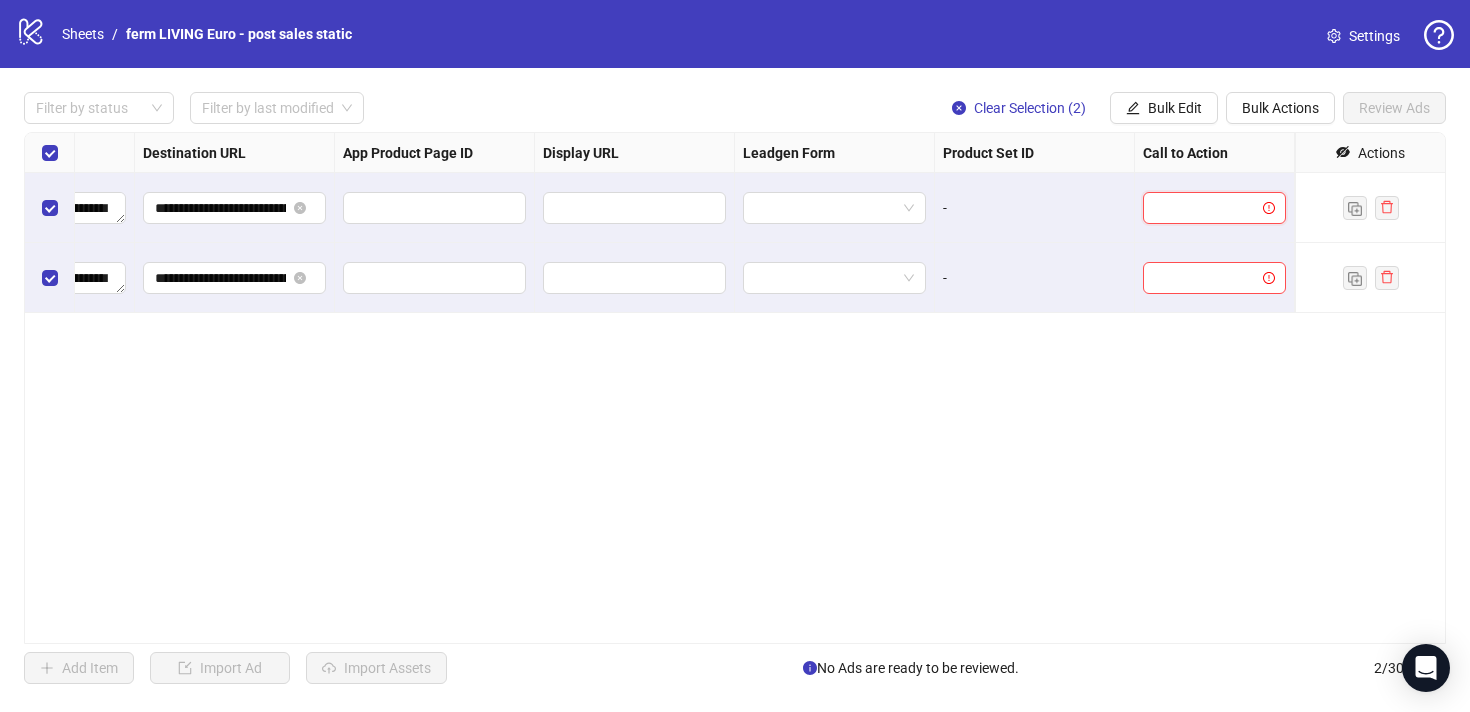 click at bounding box center [1205, 208] 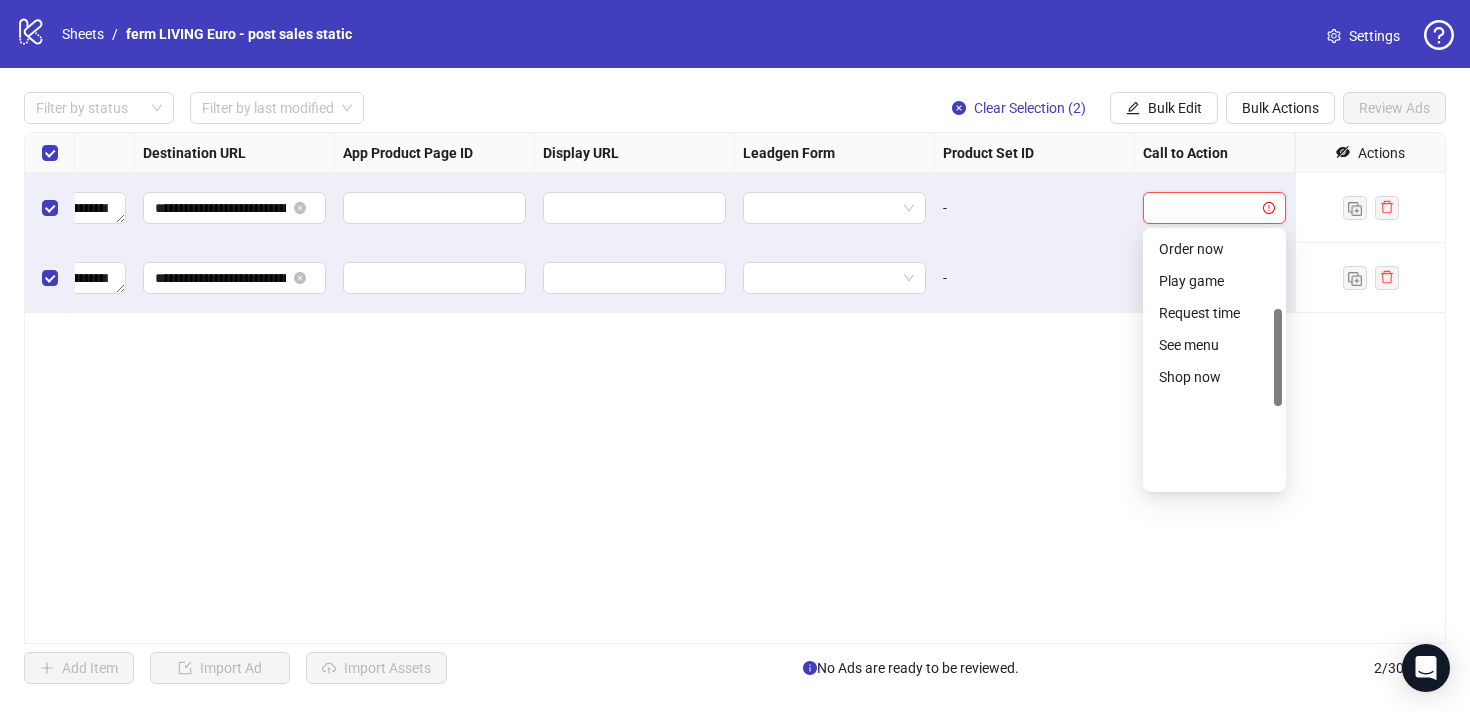 scroll, scrollTop: 416, scrollLeft: 0, axis: vertical 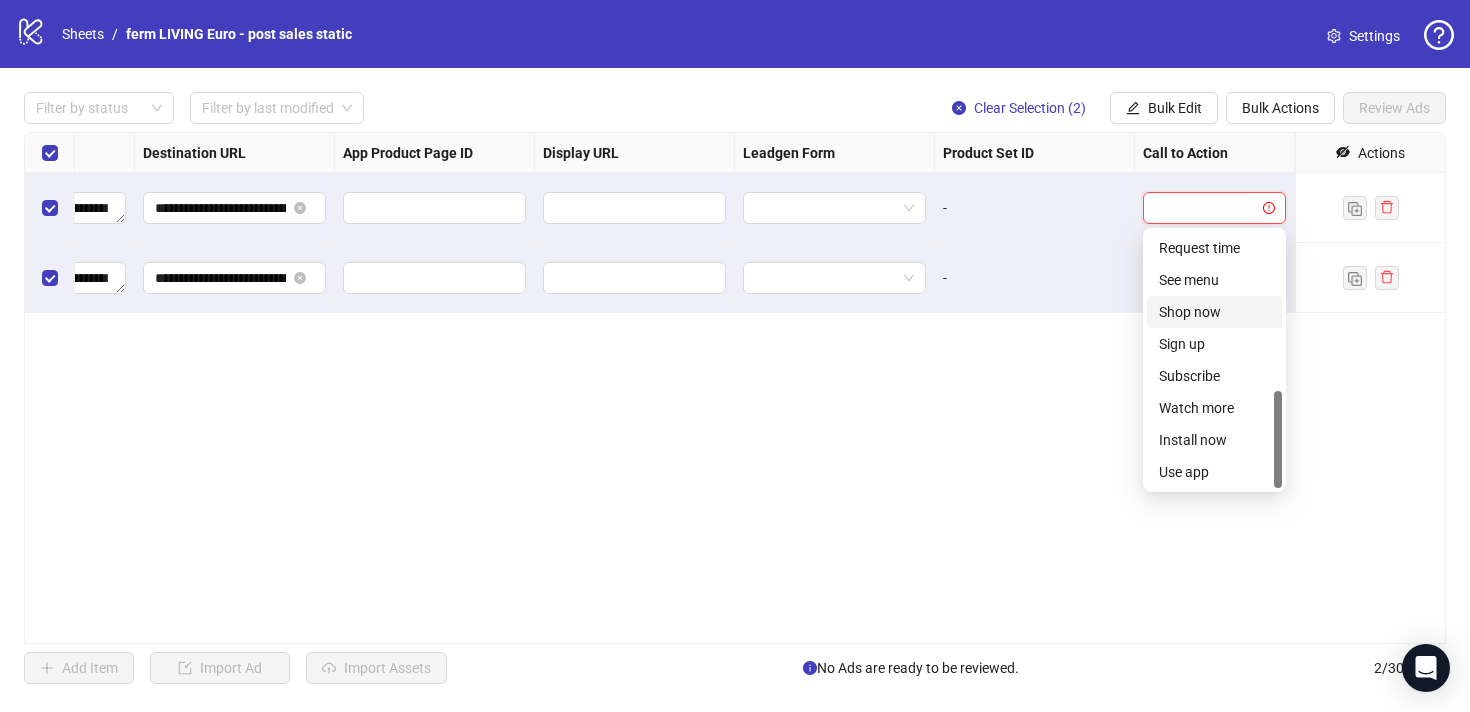 click on "Shop now" at bounding box center (1214, 312) 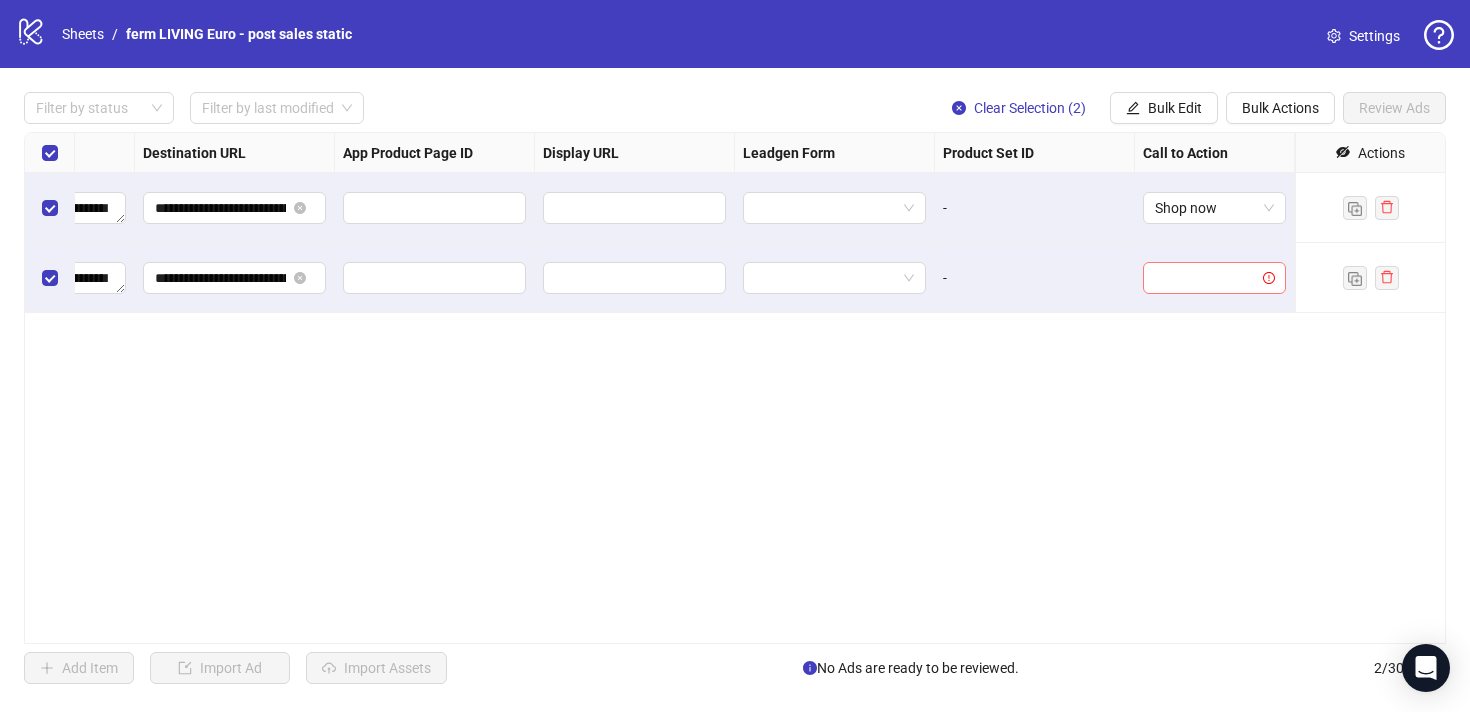 click at bounding box center (1205, 278) 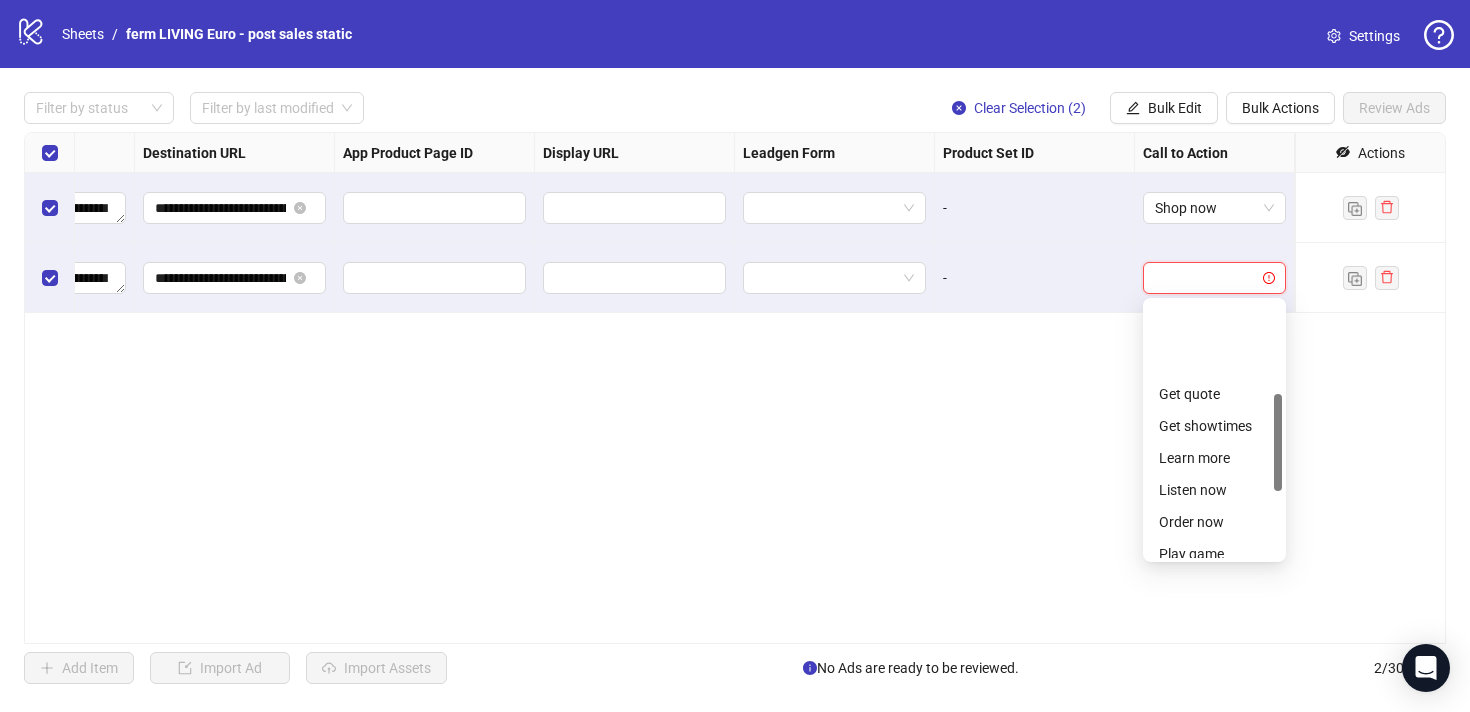 scroll, scrollTop: 416, scrollLeft: 0, axis: vertical 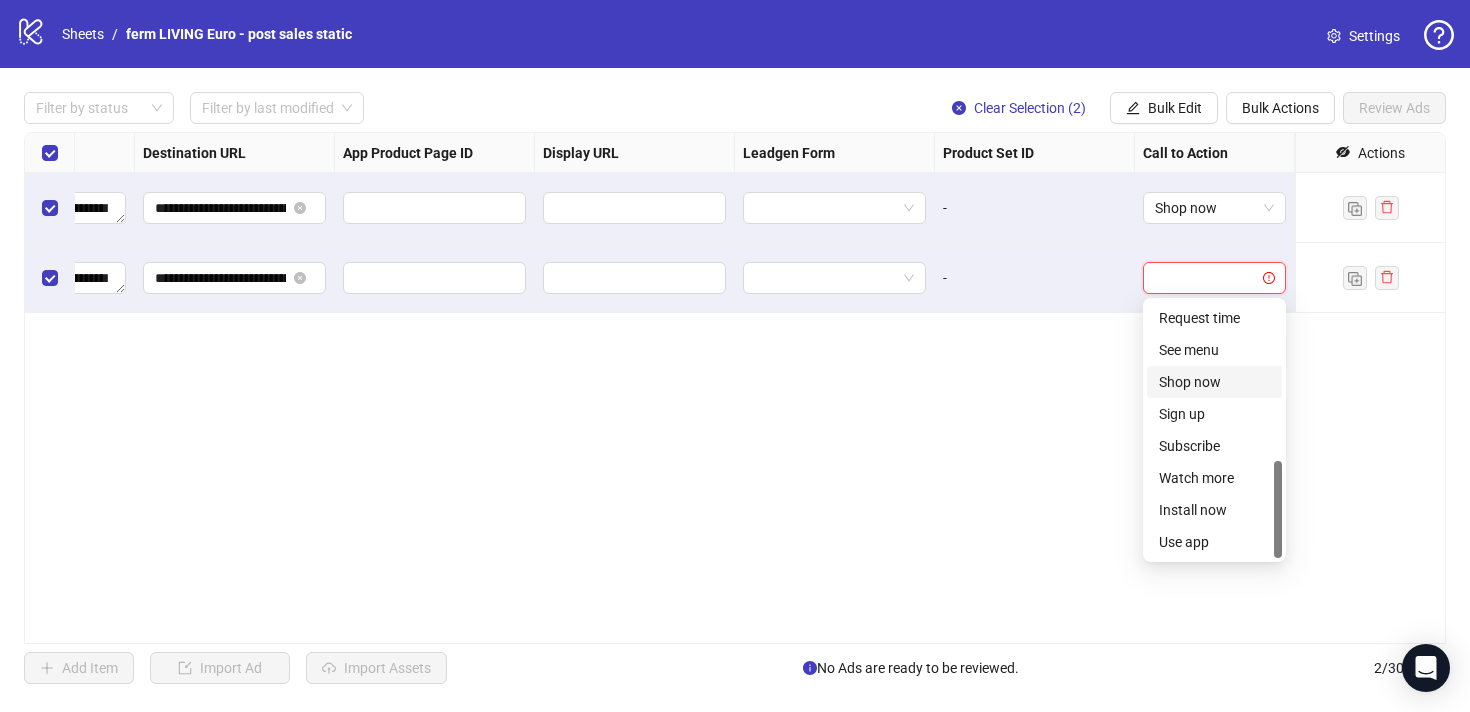 click on "Shop now" at bounding box center [1214, 382] 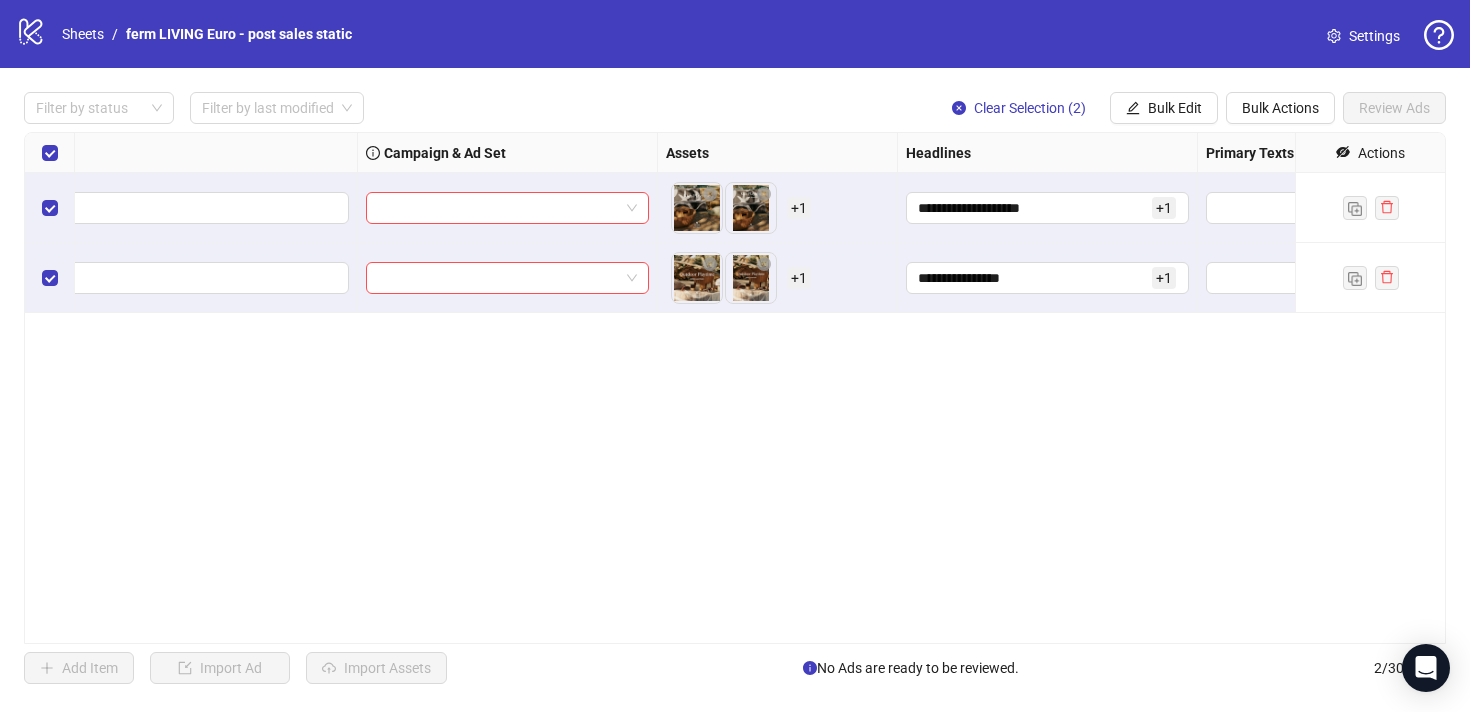 scroll, scrollTop: 0, scrollLeft: 0, axis: both 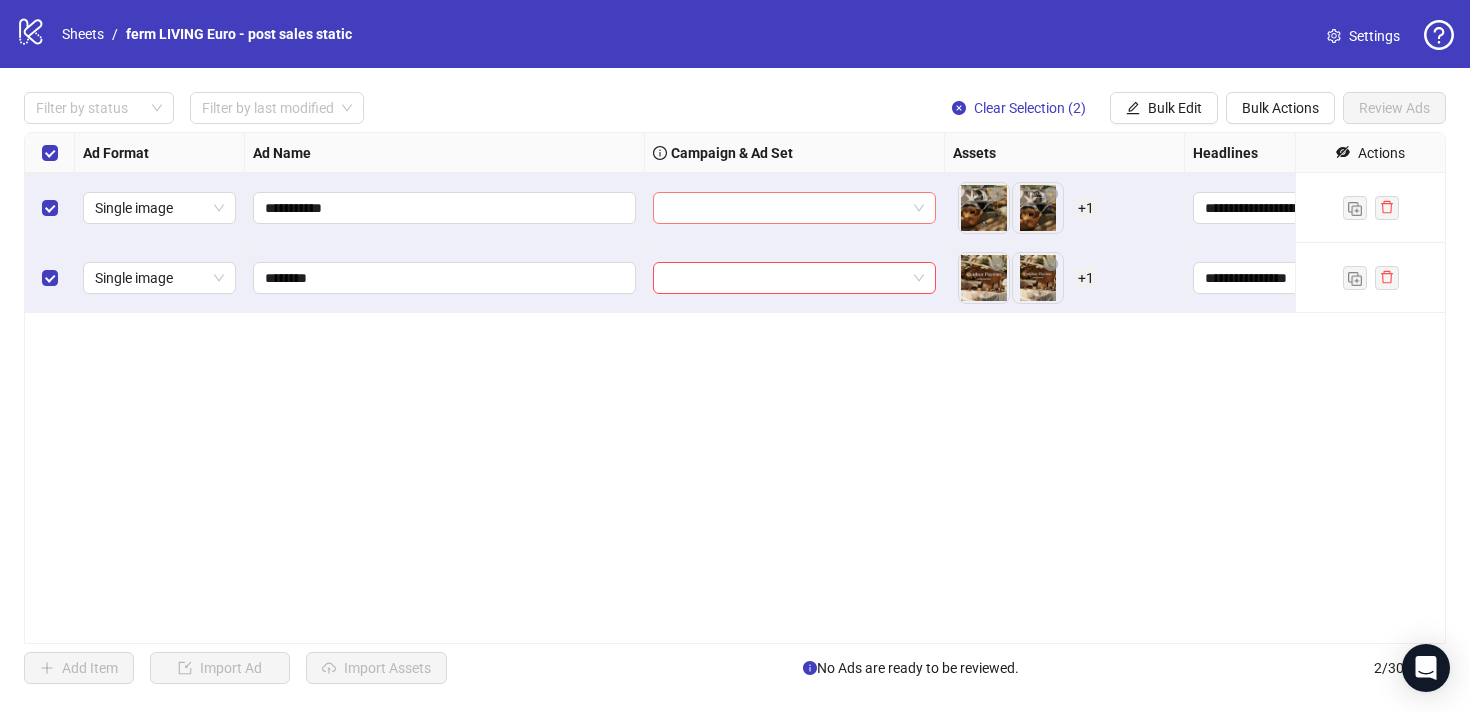 click at bounding box center [794, 208] 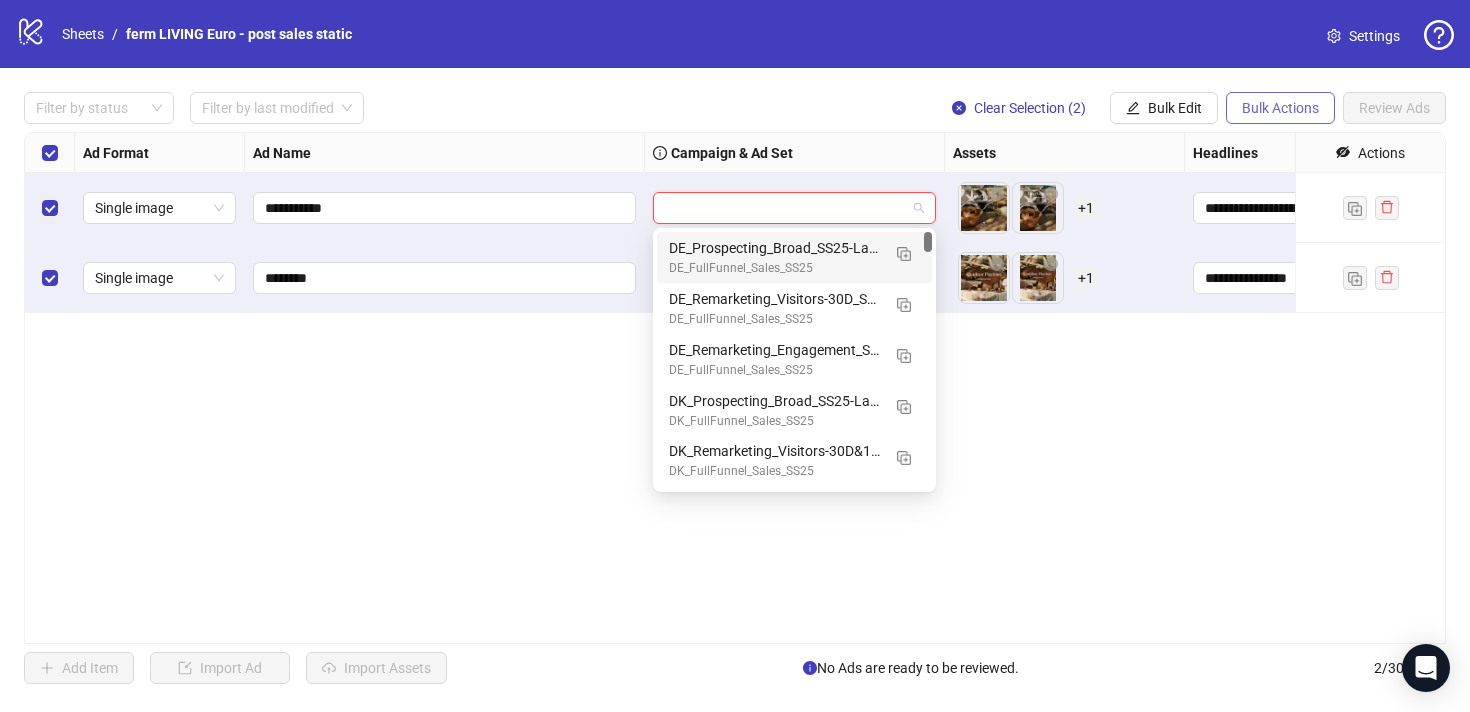 click on "Bulk Actions" at bounding box center [1280, 108] 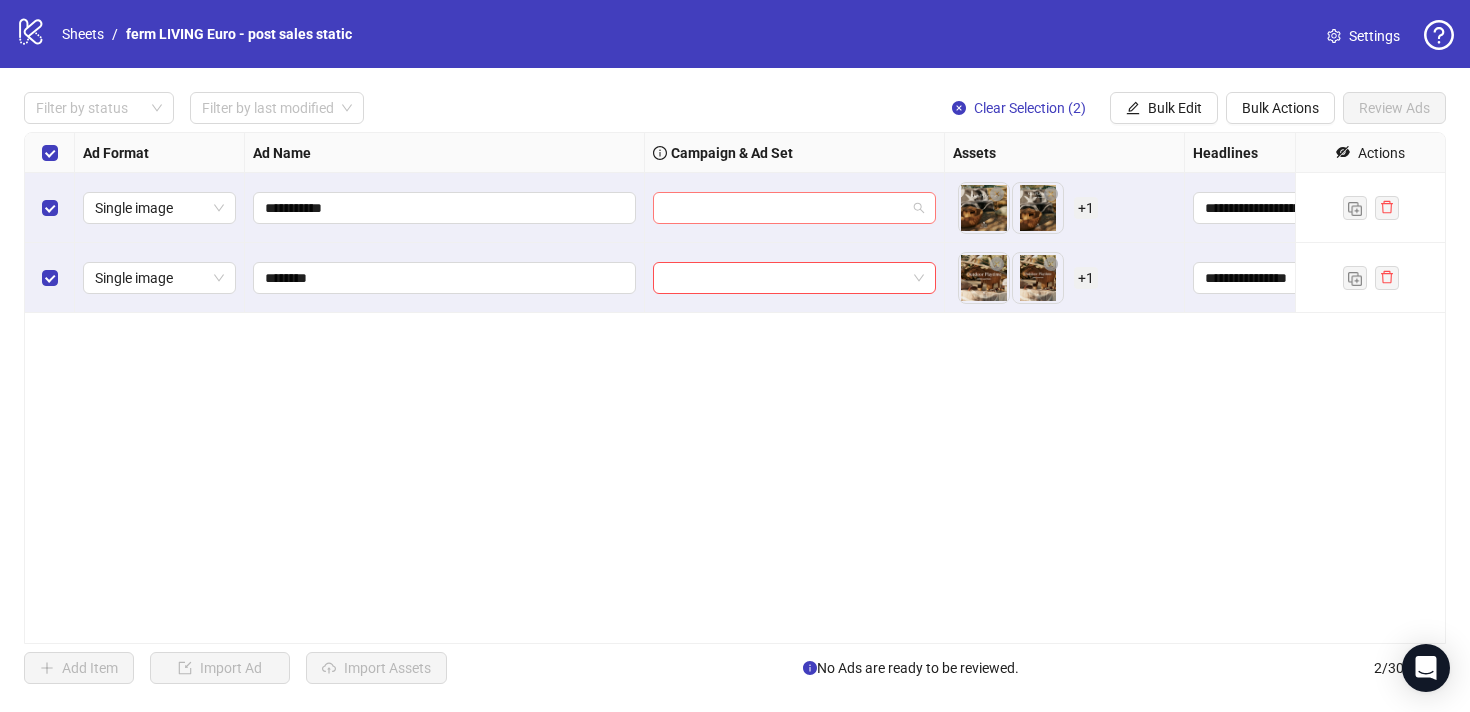 click at bounding box center [794, 208] 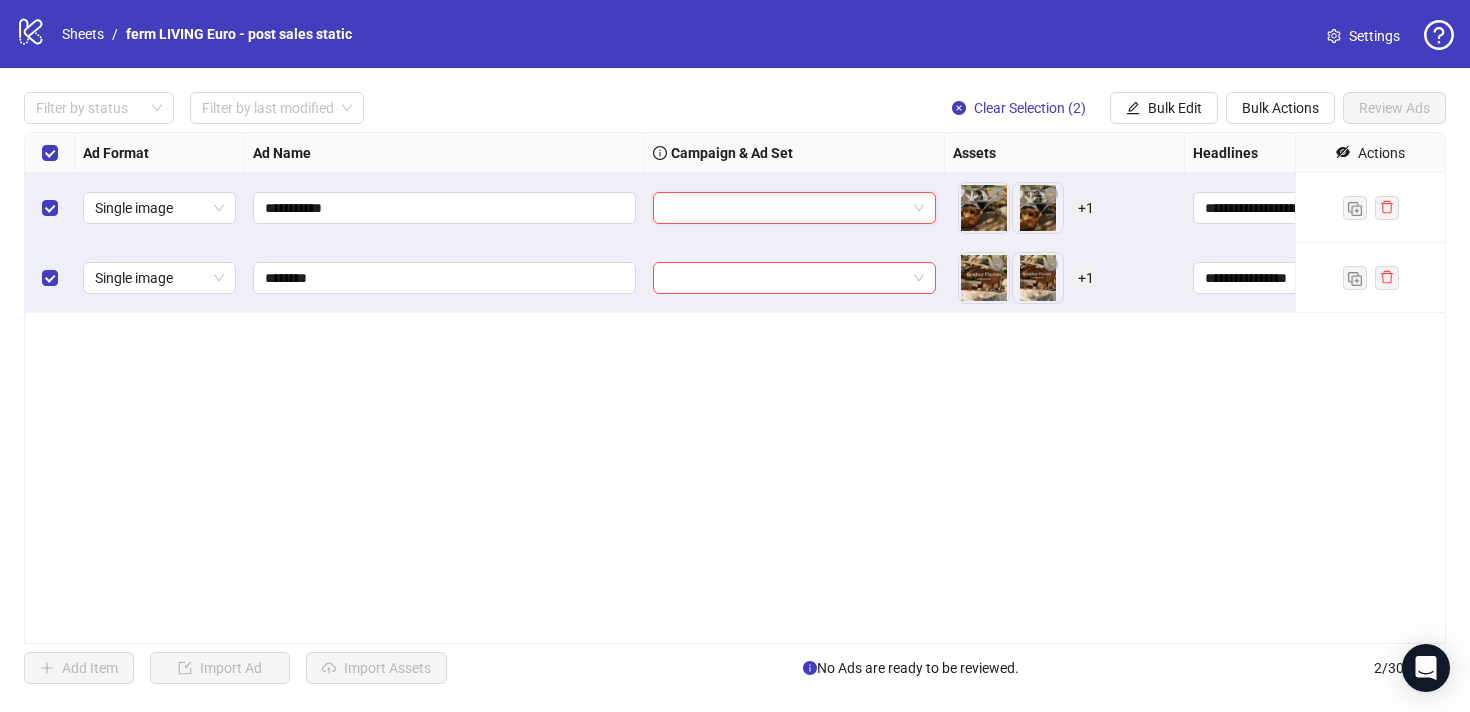 click at bounding box center (785, 208) 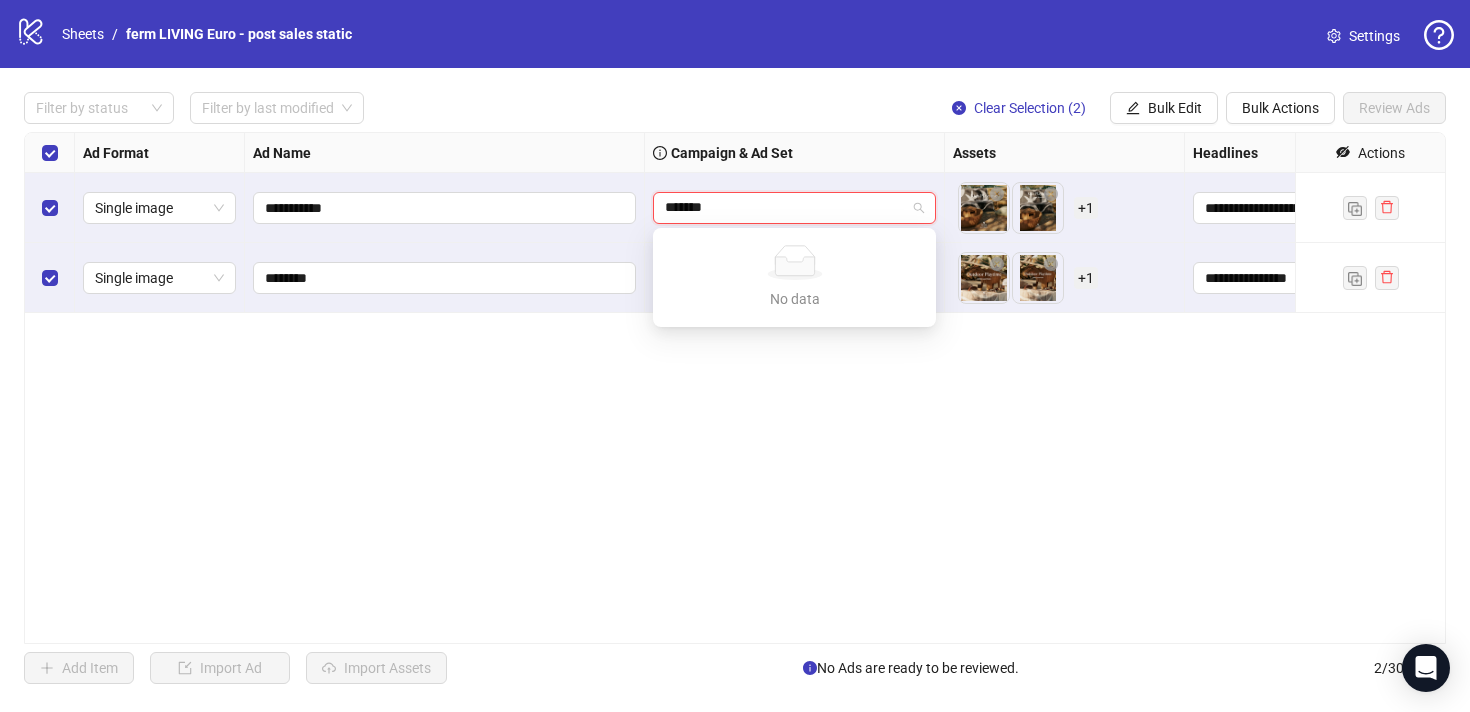 type on "******" 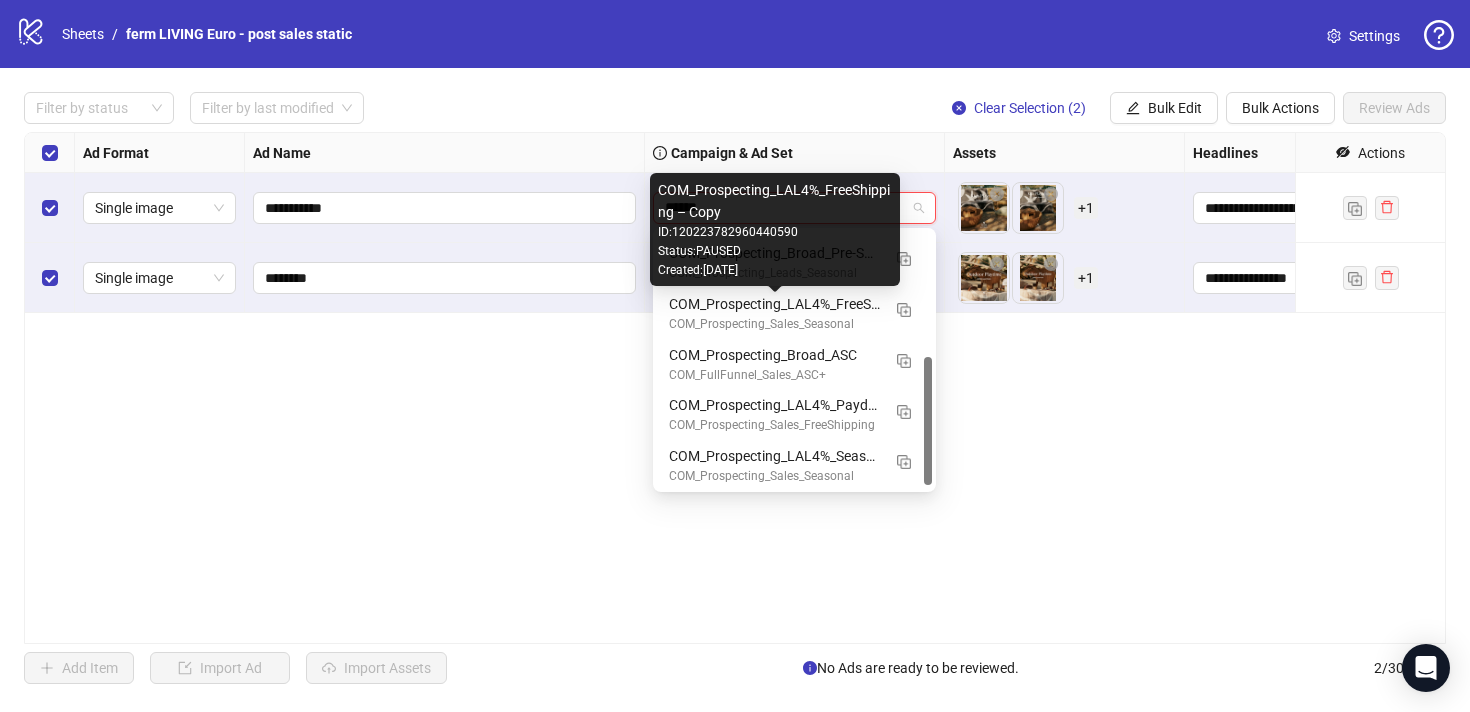 scroll, scrollTop: 250, scrollLeft: 0, axis: vertical 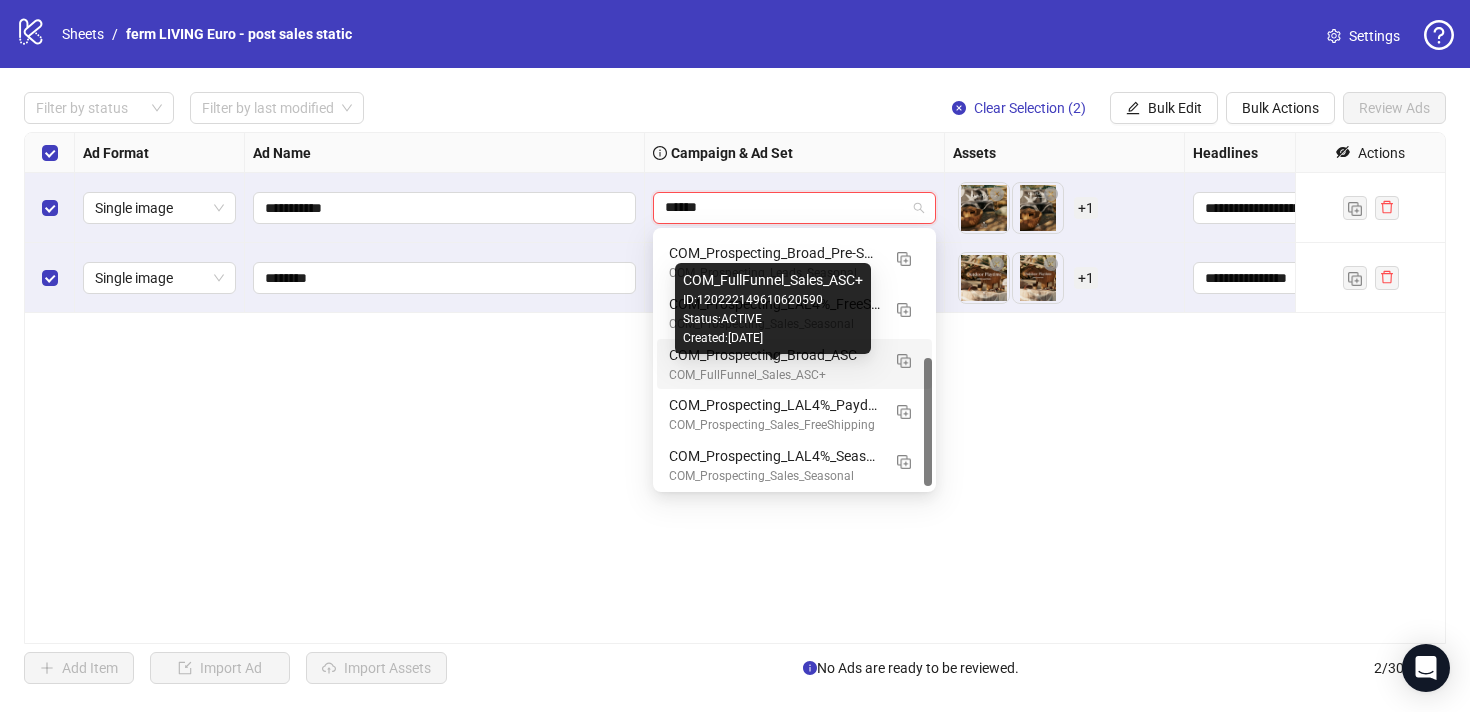 click on "COM_FullFunnel_Sales_ASC+" at bounding box center [774, 375] 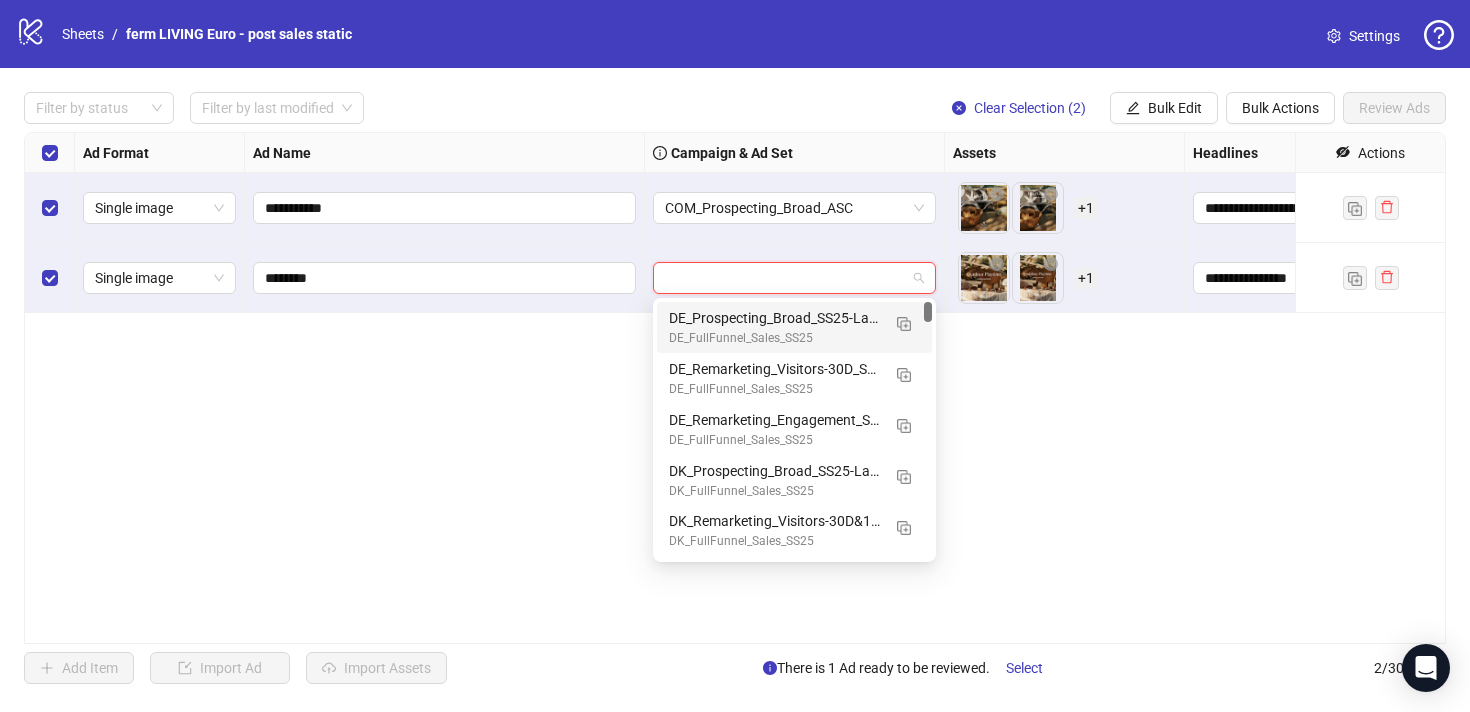 click at bounding box center [785, 278] 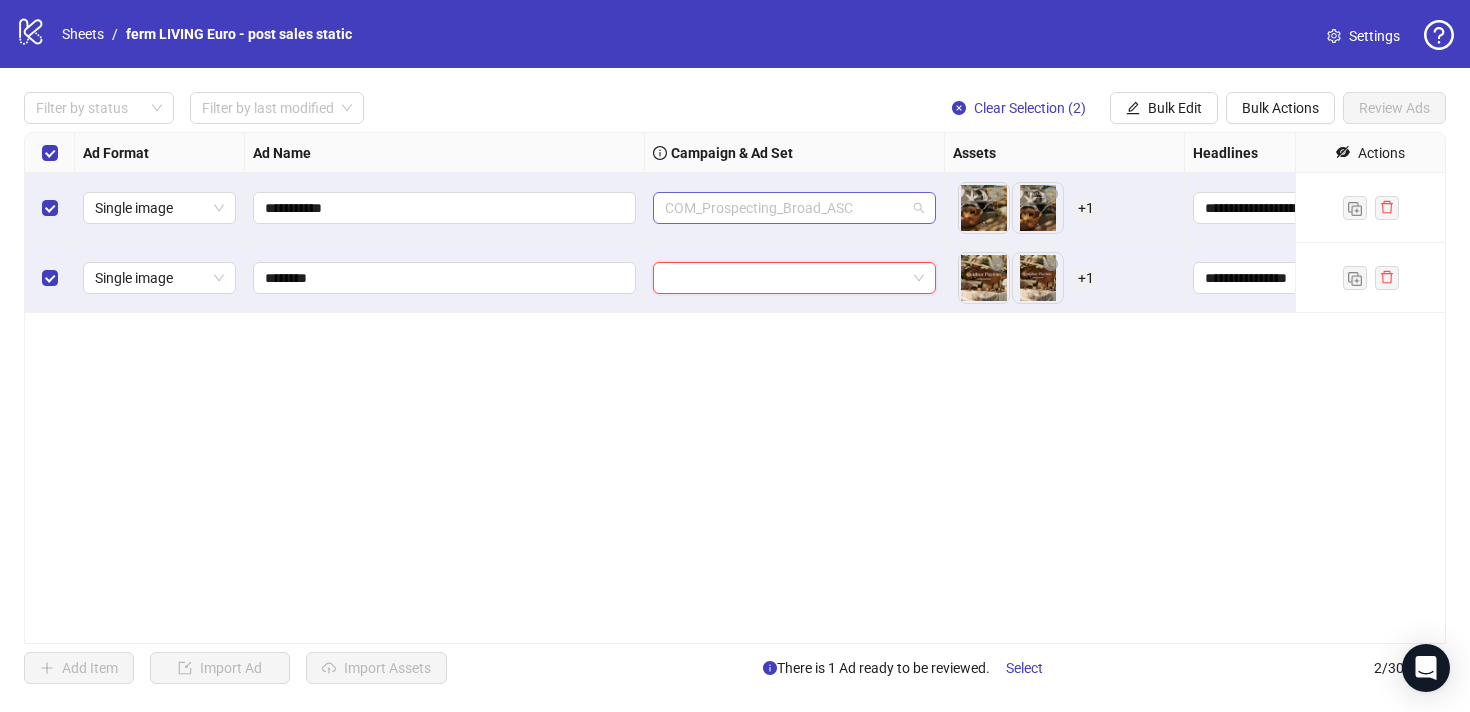 click on "COM_Prospecting_Broad_ASC" at bounding box center [794, 208] 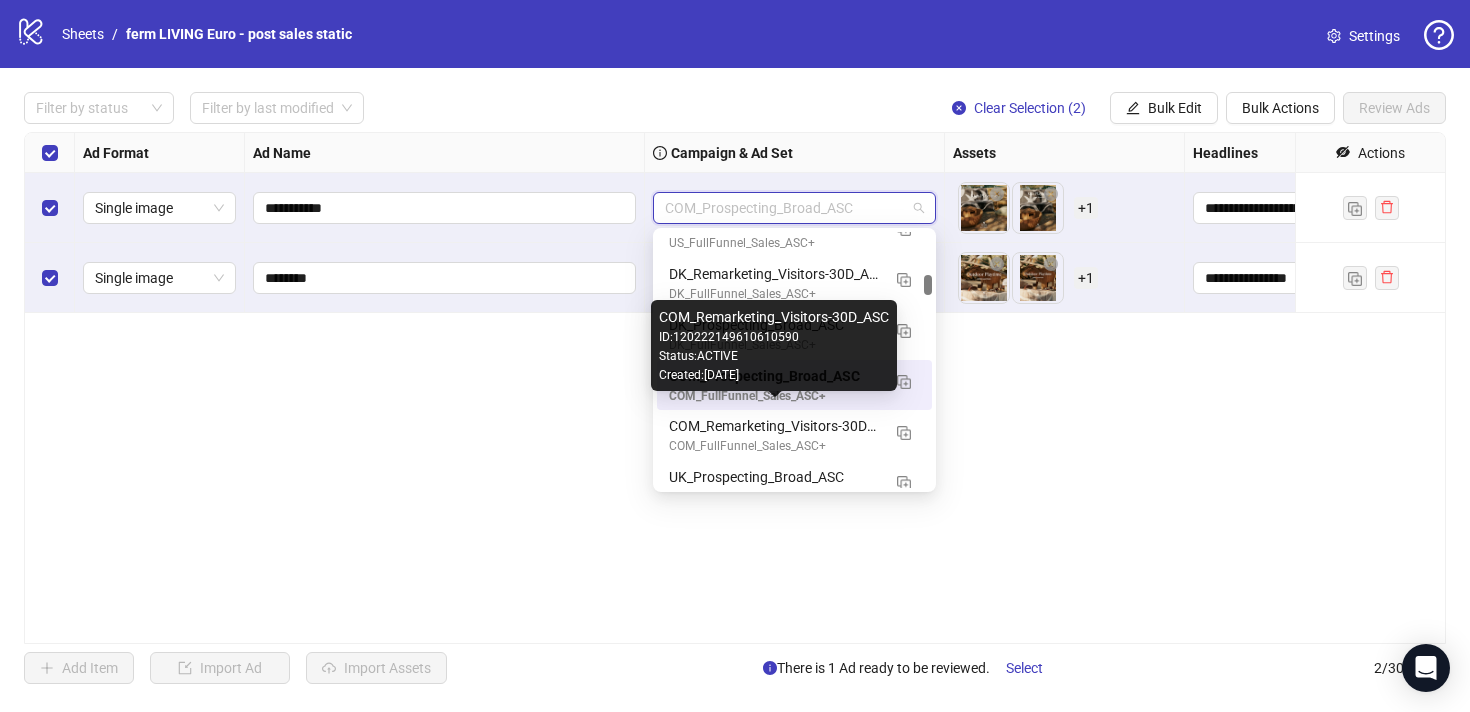 scroll, scrollTop: 2498, scrollLeft: 0, axis: vertical 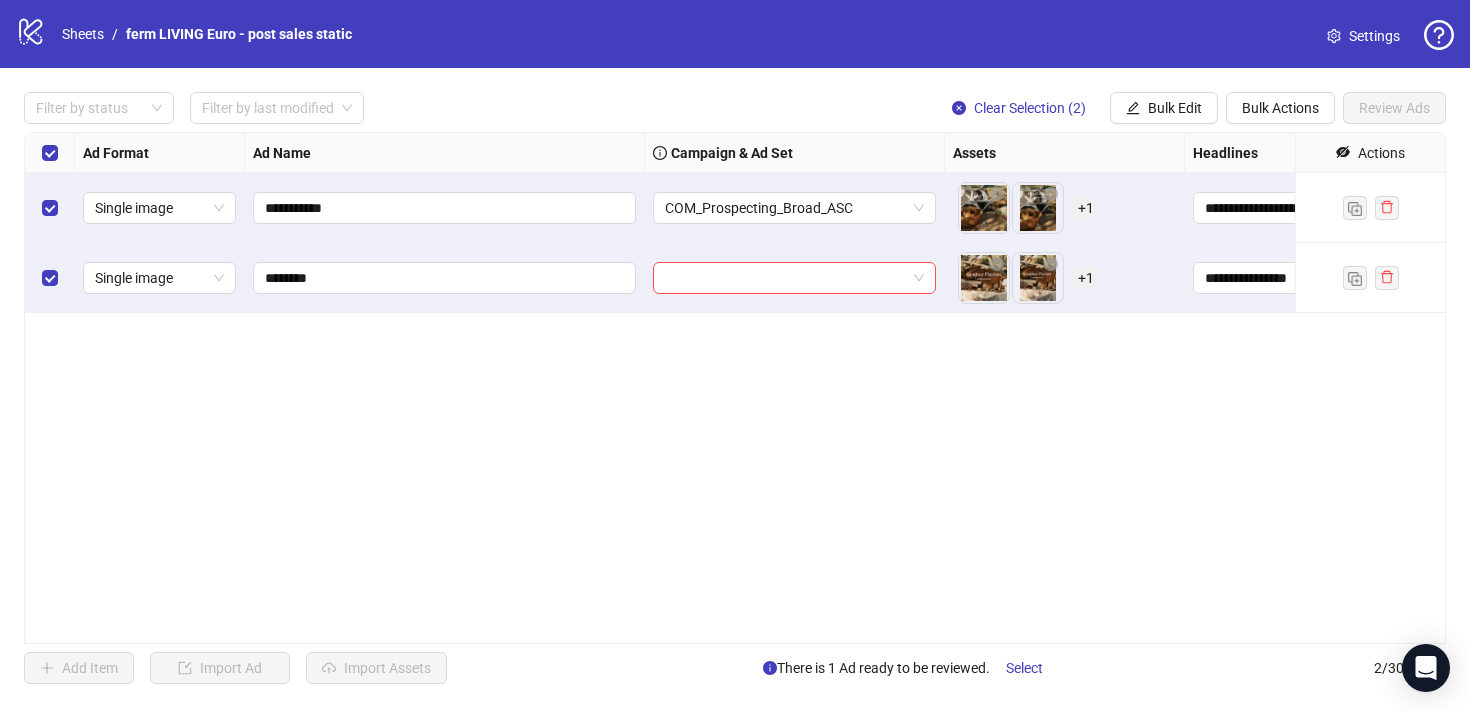 click on "**********" at bounding box center [735, 388] 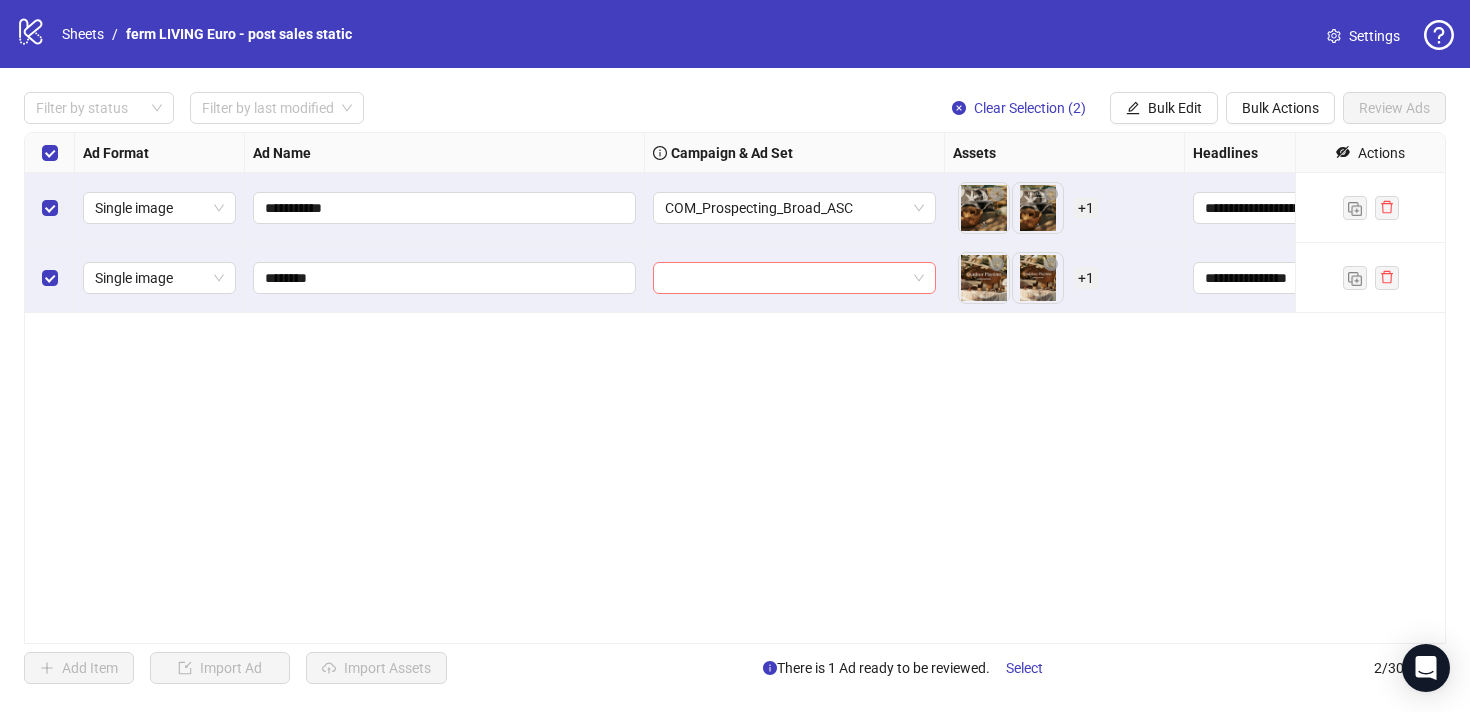 click at bounding box center [785, 278] 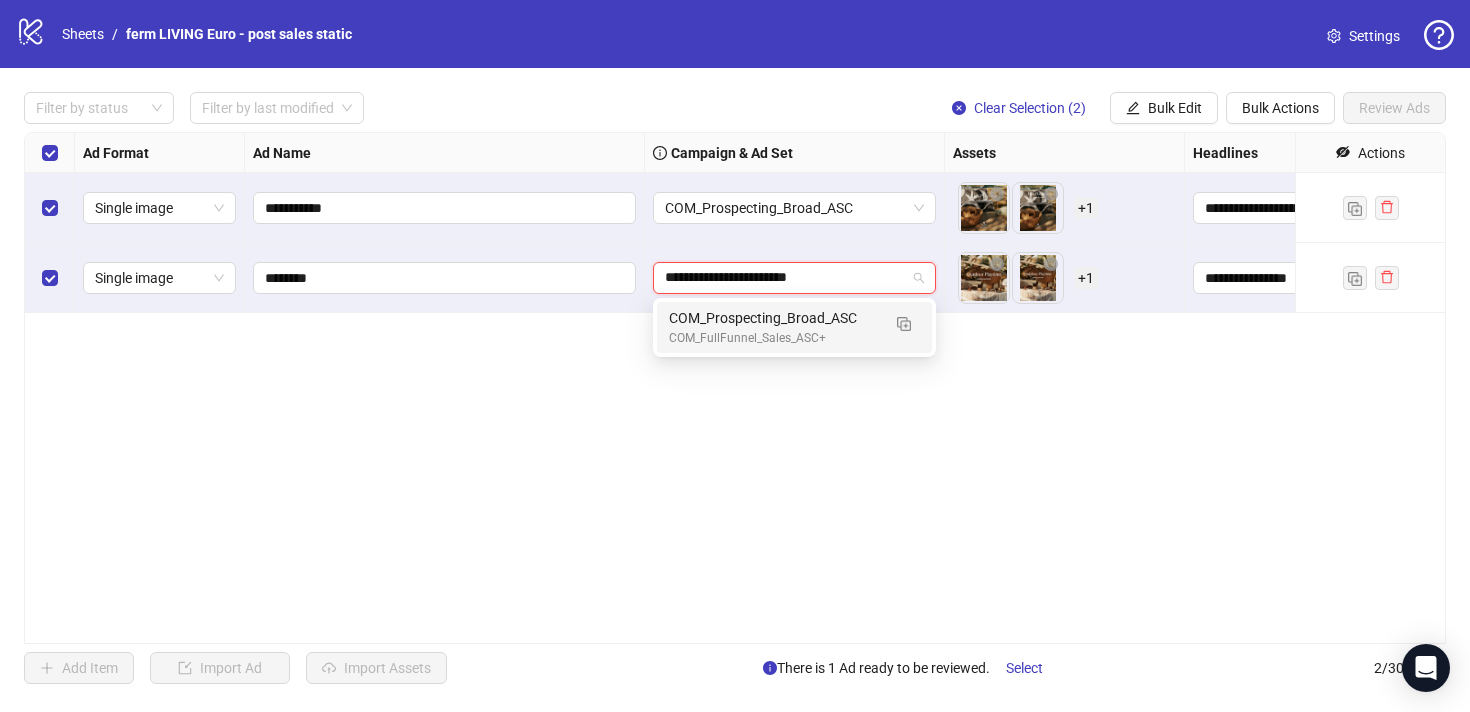 type on "**********" 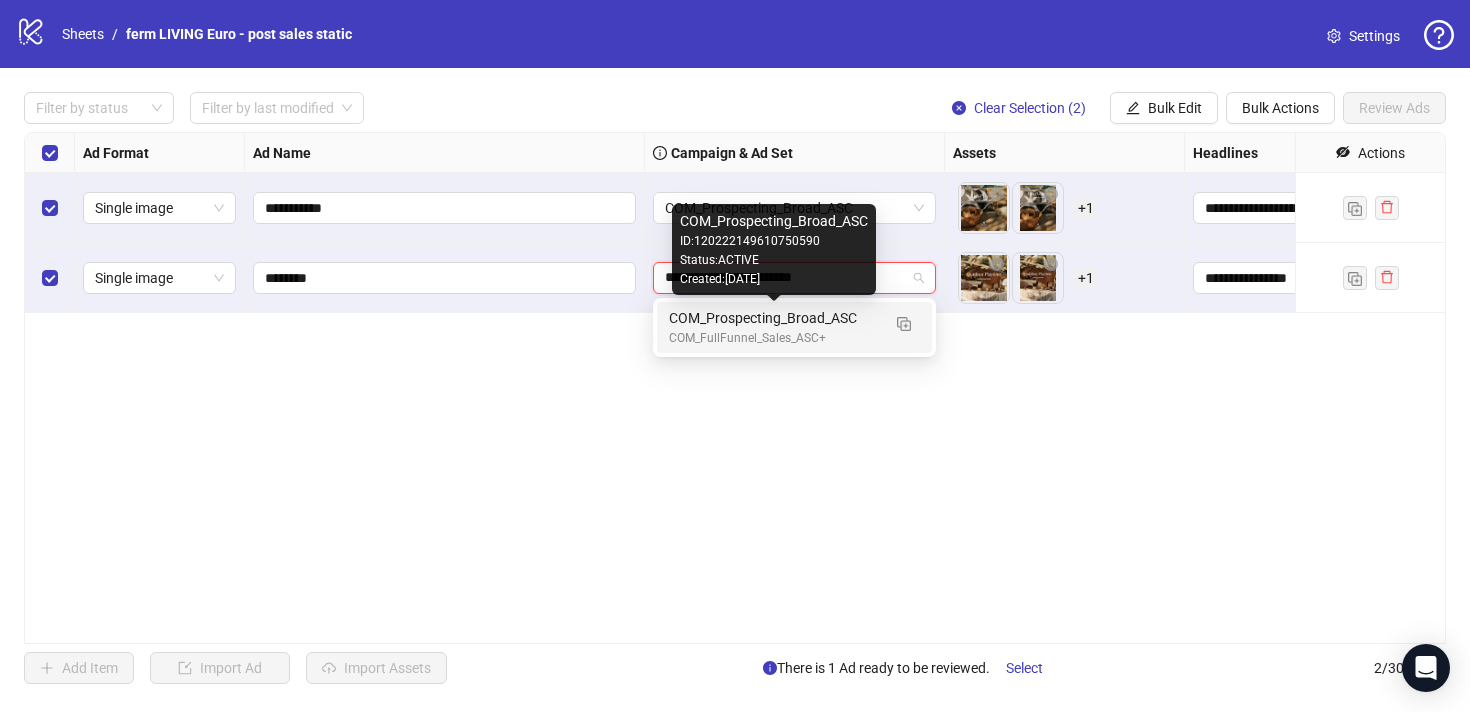 click on "COM_Prospecting_Broad_ASC" at bounding box center (774, 318) 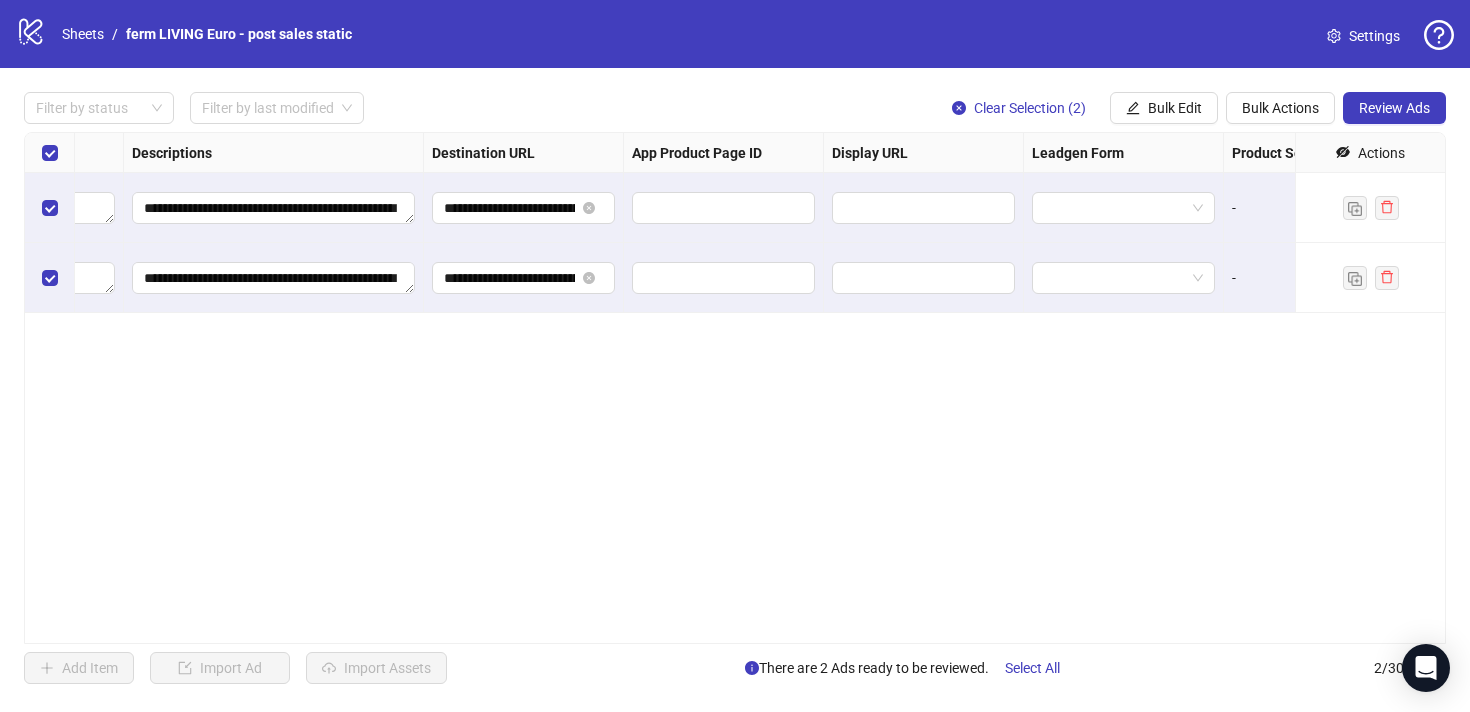 scroll, scrollTop: 0, scrollLeft: 1559, axis: horizontal 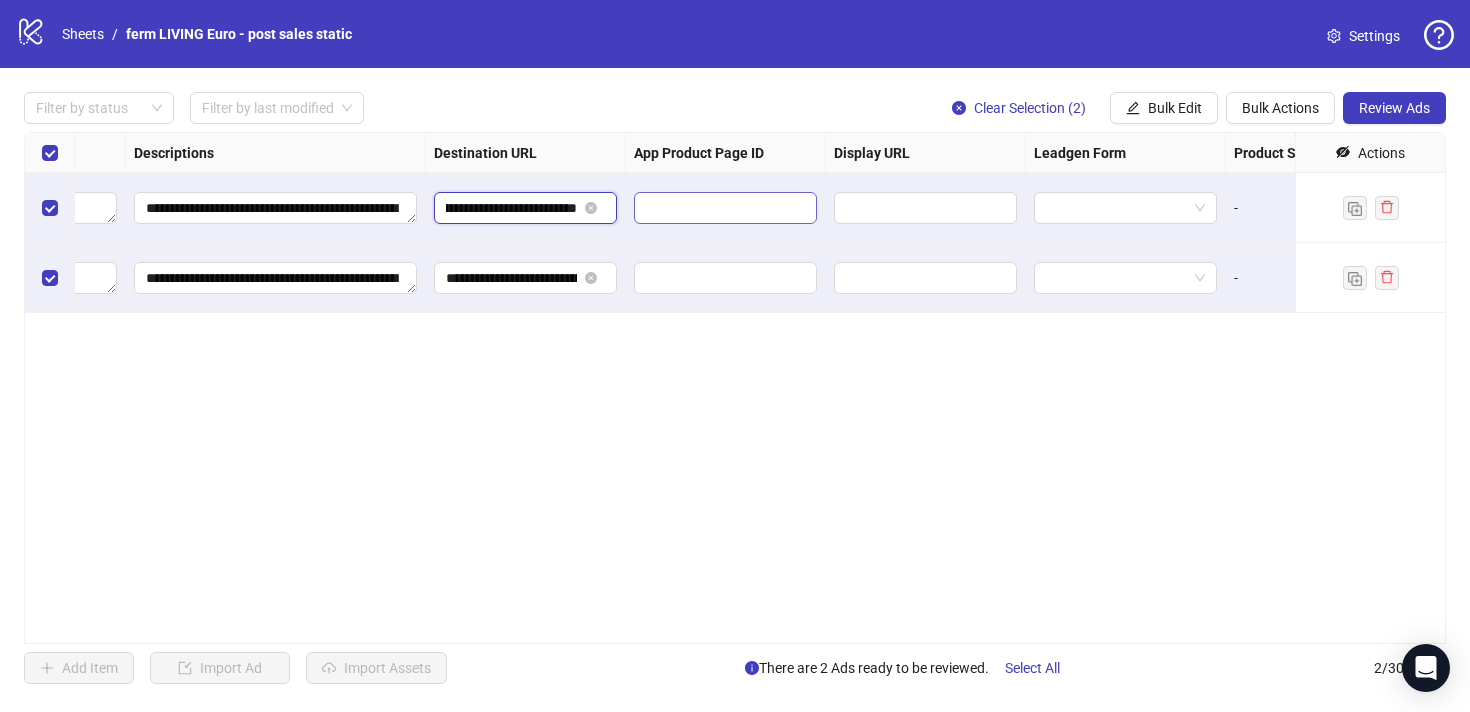drag, startPoint x: 508, startPoint y: 206, endPoint x: 667, endPoint y: 213, distance: 159.154 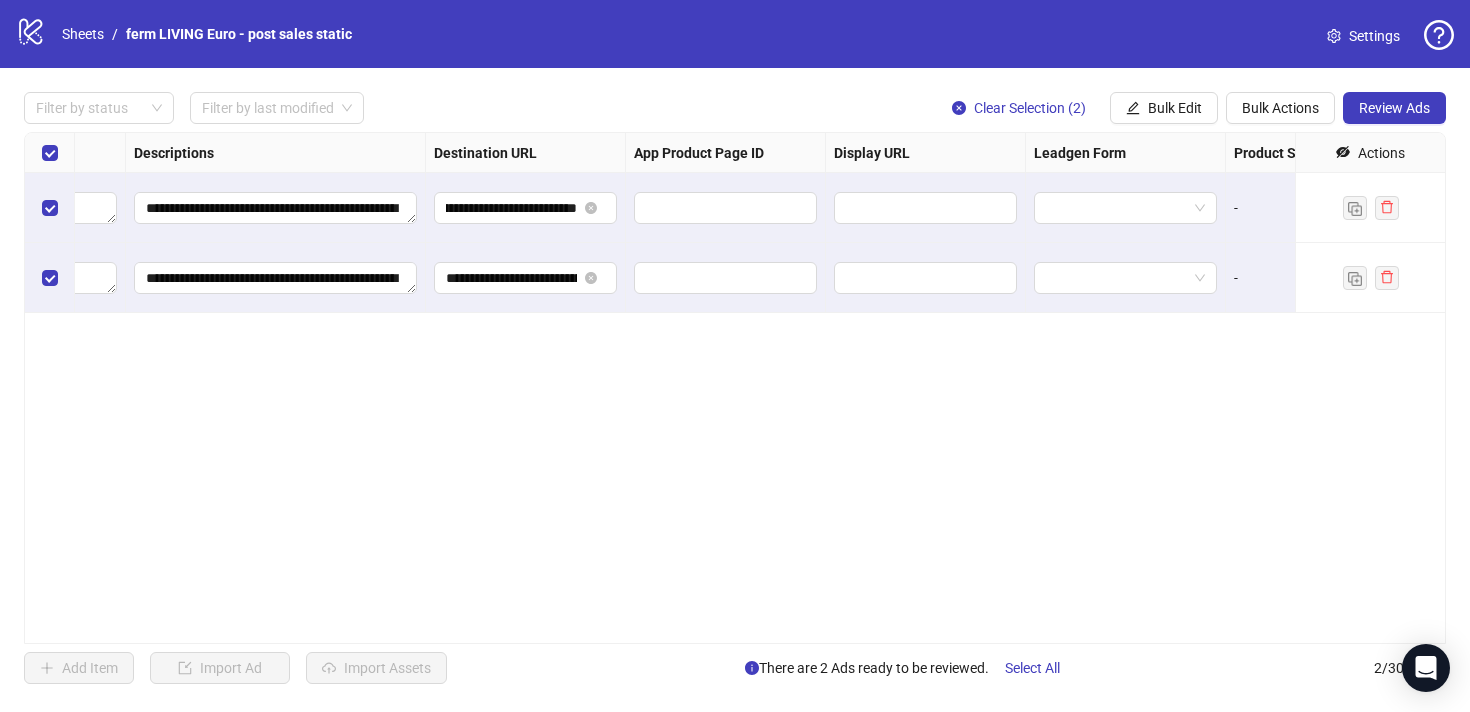 click on "**********" at bounding box center [735, 388] 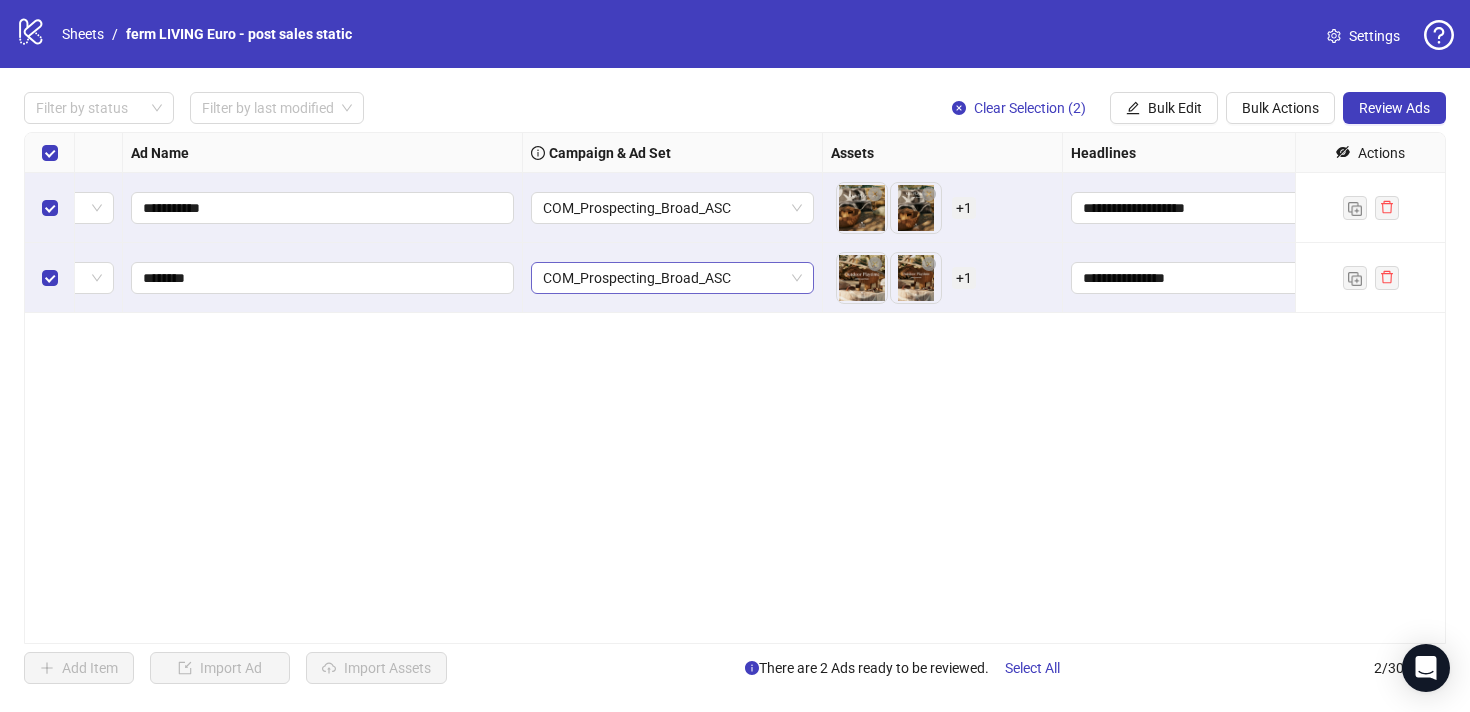 scroll, scrollTop: 0, scrollLeft: 0, axis: both 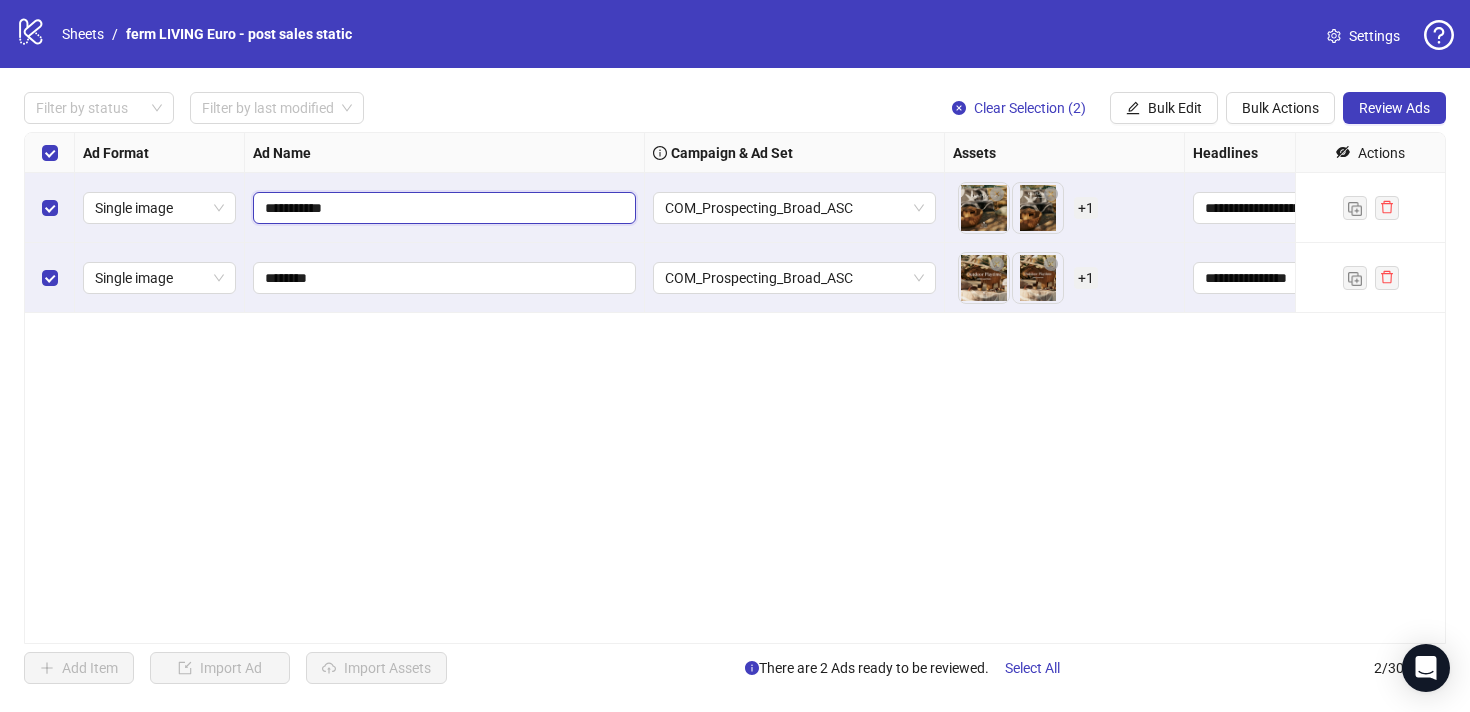click on "**********" at bounding box center (442, 208) 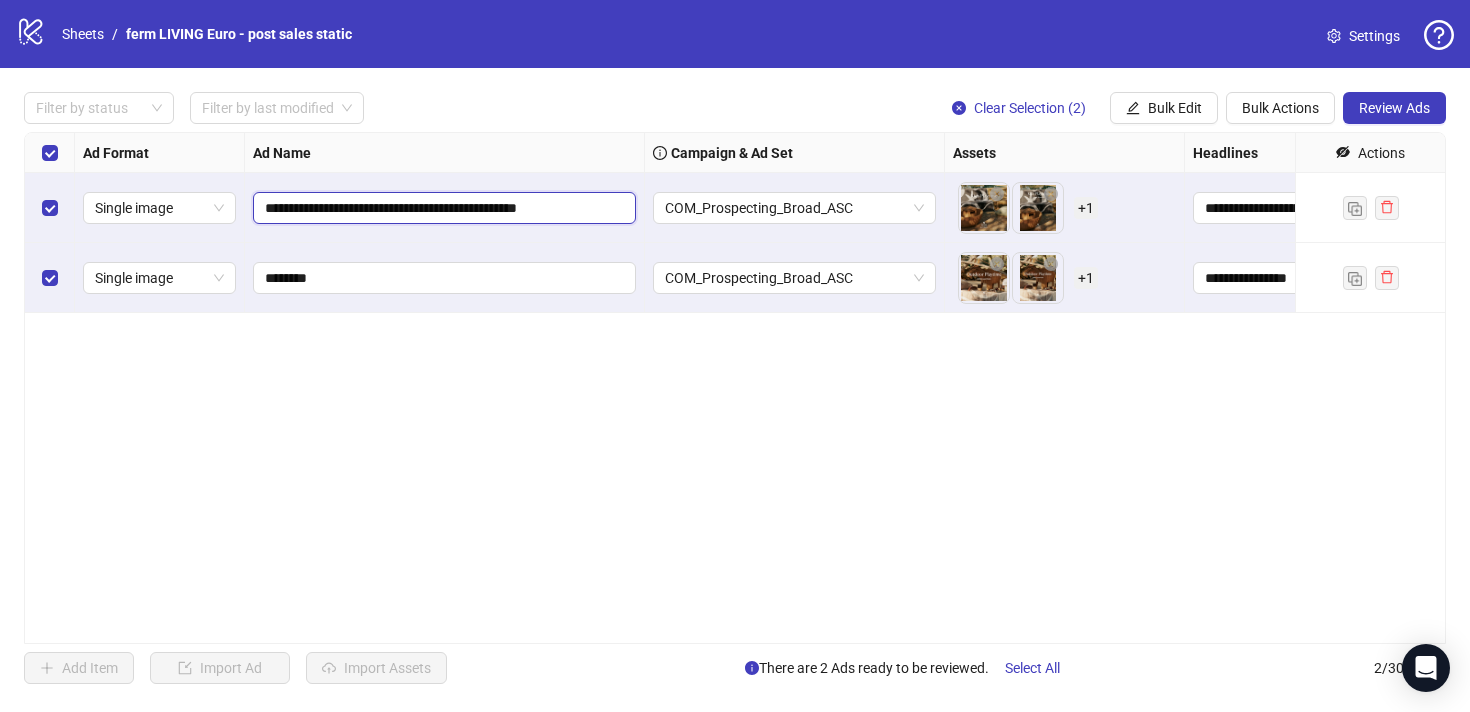 scroll, scrollTop: 0, scrollLeft: 4, axis: horizontal 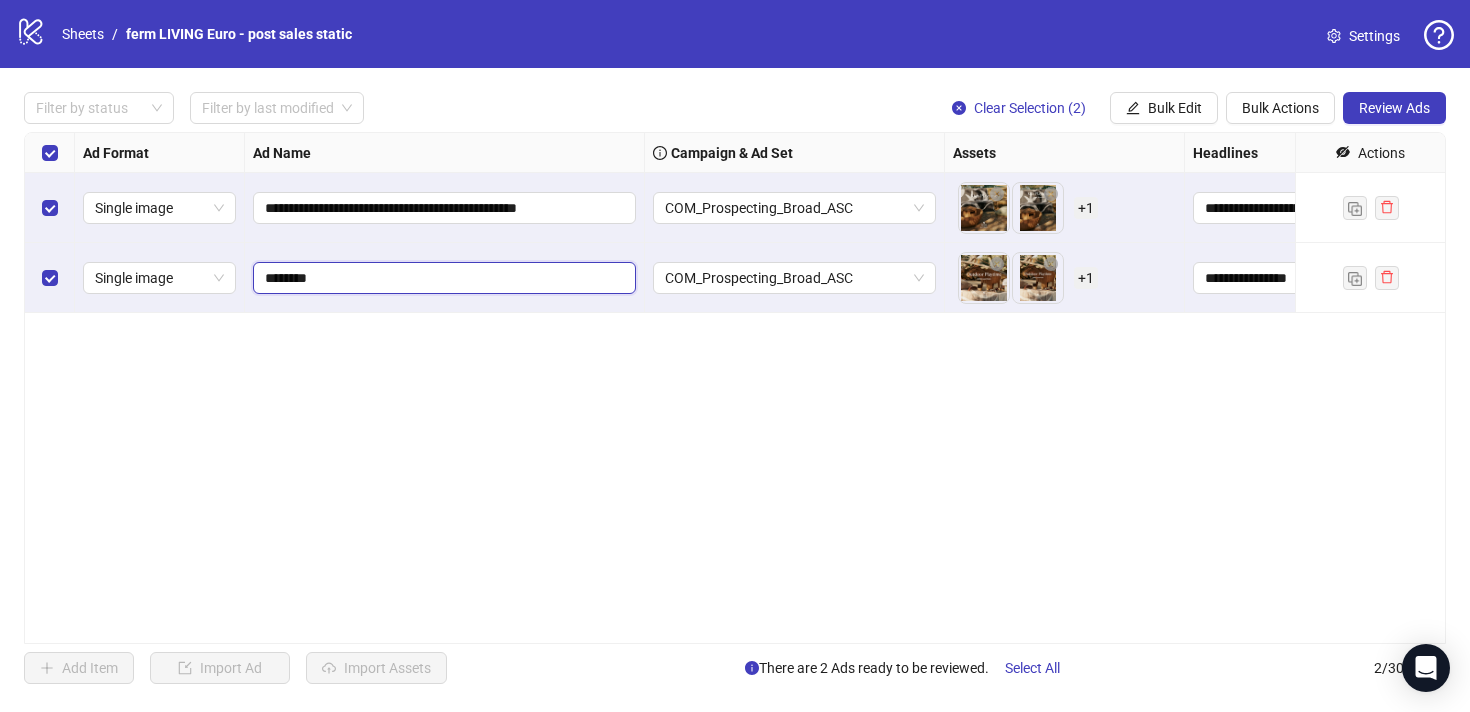 click on "********" at bounding box center [442, 278] 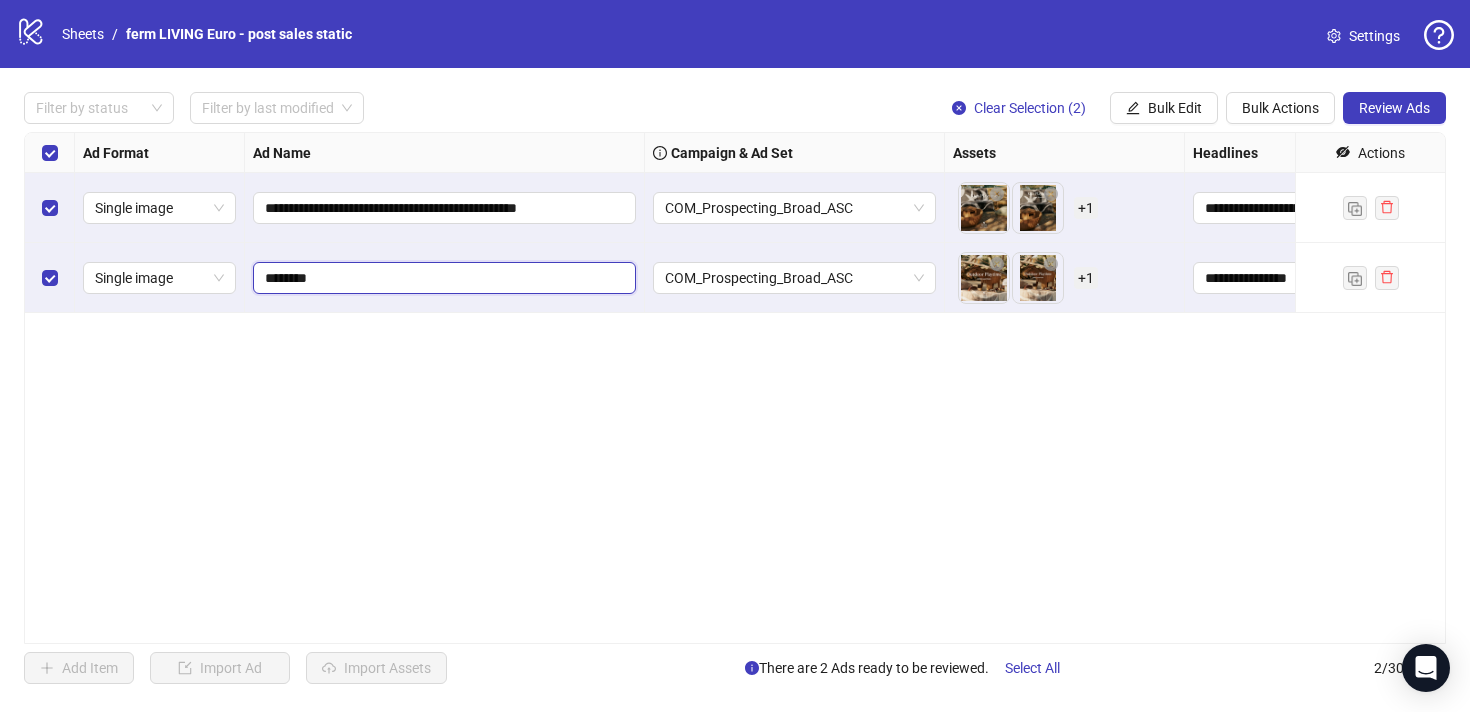 click on "********" at bounding box center (442, 278) 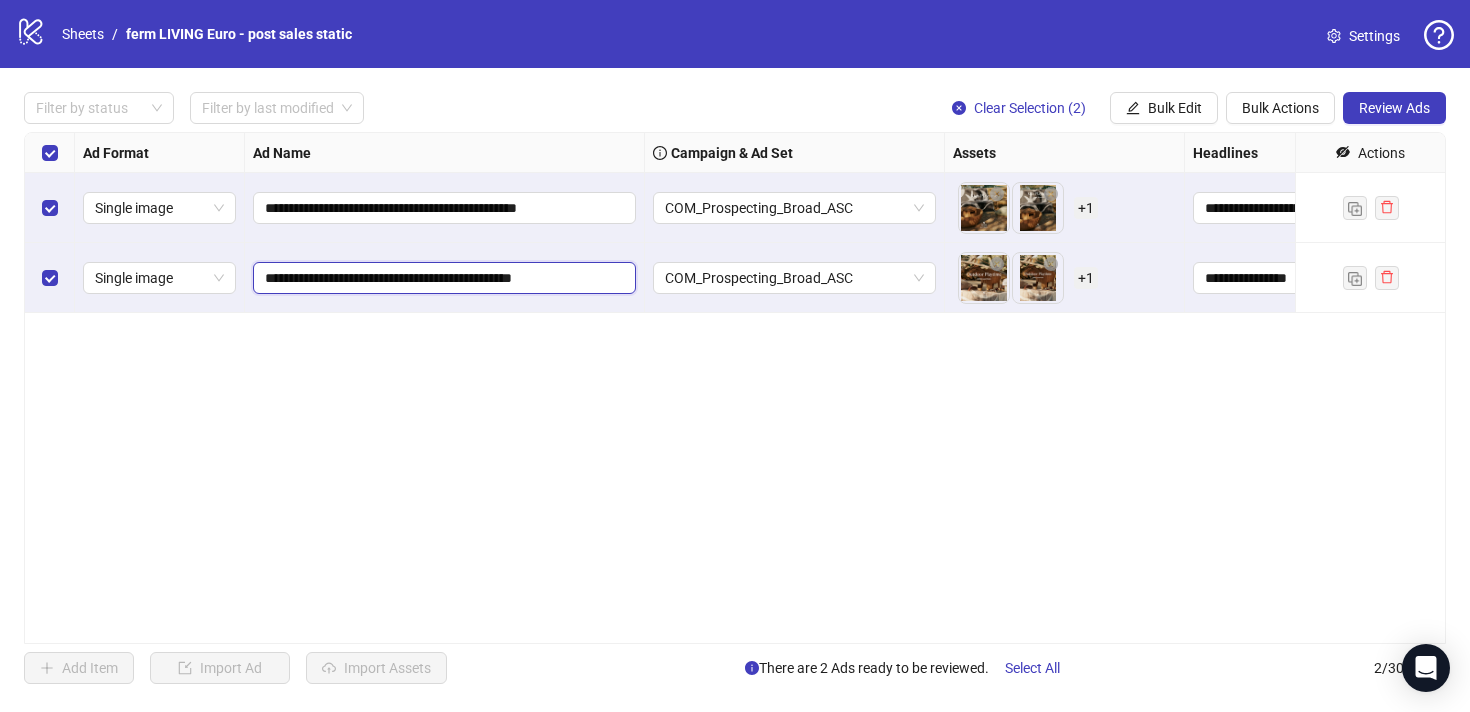 scroll, scrollTop: 0, scrollLeft: 0, axis: both 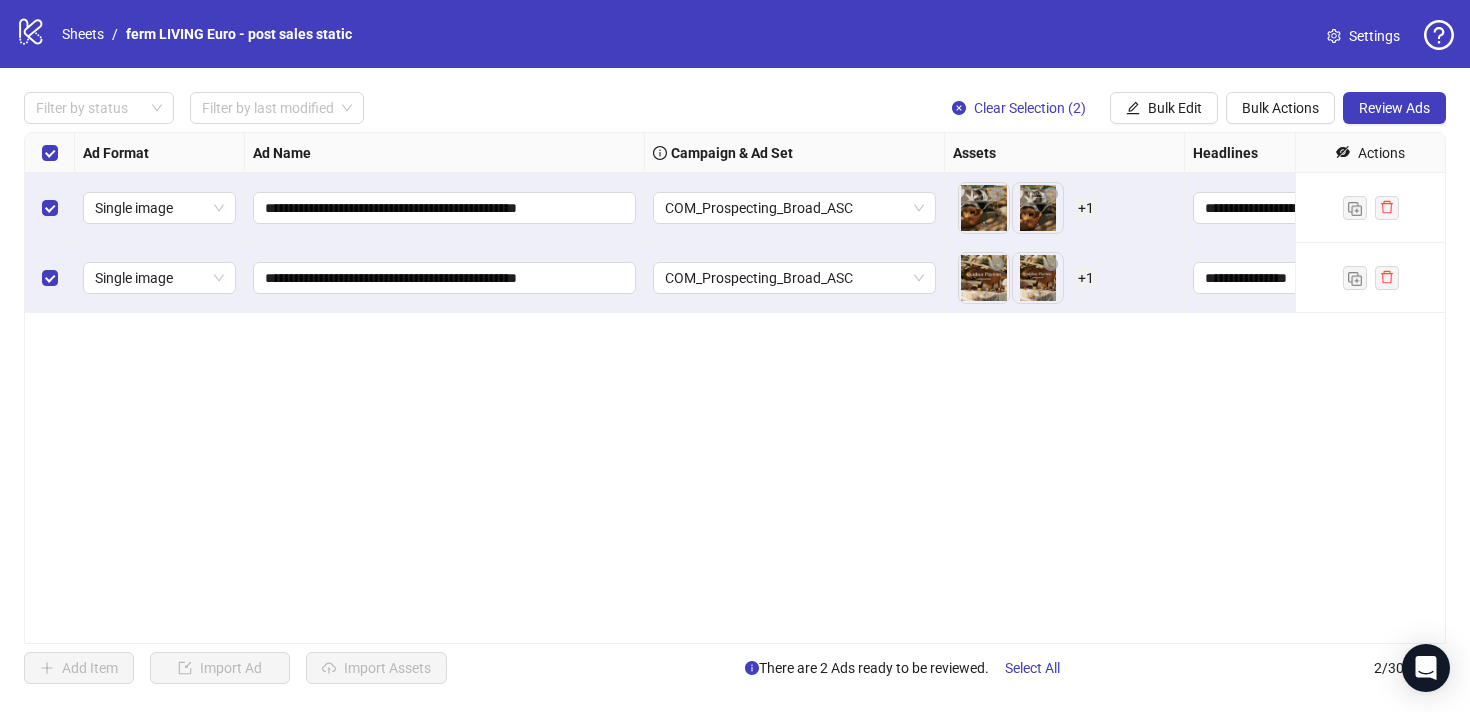 click on "**********" at bounding box center (735, 388) 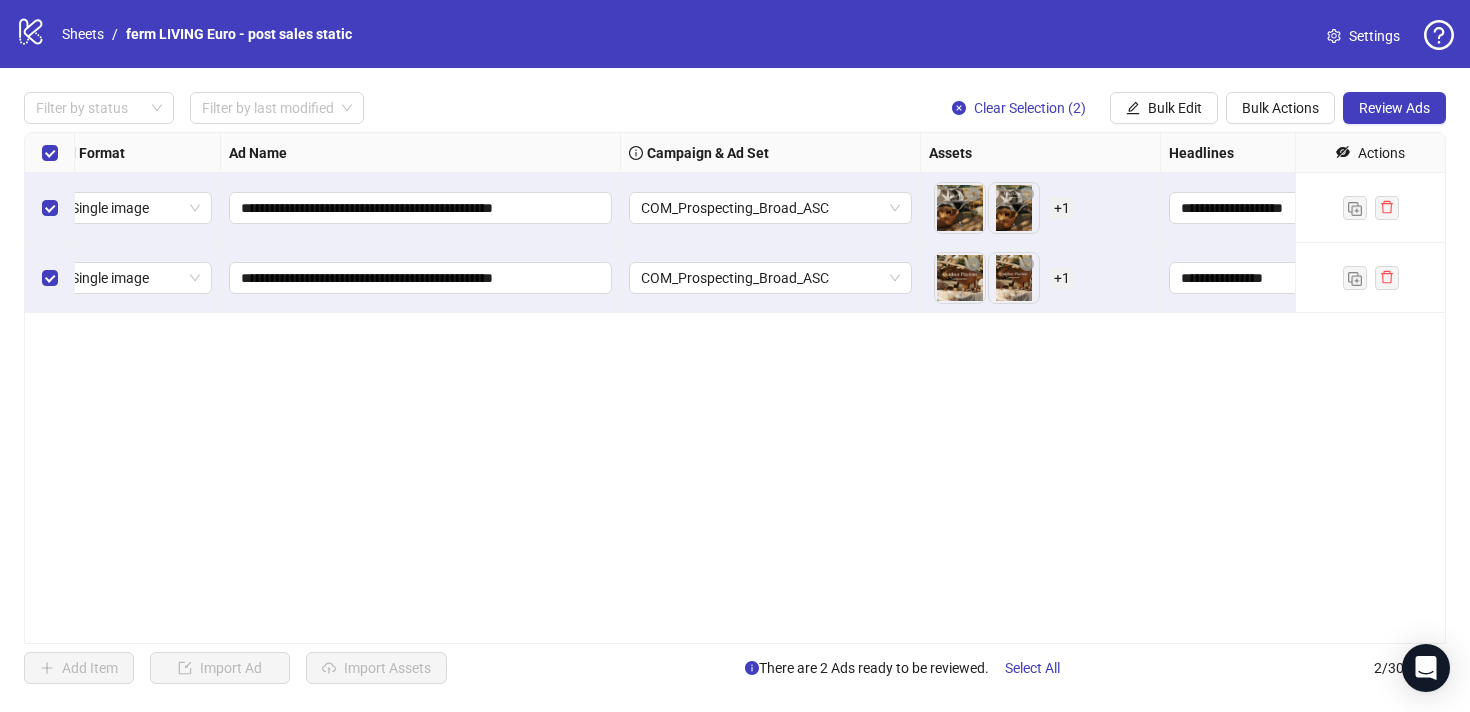 scroll, scrollTop: 0, scrollLeft: 0, axis: both 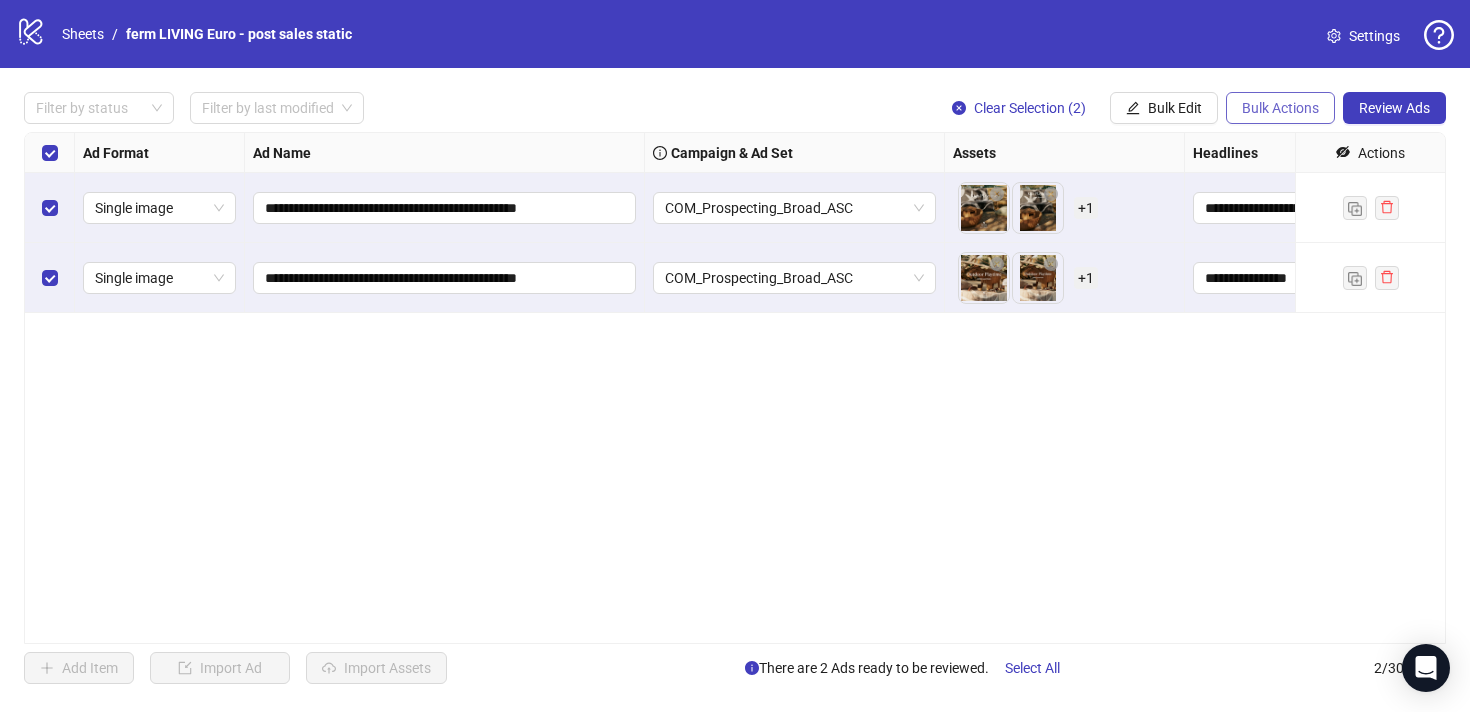 click on "Bulk Actions" at bounding box center (1280, 108) 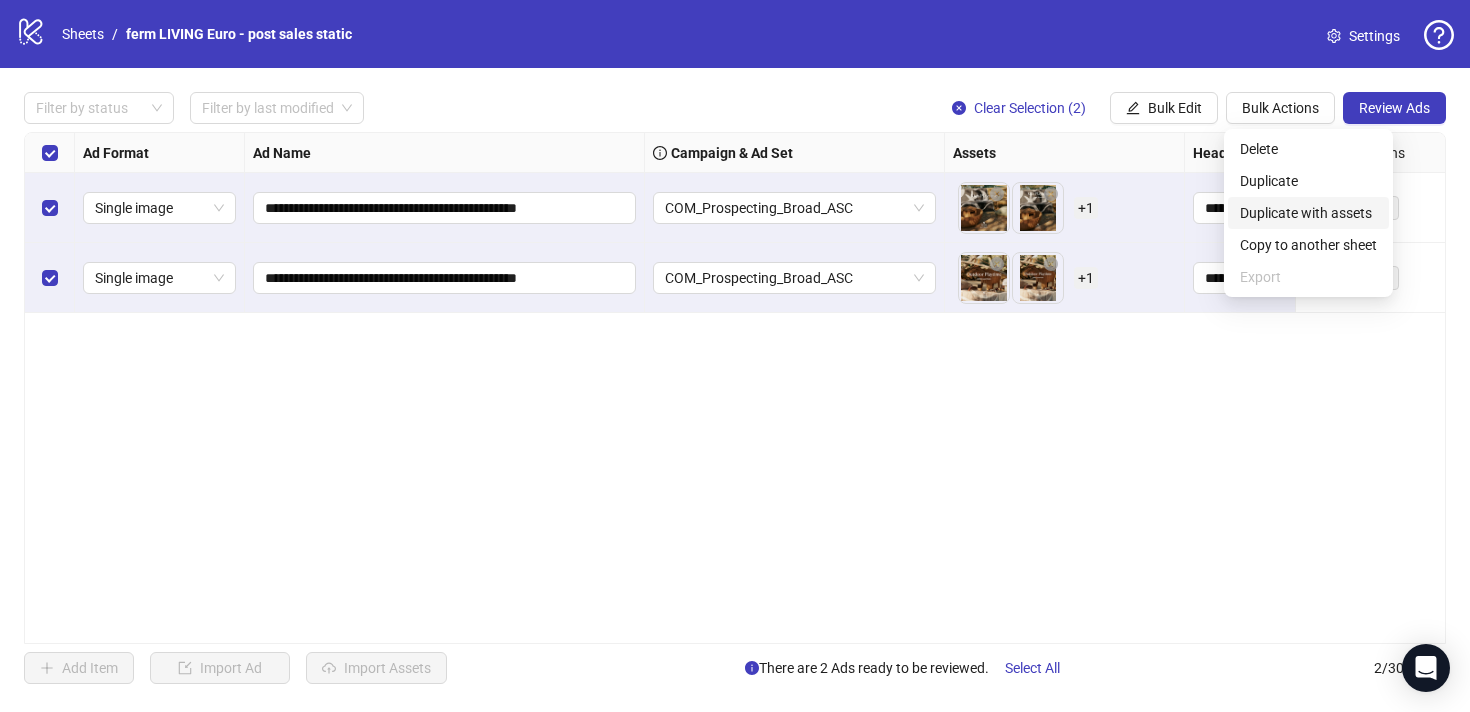 click on "Duplicate with assets" at bounding box center (1308, 213) 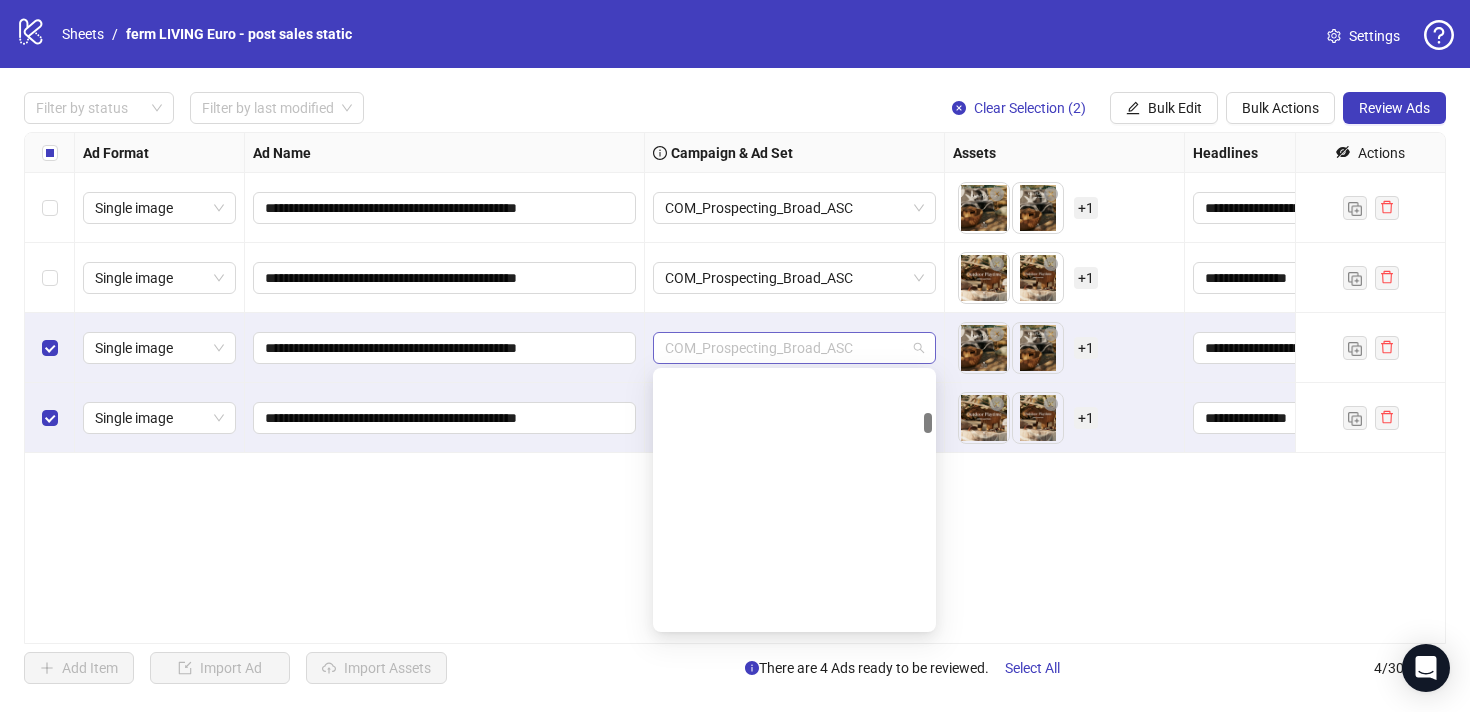 click on "COM_Prospecting_Broad_ASC" at bounding box center [794, 348] 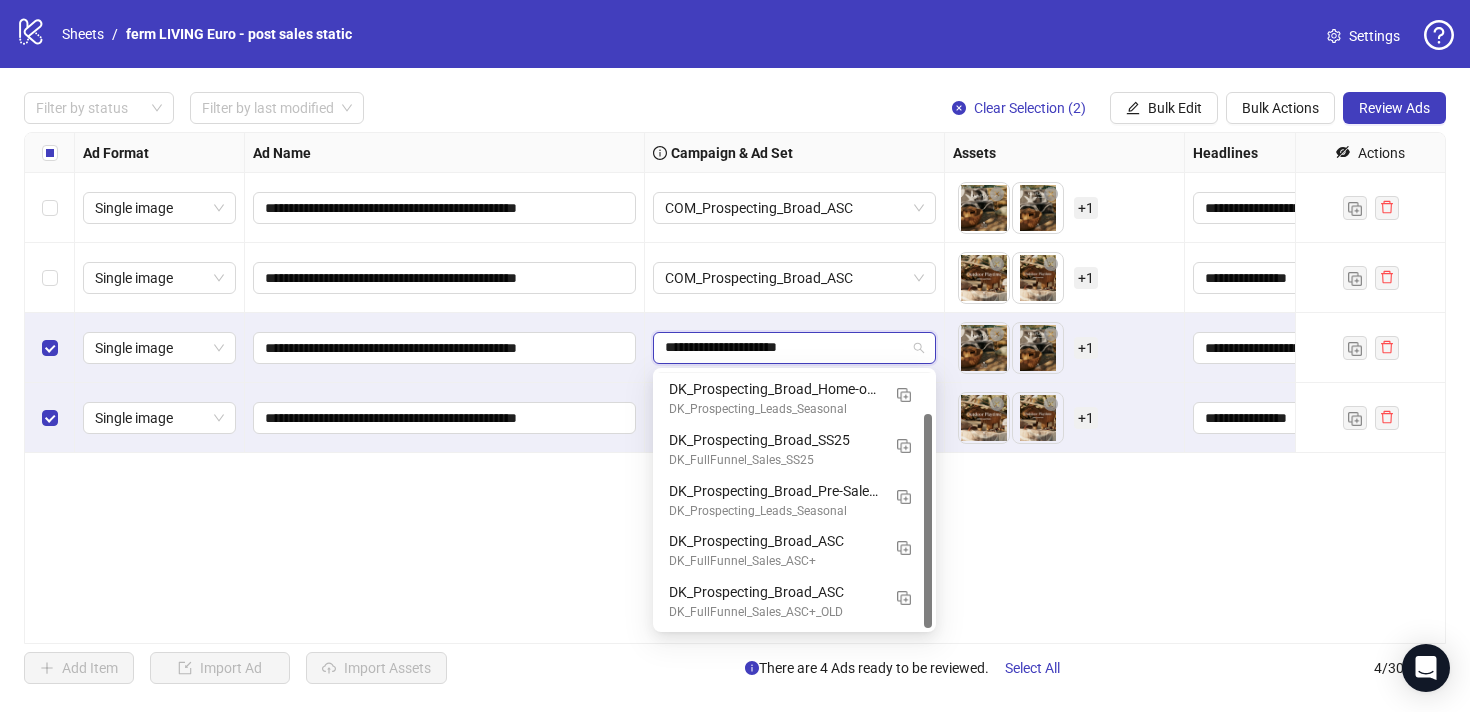 scroll, scrollTop: 0, scrollLeft: 0, axis: both 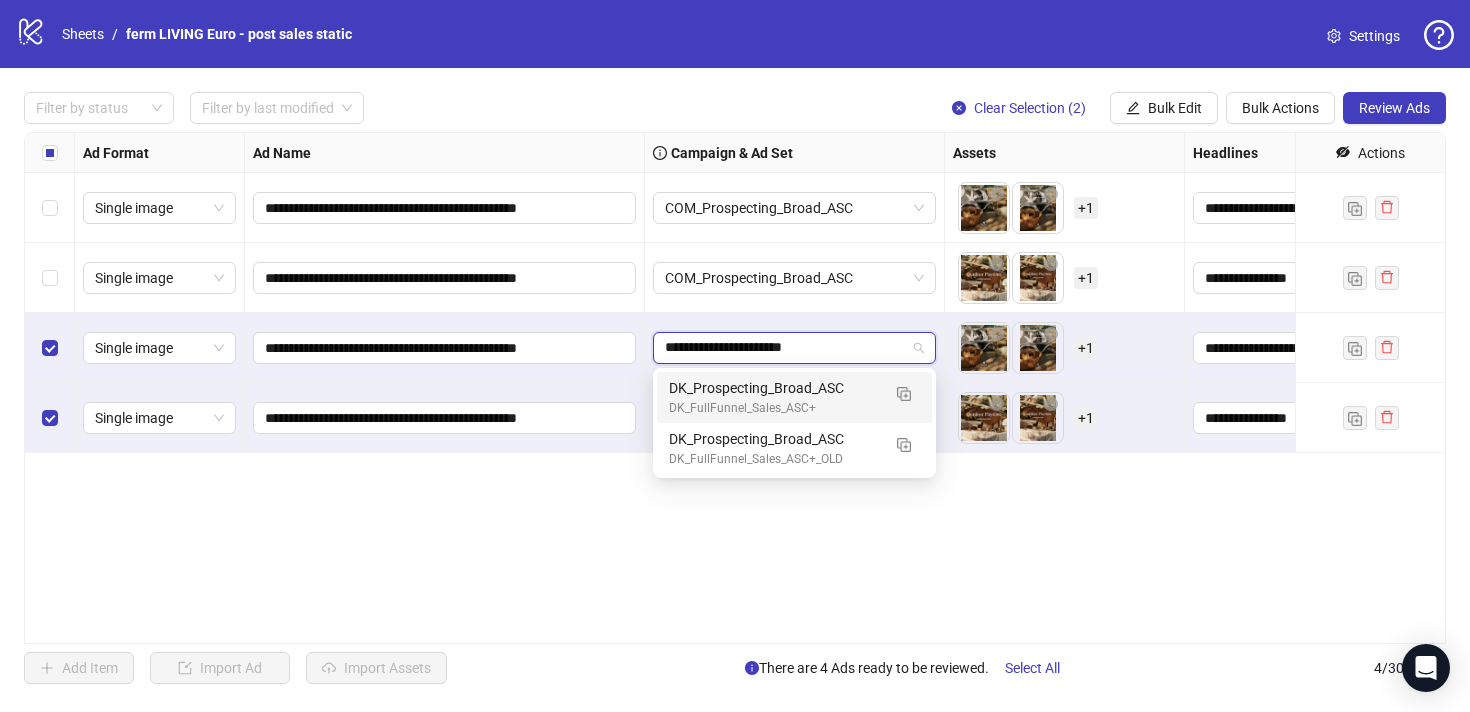type on "**********" 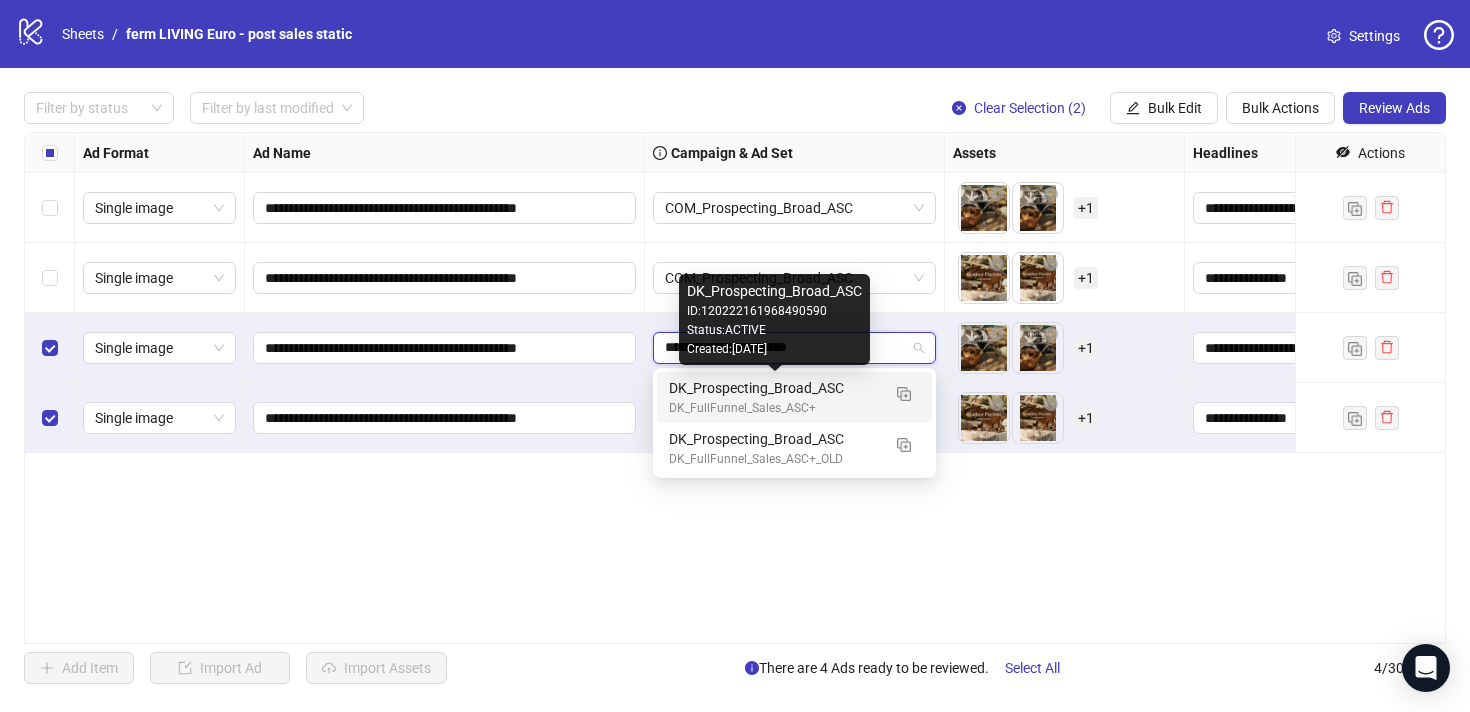click on "DK_Prospecting_Broad_ASC" at bounding box center (774, 388) 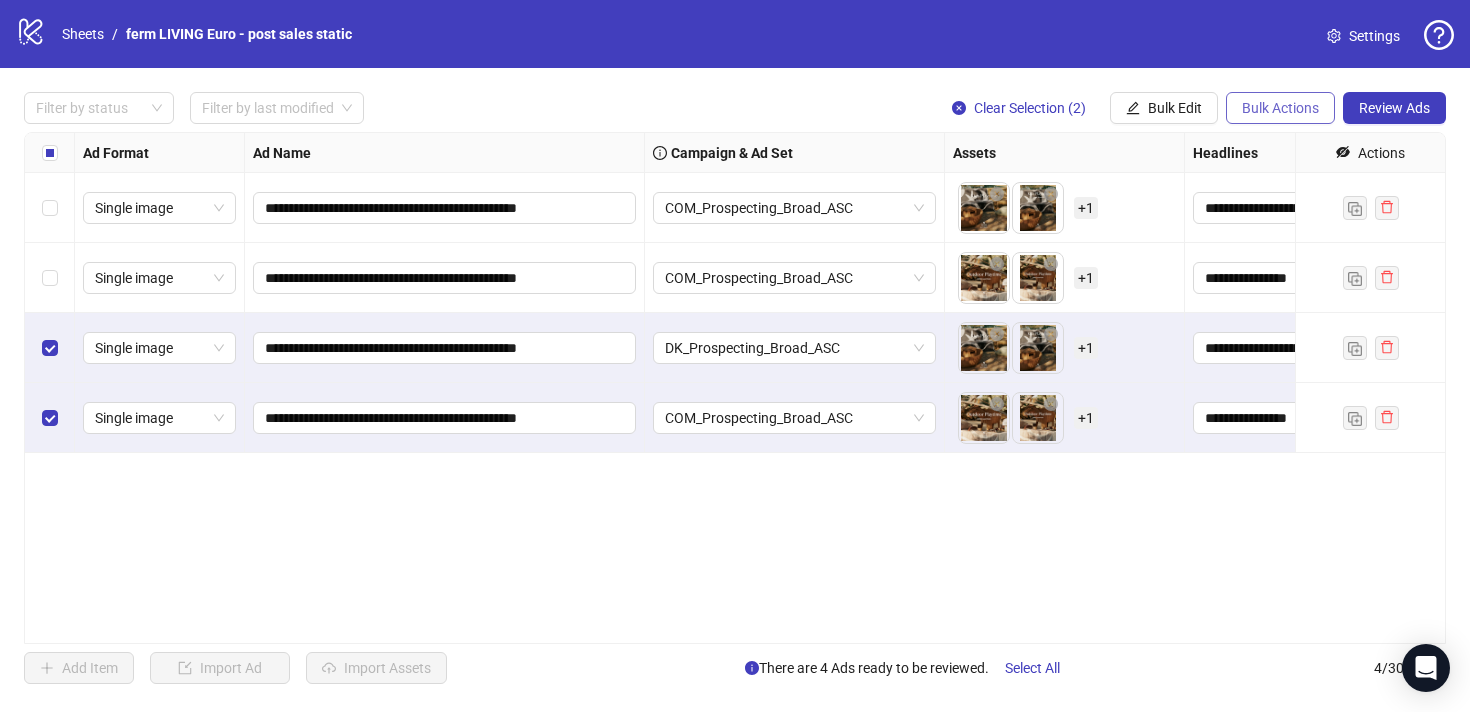 click on "Bulk Actions" at bounding box center [1280, 108] 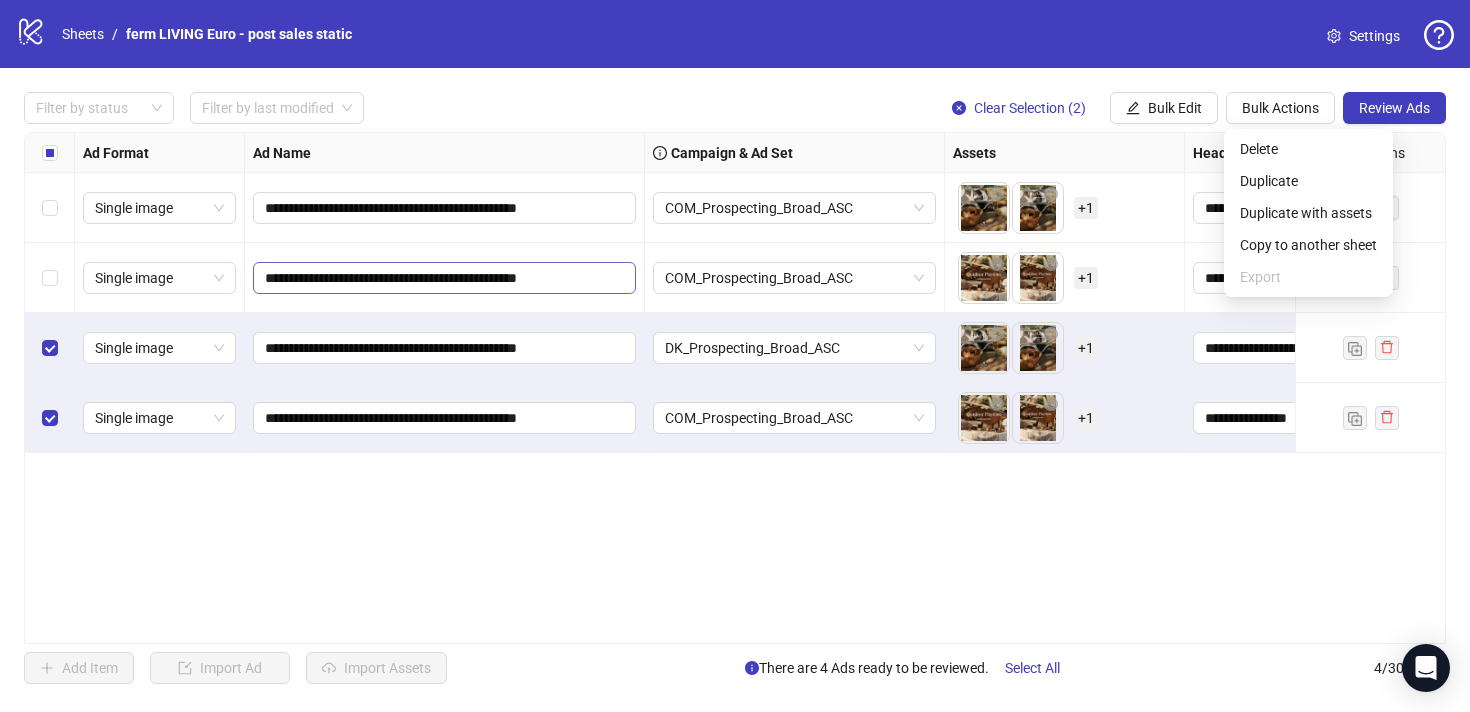 type 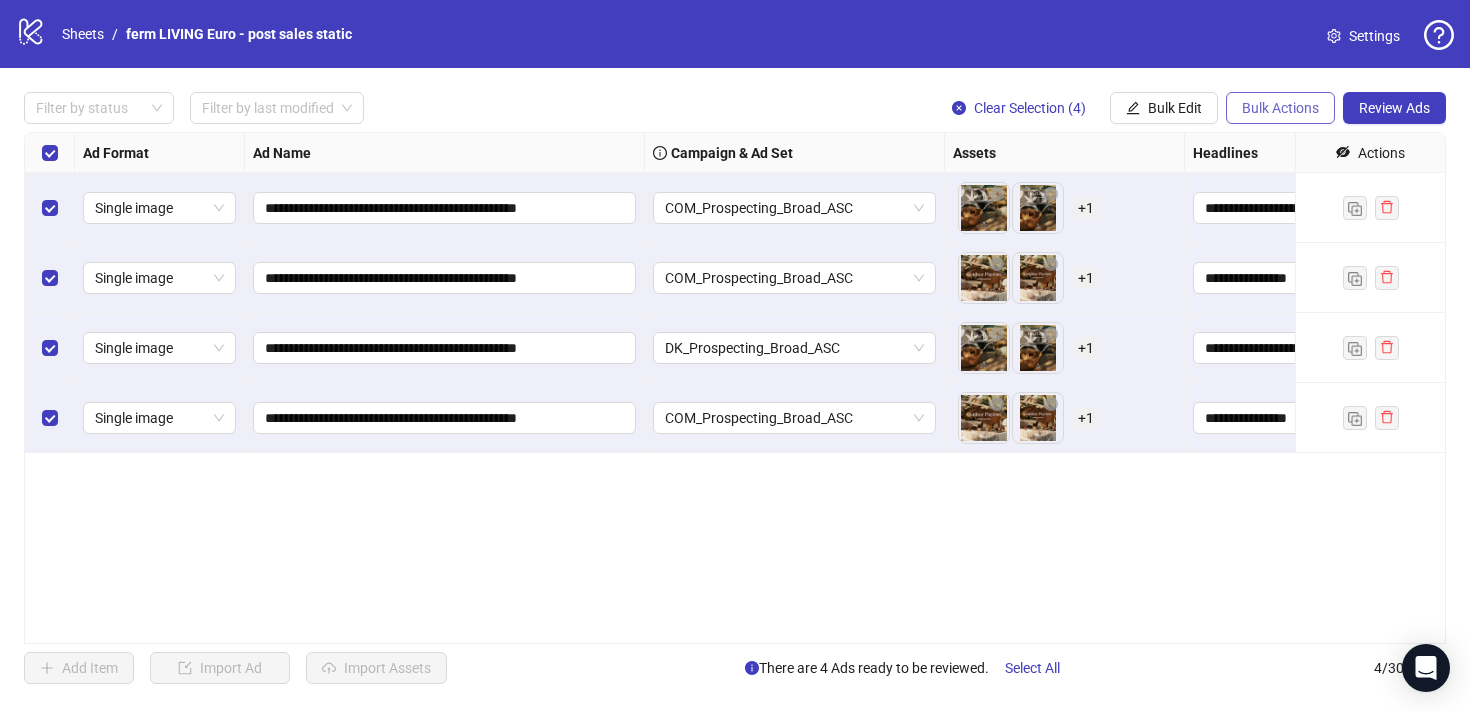 click on "Bulk Actions" at bounding box center [1280, 108] 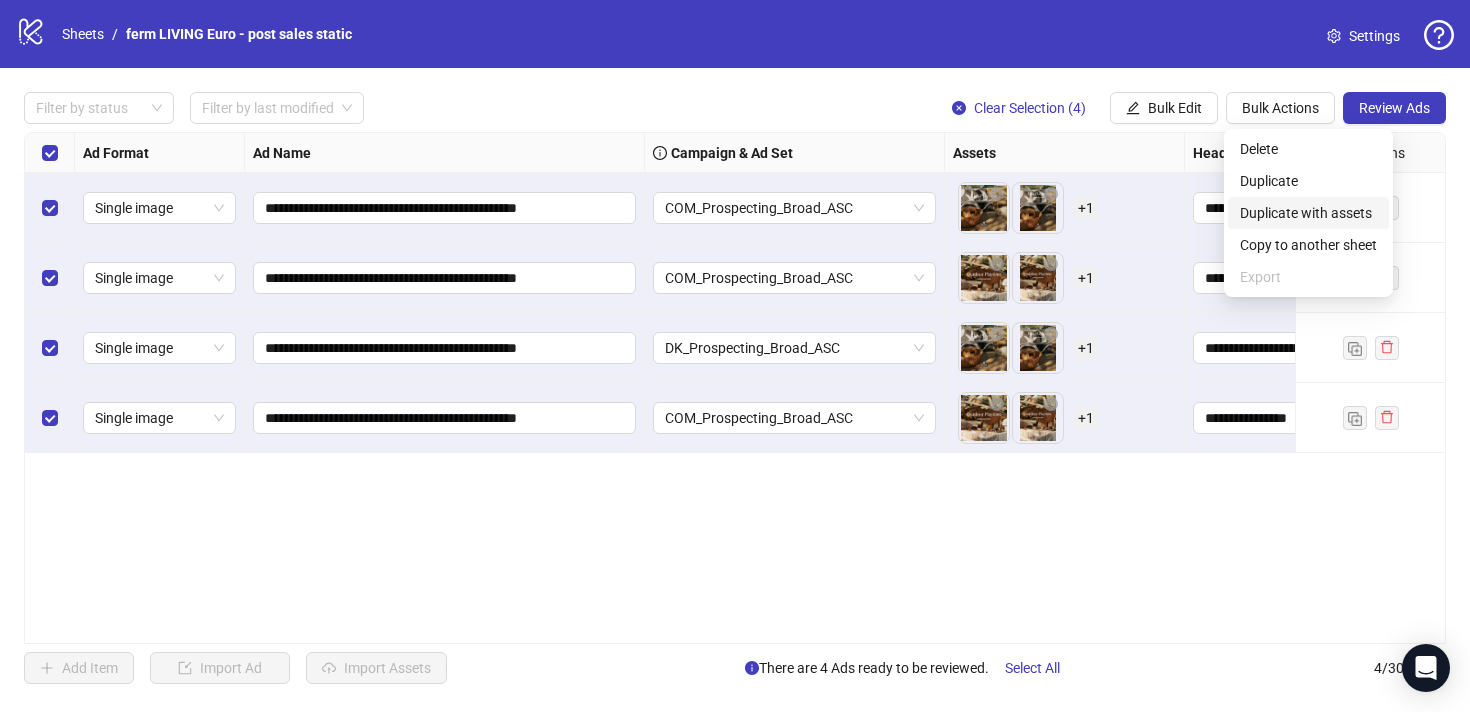 click on "Duplicate with assets" at bounding box center (1308, 213) 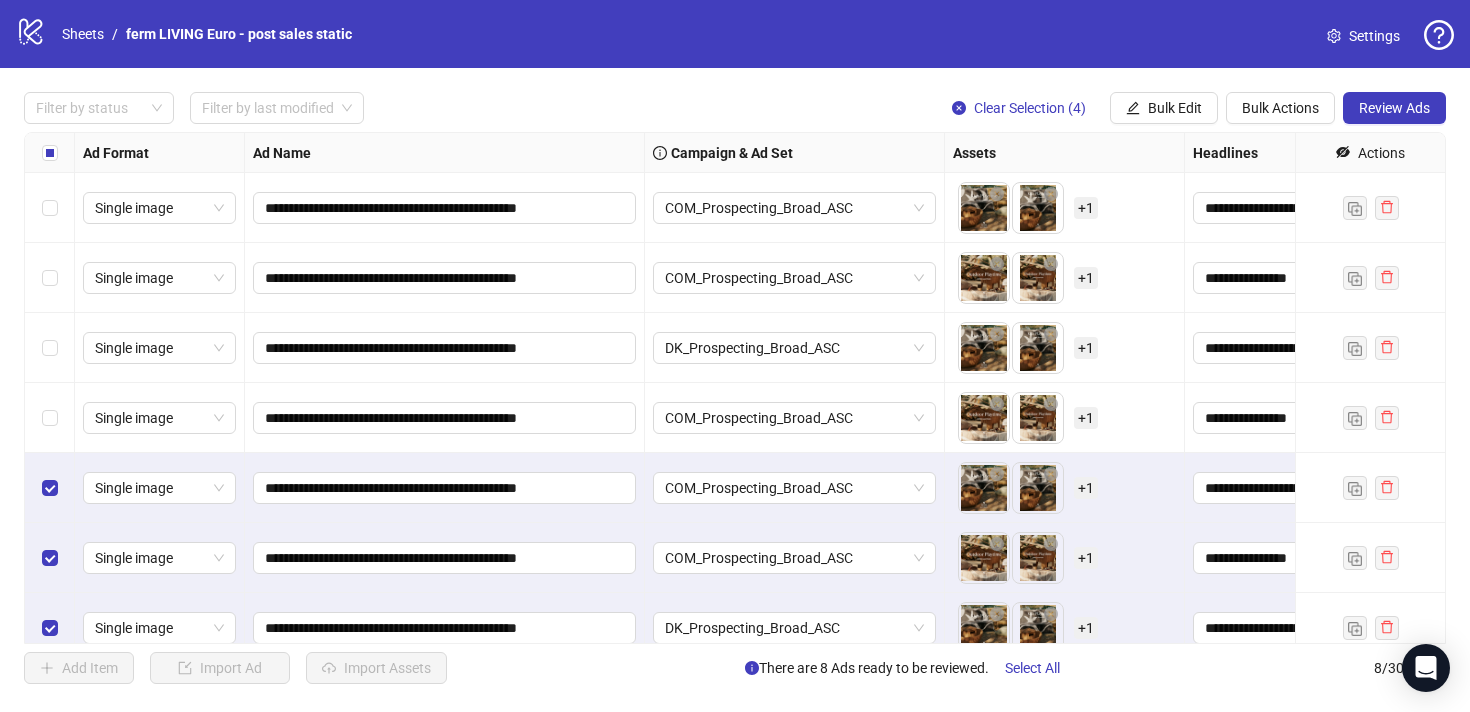 scroll, scrollTop: 90, scrollLeft: 0, axis: vertical 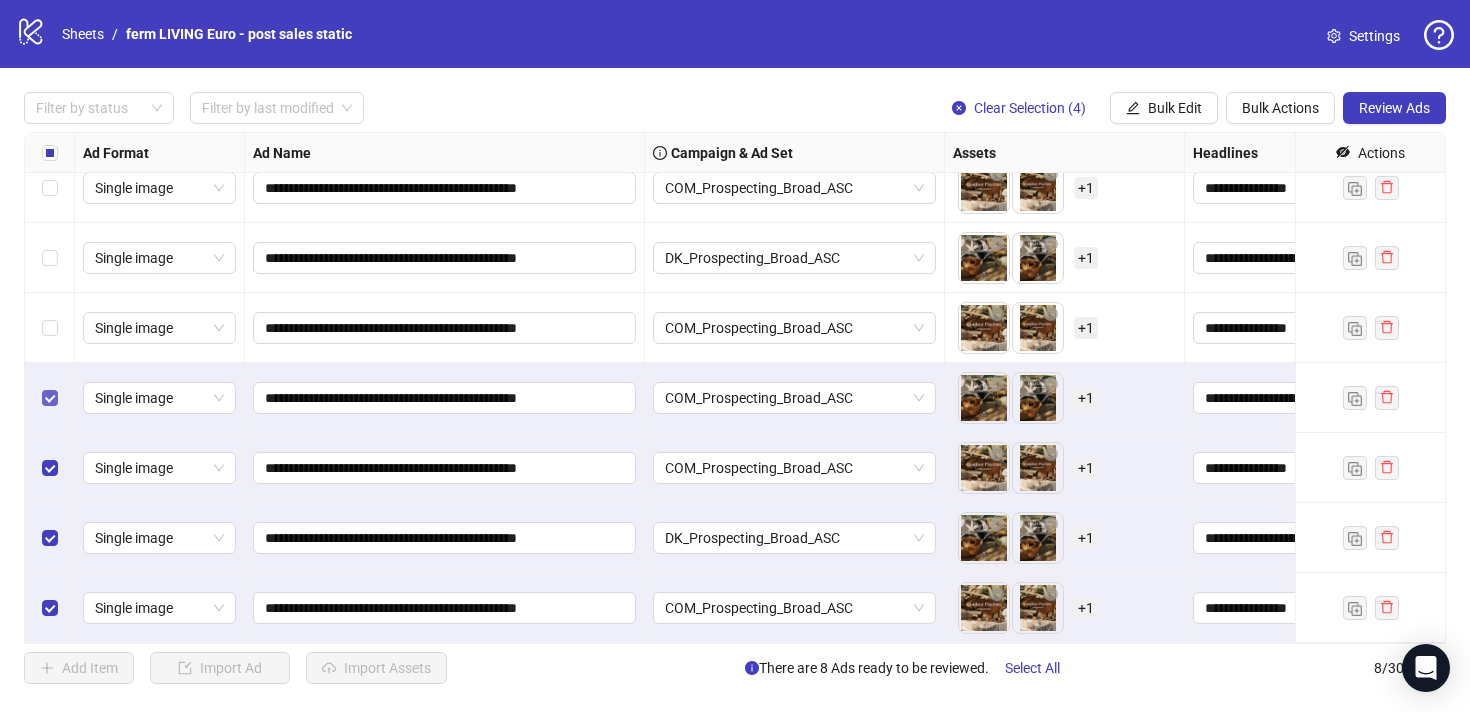 click at bounding box center [50, 398] 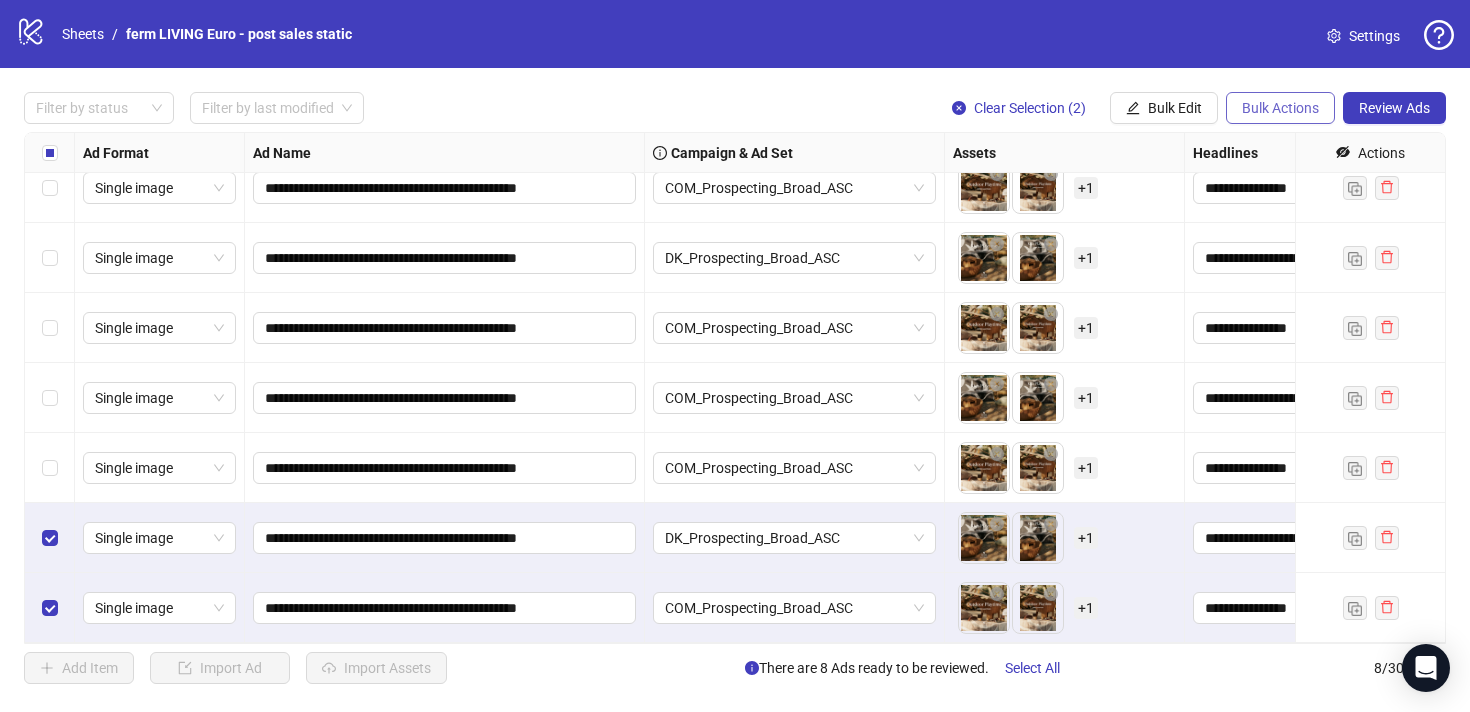 click on "Bulk Actions" at bounding box center (1280, 108) 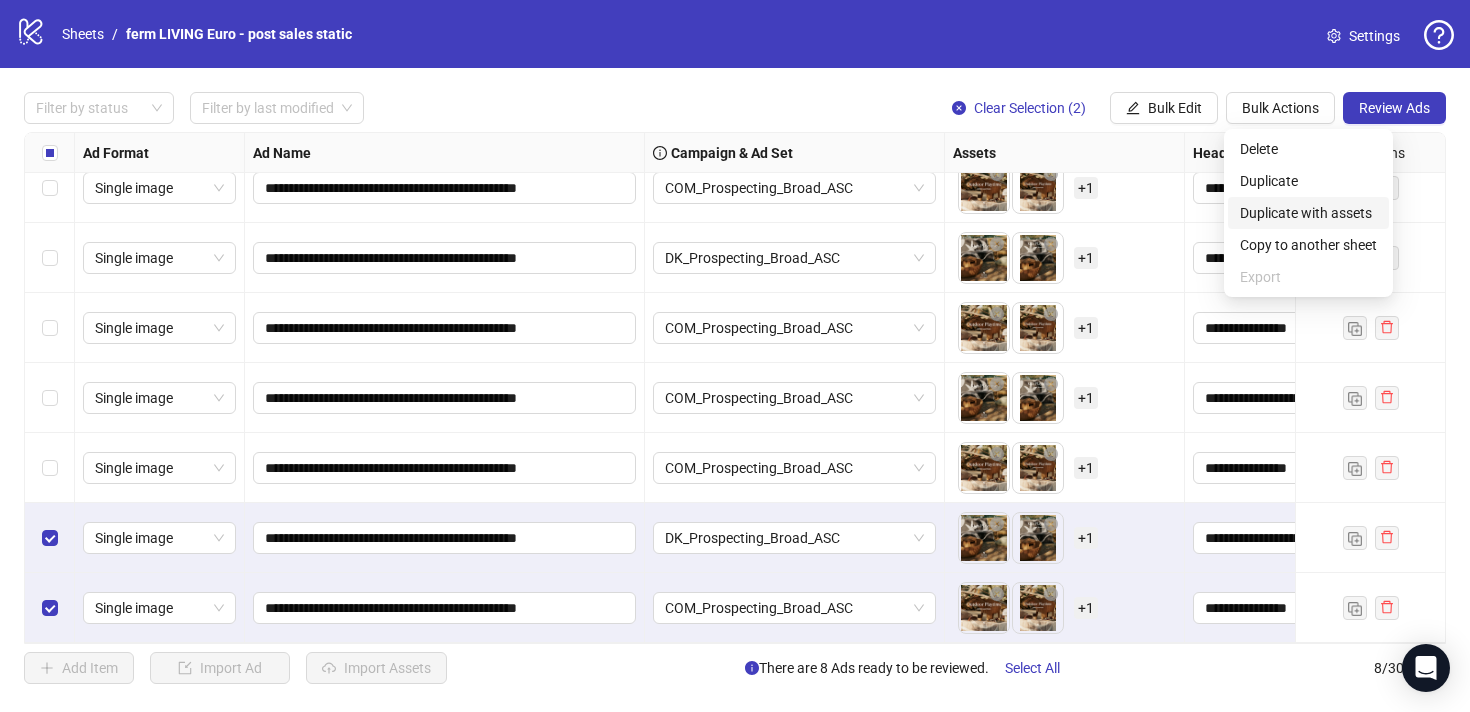 click on "Duplicate with assets" at bounding box center [1308, 213] 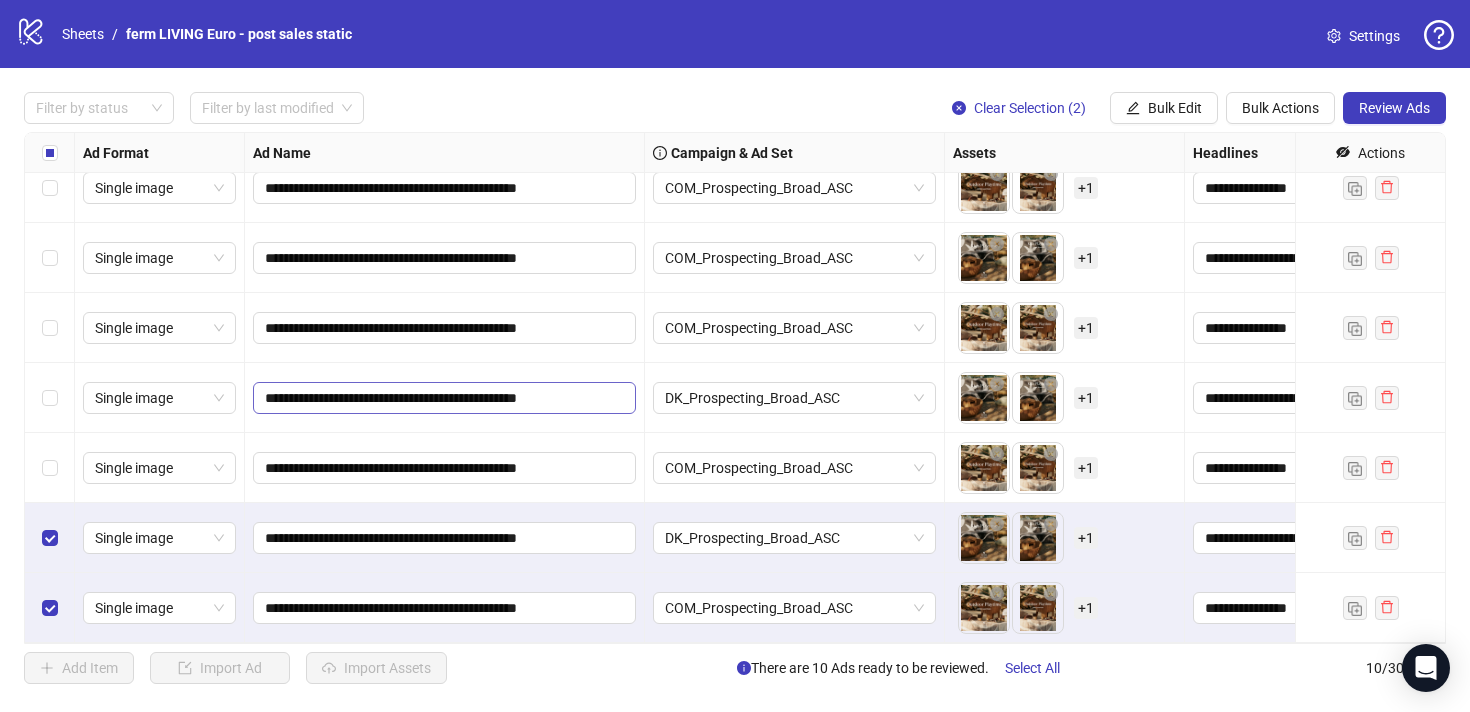 scroll, scrollTop: 0, scrollLeft: 0, axis: both 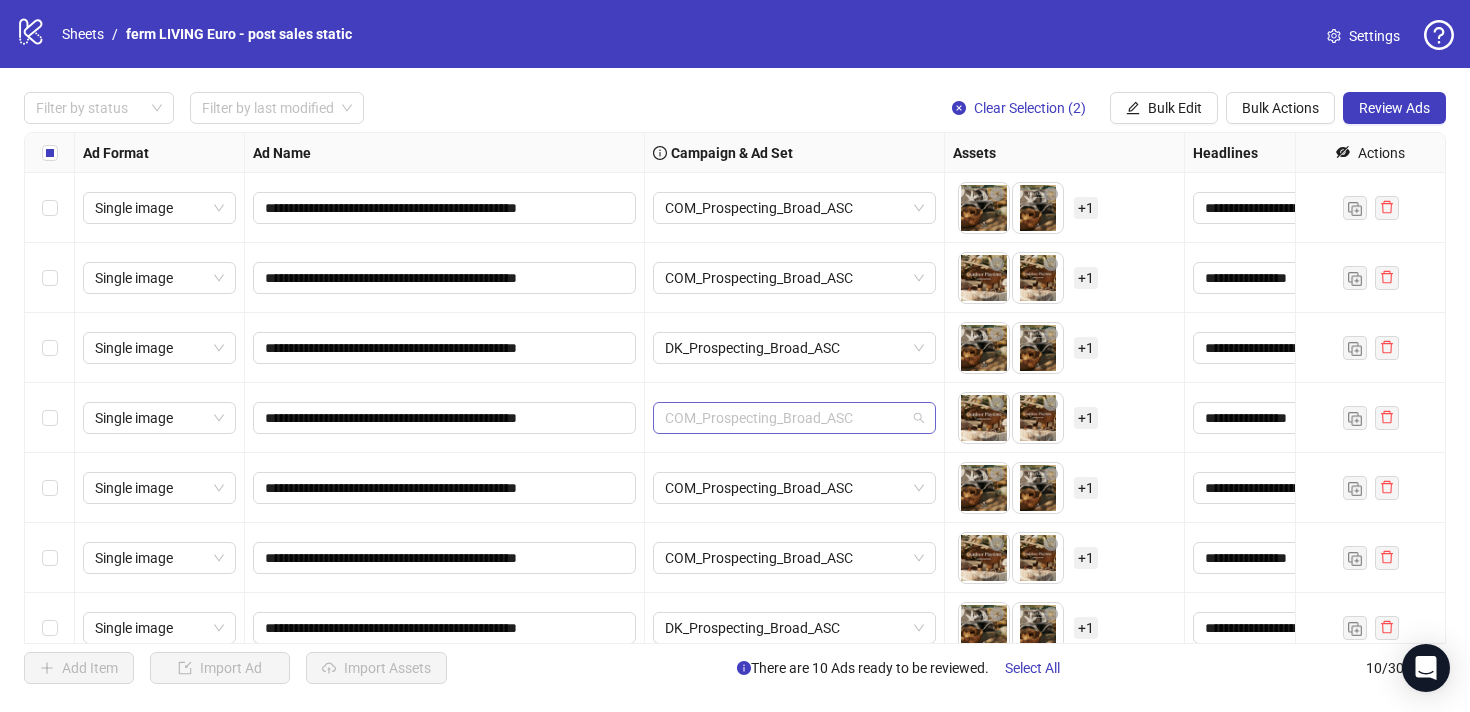 click on "COM_Prospecting_Broad_ASC" at bounding box center [794, 418] 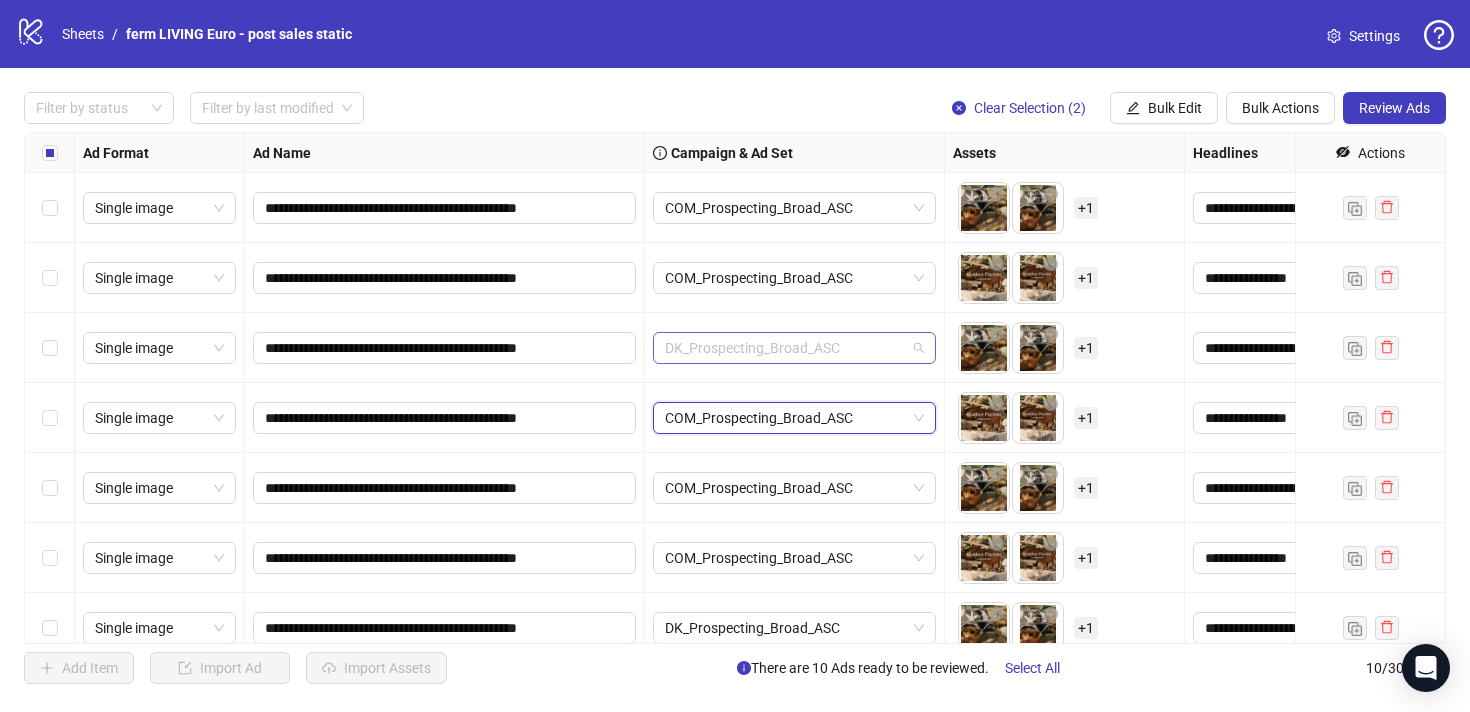 click on "DK_Prospecting_Broad_ASC" at bounding box center [794, 348] 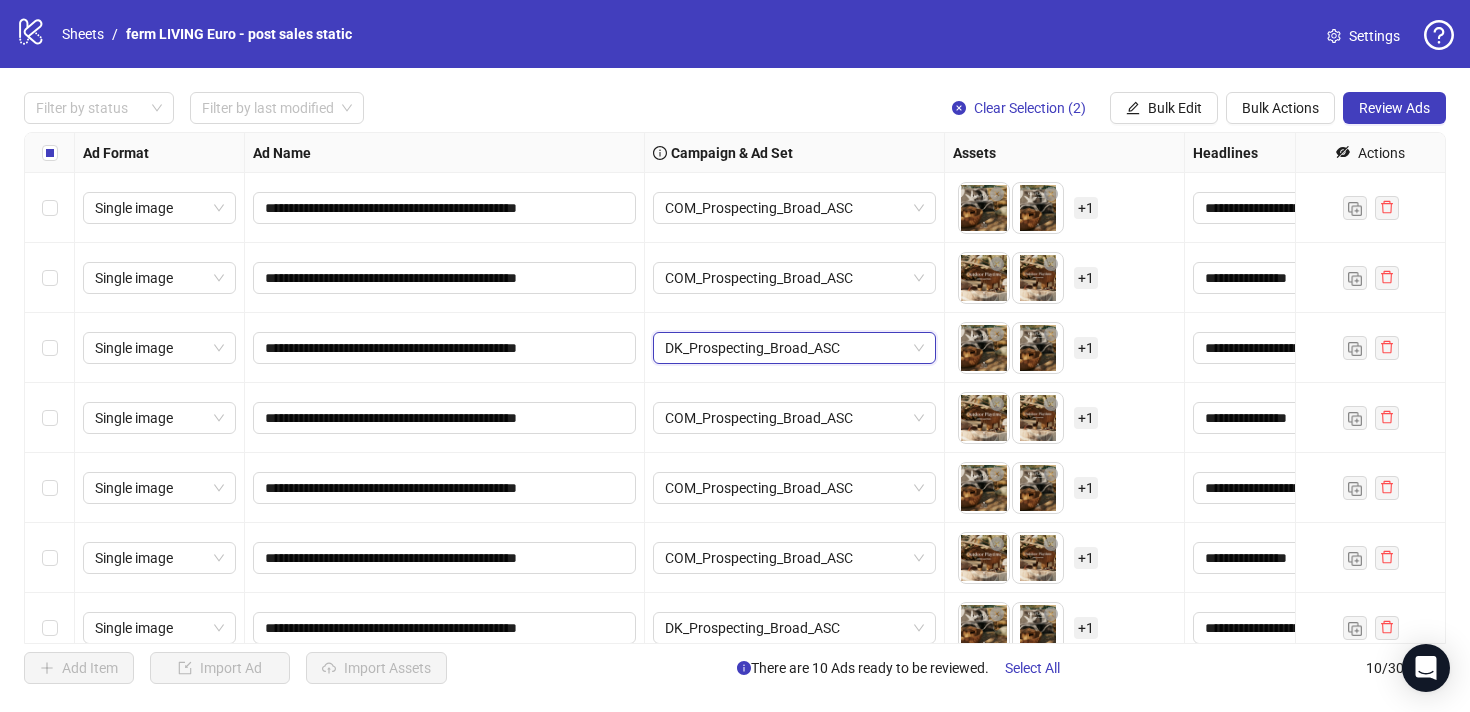 click on "DK_Prospecting_Broad_ASC" at bounding box center (794, 348) 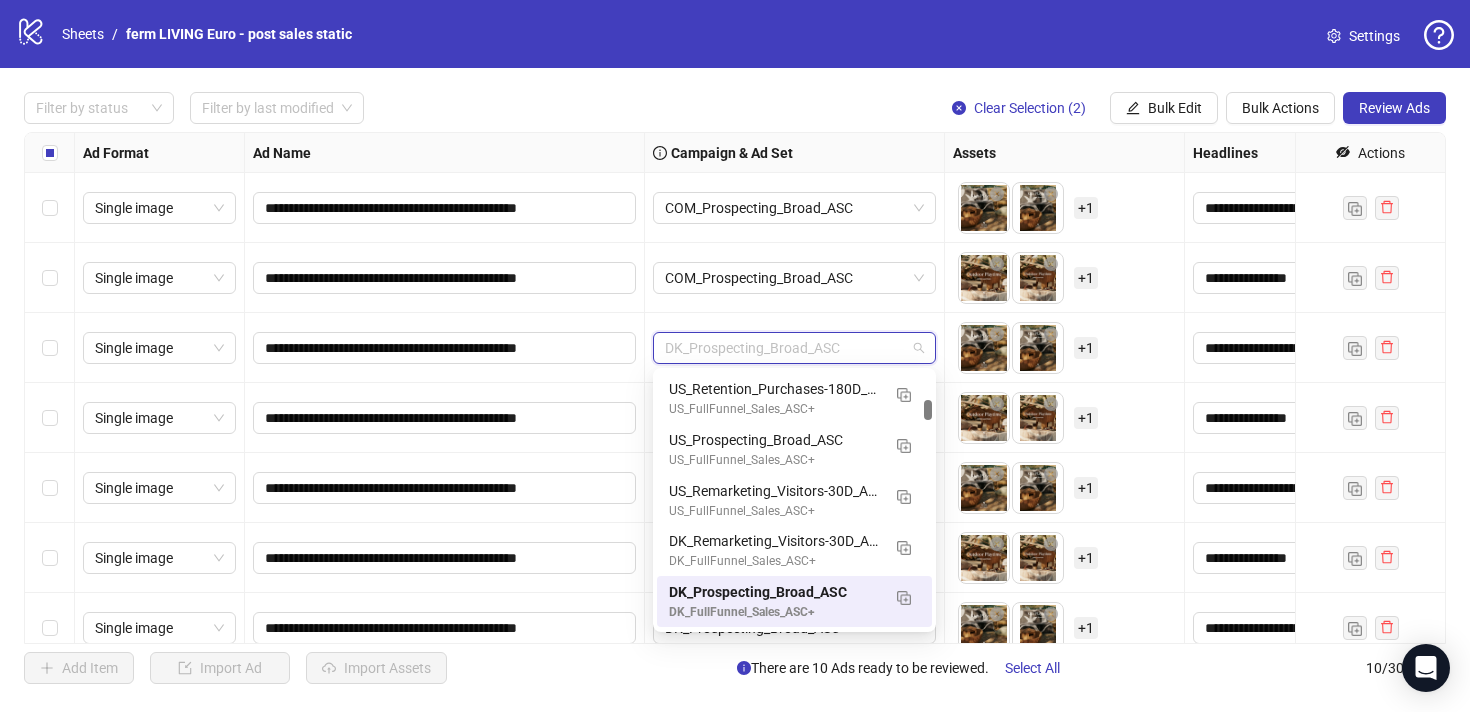 click on "DK_Prospecting_Broad_ASC" at bounding box center [795, 348] 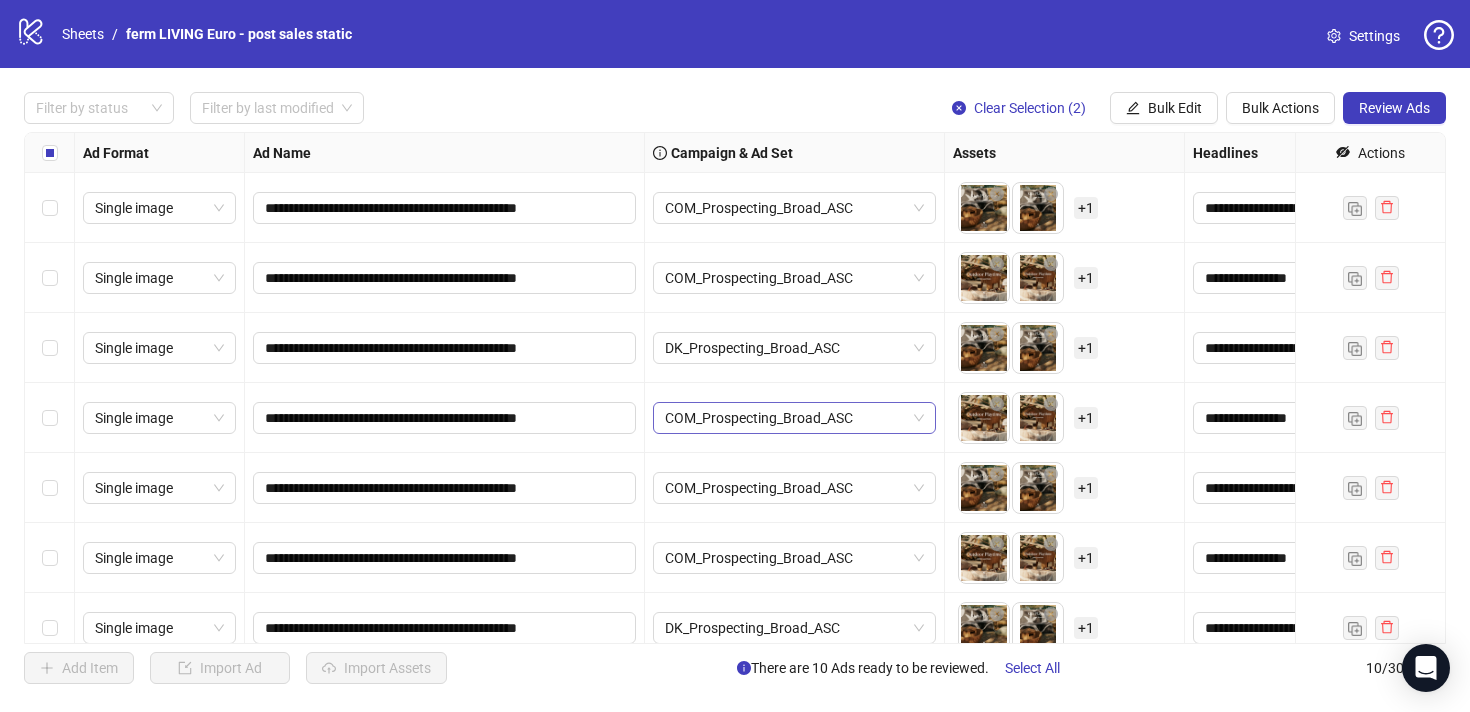 click on "COM_Prospecting_Broad_ASC" at bounding box center (794, 418) 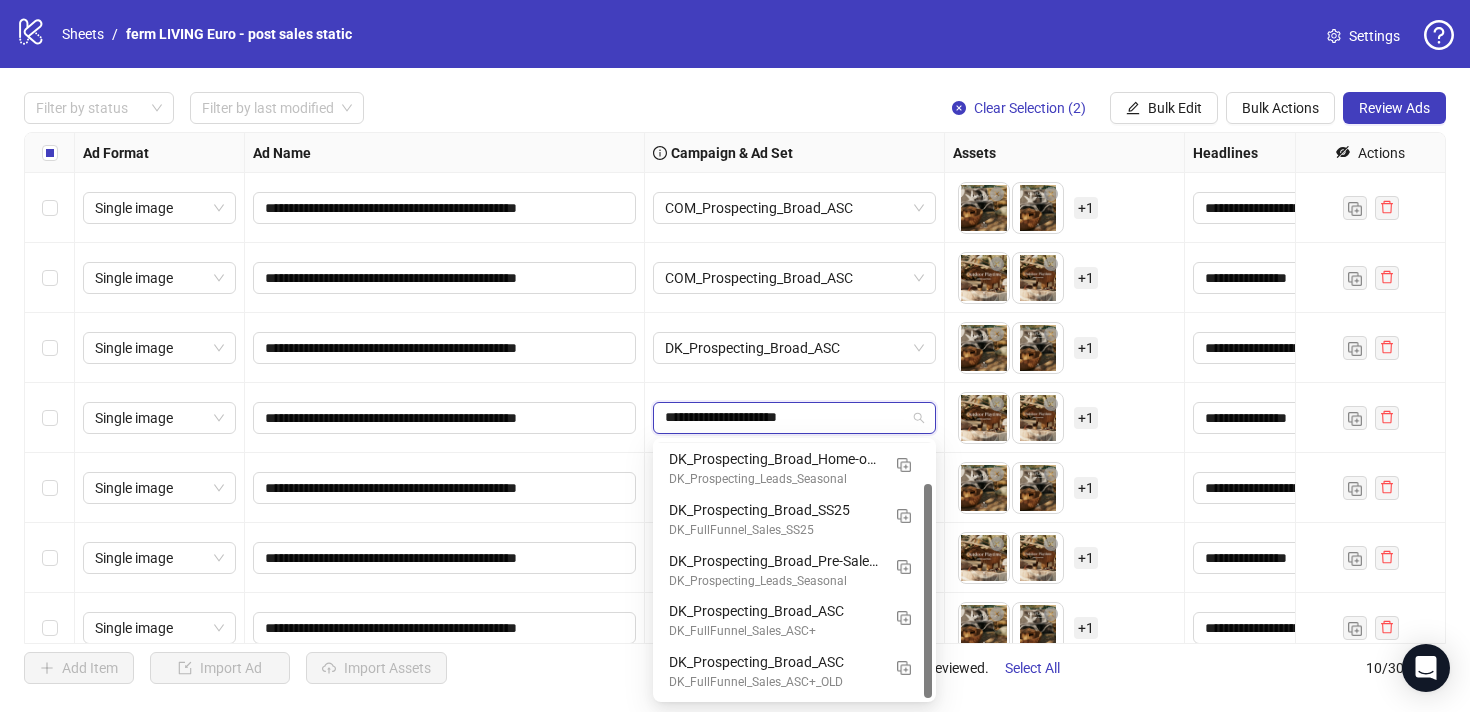 scroll, scrollTop: 0, scrollLeft: 0, axis: both 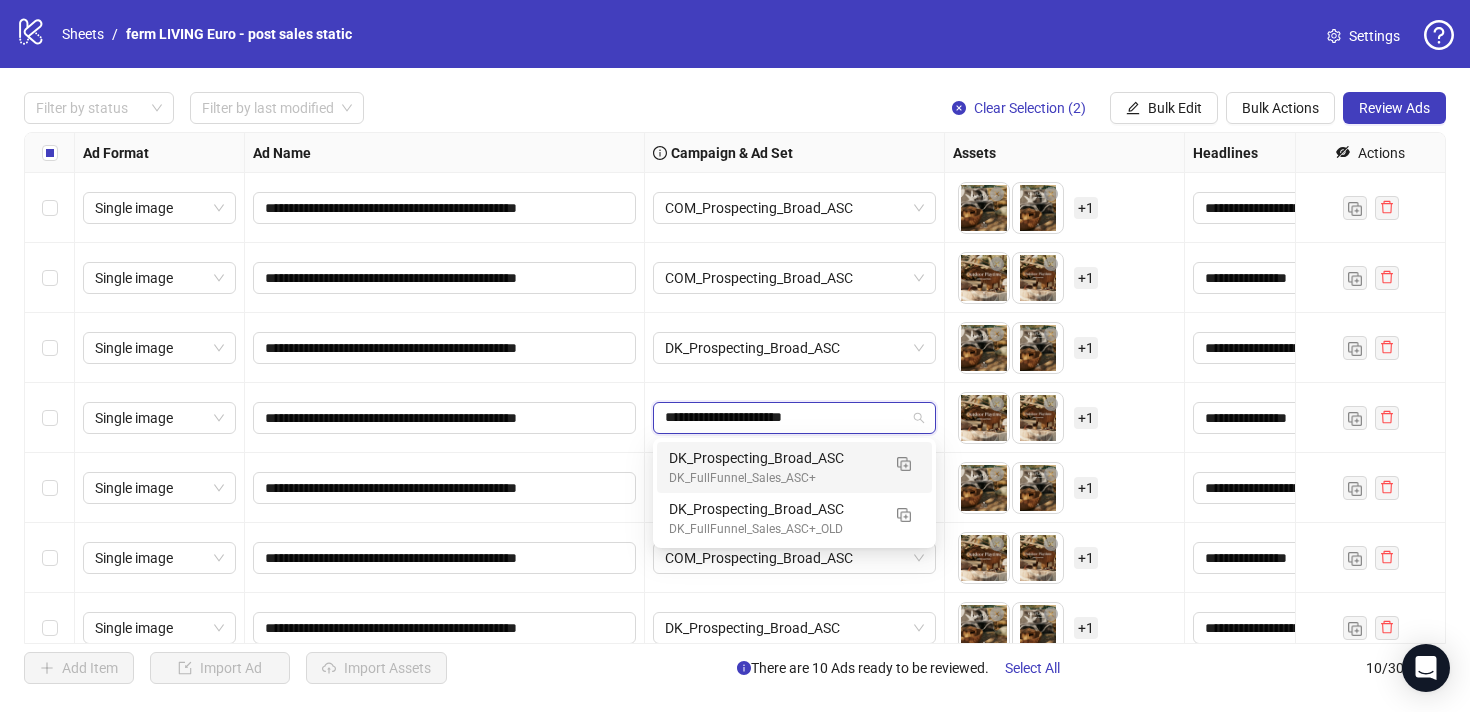 type on "**********" 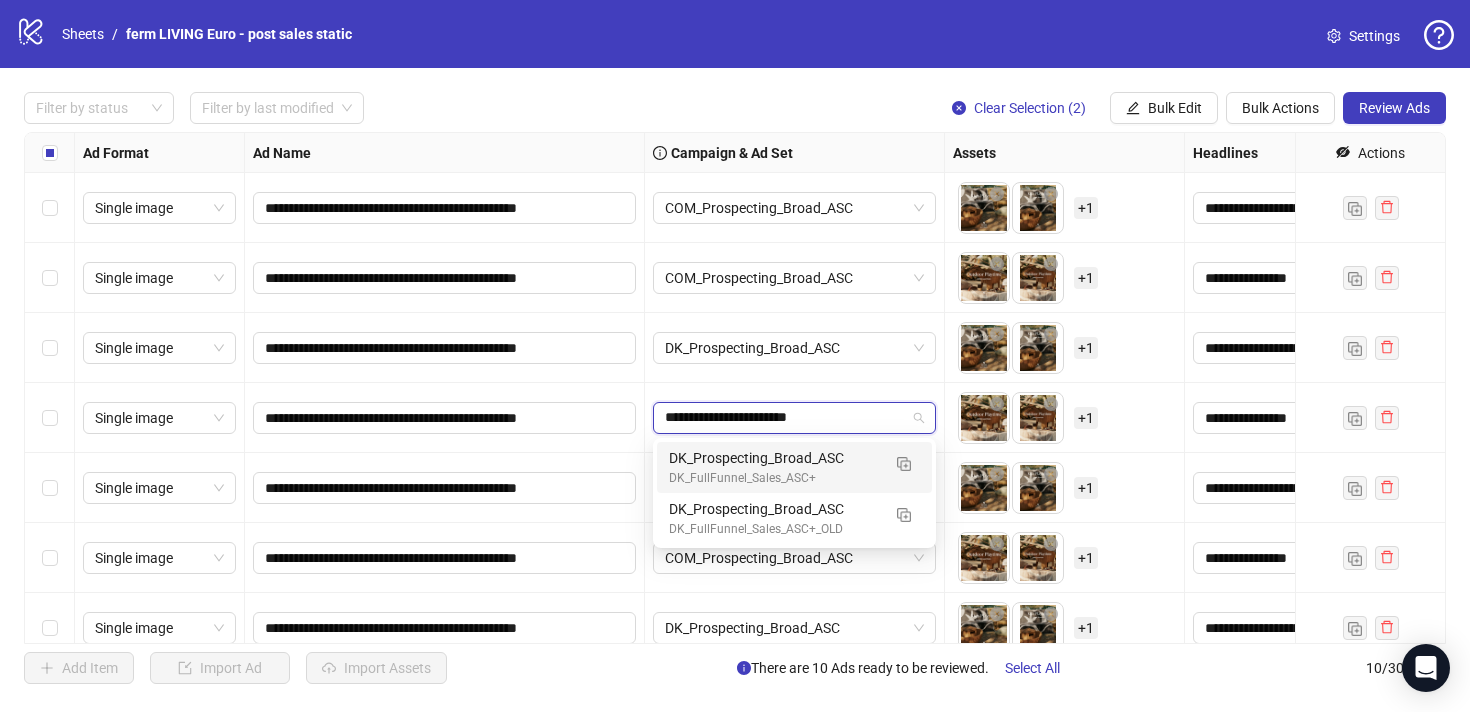 click on "DK_FullFunnel_Sales_ASC+" at bounding box center (774, 478) 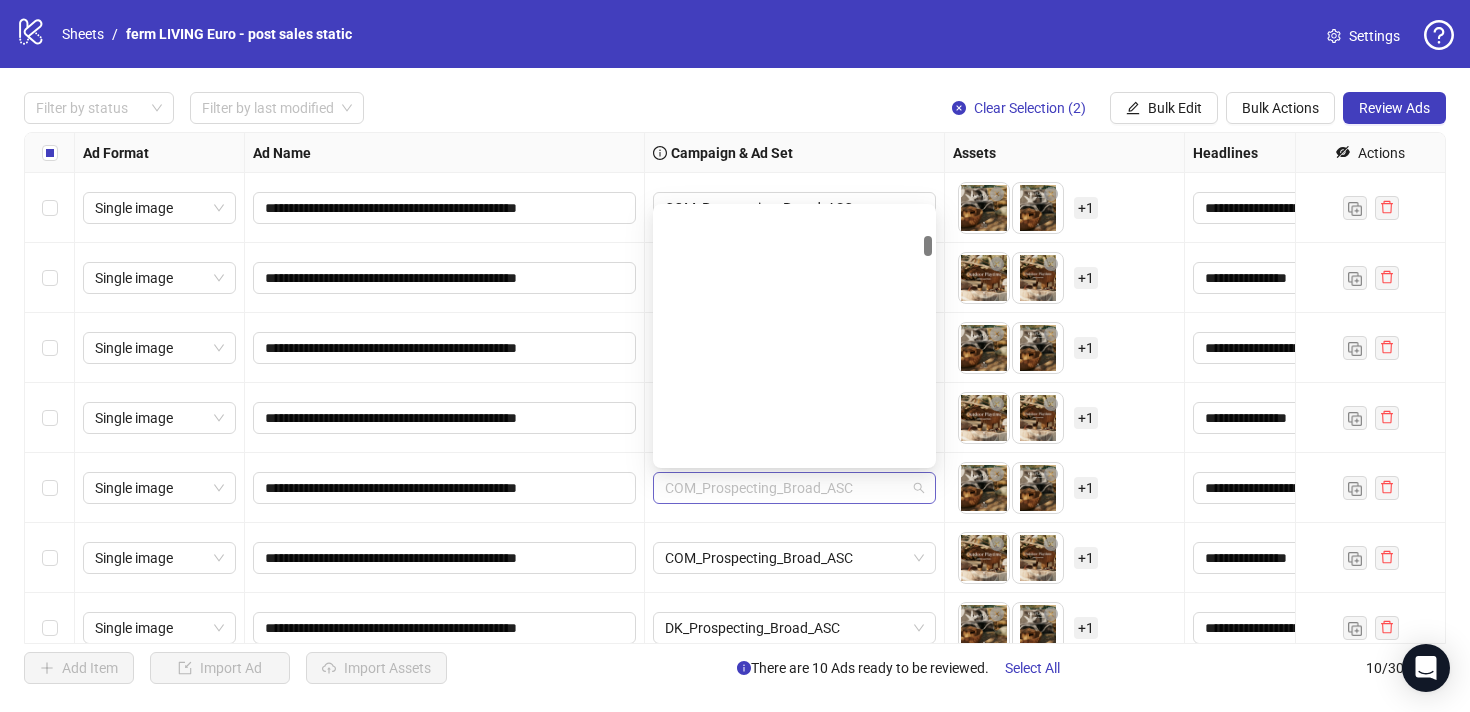 click on "COM_Prospecting_Broad_ASC" at bounding box center [794, 488] 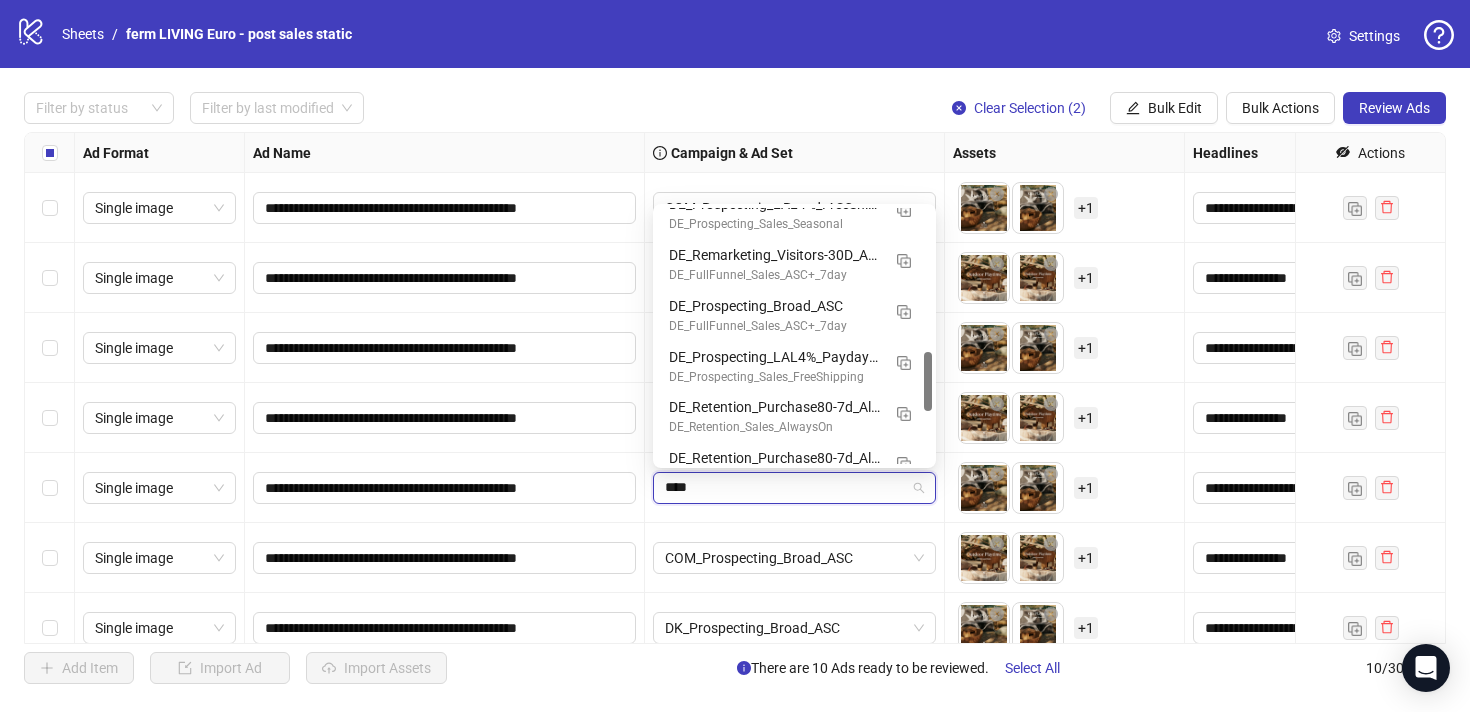scroll, scrollTop: 420, scrollLeft: 0, axis: vertical 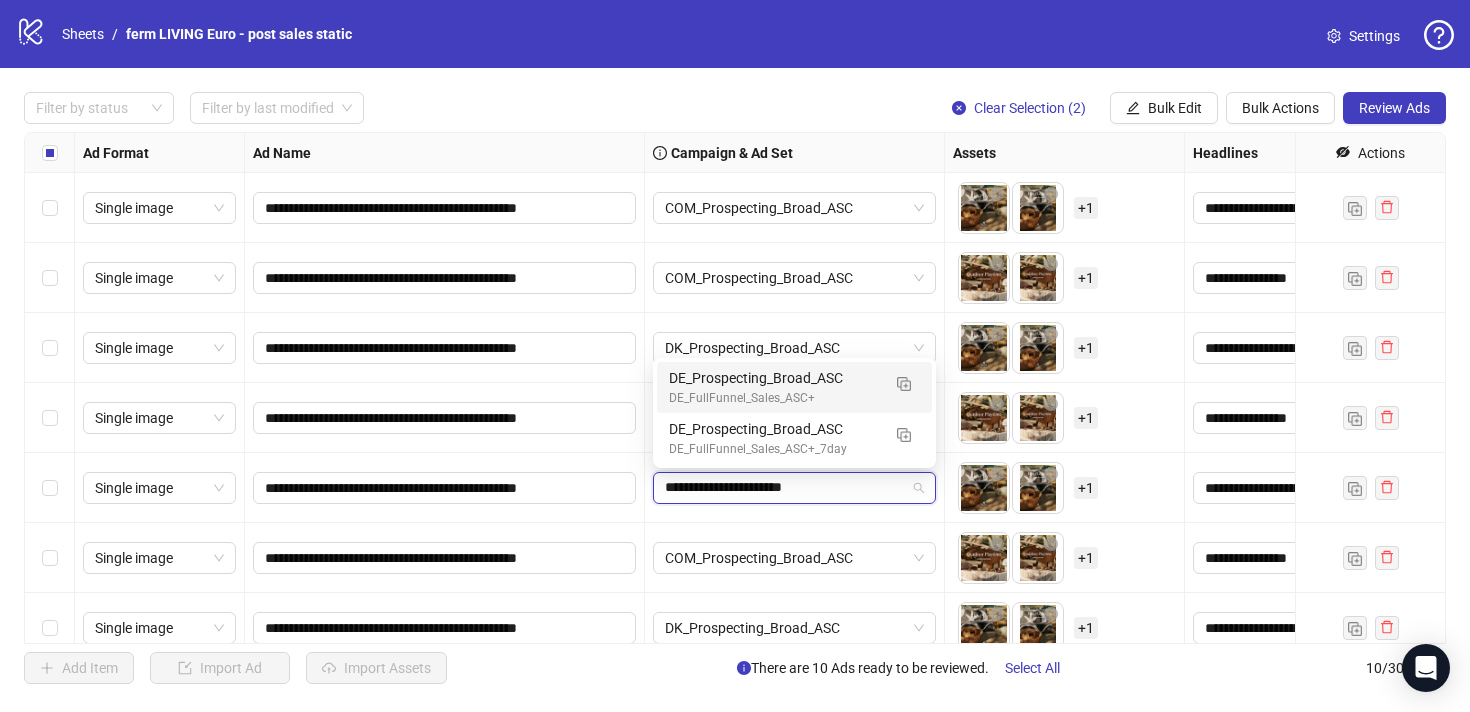 type on "**********" 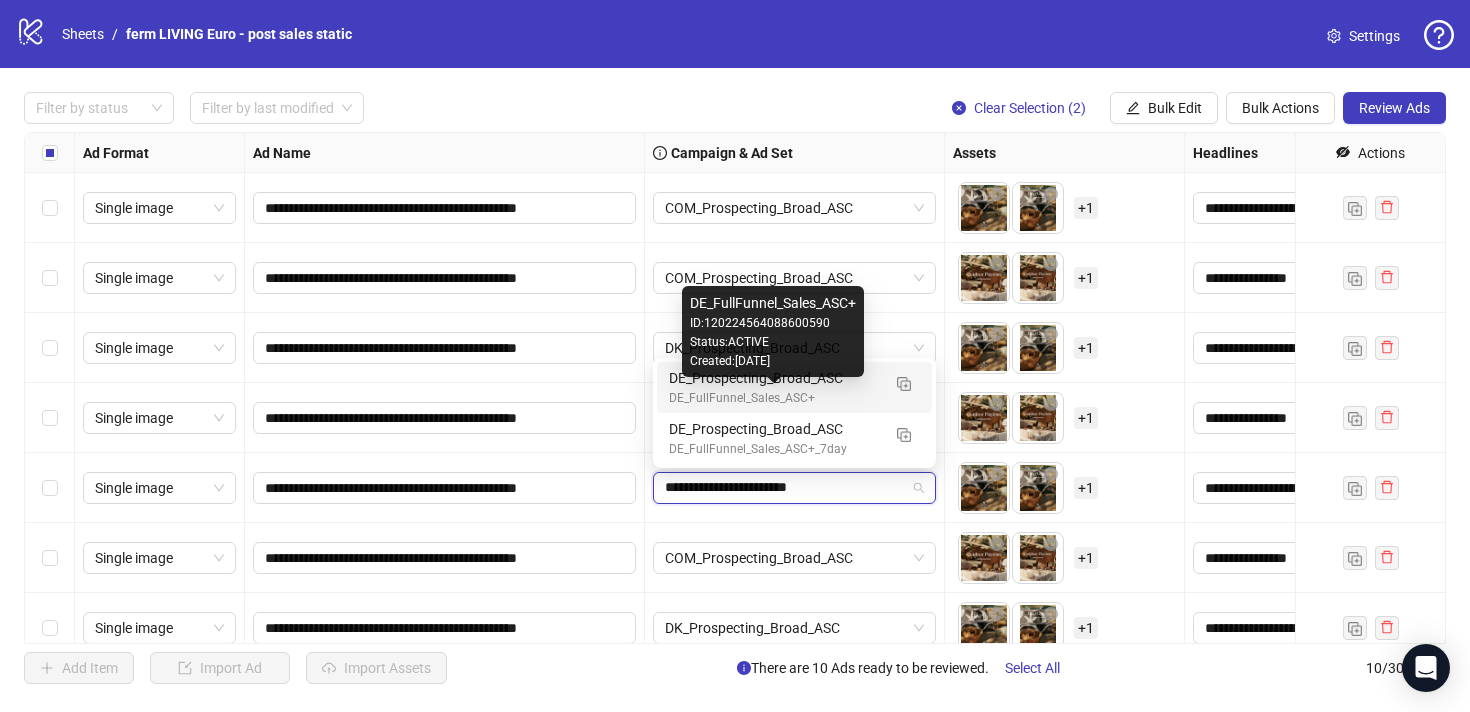 click on "DE_Prospecting_Broad_ASC" at bounding box center (774, 378) 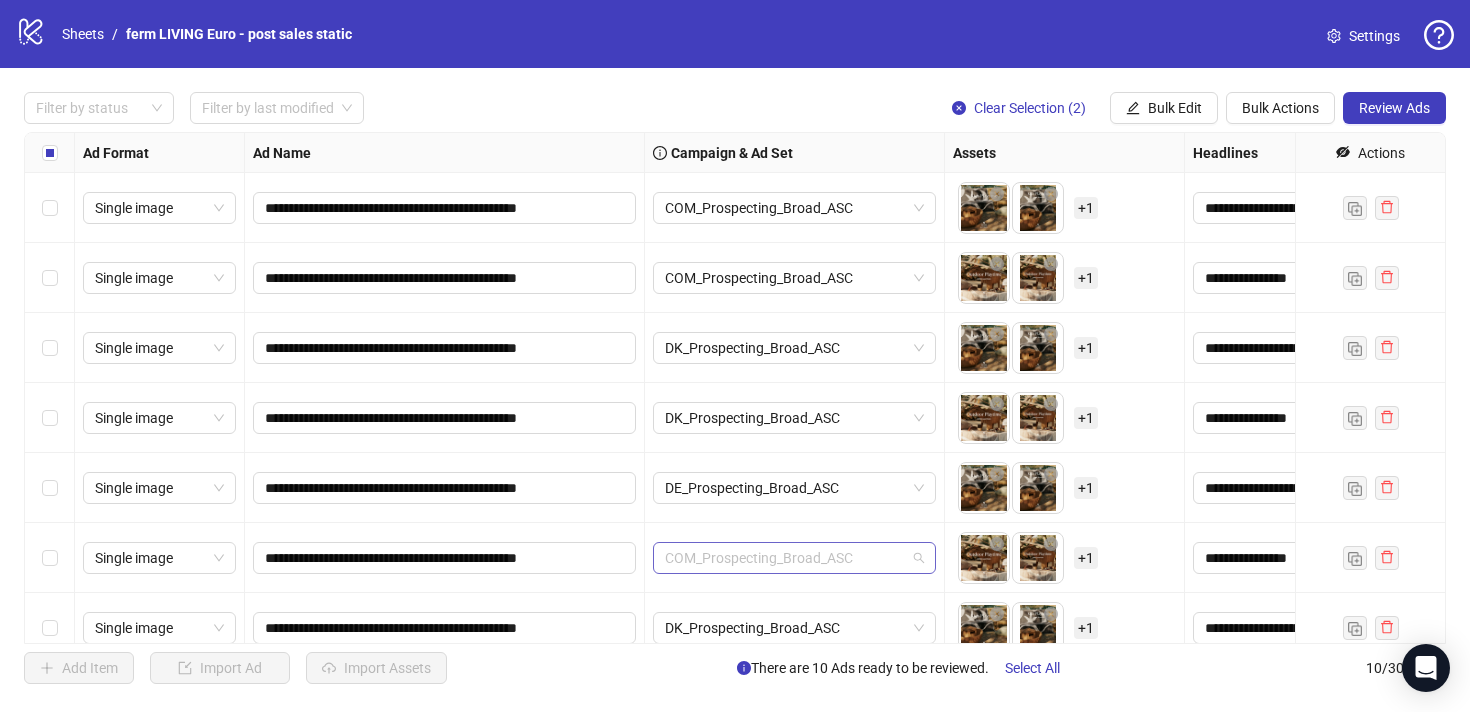 click on "COM_Prospecting_Broad_ASC" at bounding box center [794, 558] 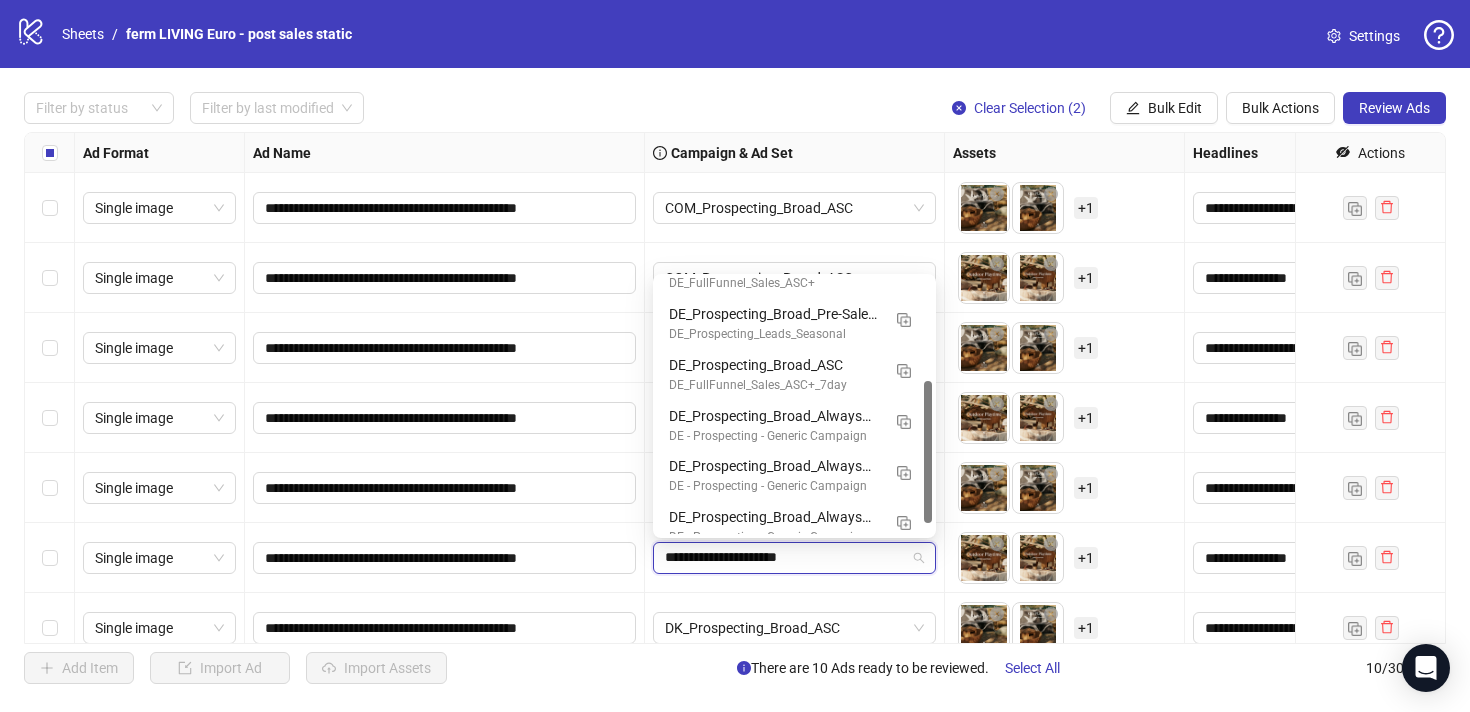 scroll, scrollTop: 0, scrollLeft: 0, axis: both 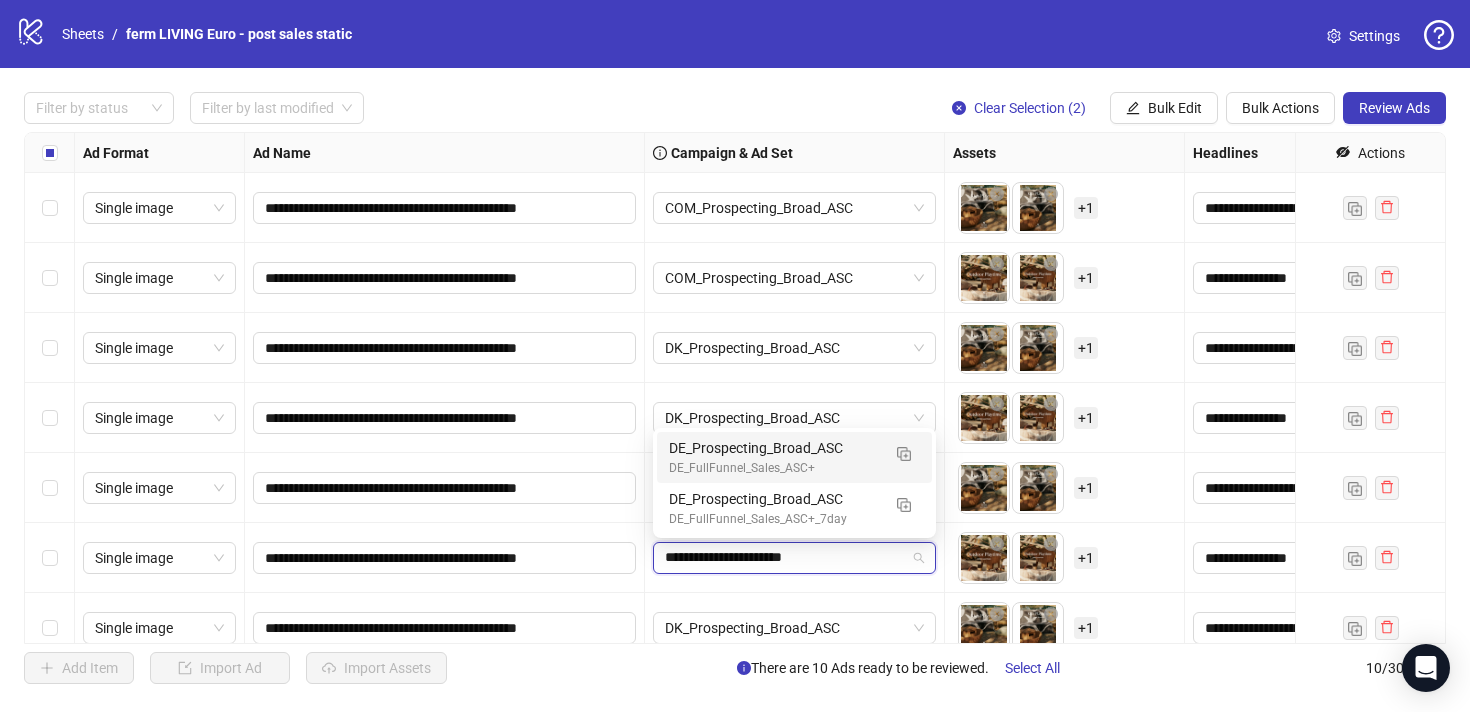type on "**********" 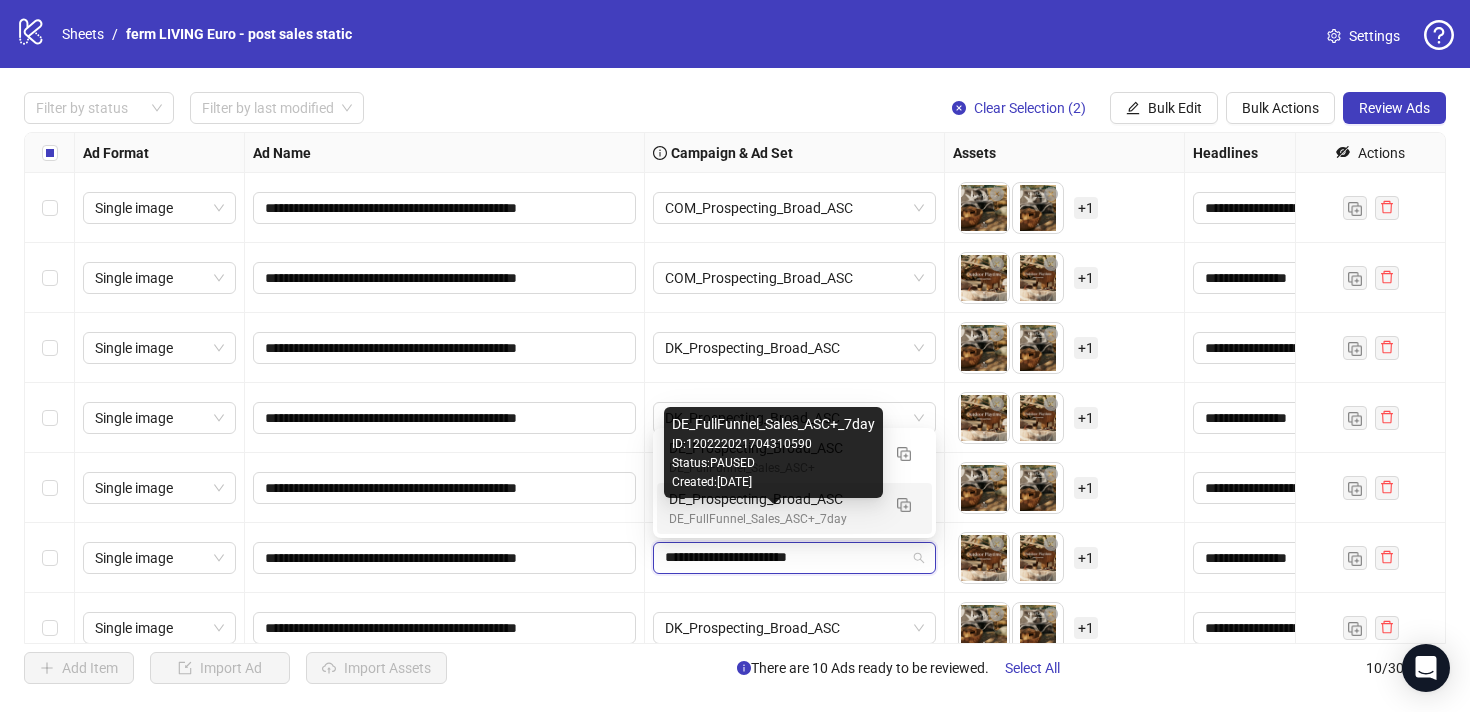 type 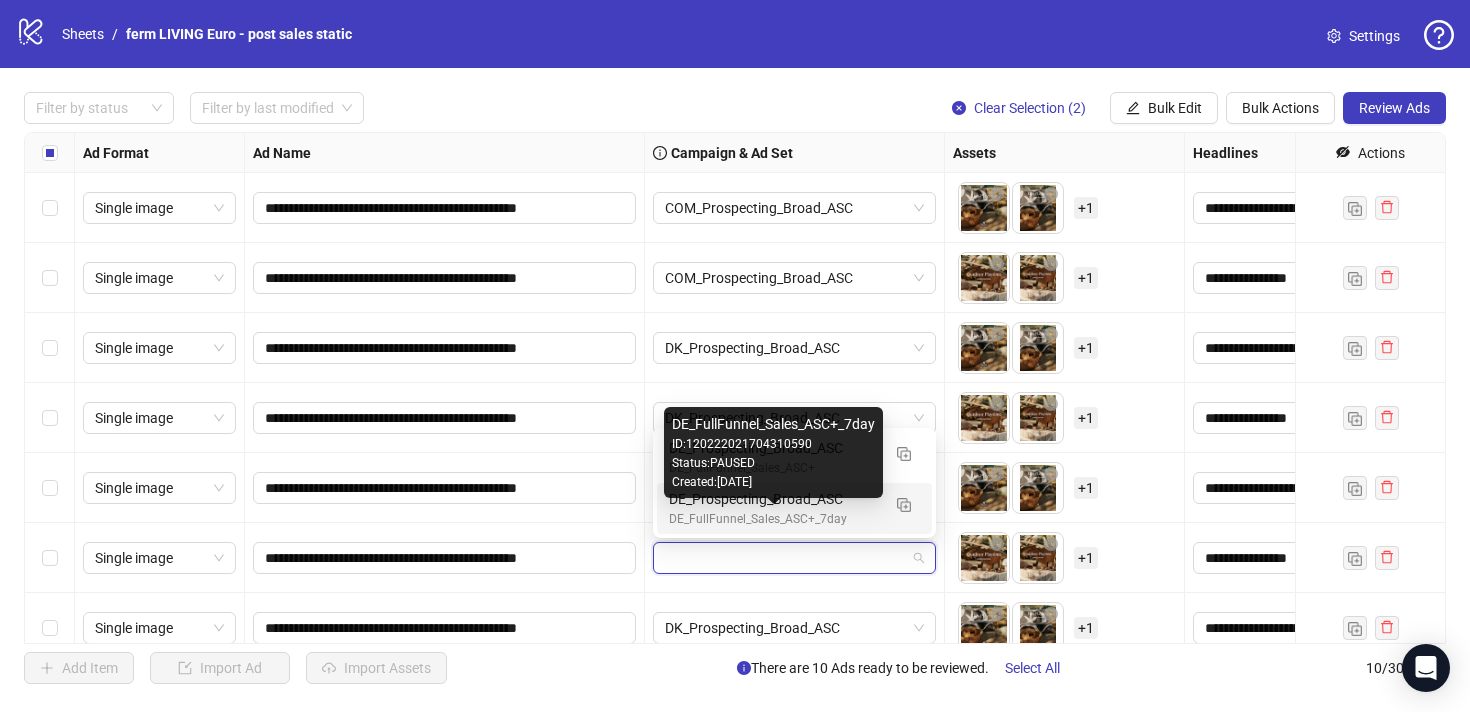 click on "ID:  120222021704310590" at bounding box center [773, 444] 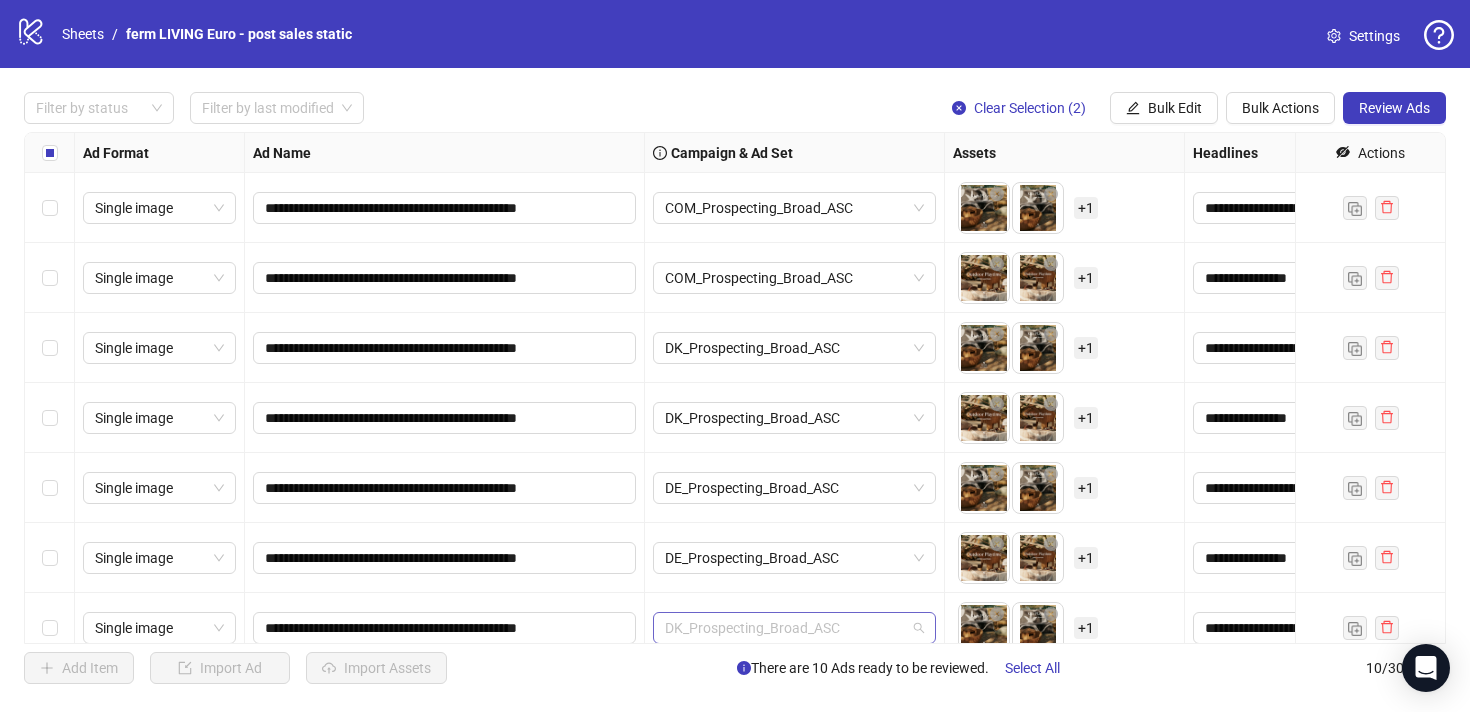 click on "DK_Prospecting_Broad_ASC" at bounding box center [794, 628] 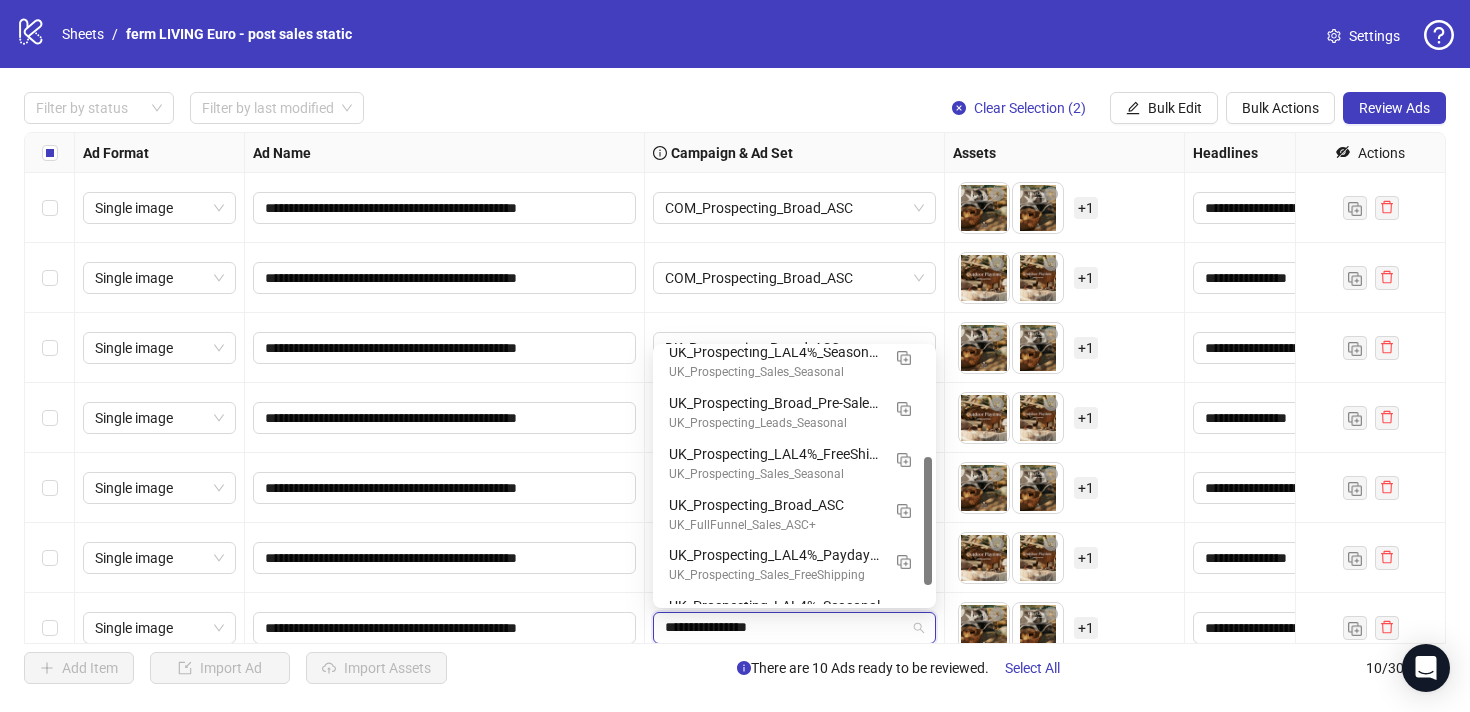 scroll, scrollTop: 0, scrollLeft: 0, axis: both 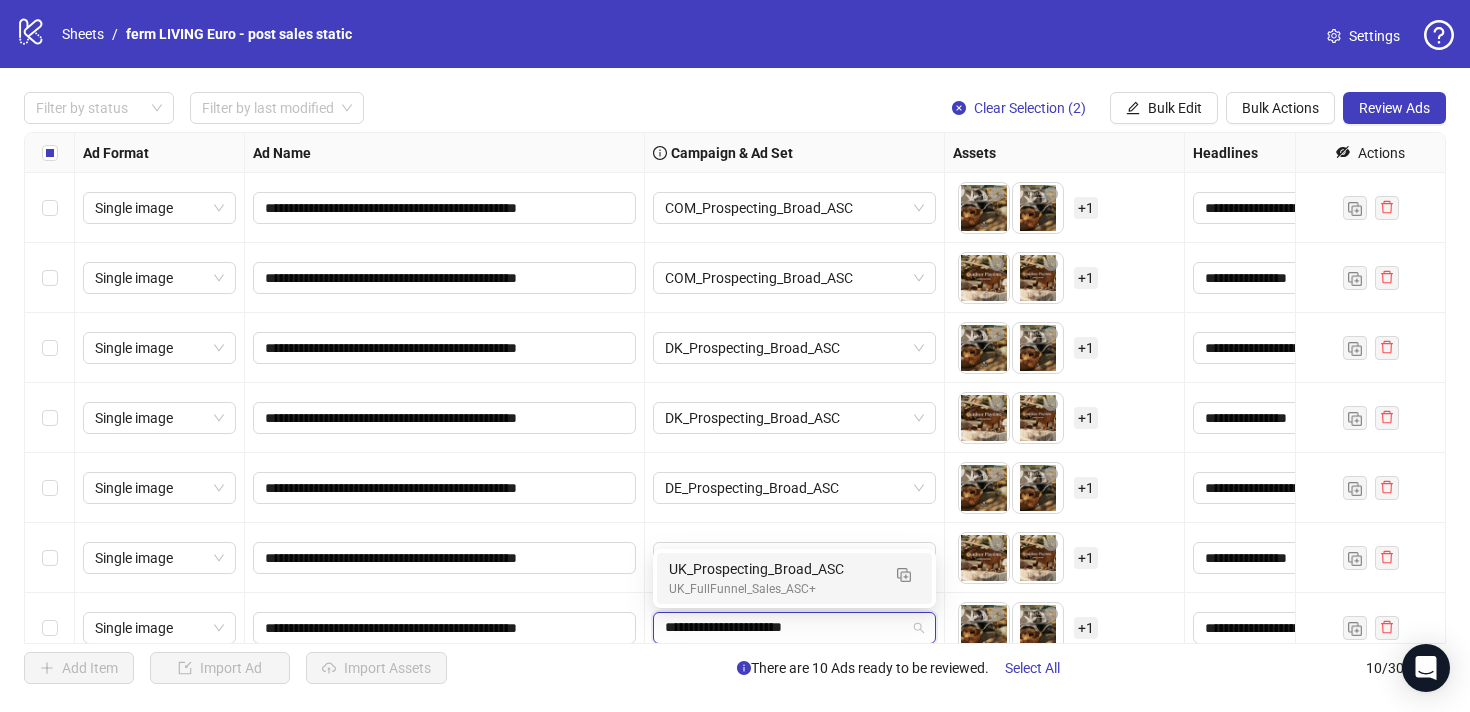 type on "**********" 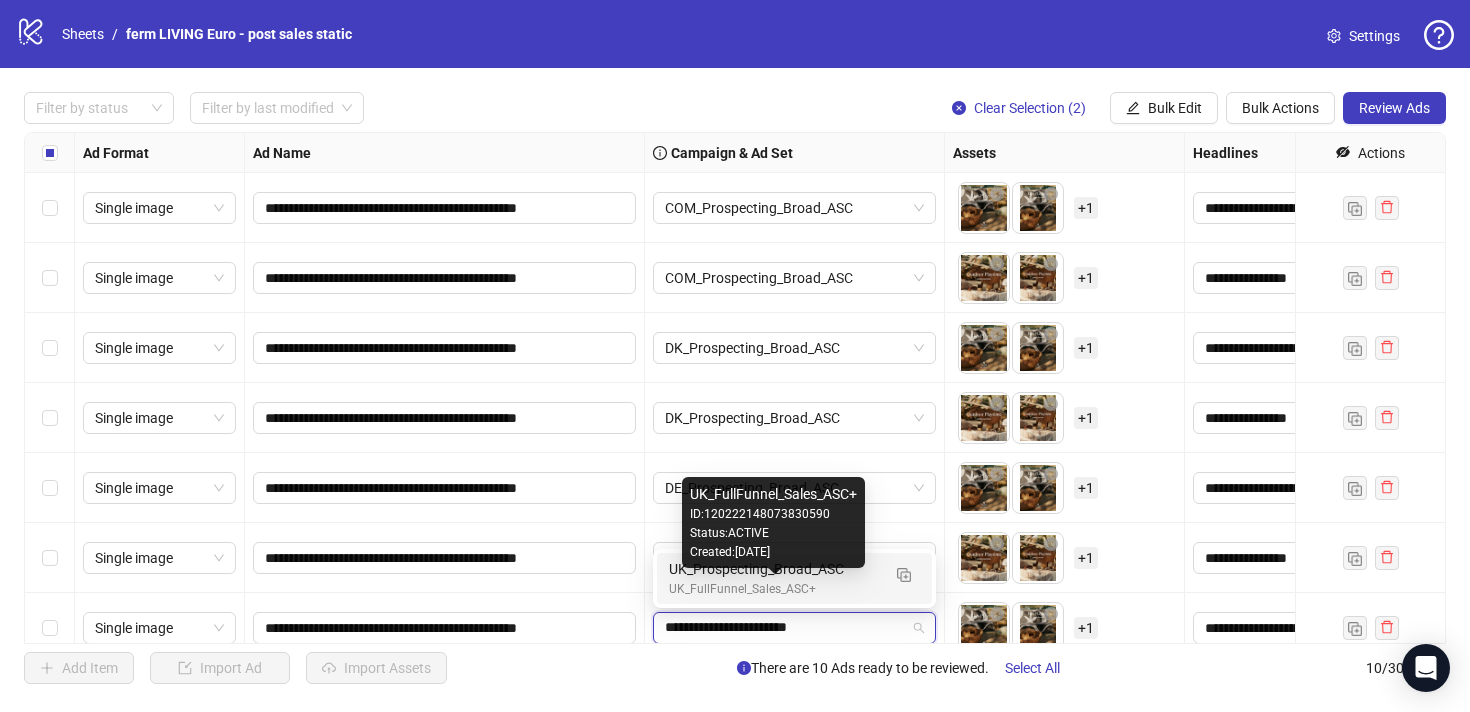 click on "UK_FullFunnel_Sales_ASC+" at bounding box center (774, 589) 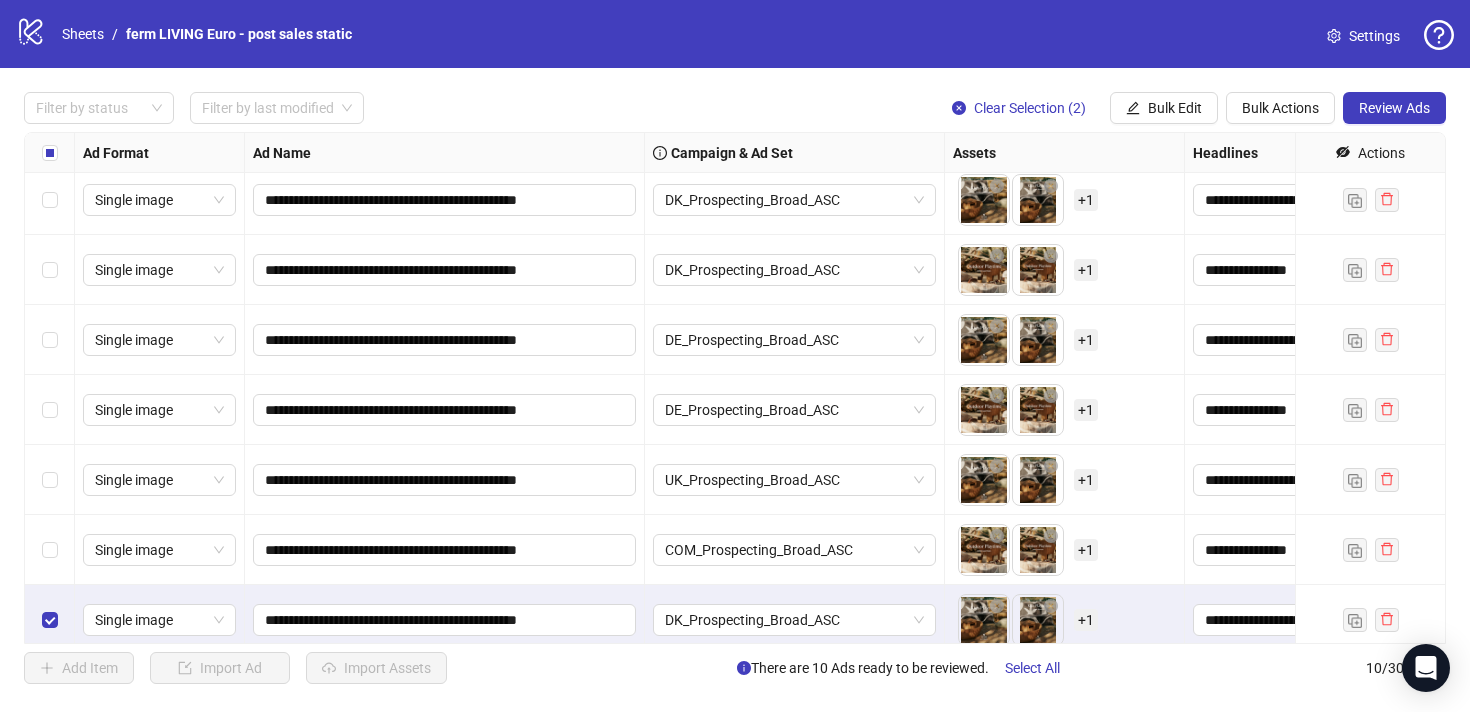 scroll, scrollTop: 207, scrollLeft: 0, axis: vertical 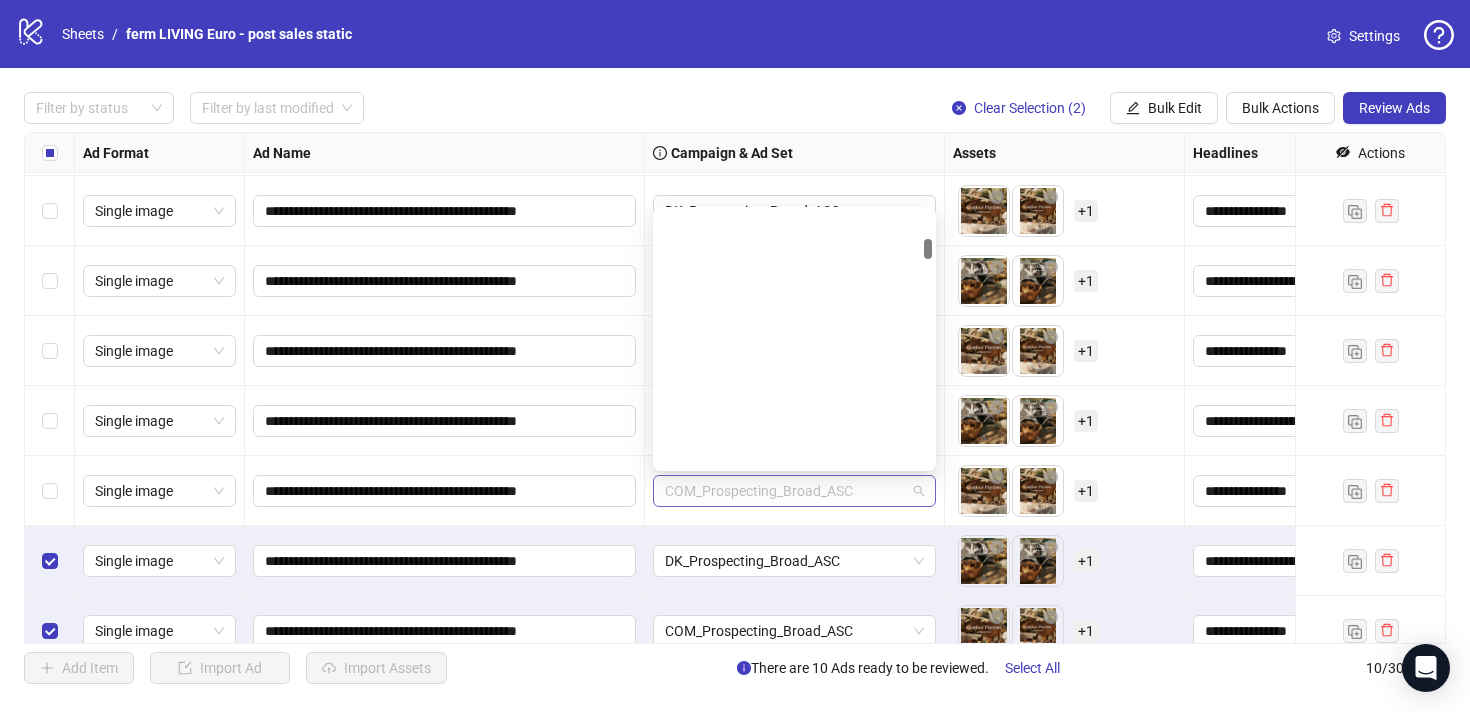 click on "COM_Prospecting_Broad_ASC" at bounding box center [794, 491] 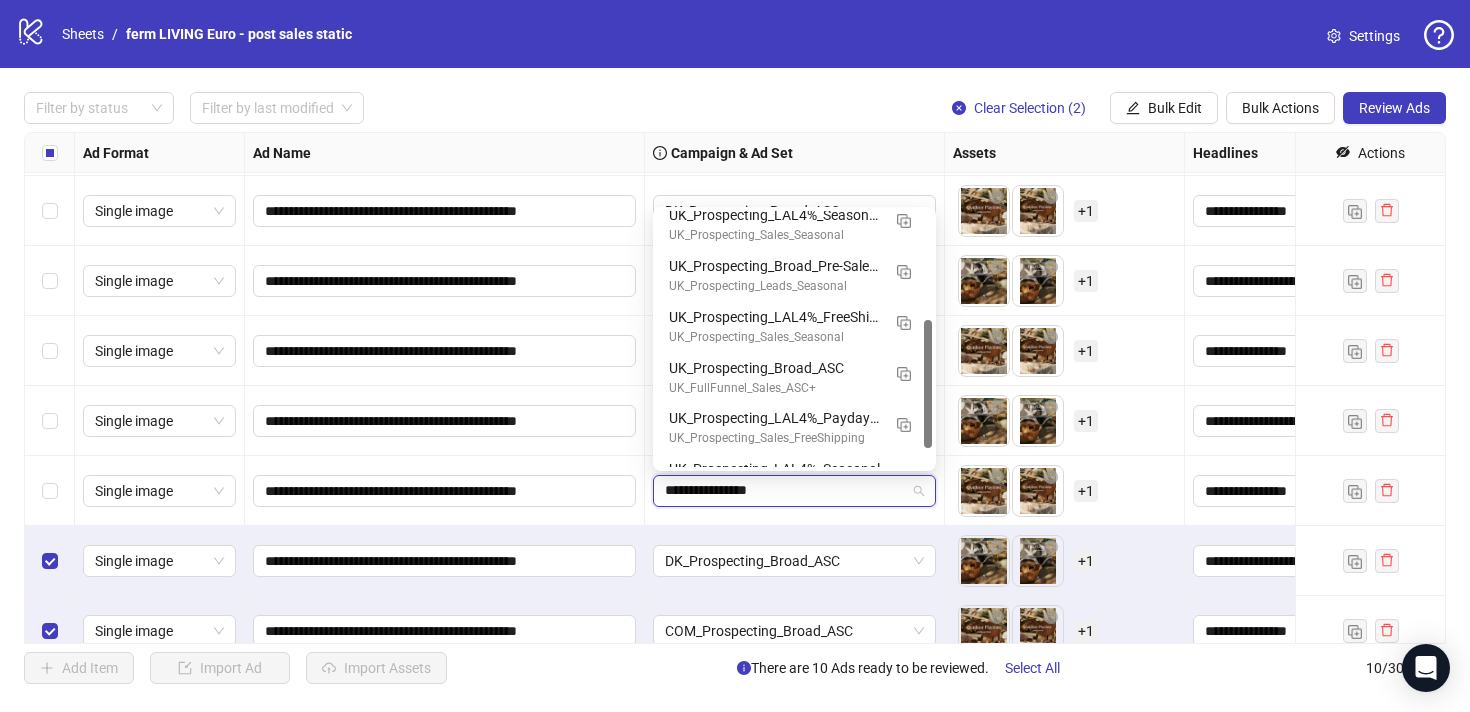 scroll, scrollTop: 0, scrollLeft: 0, axis: both 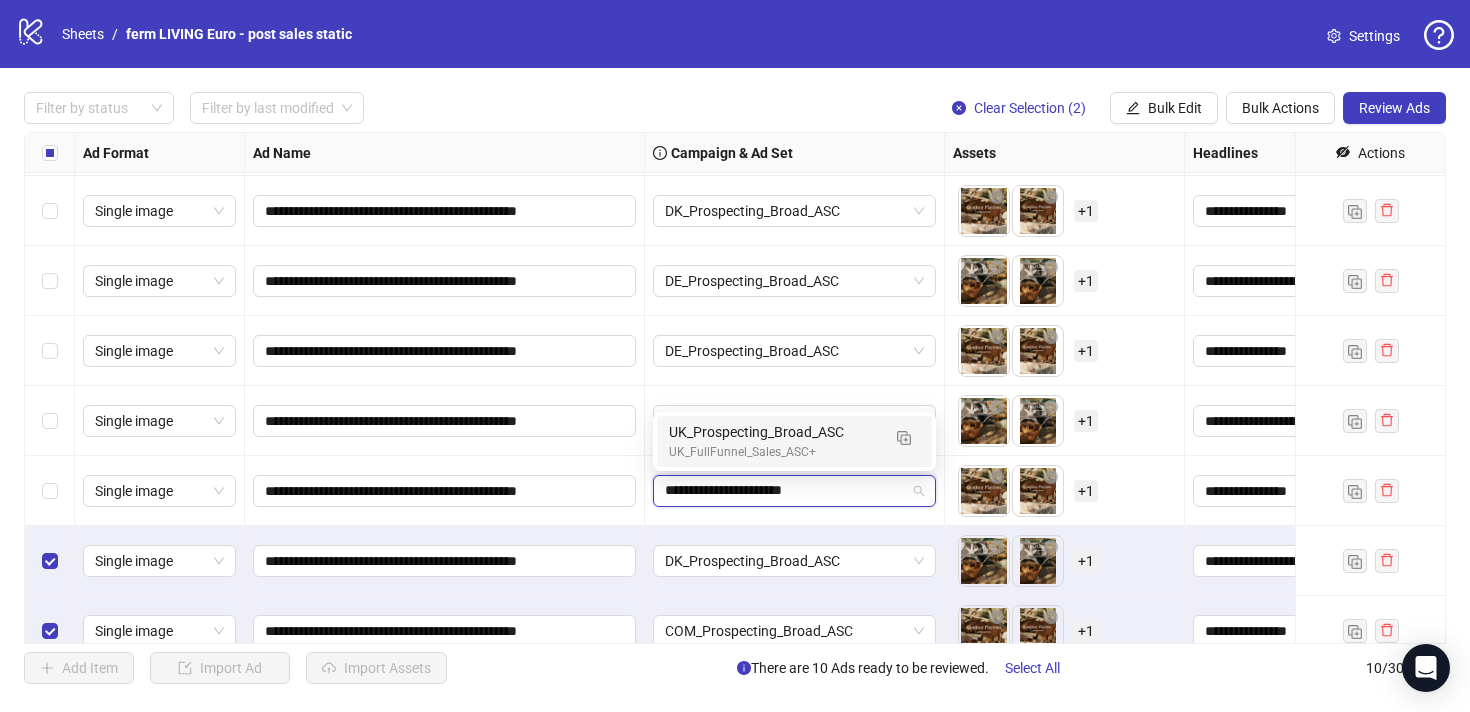 type on "**********" 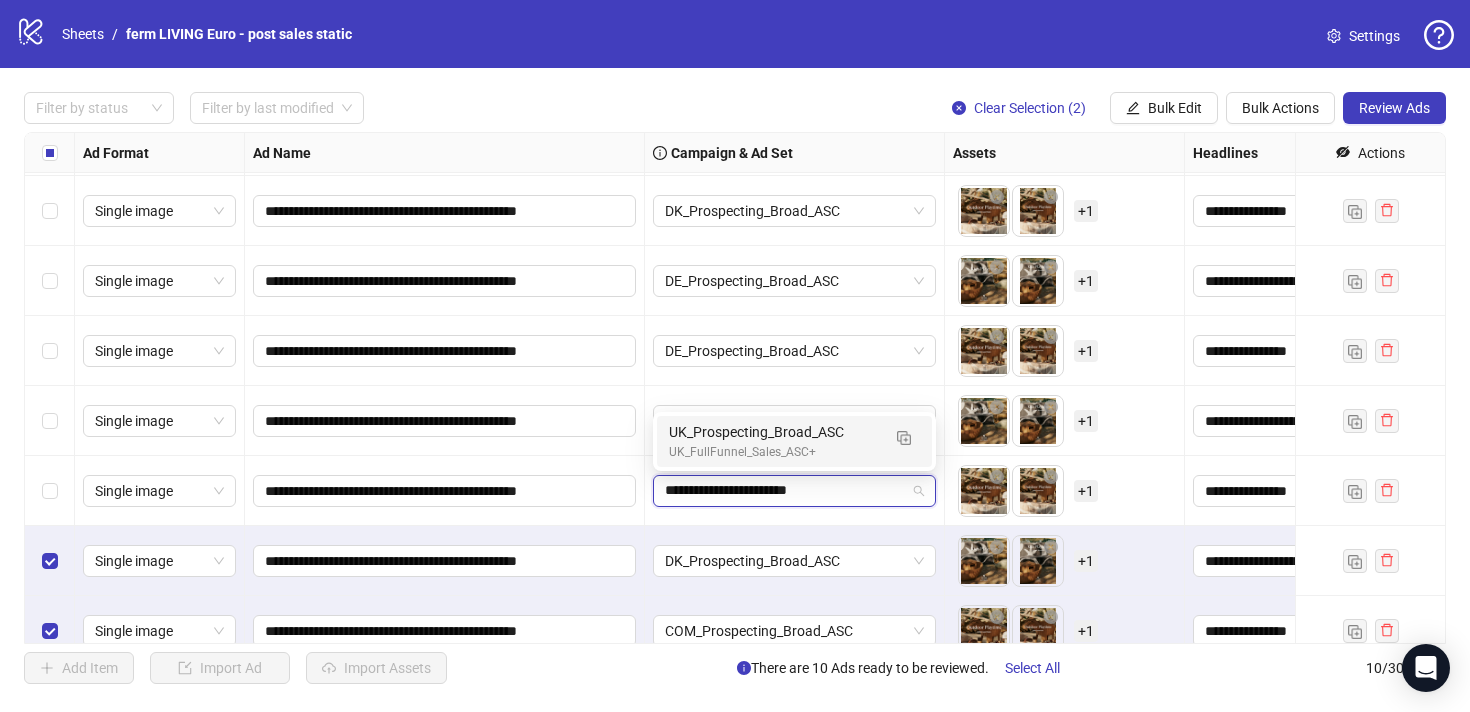 click on "UK_Prospecting_Broad_ASC" at bounding box center [774, 432] 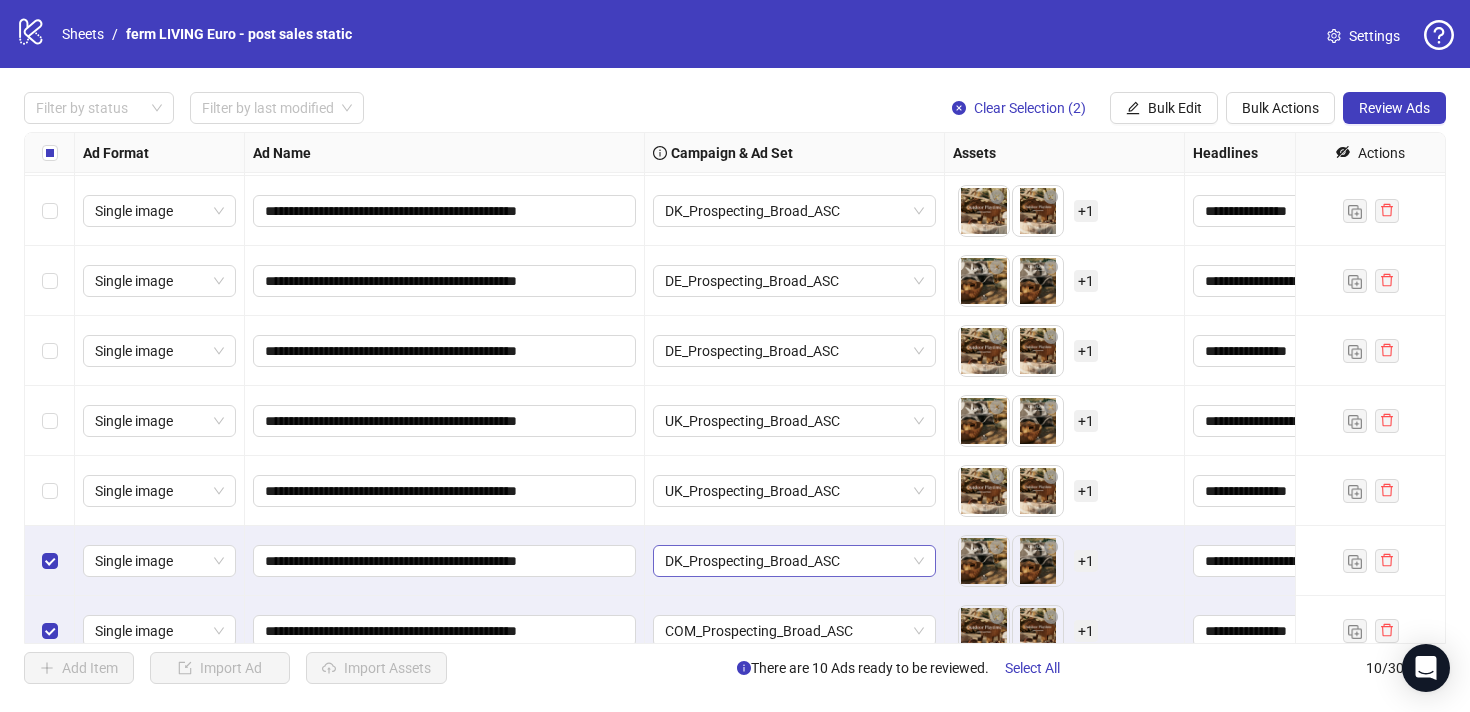 click on "DK_Prospecting_Broad_ASC" at bounding box center (794, 561) 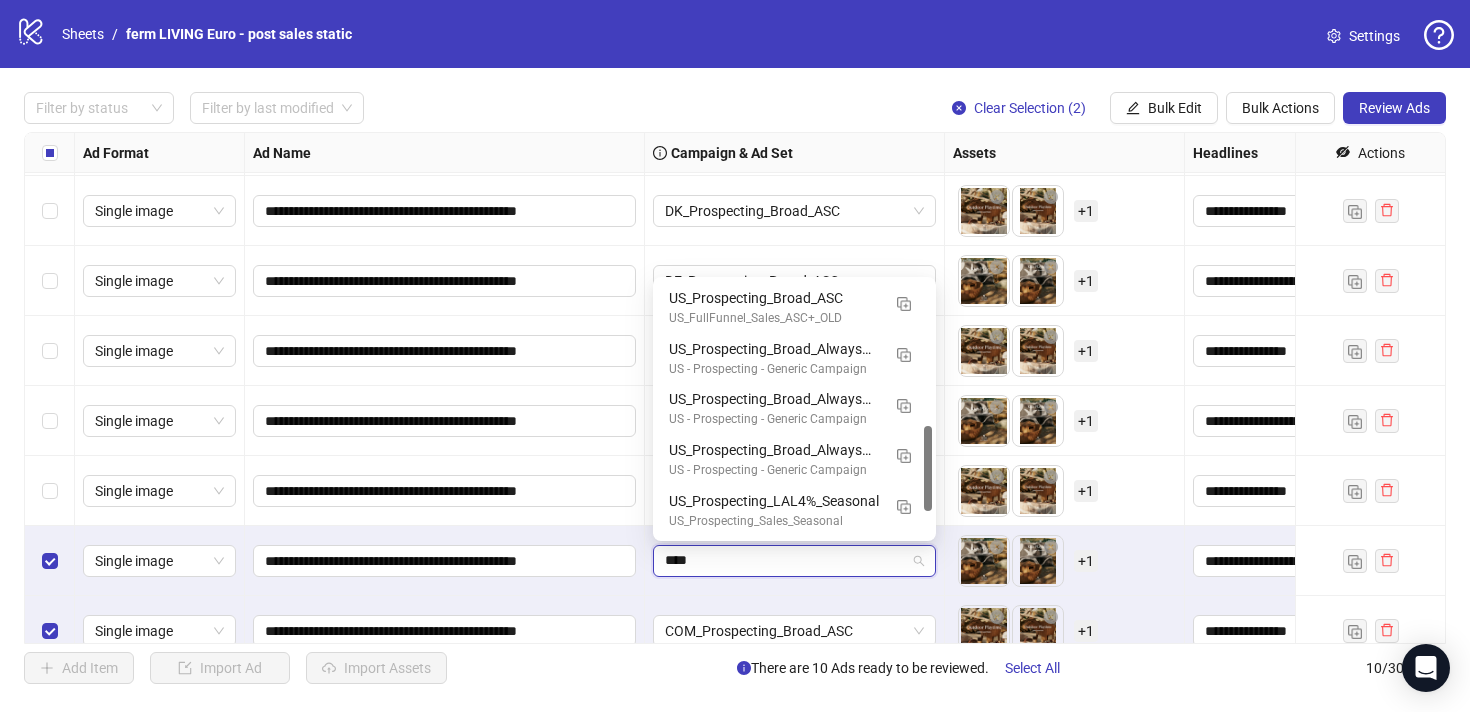 scroll, scrollTop: 433, scrollLeft: 0, axis: vertical 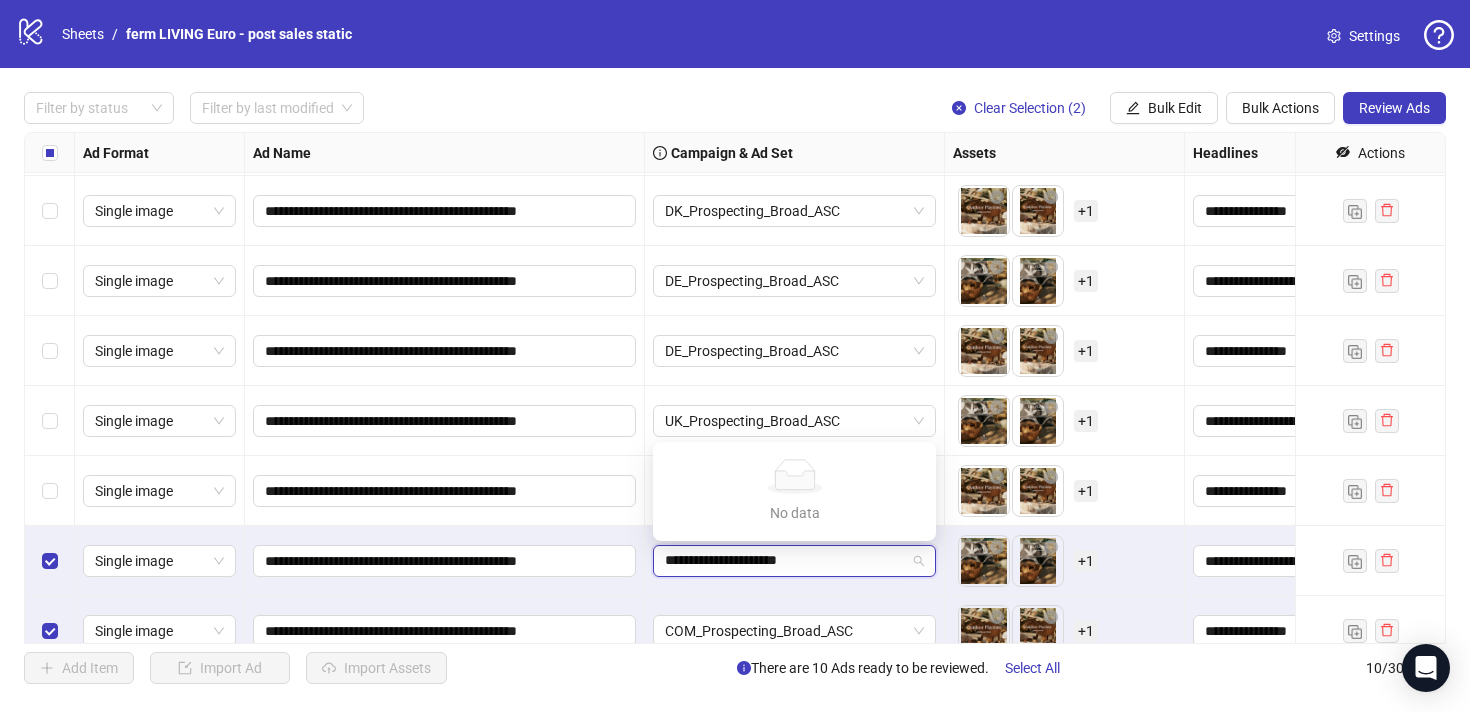 type on "**********" 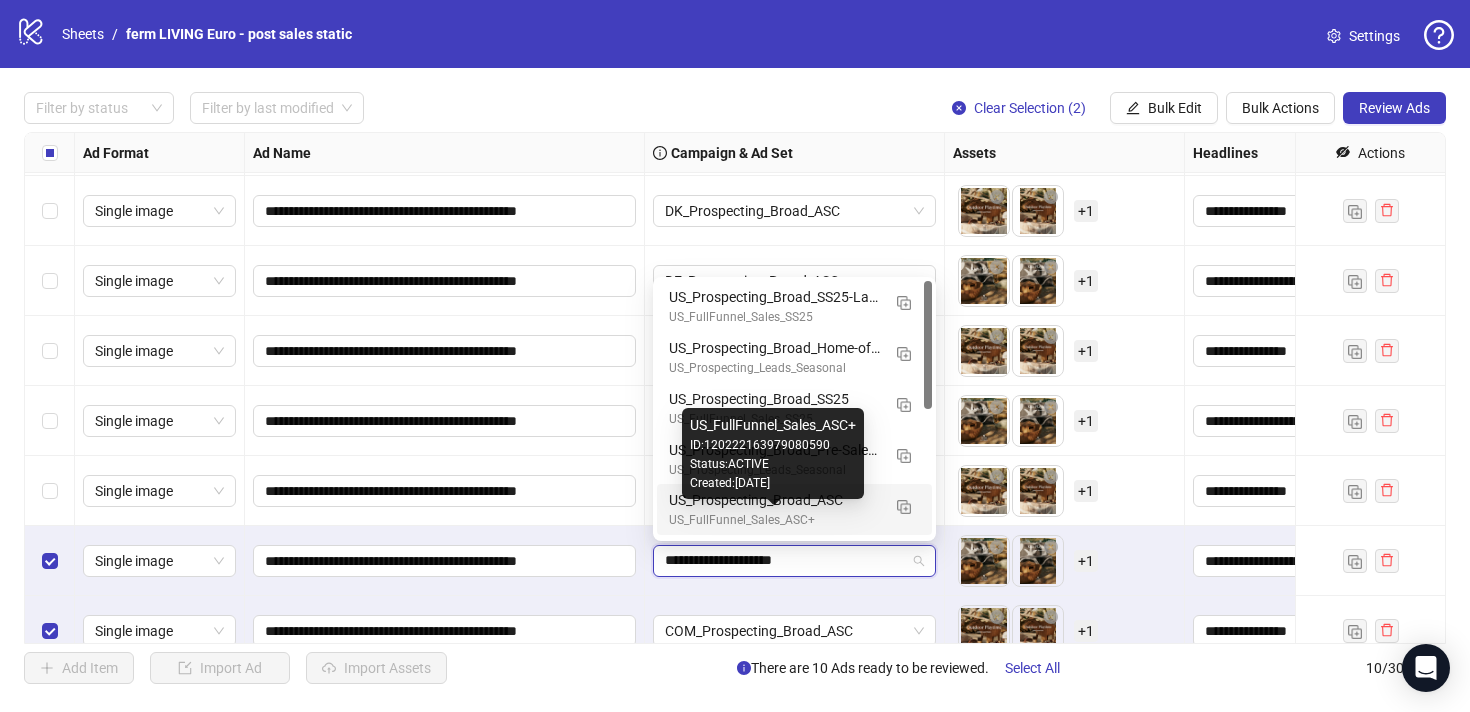 click on "US_FullFunnel_Sales_ASC+" at bounding box center (774, 520) 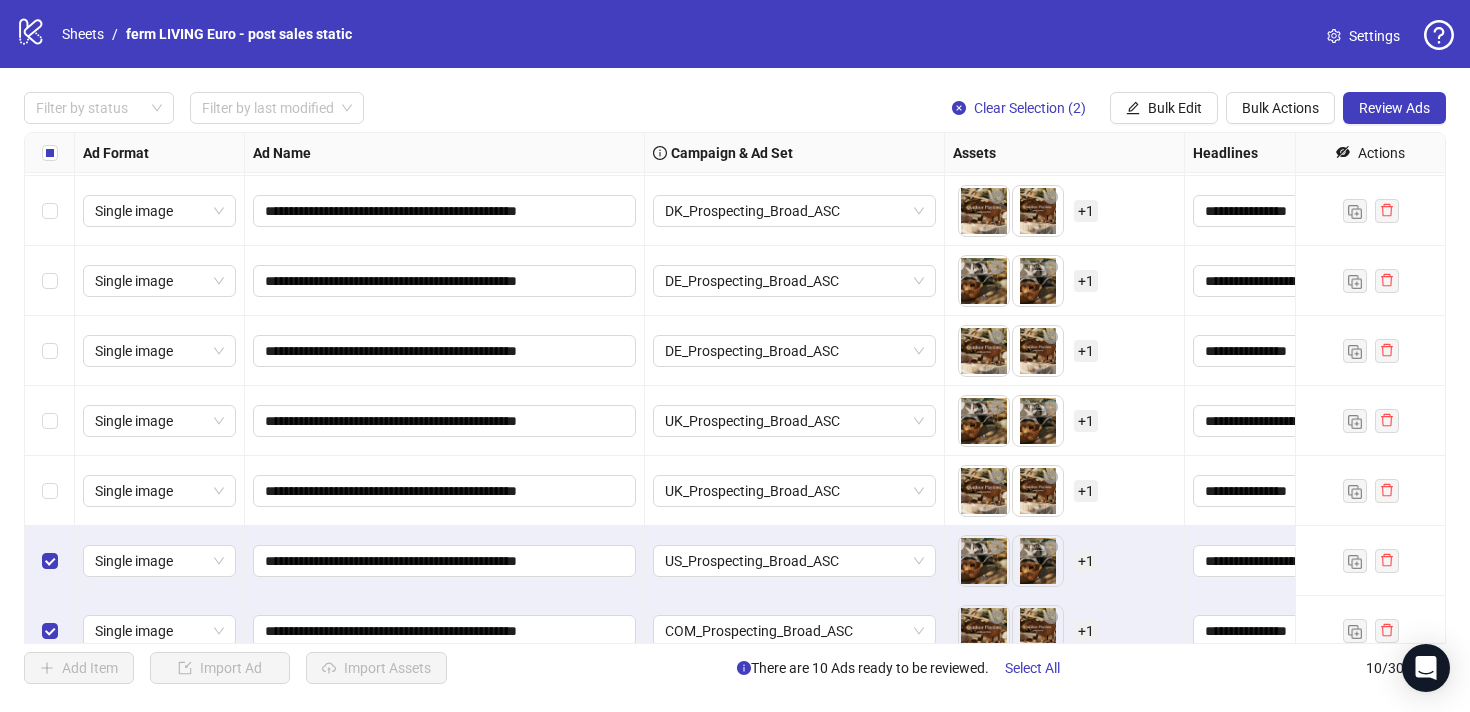 scroll, scrollTop: 230, scrollLeft: 0, axis: vertical 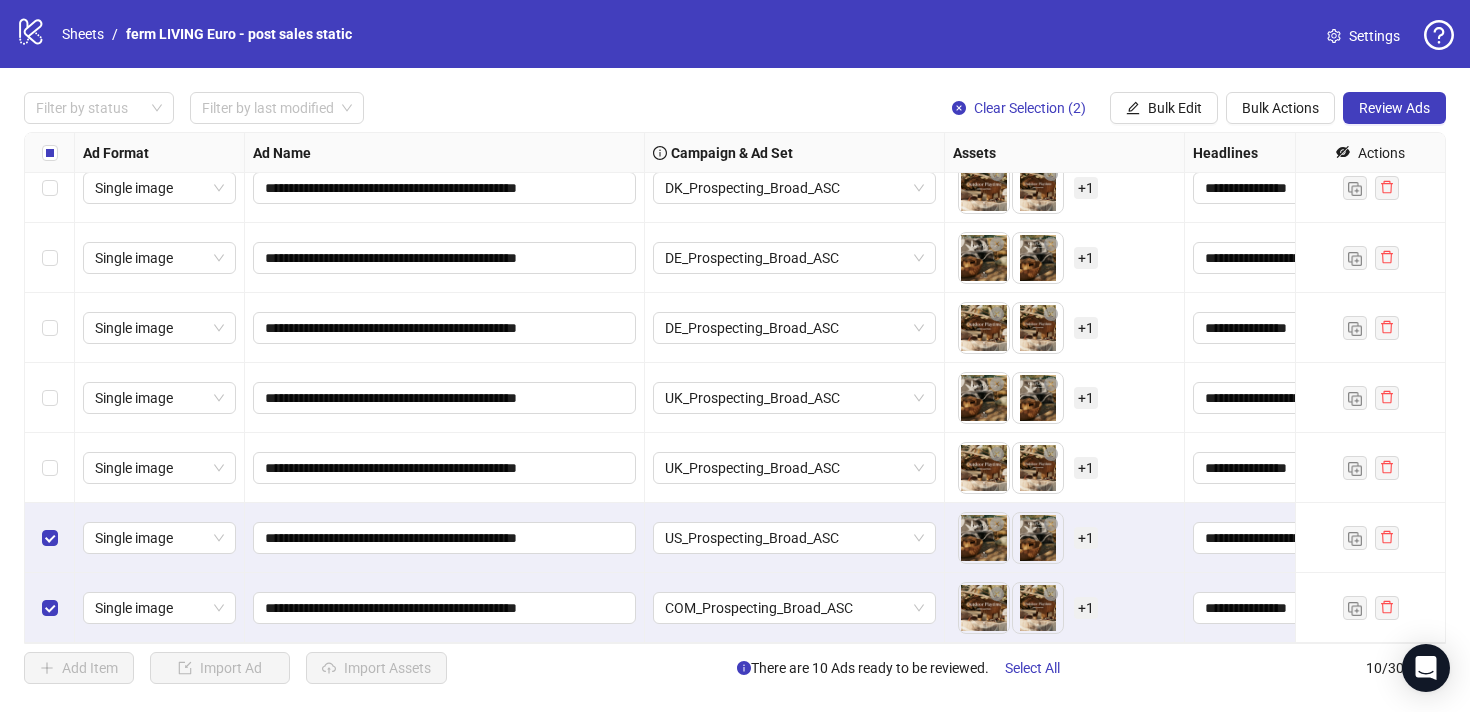 click on "COM_Prospecting_Broad_ASC" at bounding box center (795, 608) 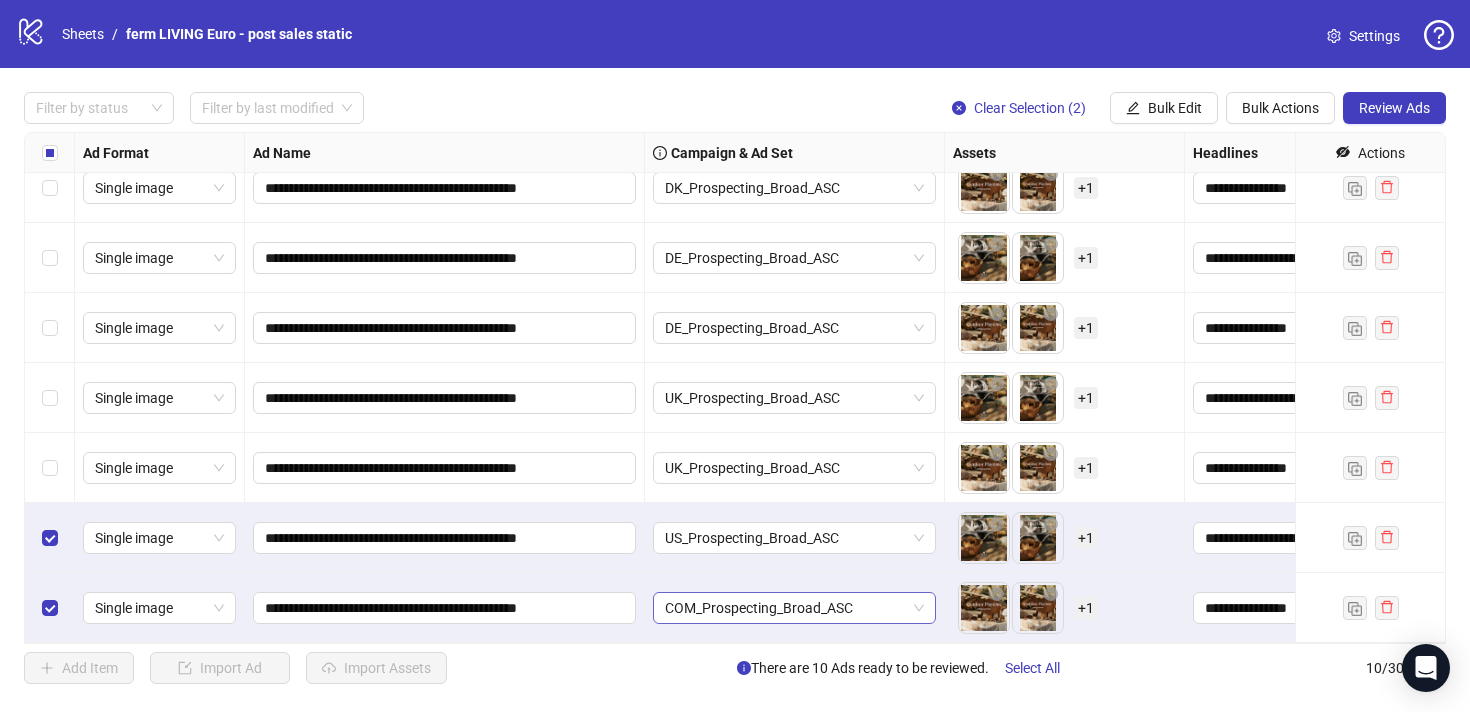 click on "COM_Prospecting_Broad_ASC" at bounding box center (794, 608) 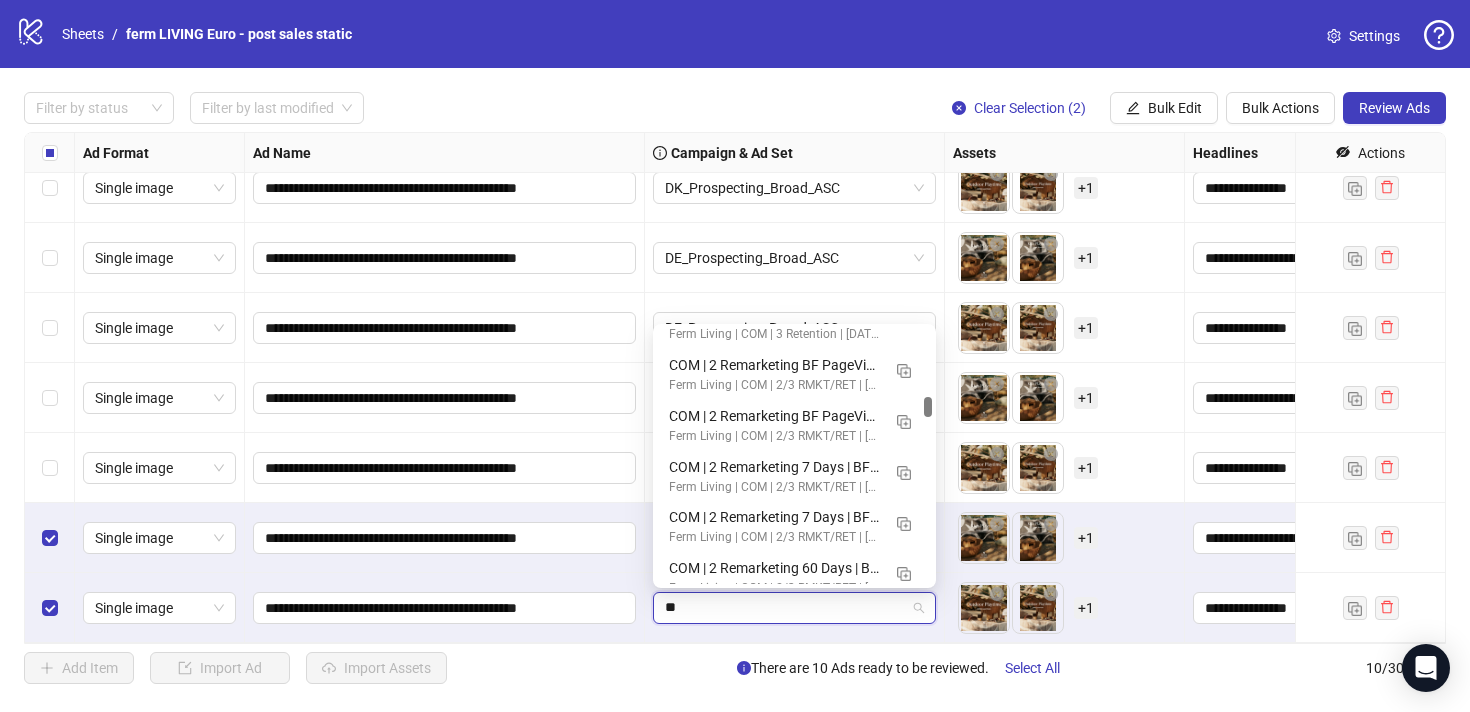 scroll, scrollTop: 1874, scrollLeft: 0, axis: vertical 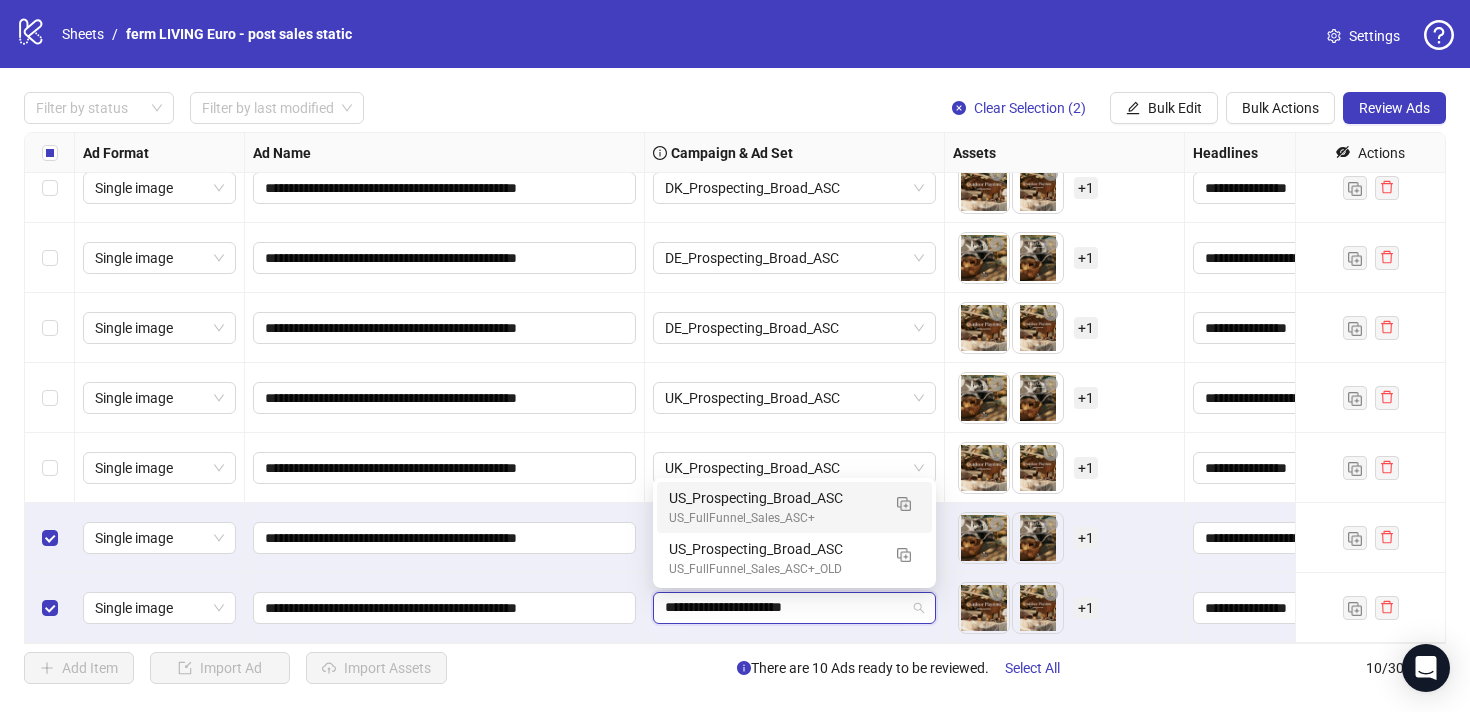 type on "**********" 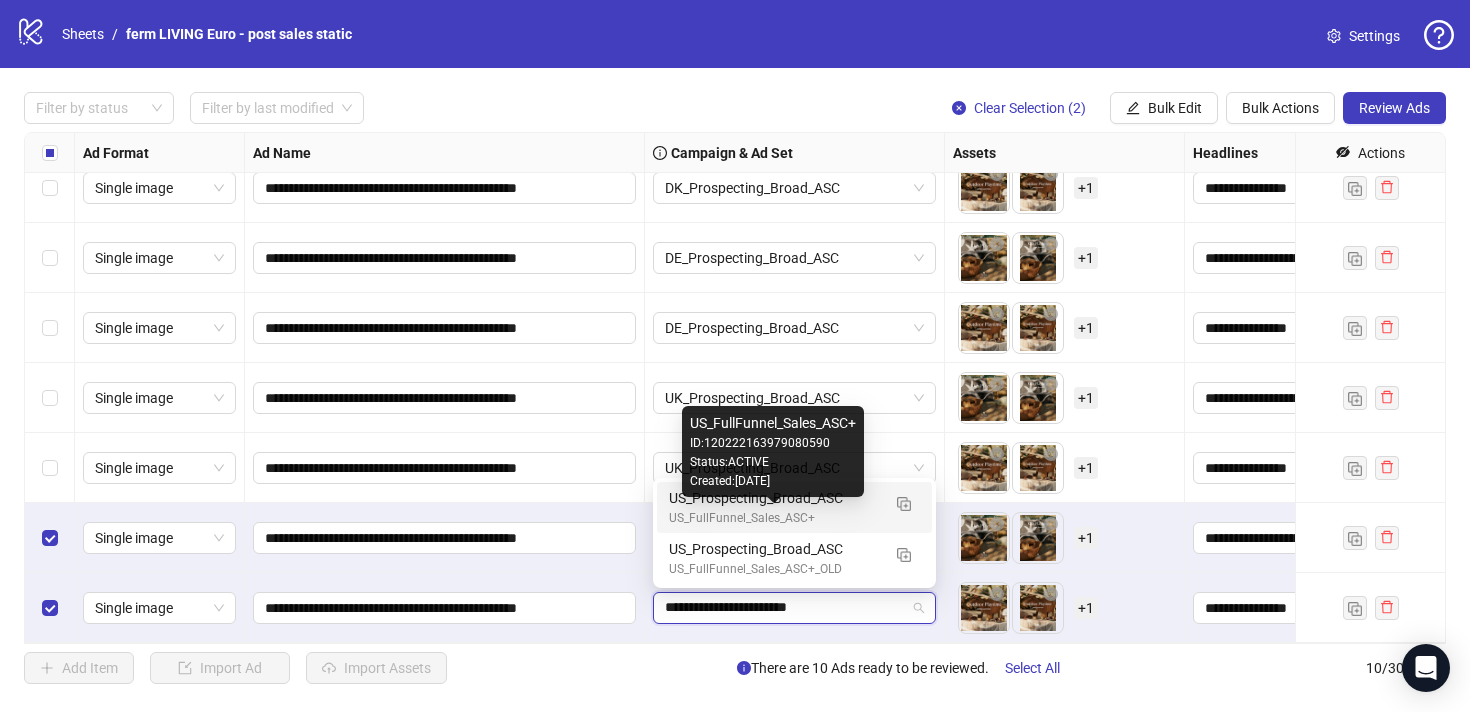 click on "US_FullFunnel_Sales_ASC+" at bounding box center [774, 518] 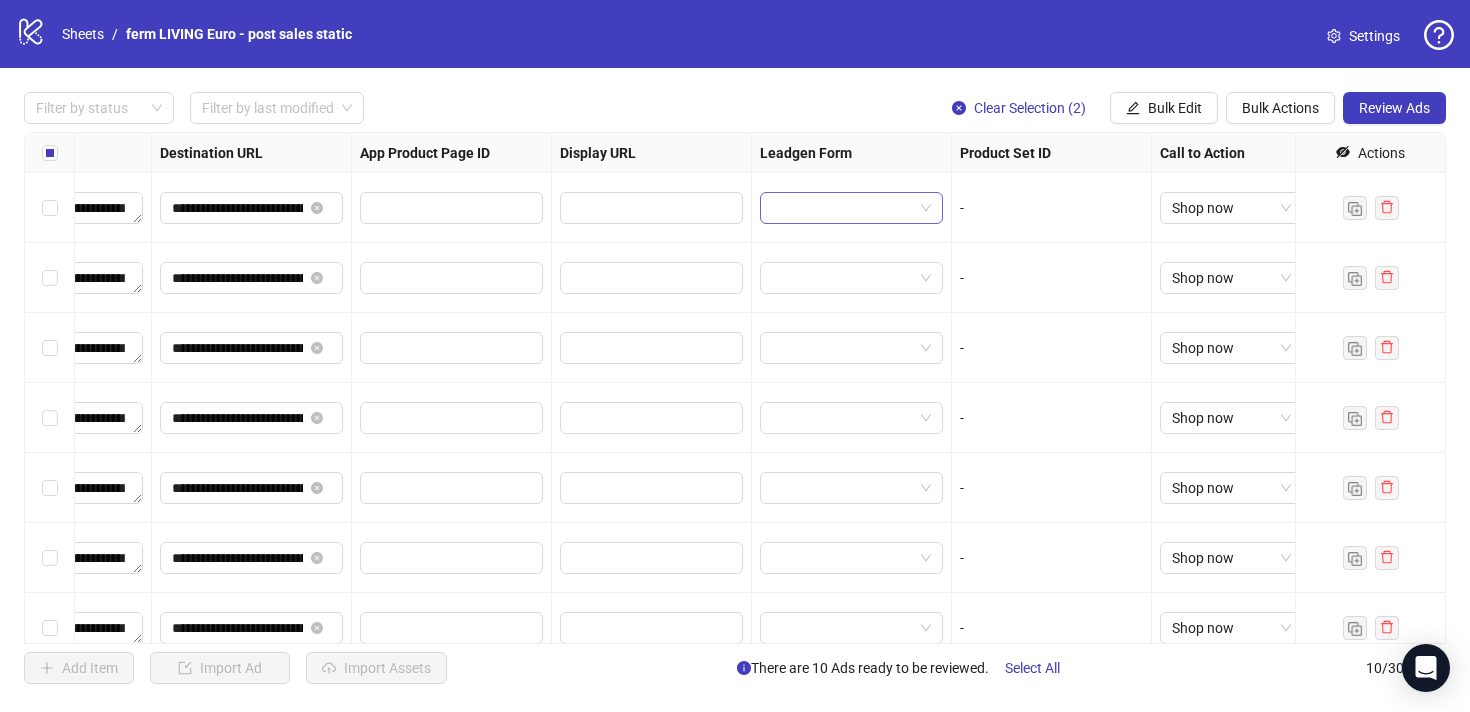 scroll, scrollTop: 0, scrollLeft: 1850, axis: horizontal 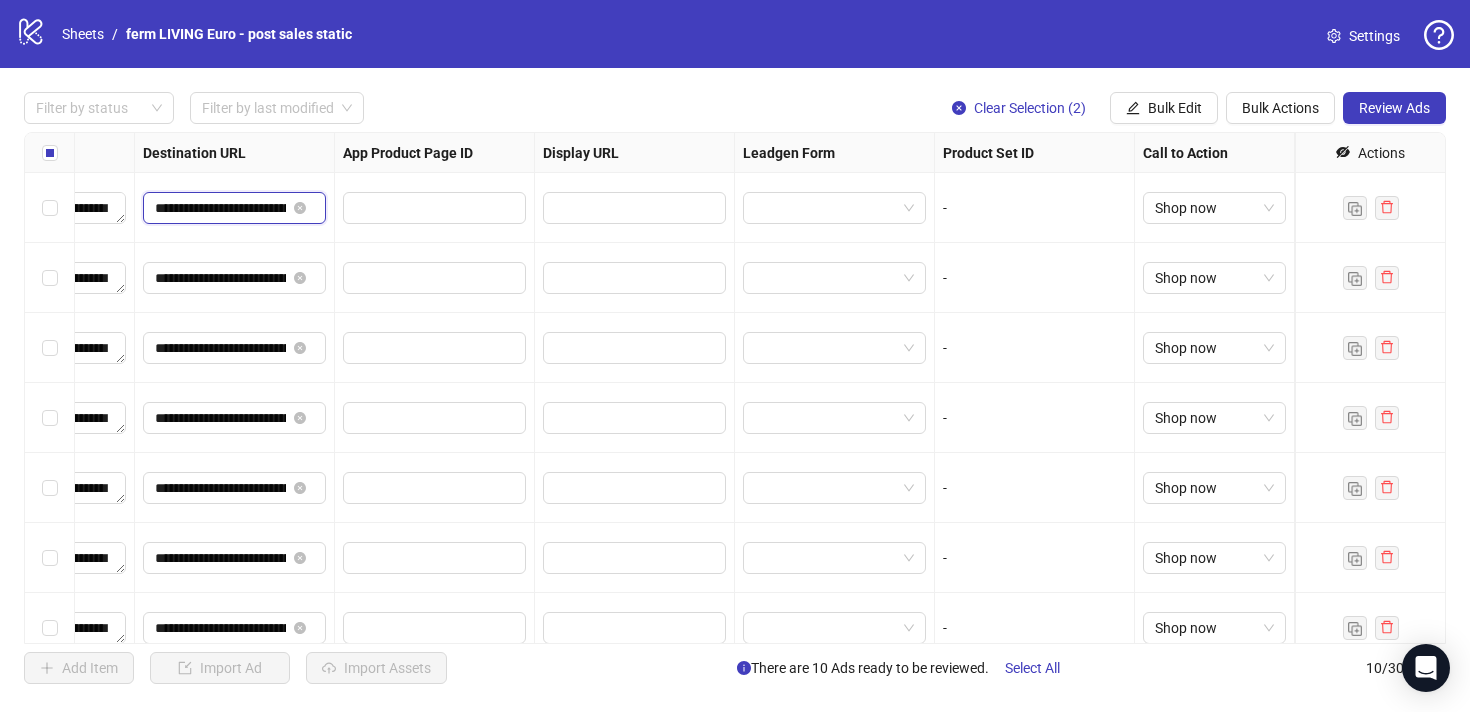 click on "**********" at bounding box center [220, 208] 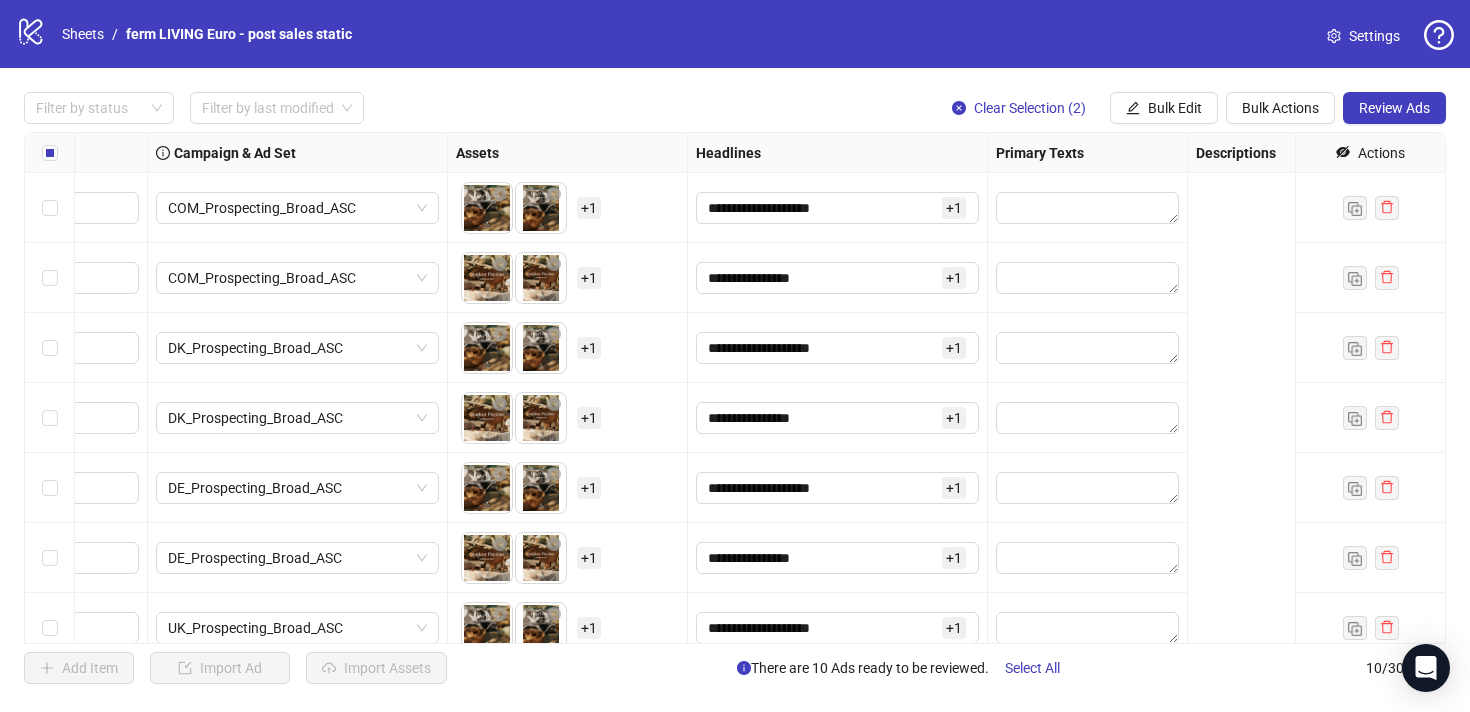 scroll, scrollTop: 0, scrollLeft: 0, axis: both 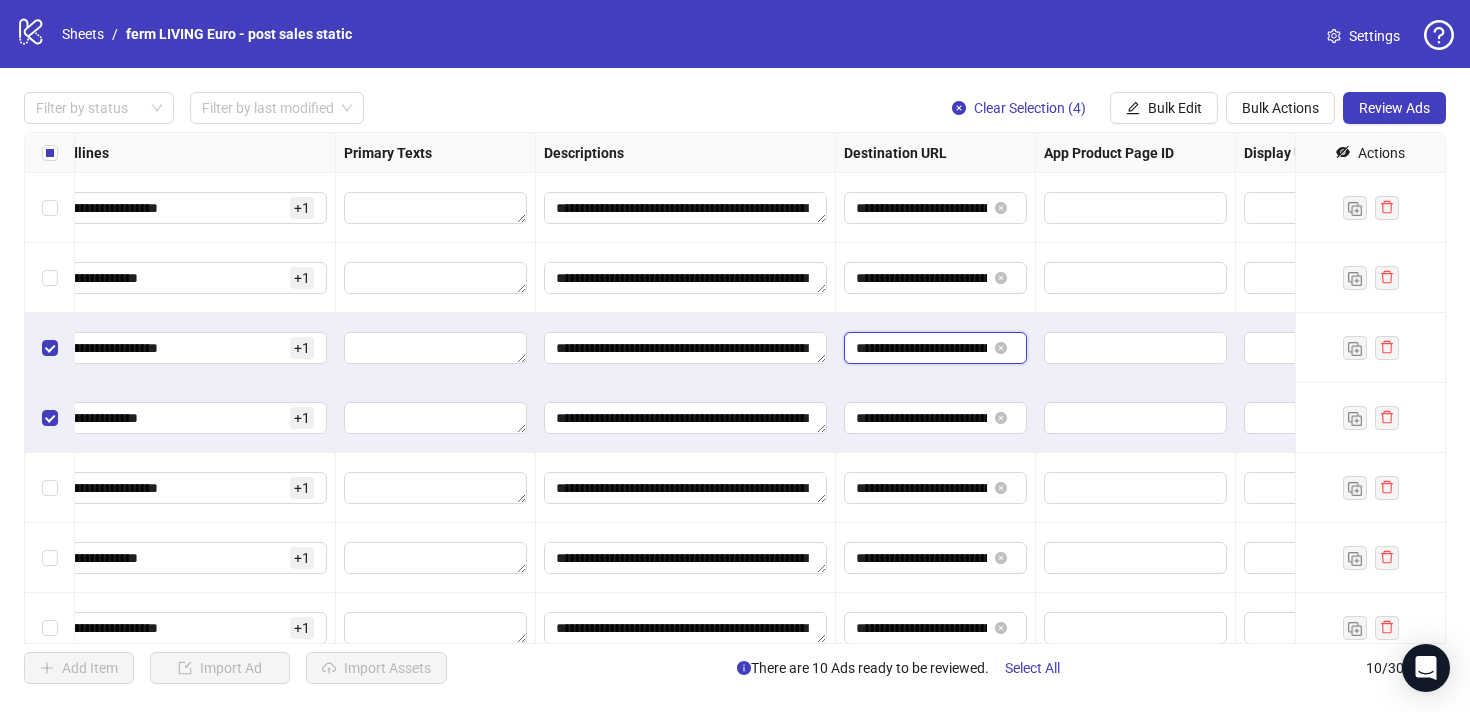 click on "**********" at bounding box center (921, 348) 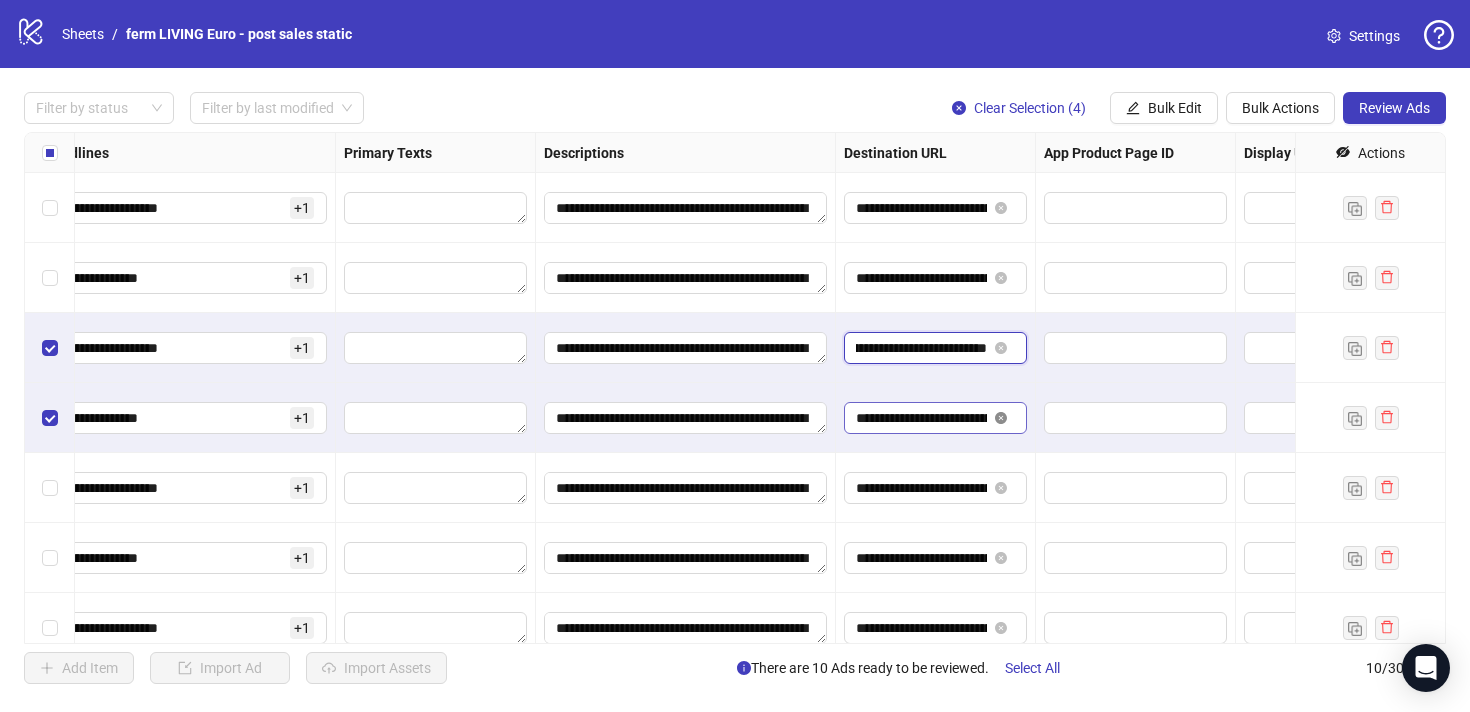 click 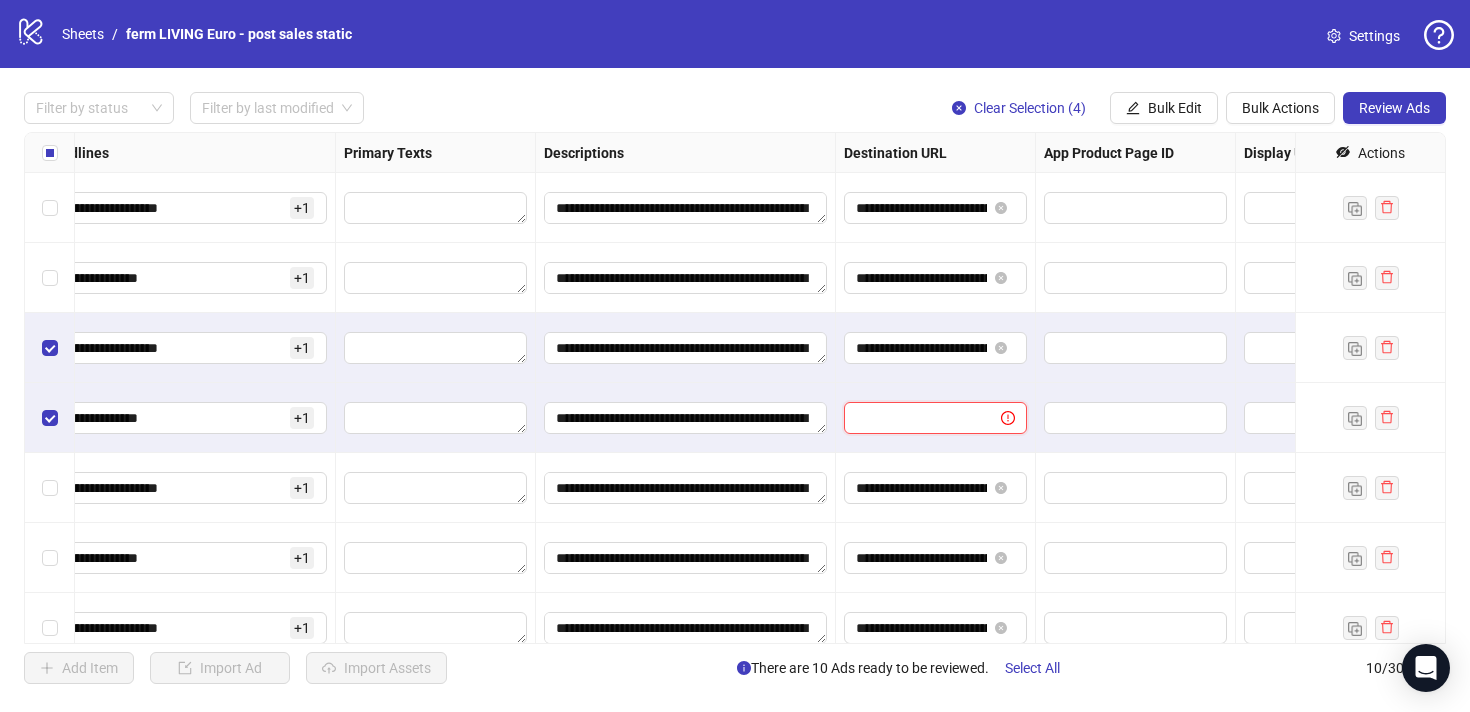 scroll, scrollTop: 0, scrollLeft: 0, axis: both 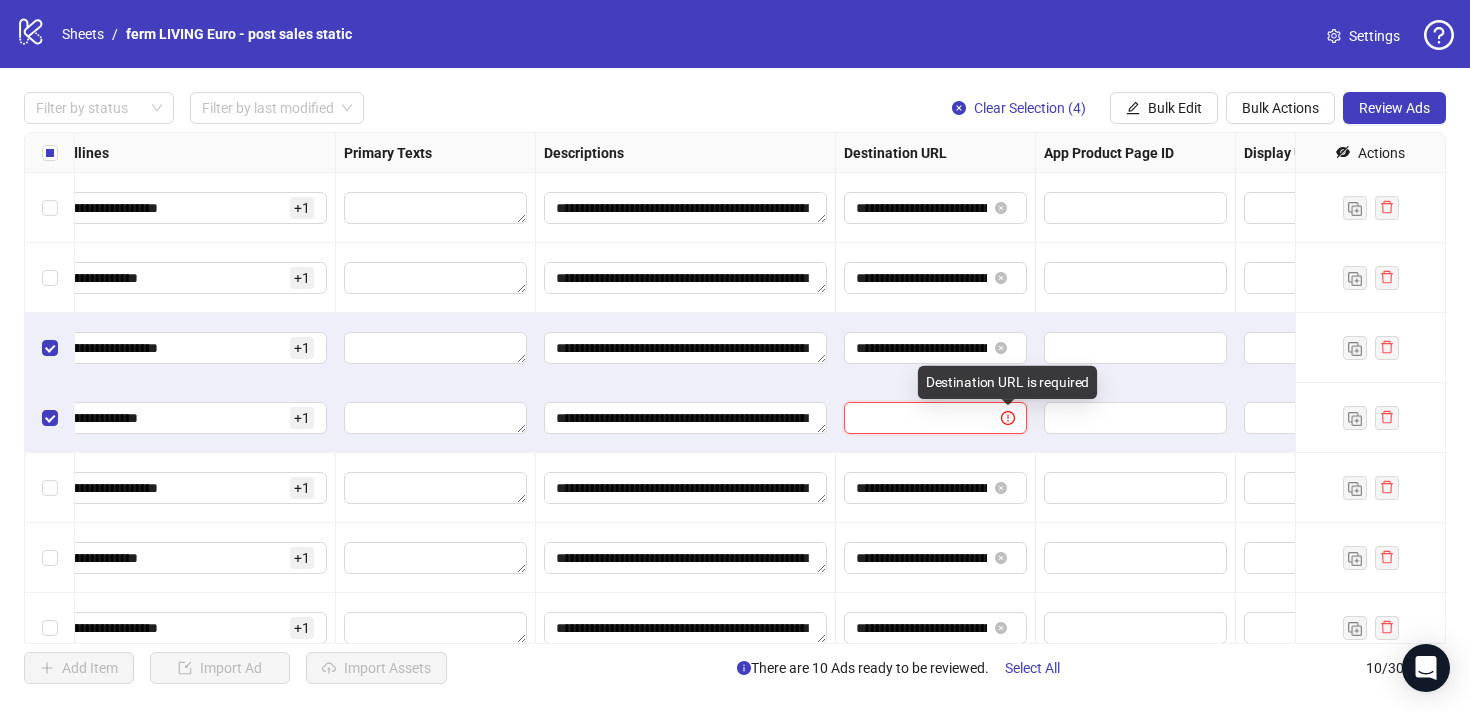 click at bounding box center (914, 418) 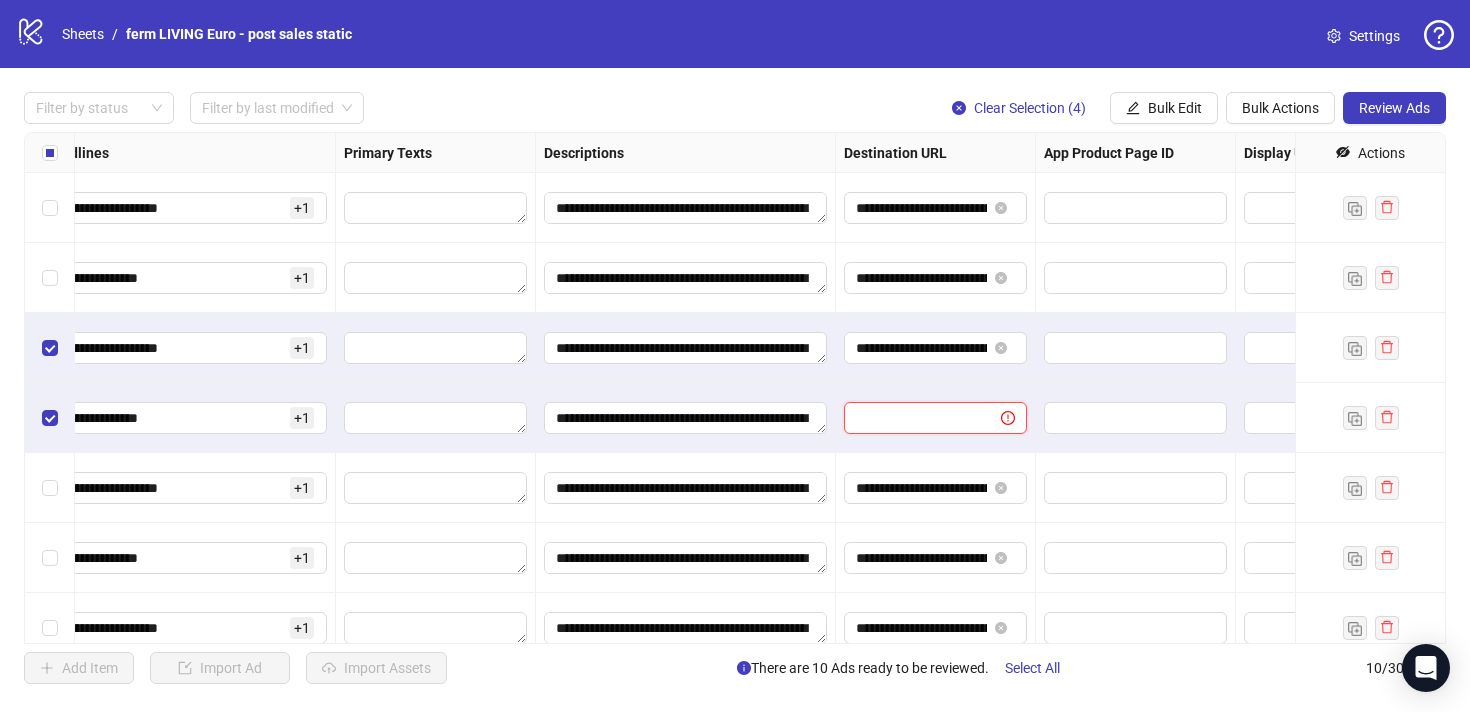 paste on "**********" 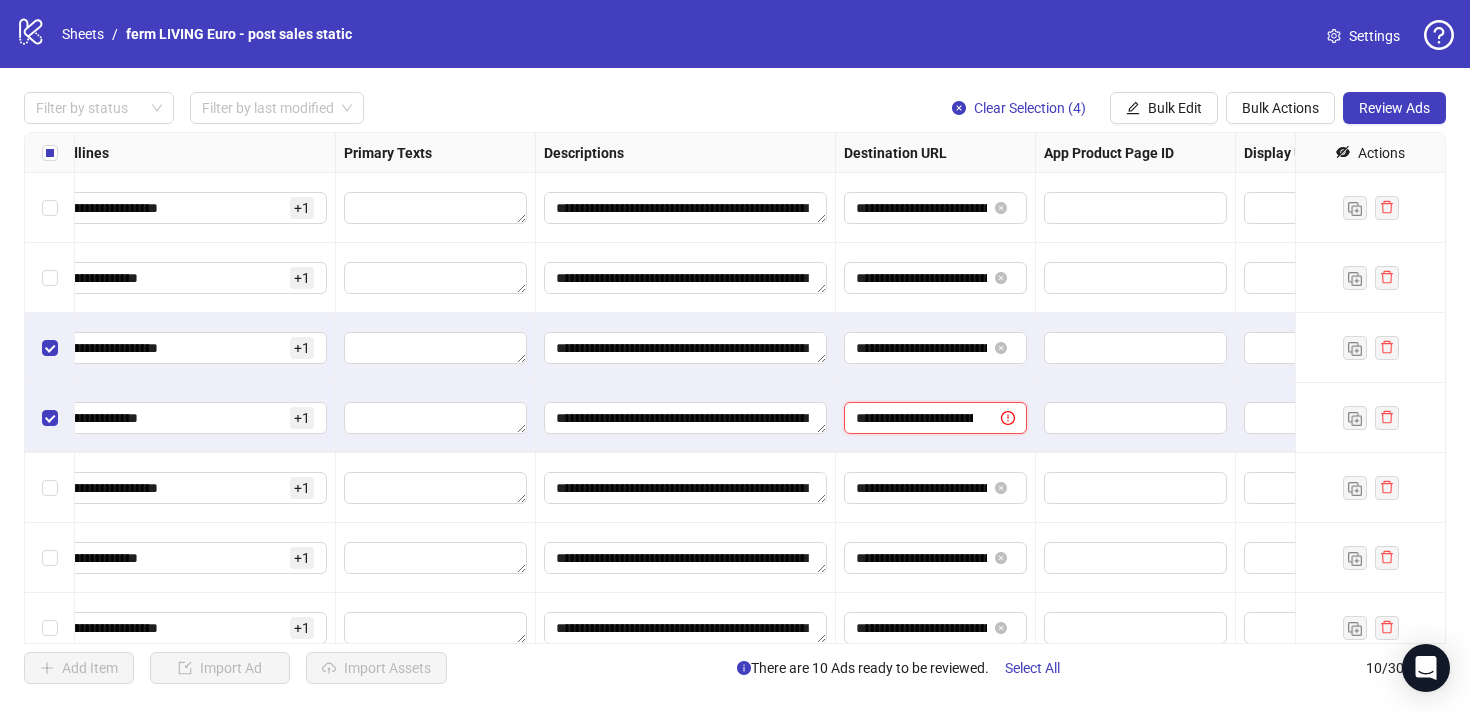 scroll, scrollTop: 0, scrollLeft: 129, axis: horizontal 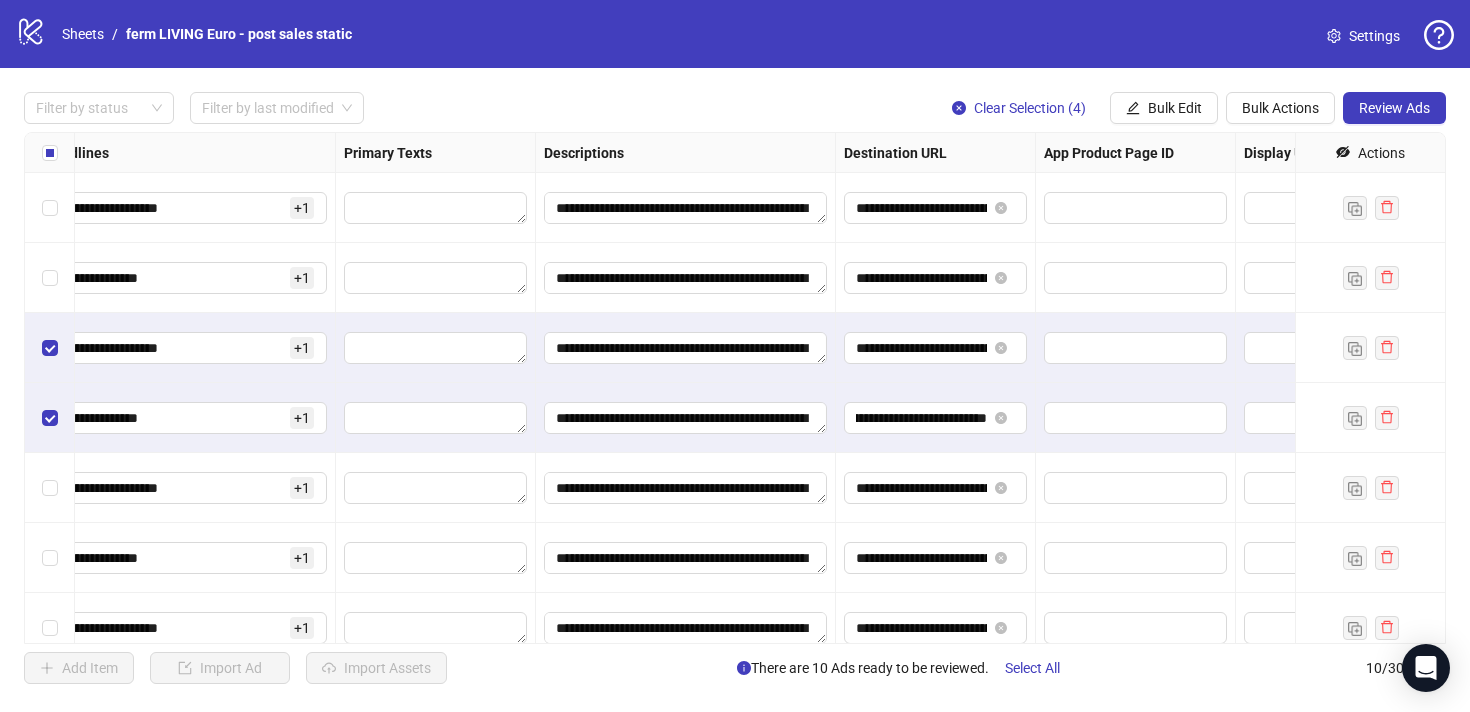 click on "**********" at bounding box center (936, 418) 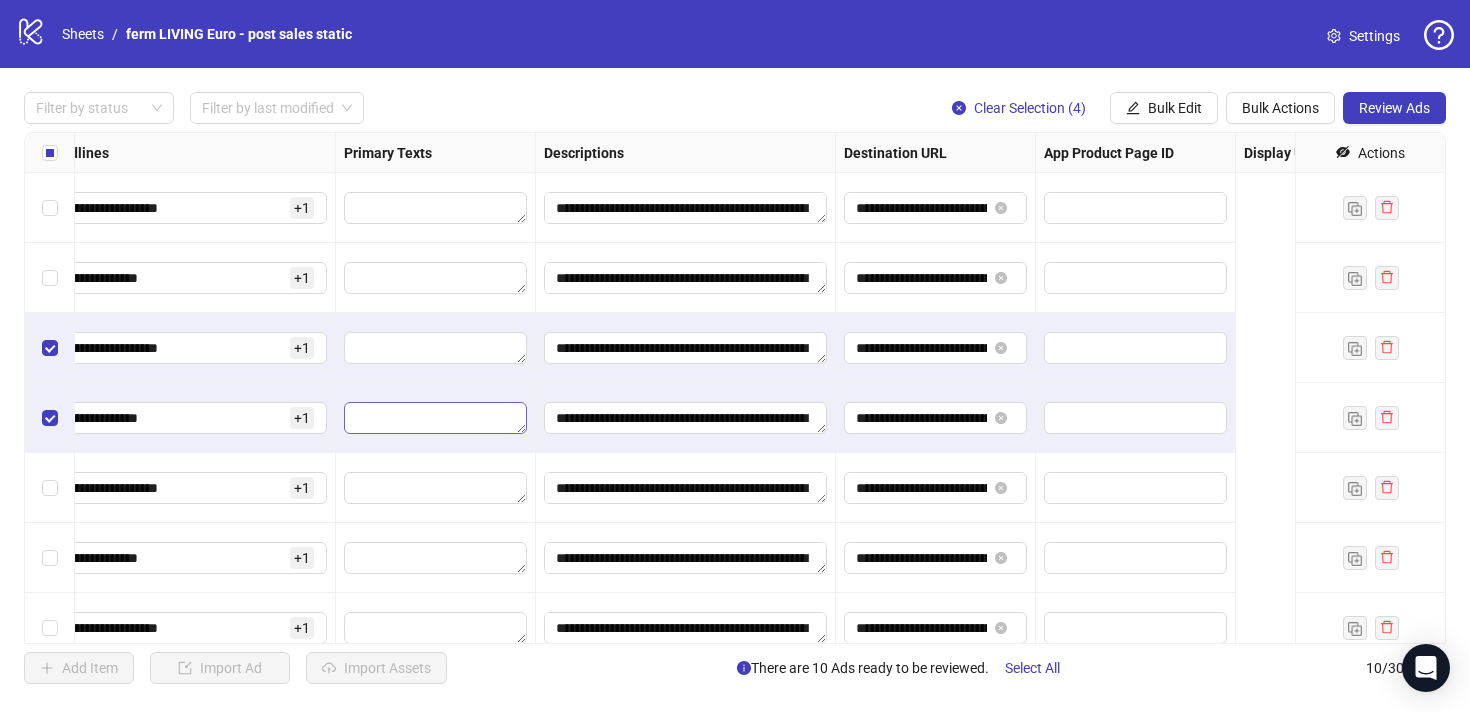scroll, scrollTop: 0, scrollLeft: 0, axis: both 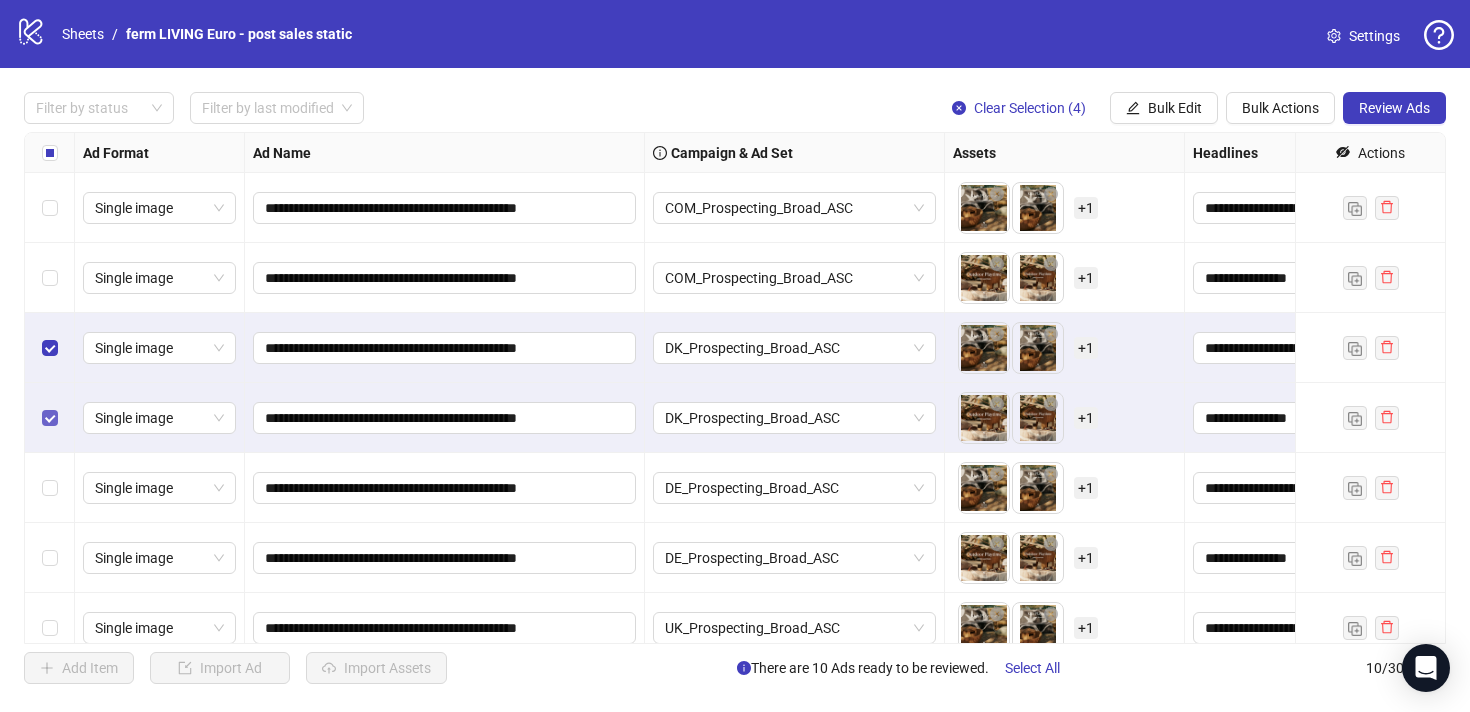 click at bounding box center [50, 418] 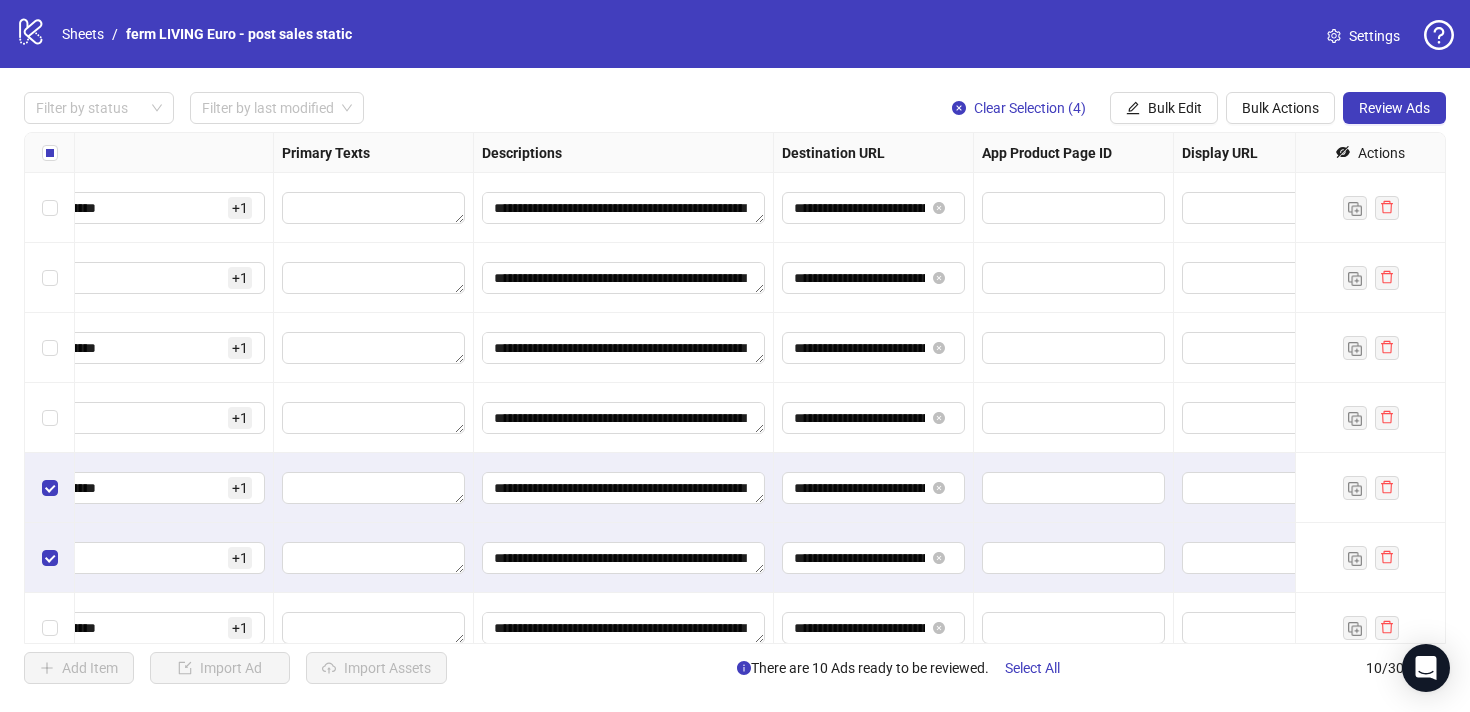 scroll, scrollTop: 0, scrollLeft: 1245, axis: horizontal 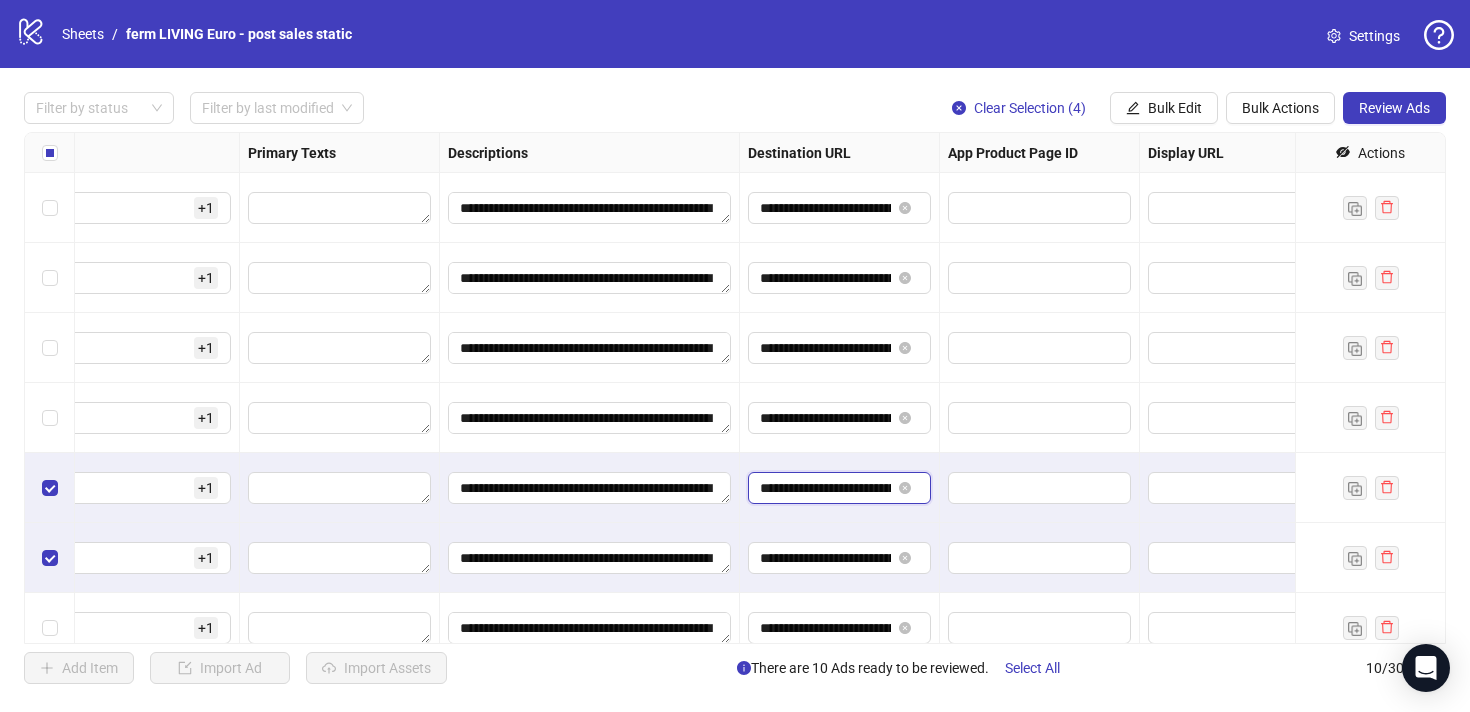 click on "**********" at bounding box center [825, 488] 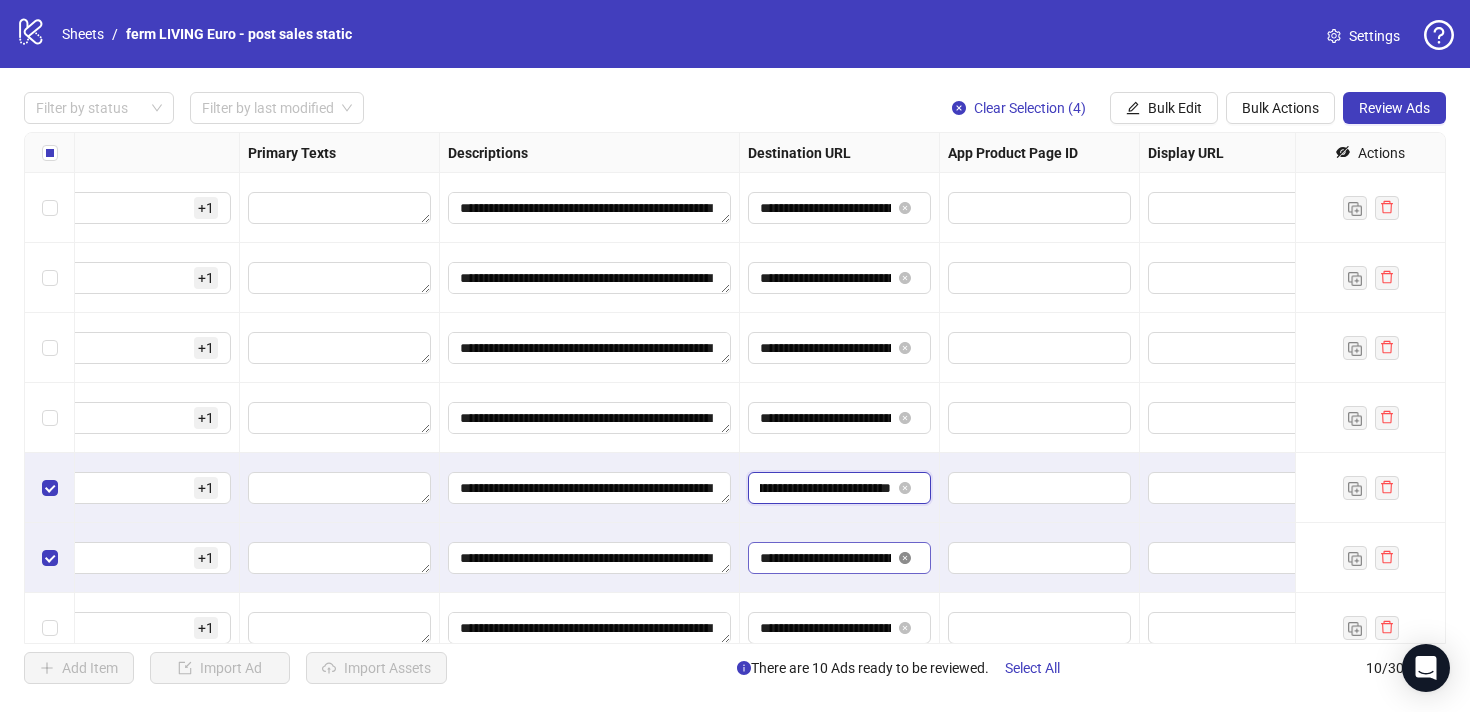 click 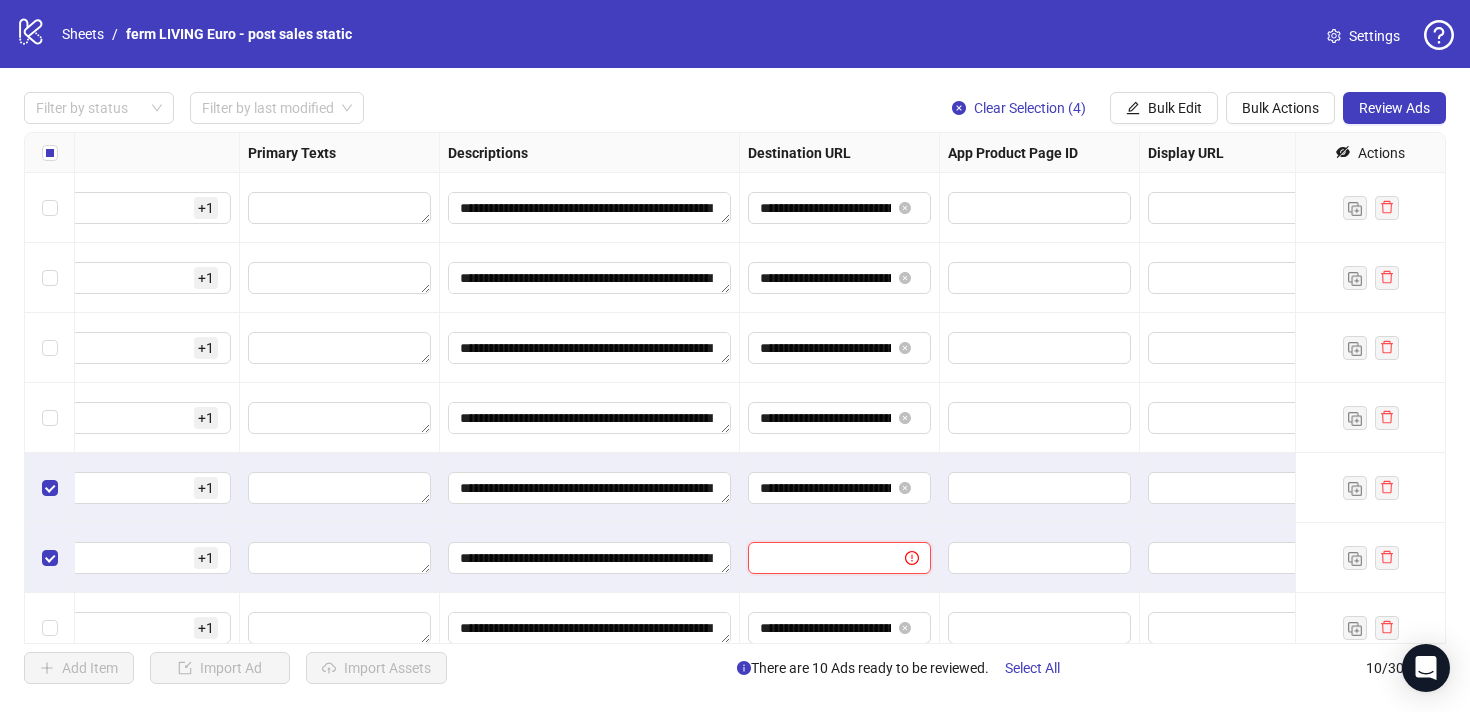 scroll, scrollTop: 0, scrollLeft: 0, axis: both 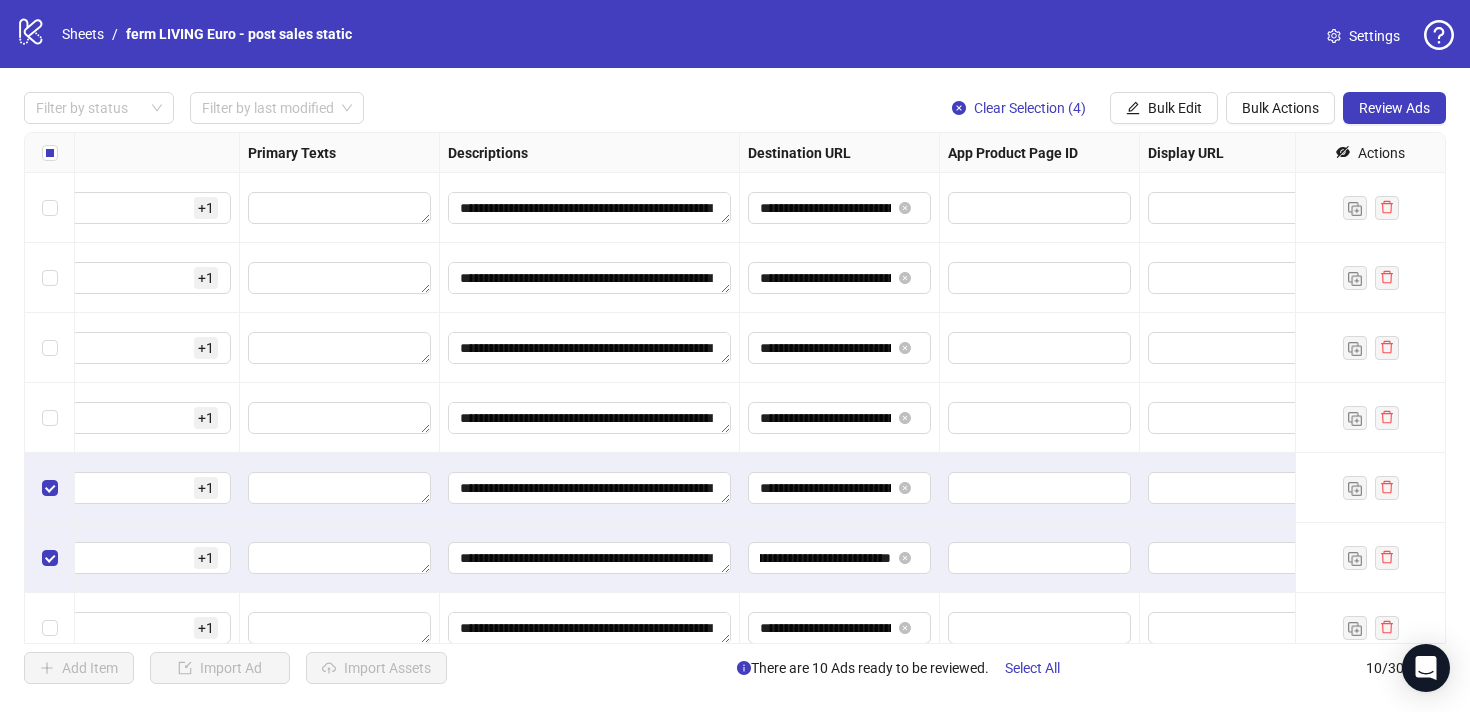 click on "**********" at bounding box center [840, 558] 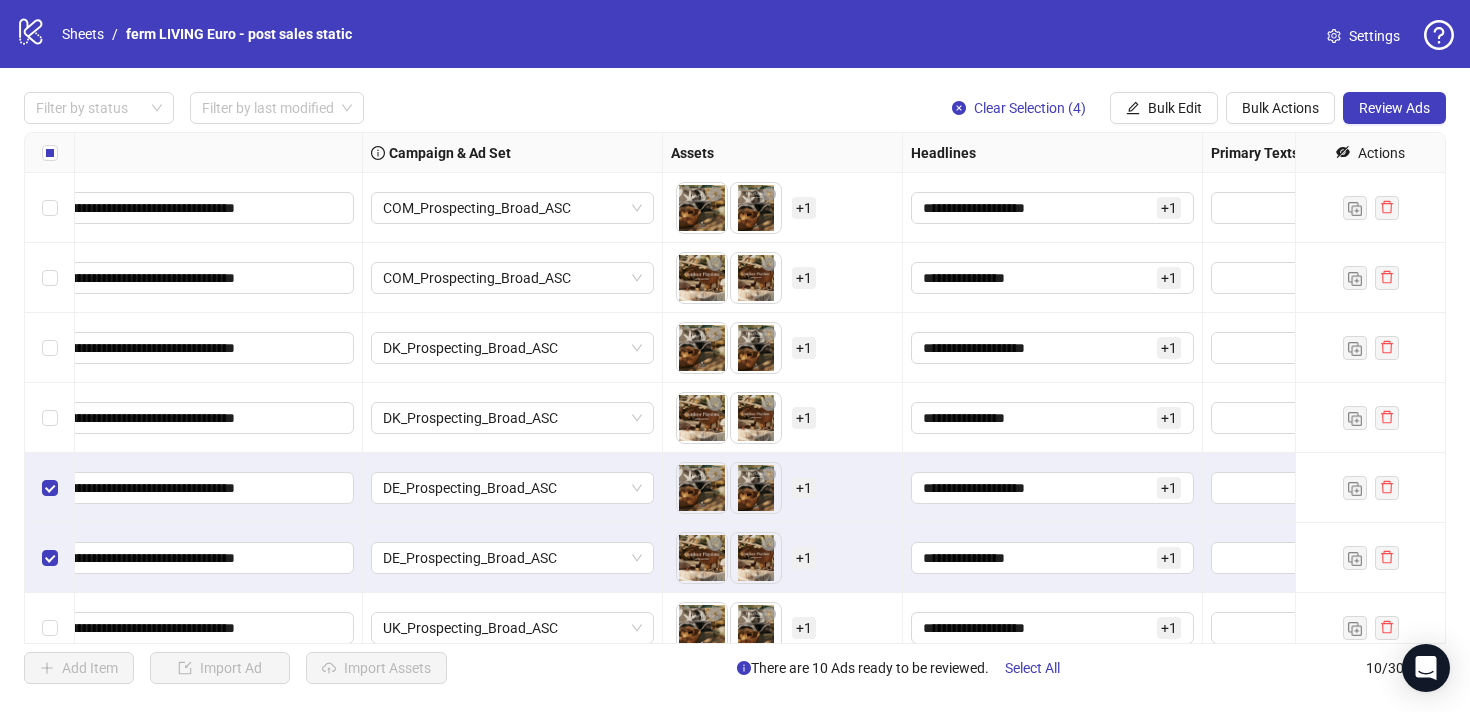 scroll, scrollTop: 0, scrollLeft: 0, axis: both 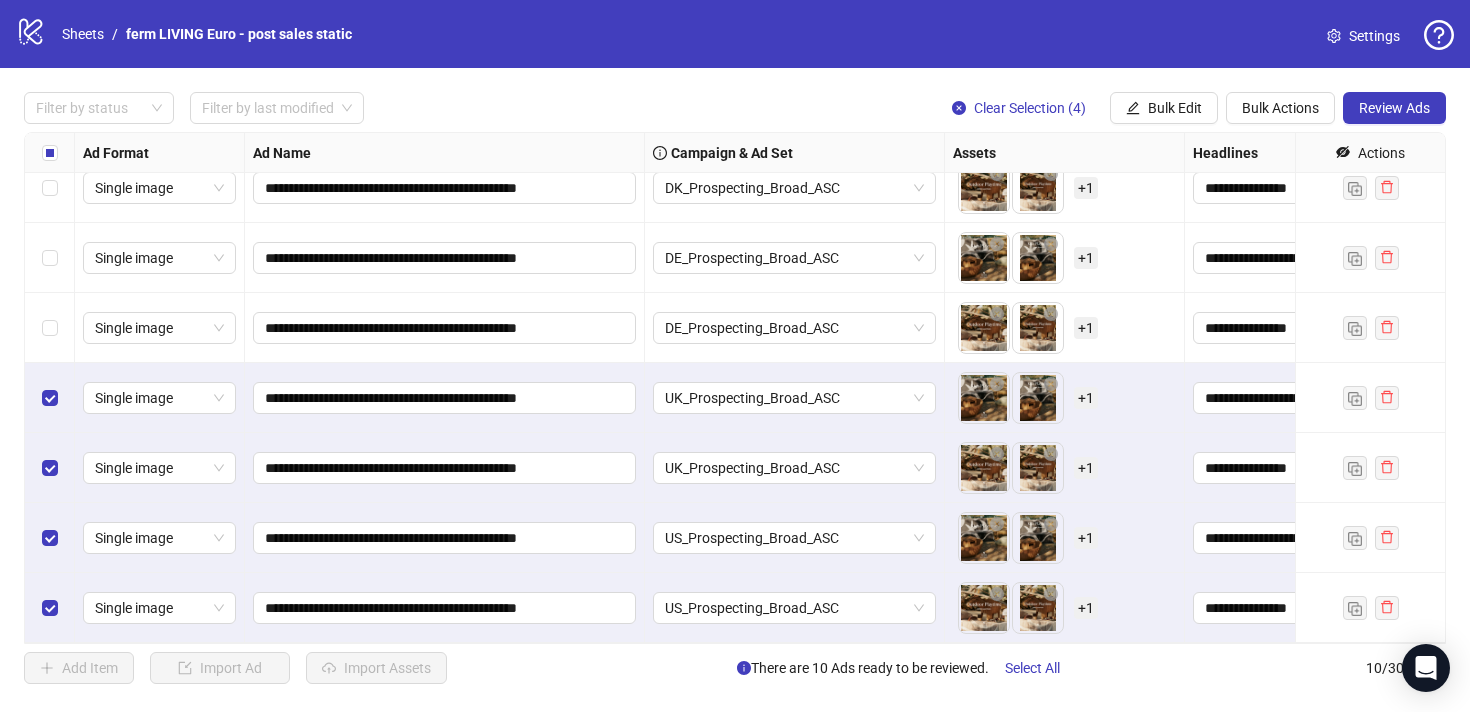 click at bounding box center [50, 538] 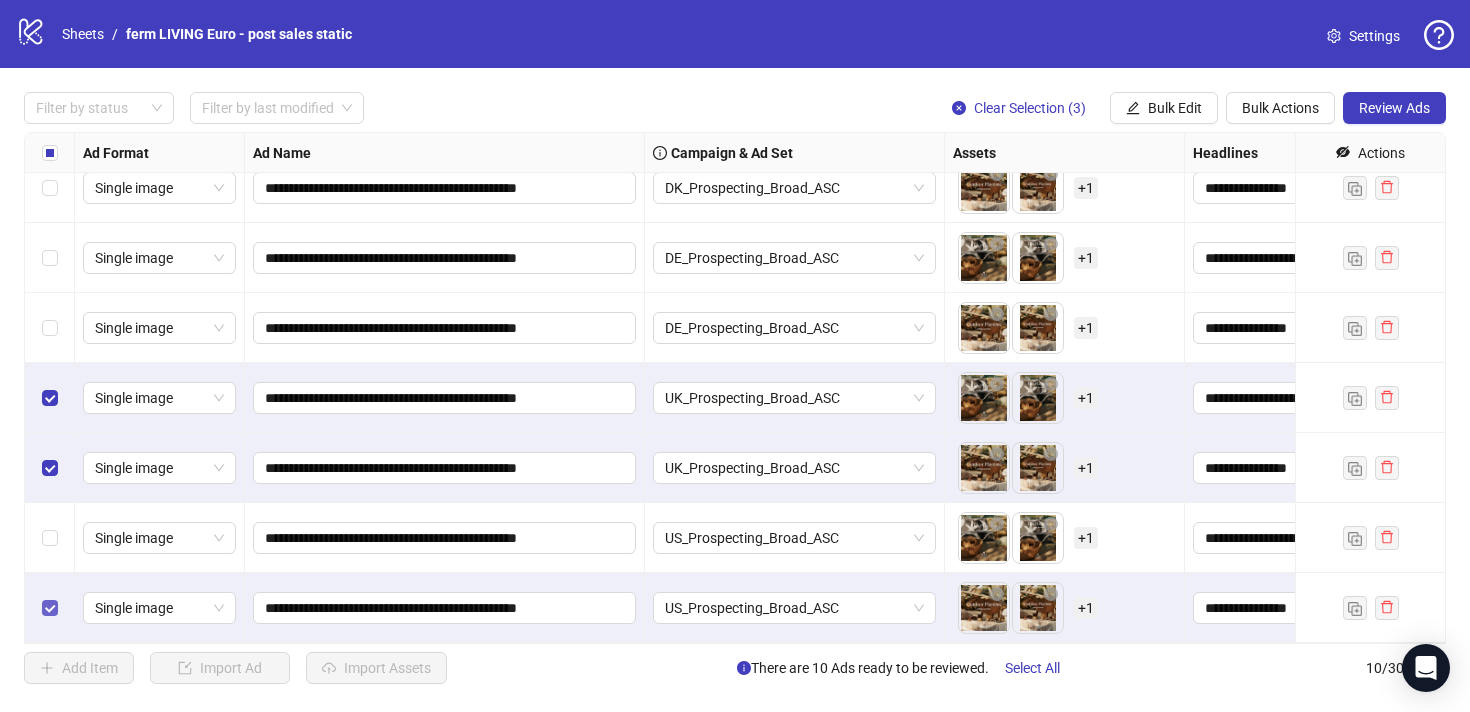 click at bounding box center (50, 608) 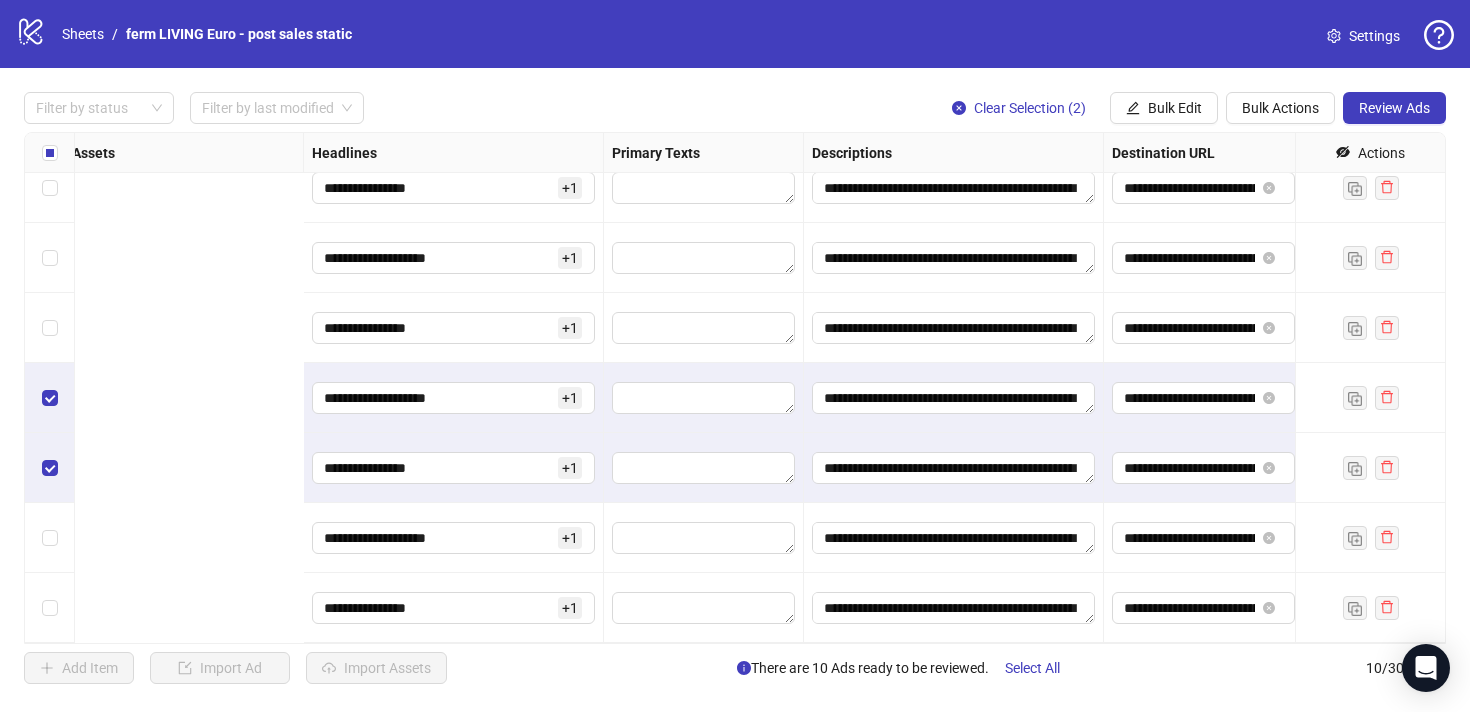 scroll, scrollTop: 230, scrollLeft: 1850, axis: both 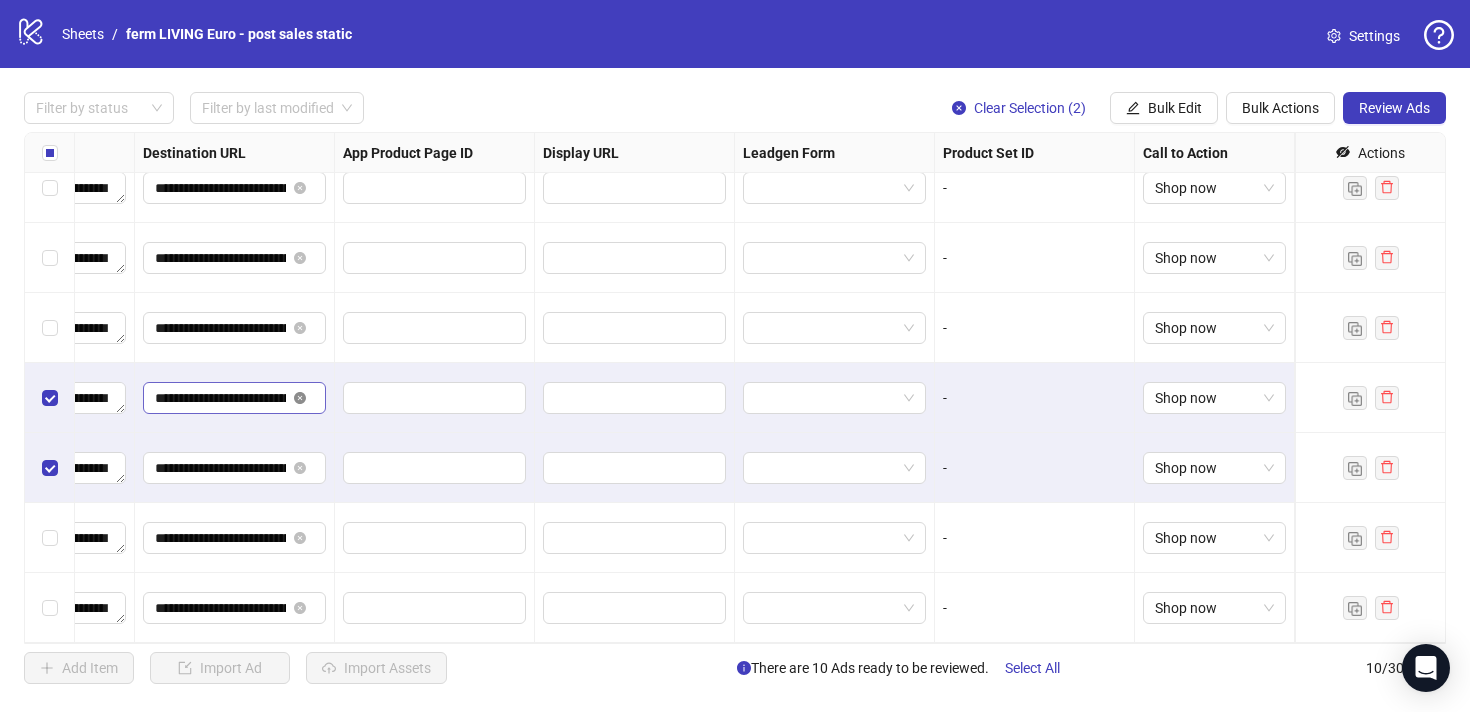click 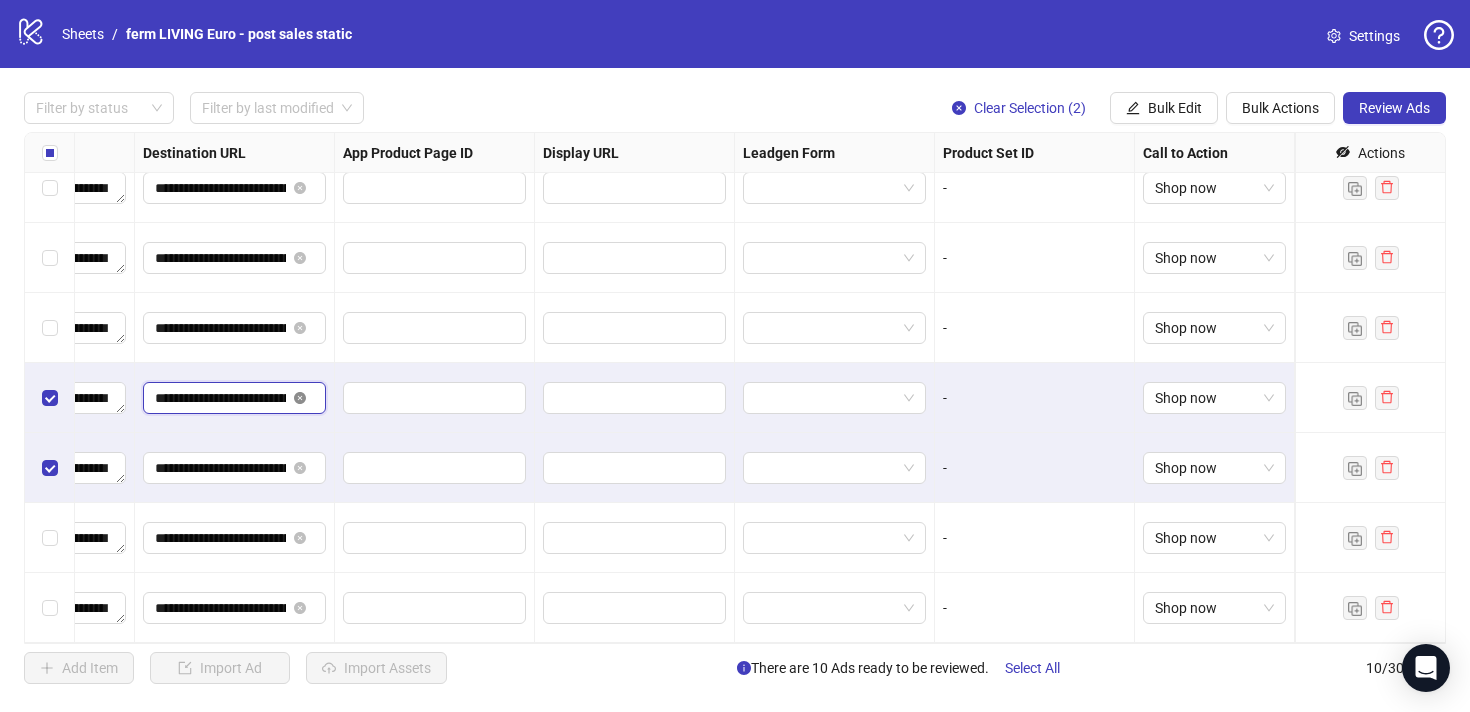 type 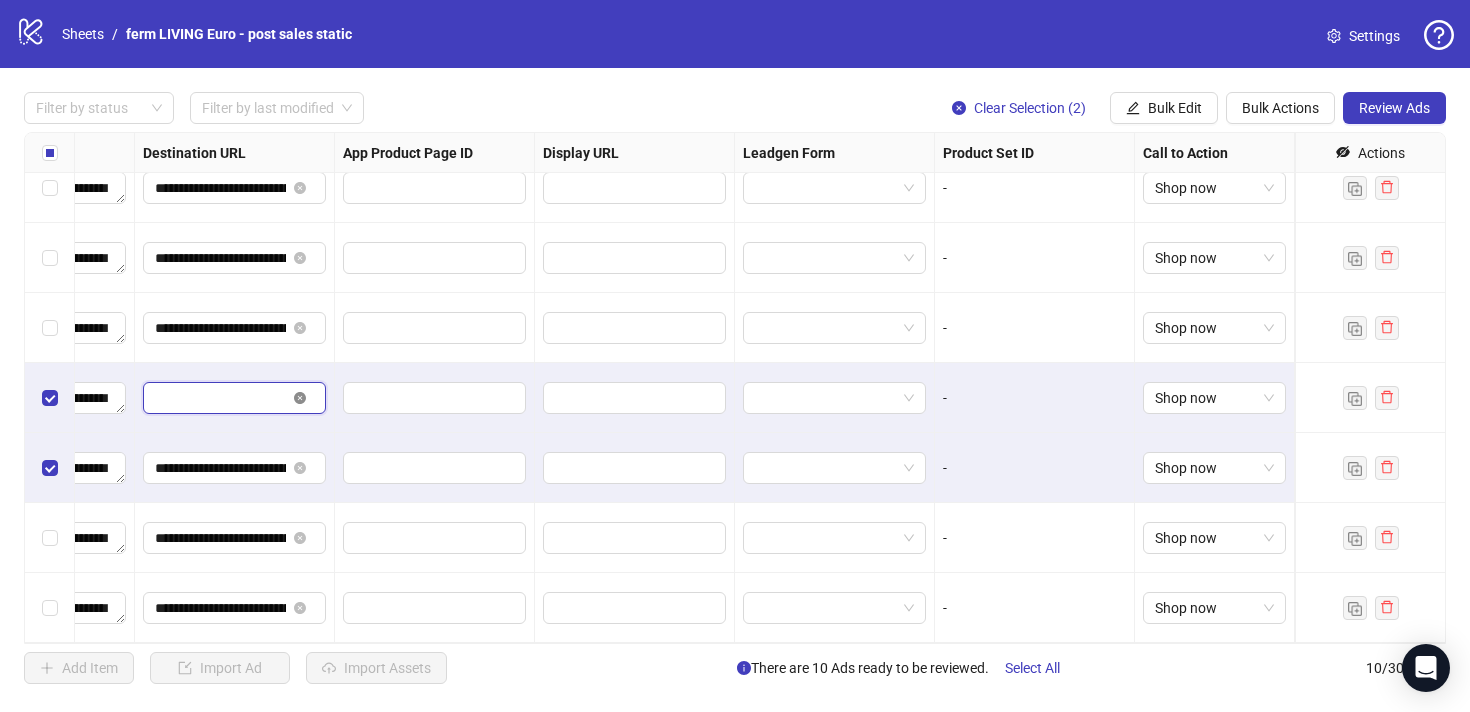 scroll, scrollTop: 0, scrollLeft: 0, axis: both 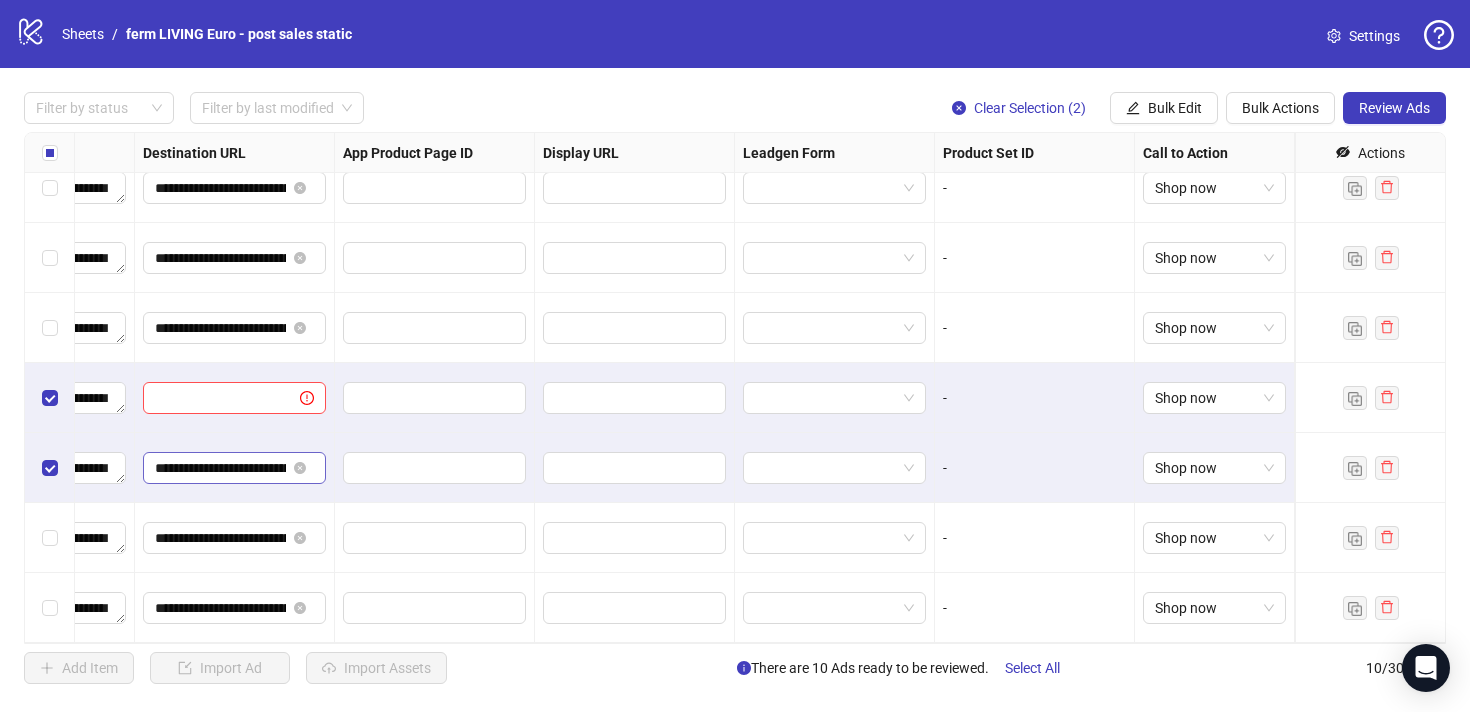 click at bounding box center [302, 468] 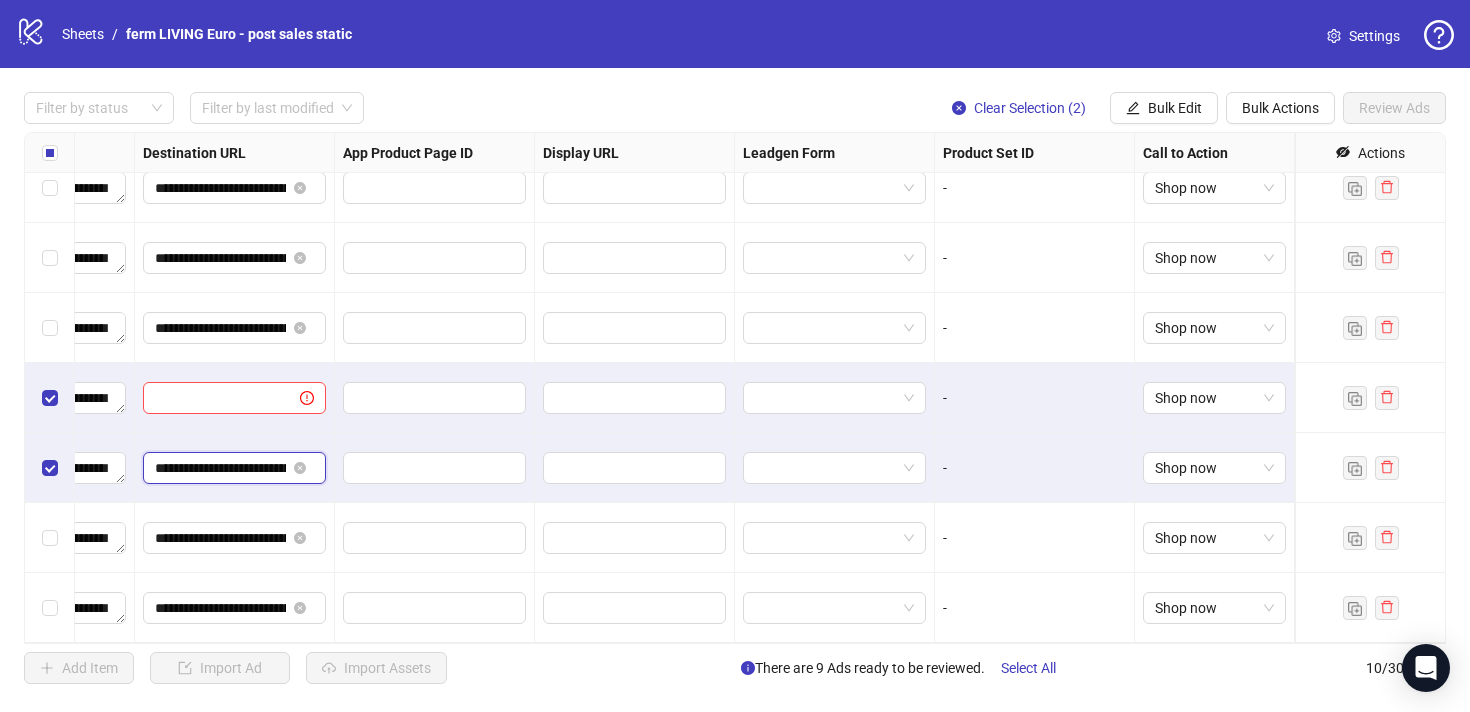 scroll, scrollTop: 0, scrollLeft: 142, axis: horizontal 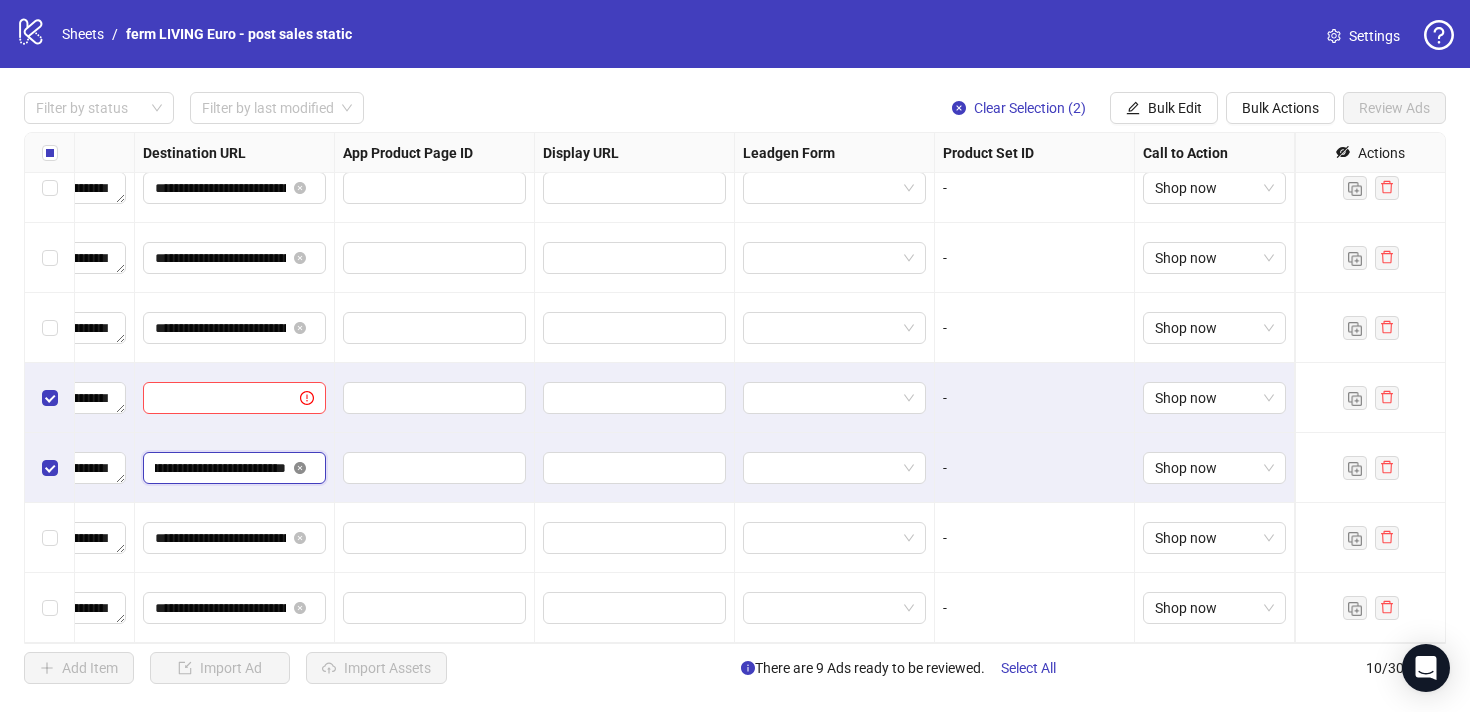 click 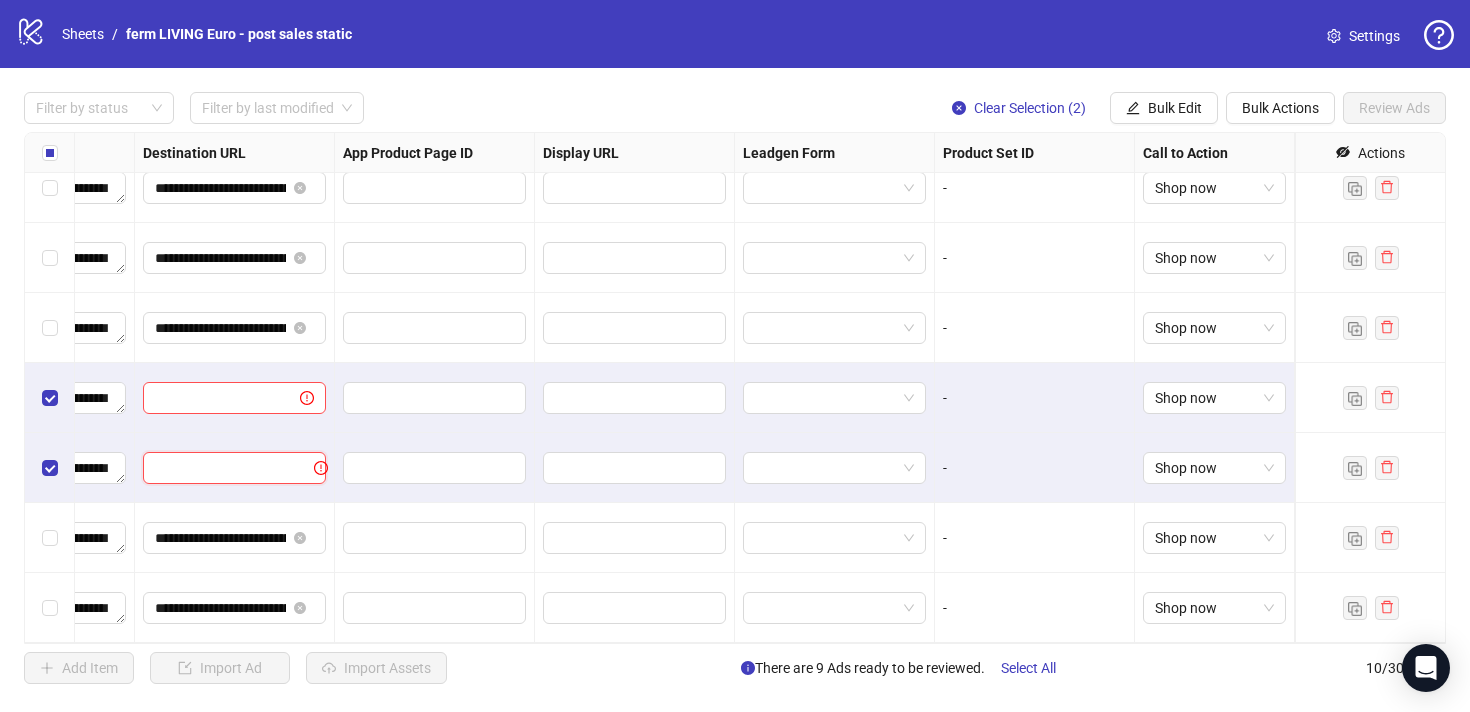 type 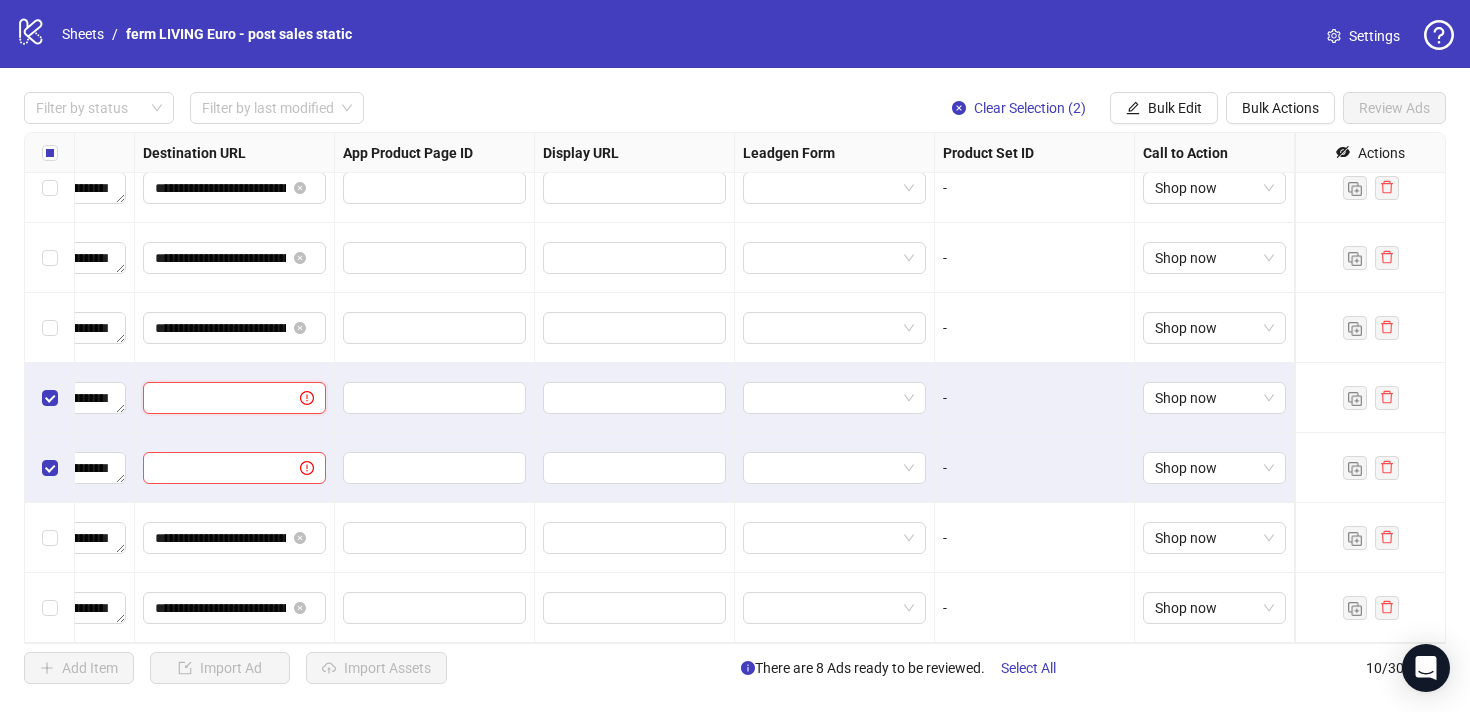 click at bounding box center (213, 398) 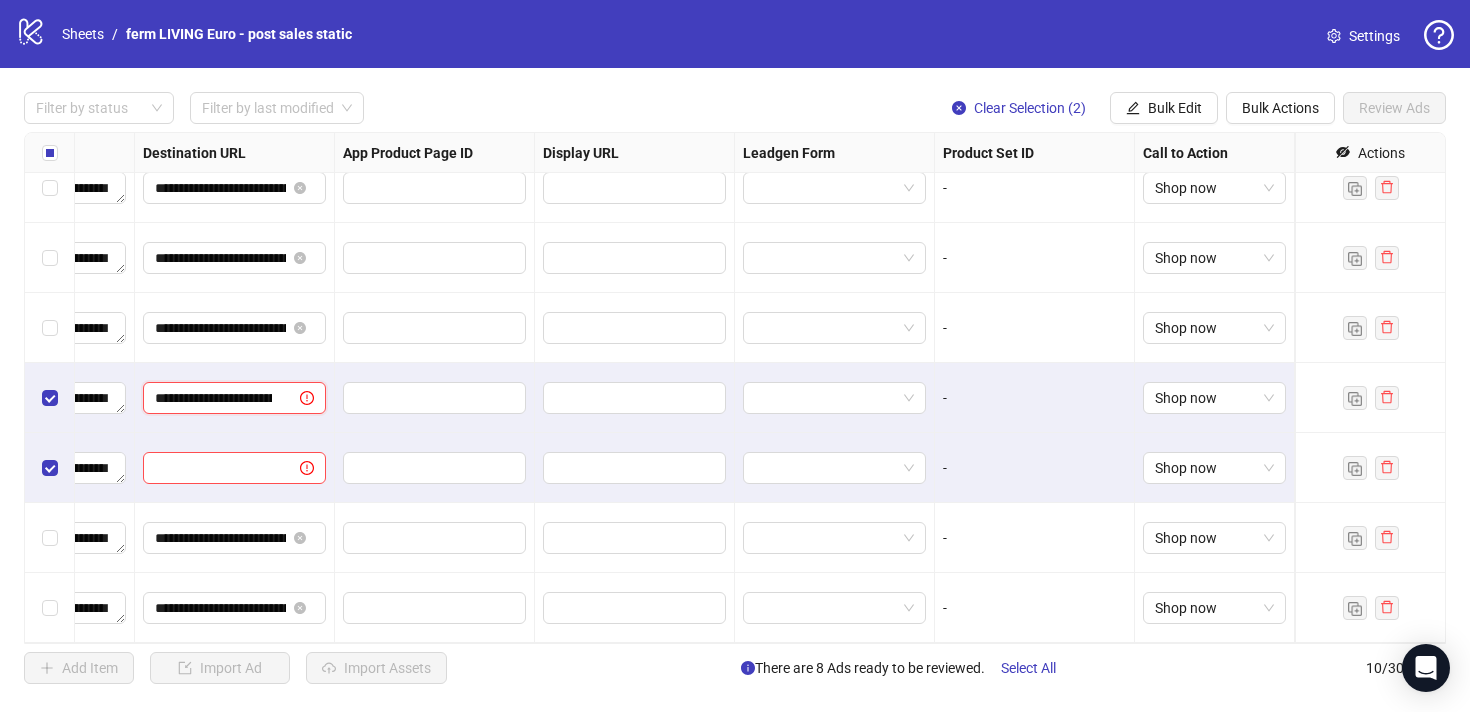 scroll, scrollTop: 0, scrollLeft: 152, axis: horizontal 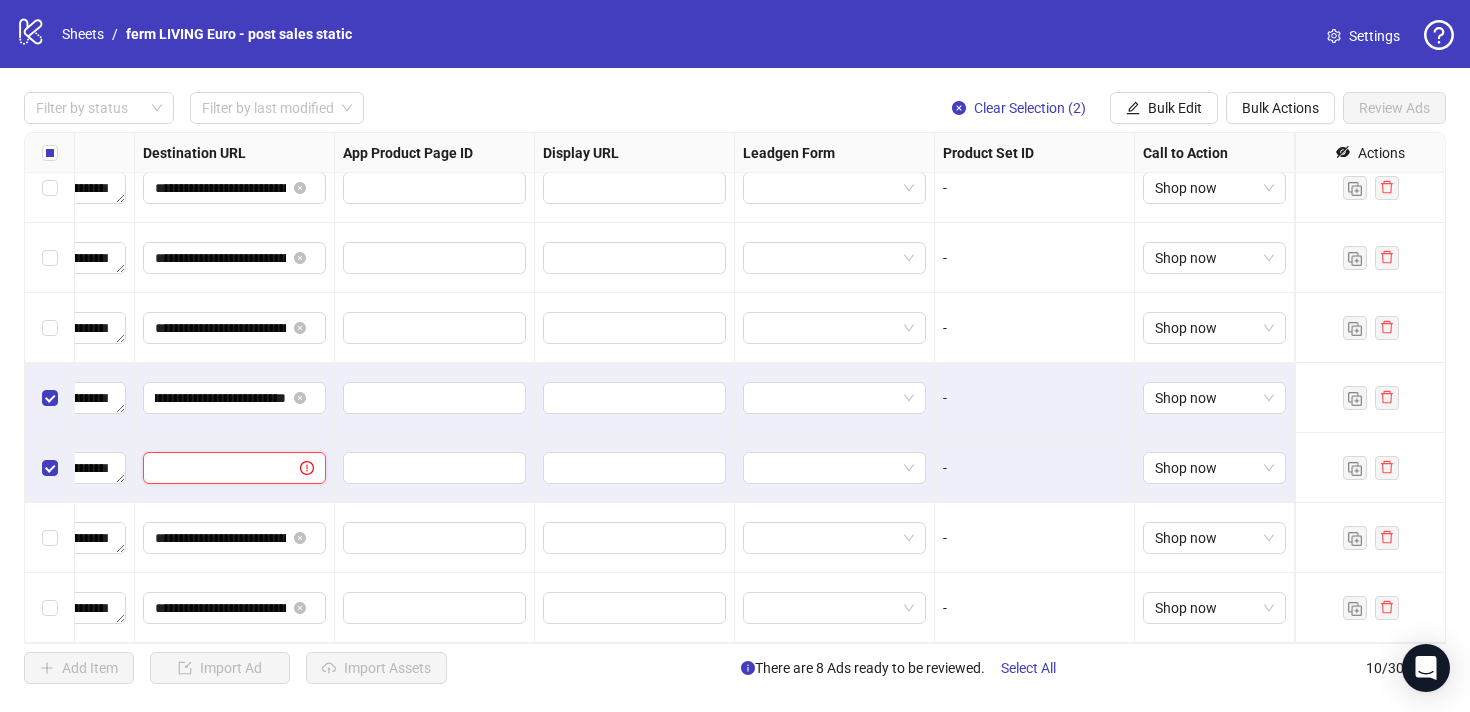 click at bounding box center [213, 468] 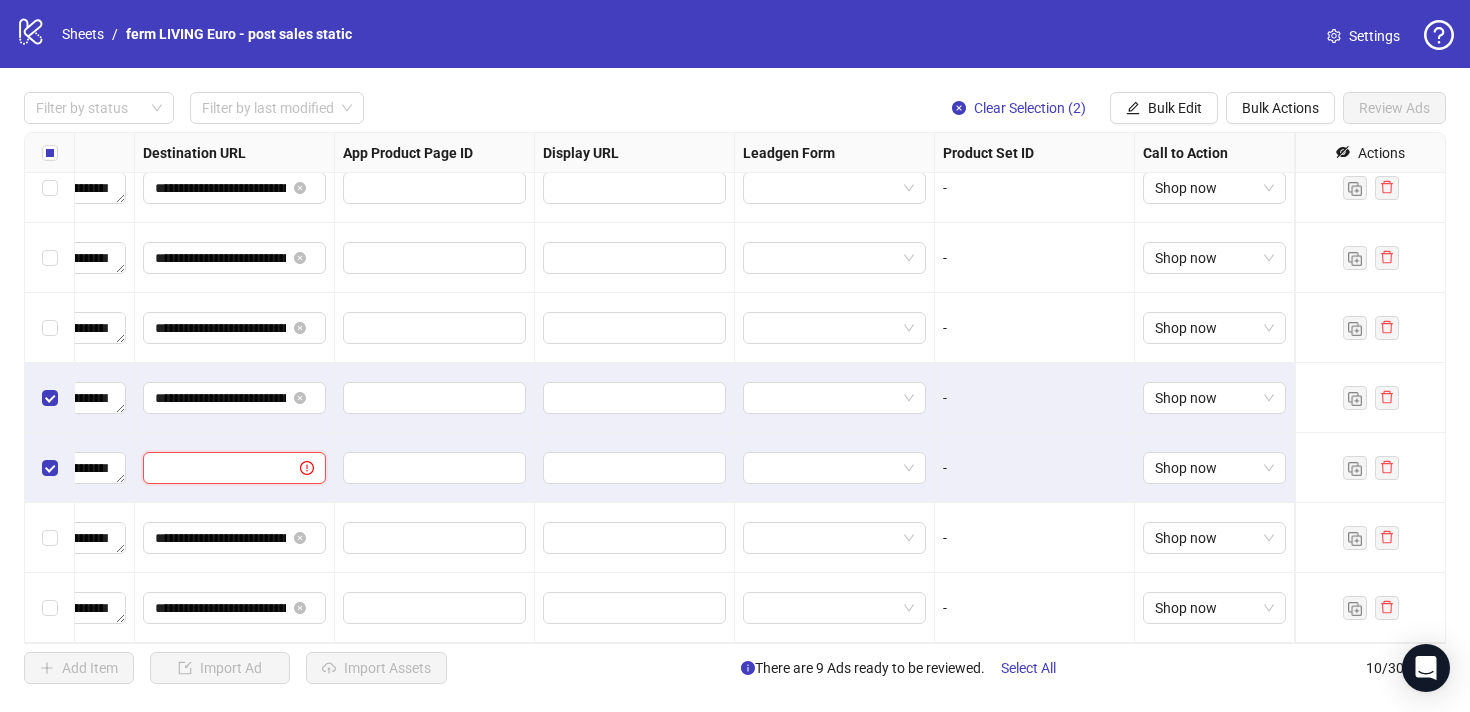 paste on "**********" 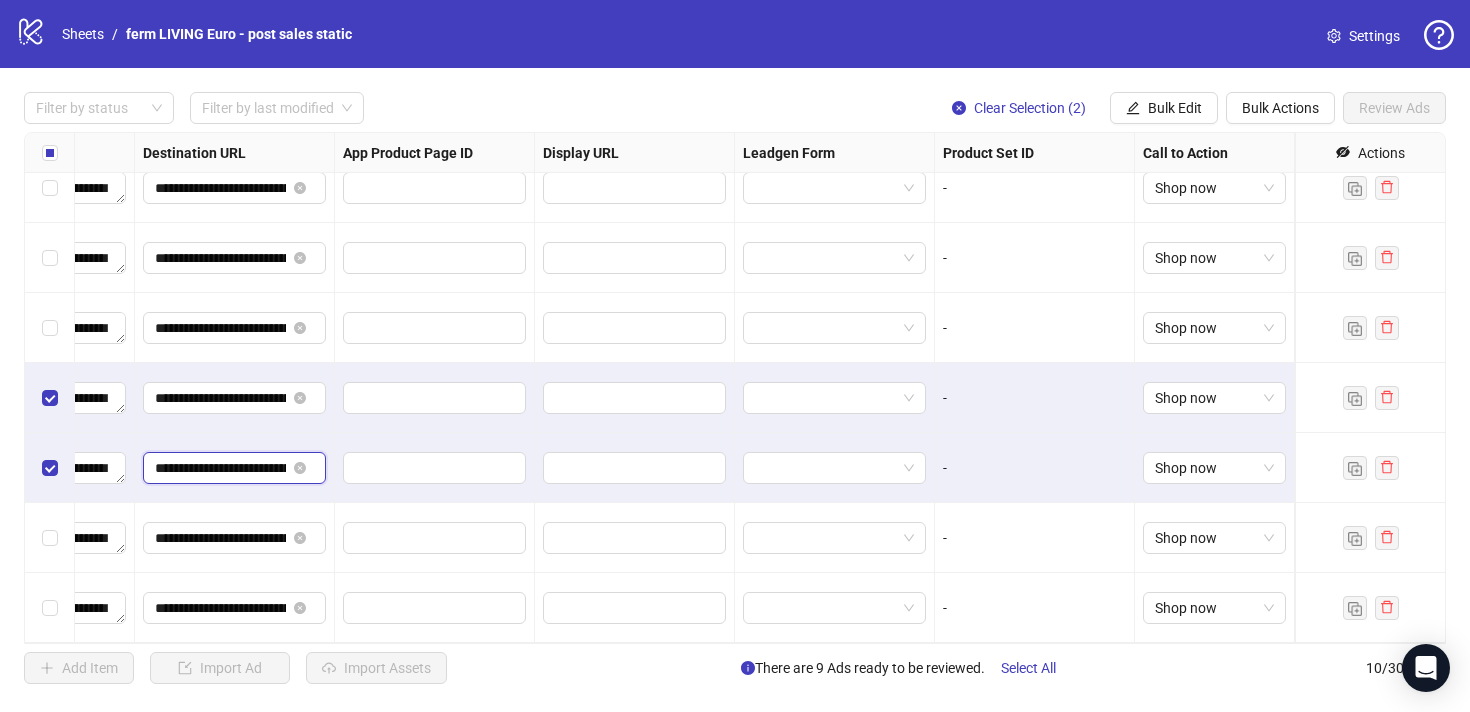 scroll, scrollTop: 0, scrollLeft: 152, axis: horizontal 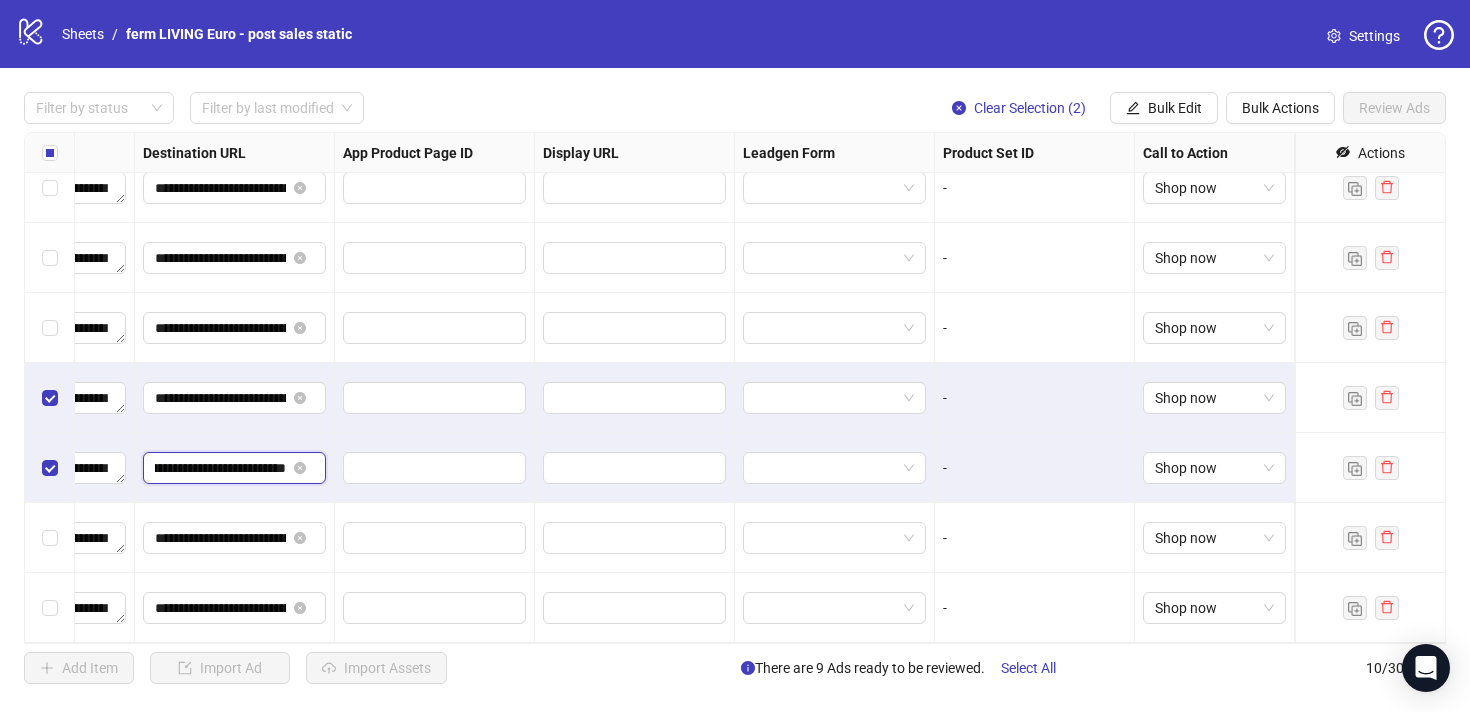 click on "**********" at bounding box center [220, 468] 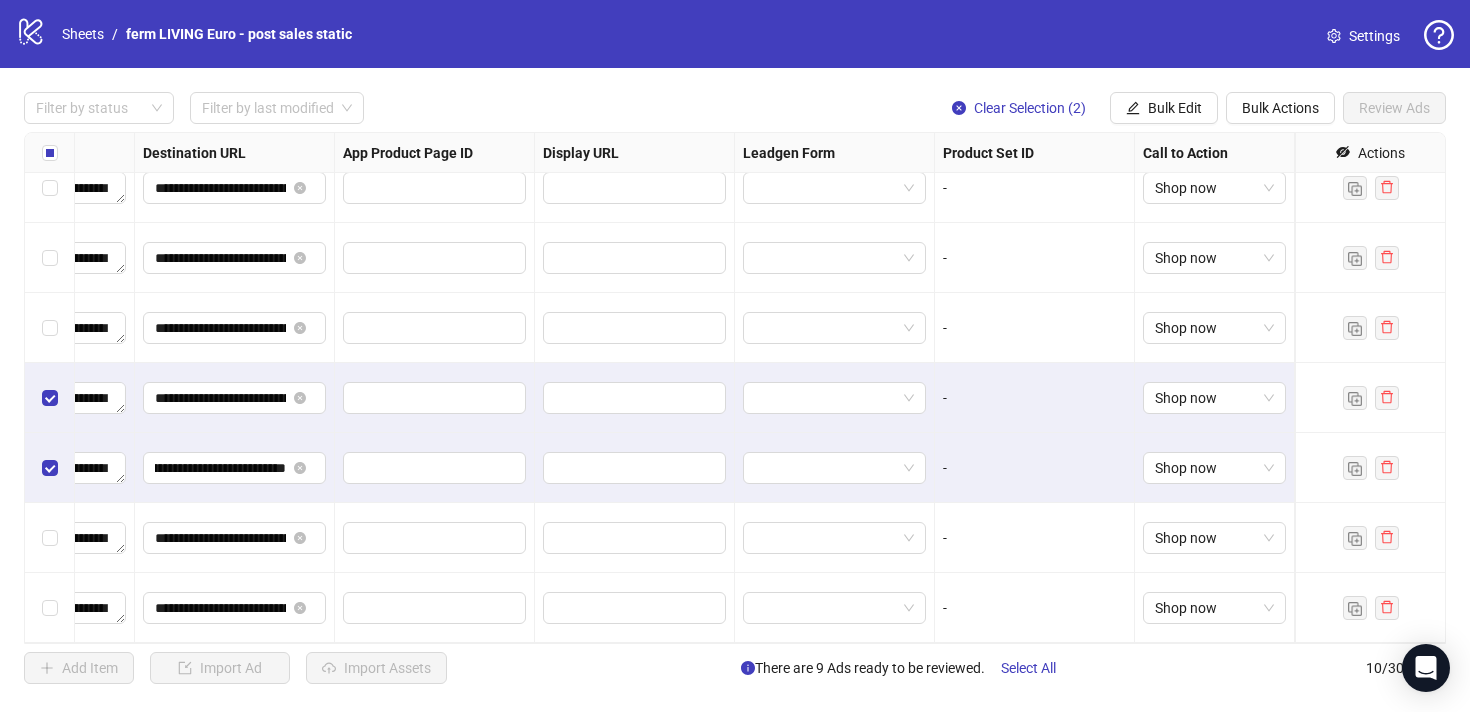 click on "**********" at bounding box center [235, 398] 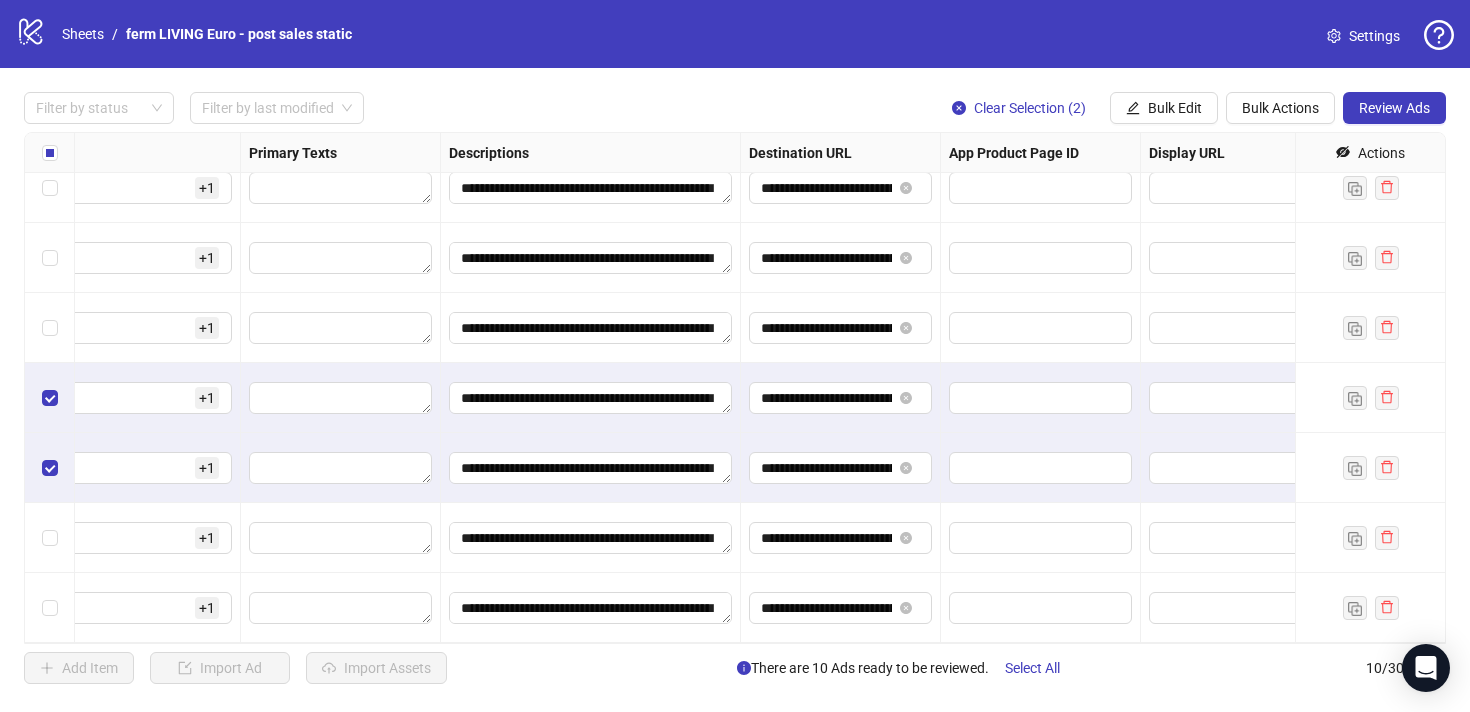 scroll, scrollTop: 230, scrollLeft: 0, axis: vertical 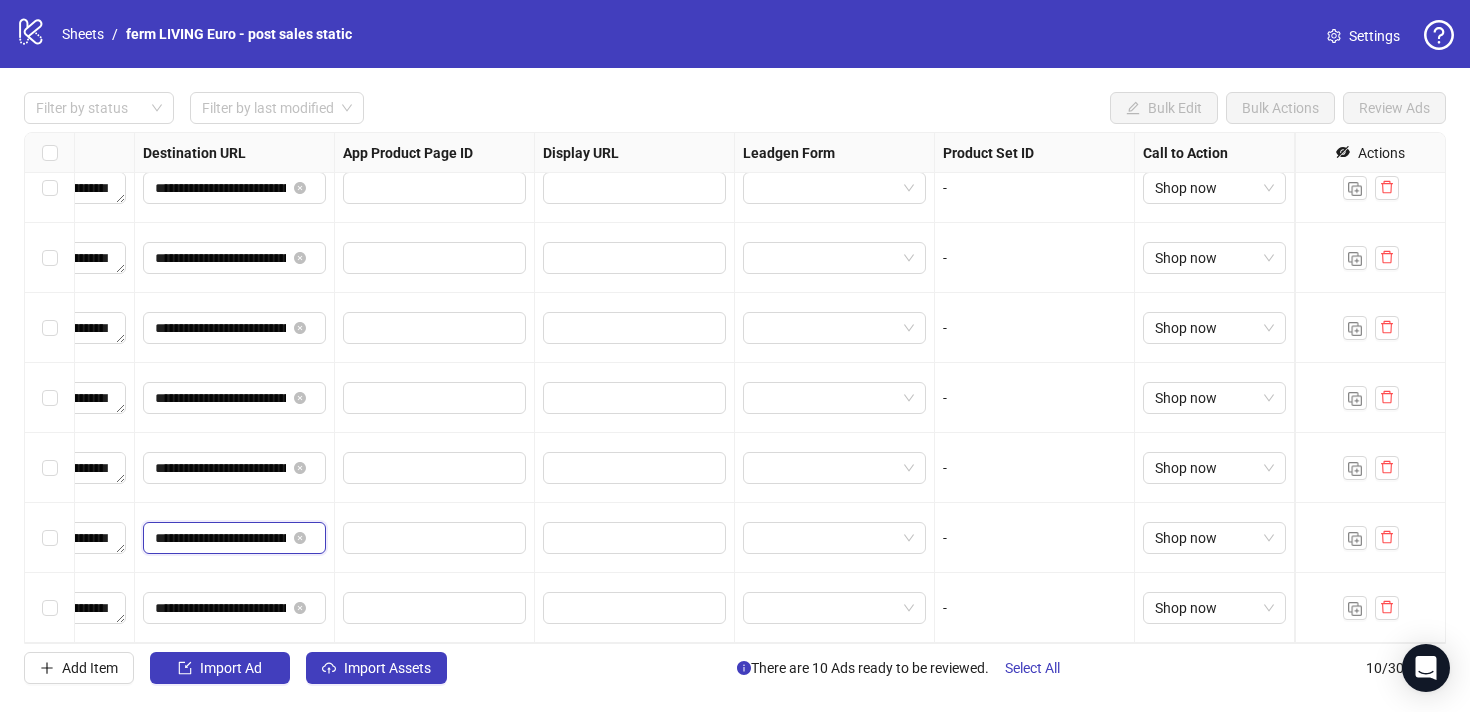 click on "**********" at bounding box center [220, 538] 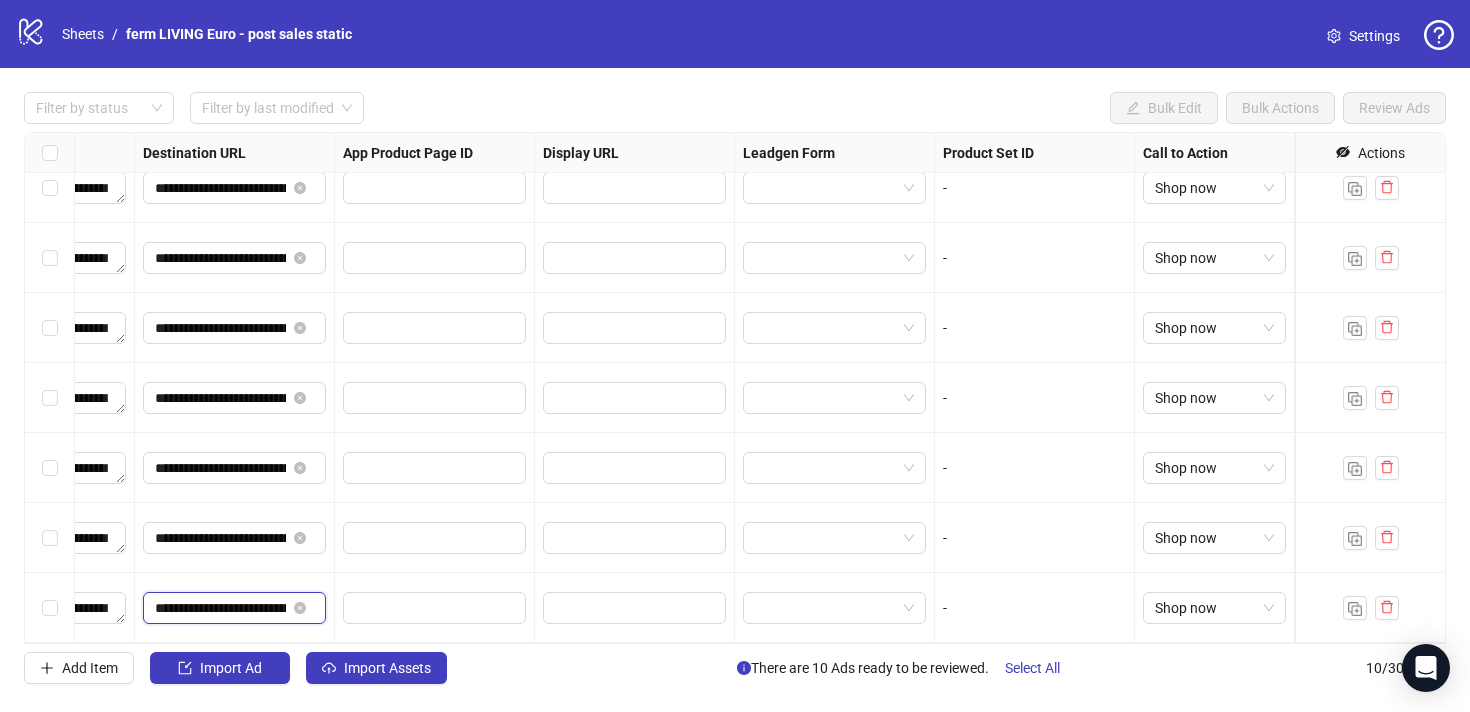 click on "**********" at bounding box center [220, 608] 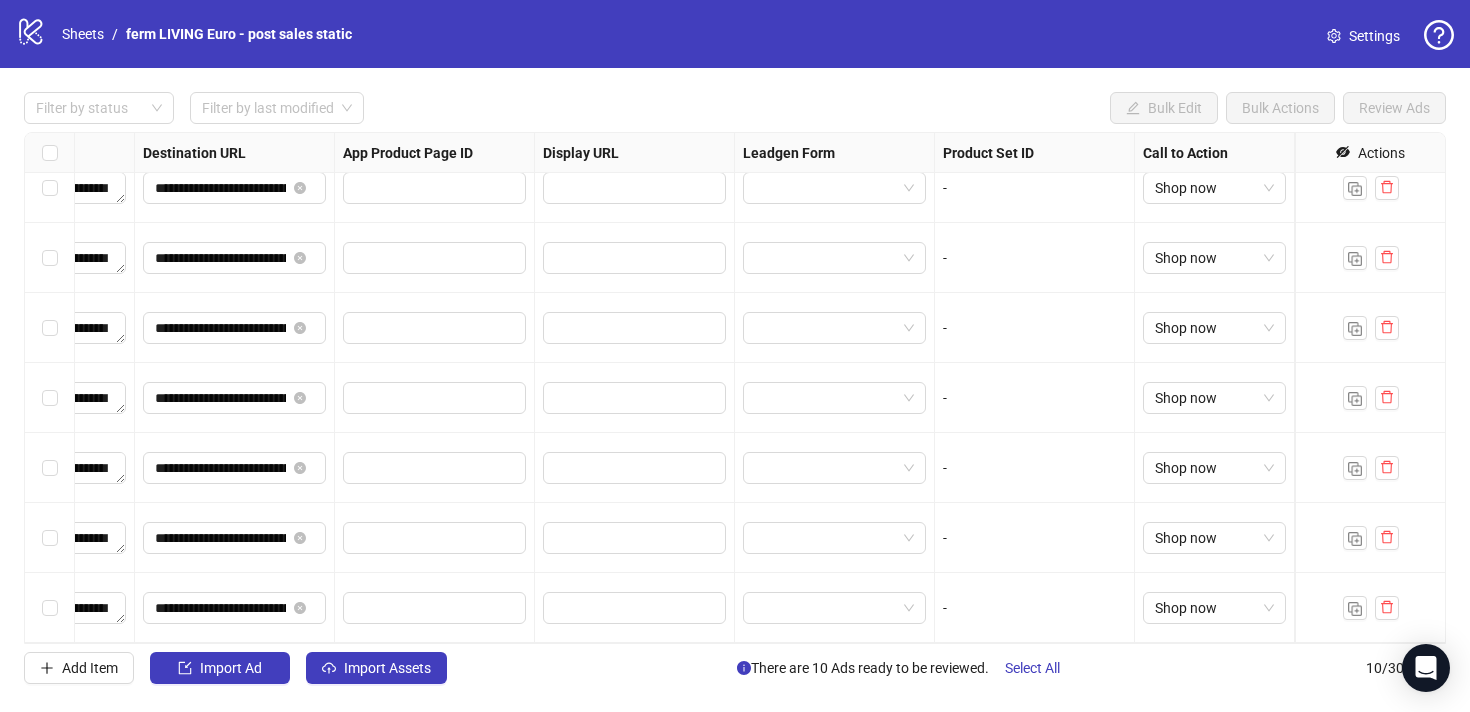click on "**********" at bounding box center (235, 608) 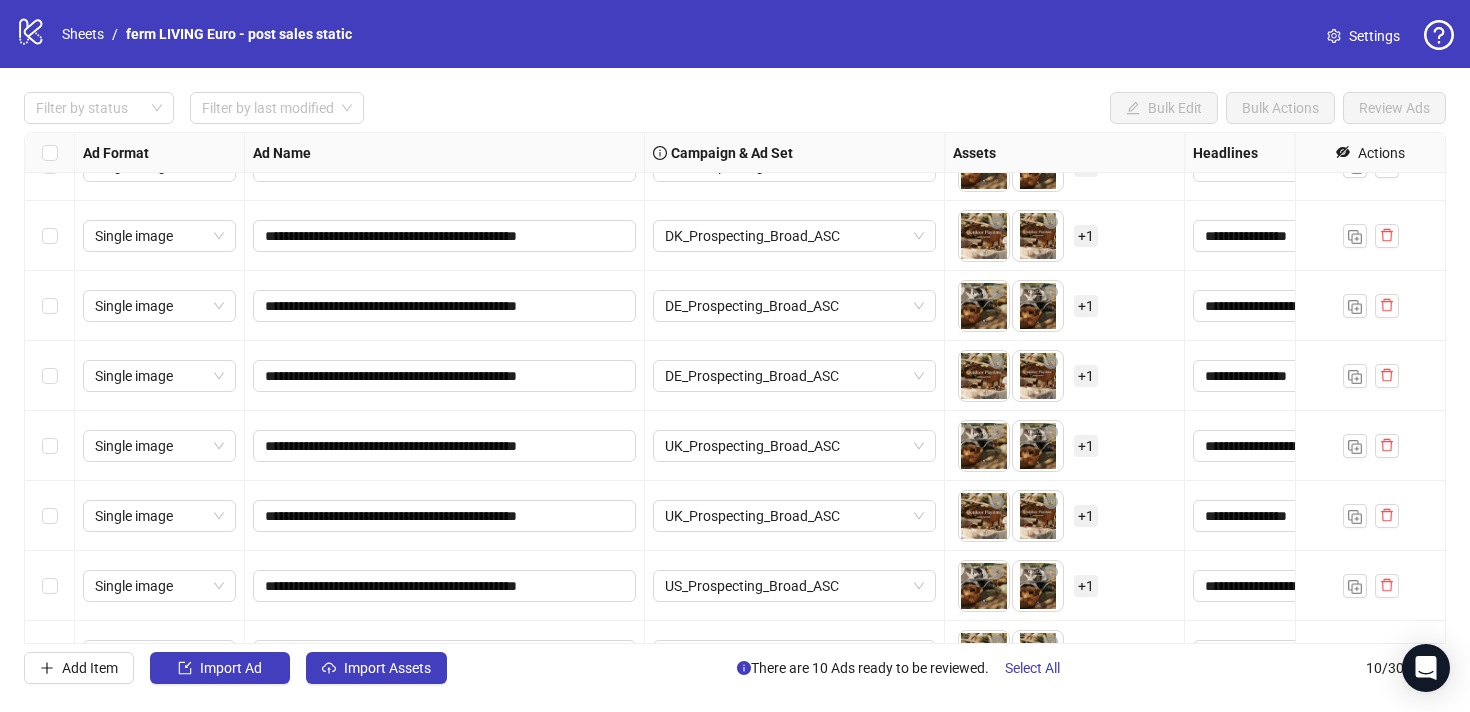 scroll, scrollTop: 230, scrollLeft: 0, axis: vertical 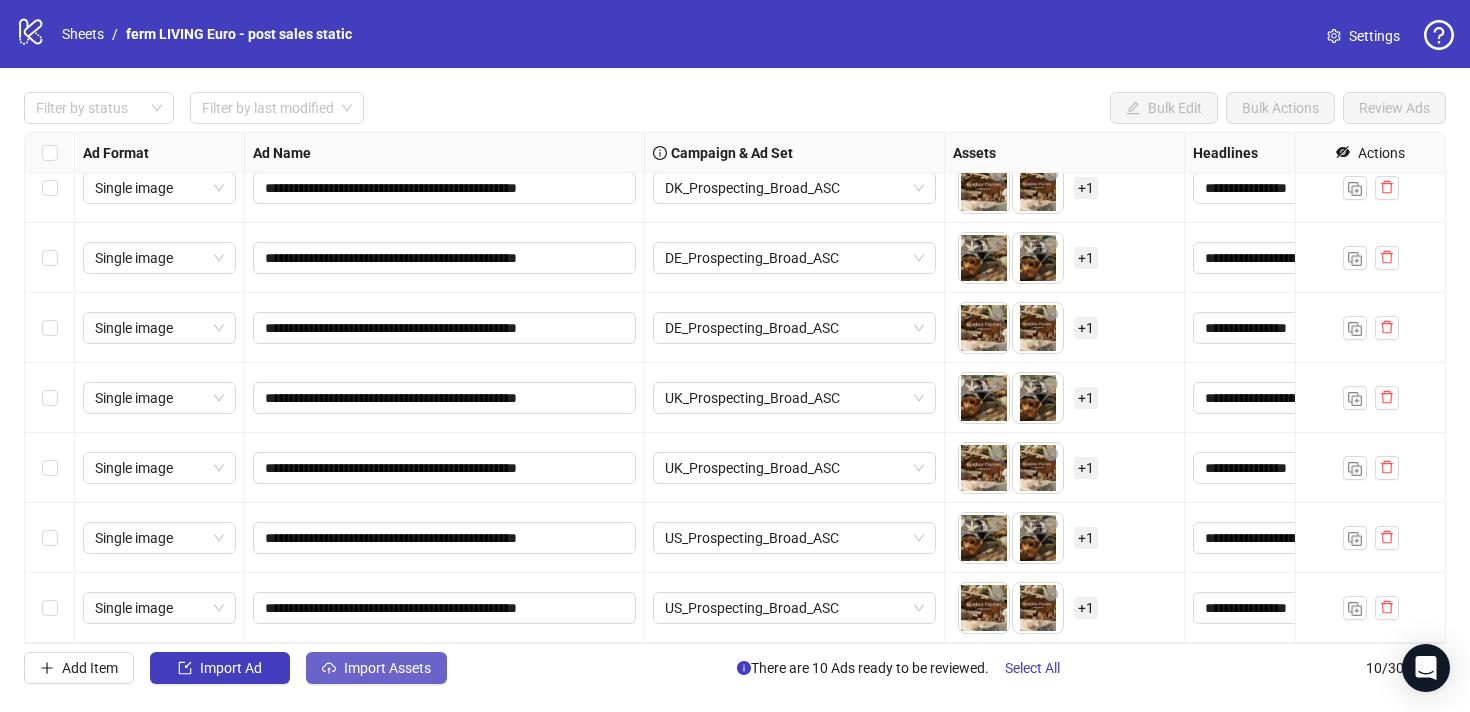 click on "Import Assets" at bounding box center [376, 668] 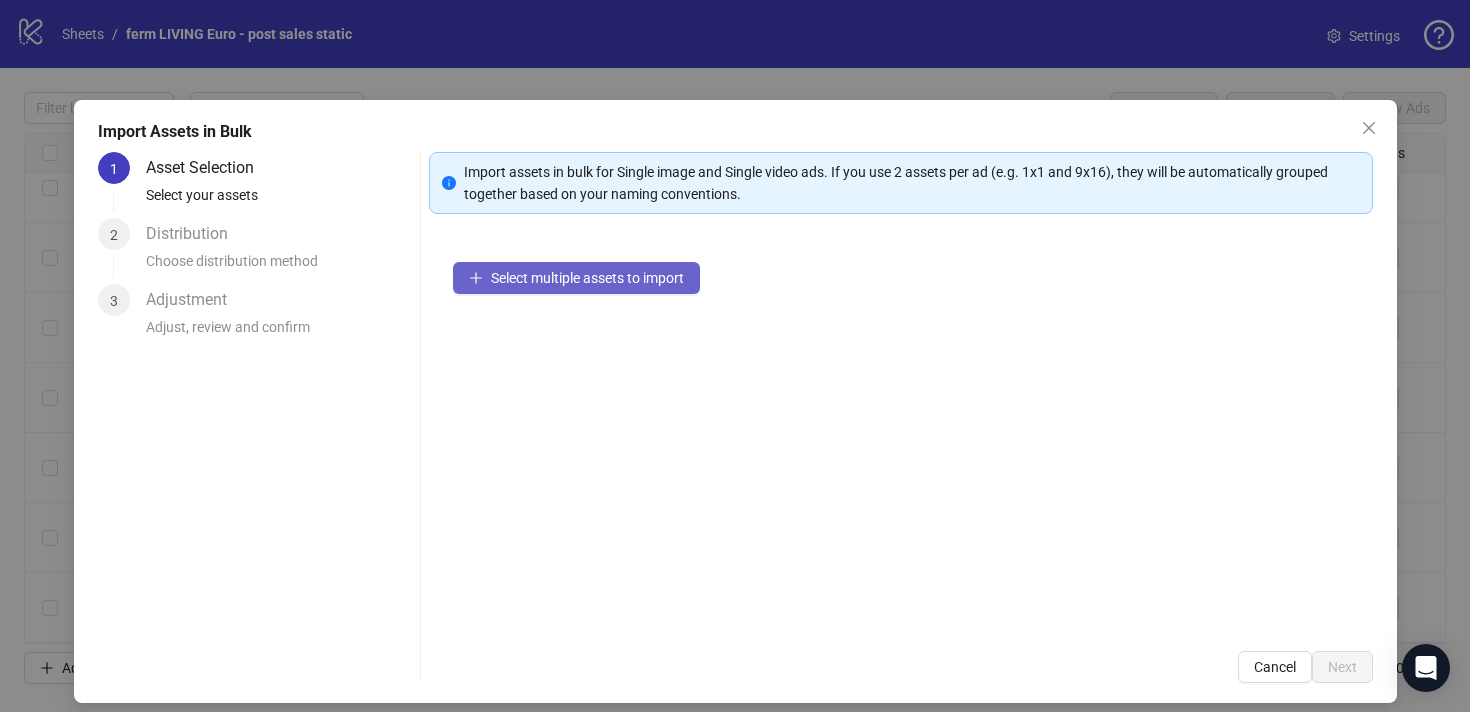 click on "Select multiple assets to import" at bounding box center [587, 278] 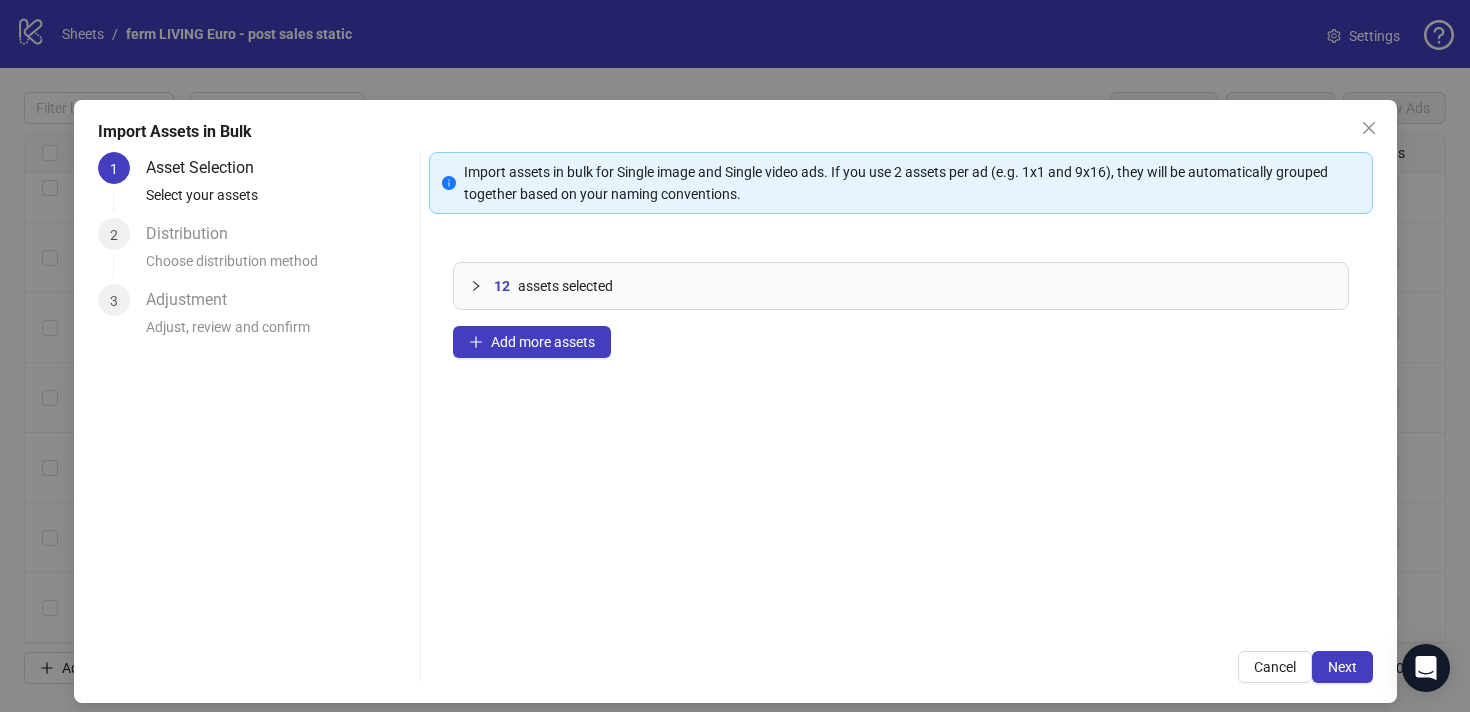 click 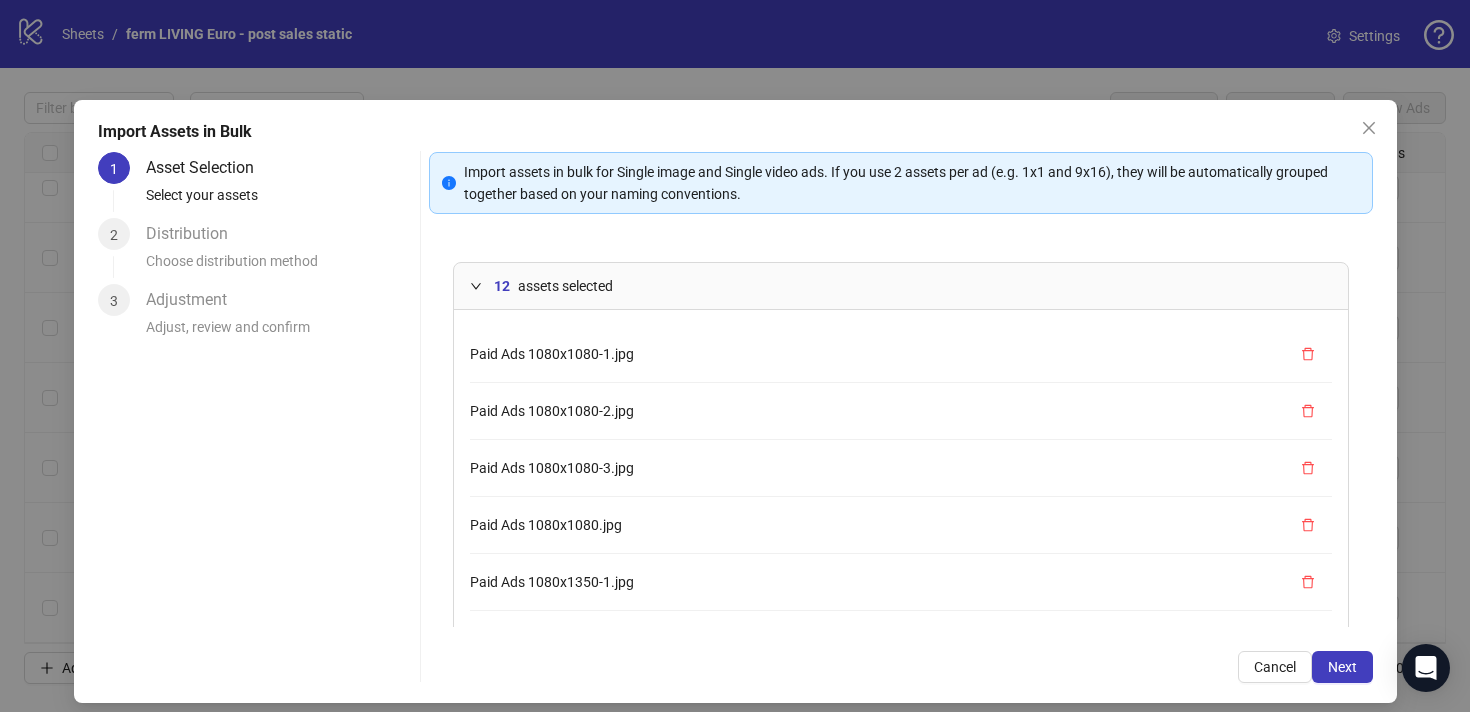 click on "Paid Ads 1080x1080-1.jpg" at bounding box center [552, 354] 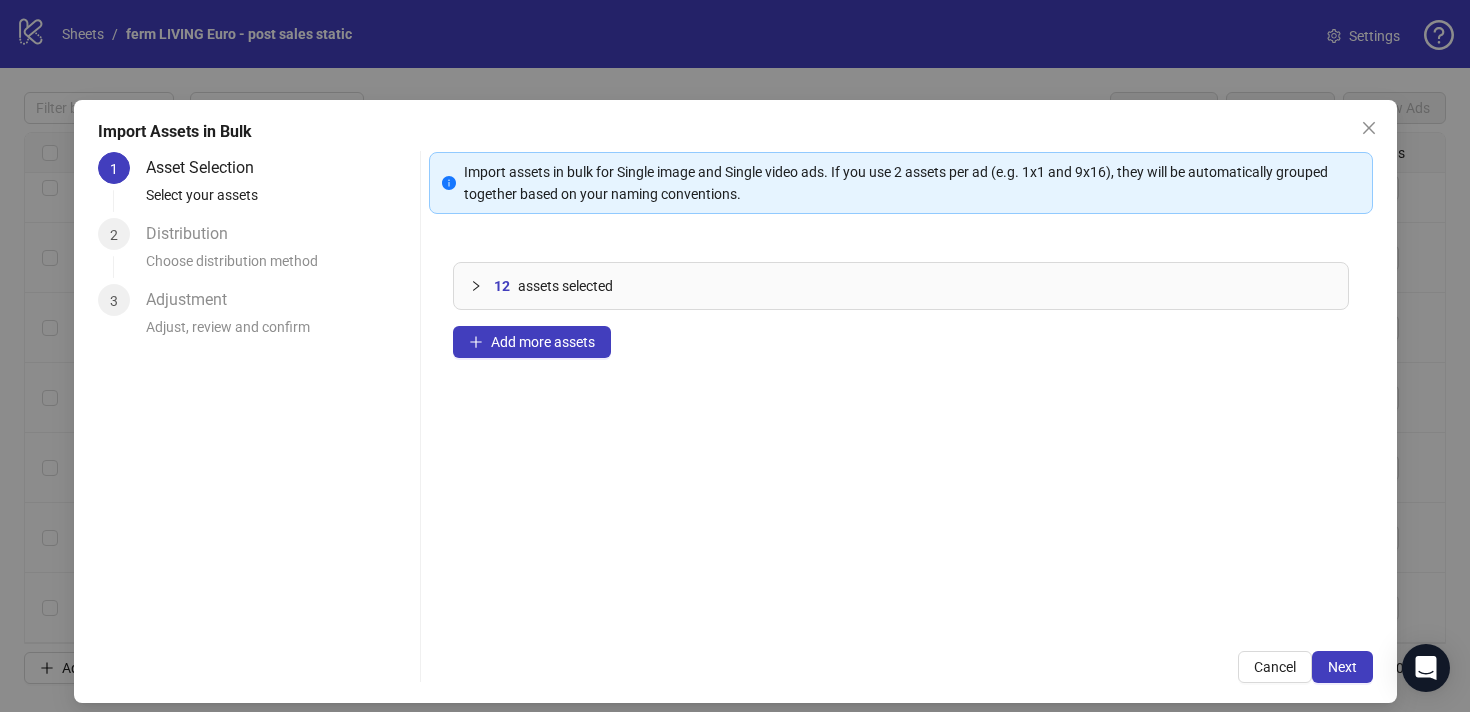 scroll, scrollTop: 15, scrollLeft: 0, axis: vertical 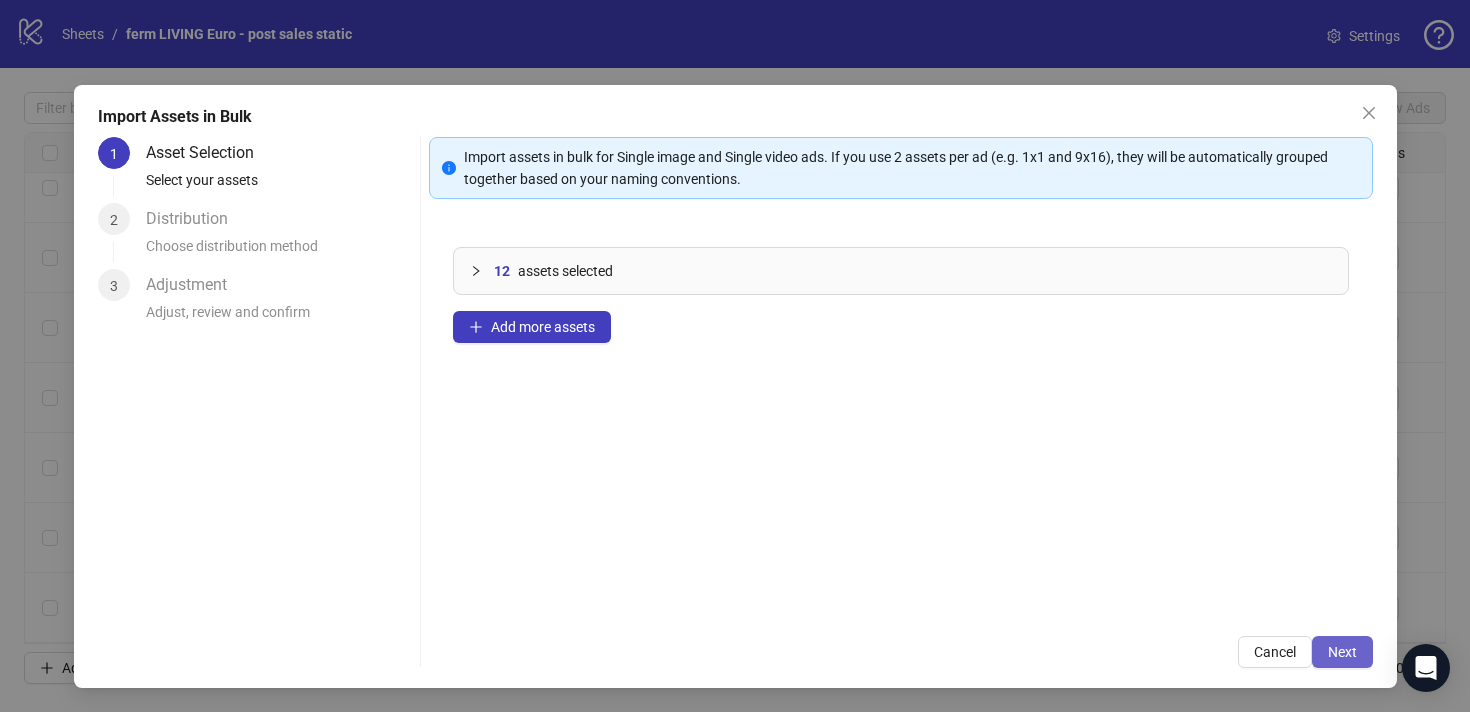 click on "Next" at bounding box center [1342, 652] 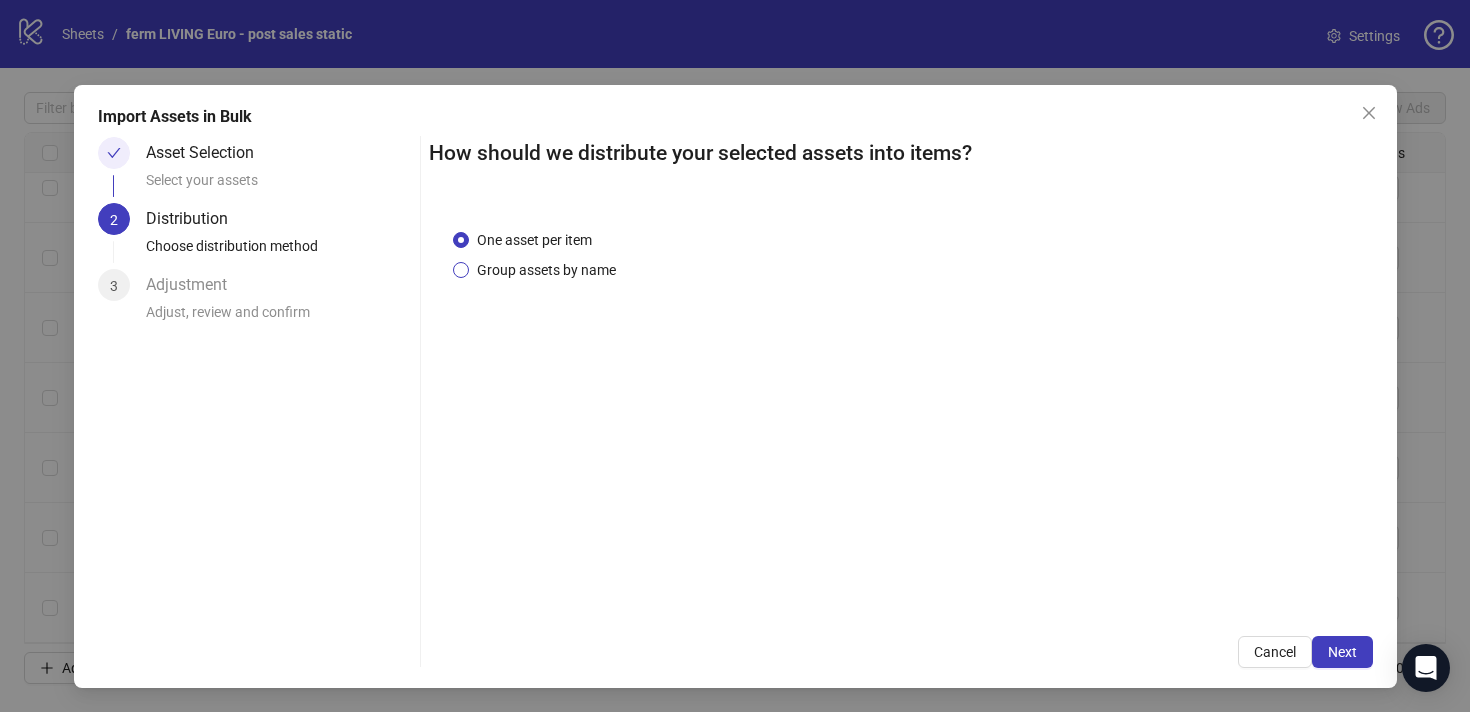 click on "Group assets by name" at bounding box center [546, 270] 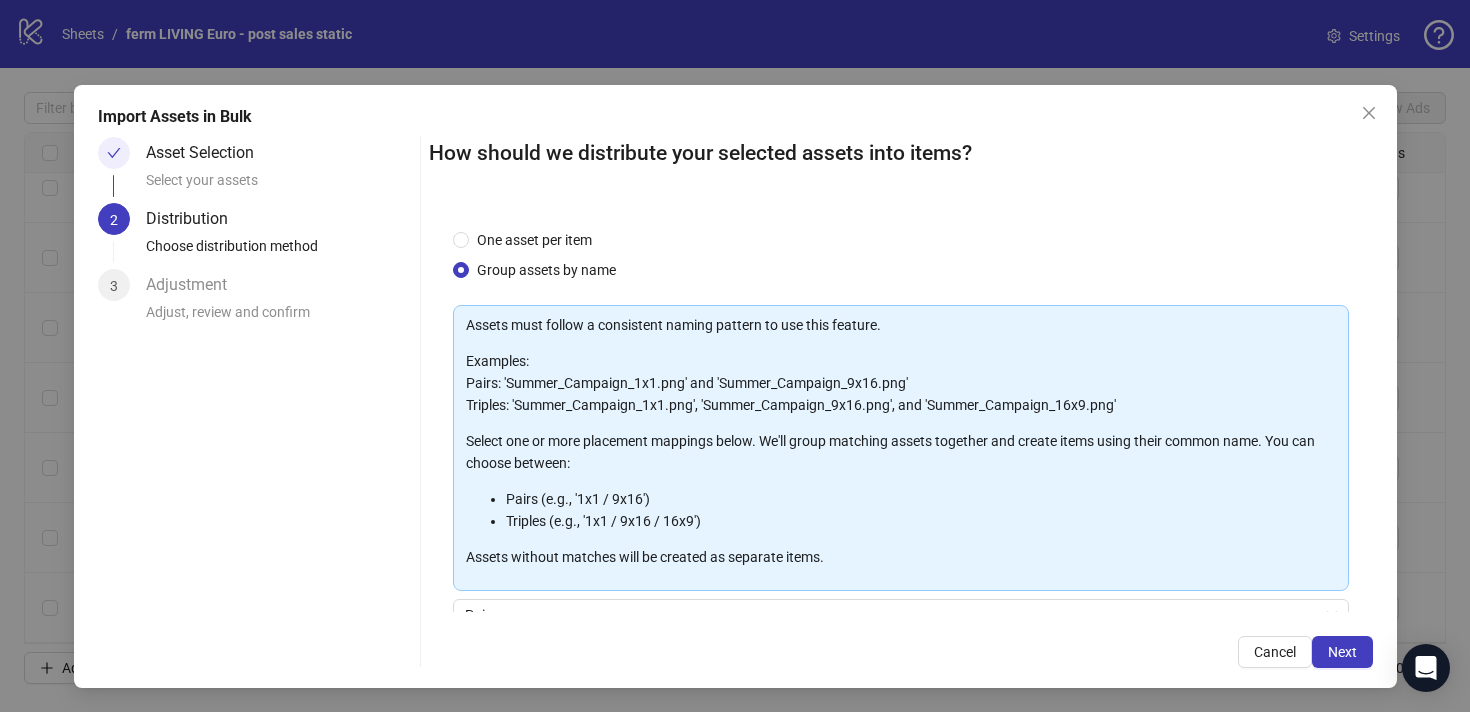 scroll, scrollTop: 178, scrollLeft: 0, axis: vertical 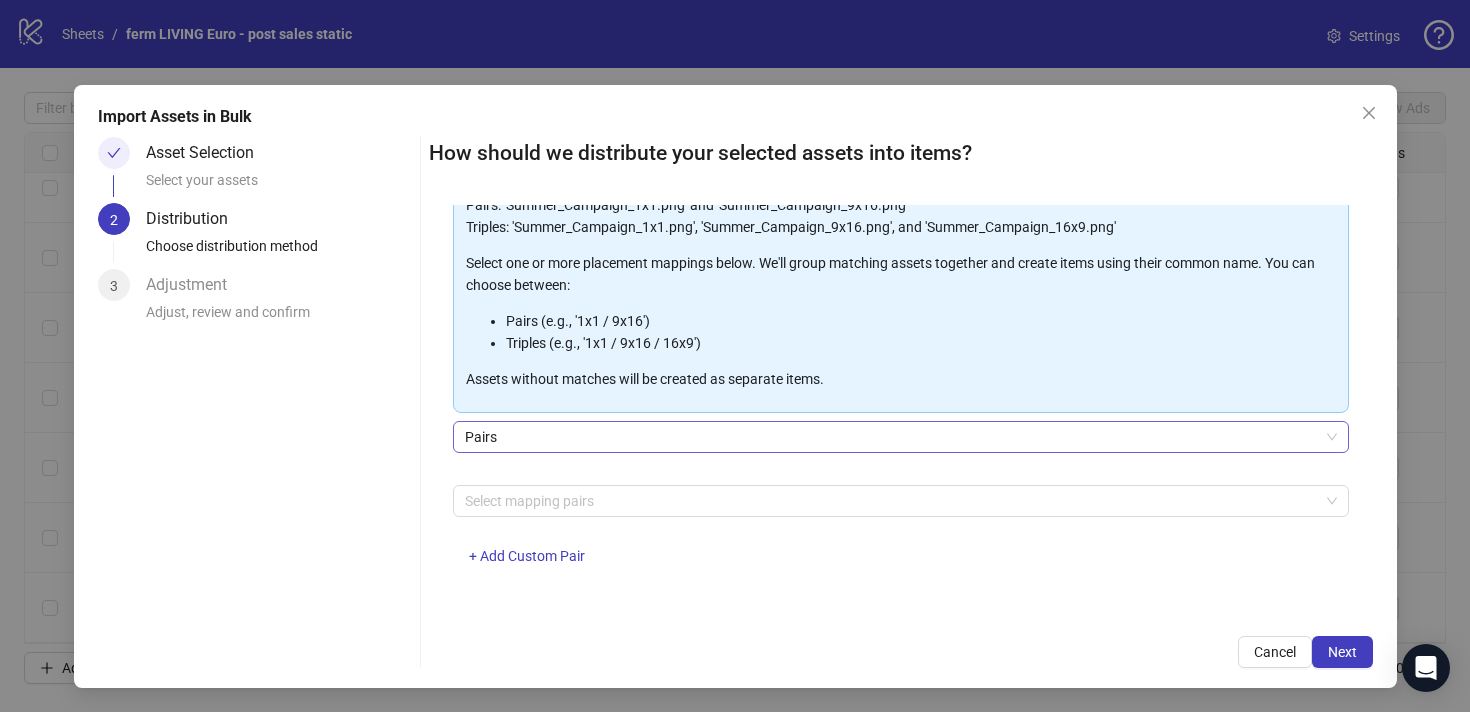 click on "Pairs" at bounding box center (901, 437) 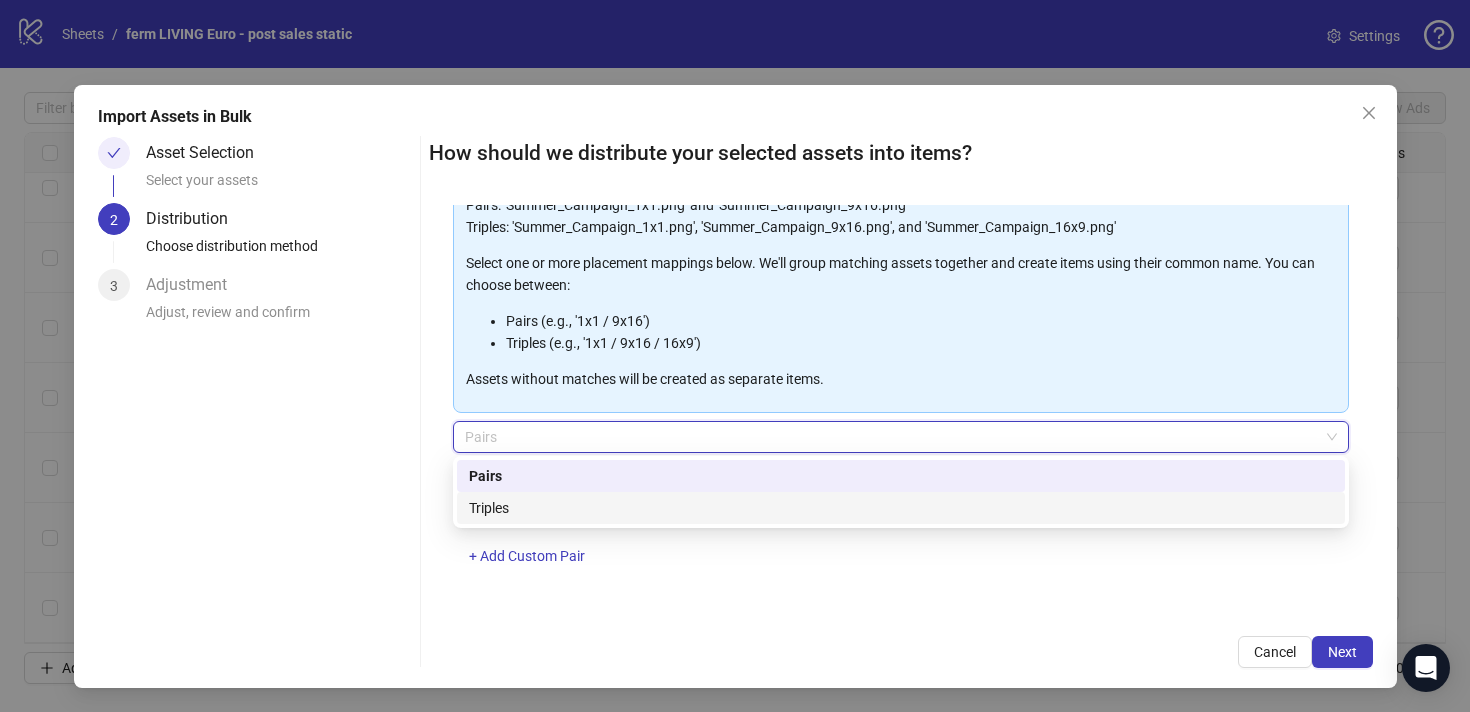 click on "Triples" at bounding box center (901, 508) 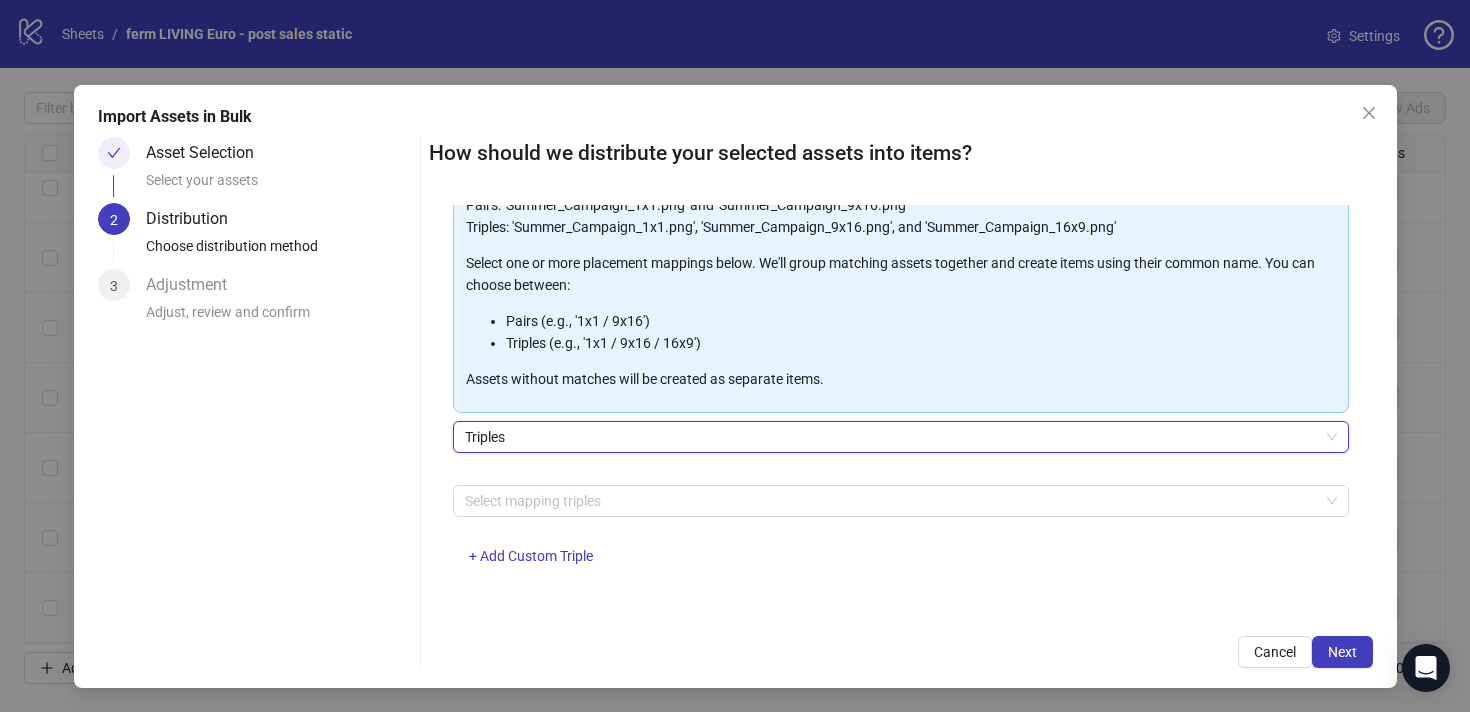 click at bounding box center (890, 501) 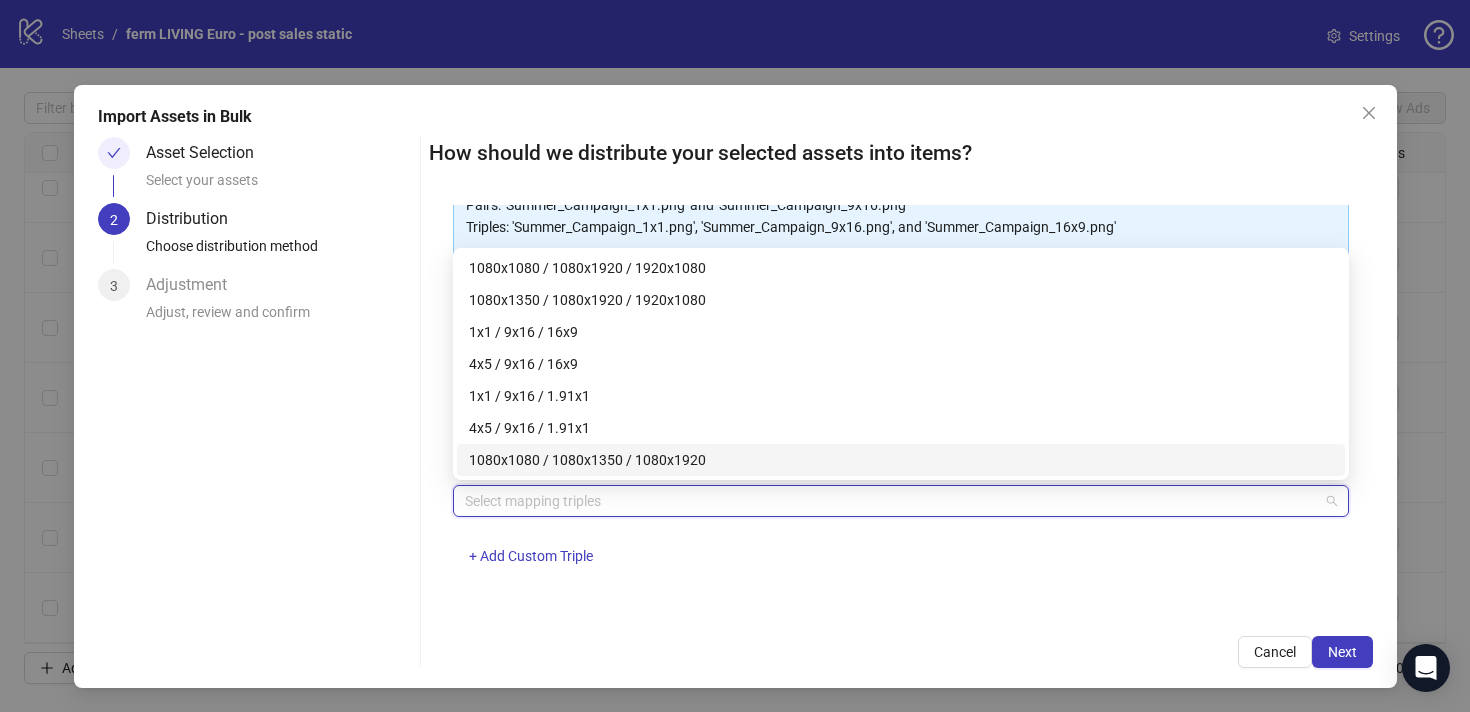 click on "1080x1080 / 1080x1350 / 1080x1920" at bounding box center [901, 460] 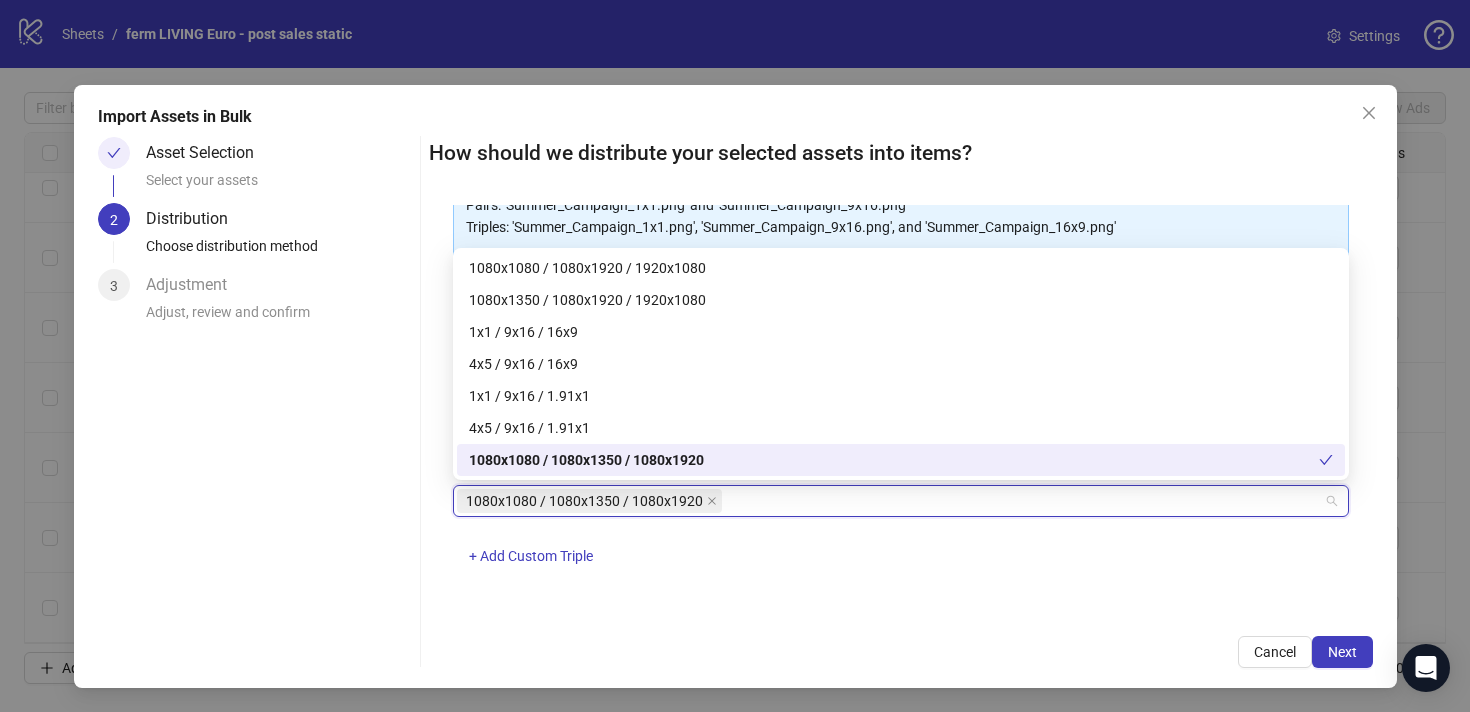 click on "One asset per item Group assets by name Assets must follow a consistent naming pattern to use this feature. Examples: Pairs: 'Summer_Campaign_1x1.png' and 'Summer_Campaign_9x16.png' Triples: 'Summer_Campaign_1x1.png', 'Summer_Campaign_9x16.png', and 'Summer_Campaign_16x9.png' Select one or more placement mappings below. We'll group matching assets together and create items using their common name. You can choose between: Pairs (e.g., '1x1 / 9x16') Triples (e.g., '1x1 / 9x16 / 16x9') Assets without matches will be created as separate items. Triples 1080x1080 / 1080x1350 / 1080x1920   + Add Custom Triple" at bounding box center [901, 408] 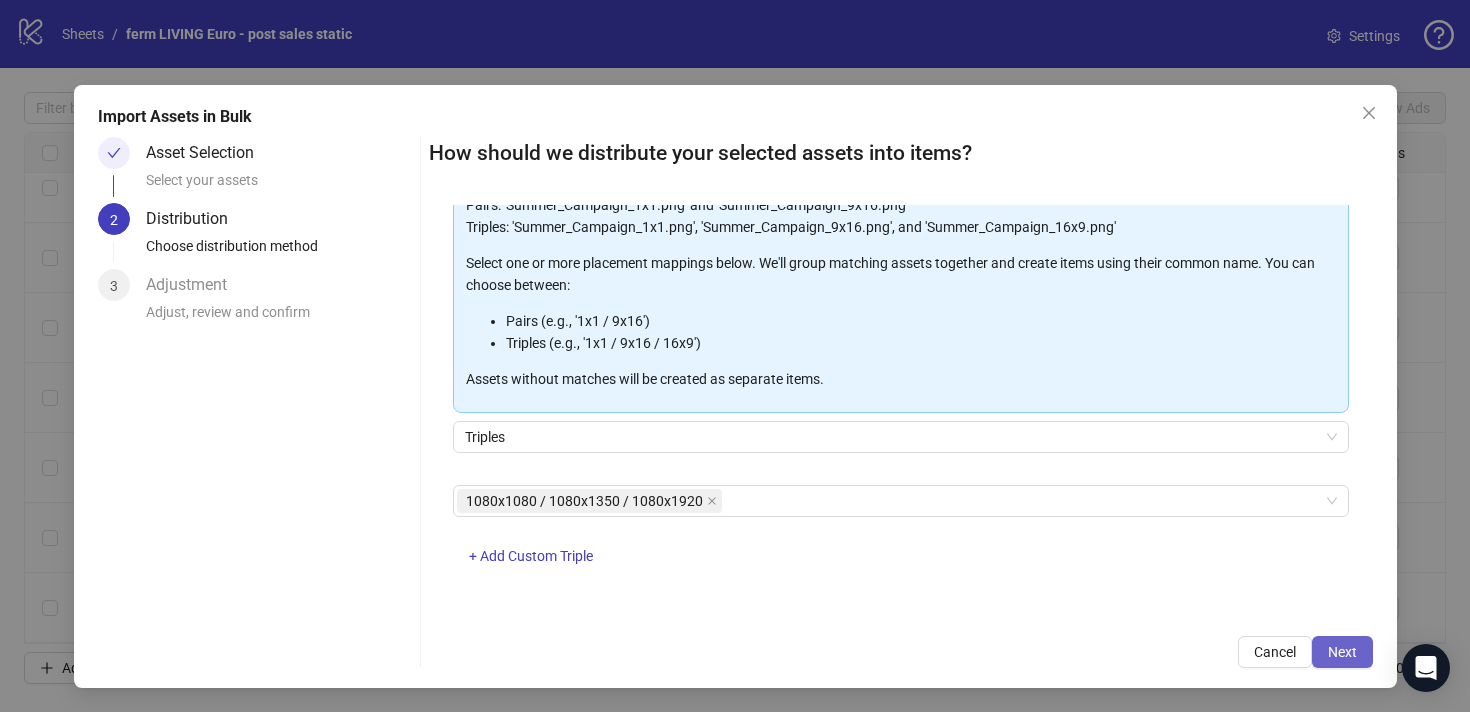 click on "Next" at bounding box center (1342, 652) 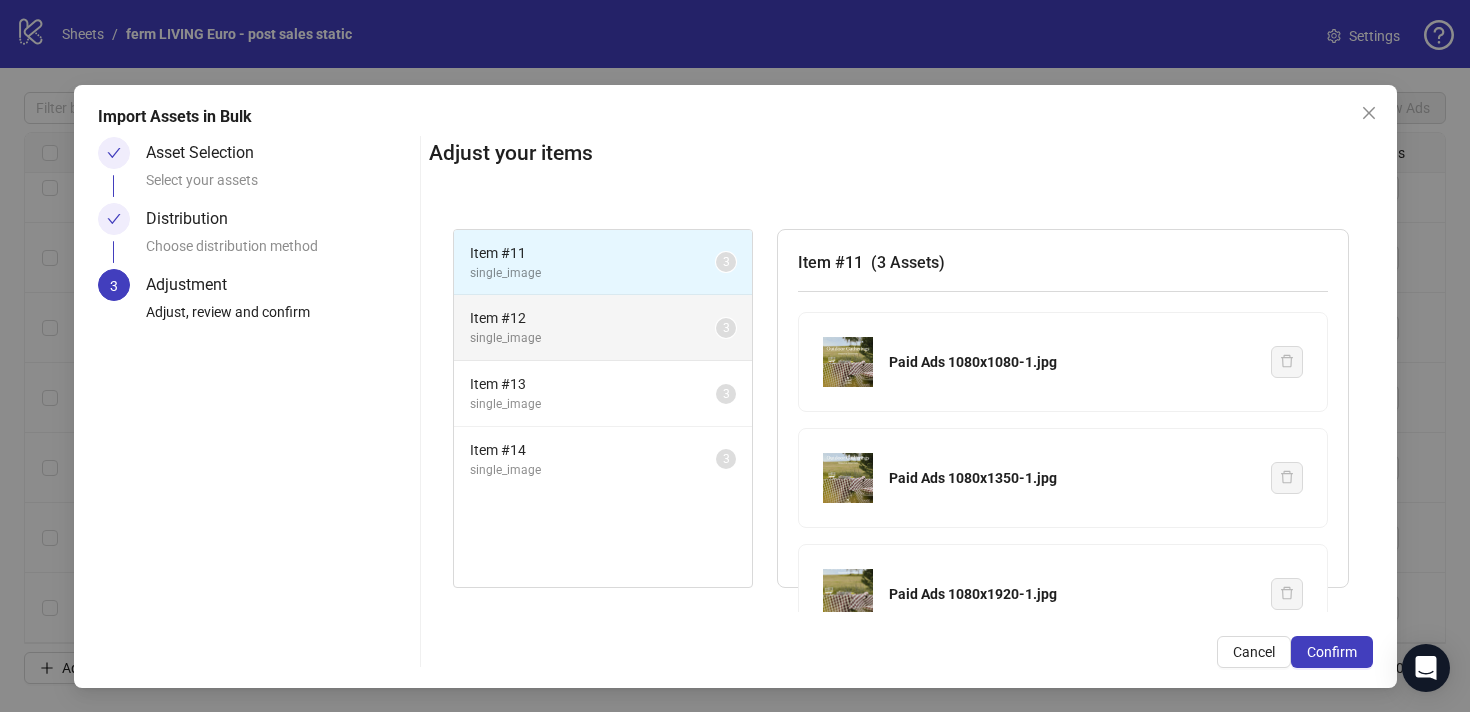 click on "Item # 12" at bounding box center (593, 318) 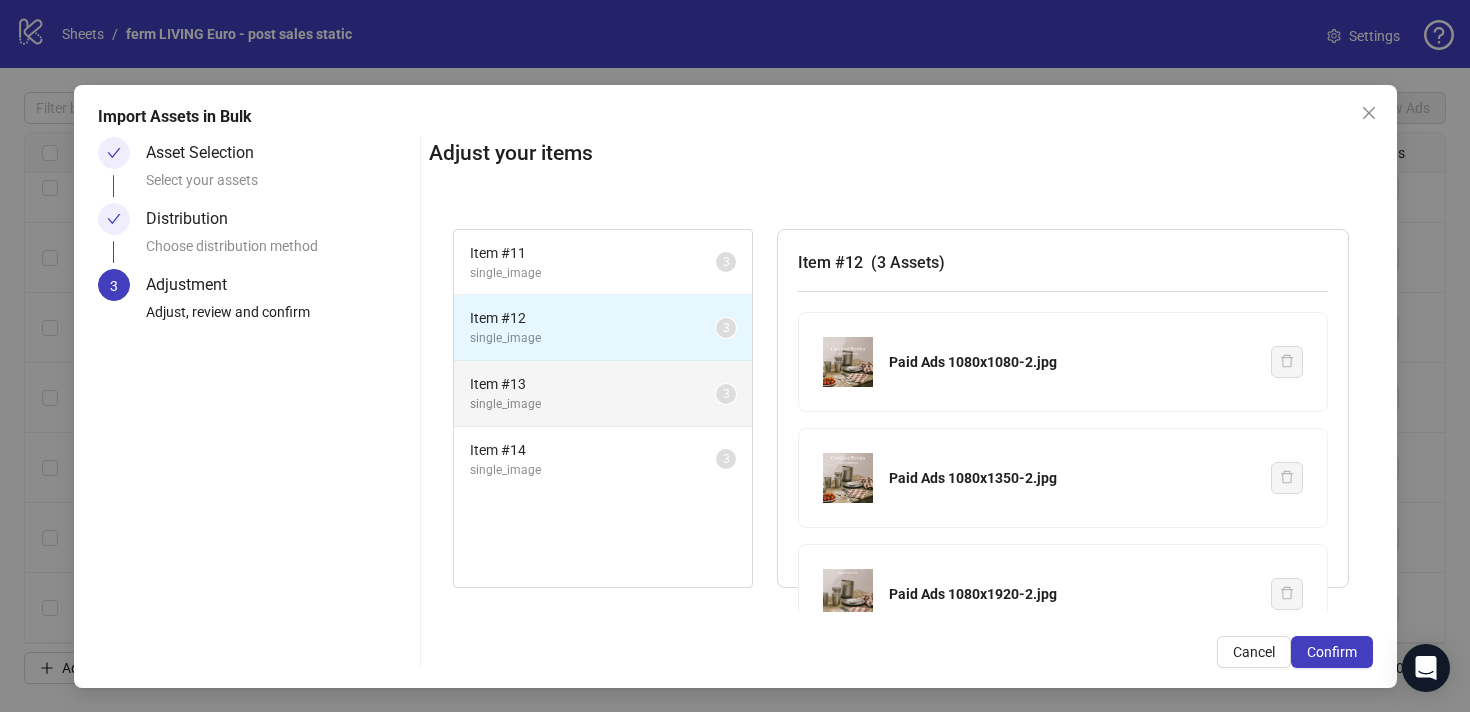 click on "Item # 13" at bounding box center [593, 384] 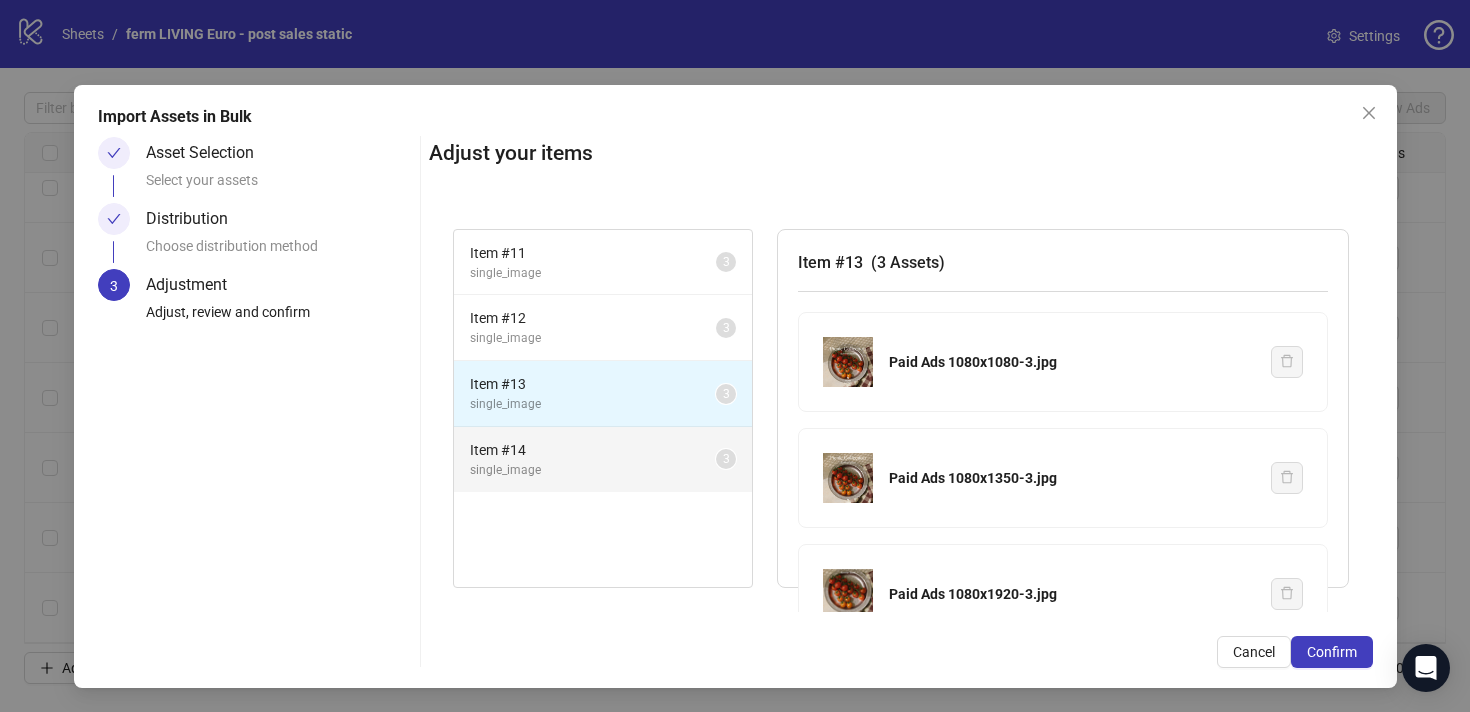 click on "single_image" at bounding box center [593, 470] 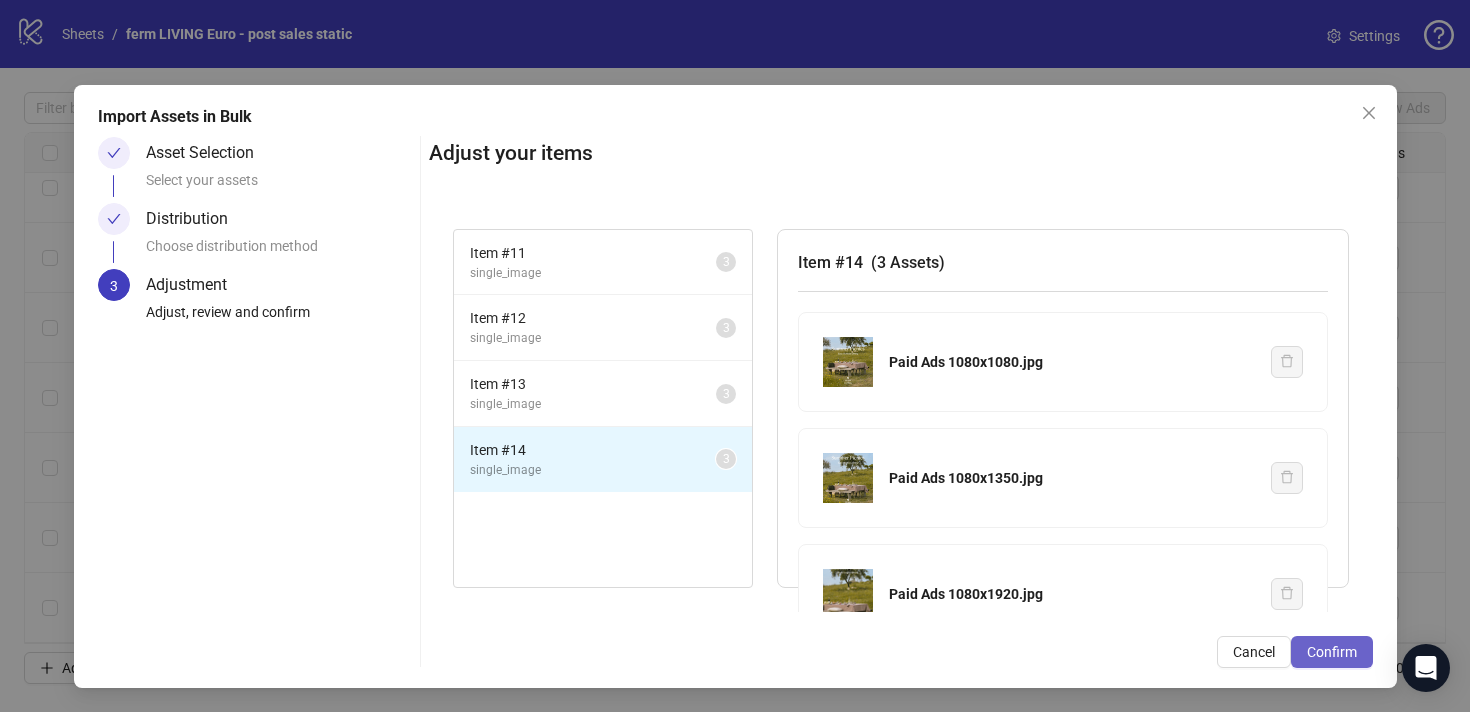 click on "Confirm" at bounding box center [1332, 652] 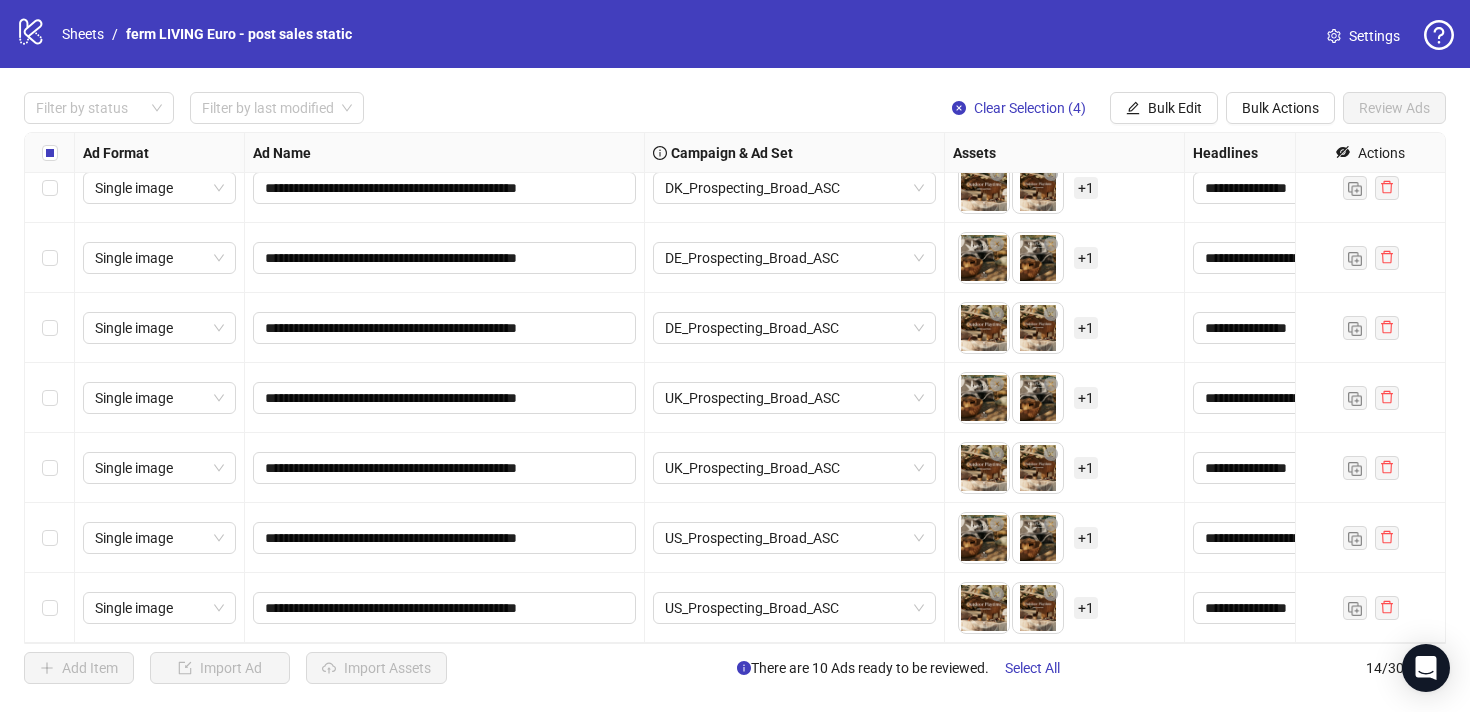 scroll, scrollTop: 353, scrollLeft: 0, axis: vertical 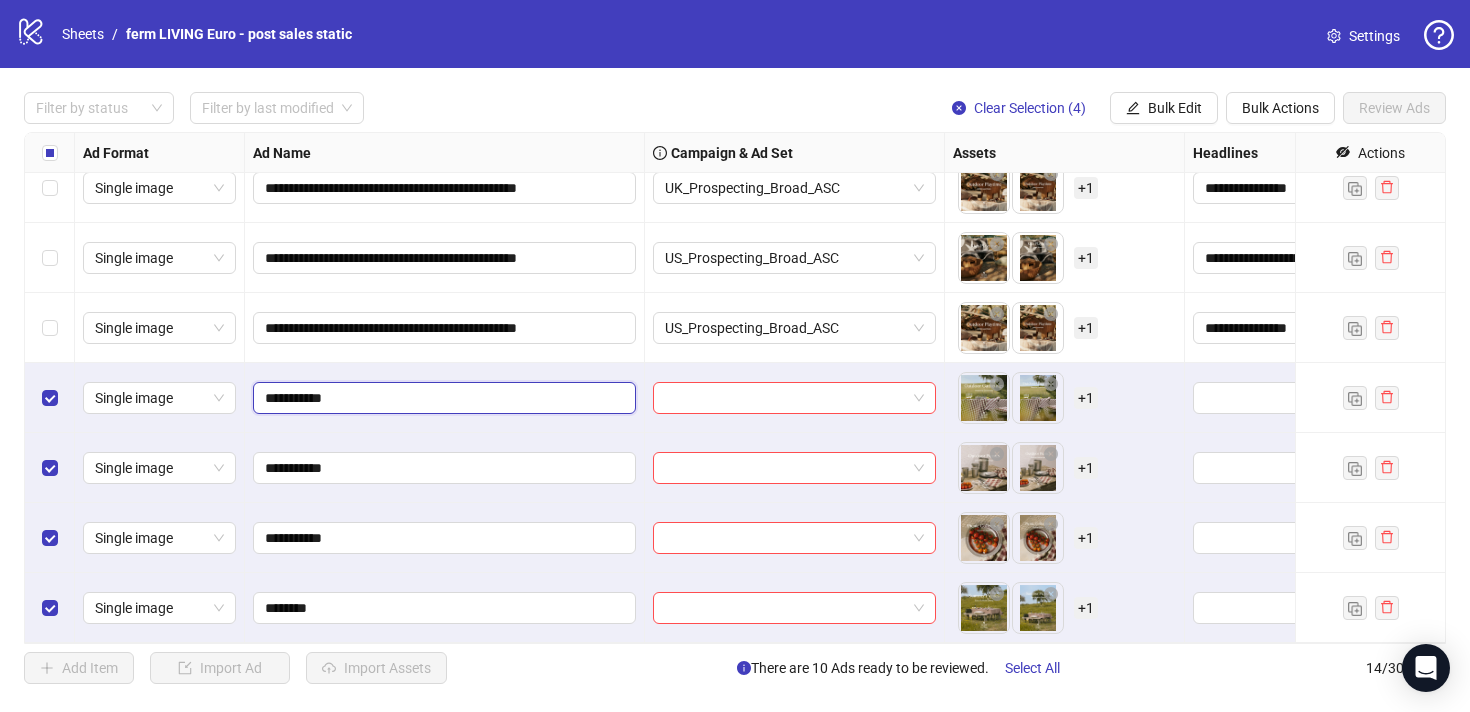 click on "**********" at bounding box center (442, 398) 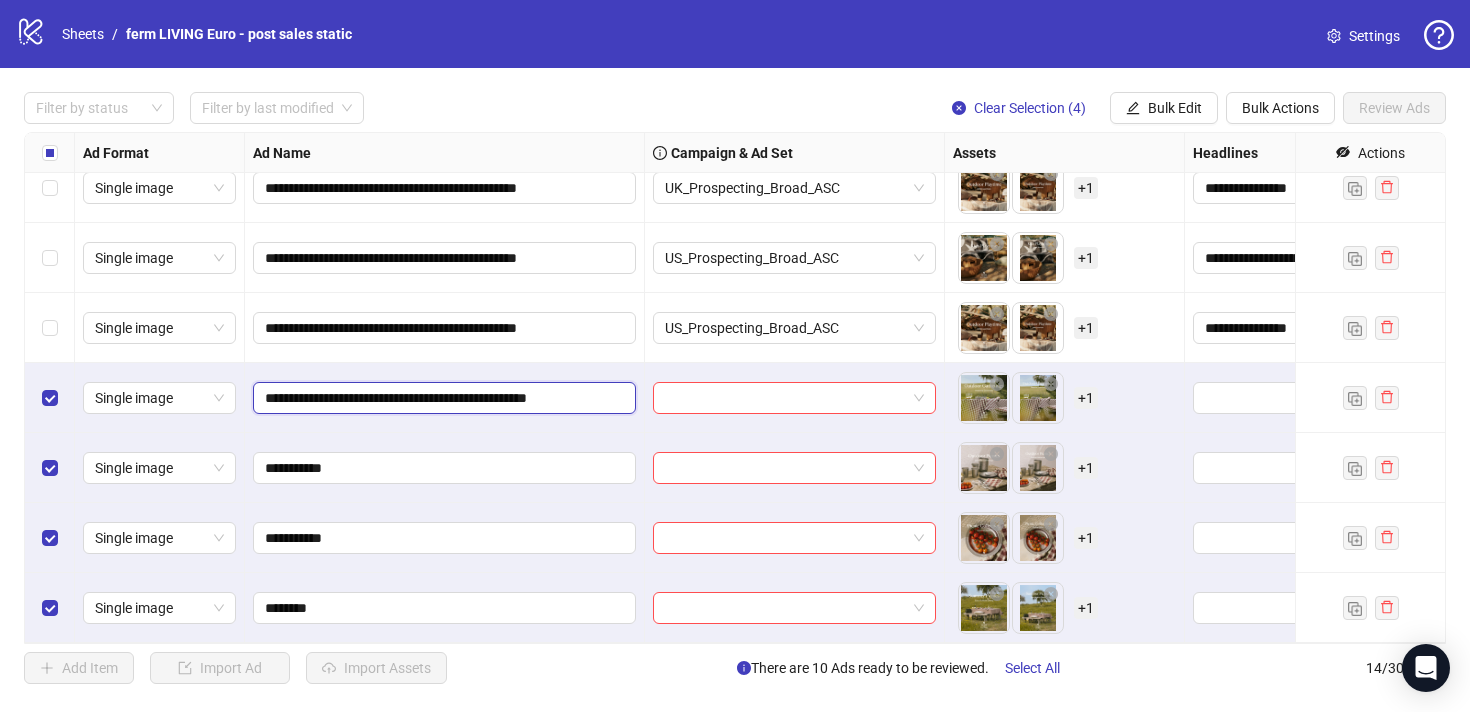 scroll, scrollTop: 0, scrollLeft: 24, axis: horizontal 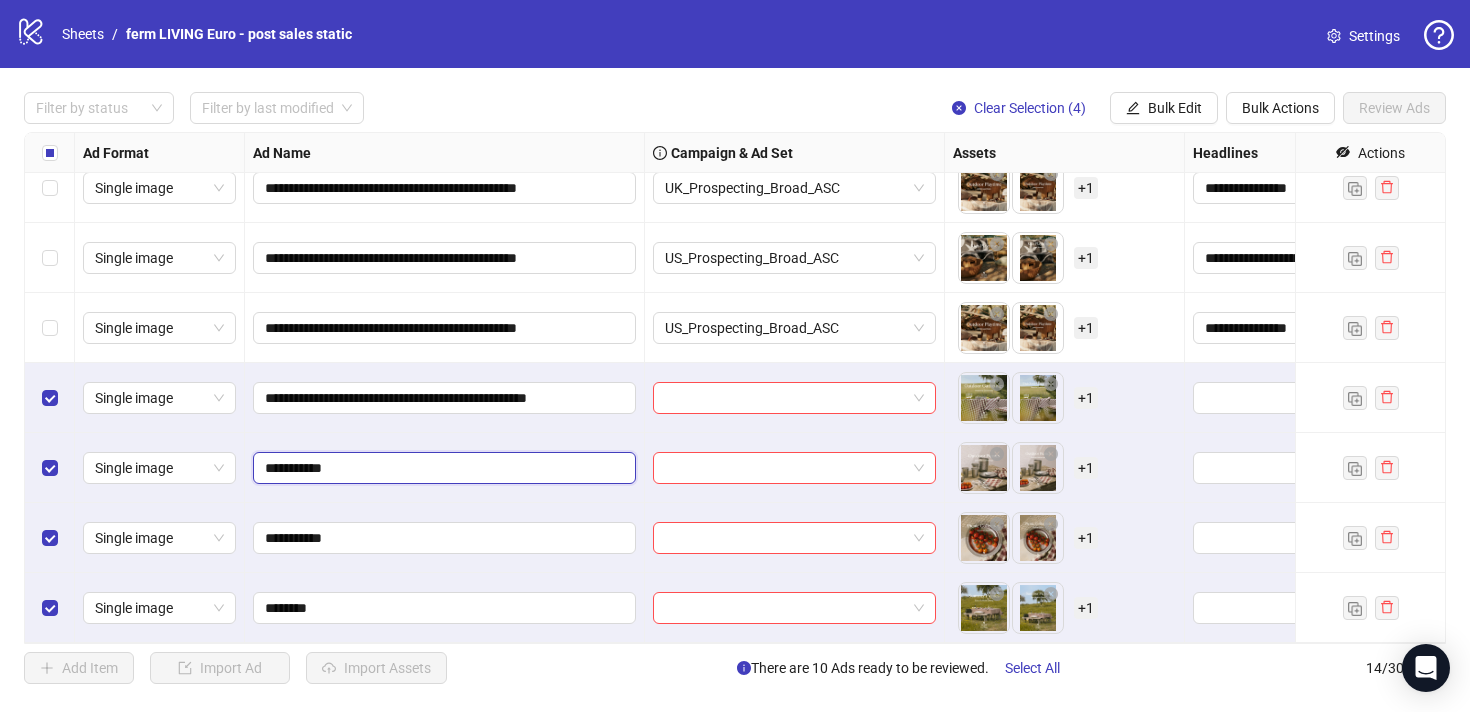 click on "**********" at bounding box center [442, 468] 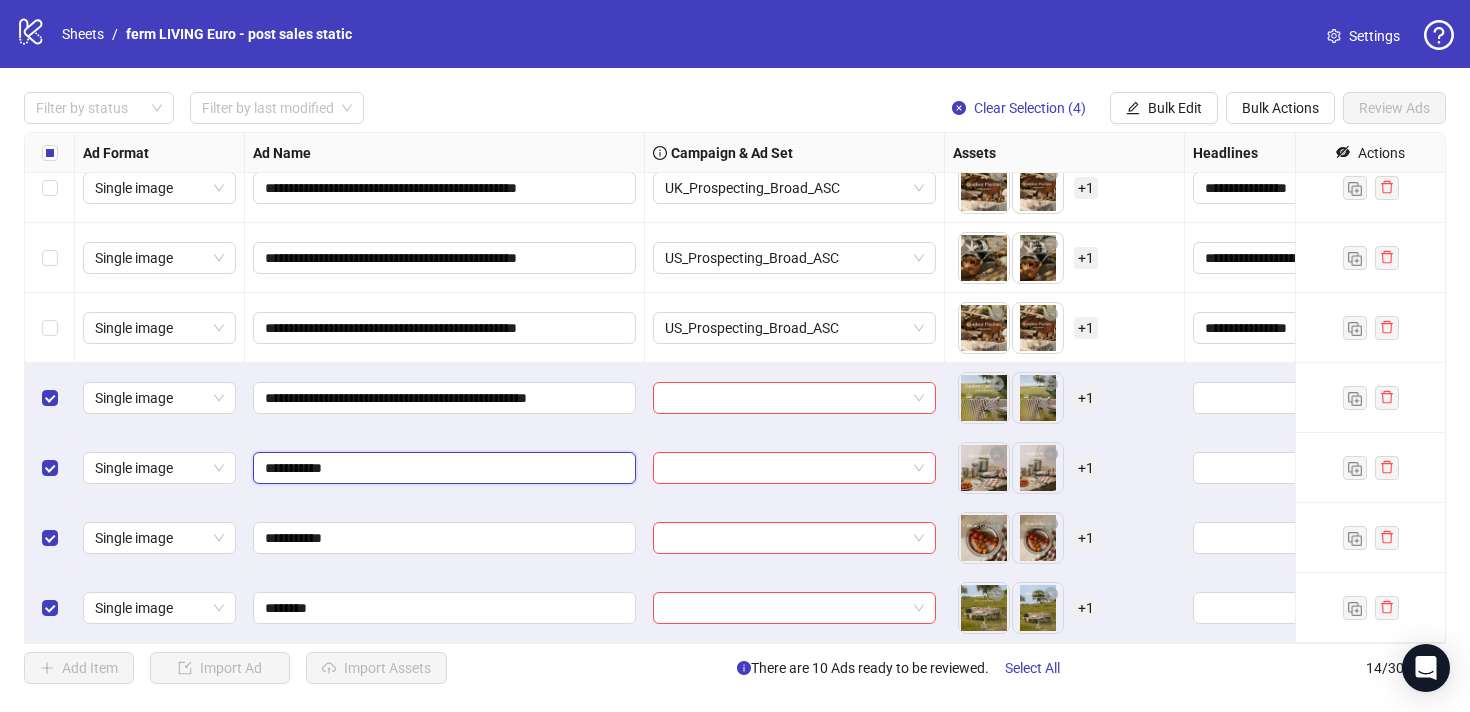 click on "**********" at bounding box center [442, 468] 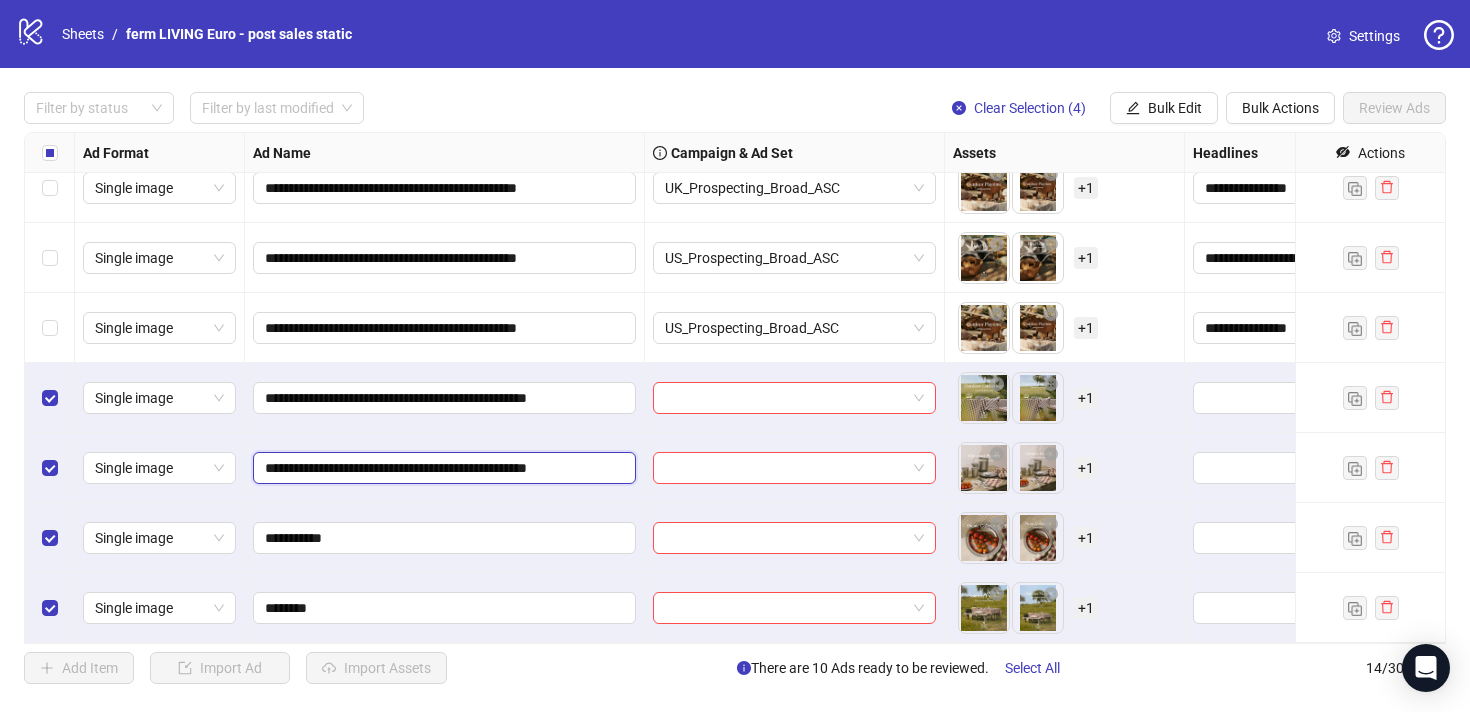scroll, scrollTop: 0, scrollLeft: 24, axis: horizontal 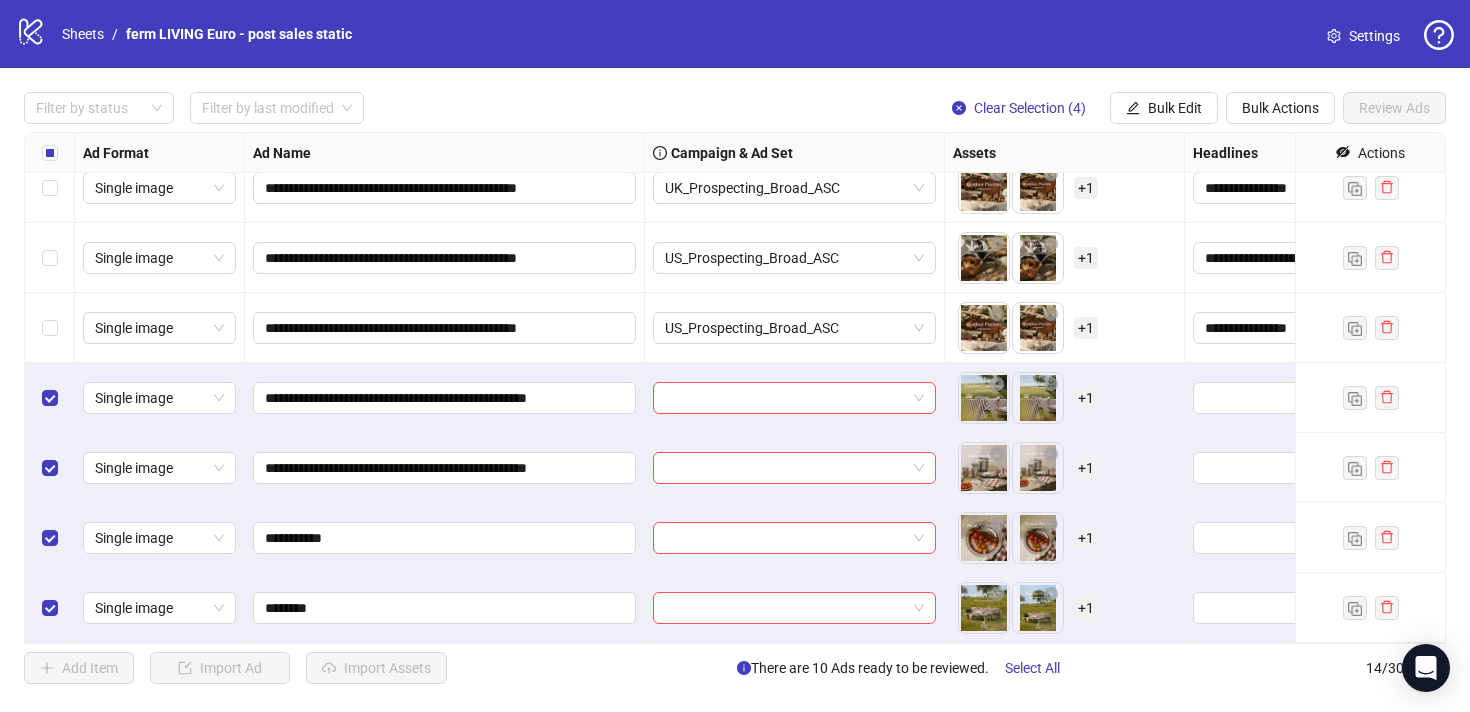 click on "**********" at bounding box center [445, 538] 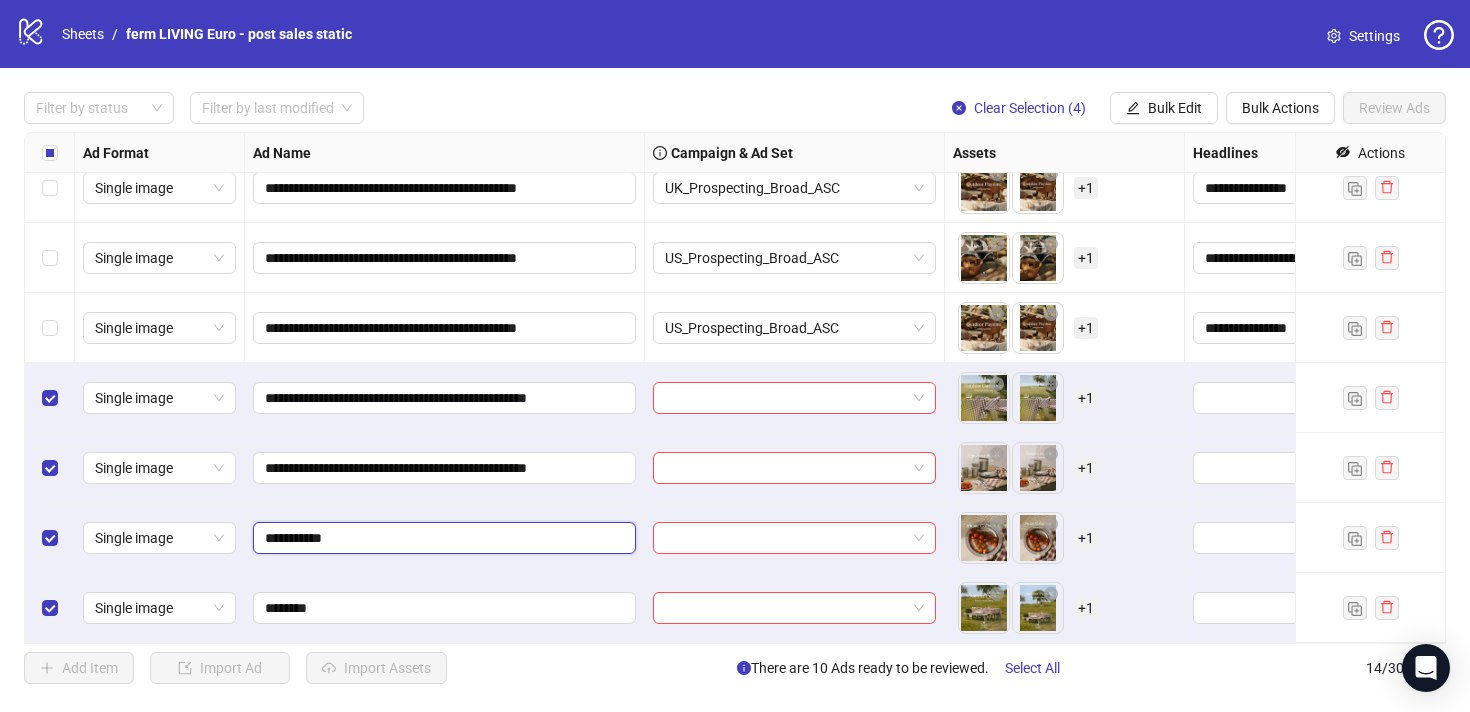 click on "**********" at bounding box center (442, 538) 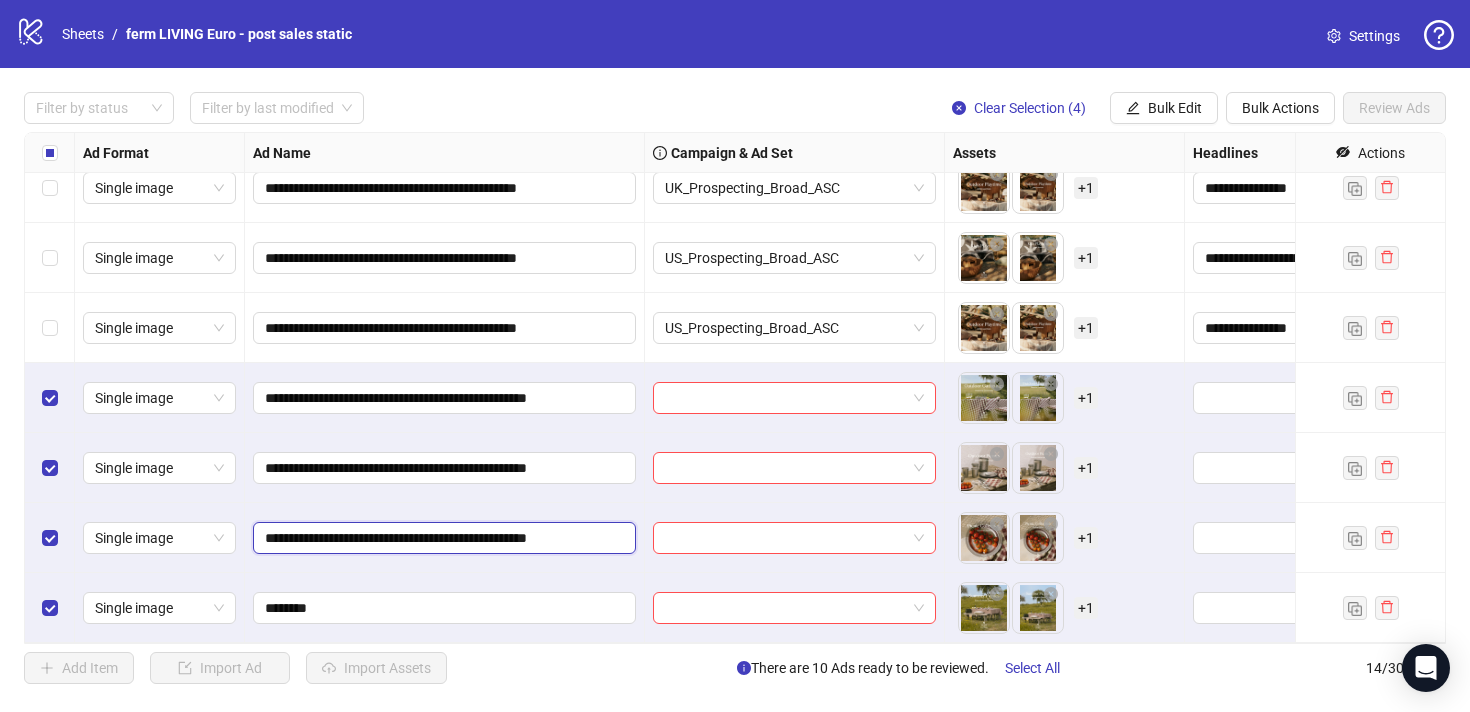 scroll, scrollTop: 0, scrollLeft: 24, axis: horizontal 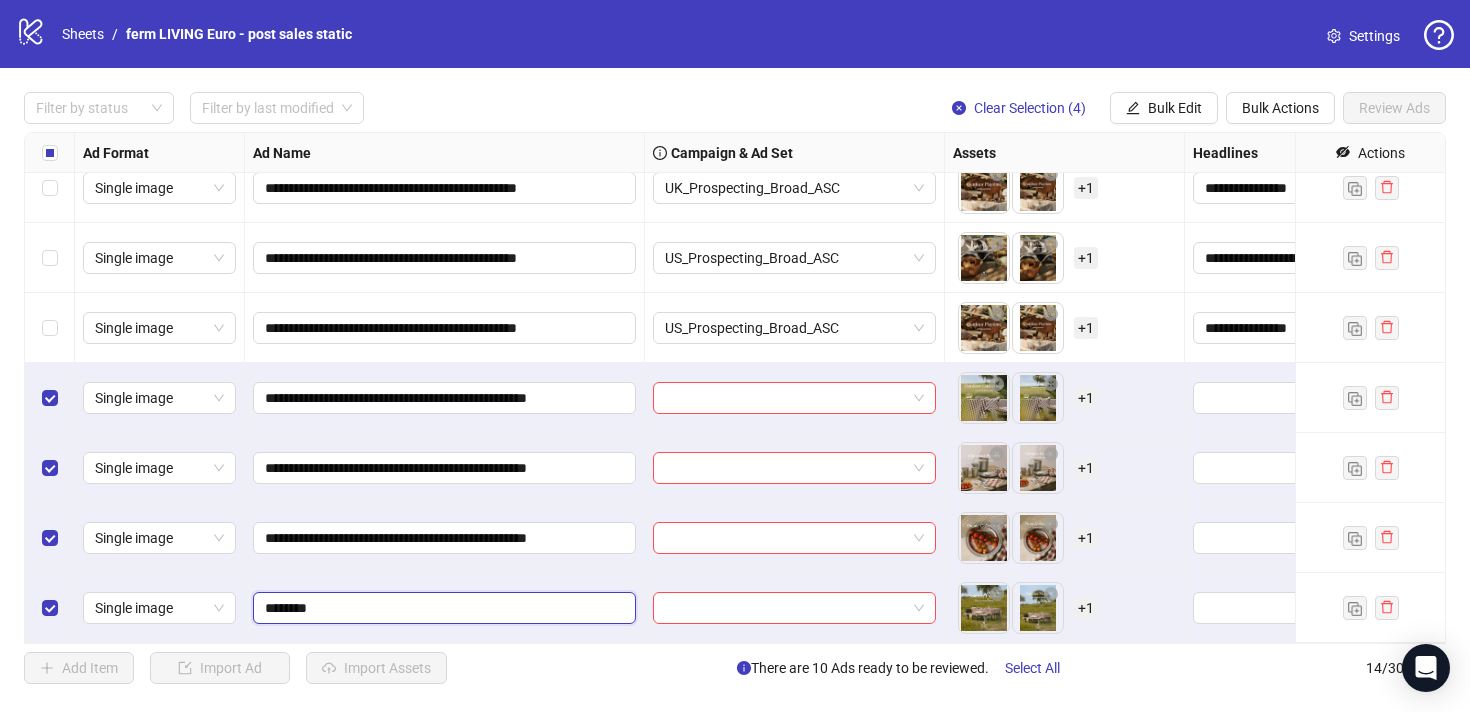 click on "********" at bounding box center (442, 608) 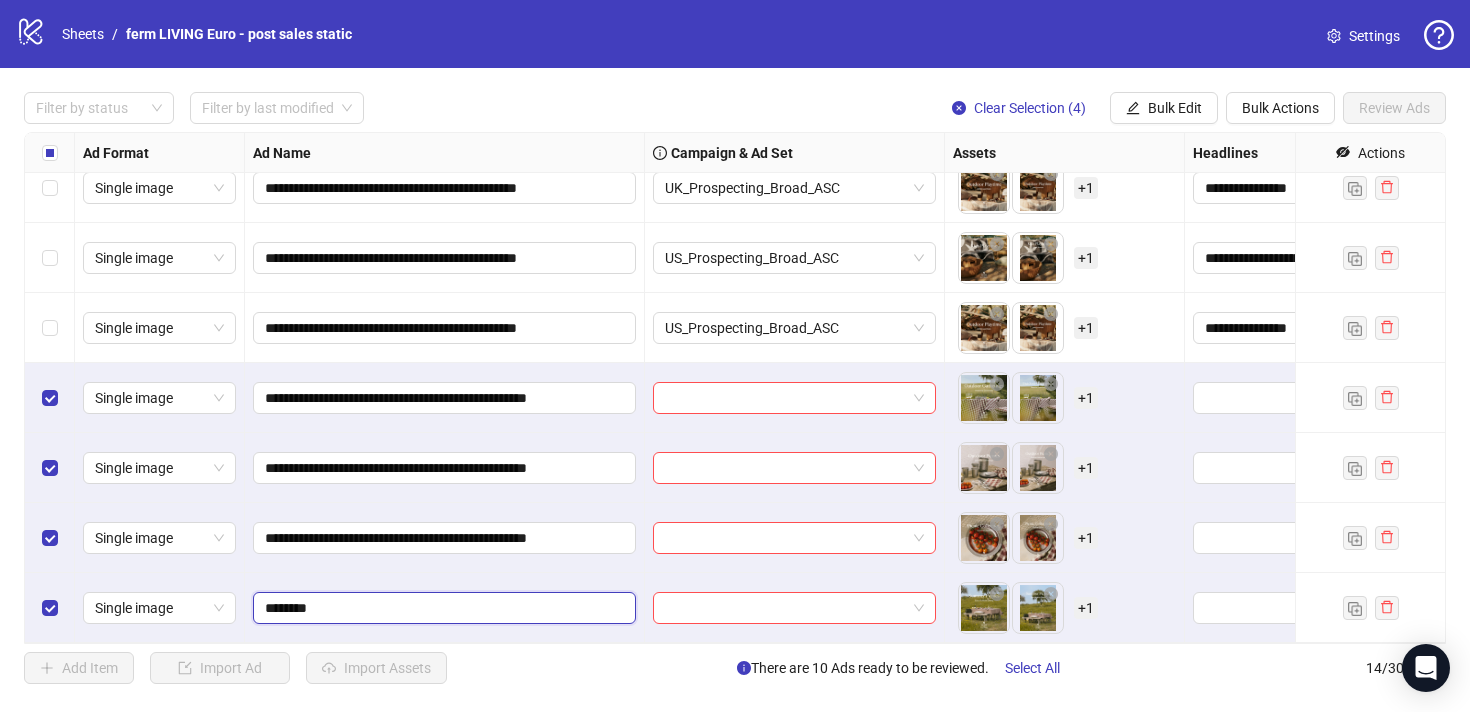 click on "********" at bounding box center (442, 608) 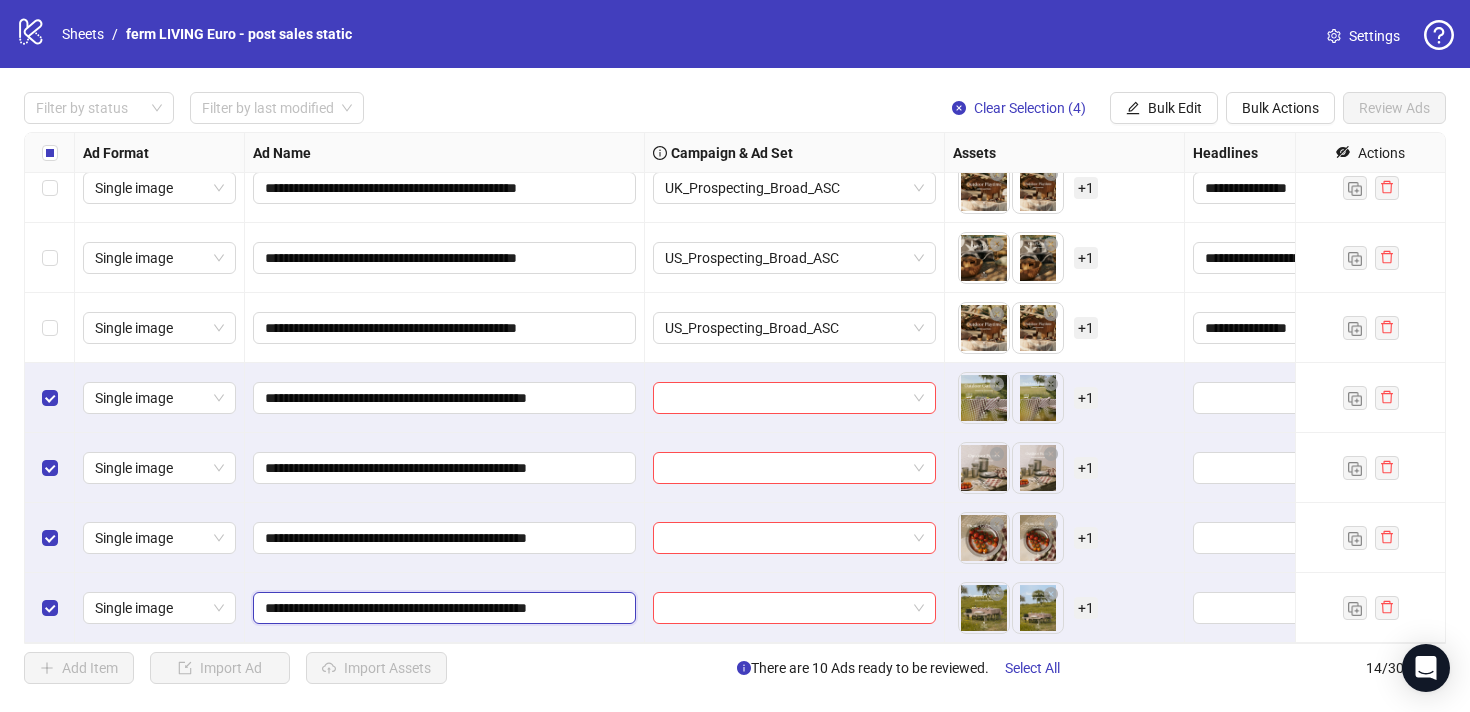 scroll, scrollTop: 0, scrollLeft: 24, axis: horizontal 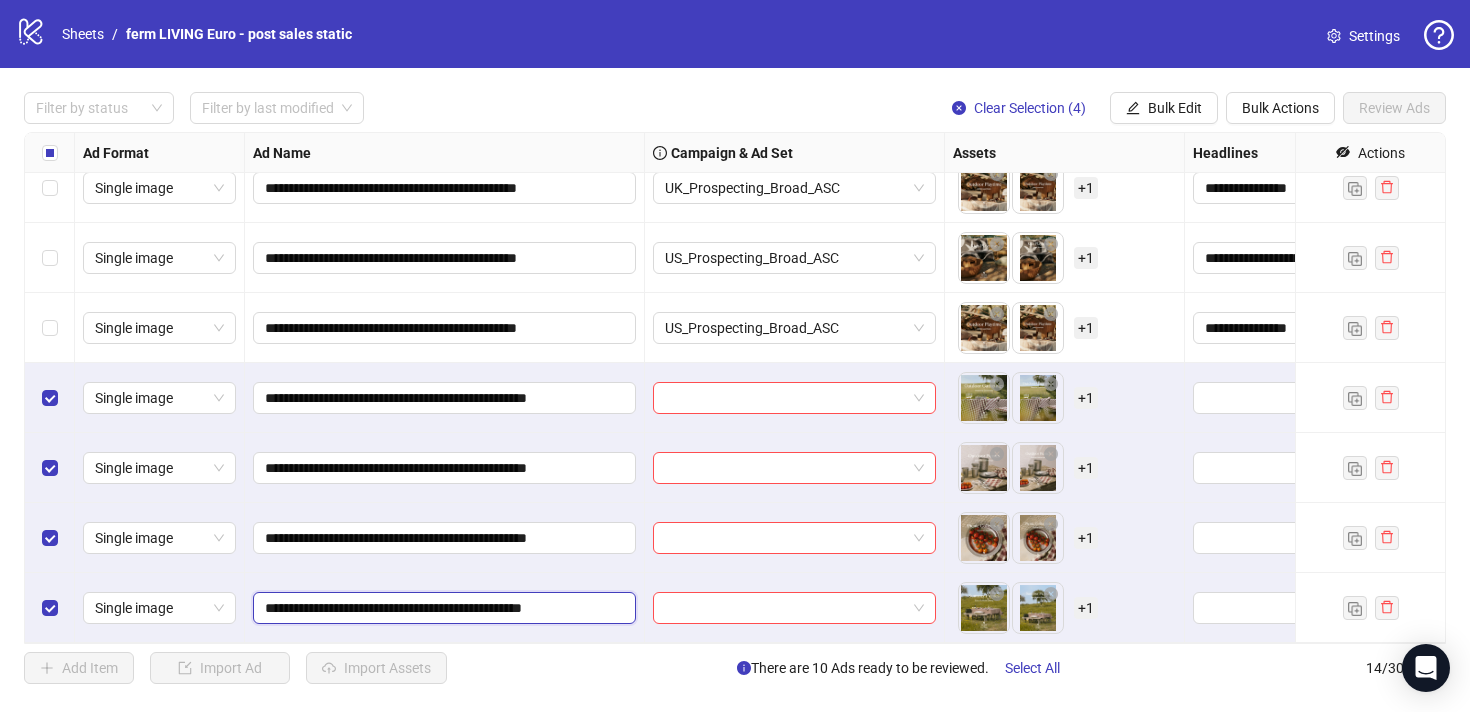 type on "**********" 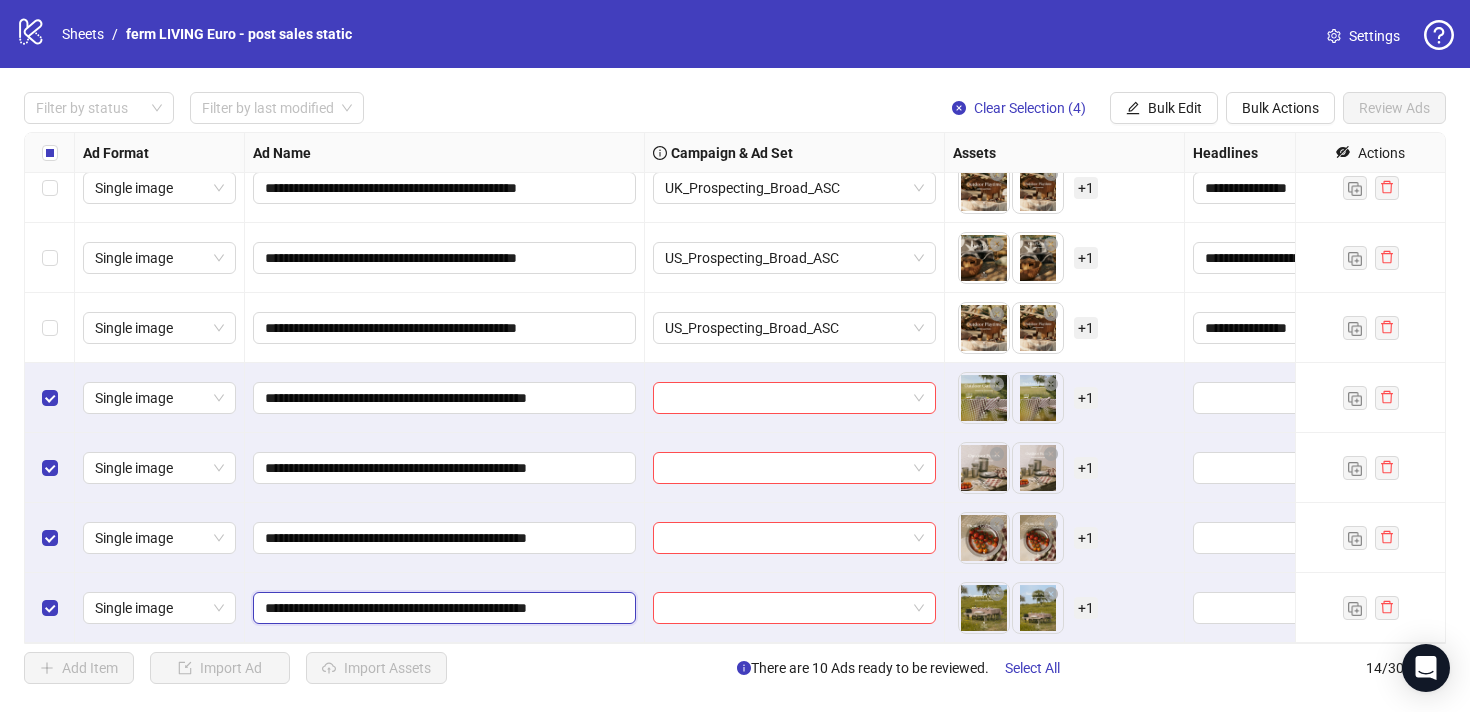 scroll, scrollTop: 0, scrollLeft: 24, axis: horizontal 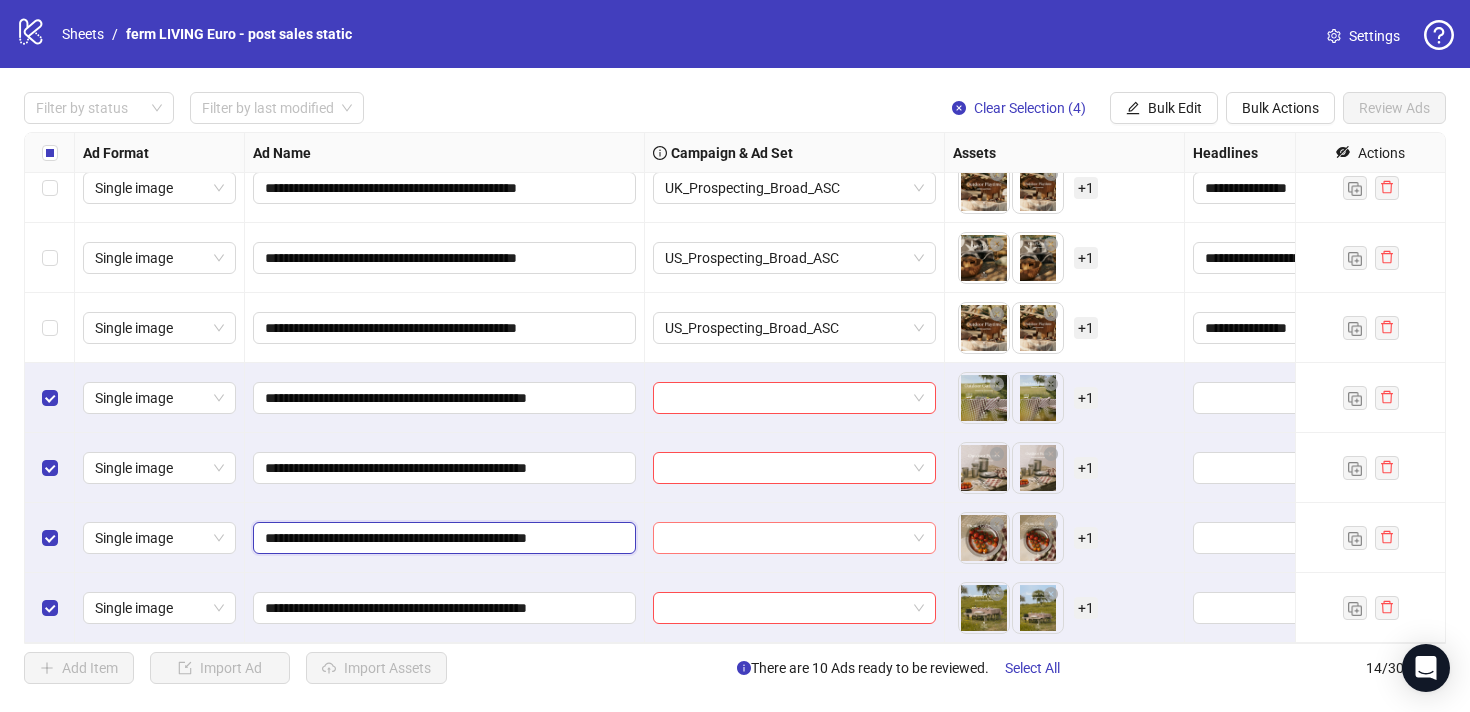 drag, startPoint x: 570, startPoint y: 534, endPoint x: 695, endPoint y: 548, distance: 125.781555 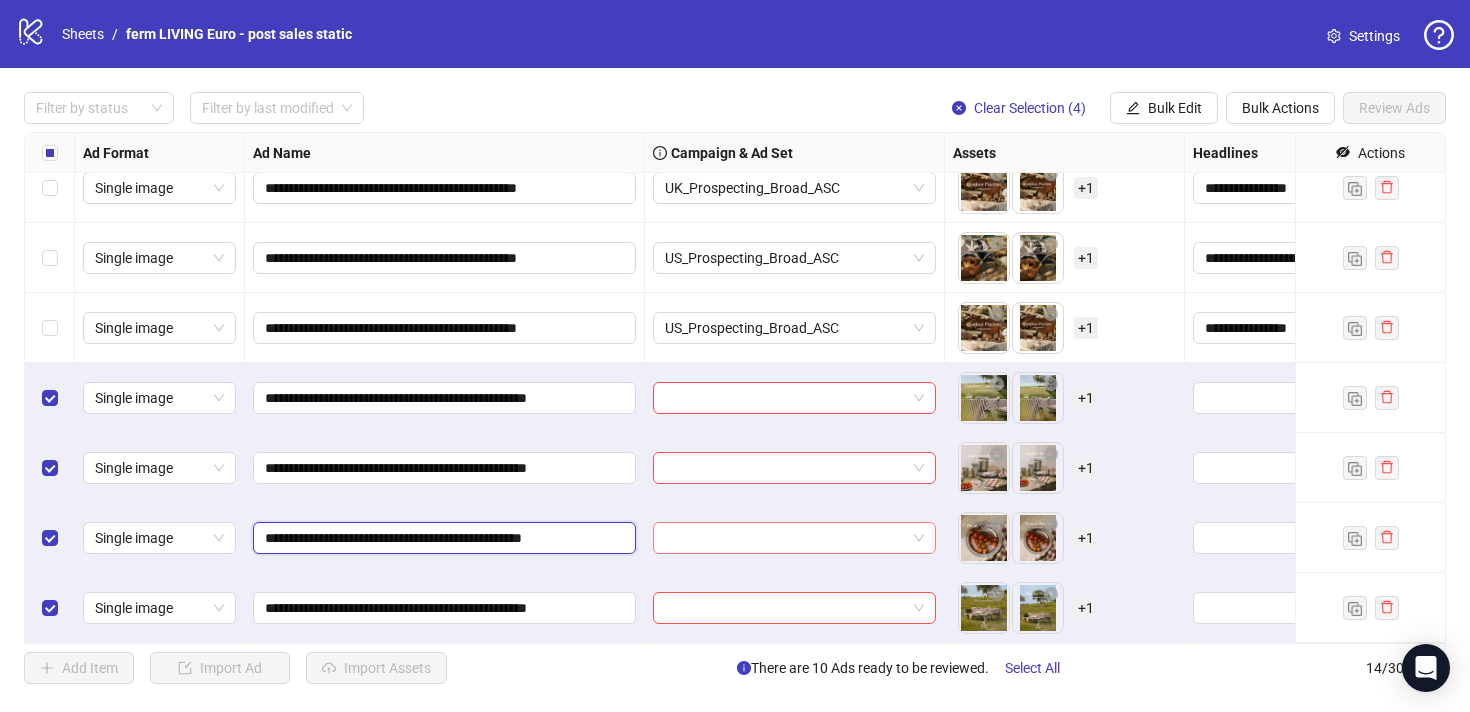 type on "**********" 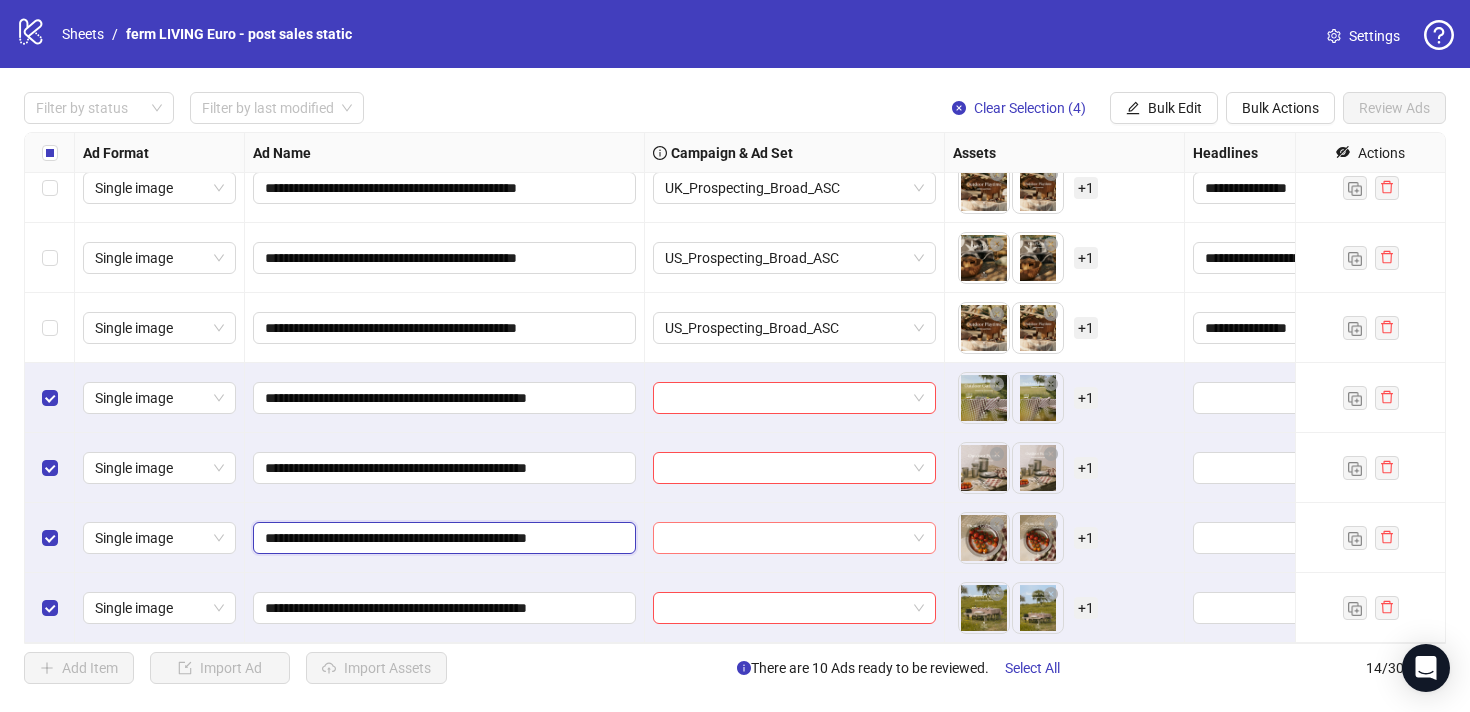 scroll, scrollTop: 0, scrollLeft: 24, axis: horizontal 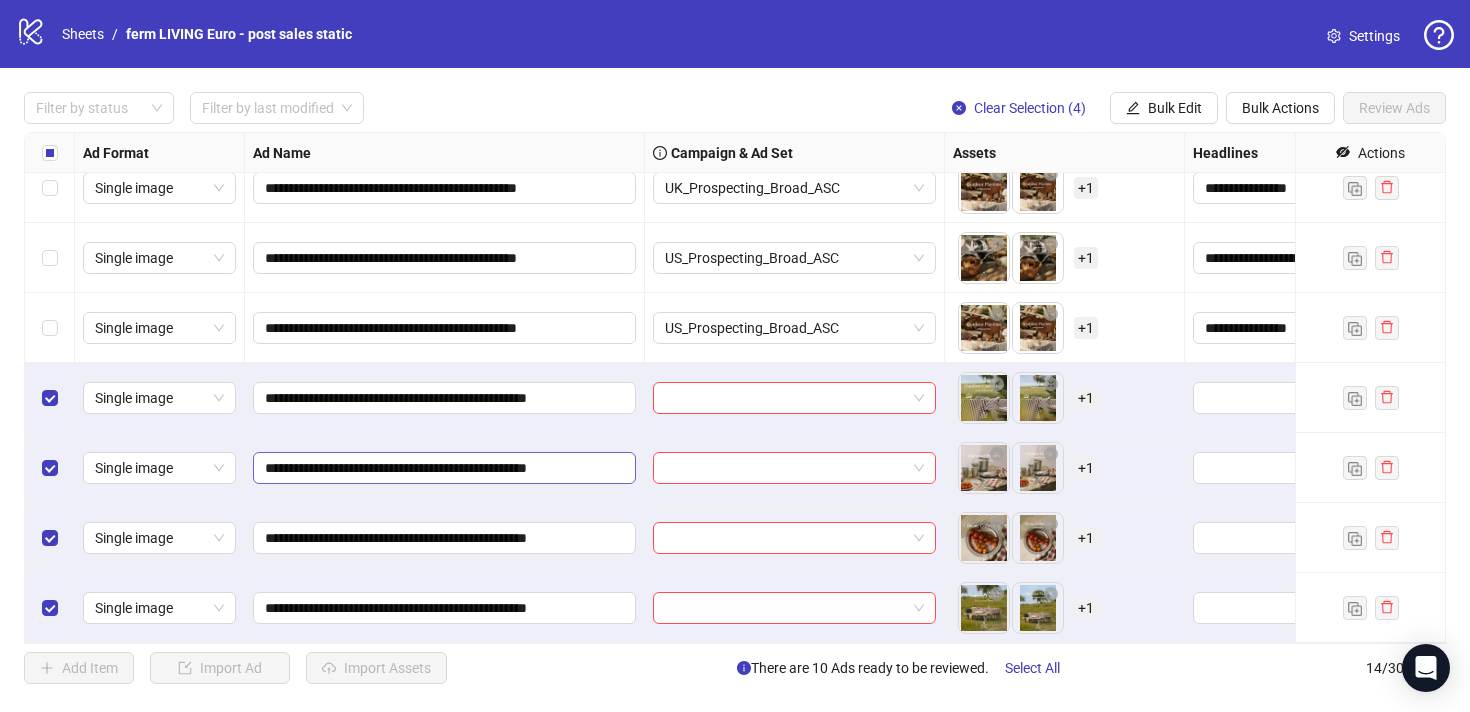 drag, startPoint x: 585, startPoint y: 456, endPoint x: 616, endPoint y: 456, distance: 31 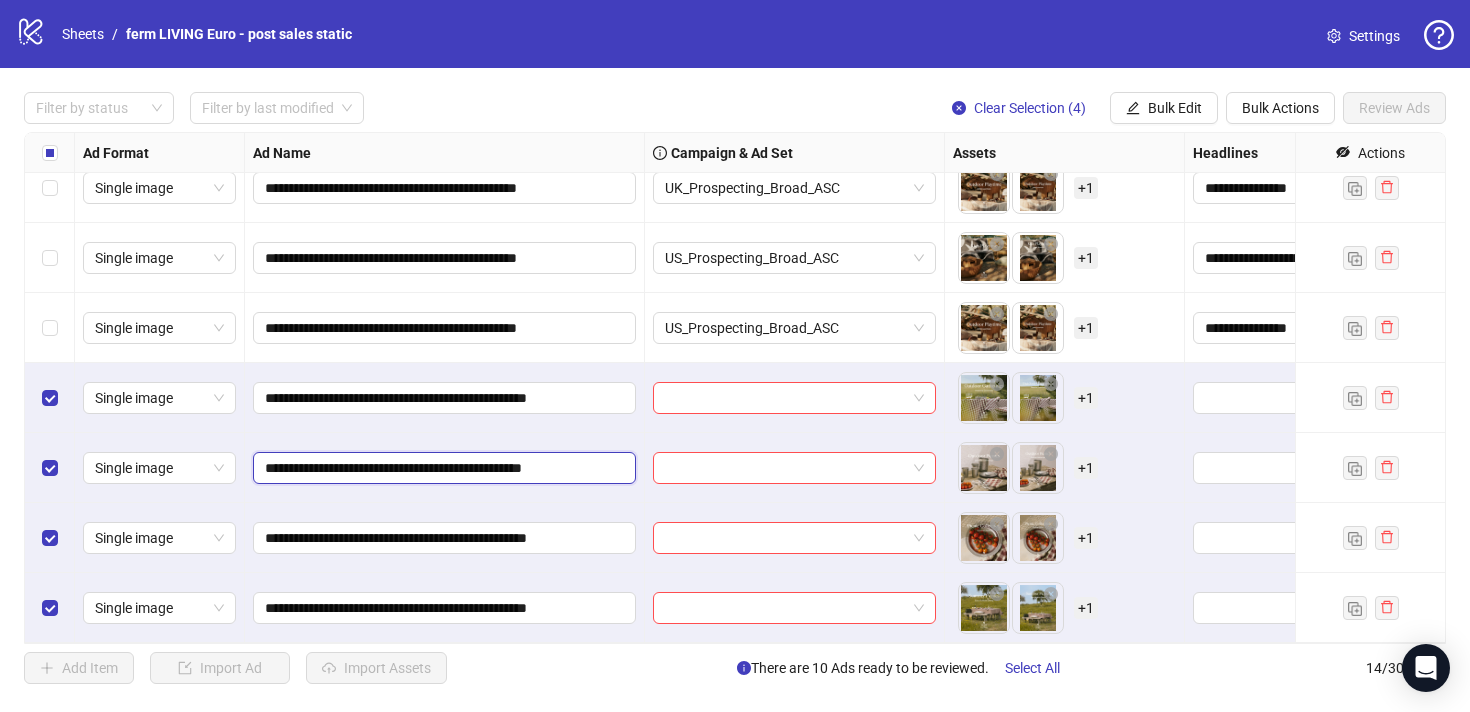 type on "**********" 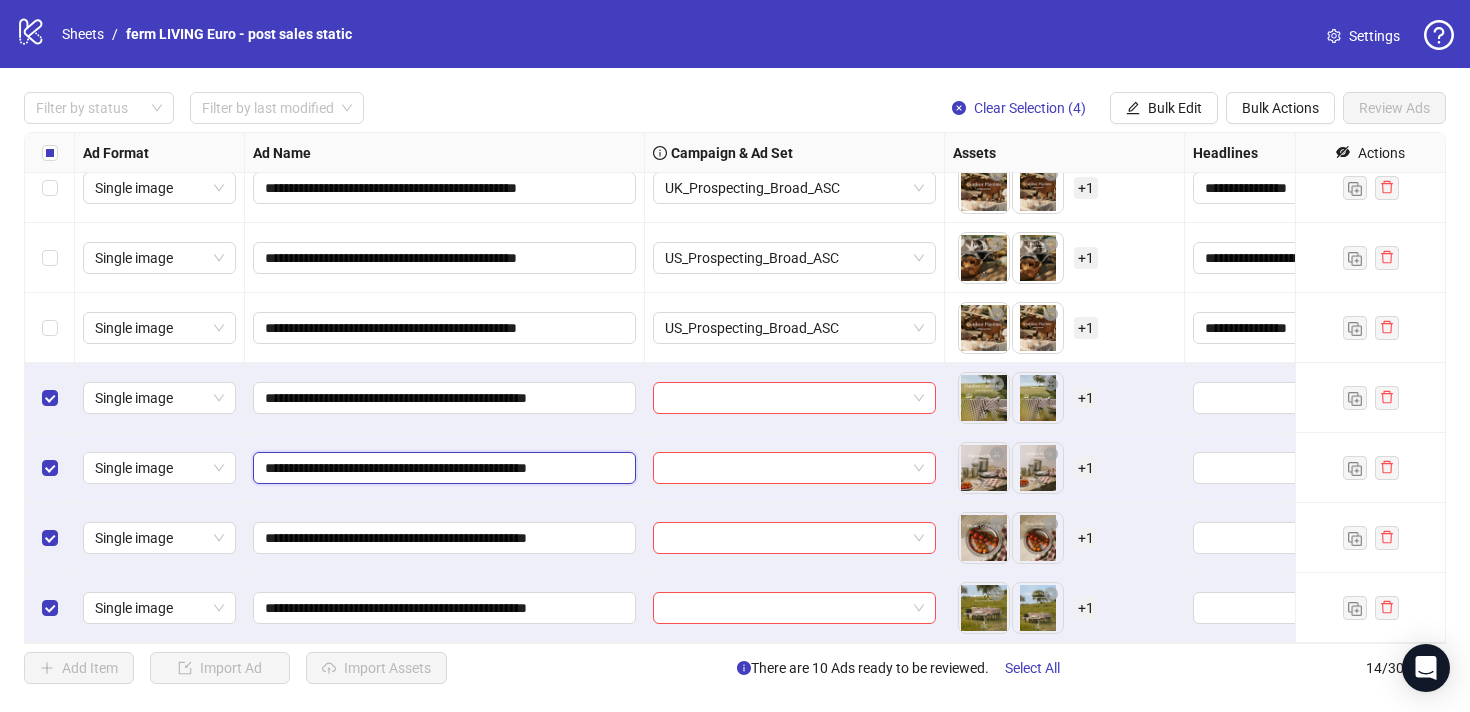 scroll, scrollTop: 0, scrollLeft: 24, axis: horizontal 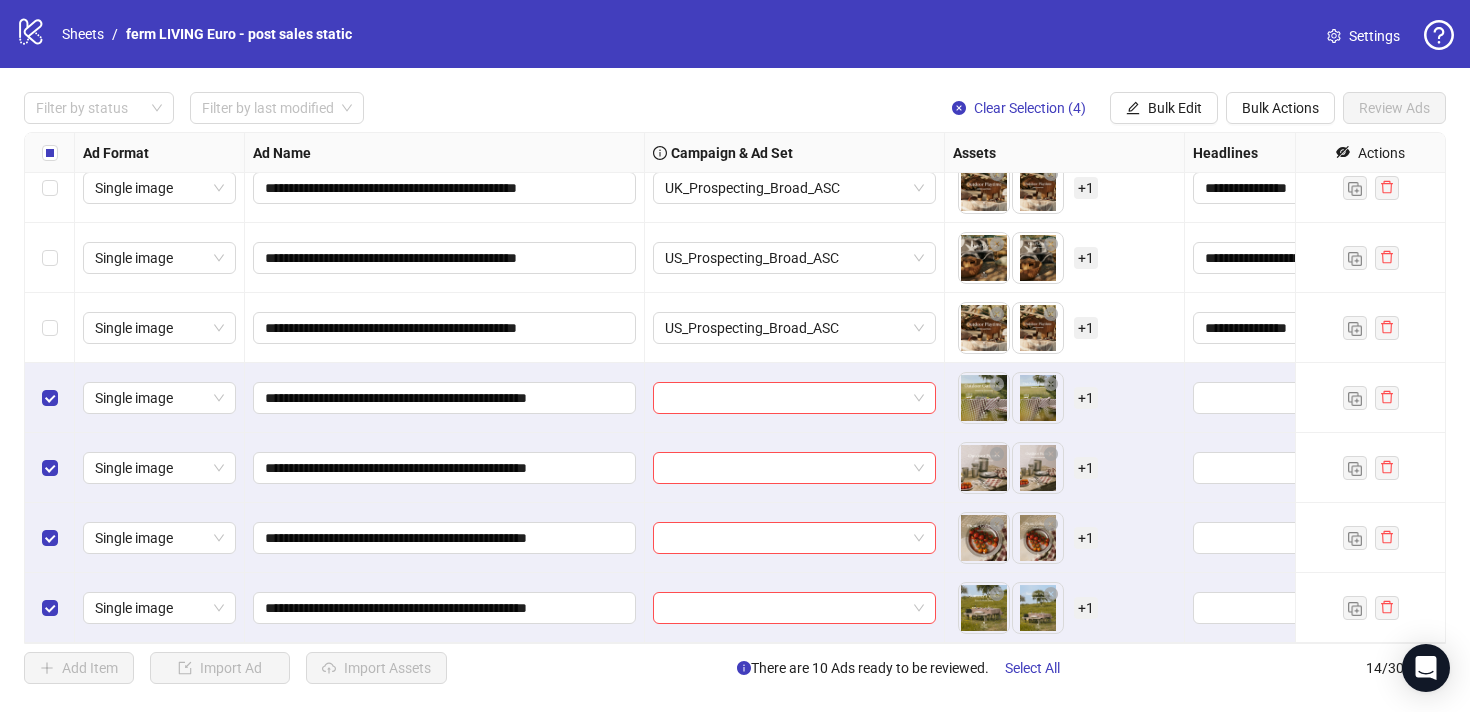 click on "US_Prospecting_Broad_ASC" at bounding box center [795, 328] 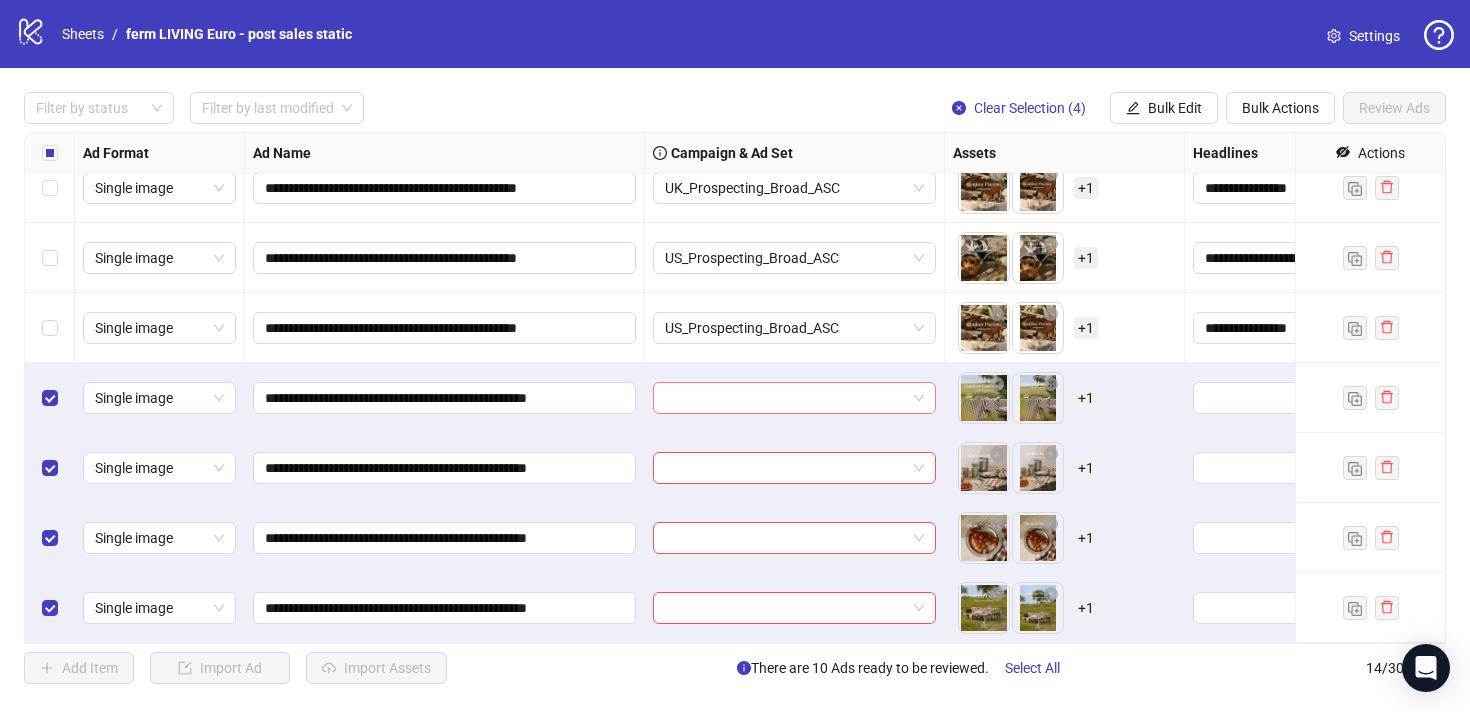click at bounding box center [785, 398] 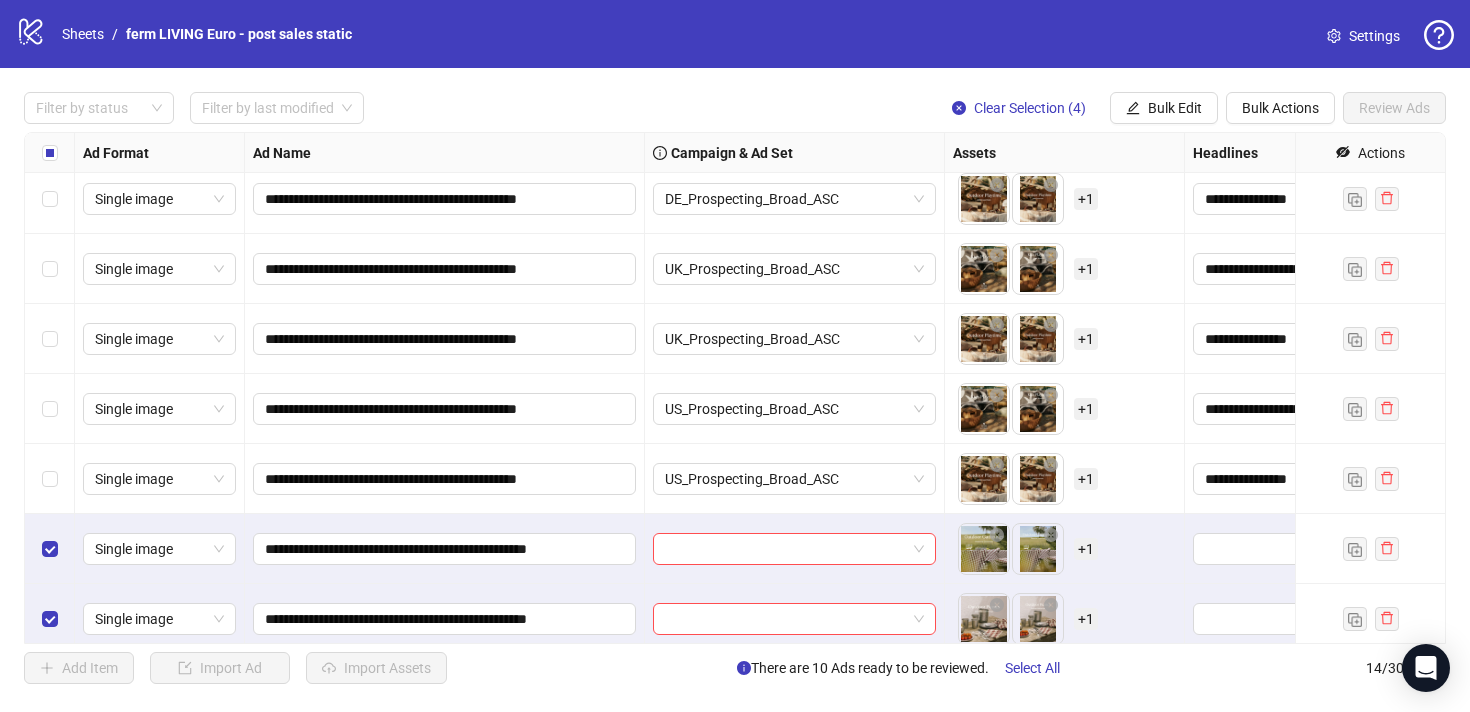 scroll, scrollTop: 510, scrollLeft: 0, axis: vertical 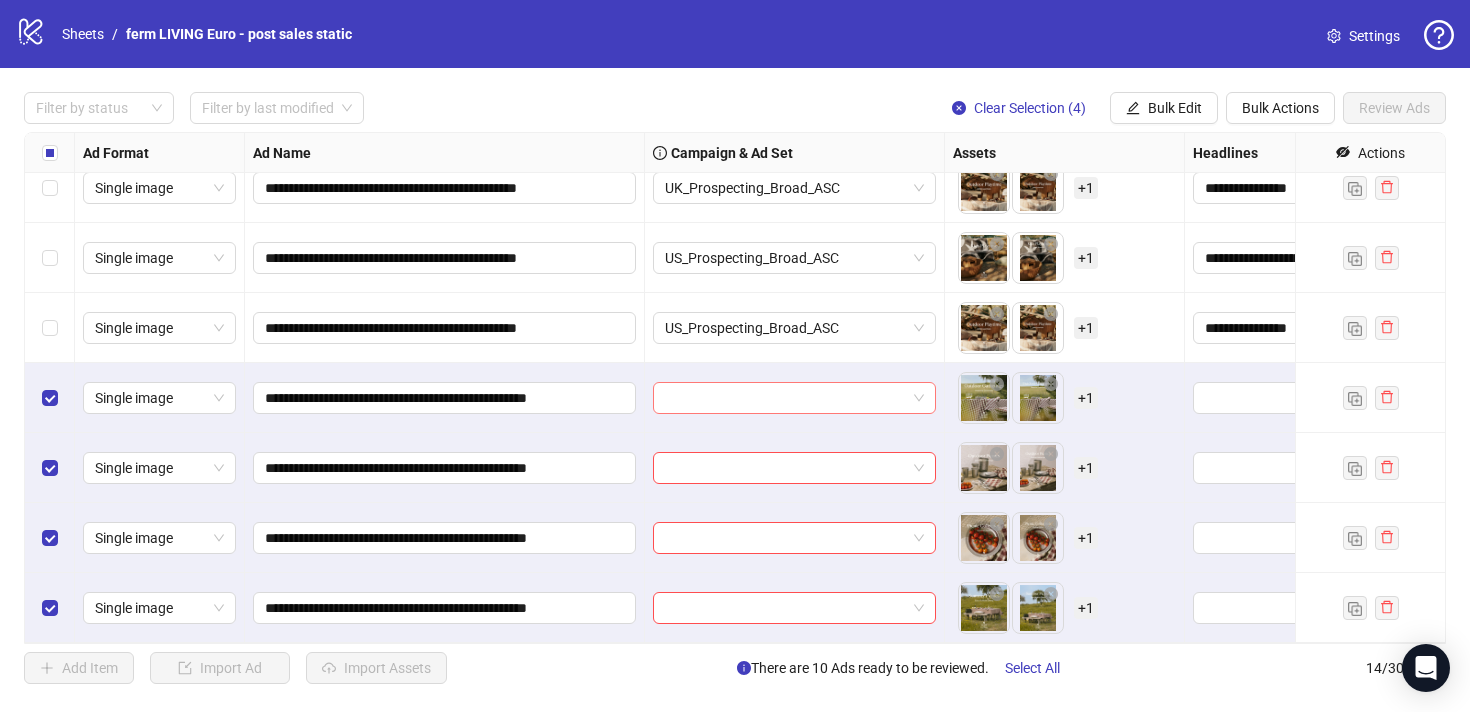 click at bounding box center (785, 398) 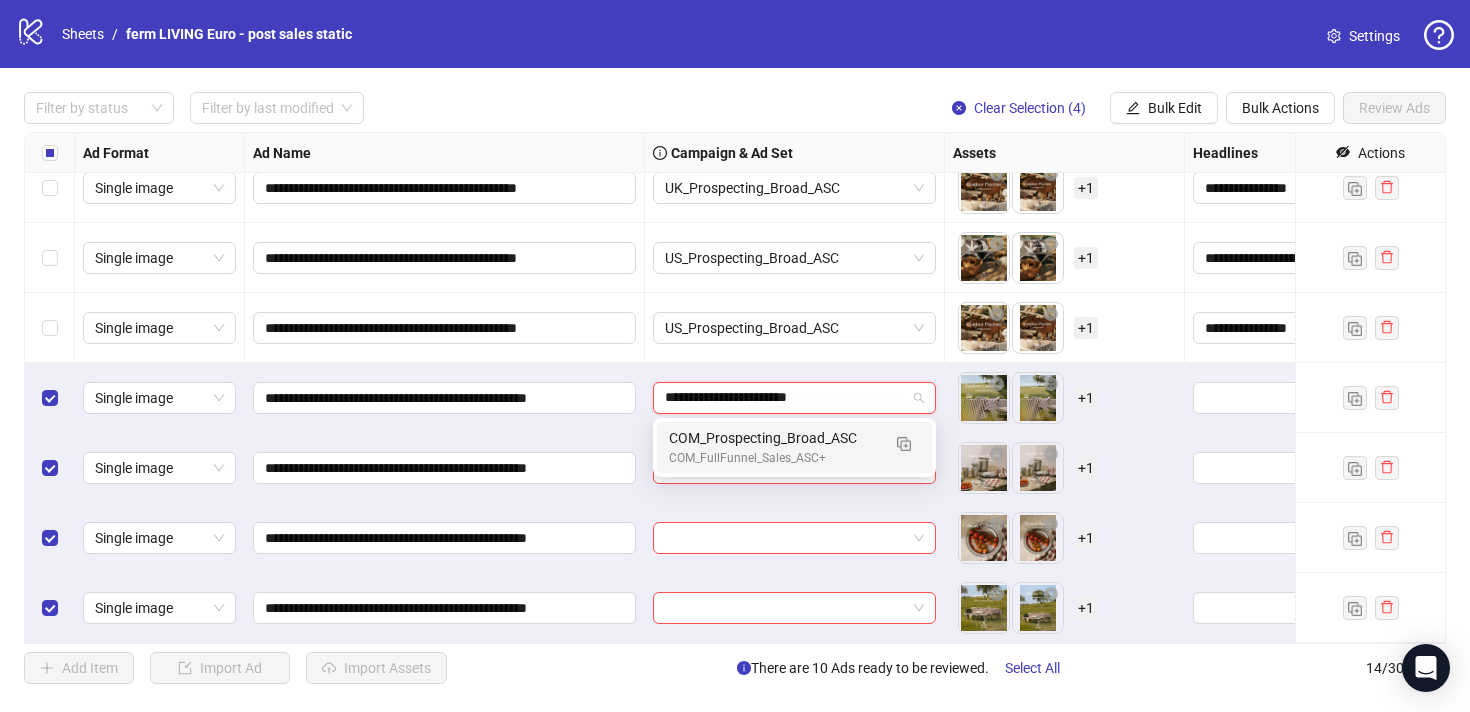 click on "**********" at bounding box center [785, 398] 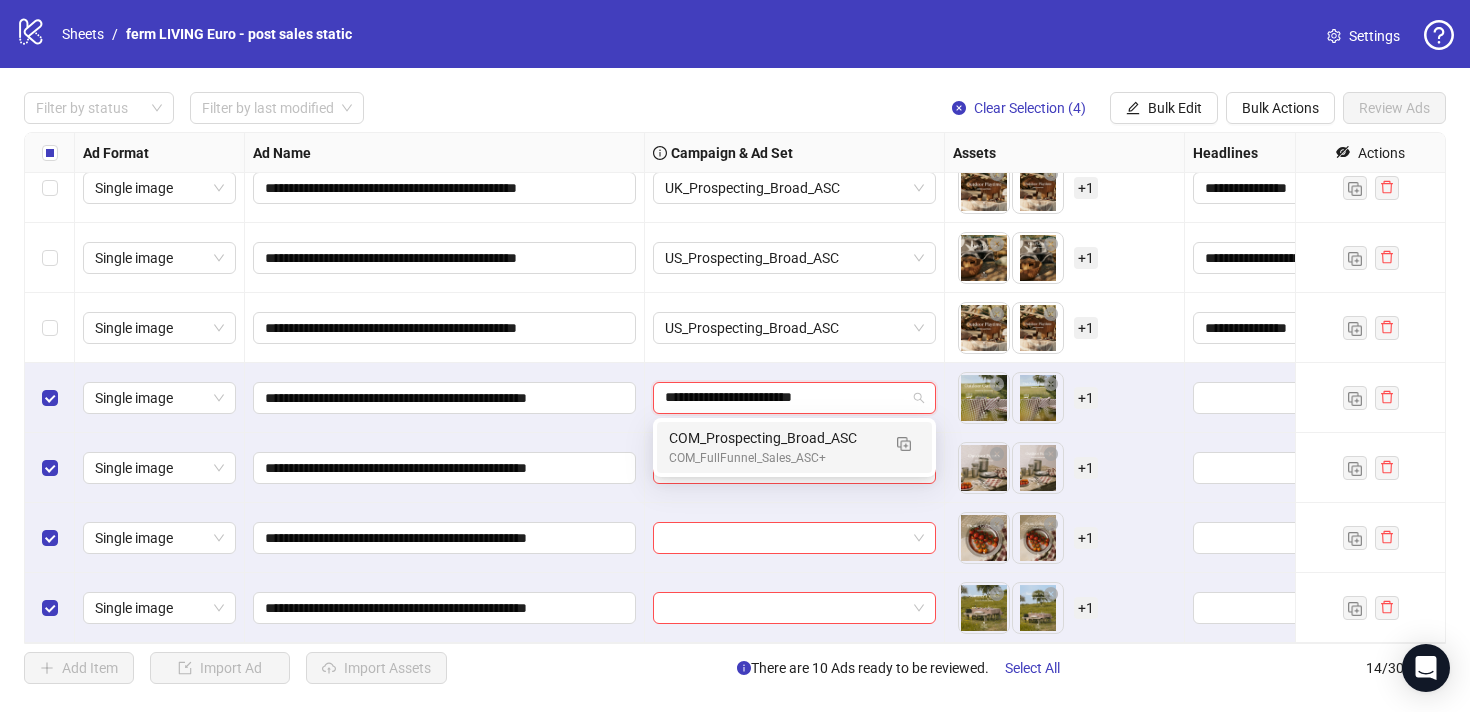 click on "**********" at bounding box center (785, 398) 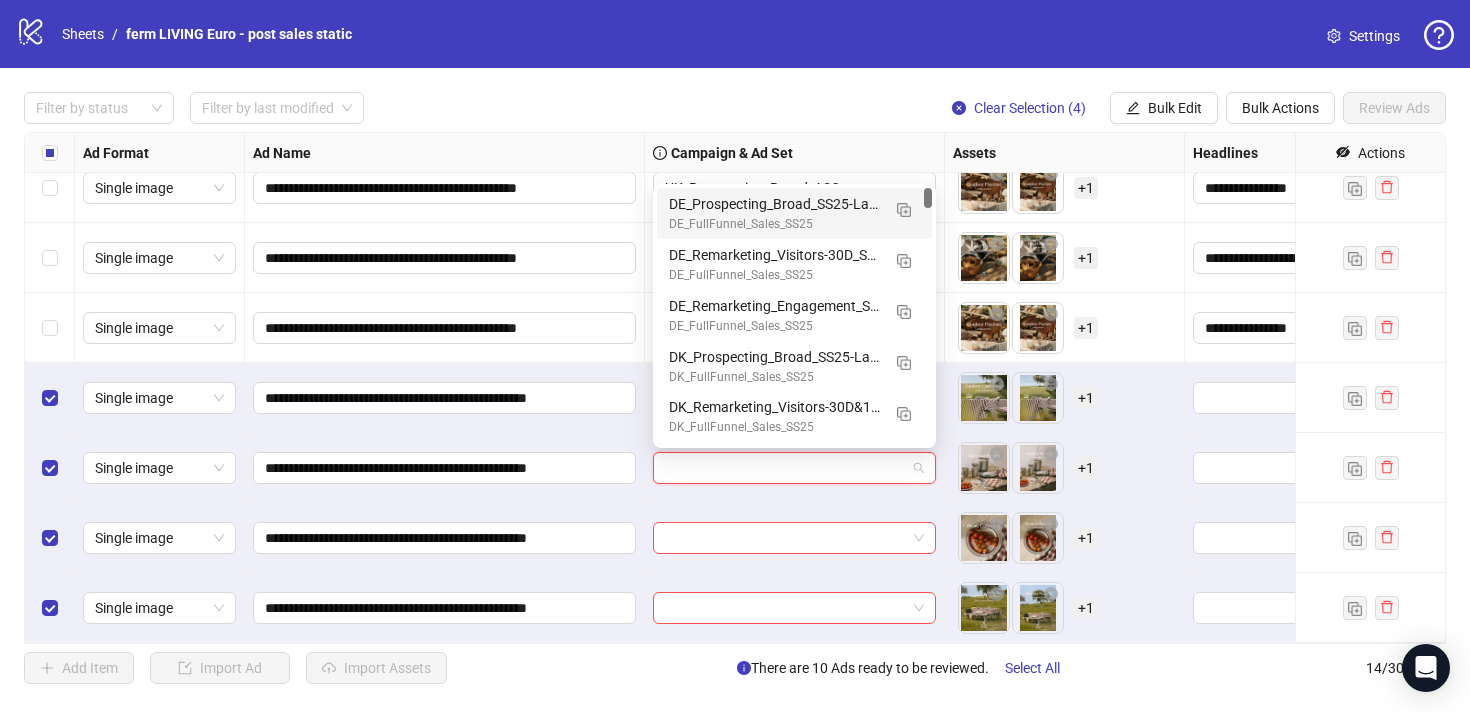 click at bounding box center [785, 468] 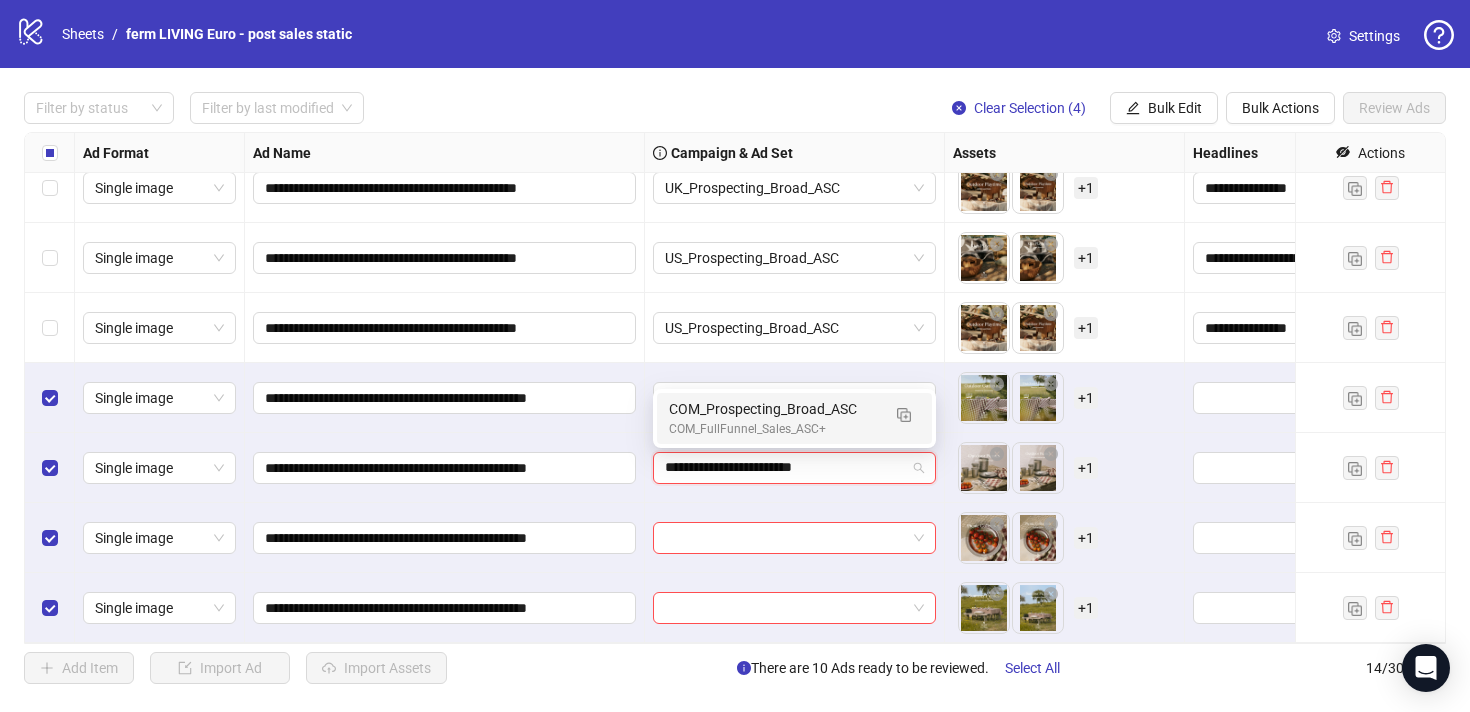 click on "COM_FullFunnel_Sales_ASC+" at bounding box center (774, 429) 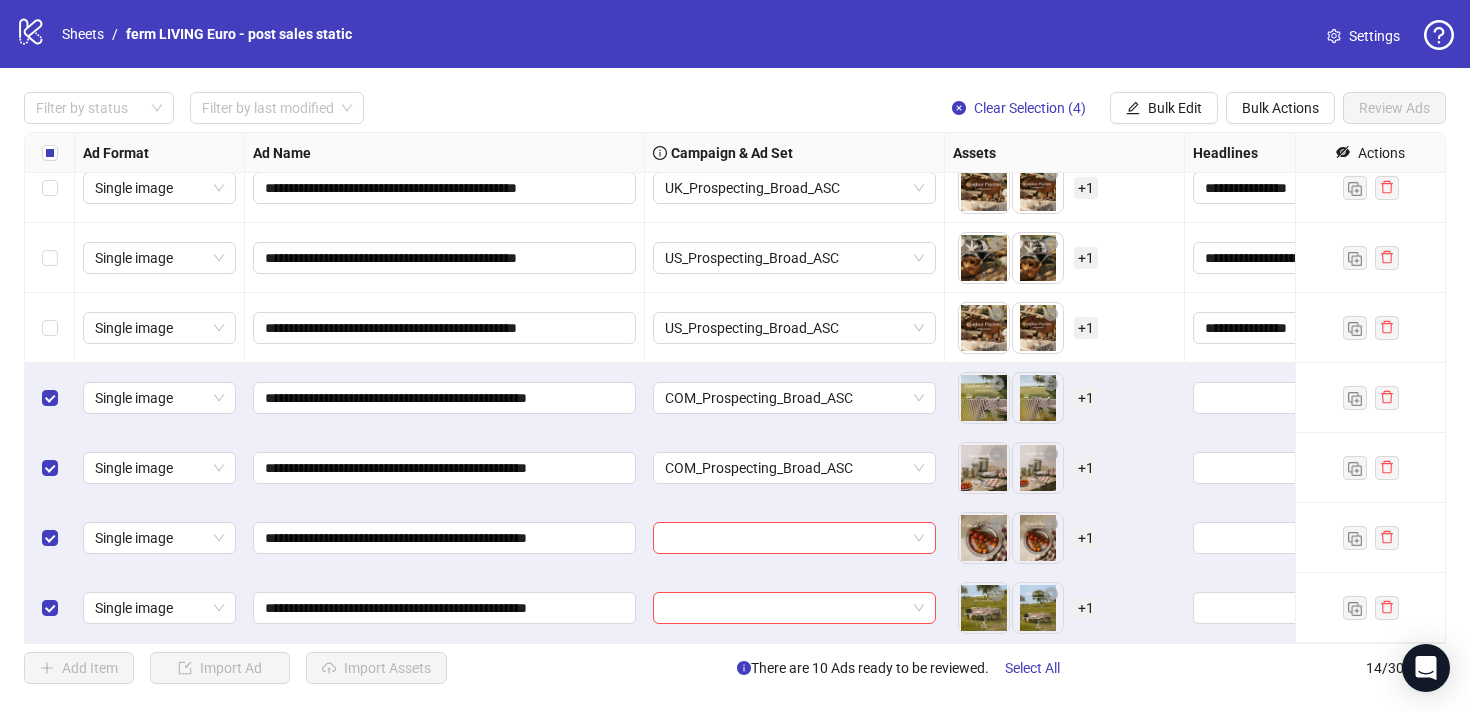 click at bounding box center (795, 538) 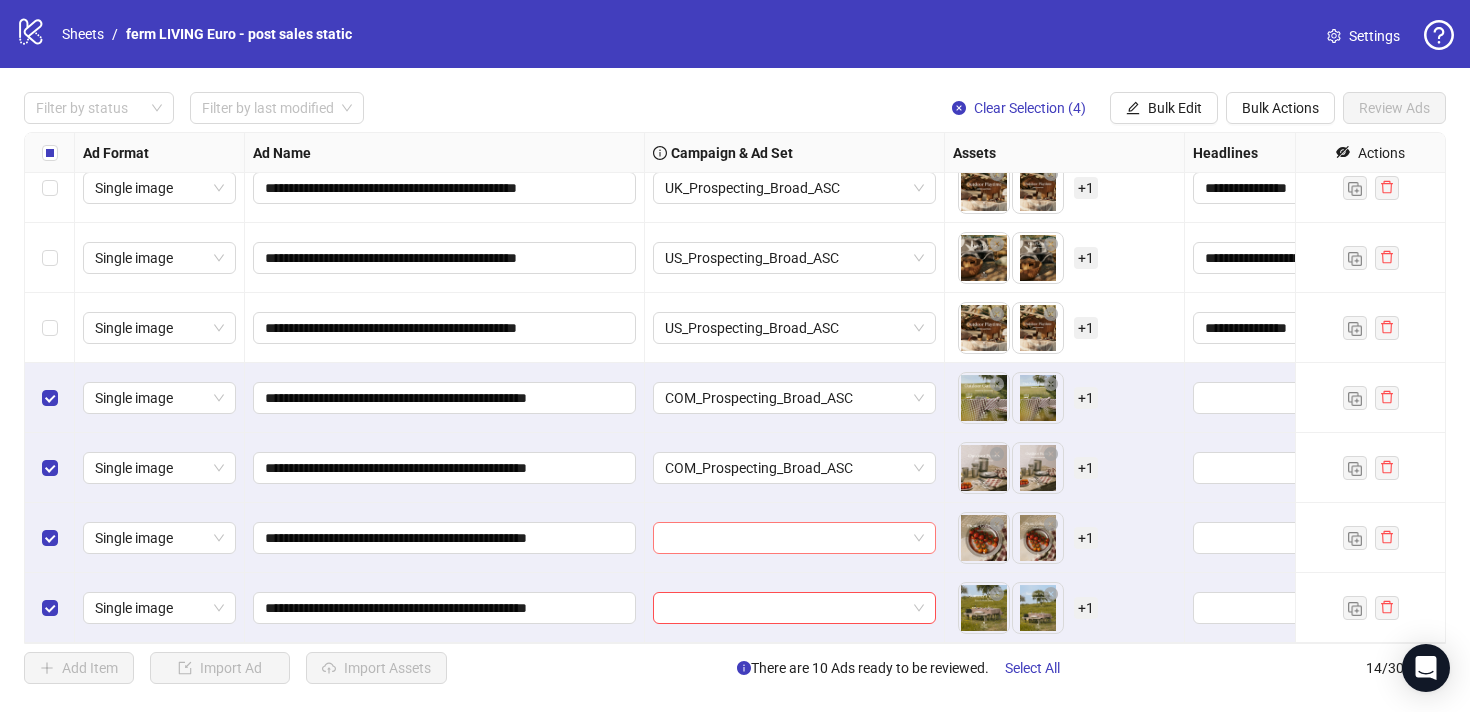 click at bounding box center [785, 538] 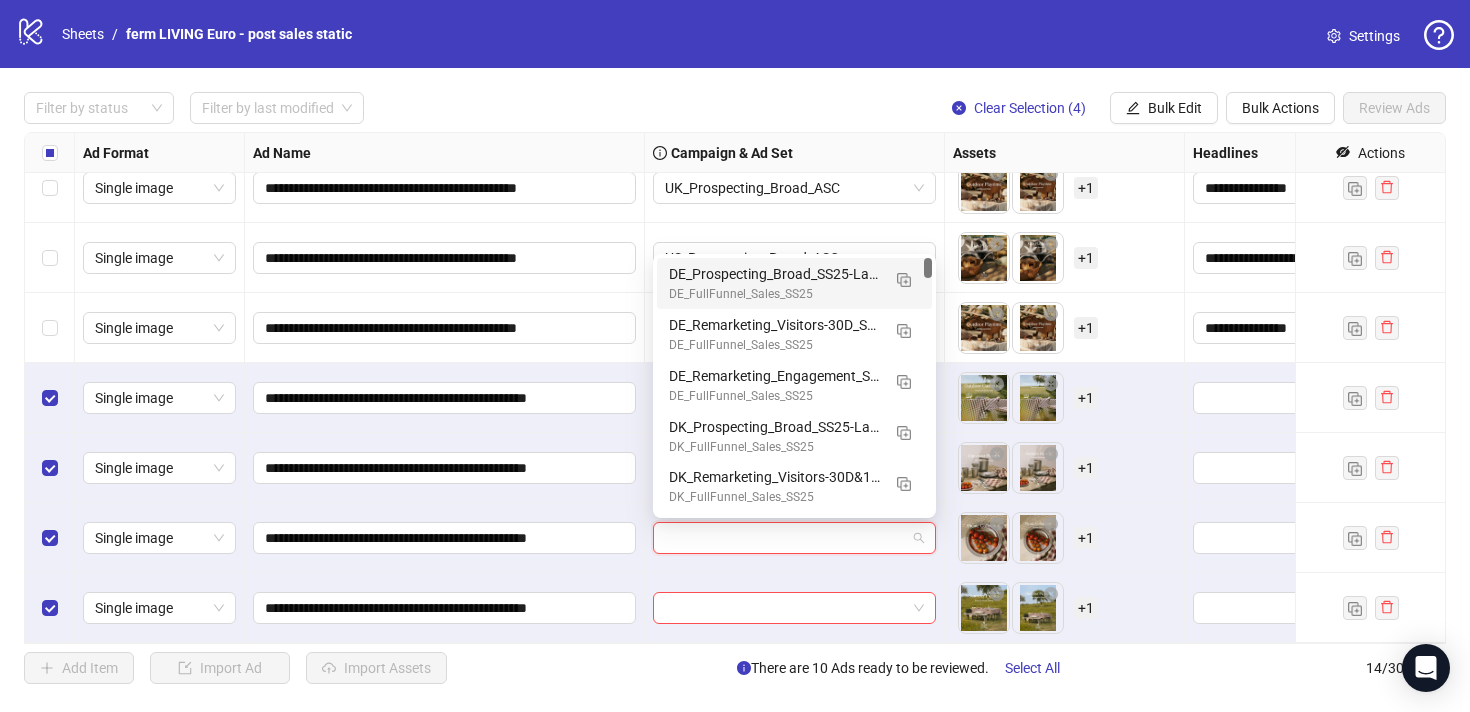 paste on "**********" 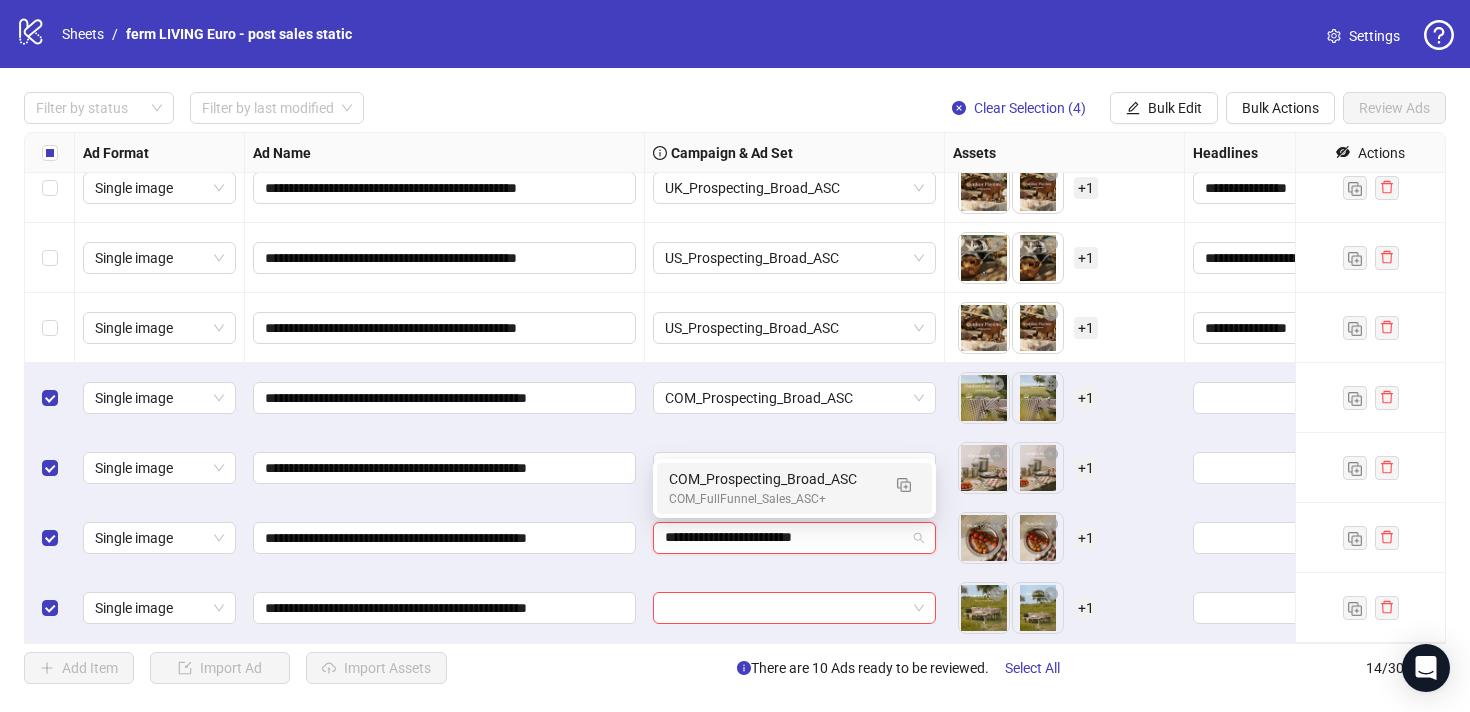 click on "COM_Prospecting_Broad_ASC COM_FullFunnel_Sales_ASC+" at bounding box center [794, 488] 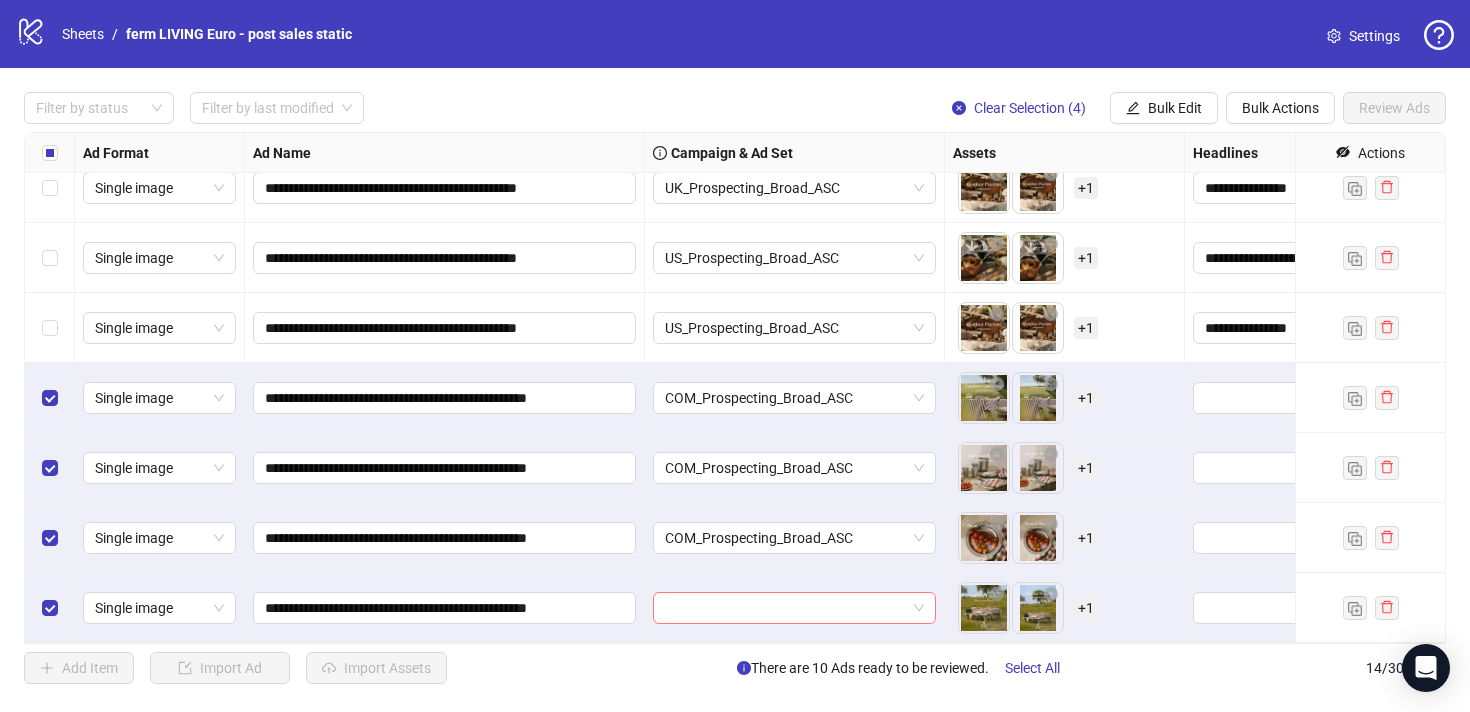 click at bounding box center [785, 608] 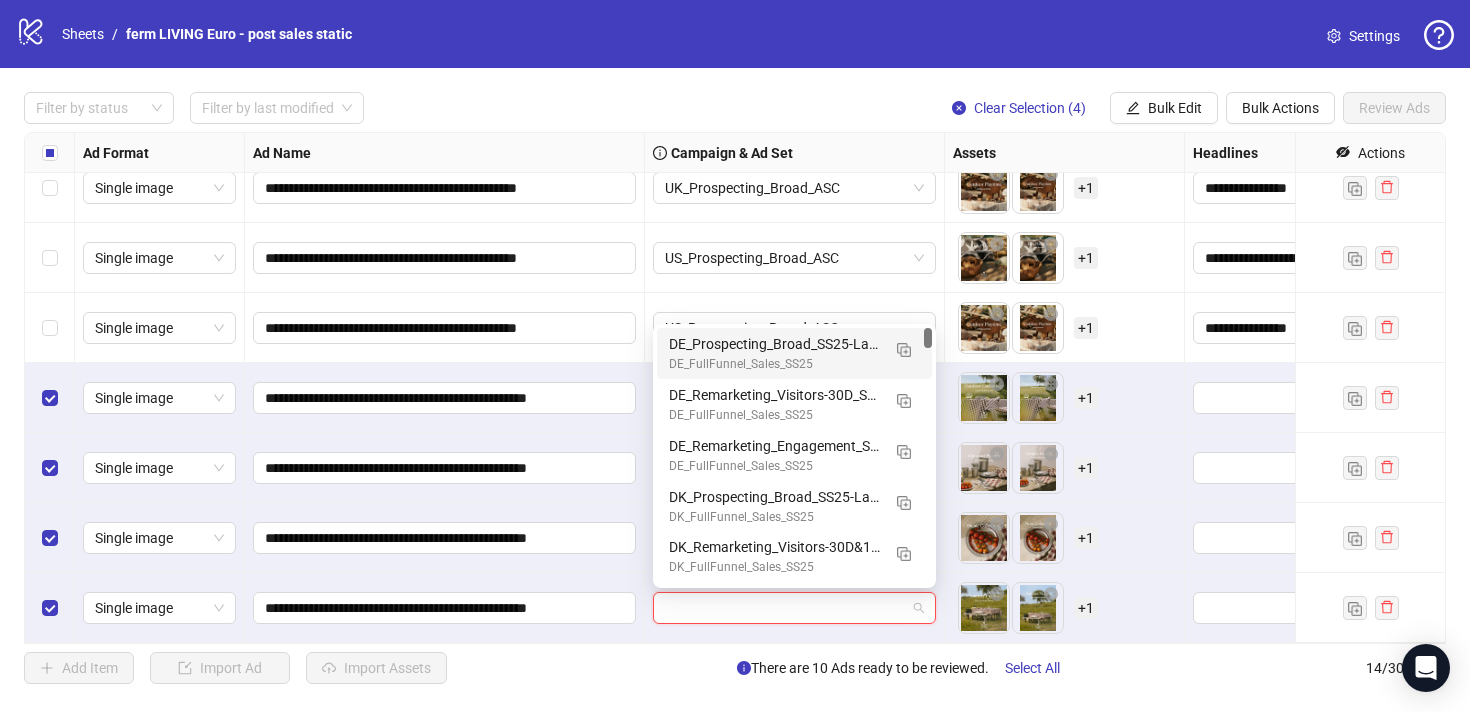 paste on "**********" 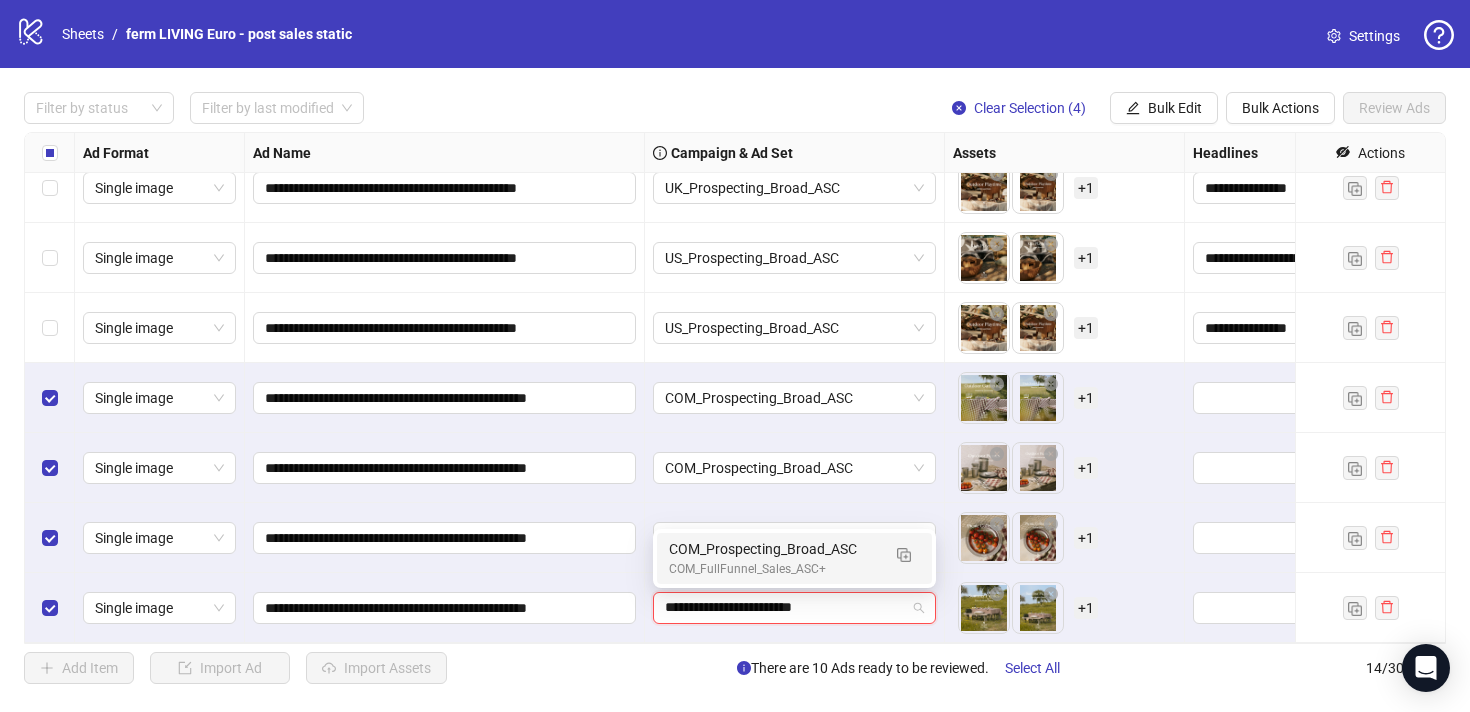 click on "COM_FullFunnel_Sales_ASC+" at bounding box center [774, 569] 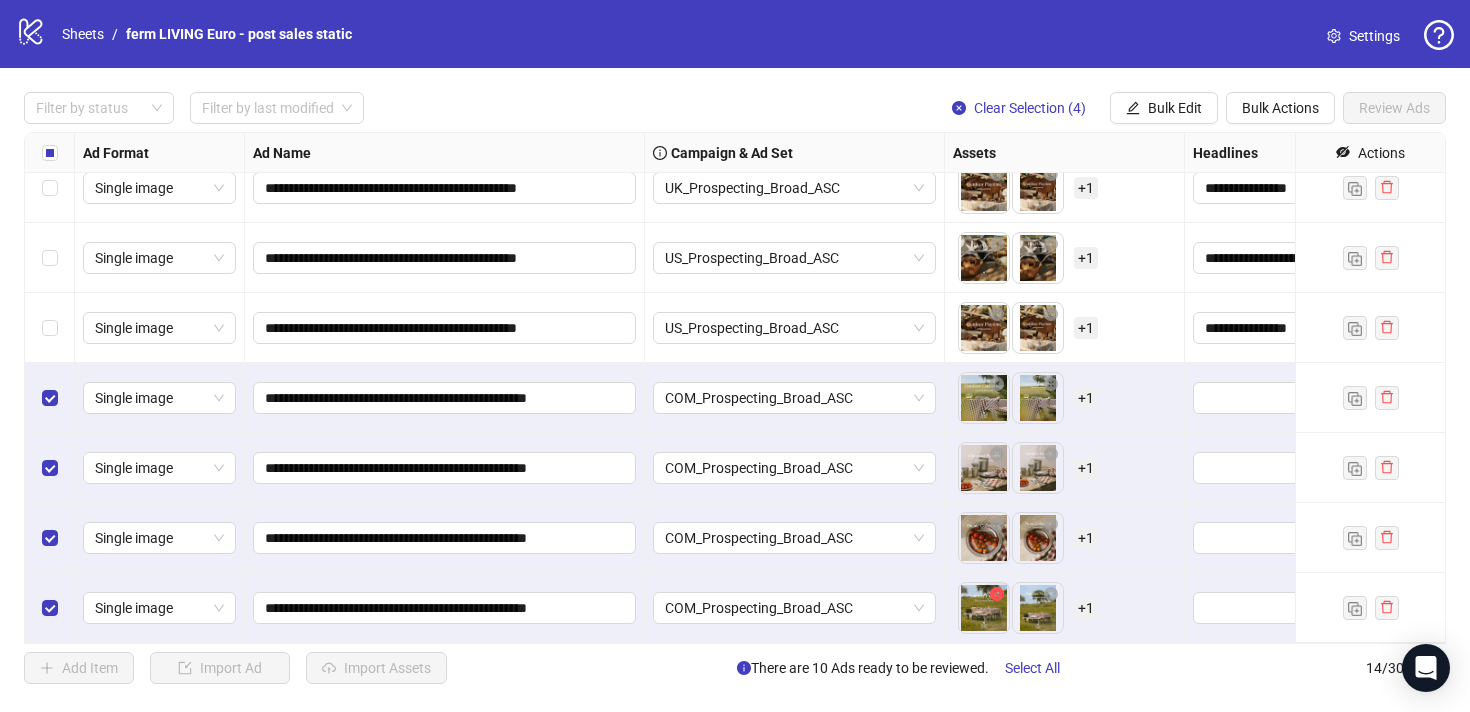 click at bounding box center (997, 594) 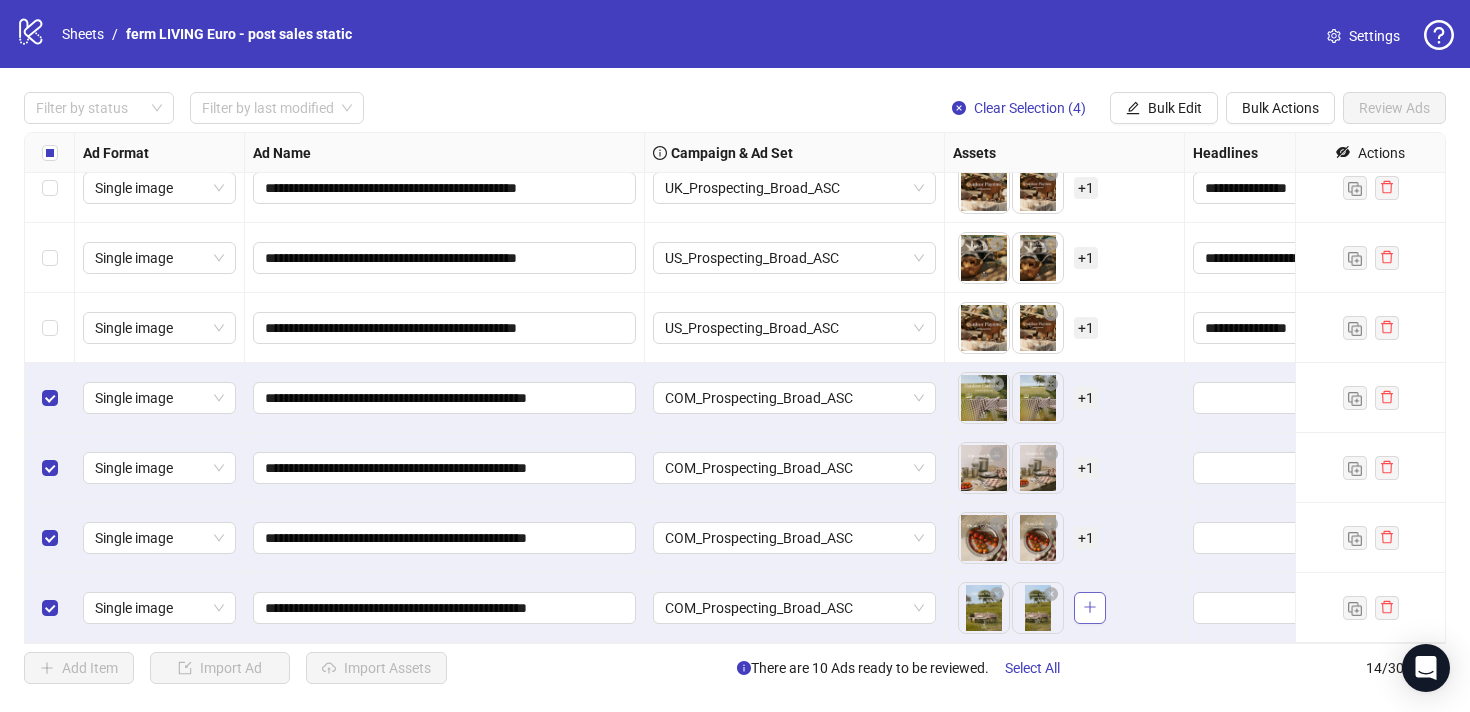 click at bounding box center [1090, 608] 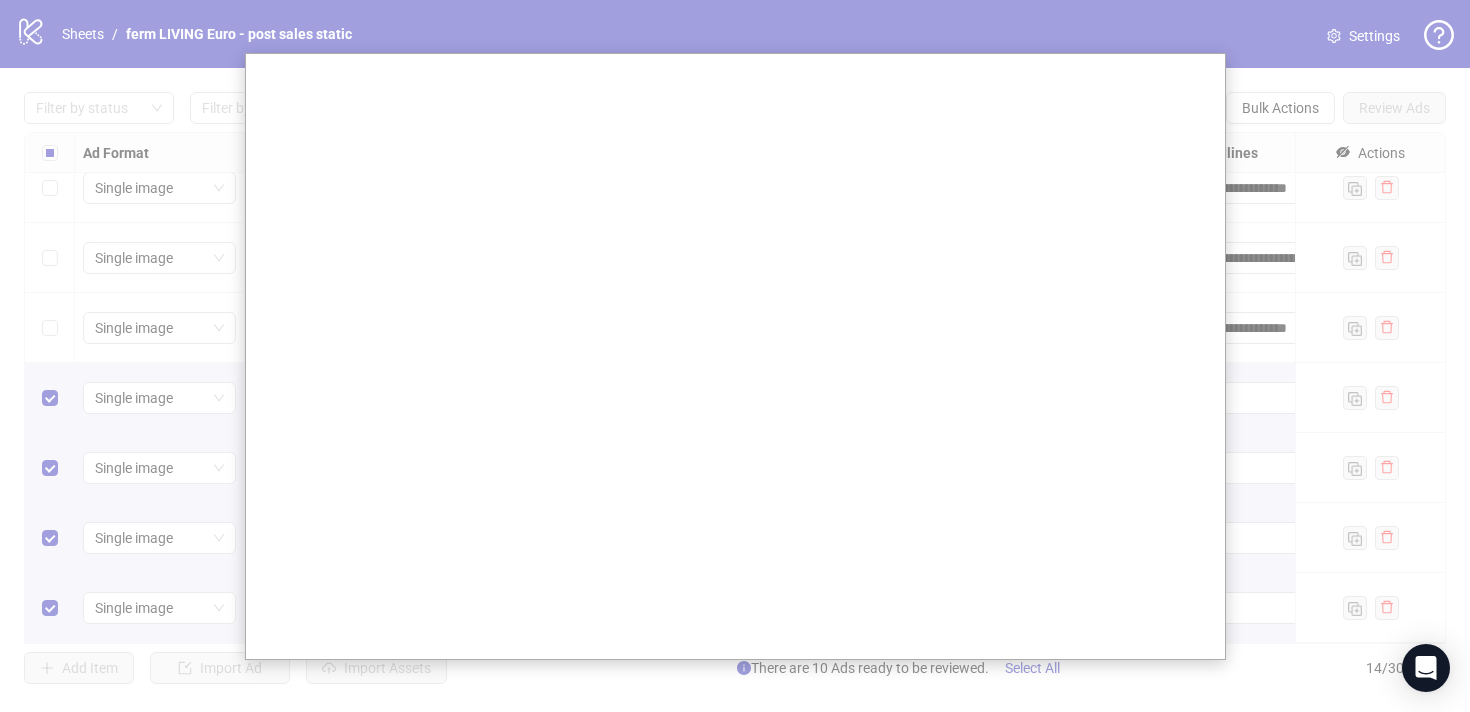 click at bounding box center [735, 356] 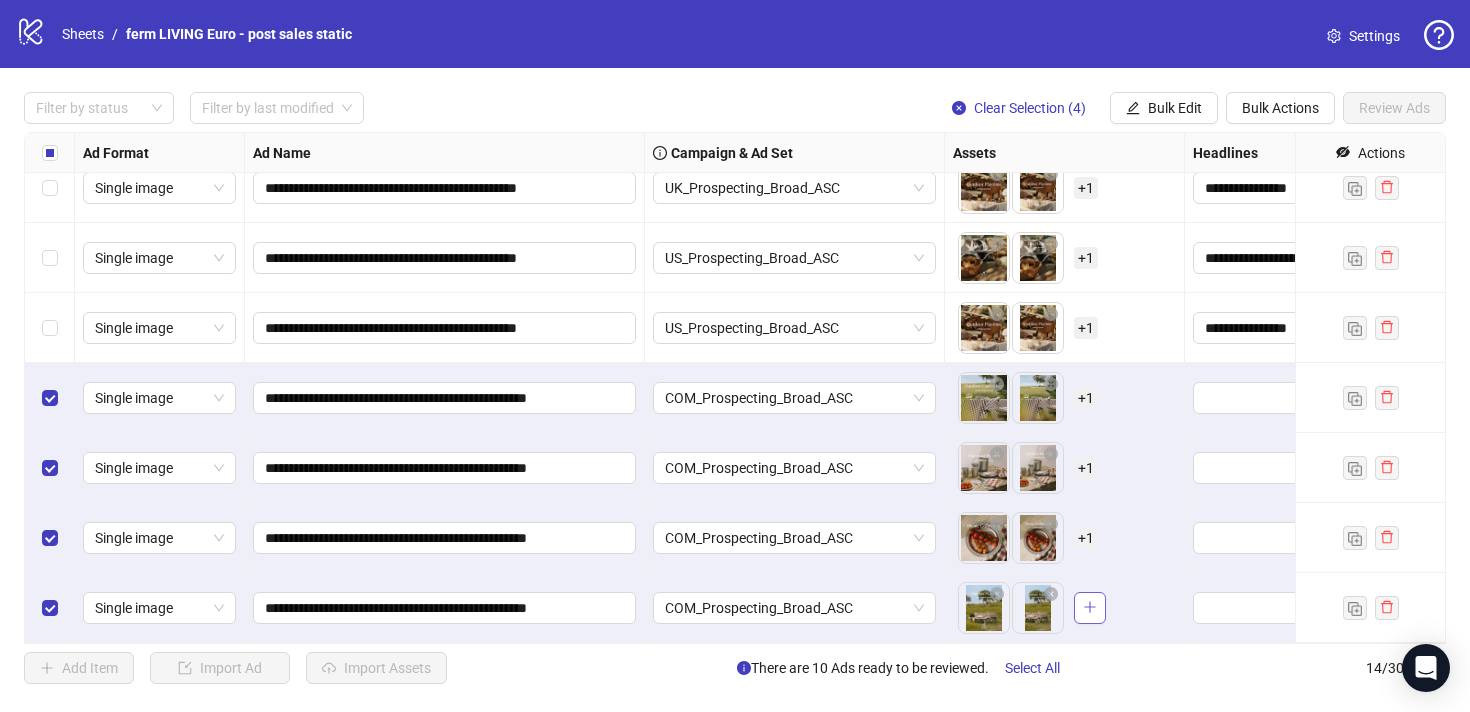 click 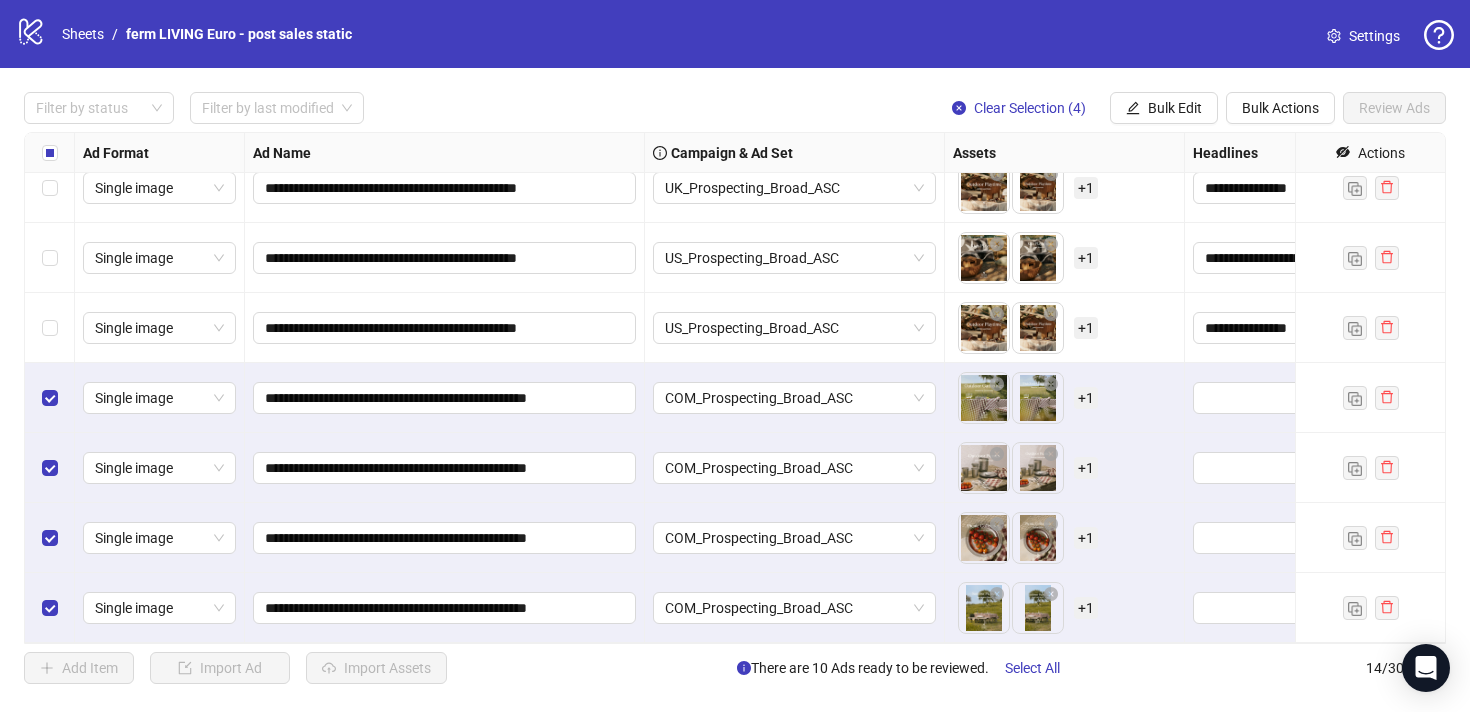 click on "+ 1" at bounding box center [1086, 608] 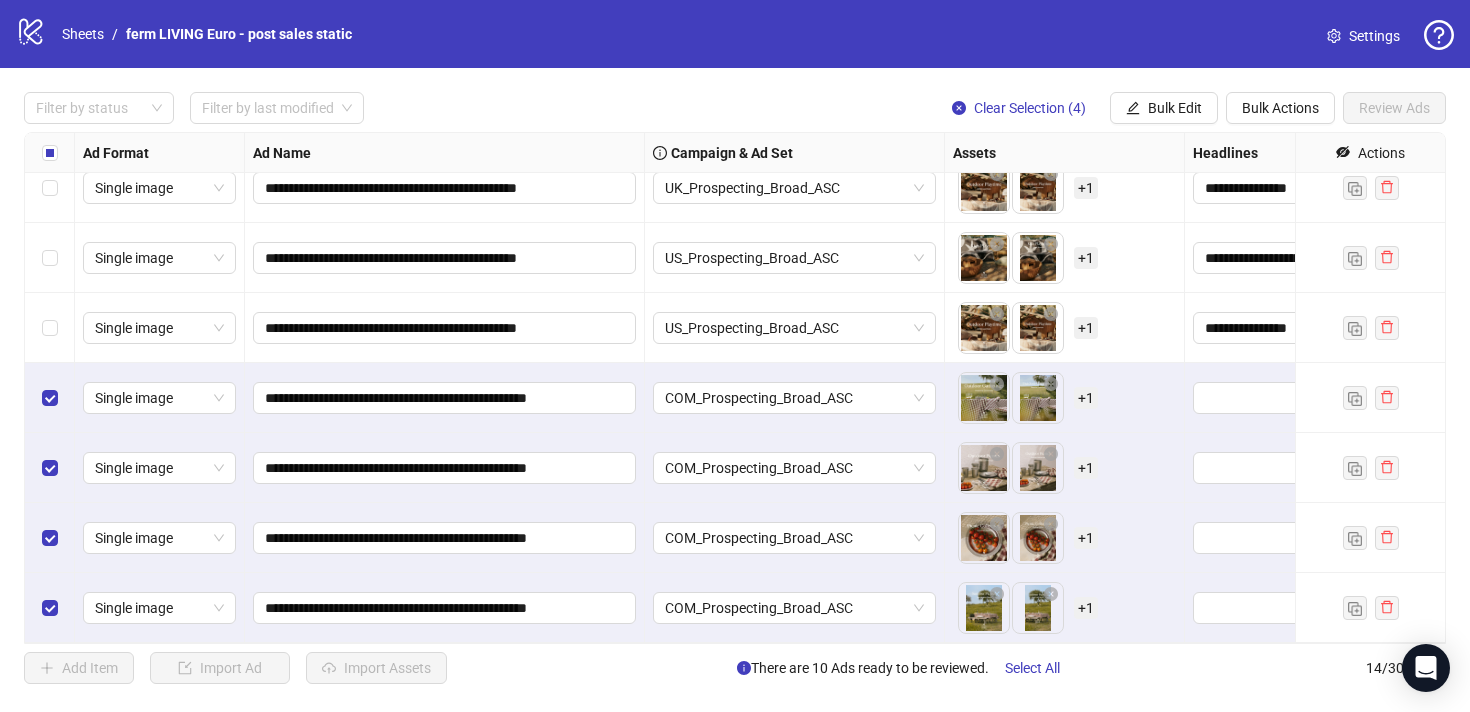 click on "To pick up a draggable item, press the space bar.
While dragging, use the arrow keys to move the item.
Press space again to drop the item in its new position, or press escape to cancel.
+ 1" at bounding box center [1064, 608] 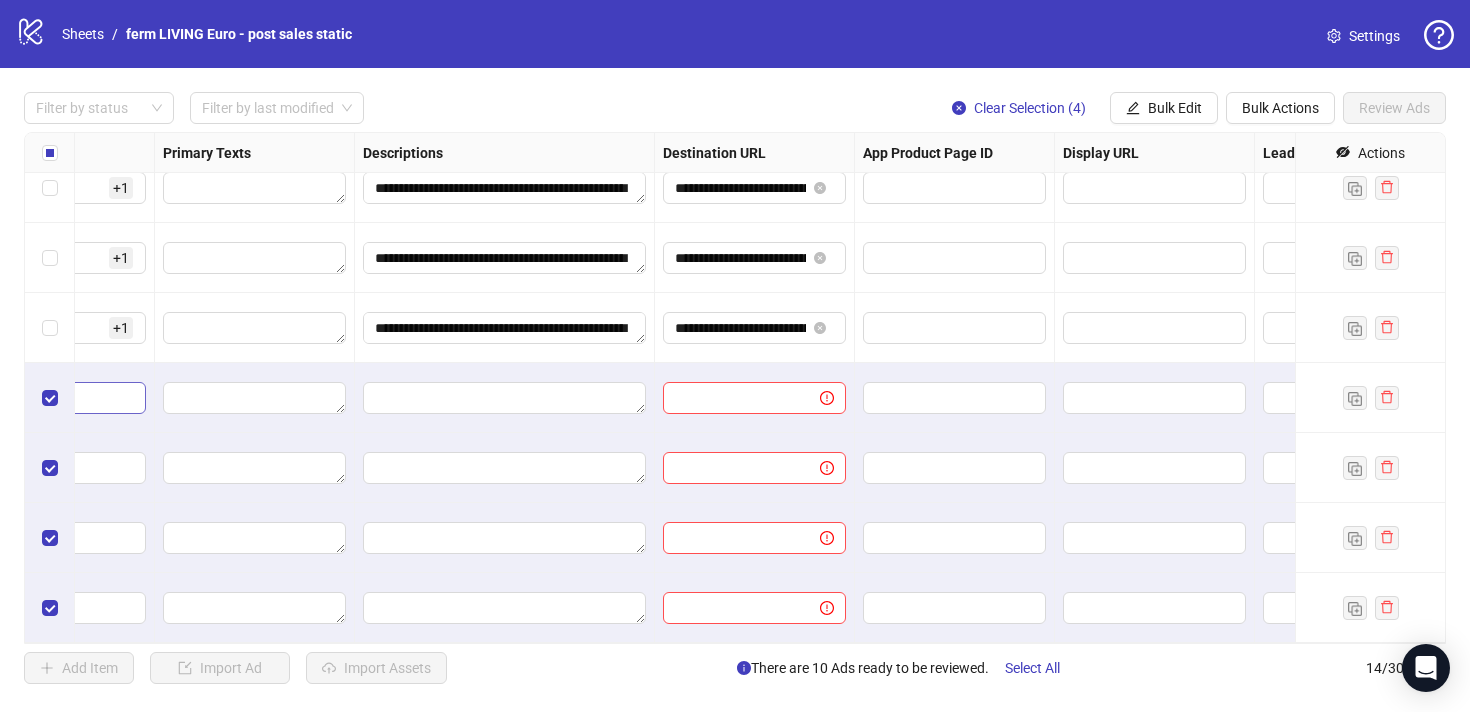 scroll, scrollTop: 510, scrollLeft: 1383, axis: both 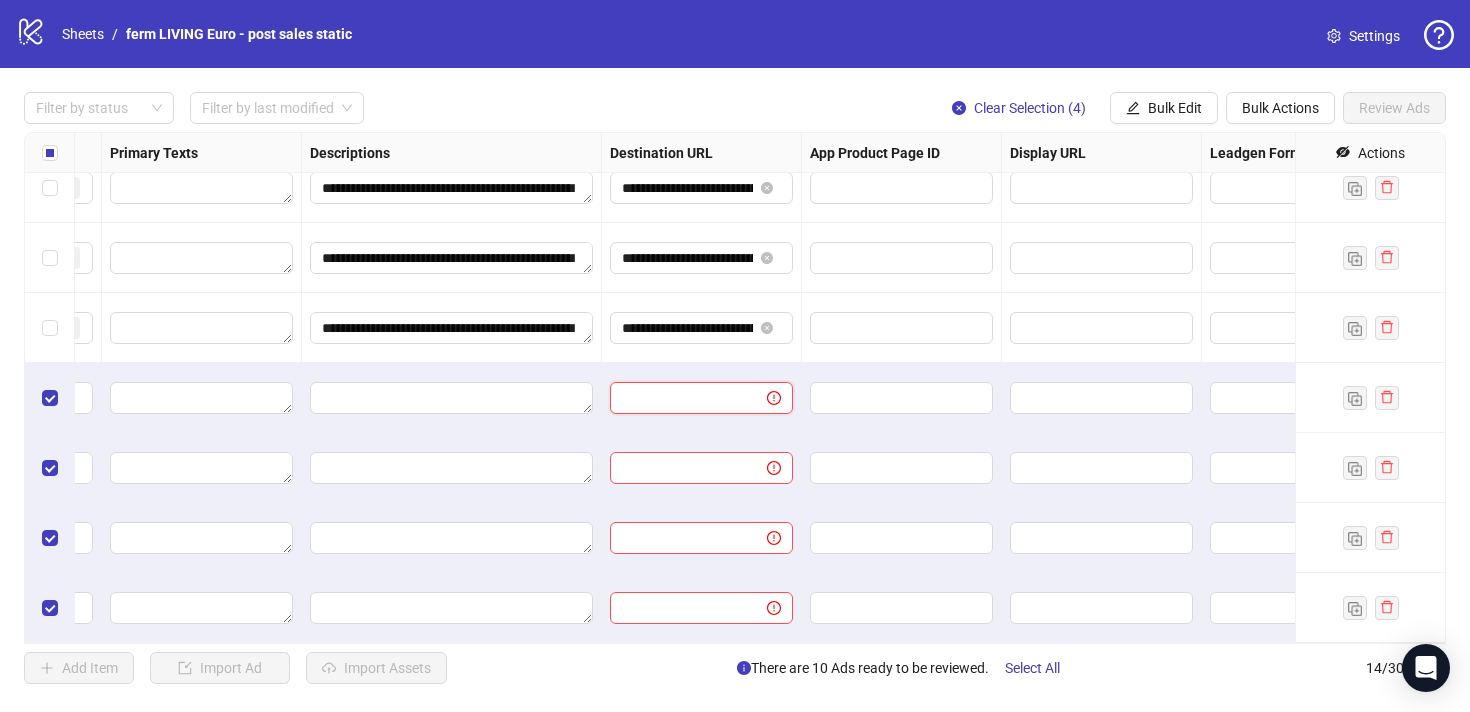 click at bounding box center (680, 398) 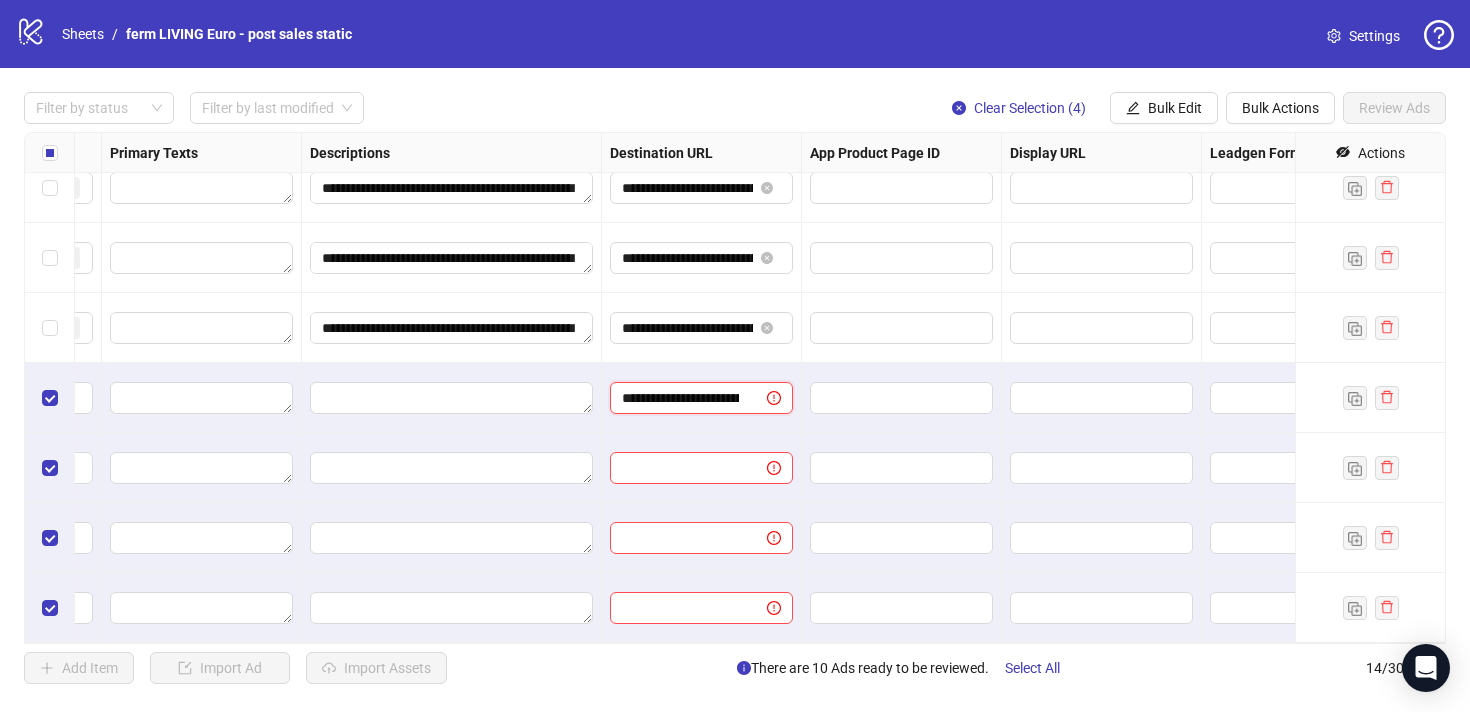 scroll, scrollTop: 0, scrollLeft: 123, axis: horizontal 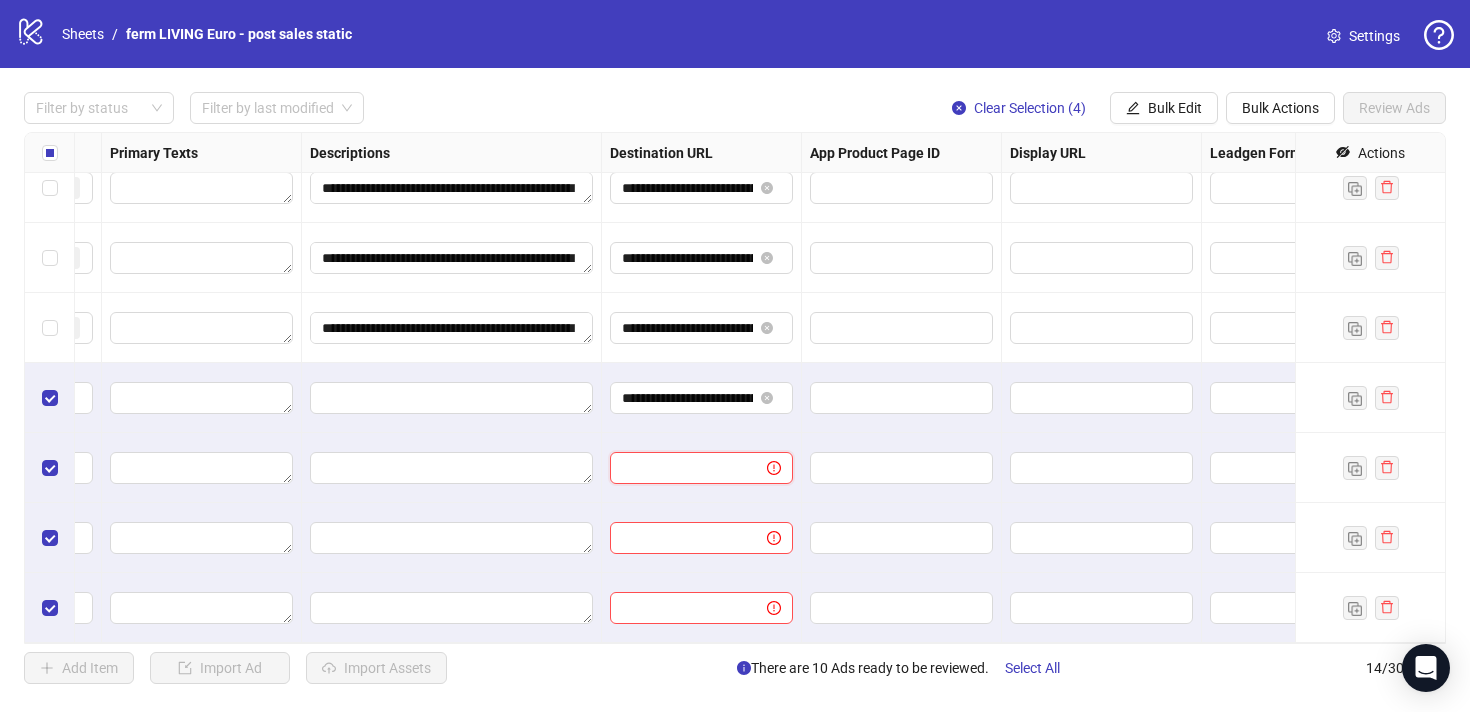 click at bounding box center (680, 468) 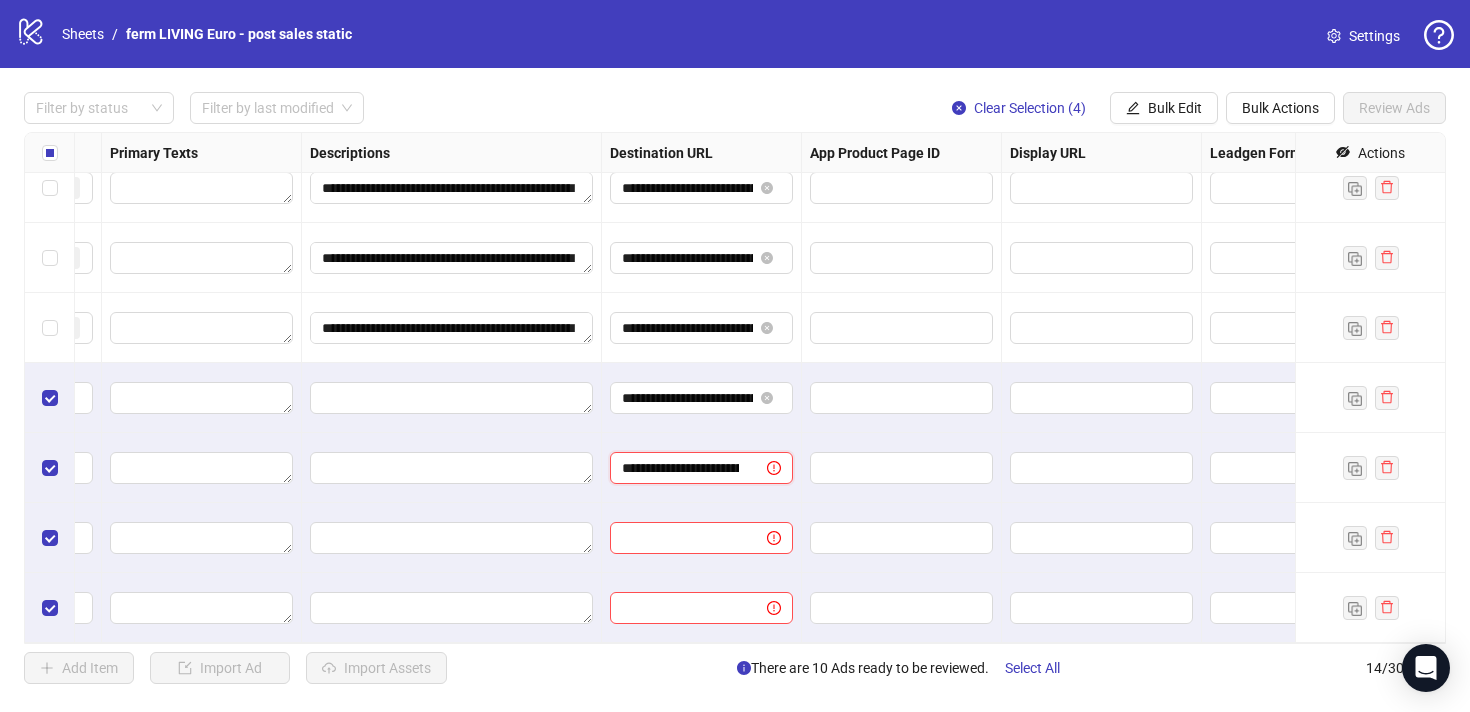scroll, scrollTop: 0, scrollLeft: 123, axis: horizontal 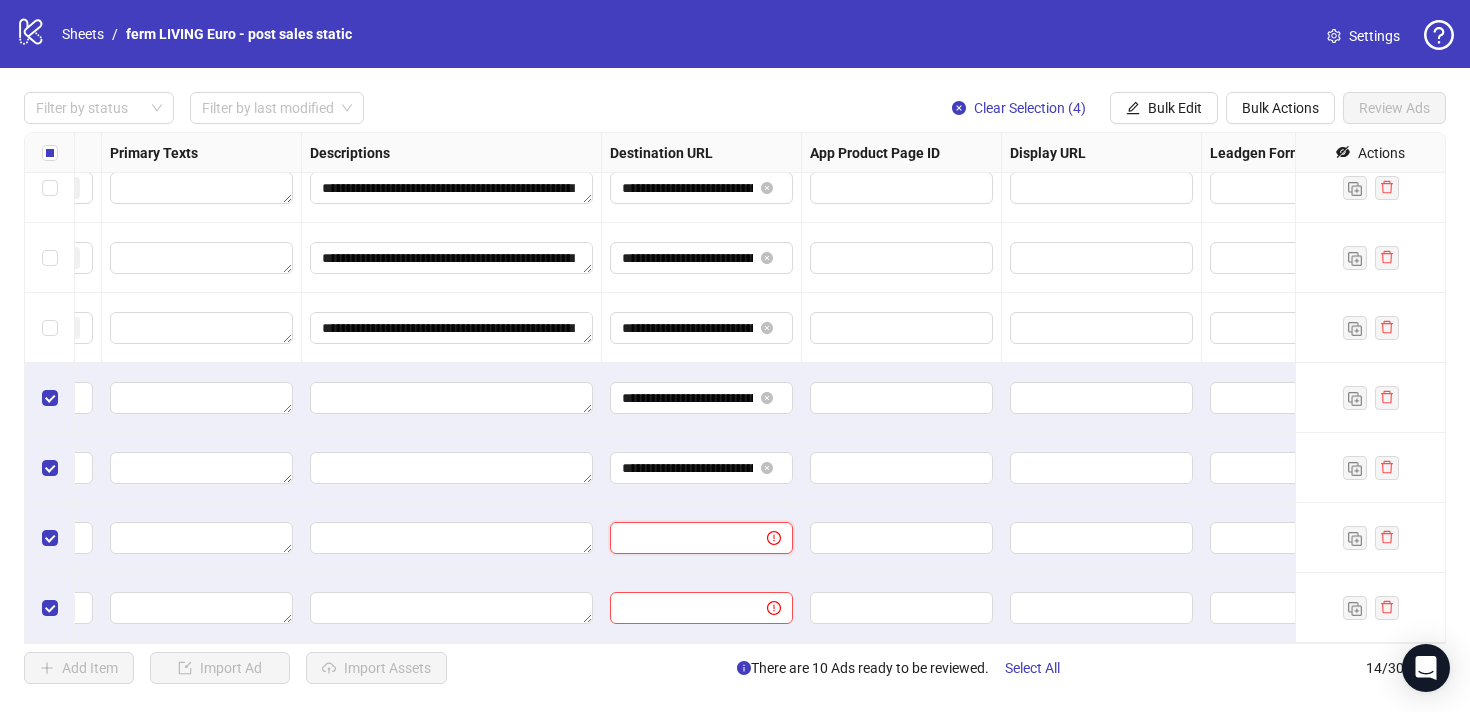 click at bounding box center (680, 538) 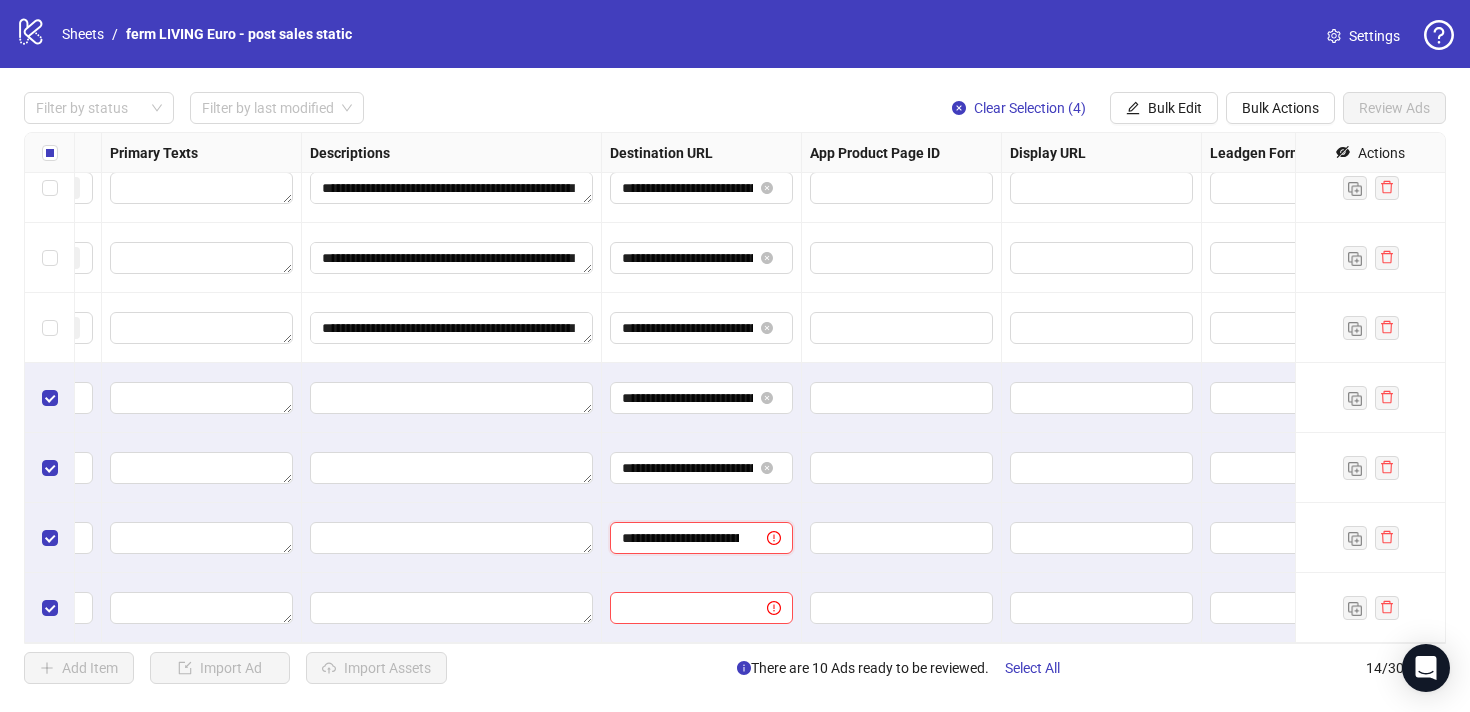scroll, scrollTop: 0, scrollLeft: 123, axis: horizontal 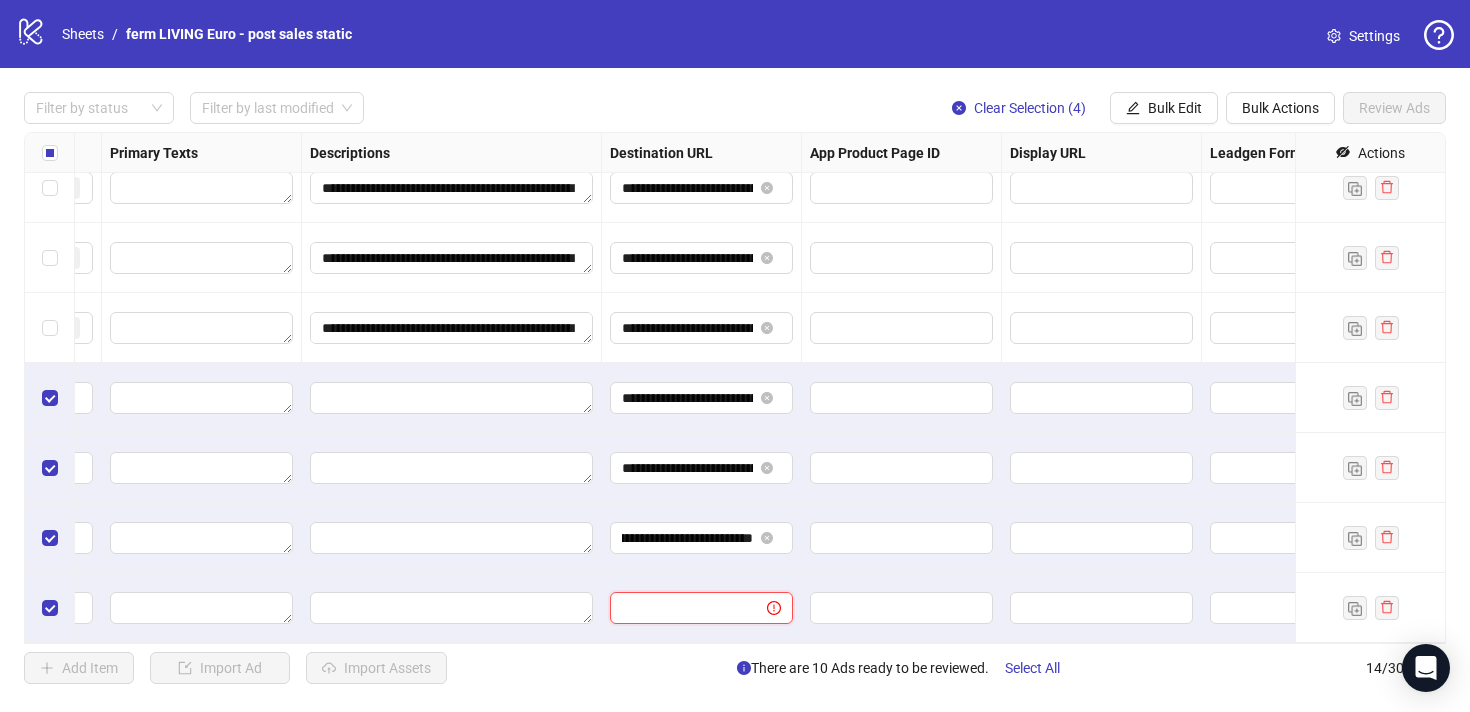 click at bounding box center [680, 608] 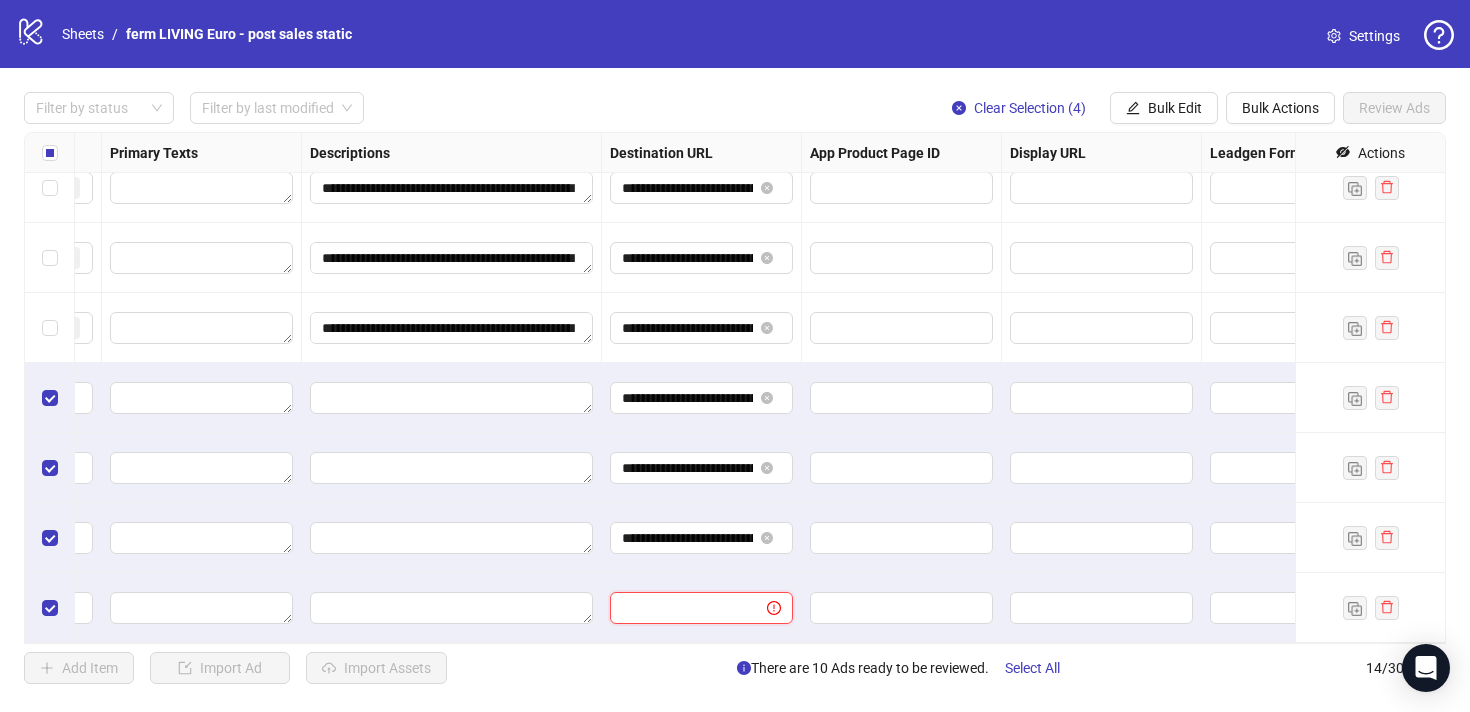 paste on "**********" 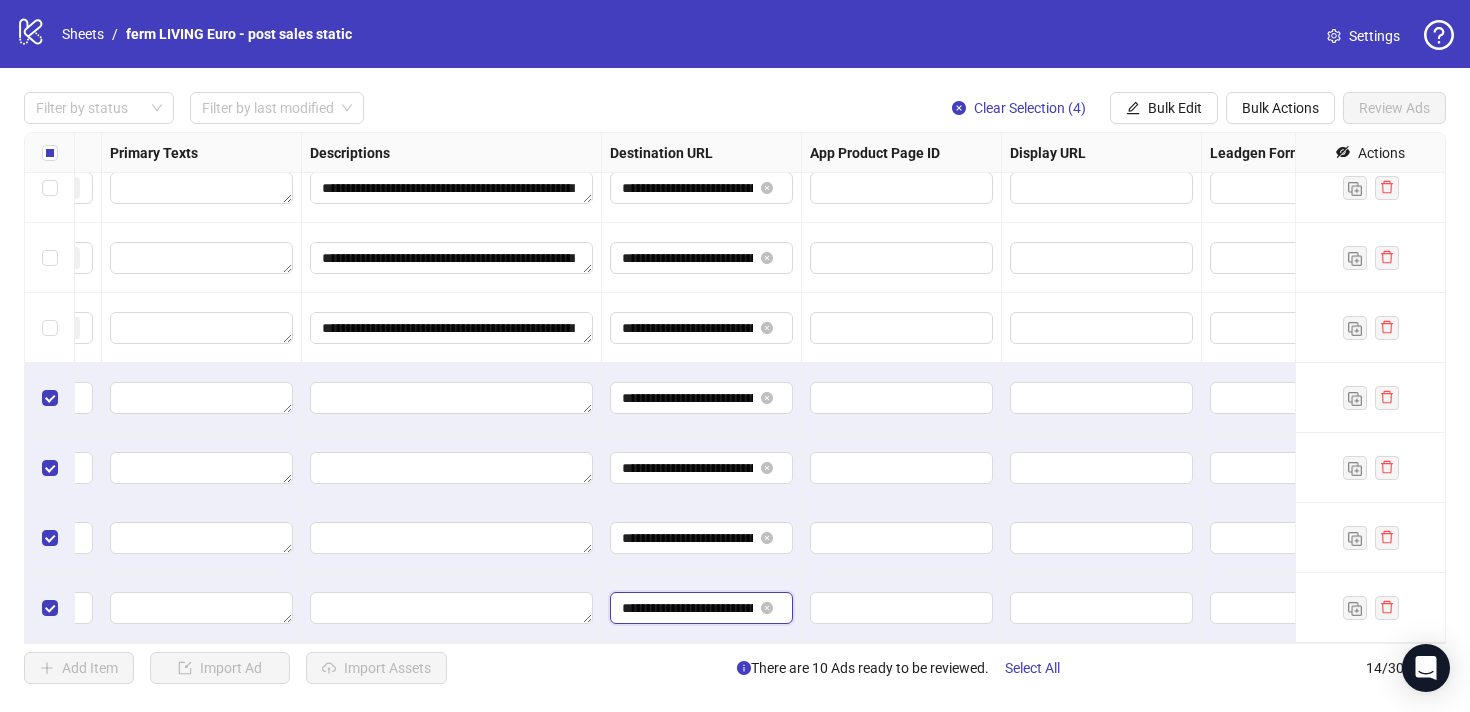 scroll, scrollTop: 0, scrollLeft: 123, axis: horizontal 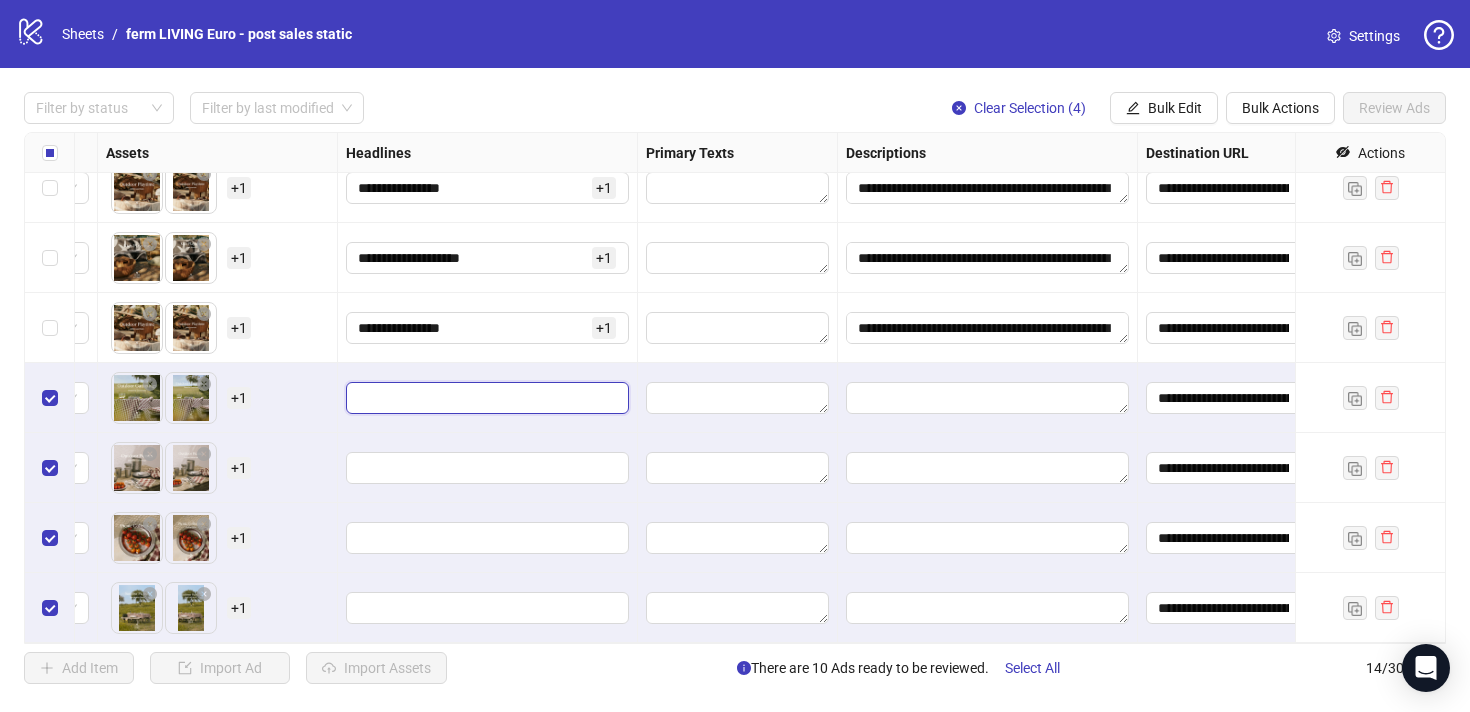 click at bounding box center [485, 398] 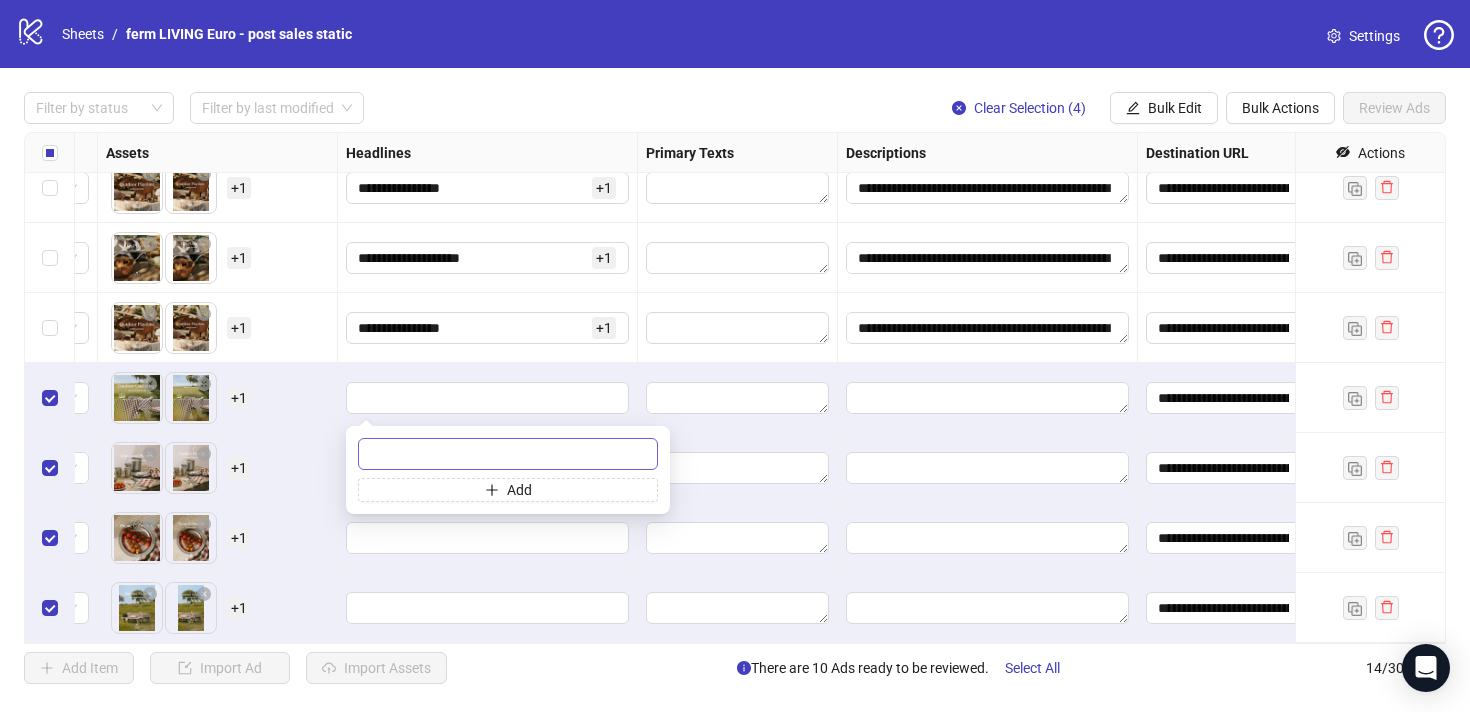 click at bounding box center (508, 454) 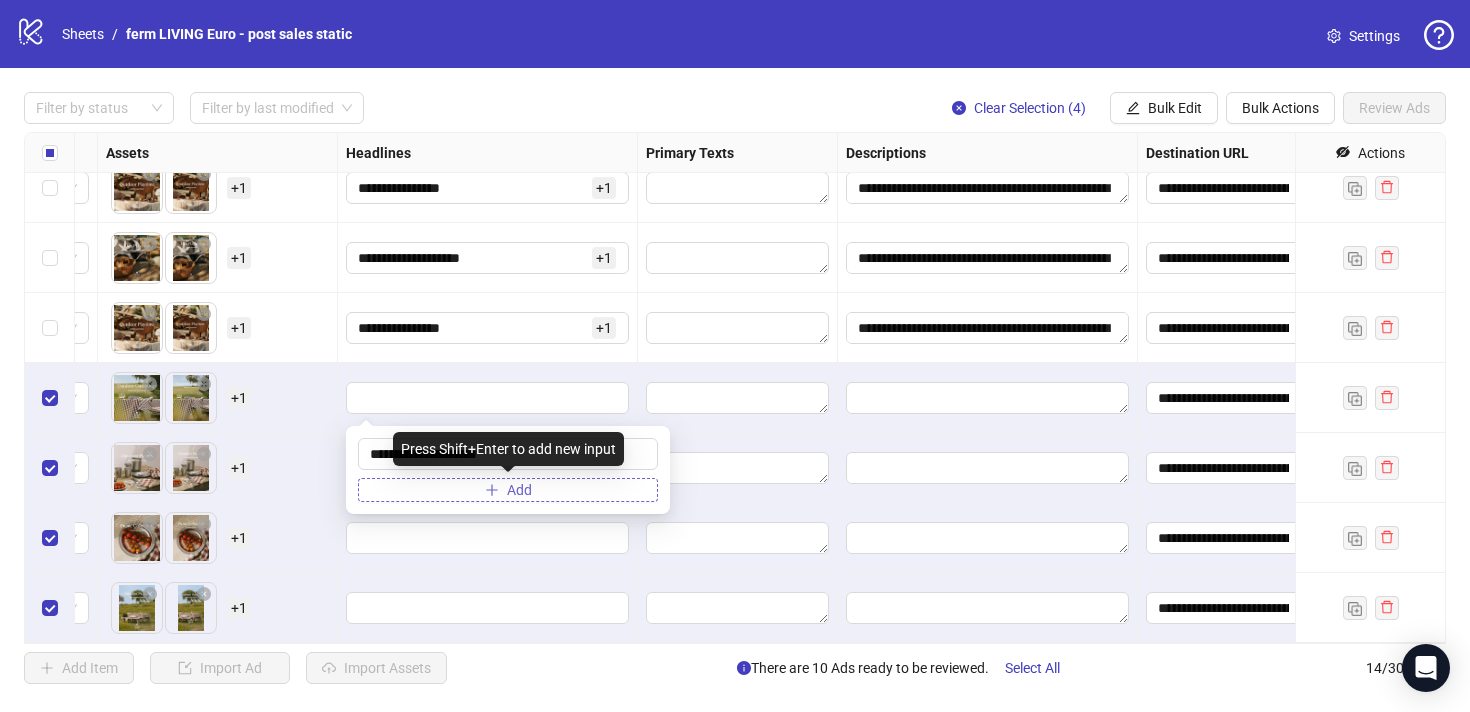 type on "**********" 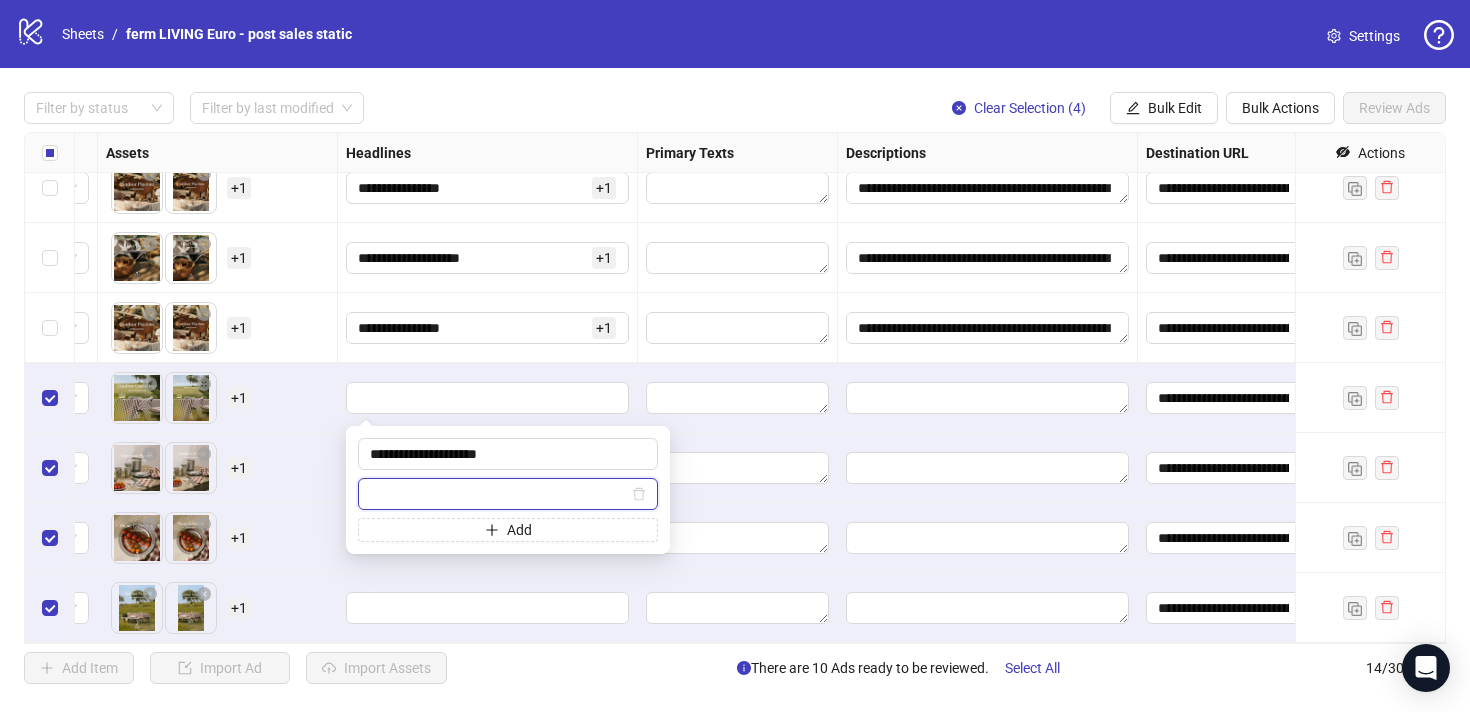 paste on "**********" 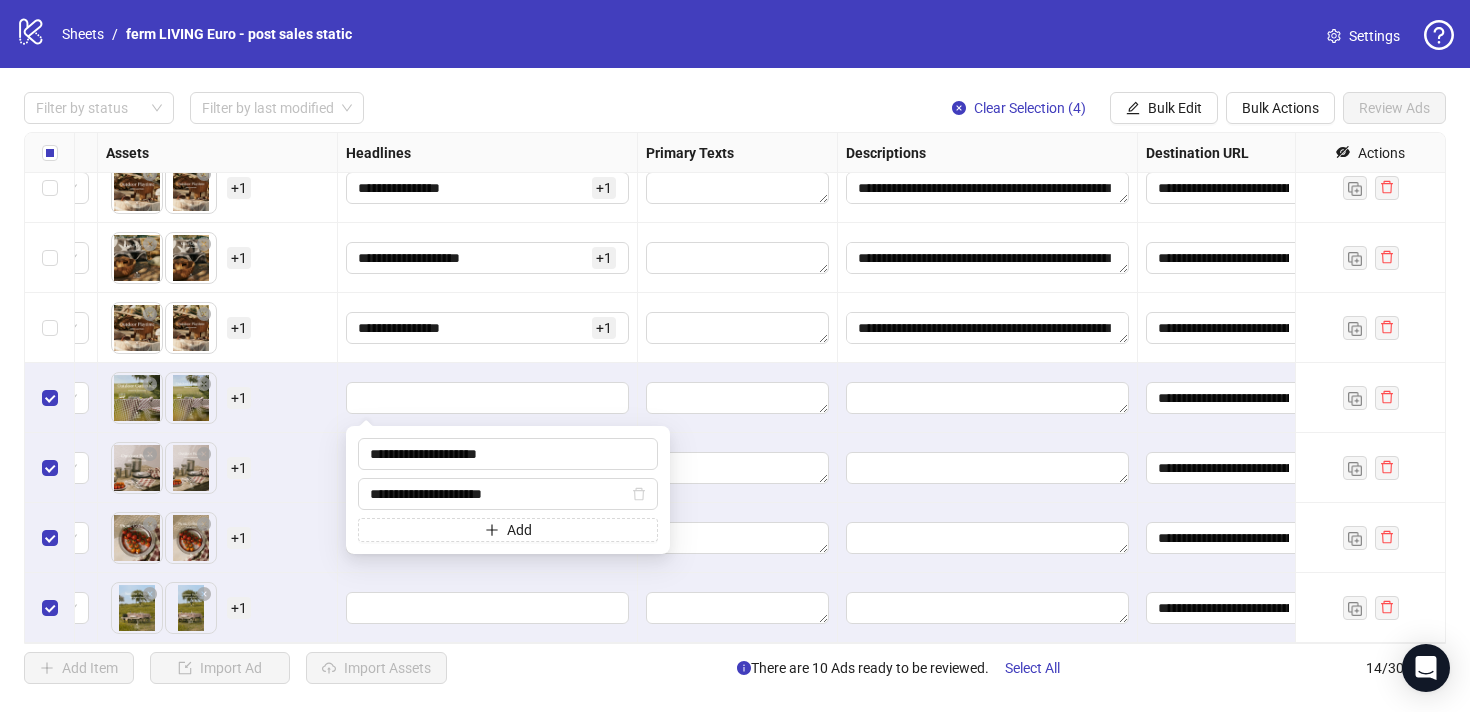 click at bounding box center (488, 608) 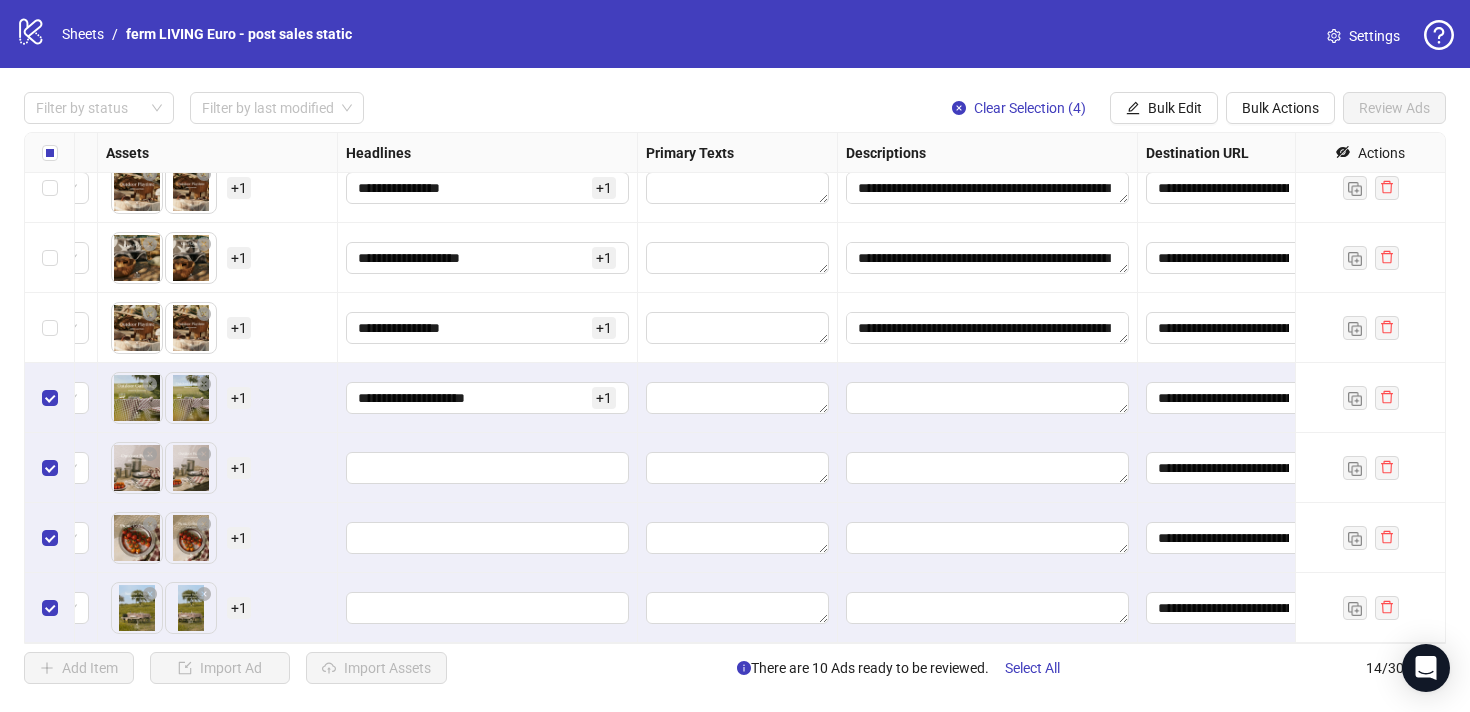click at bounding box center (488, 468) 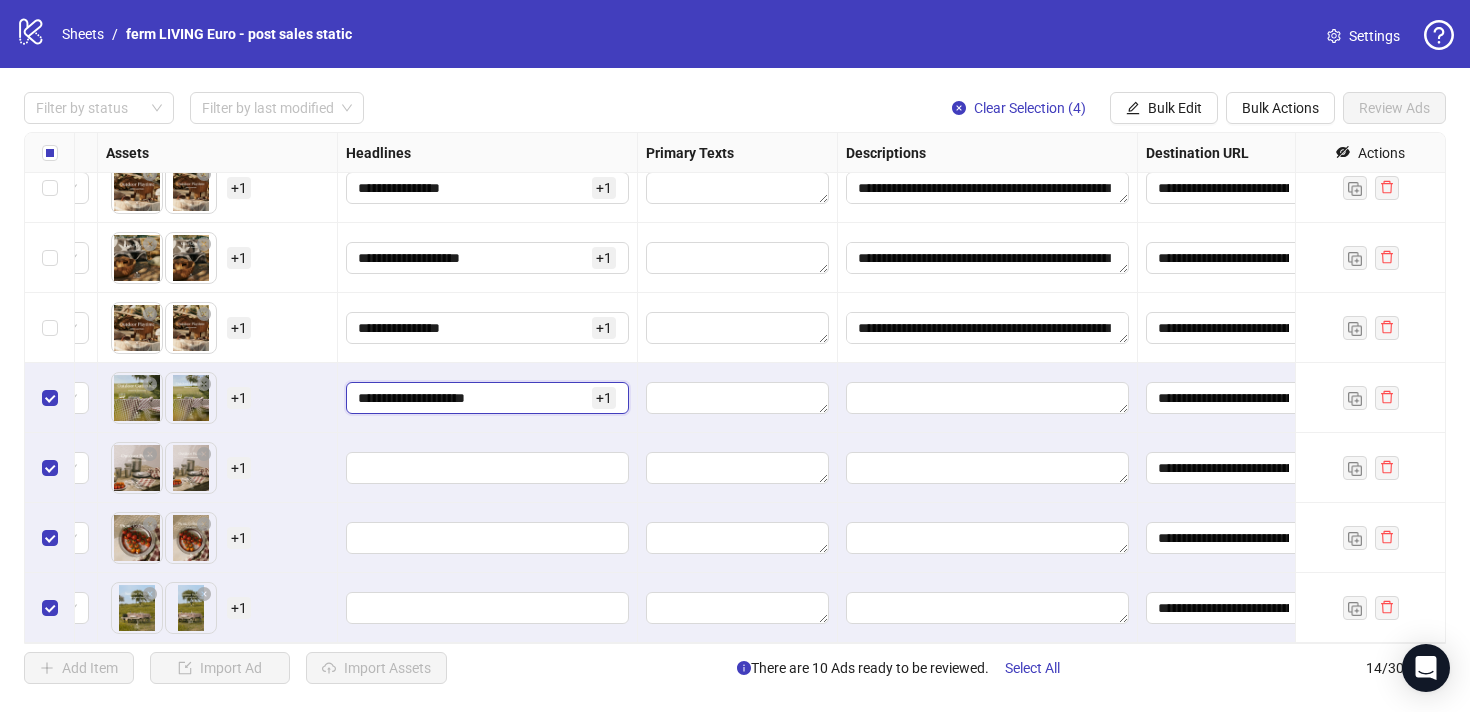 click on "**********" at bounding box center [473, 398] 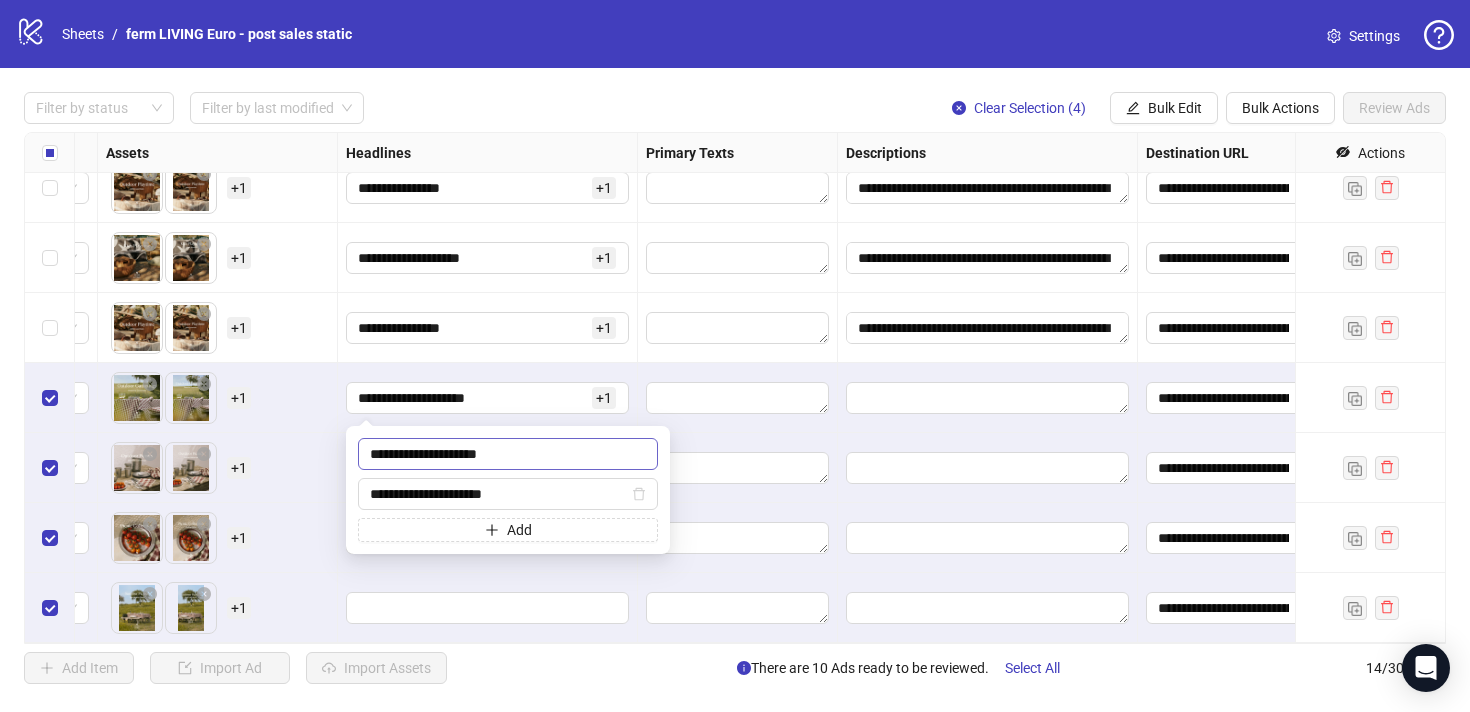 click on "**********" at bounding box center (508, 454) 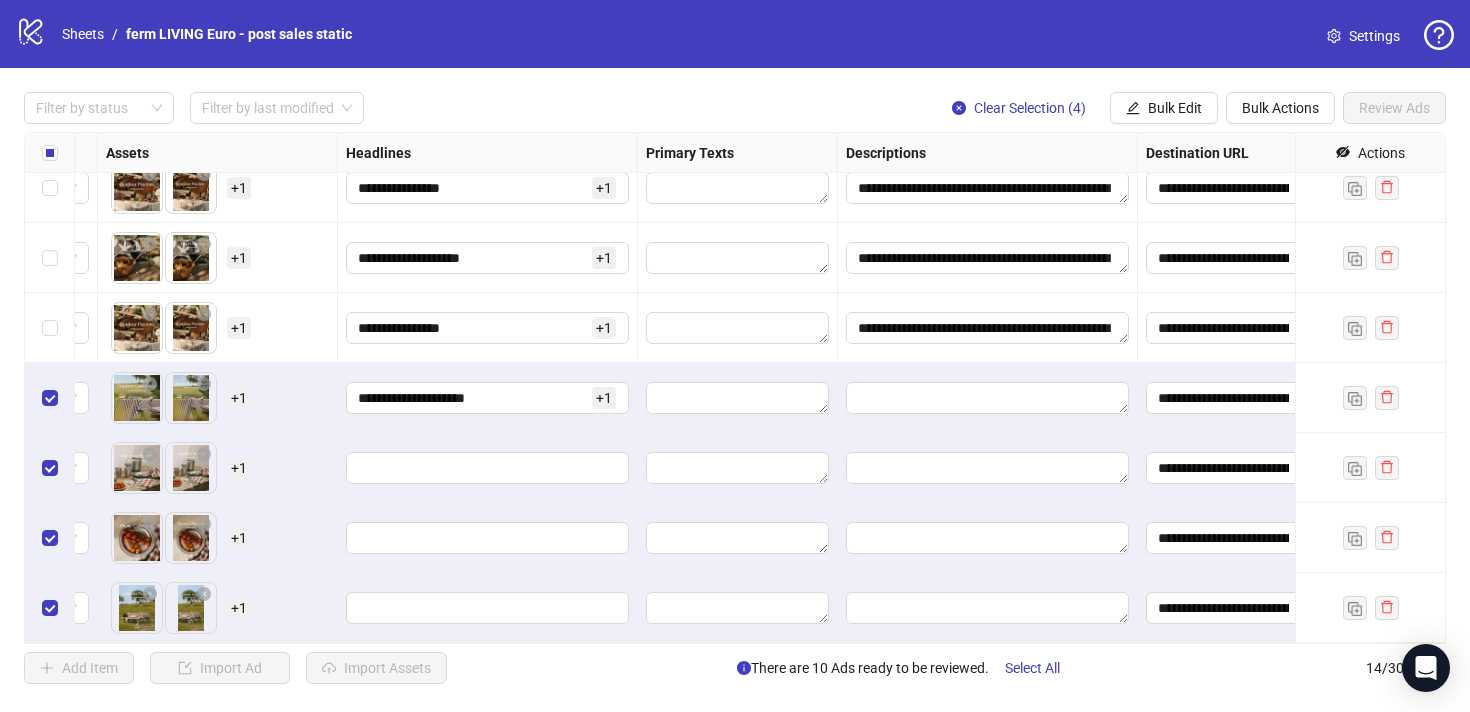 click on "To pick up a draggable item, press the space bar.
While dragging, use the arrow keys to move the item.
Press space again to drop the item in its new position, or press escape to cancel.
+ 1" at bounding box center [218, 468] 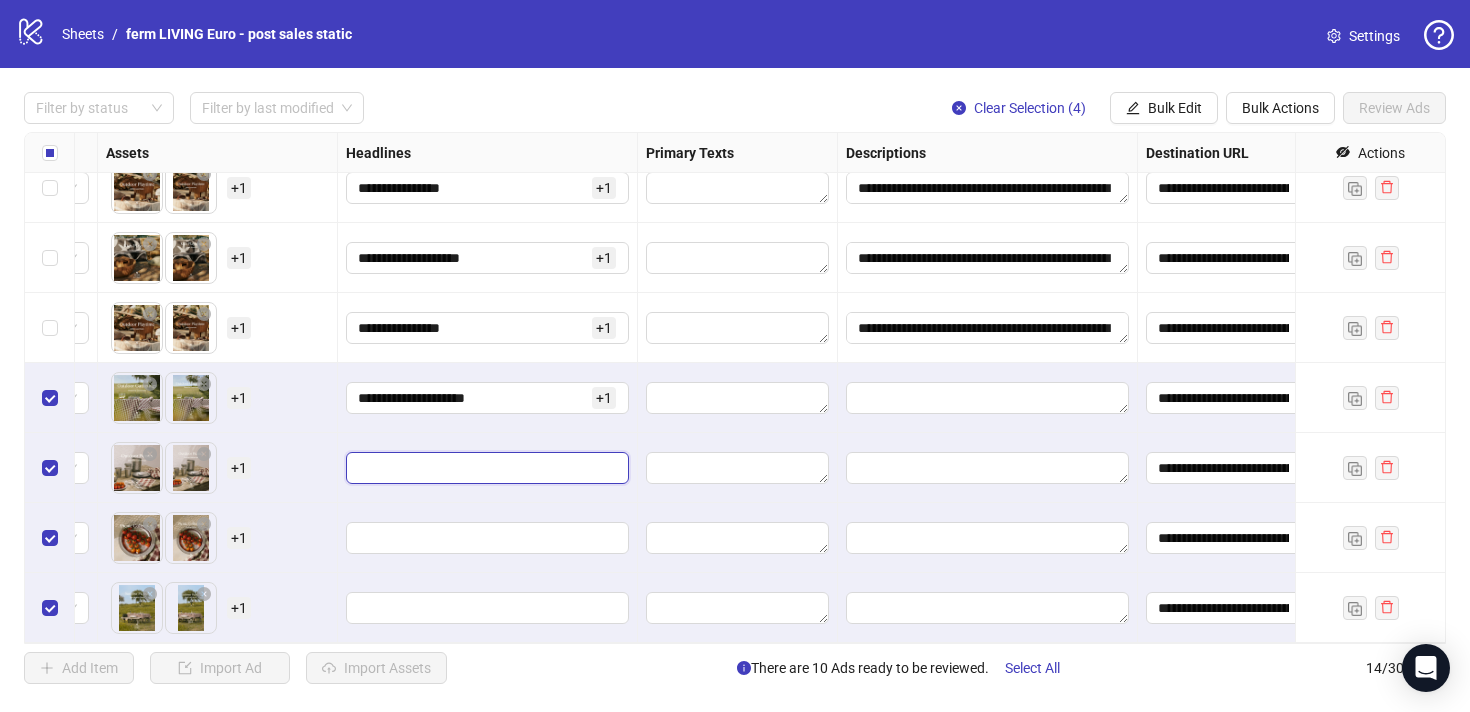 click at bounding box center (485, 468) 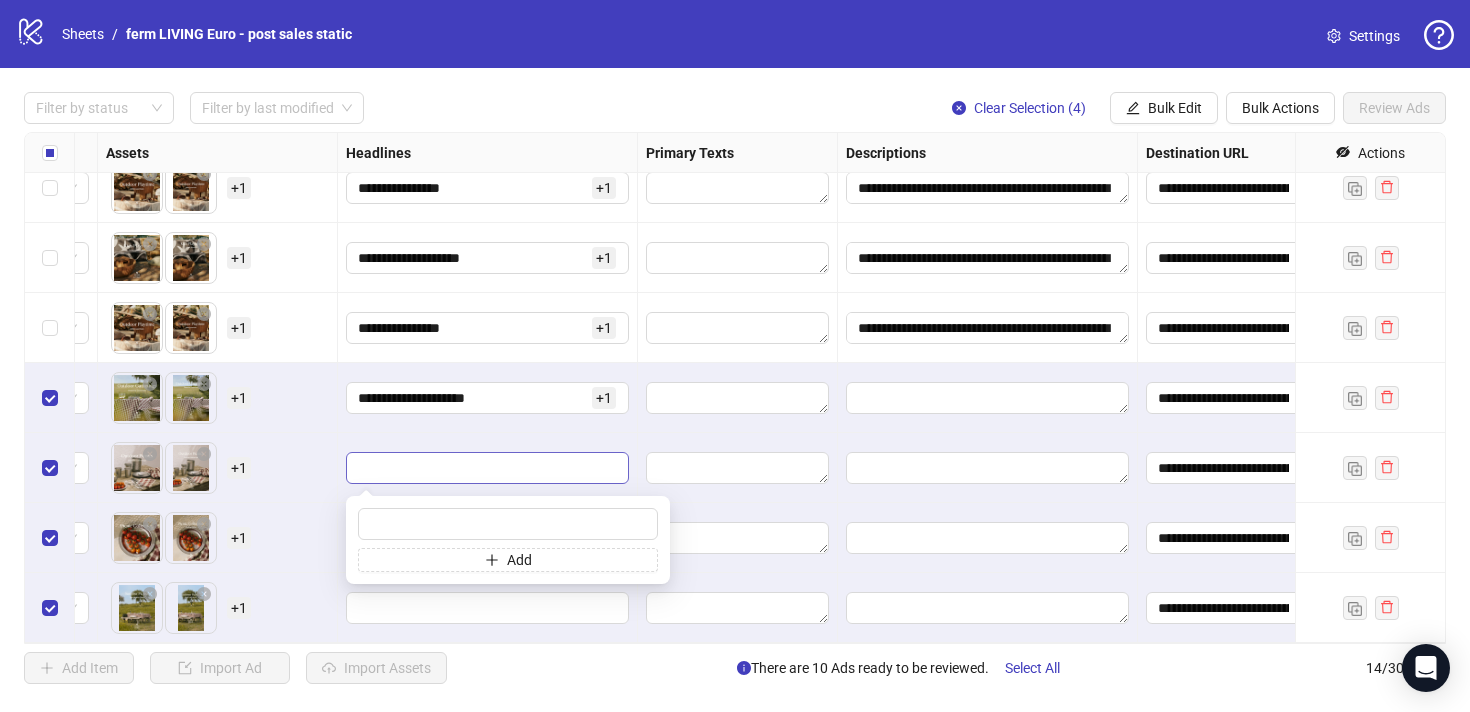 type on "**********" 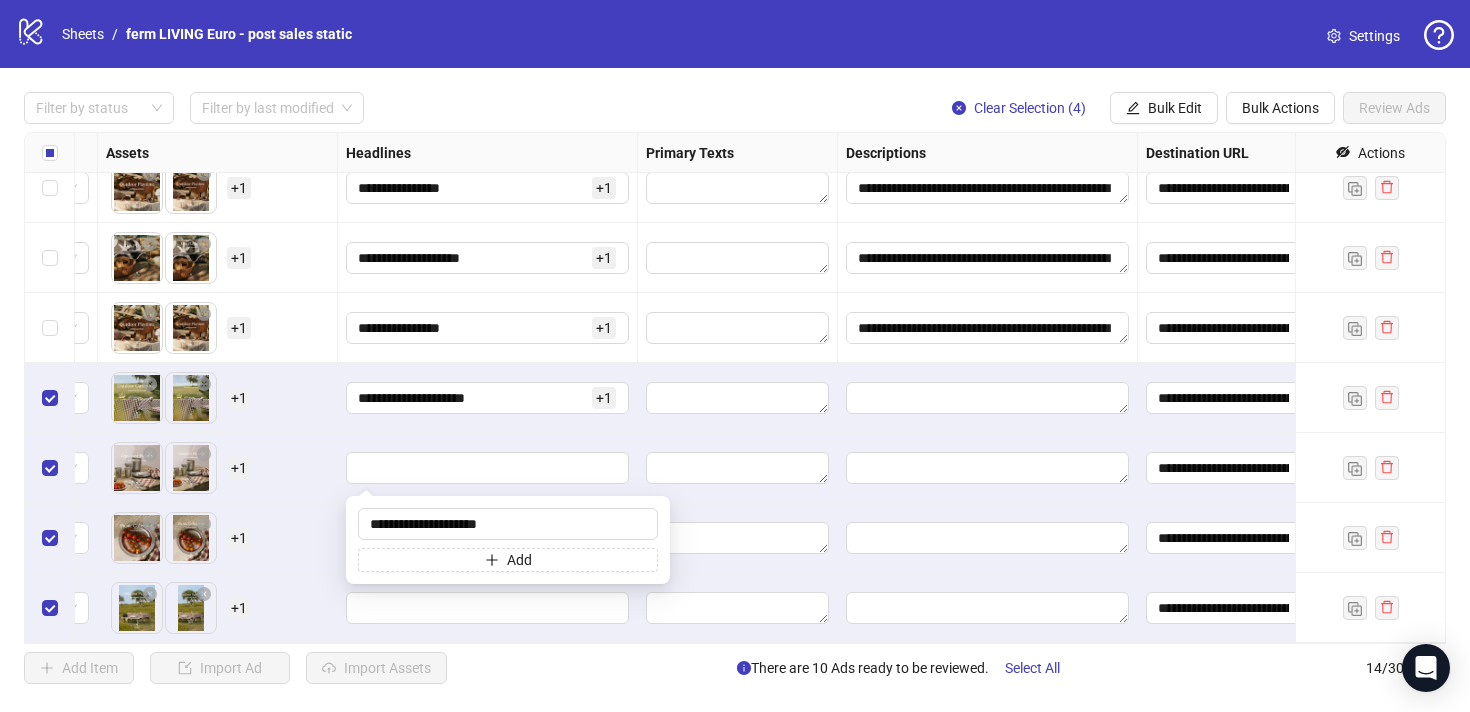click on "To pick up a draggable item, press the space bar.
While dragging, use the arrow keys to move the item.
Press space again to drop the item in its new position, or press escape to cancel.
+ 1" at bounding box center (217, 468) 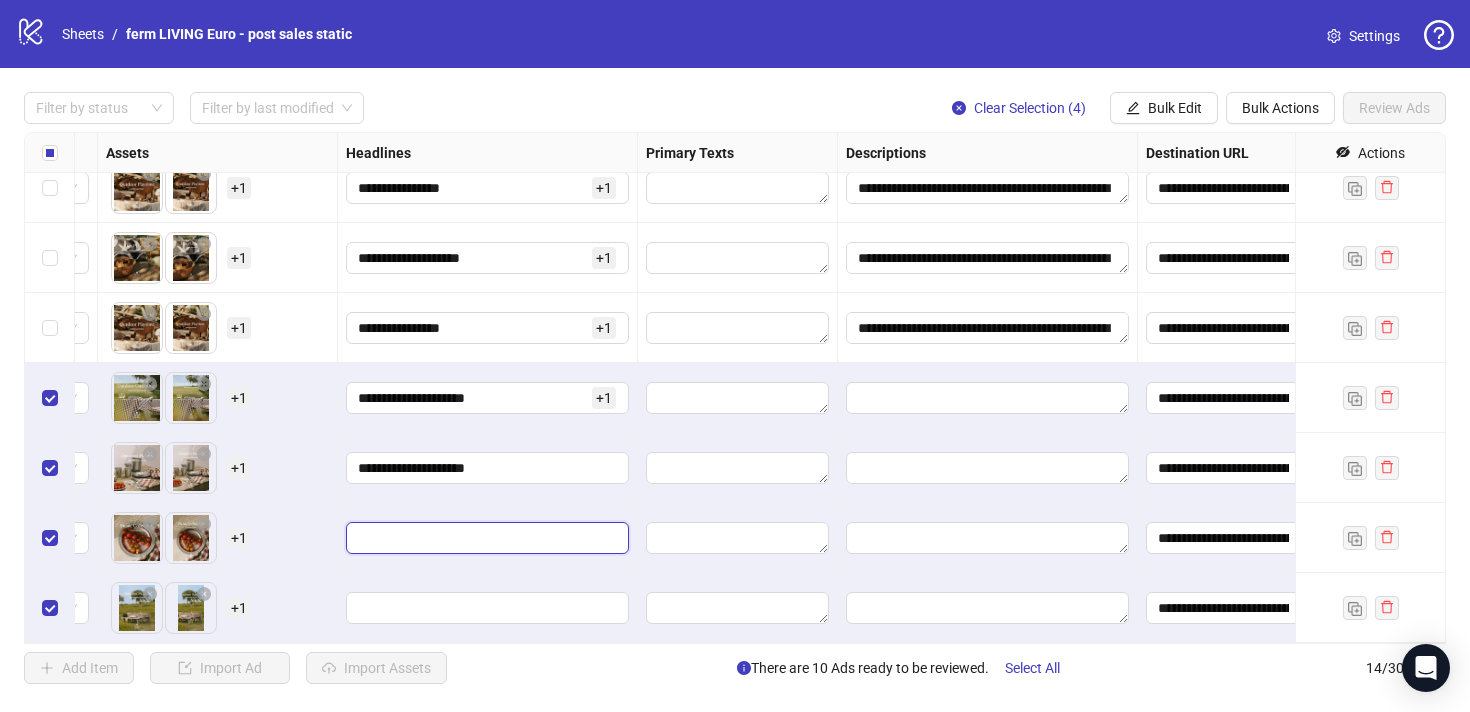 click at bounding box center (485, 538) 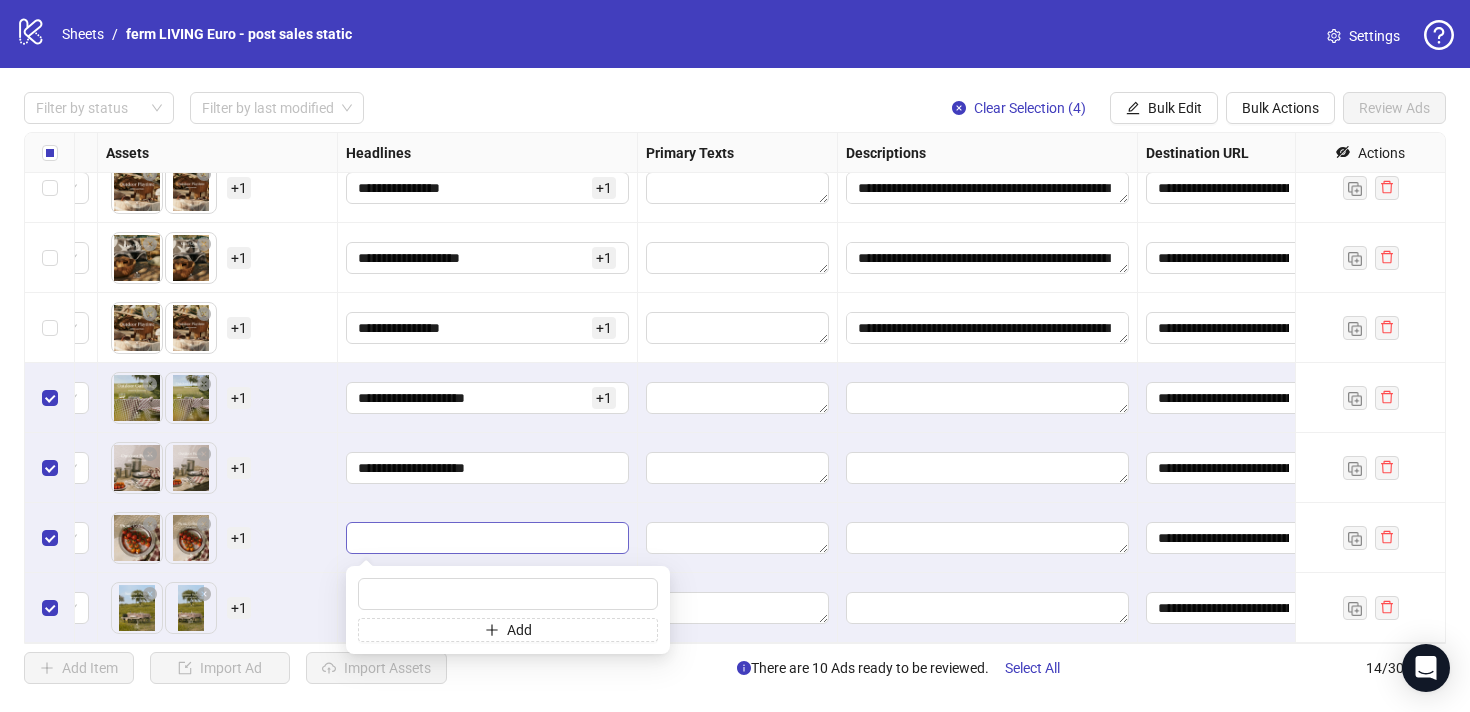 type on "**********" 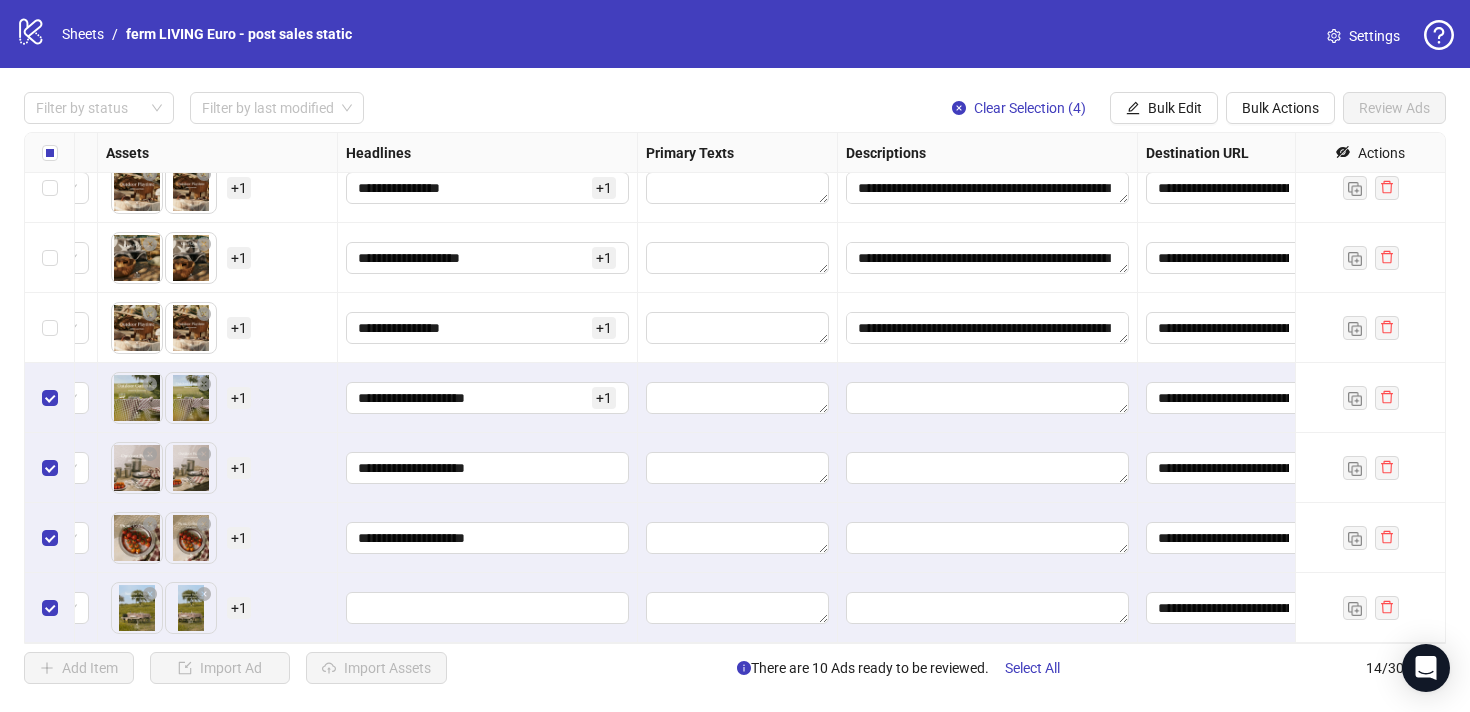 click on "To pick up a draggable item, press the space bar.
While dragging, use the arrow keys to move the item.
Press space again to drop the item in its new position, or press escape to cancel.
+ 1" at bounding box center [217, 538] 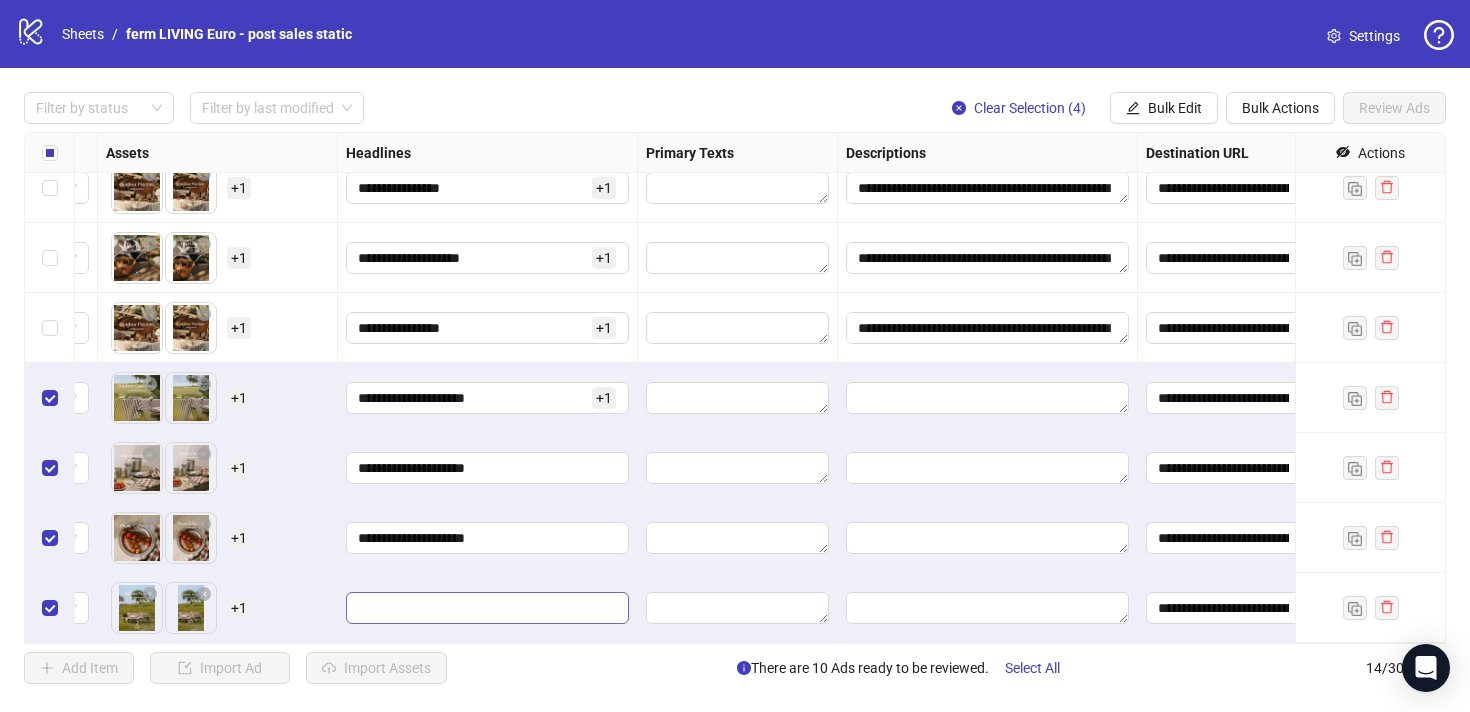 click at bounding box center (487, 608) 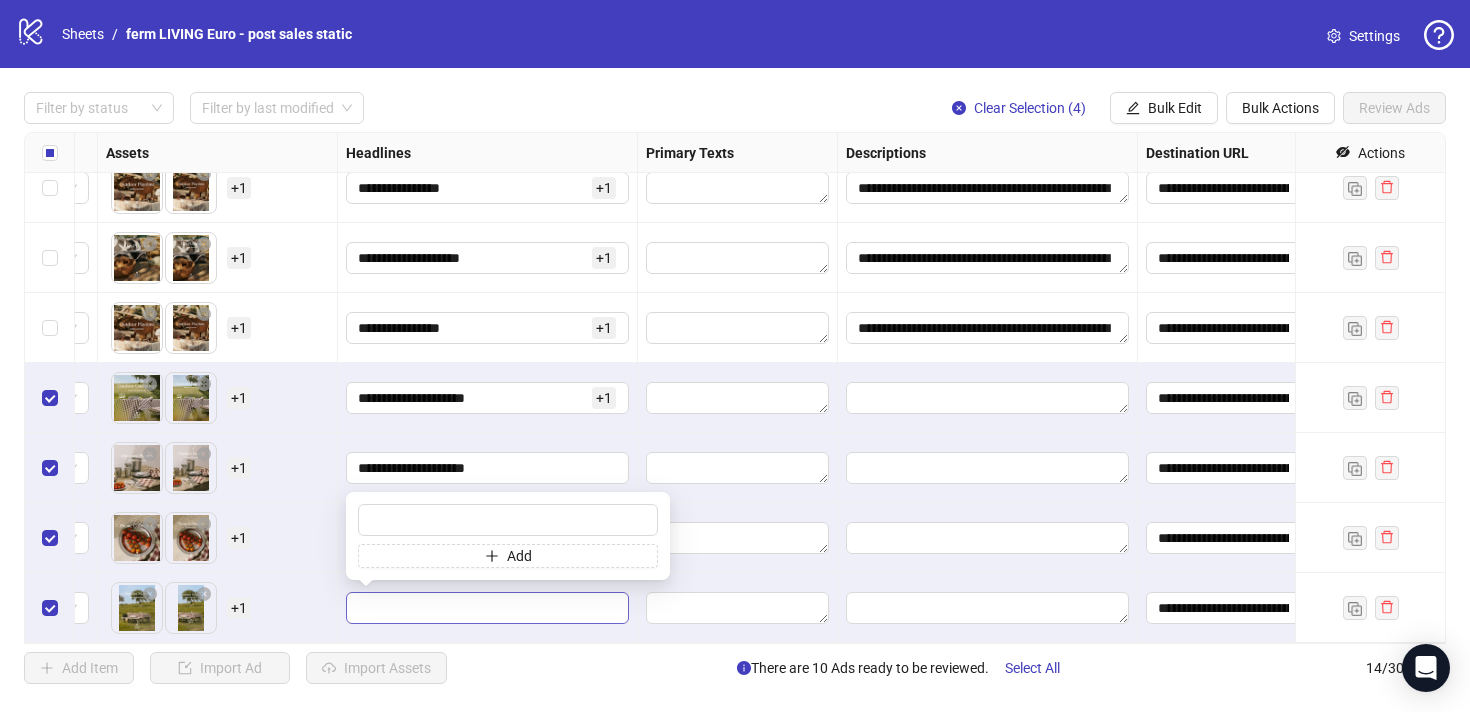 type on "**********" 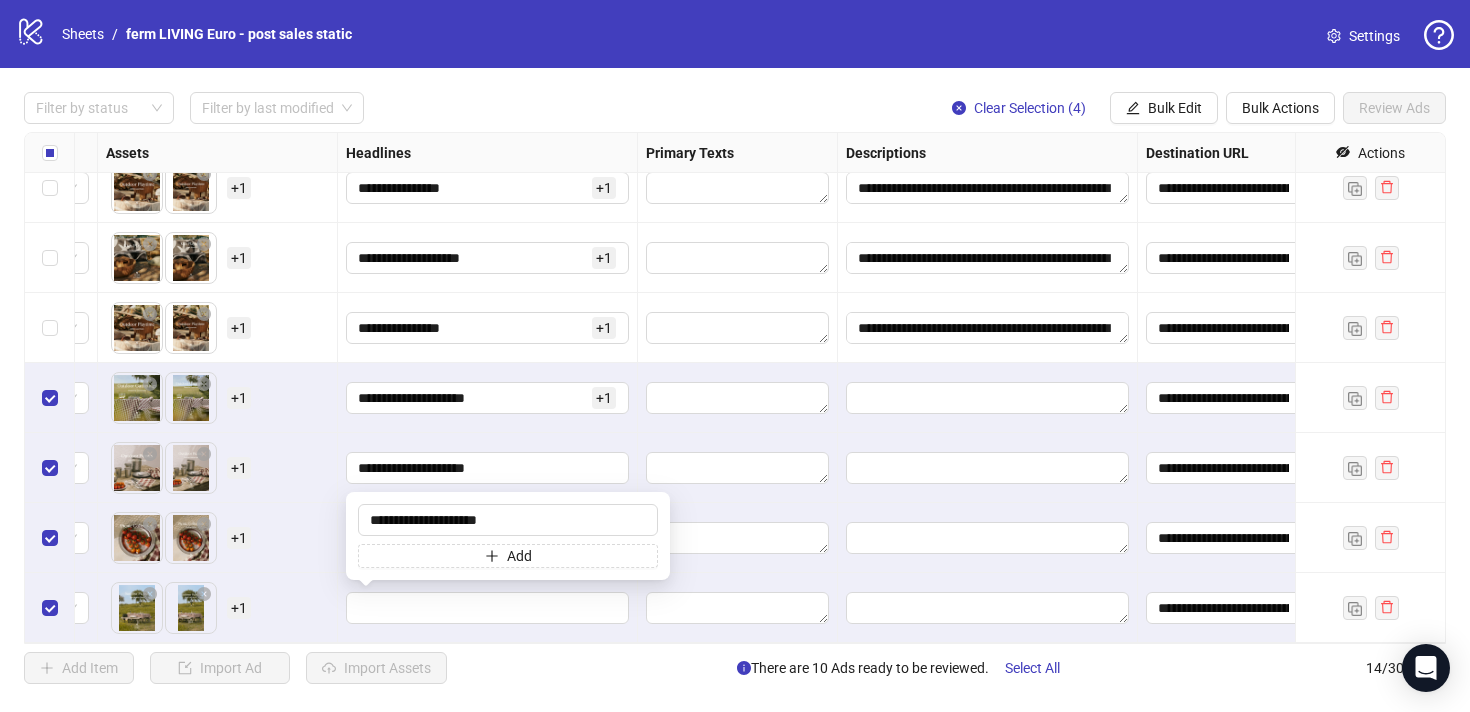 click on "To pick up a draggable item, press the space bar.
While dragging, use the arrow keys to move the item.
Press space again to drop the item in its new position, or press escape to cancel.
+ 1" at bounding box center (217, 538) 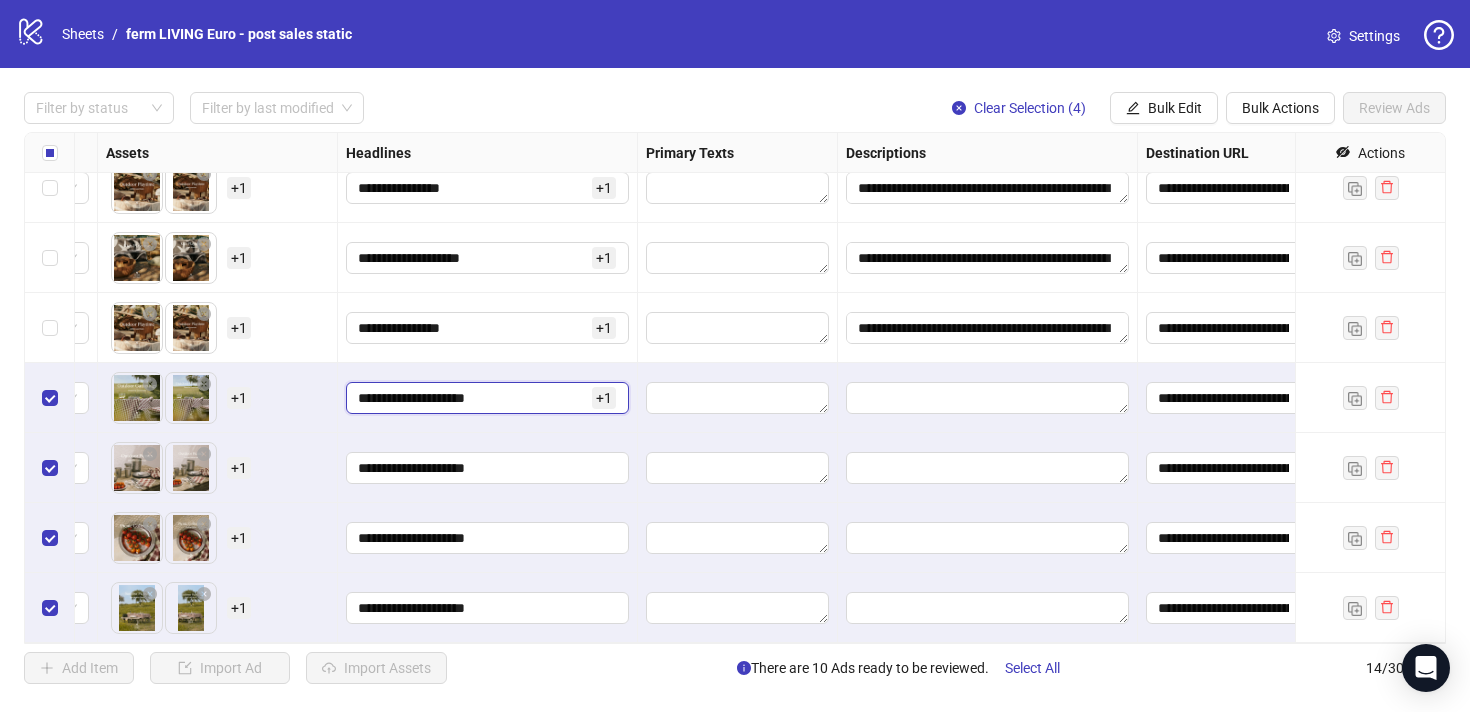 click on "**********" at bounding box center (473, 398) 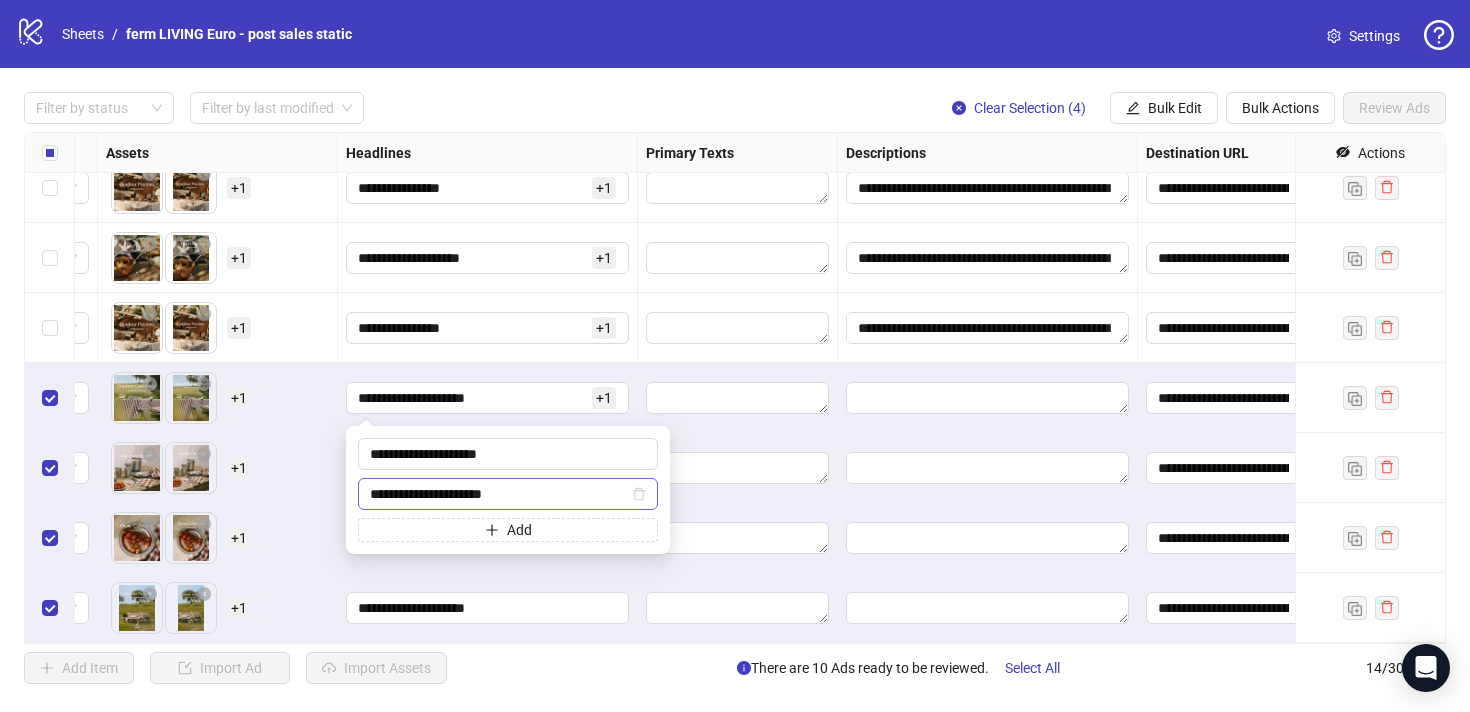 click on "**********" at bounding box center [508, 494] 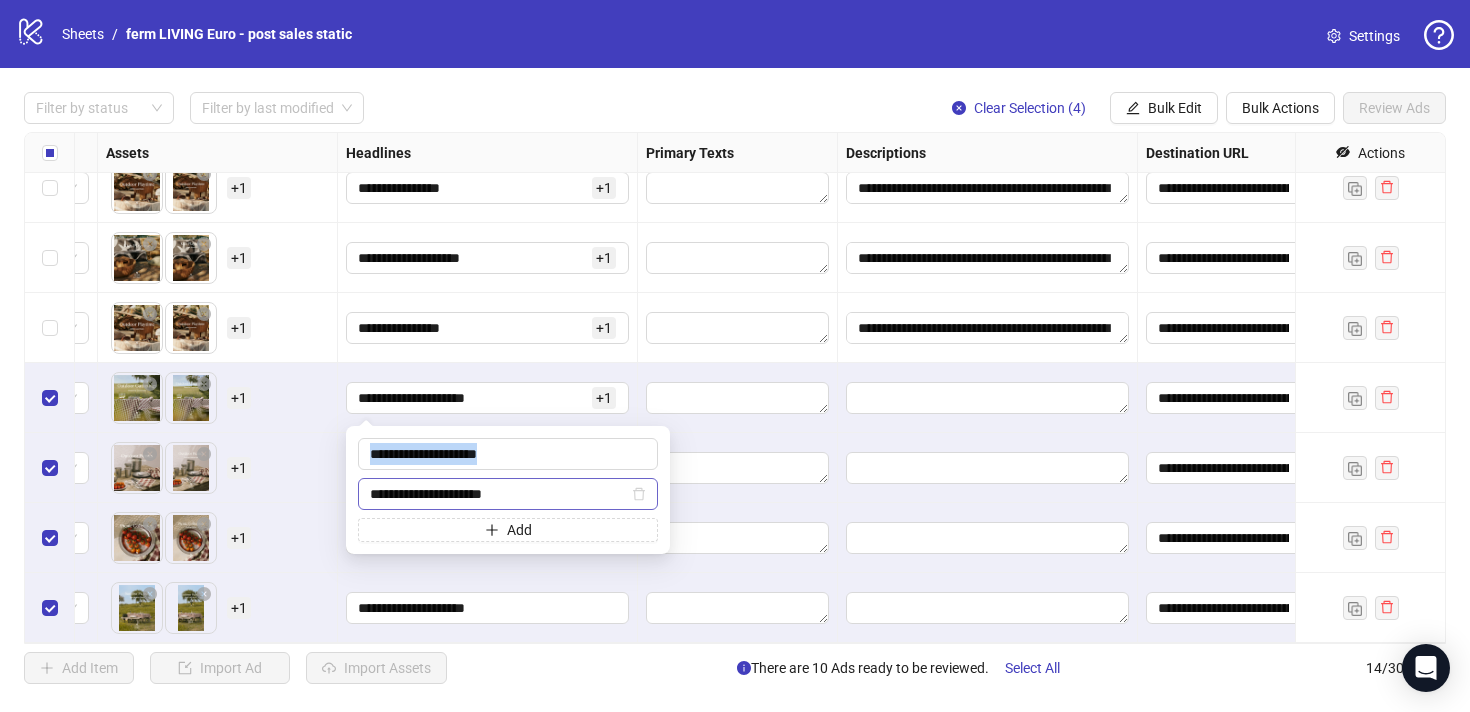 click on "**********" at bounding box center (508, 494) 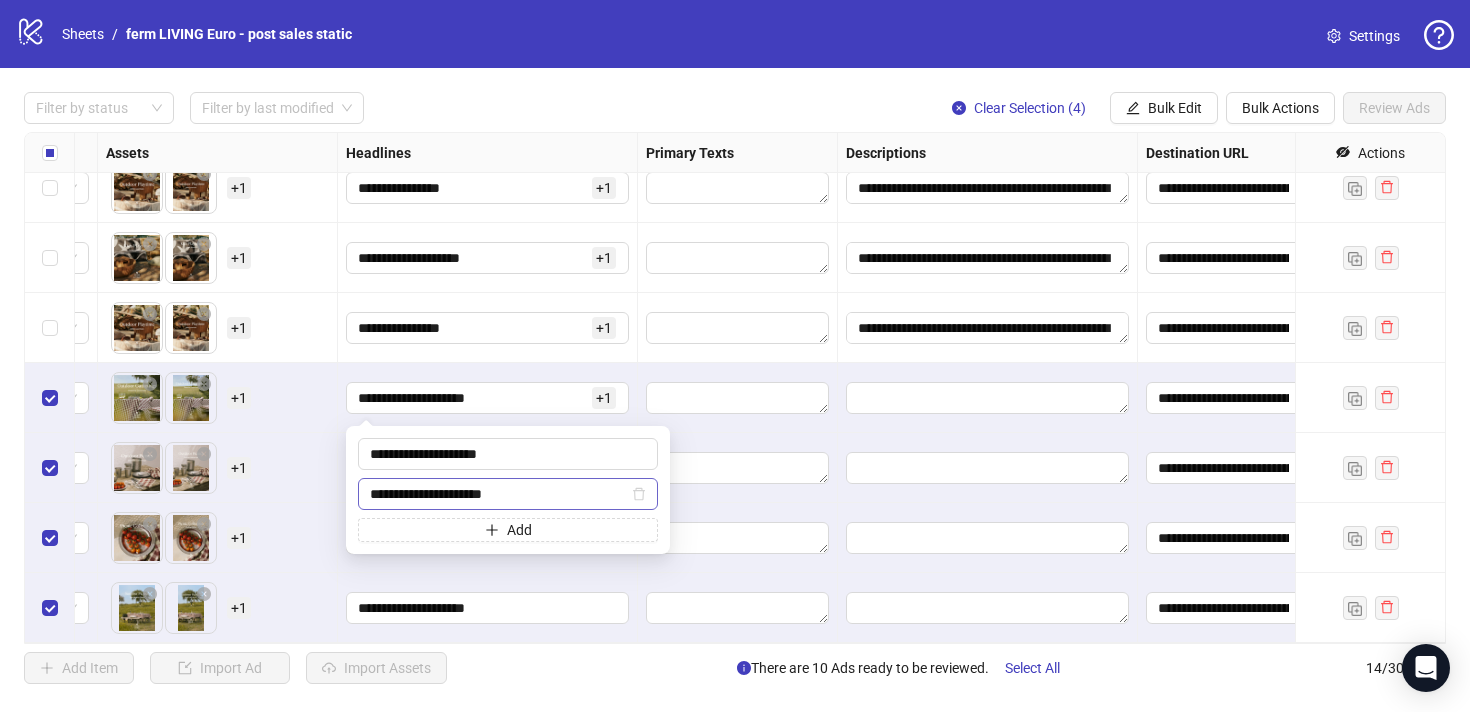 click on "**********" at bounding box center [508, 494] 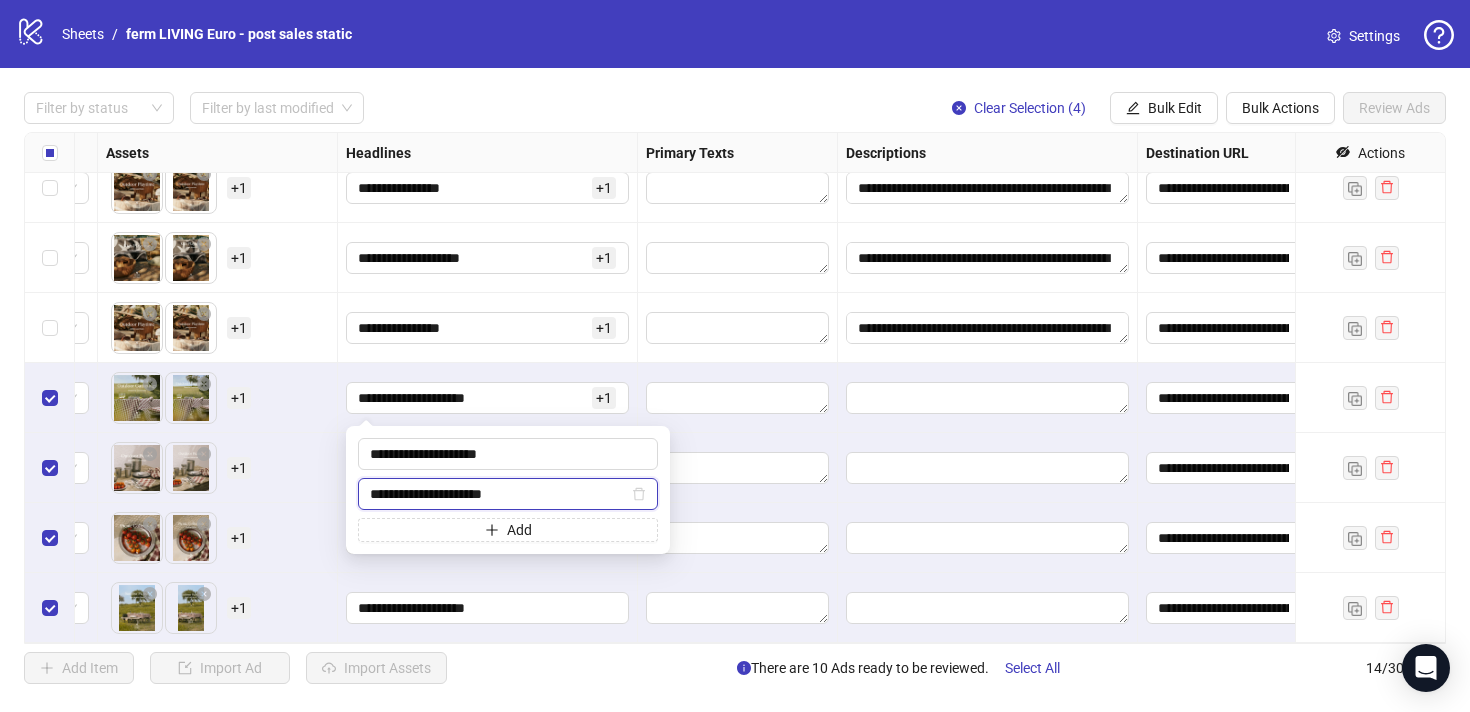 click on "**********" at bounding box center (499, 494) 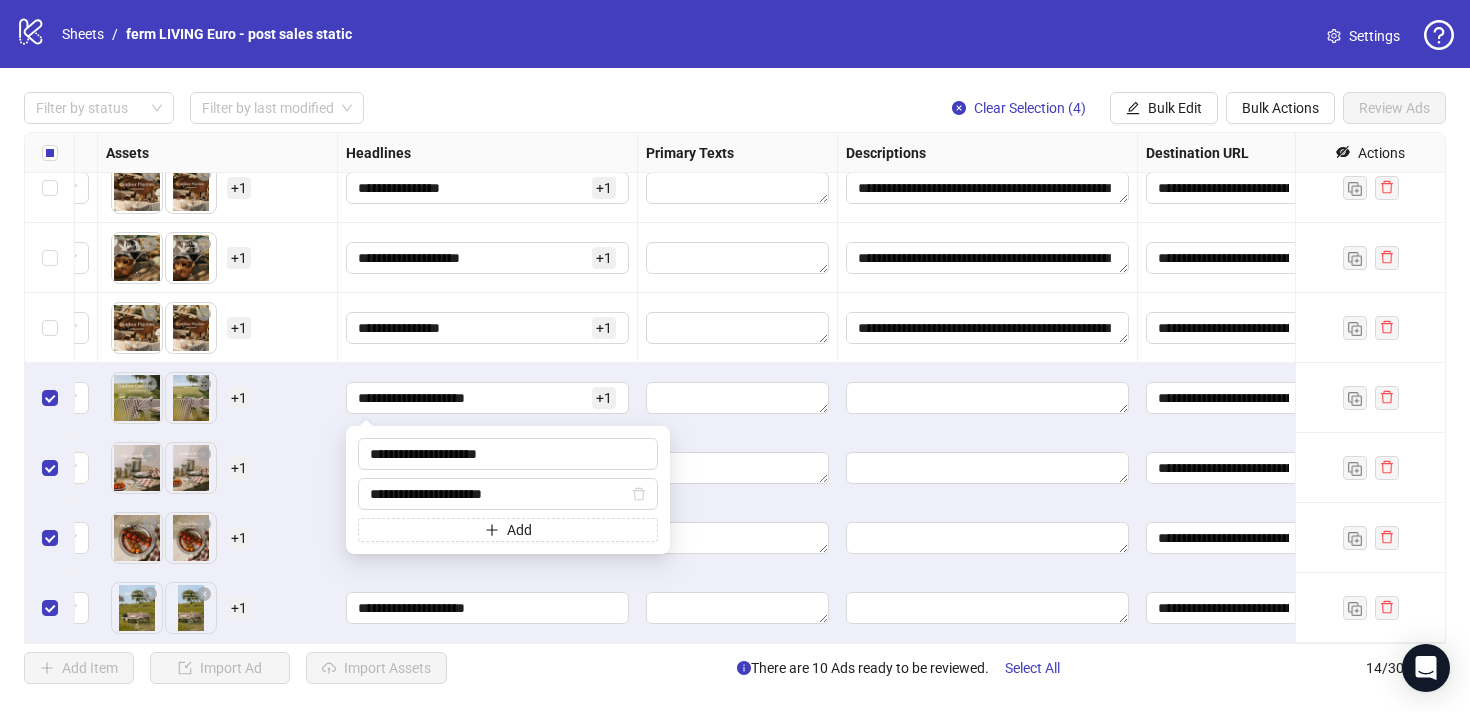 click on "To pick up a draggable item, press the space bar.
While dragging, use the arrow keys to move the item.
Press space again to drop the item in its new position, or press escape to cancel.
+ 1" at bounding box center (217, 468) 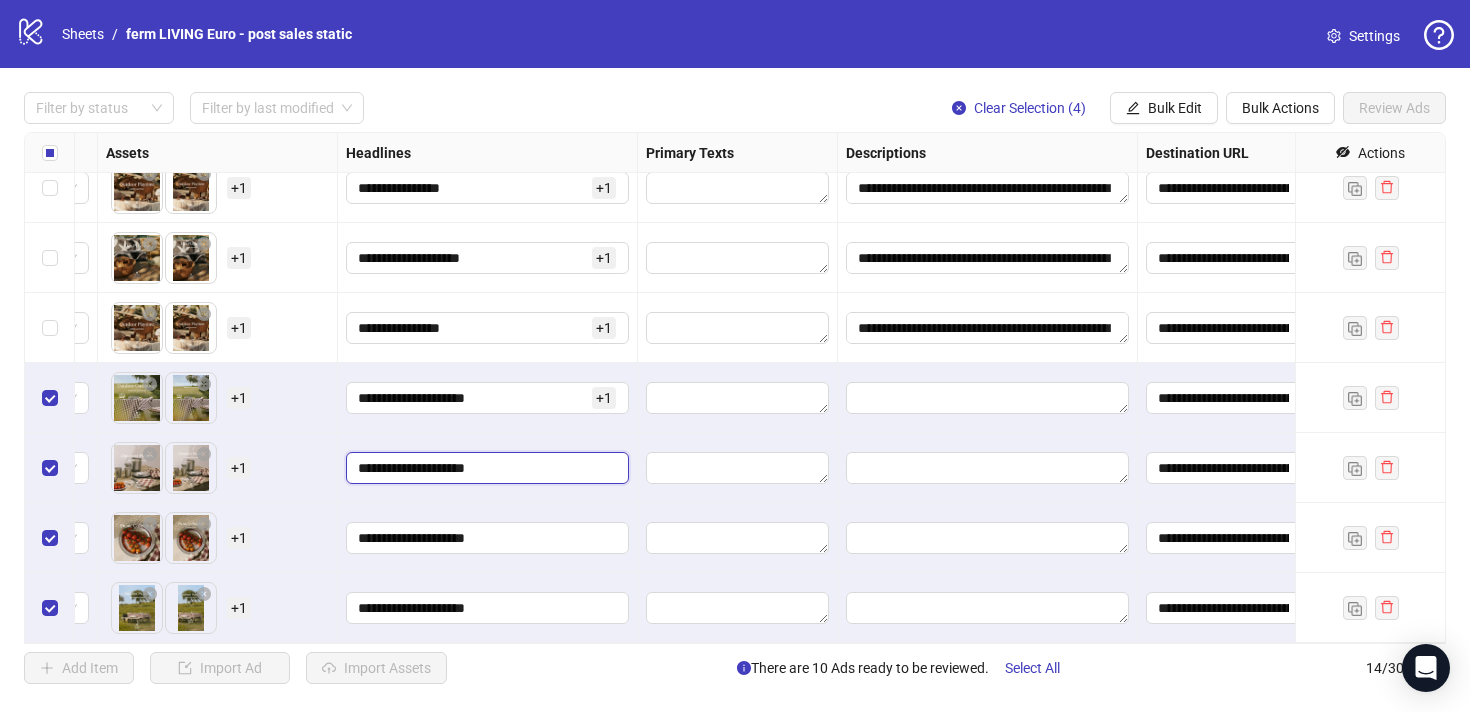 click on "**********" at bounding box center (485, 468) 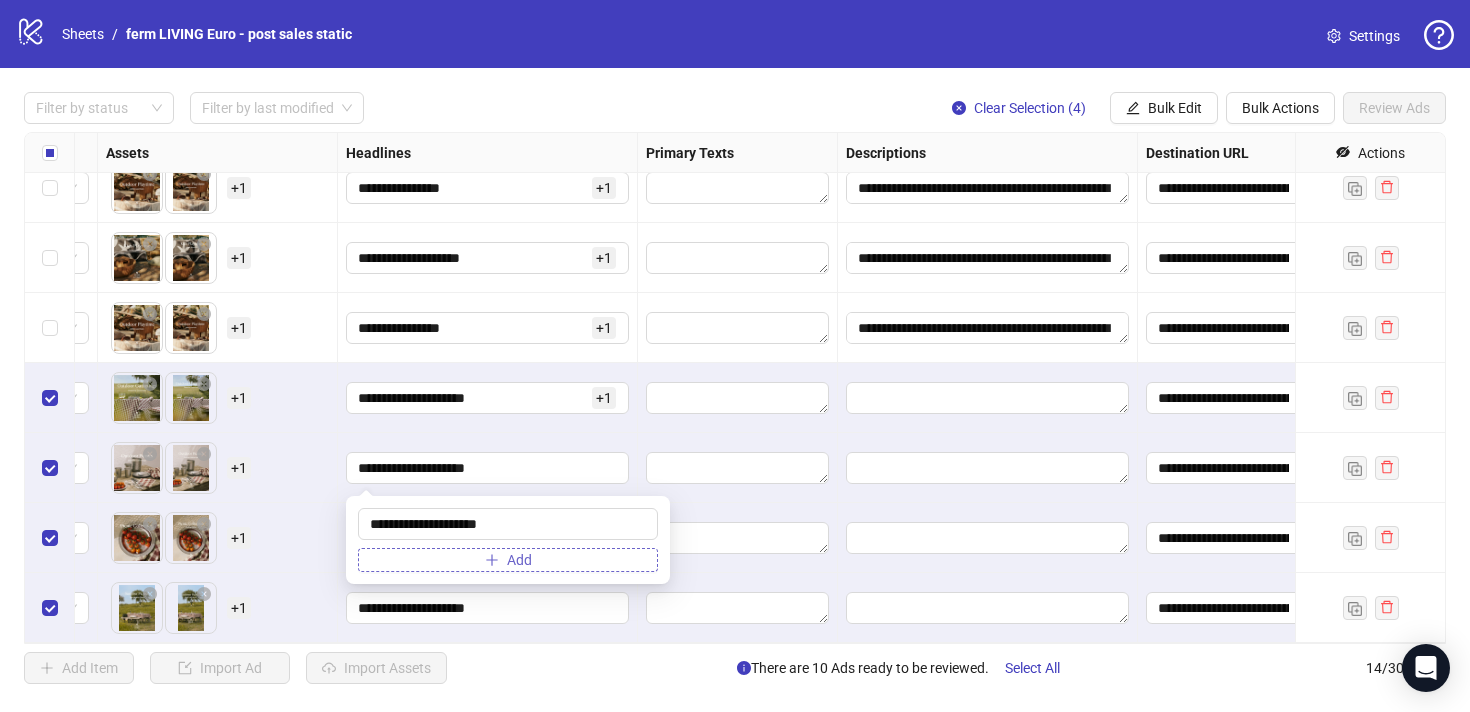 click on "Add" at bounding box center [508, 560] 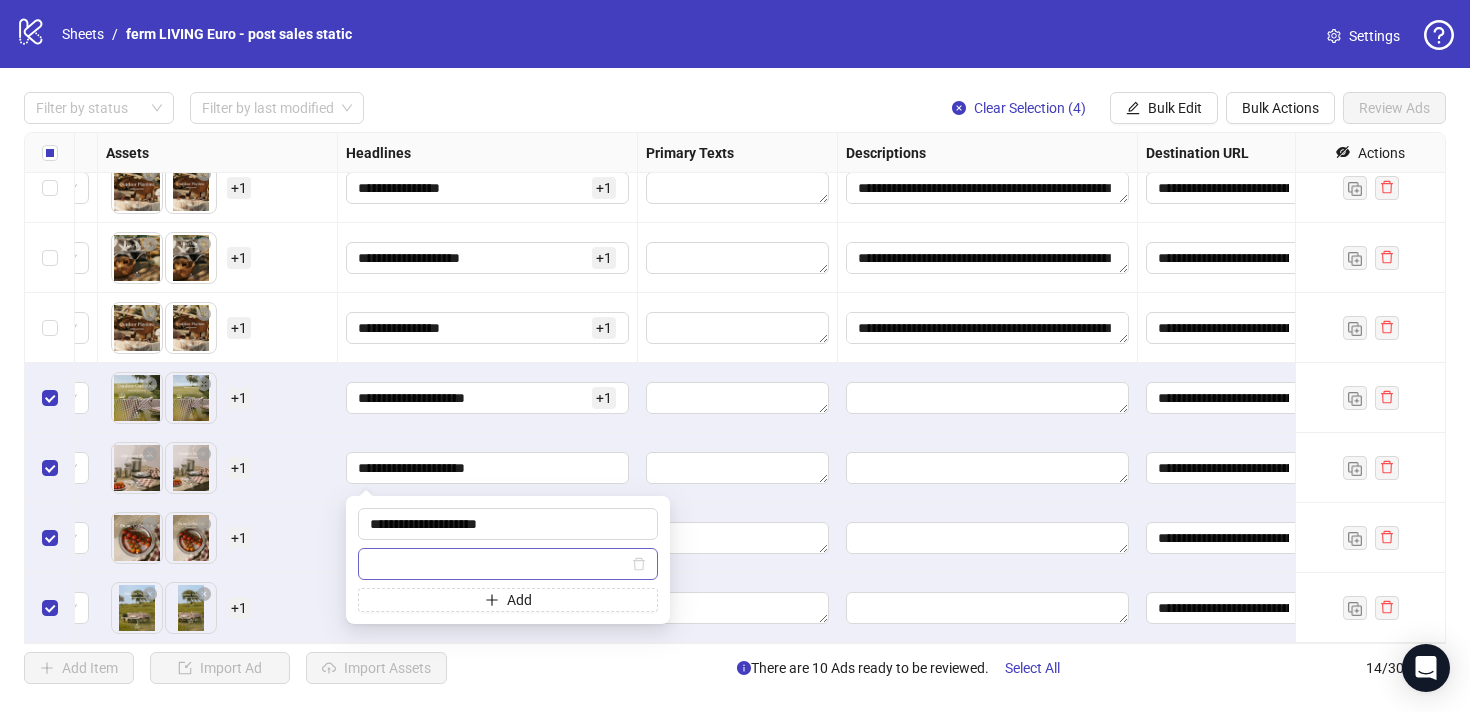 type on "**********" 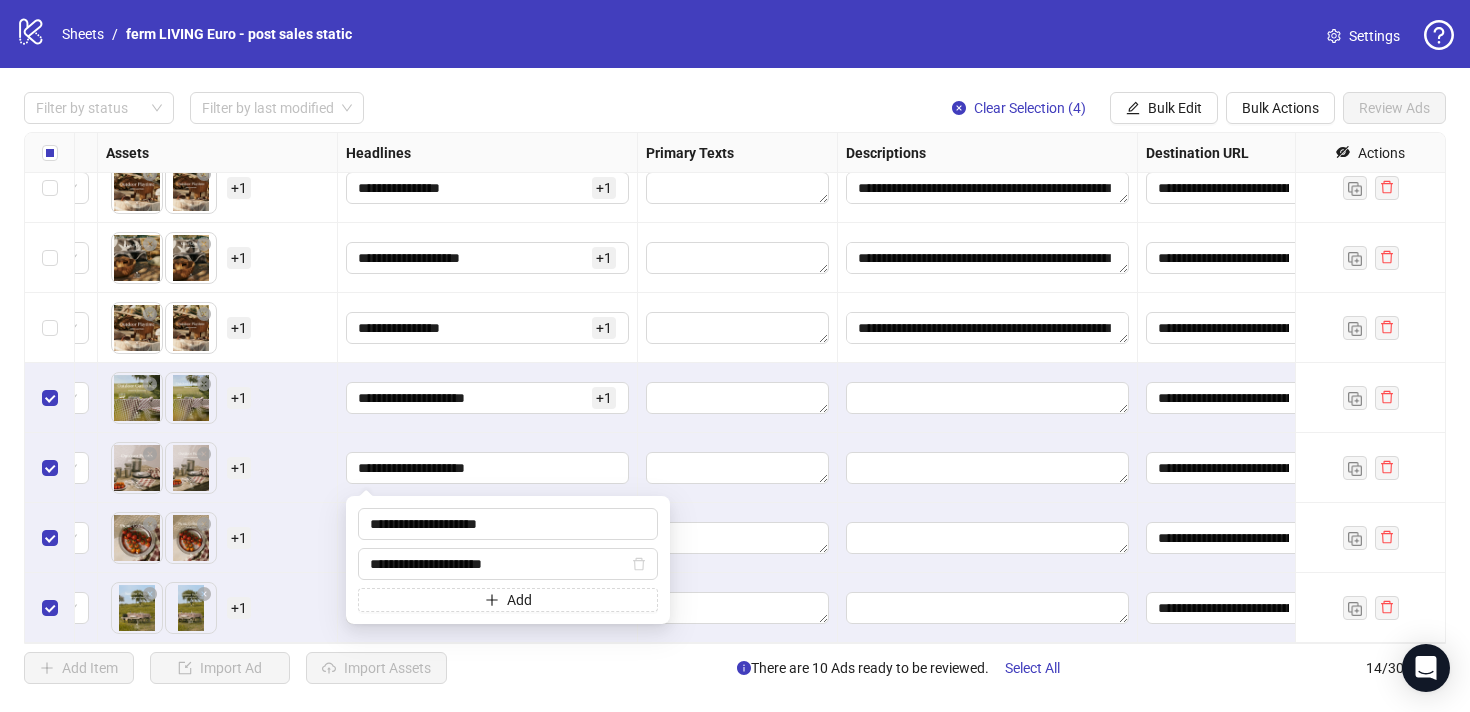 click on "To pick up a draggable item, press the space bar.
While dragging, use the arrow keys to move the item.
Press space again to drop the item in its new position, or press escape to cancel.
+ 1" at bounding box center [218, 538] 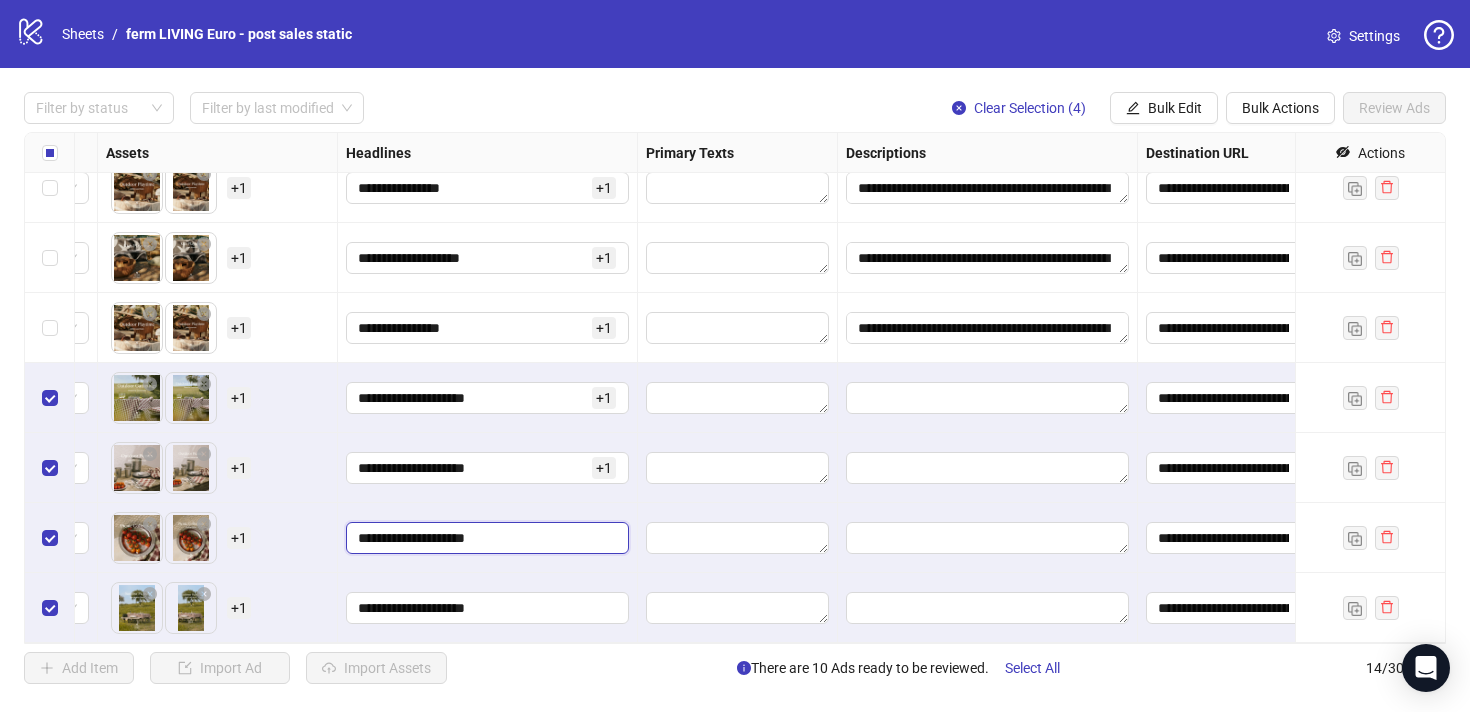 click on "**********" at bounding box center [485, 538] 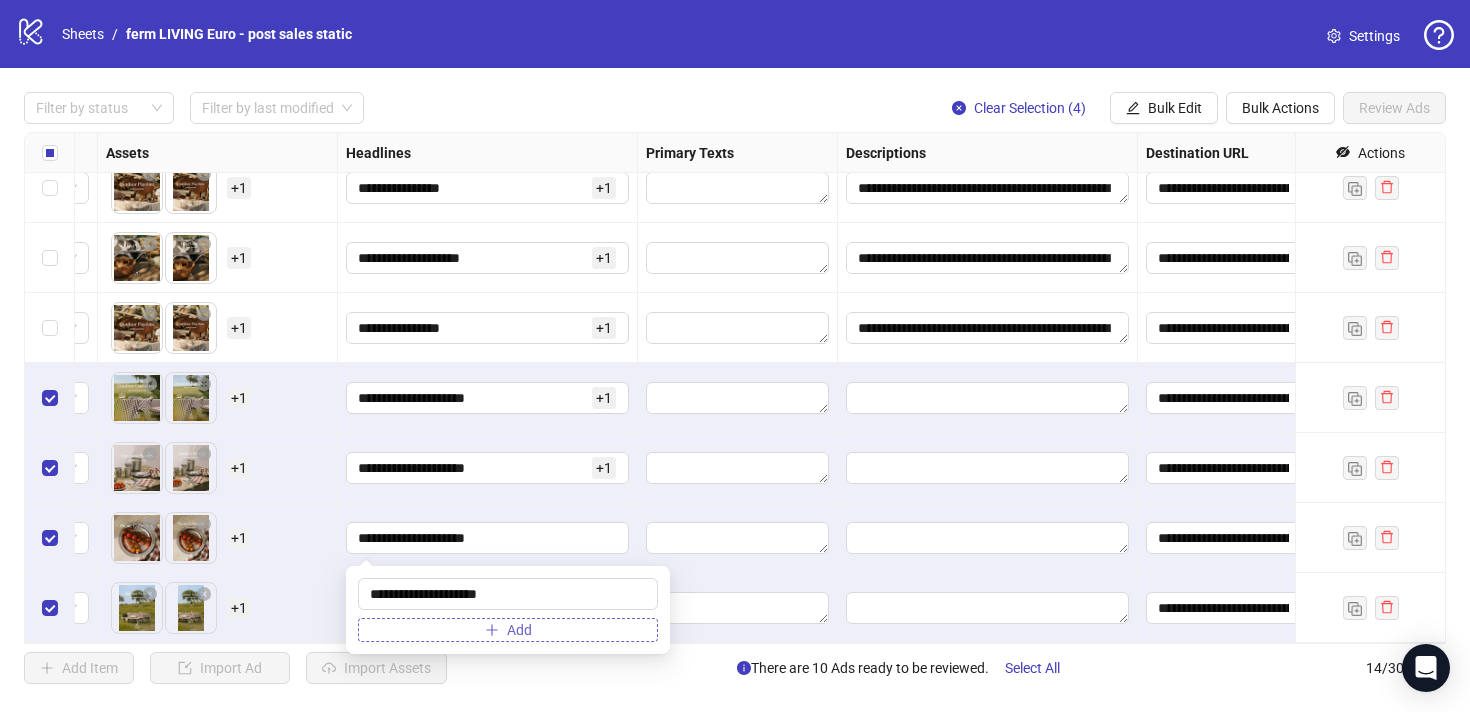 click on "Add" at bounding box center (508, 630) 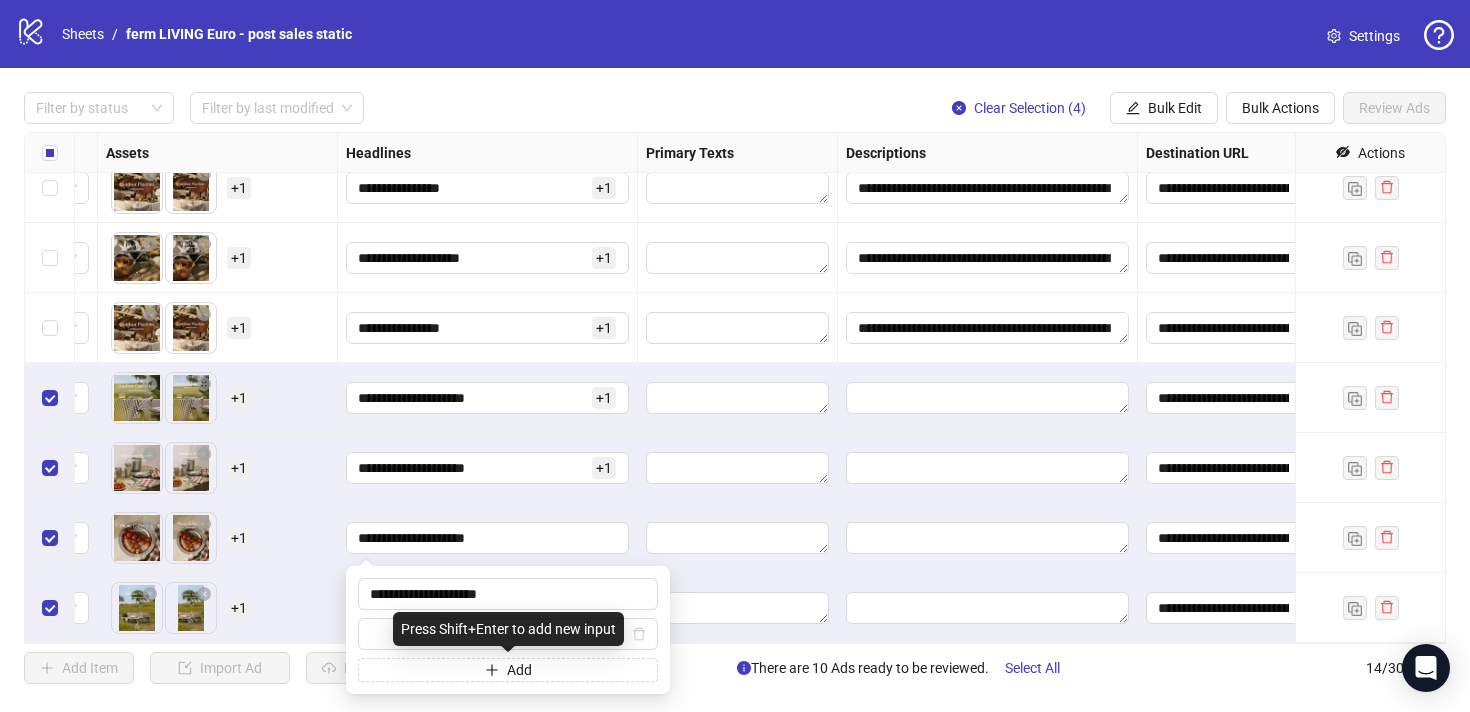 type on "**********" 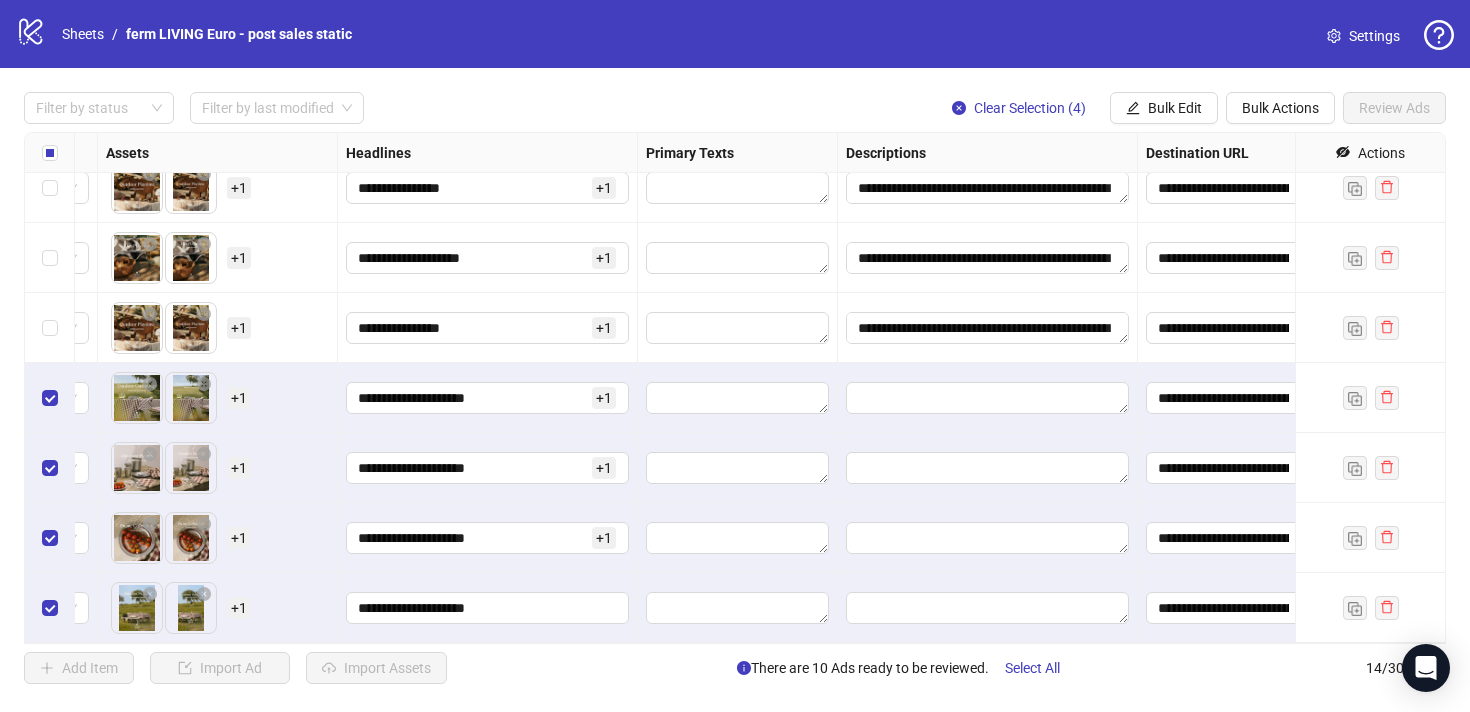 click on "To pick up a draggable item, press the space bar.
While dragging, use the arrow keys to move the item.
Press space again to drop the item in its new position, or press escape to cancel.
+ 1" at bounding box center [217, 608] 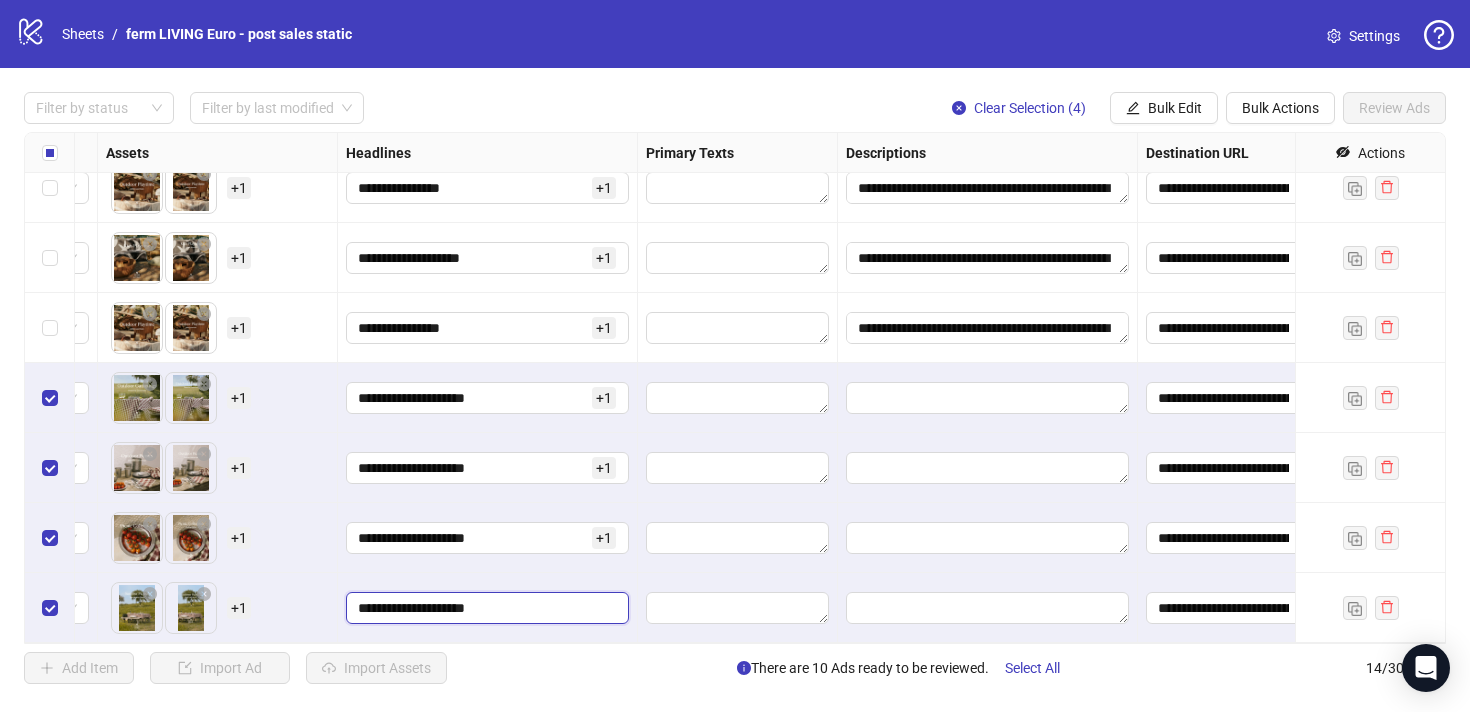 click on "**********" at bounding box center (485, 608) 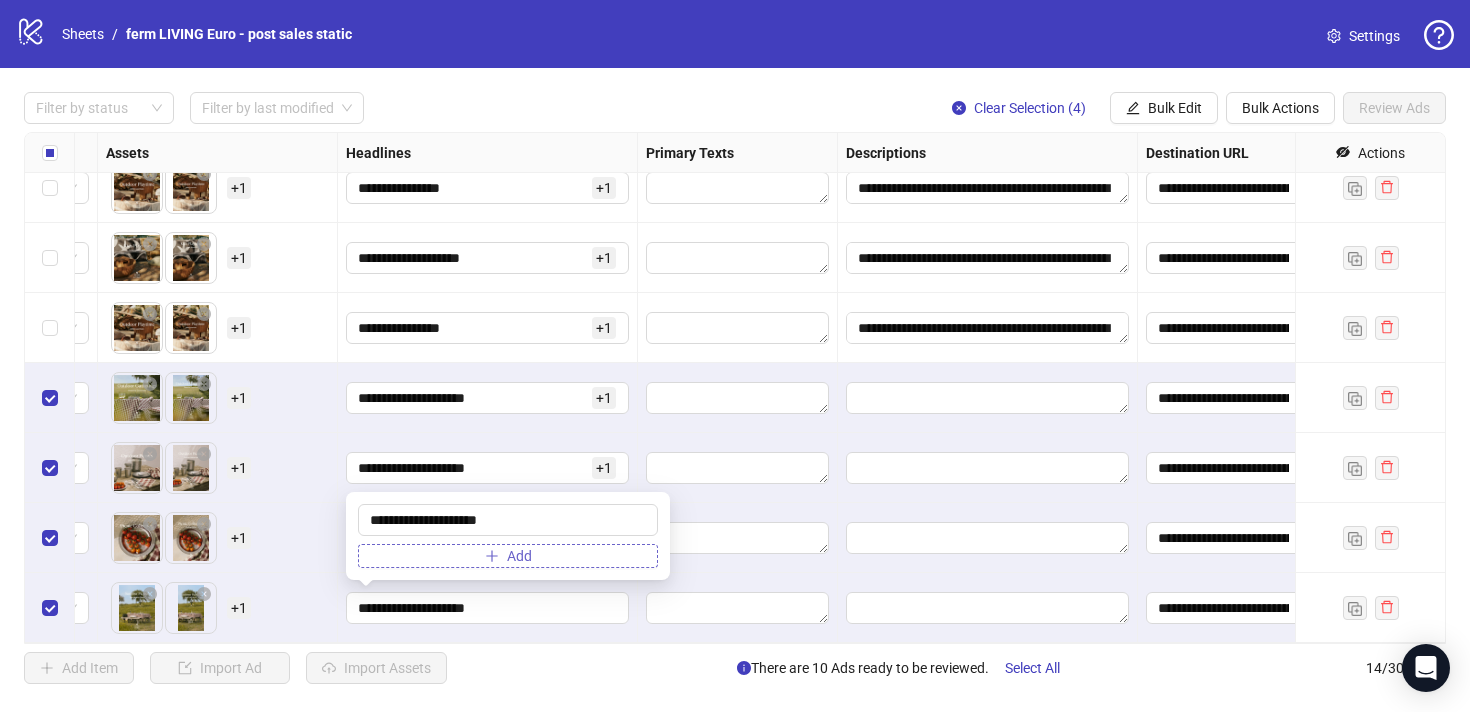 click on "Add" at bounding box center [508, 556] 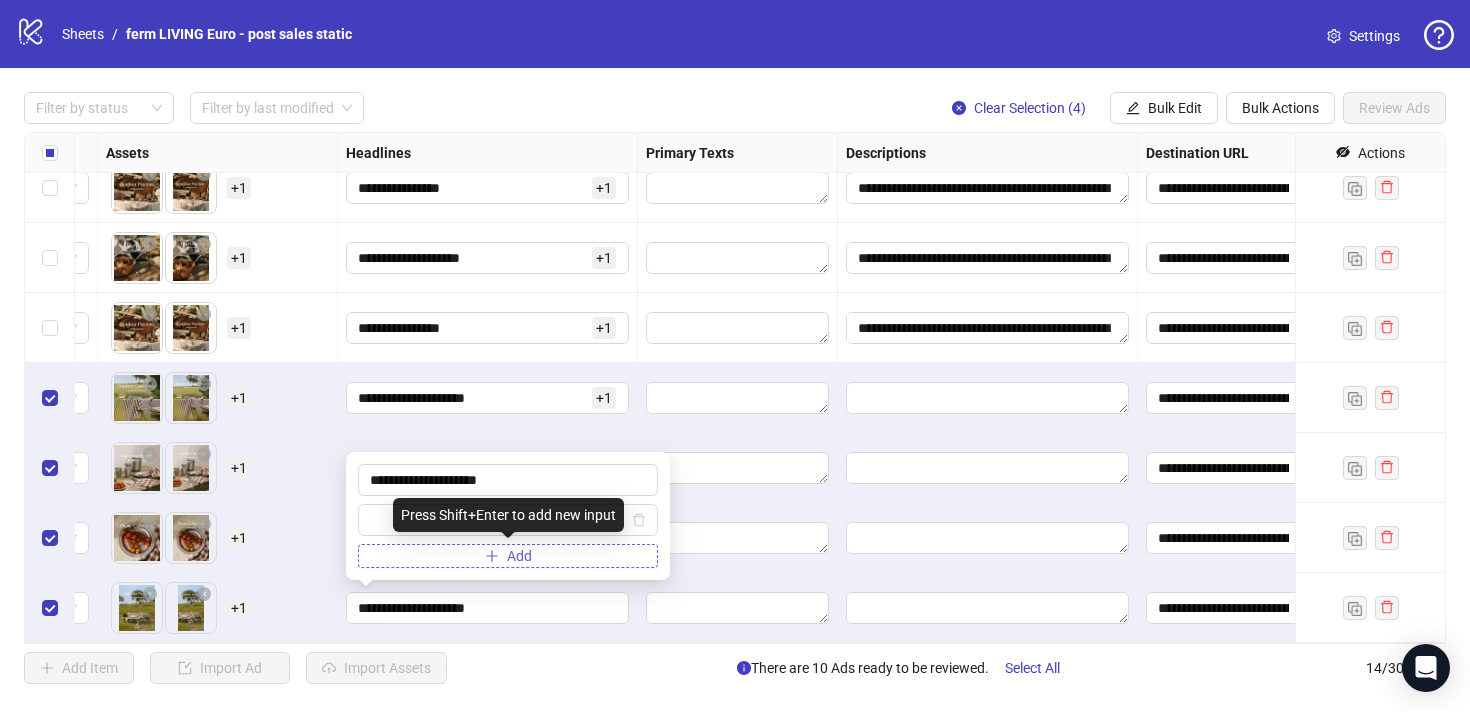 type on "**********" 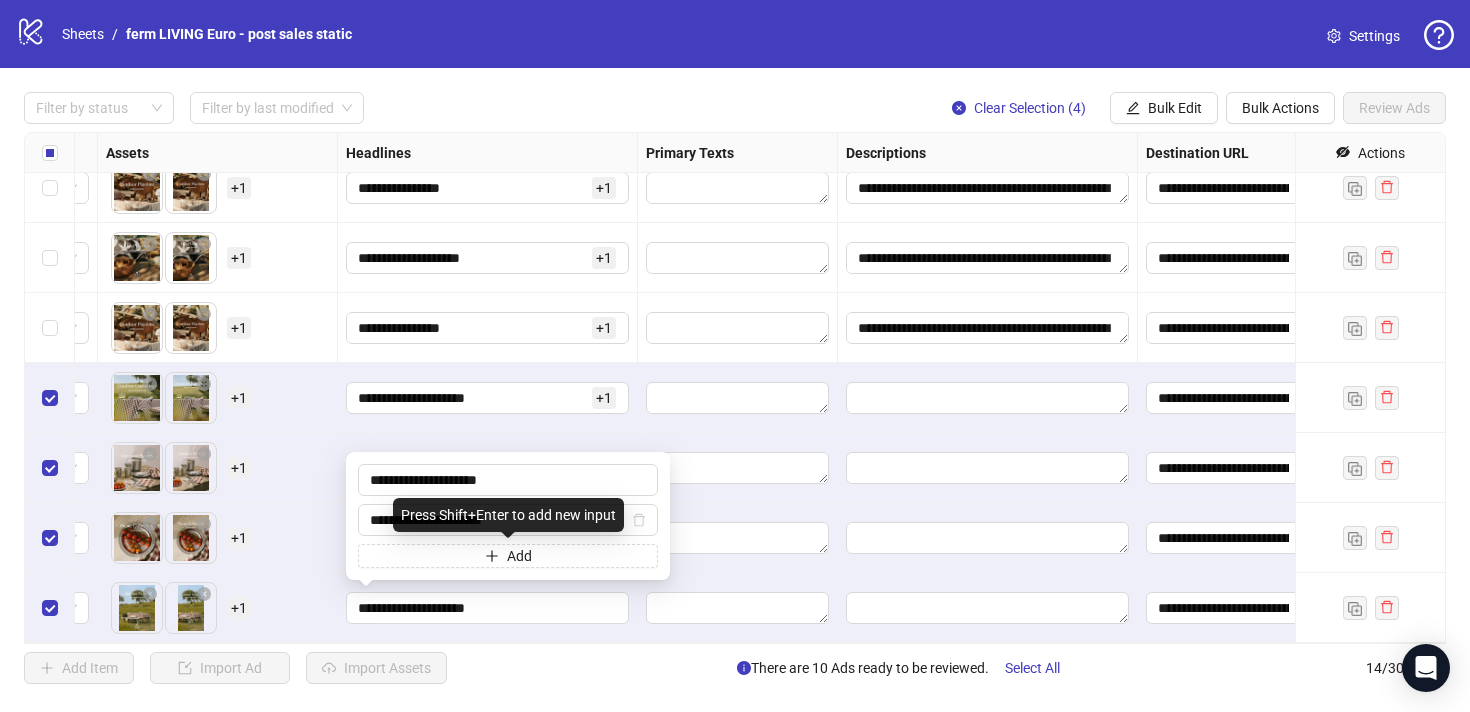 click on "To pick up a draggable item, press the space bar.
While dragging, use the arrow keys to move the item.
Press space again to drop the item in its new position, or press escape to cancel.
+ 1" at bounding box center [217, 538] 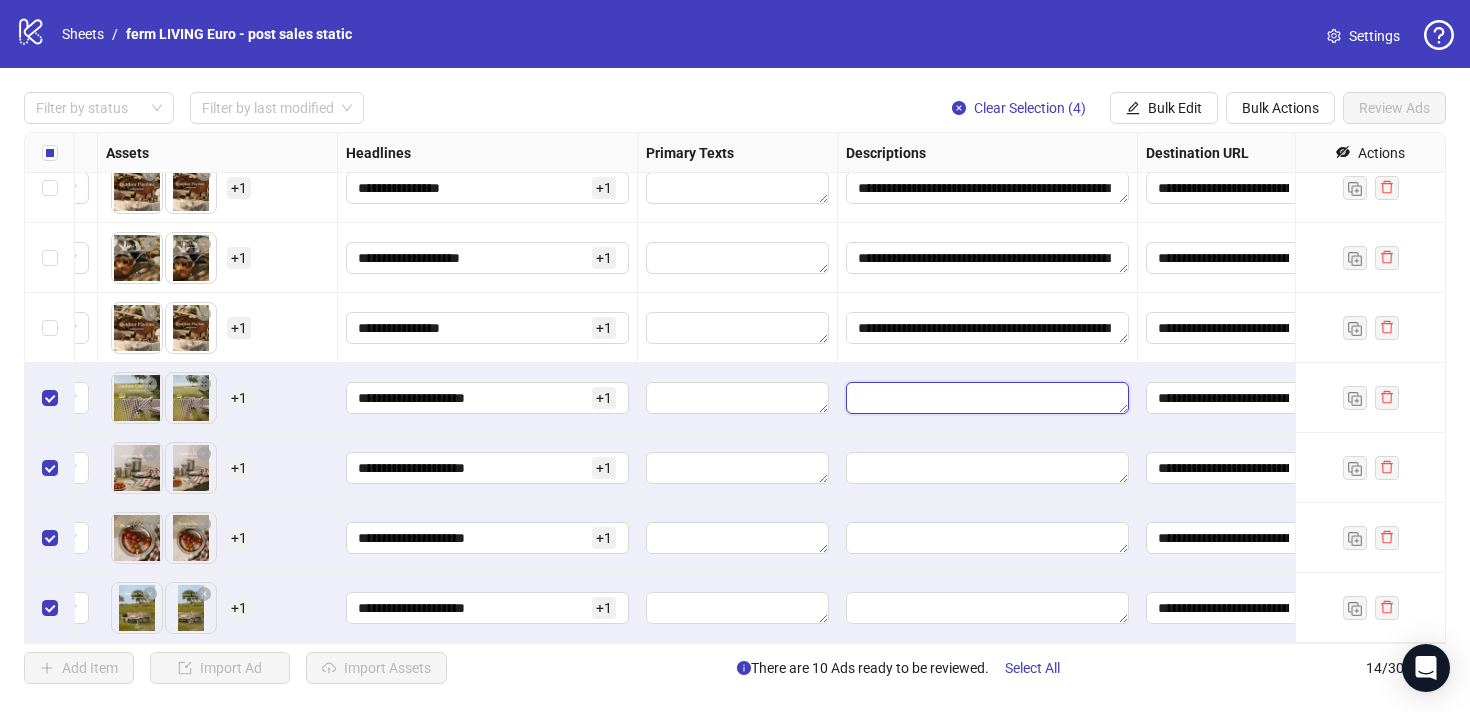 click at bounding box center (987, 398) 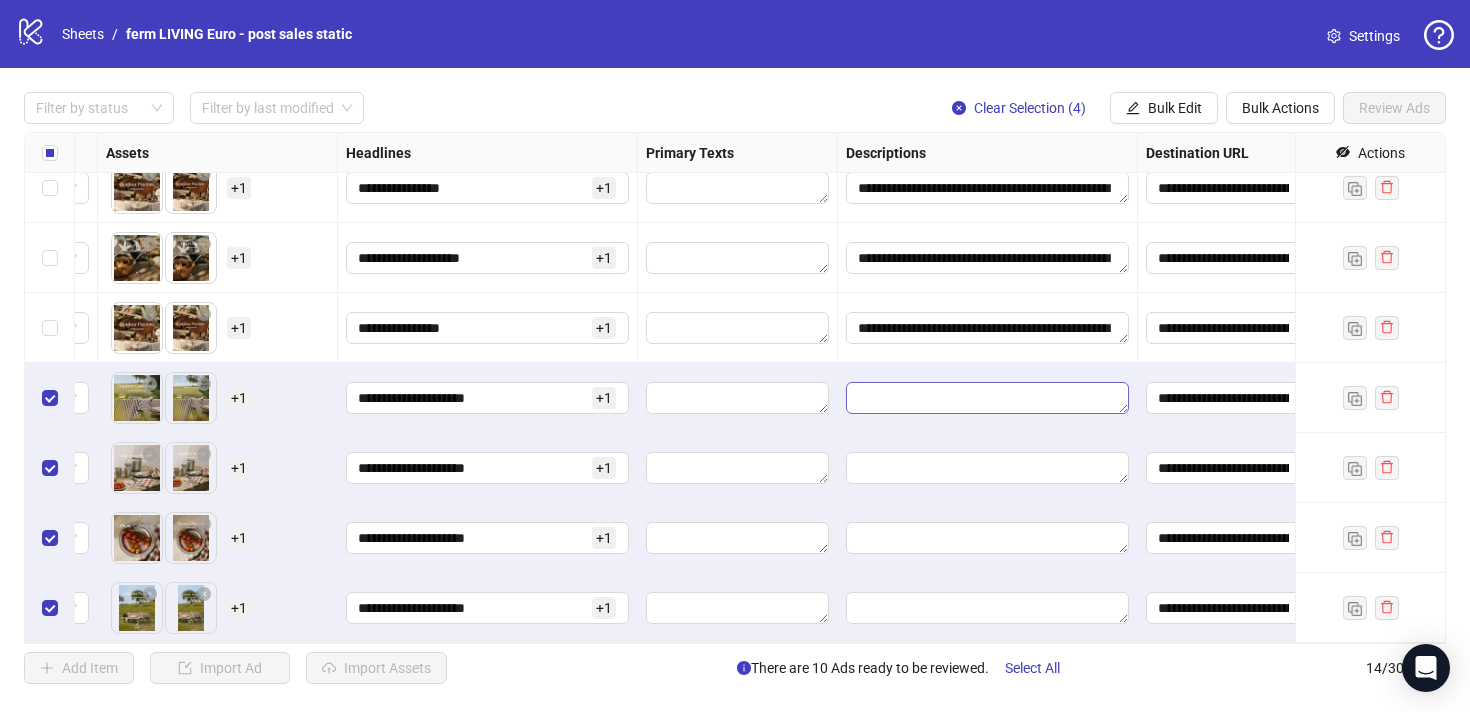 type on "**********" 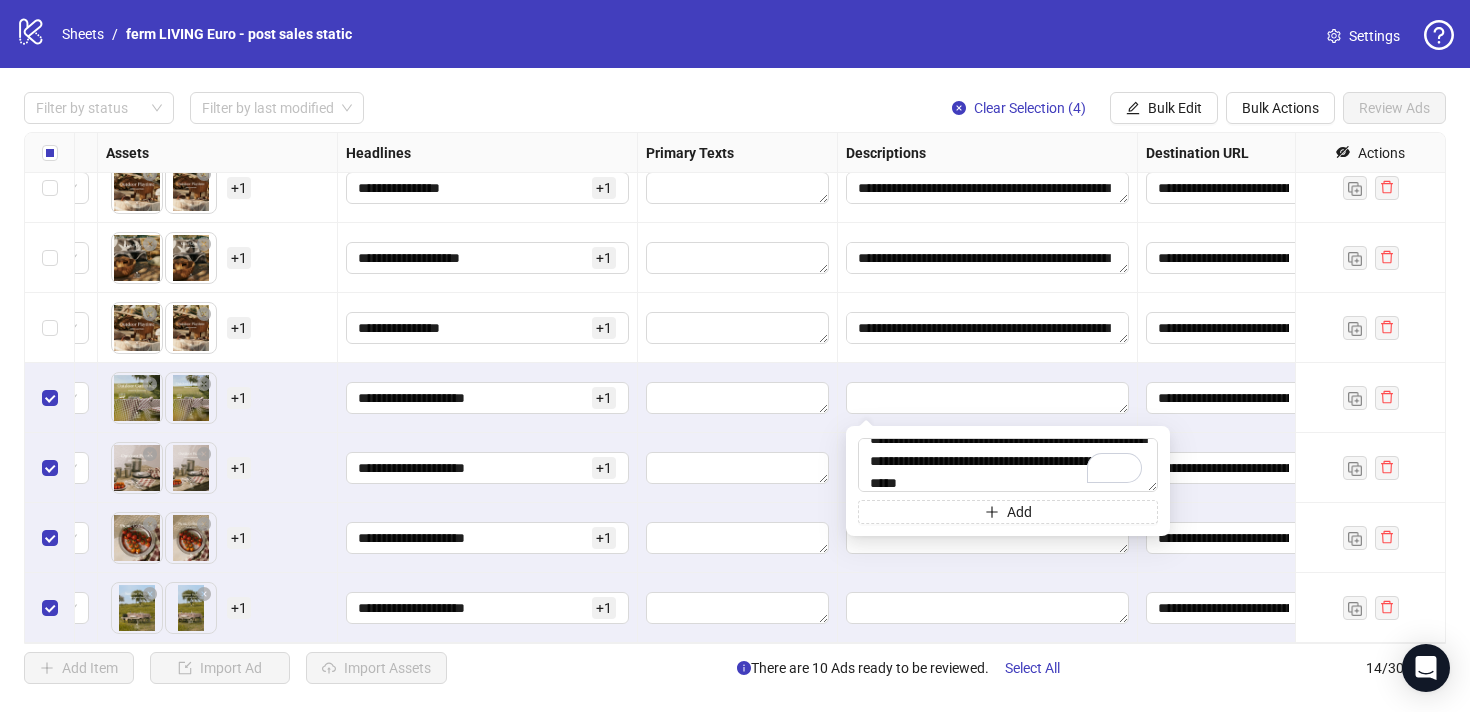 scroll, scrollTop: 15, scrollLeft: 0, axis: vertical 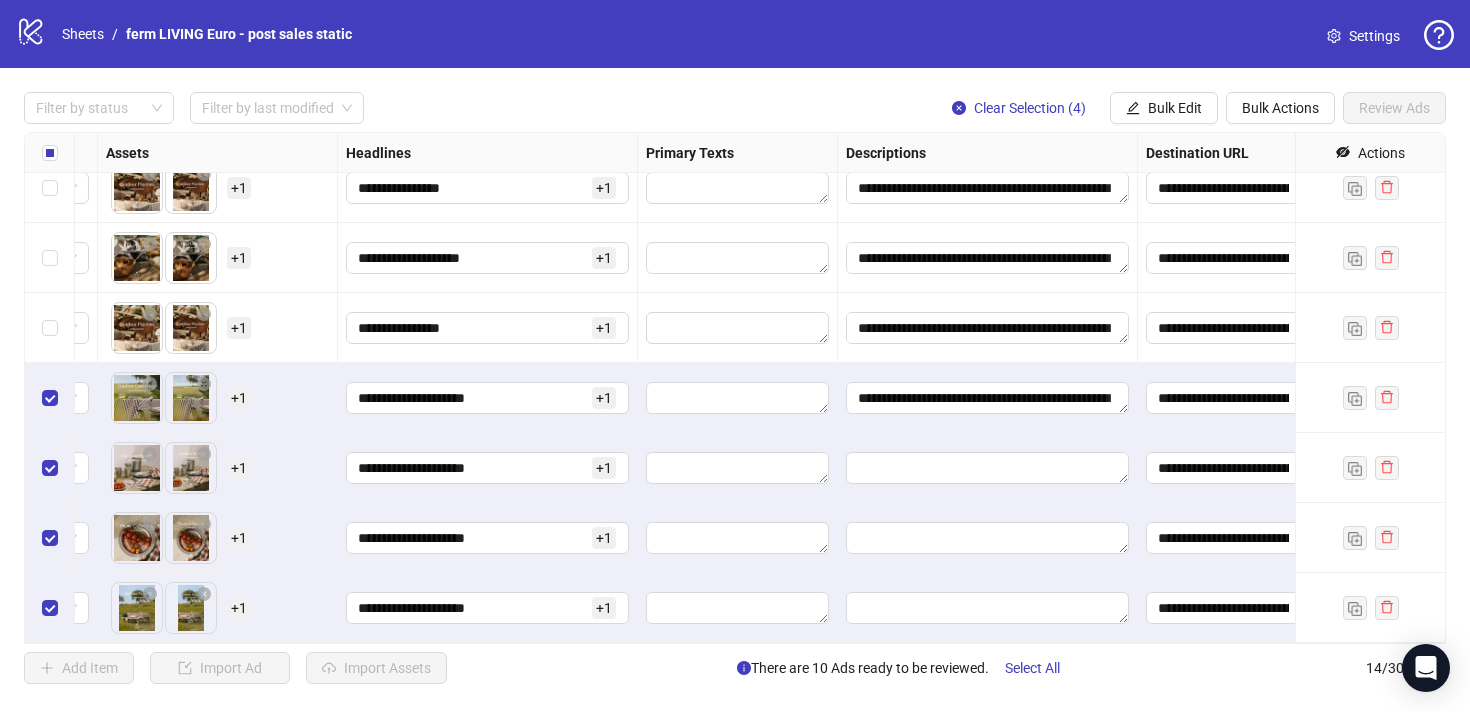 click at bounding box center [988, 538] 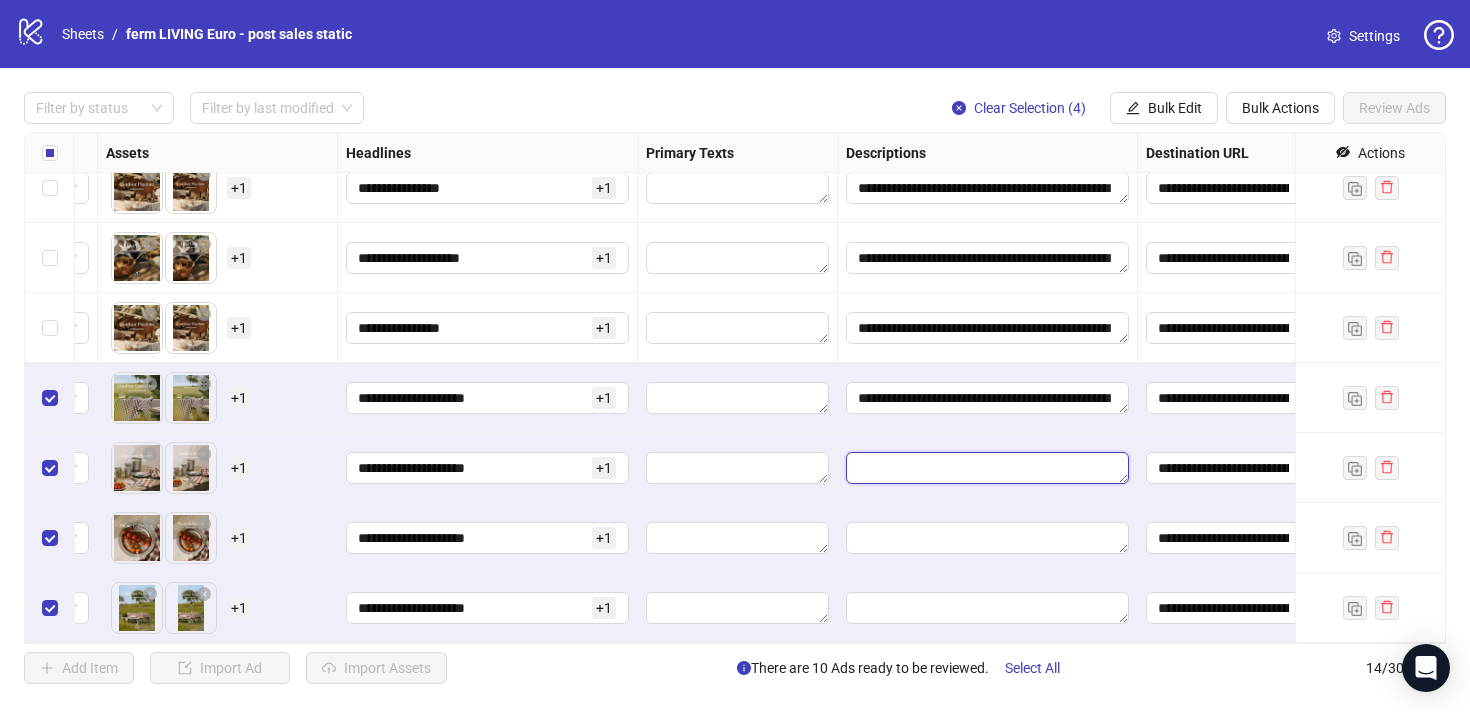 click at bounding box center [987, 468] 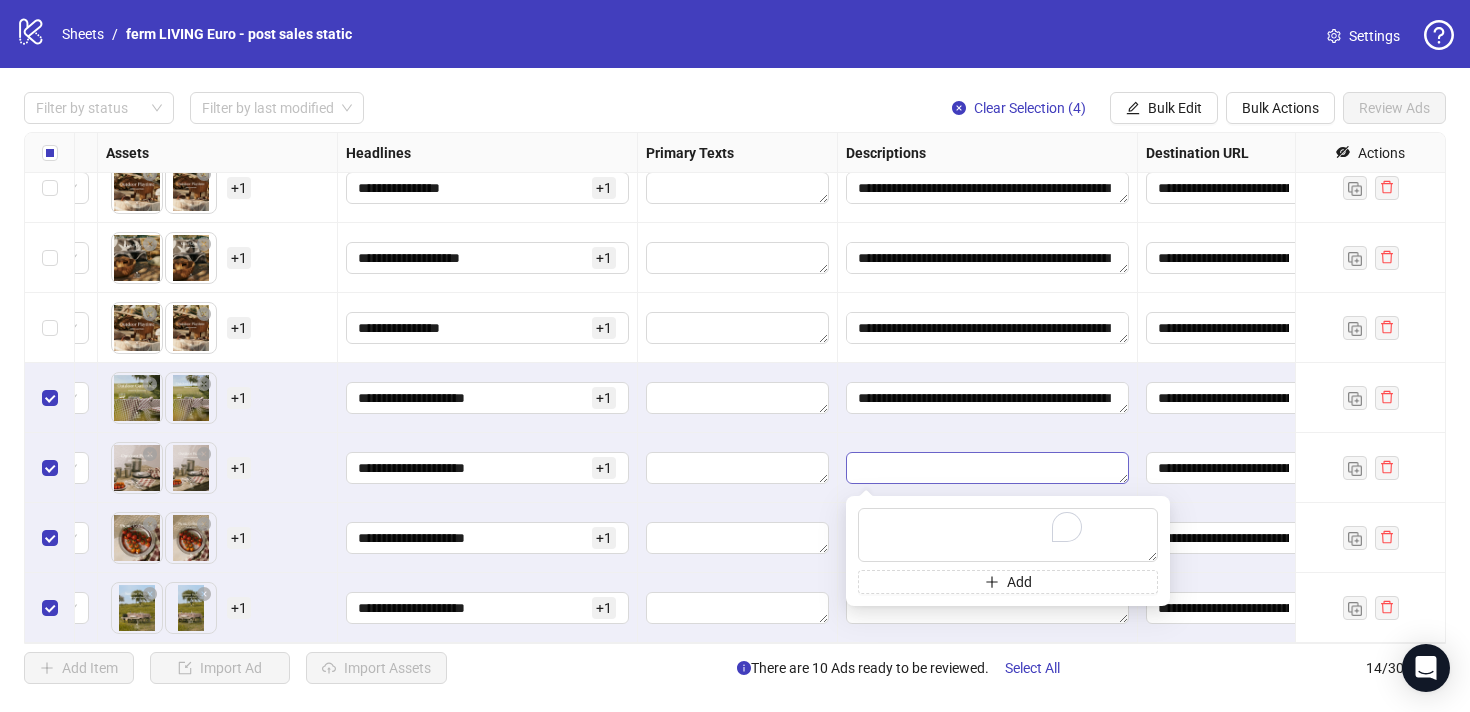 type on "**********" 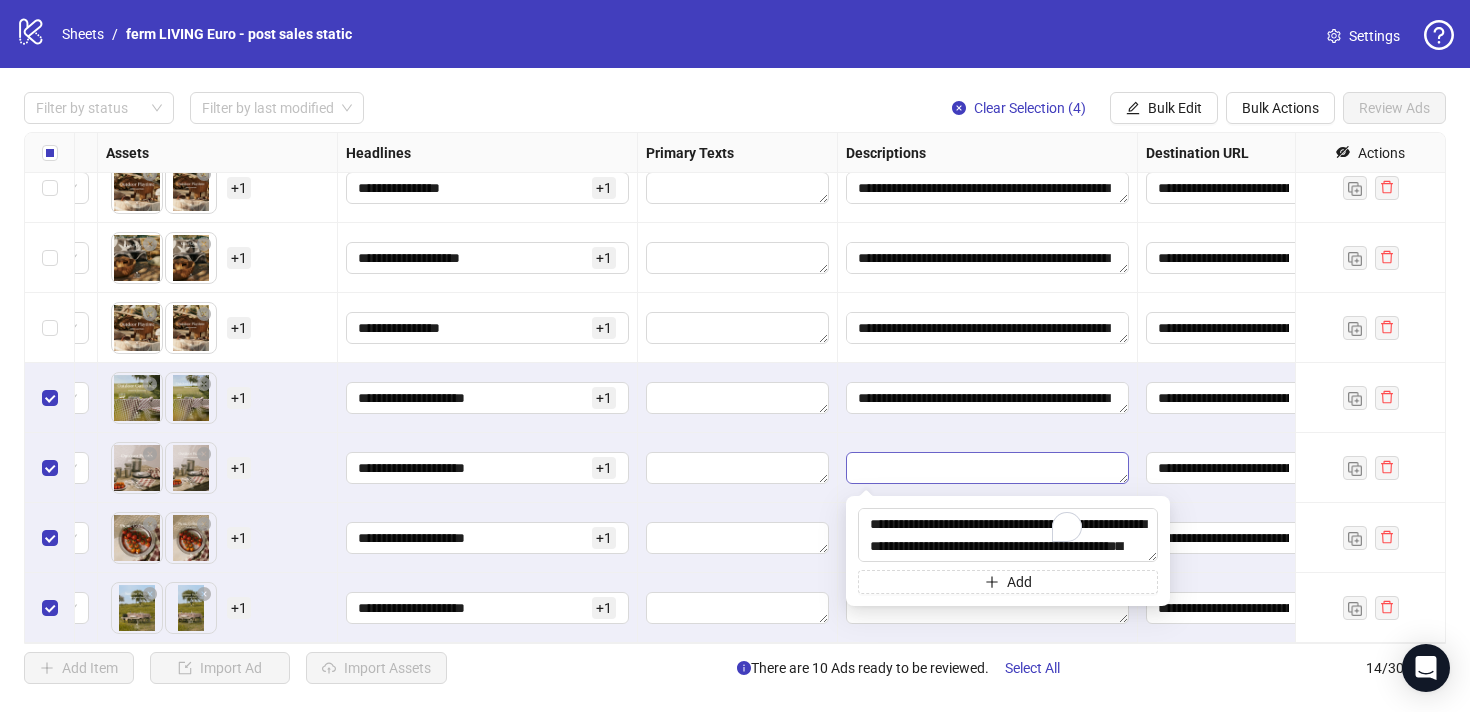 scroll, scrollTop: 15, scrollLeft: 0, axis: vertical 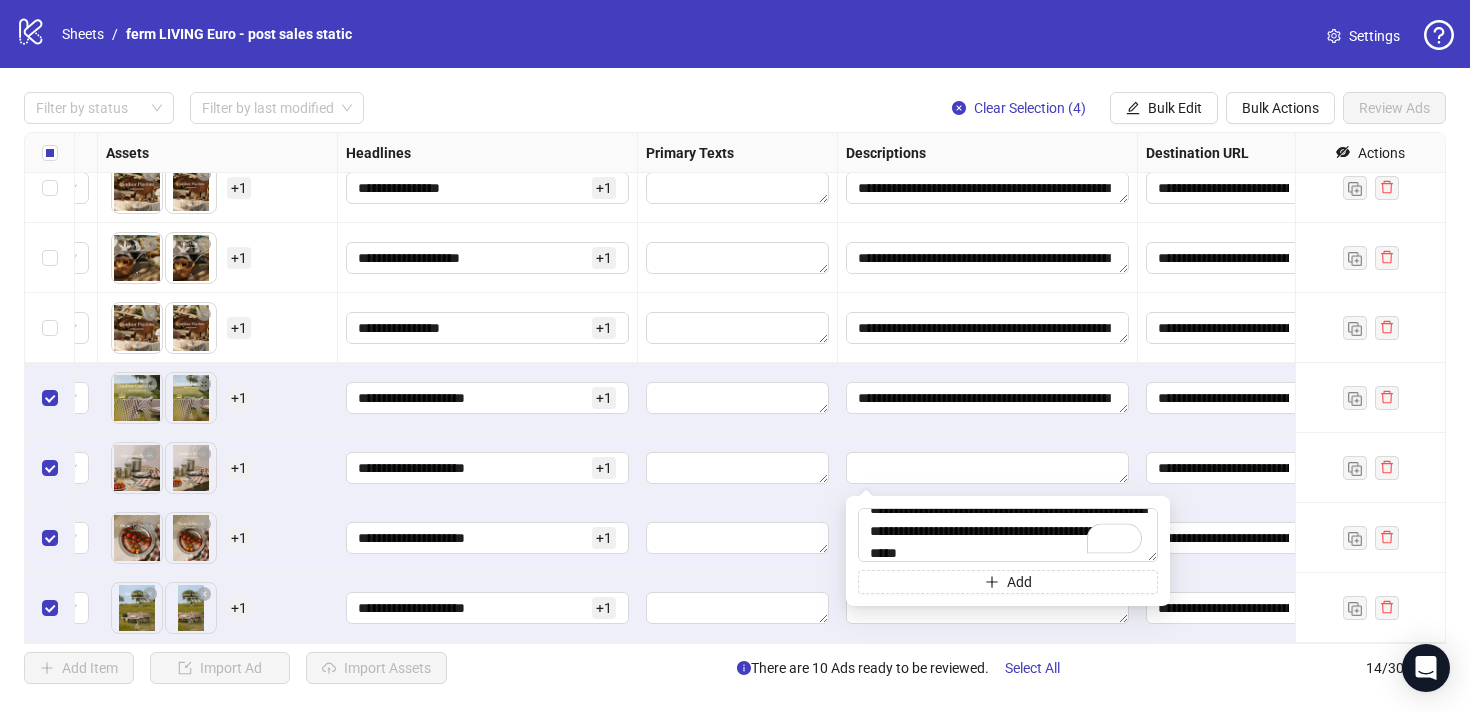 click at bounding box center [988, 608] 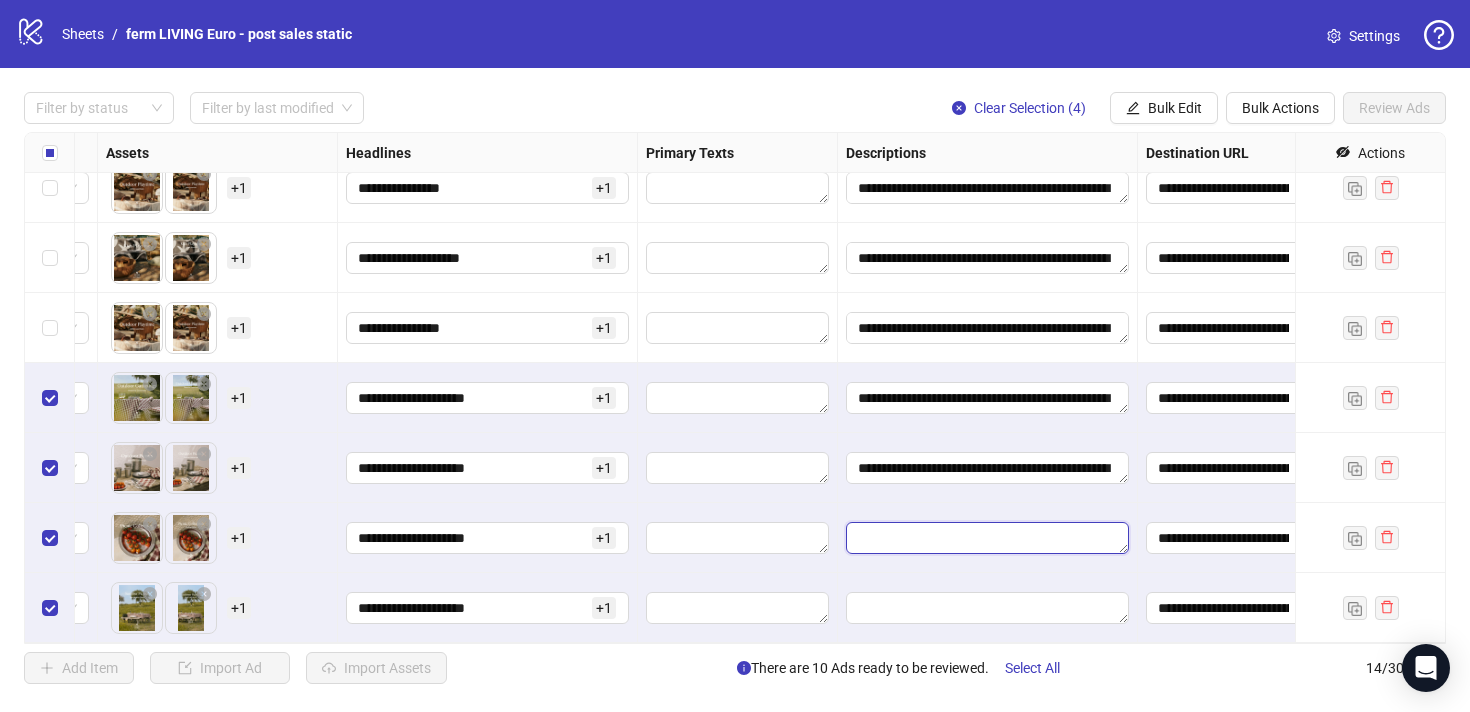 click at bounding box center [987, 538] 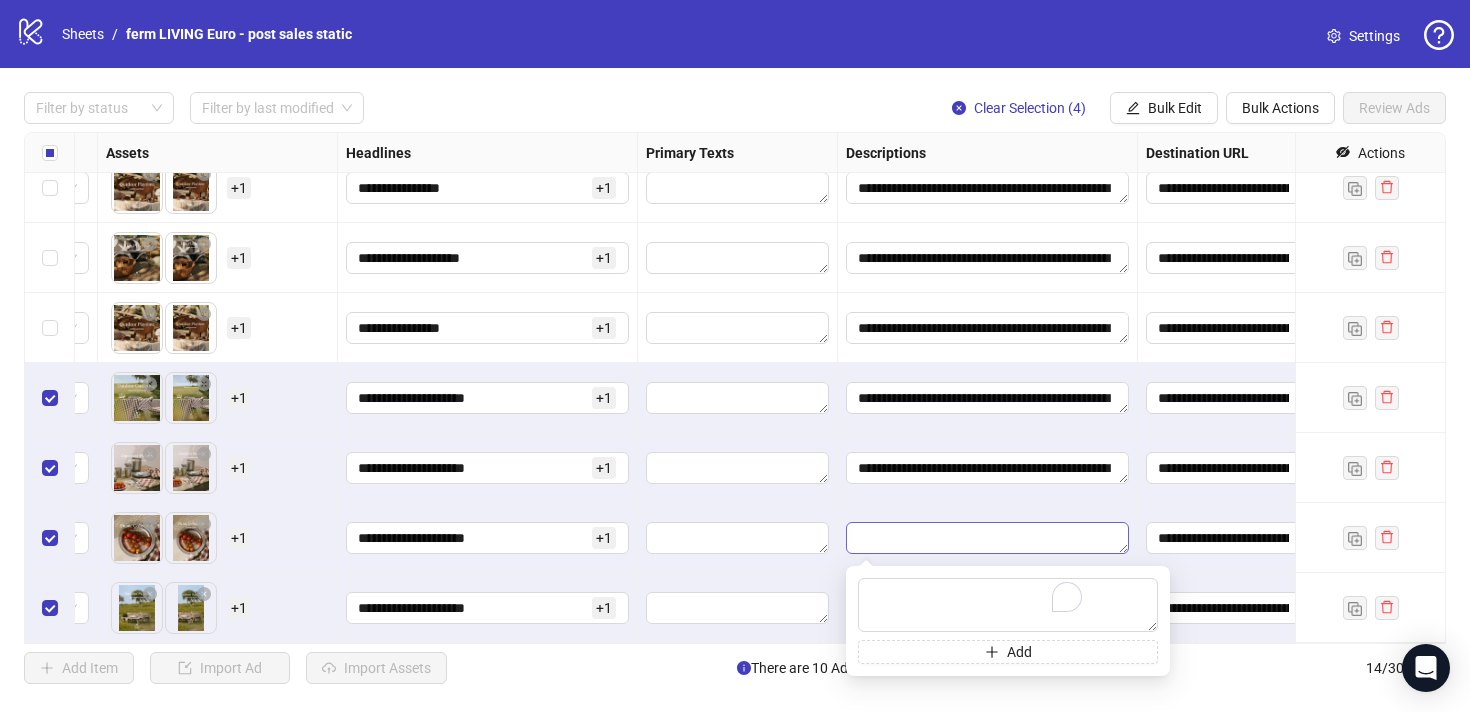 type on "**********" 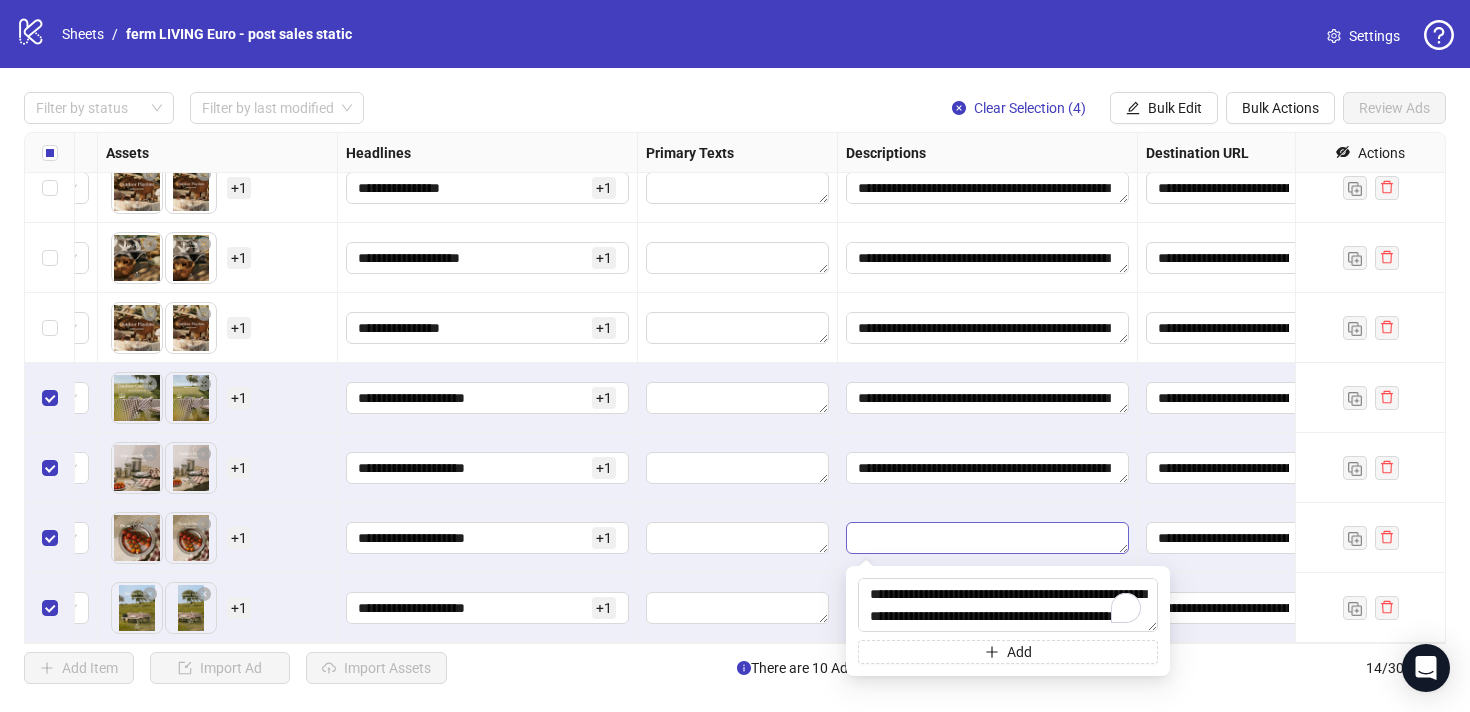 scroll, scrollTop: 15, scrollLeft: 0, axis: vertical 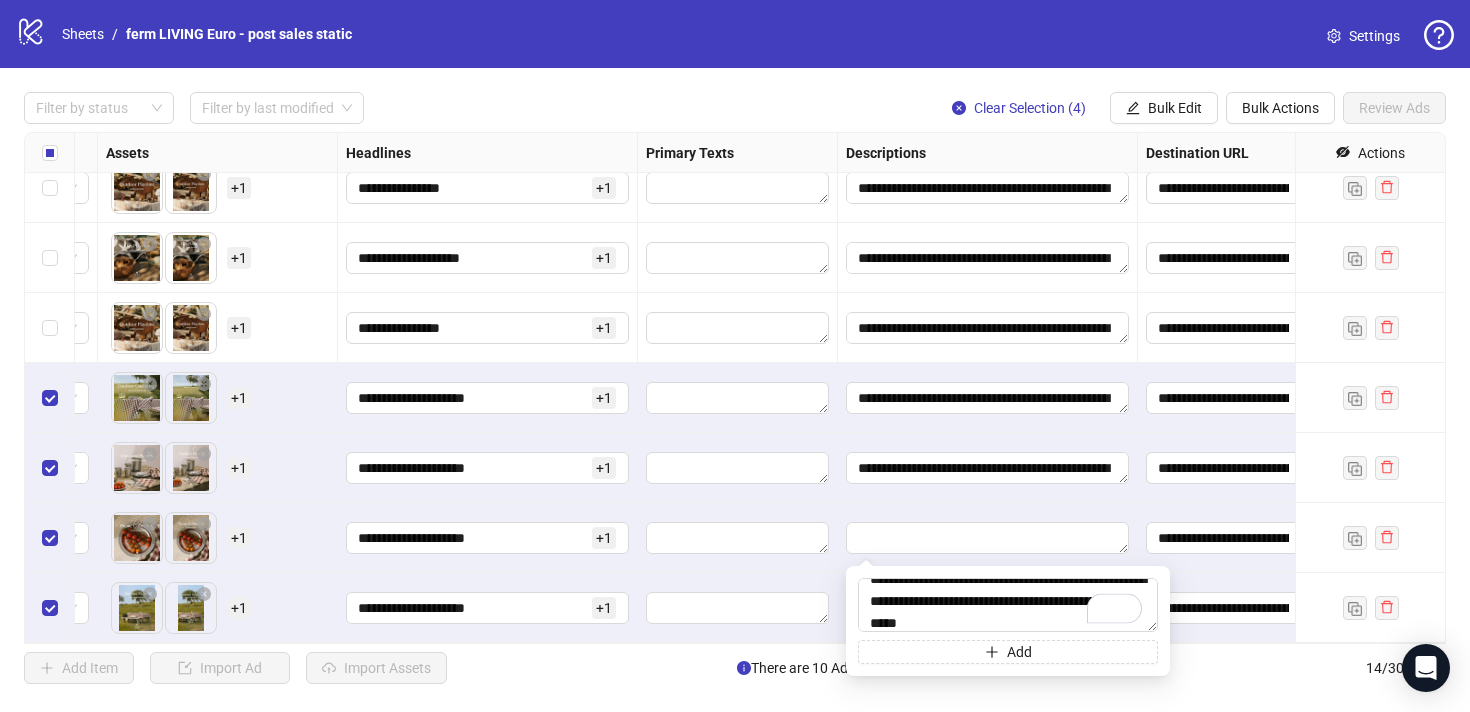 click at bounding box center [988, 538] 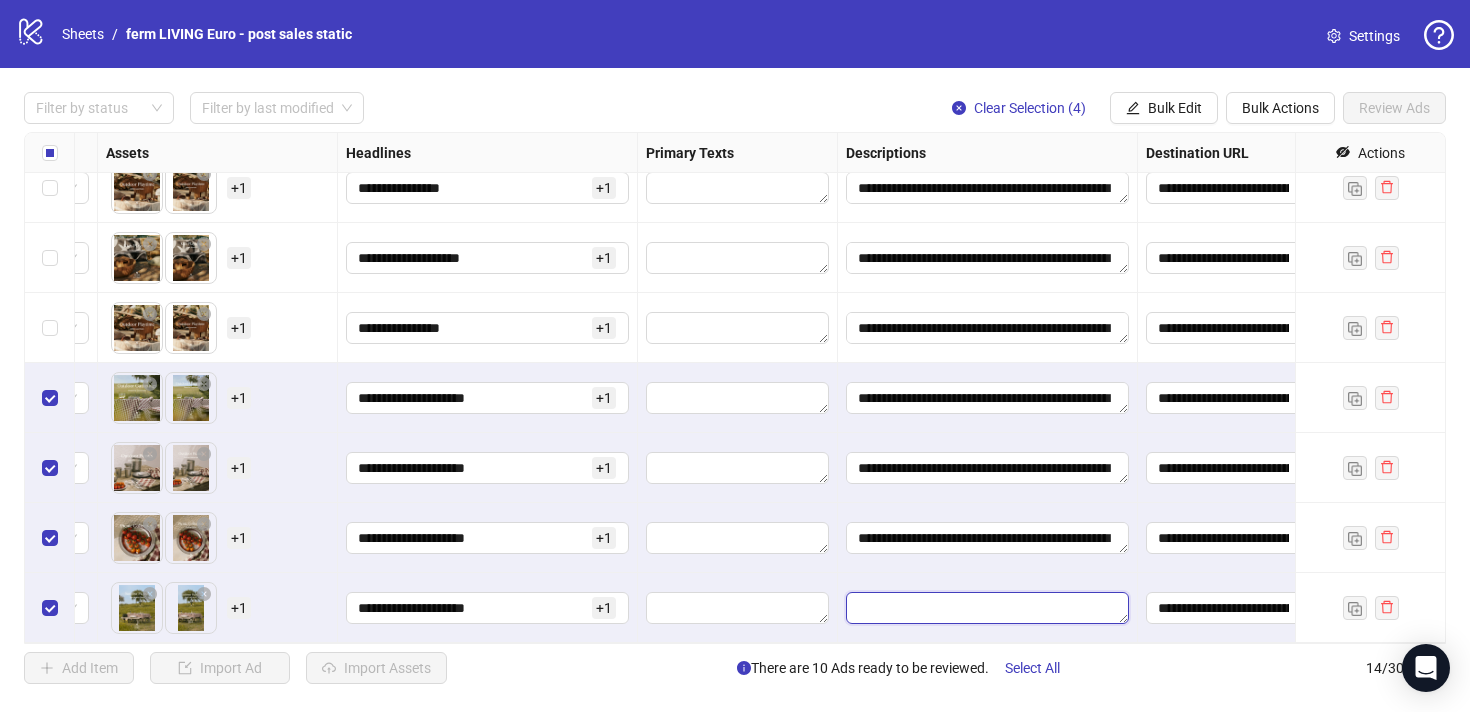 click at bounding box center (987, 608) 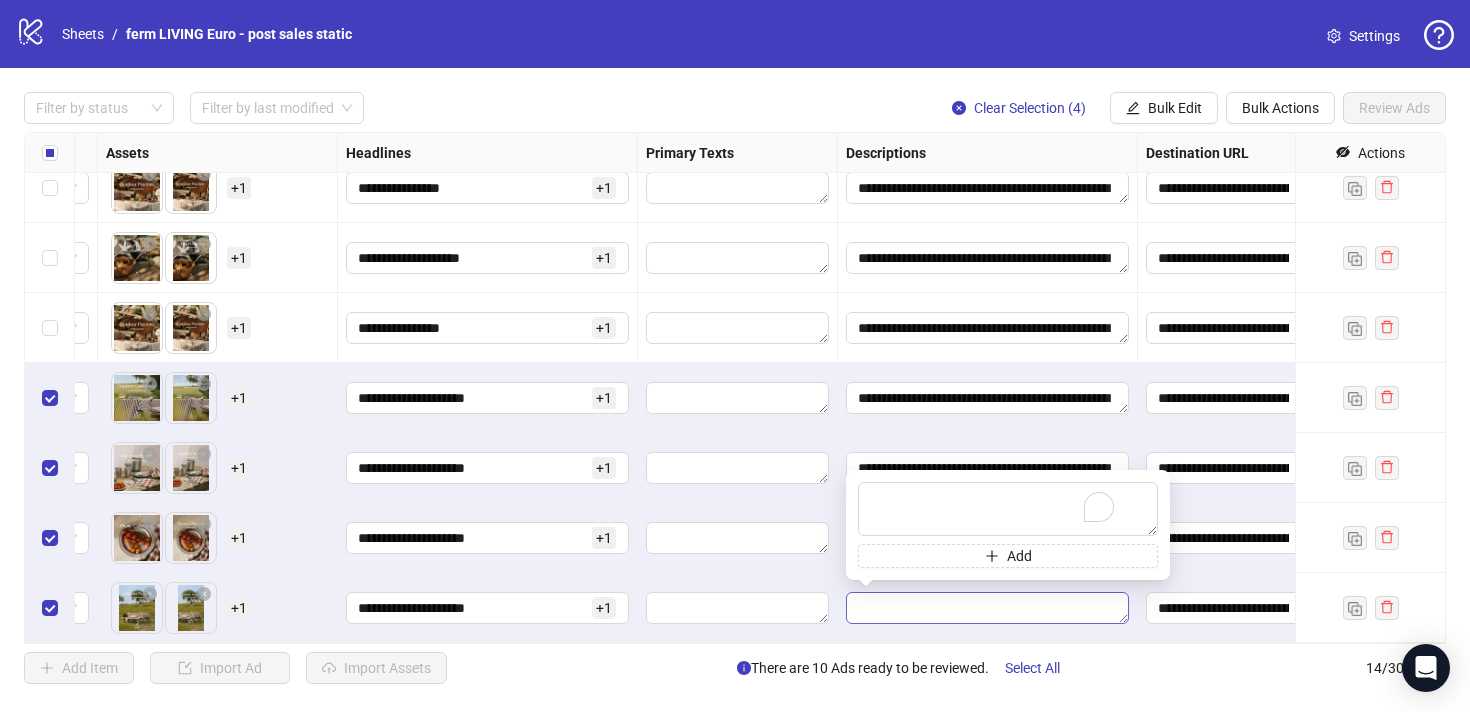 type on "**********" 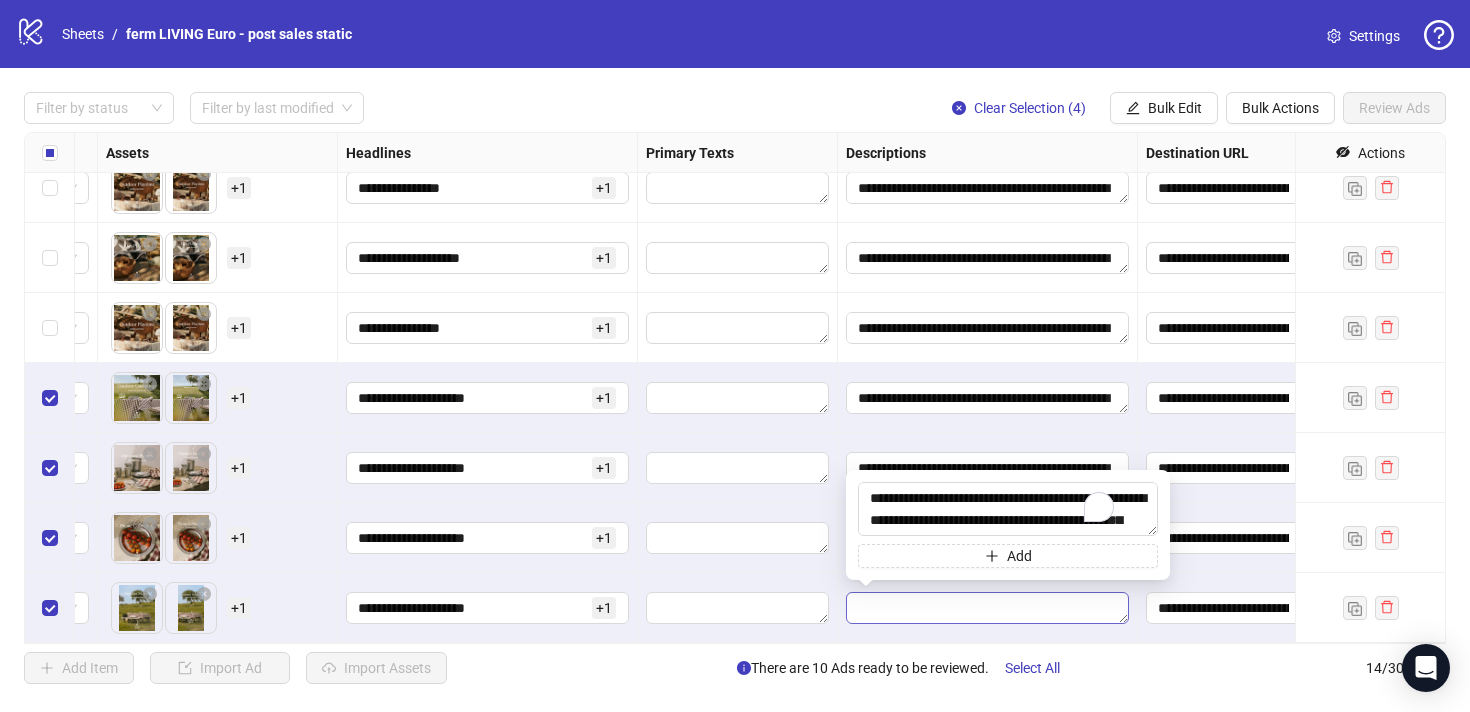 scroll, scrollTop: 15, scrollLeft: 0, axis: vertical 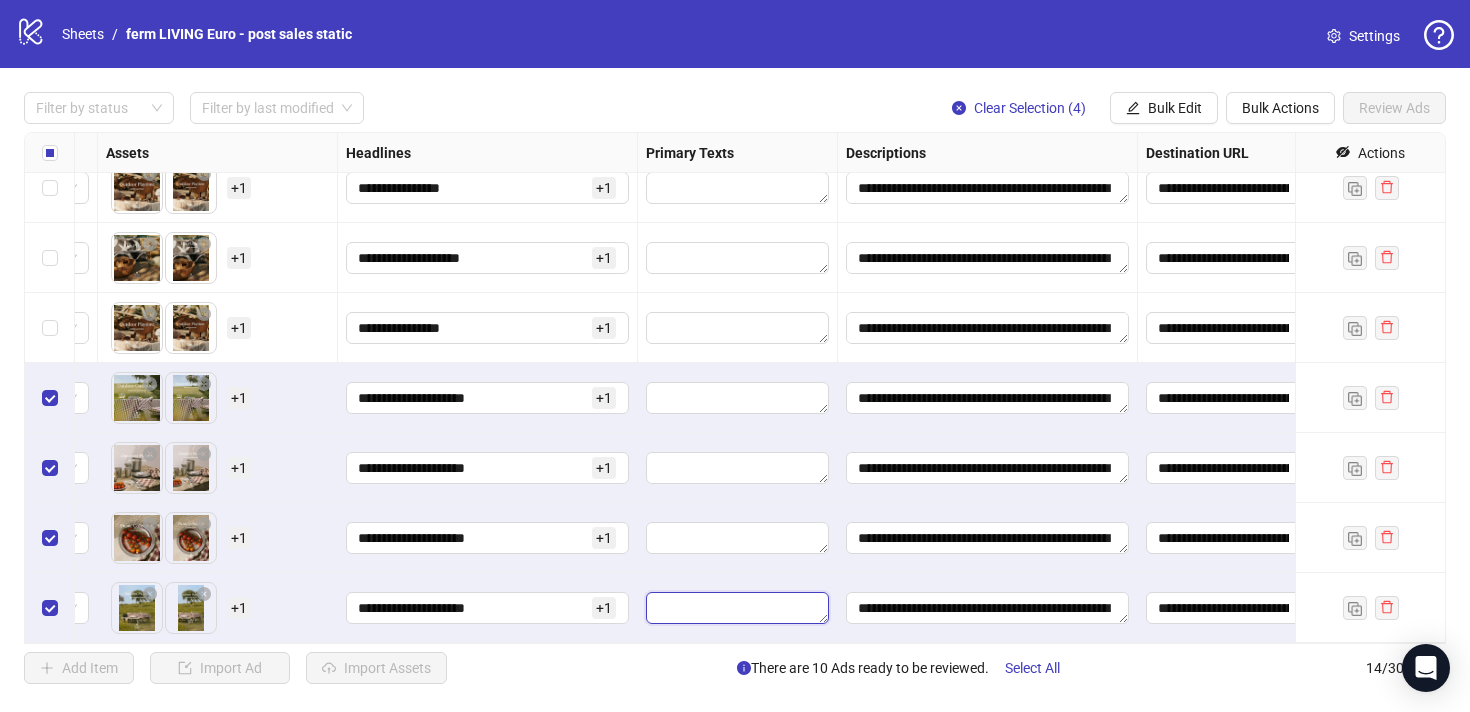 click at bounding box center [737, 608] 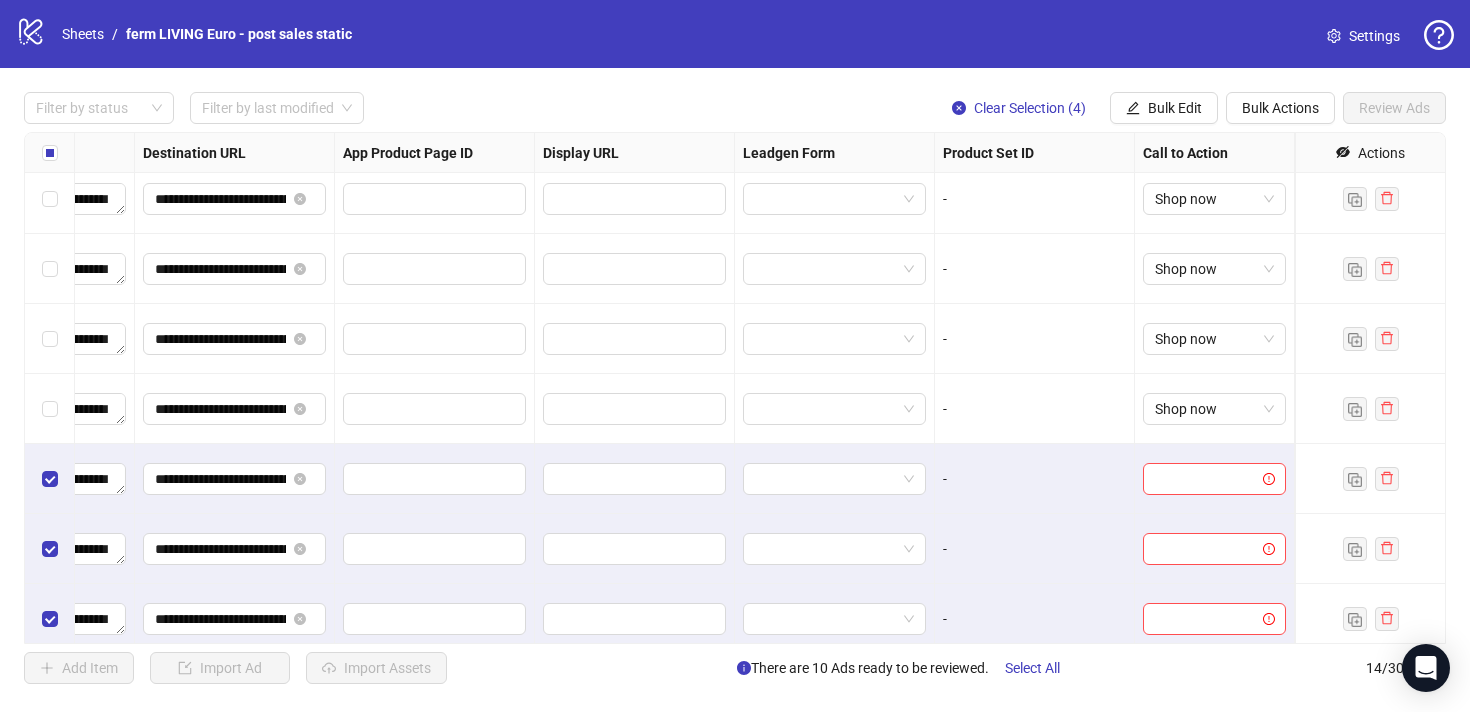 scroll, scrollTop: 510, scrollLeft: 1850, axis: both 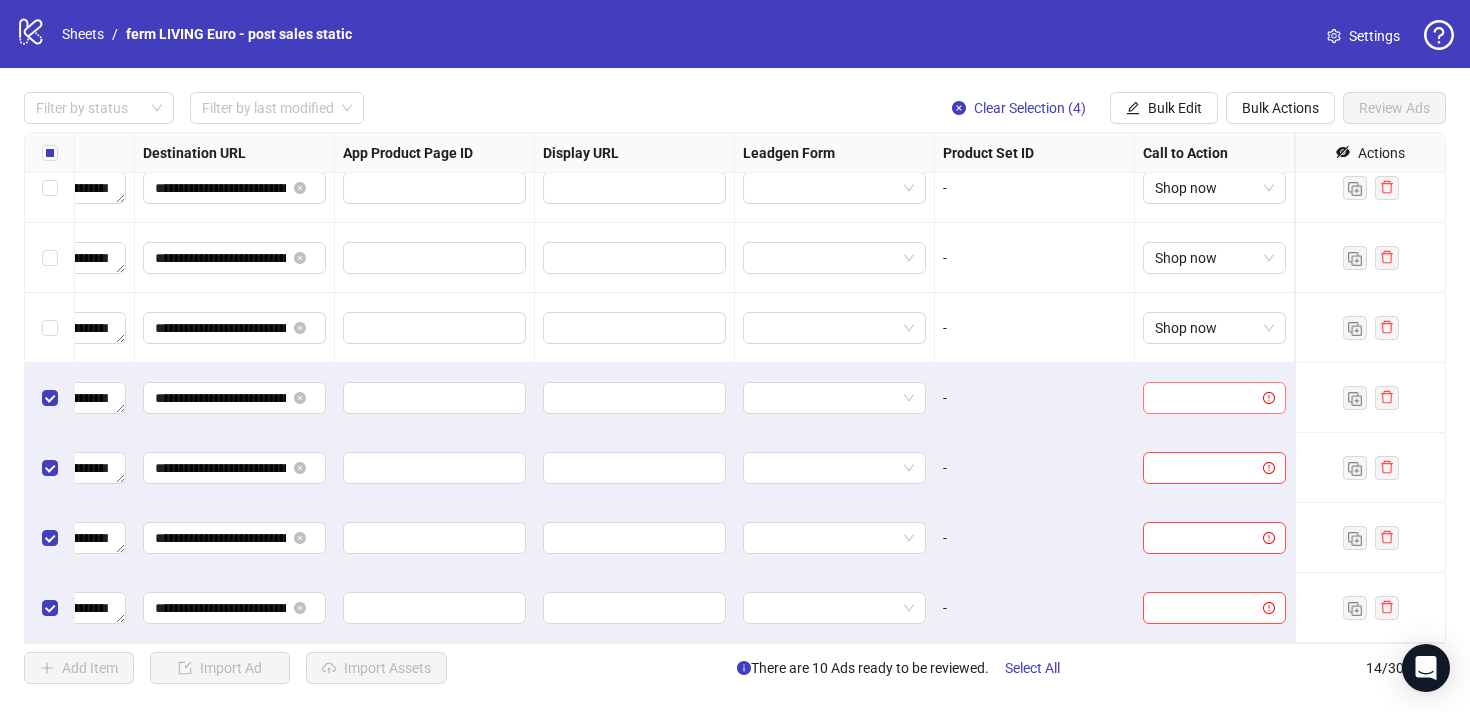 click at bounding box center [1205, 398] 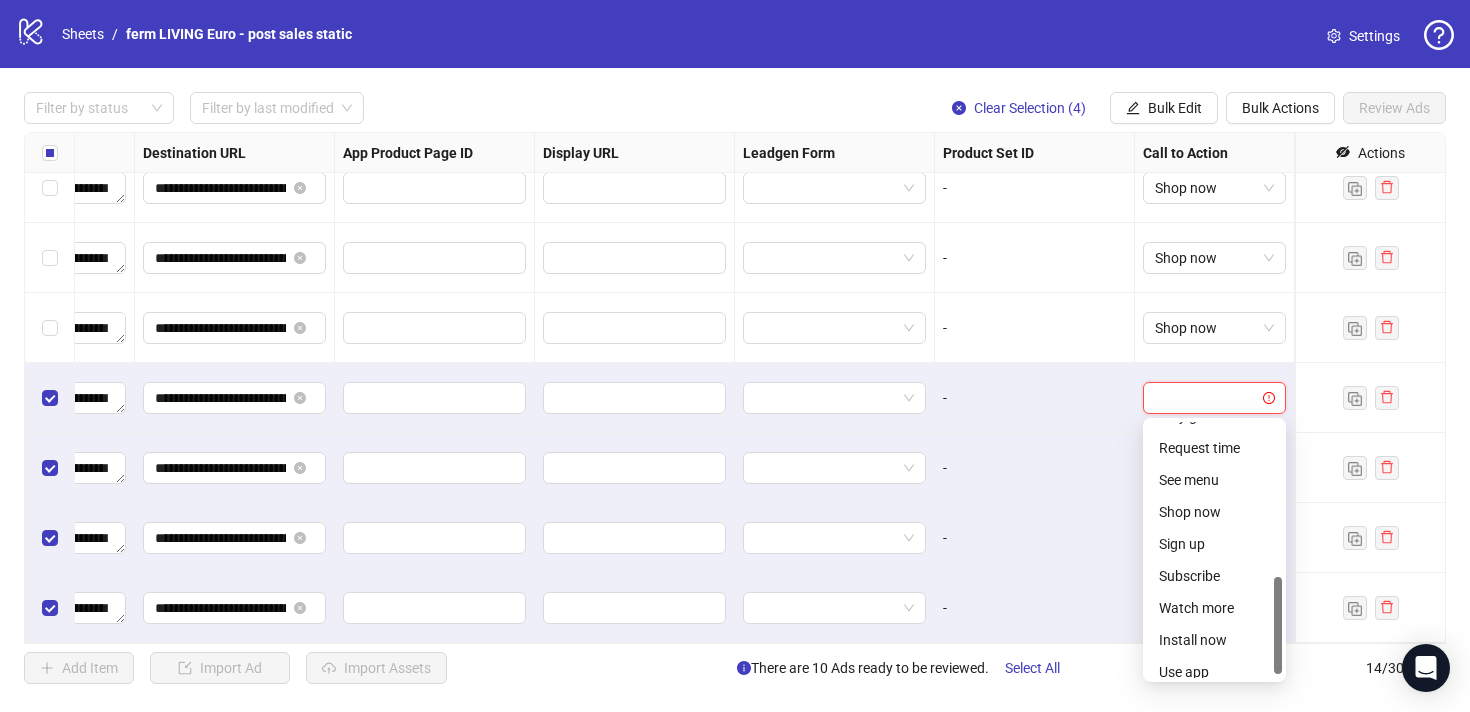 scroll, scrollTop: 416, scrollLeft: 0, axis: vertical 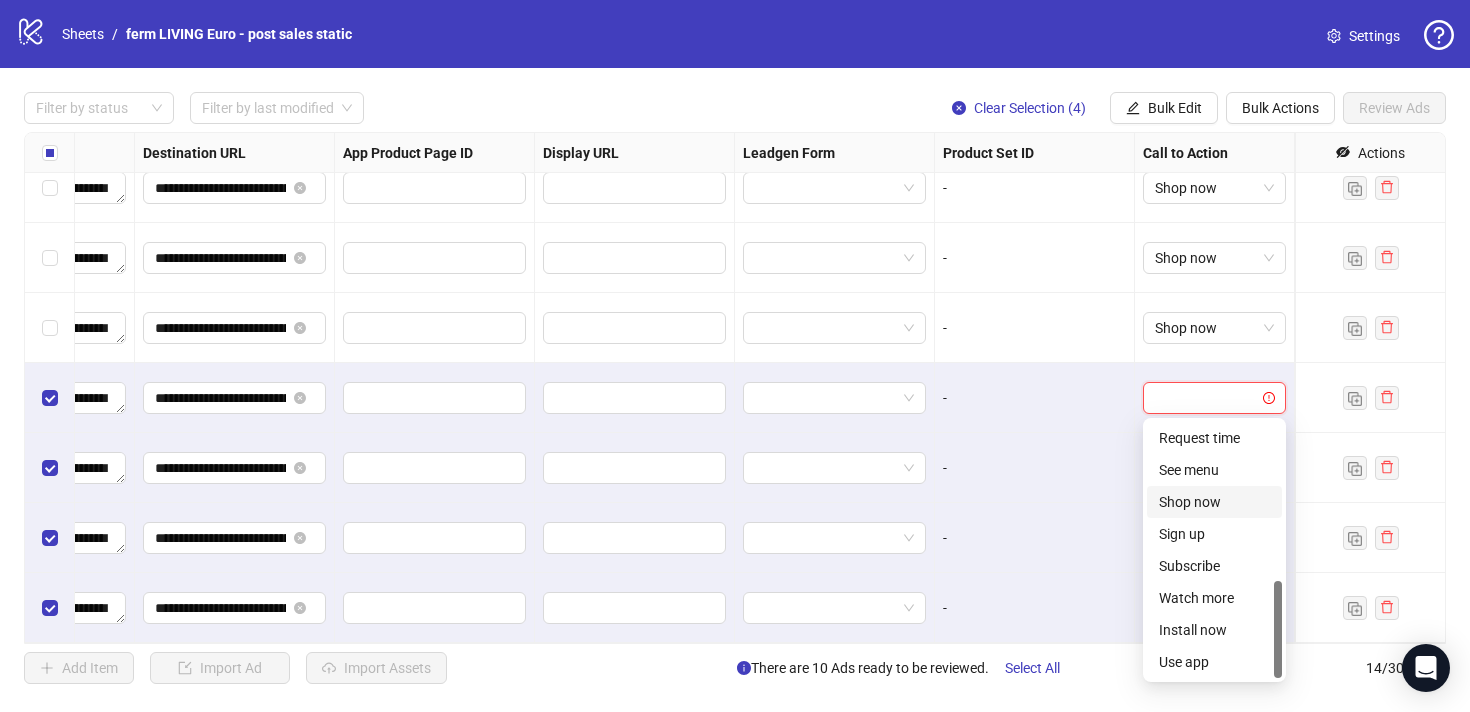 click on "Shop now" at bounding box center [1214, 502] 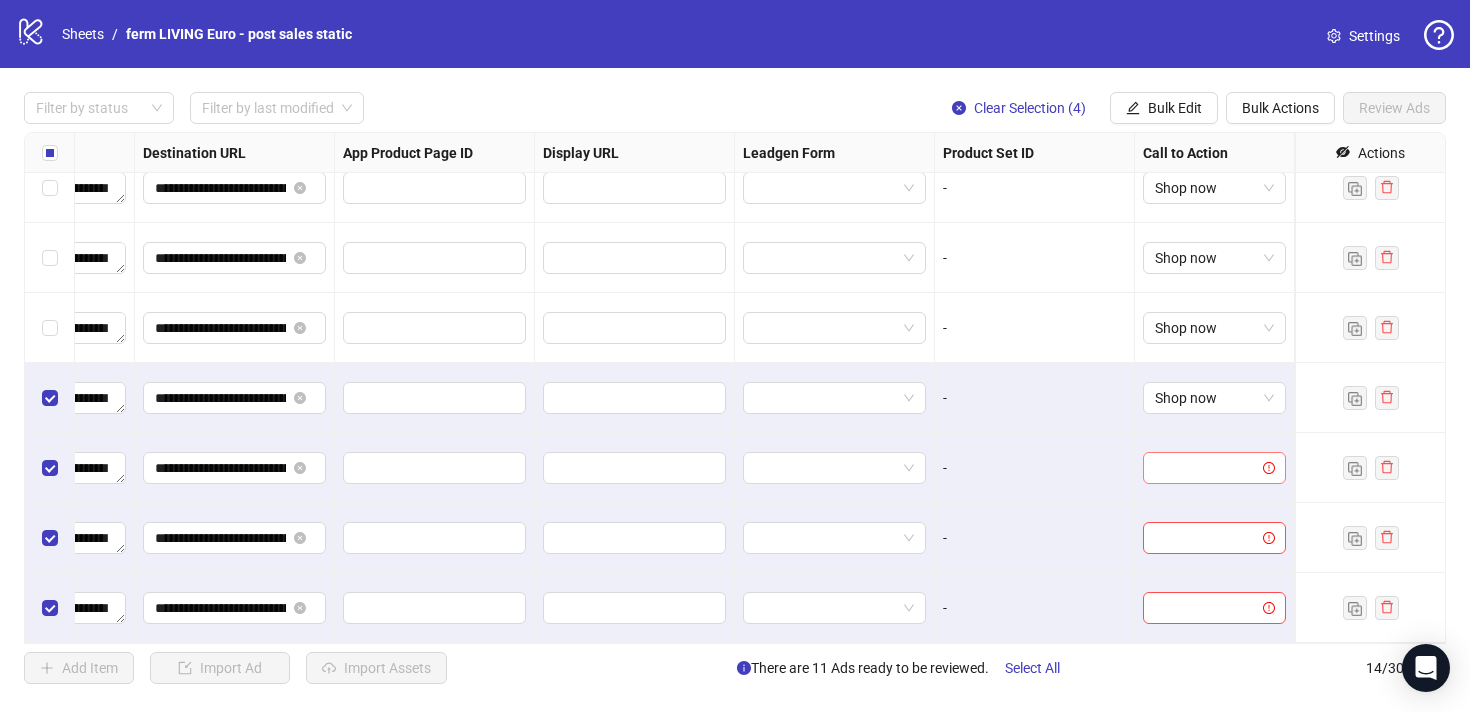 click at bounding box center (1205, 468) 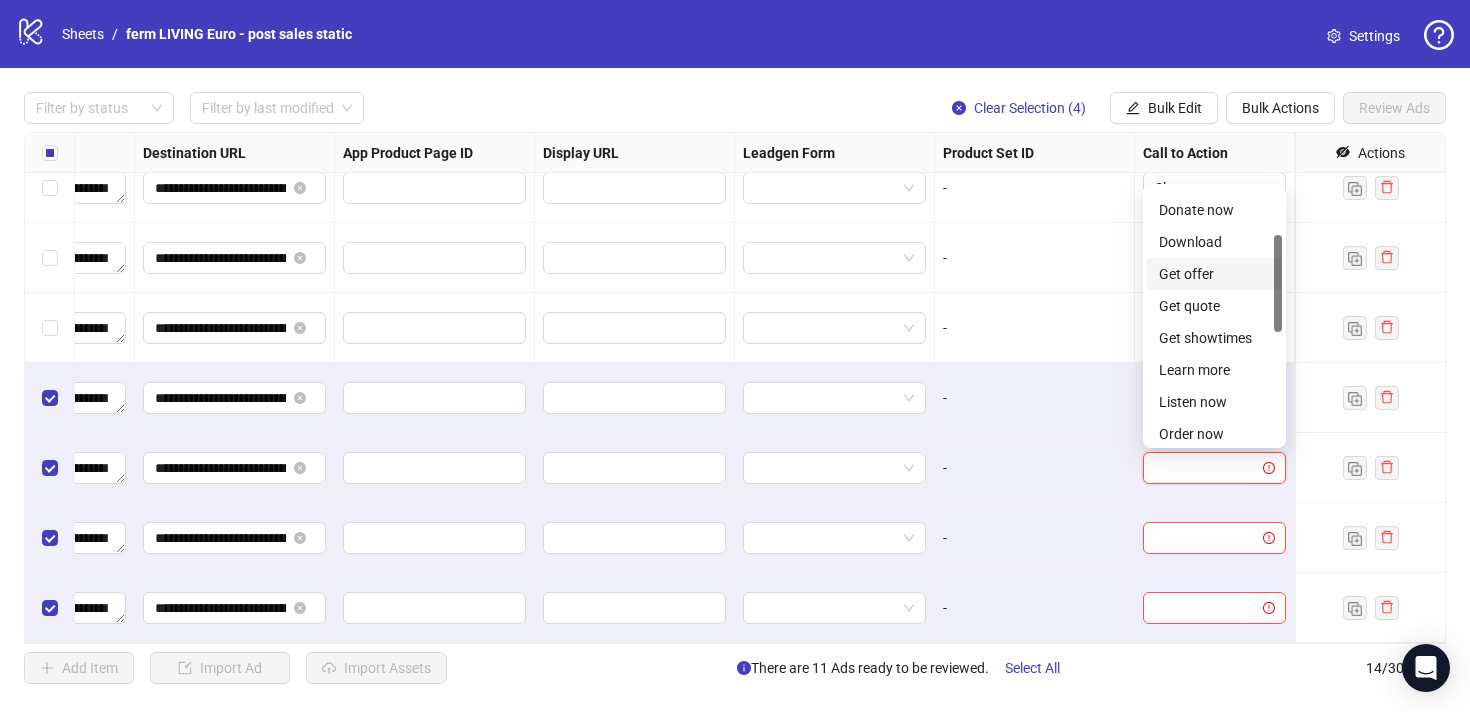 scroll, scrollTop: 416, scrollLeft: 0, axis: vertical 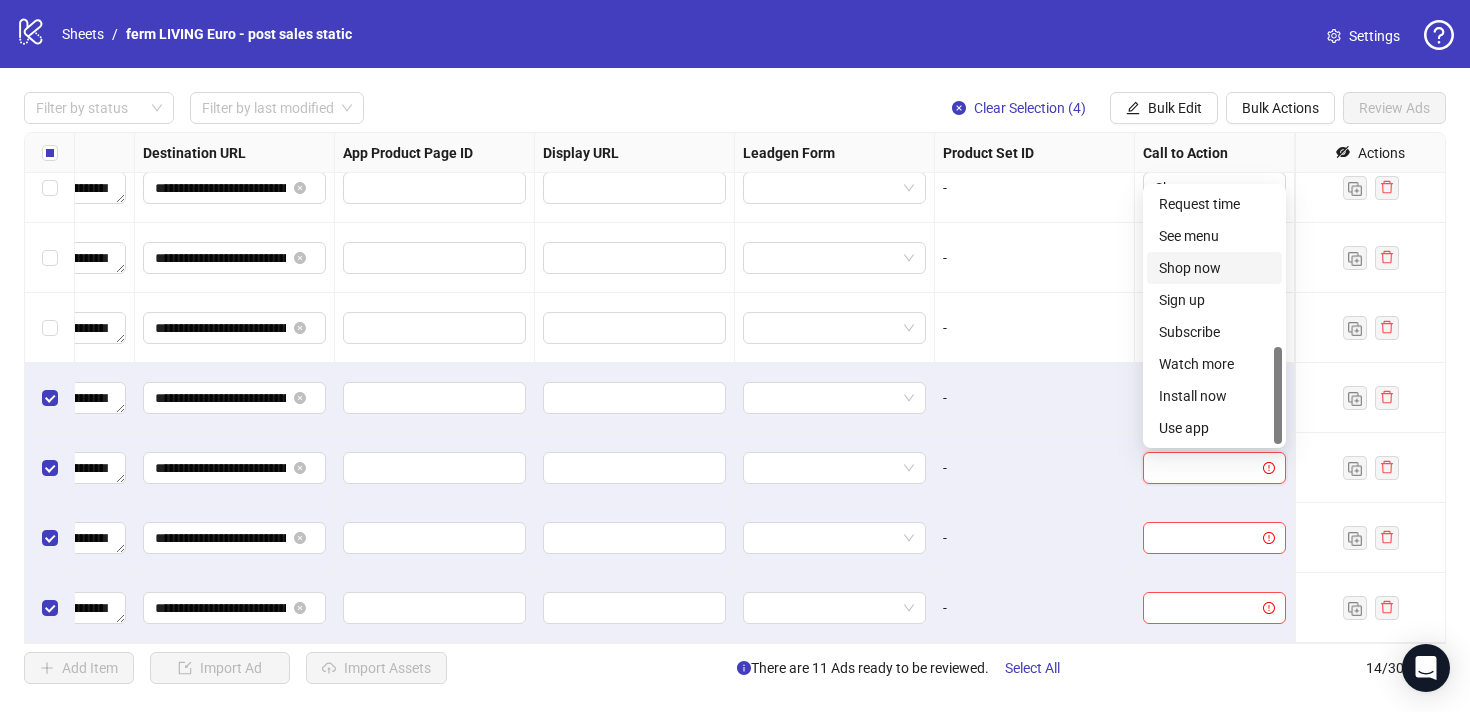 click on "Shop now" at bounding box center (1214, 268) 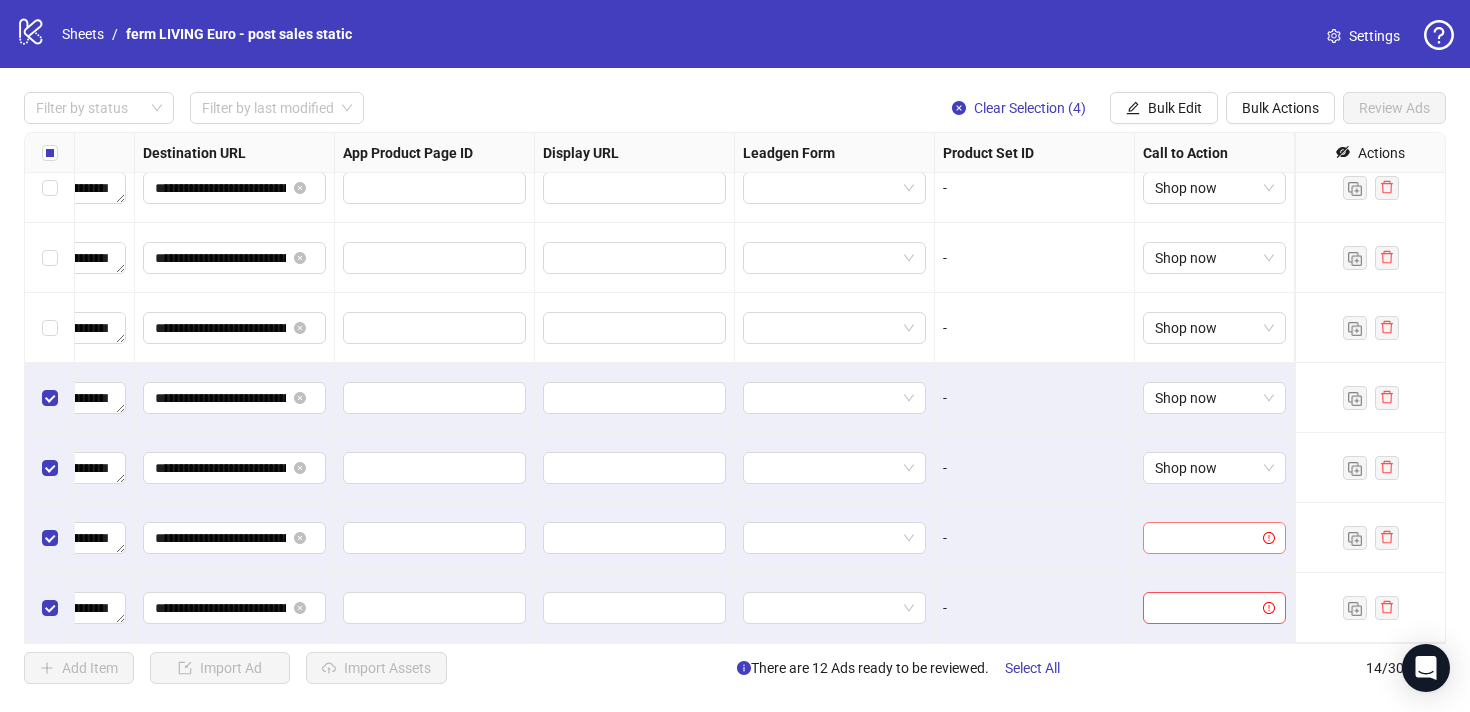 click at bounding box center [1205, 538] 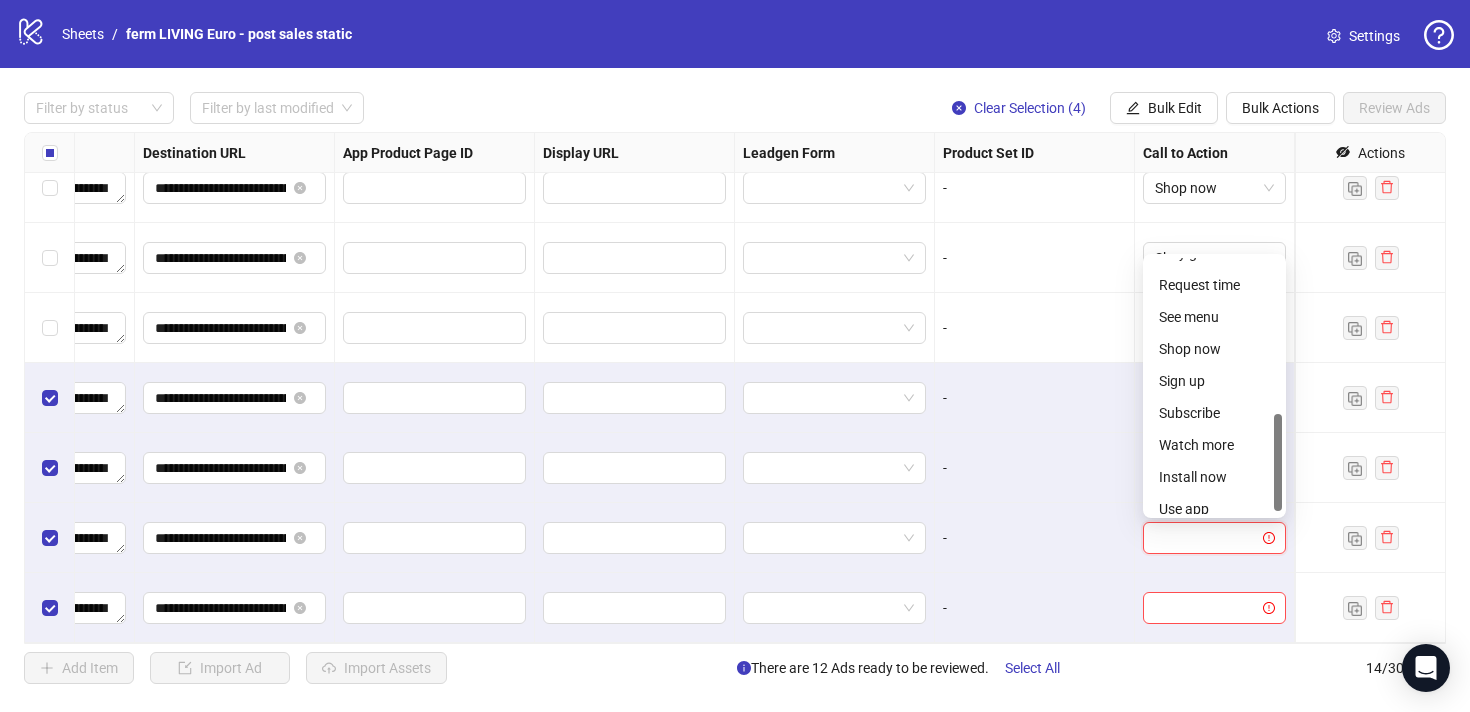 scroll, scrollTop: 409, scrollLeft: 0, axis: vertical 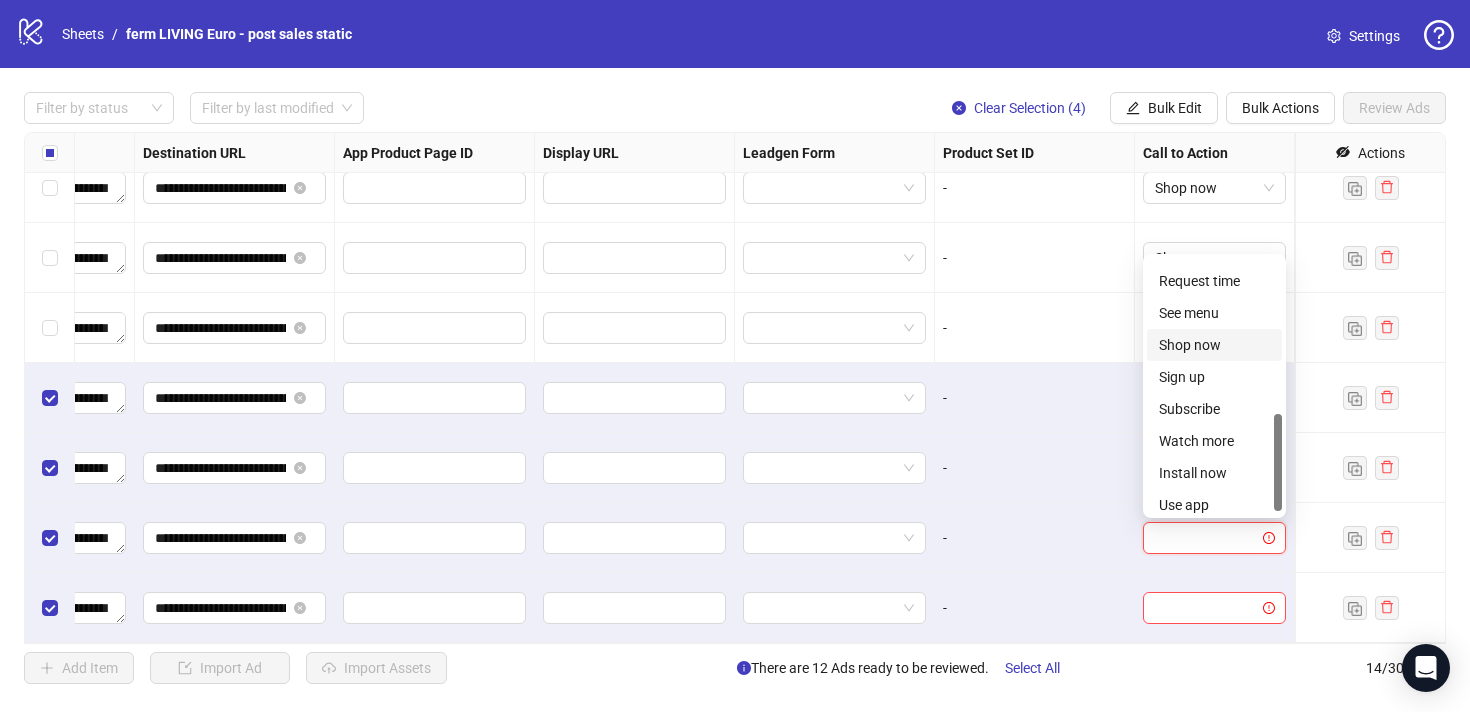 click on "Shop now" at bounding box center (1214, 345) 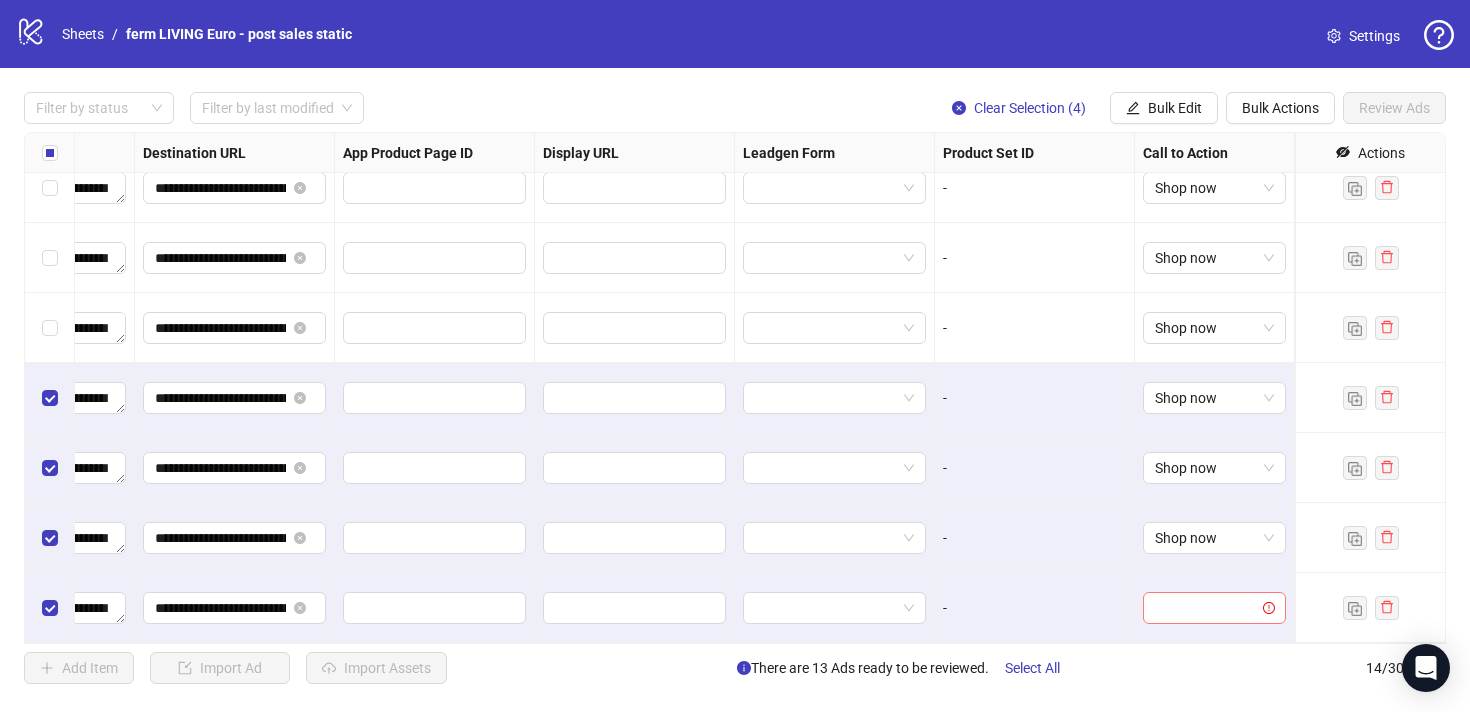 click at bounding box center (1205, 608) 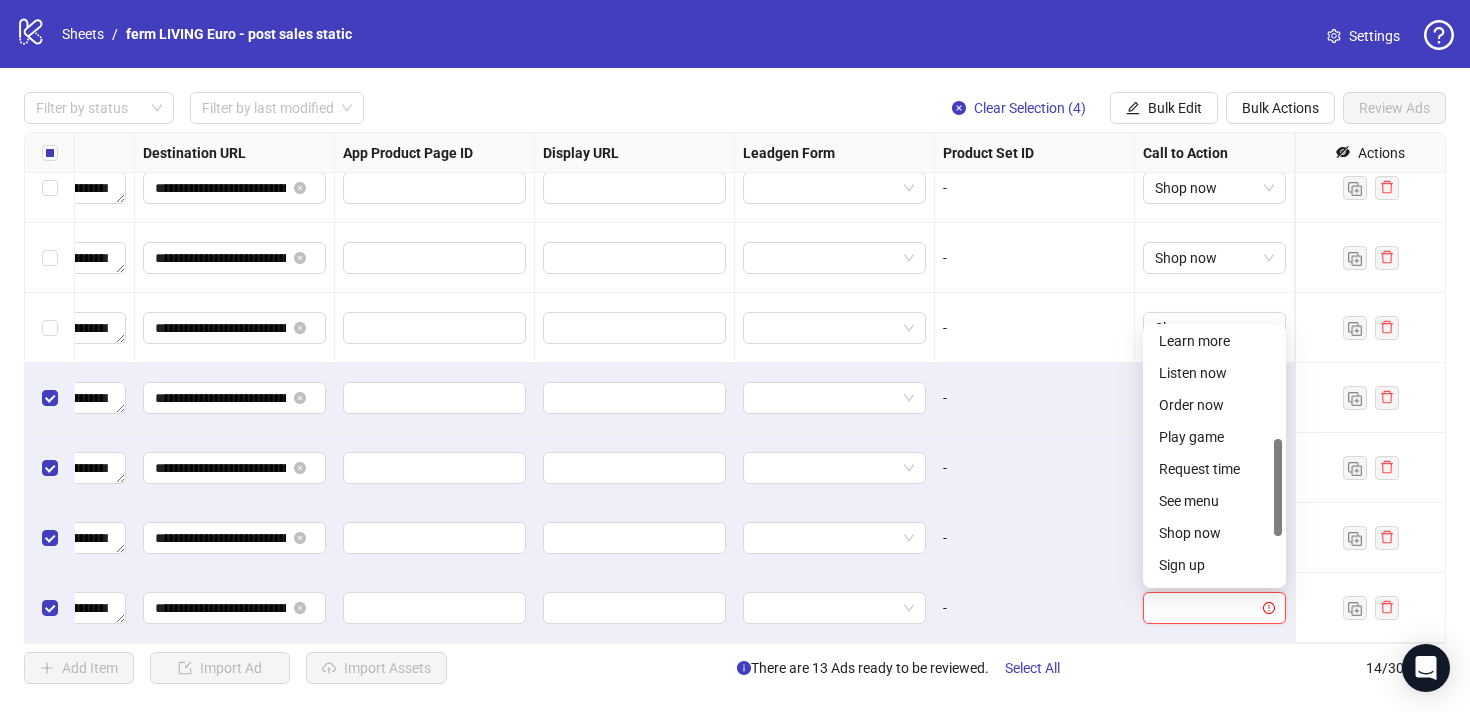 scroll, scrollTop: 371, scrollLeft: 0, axis: vertical 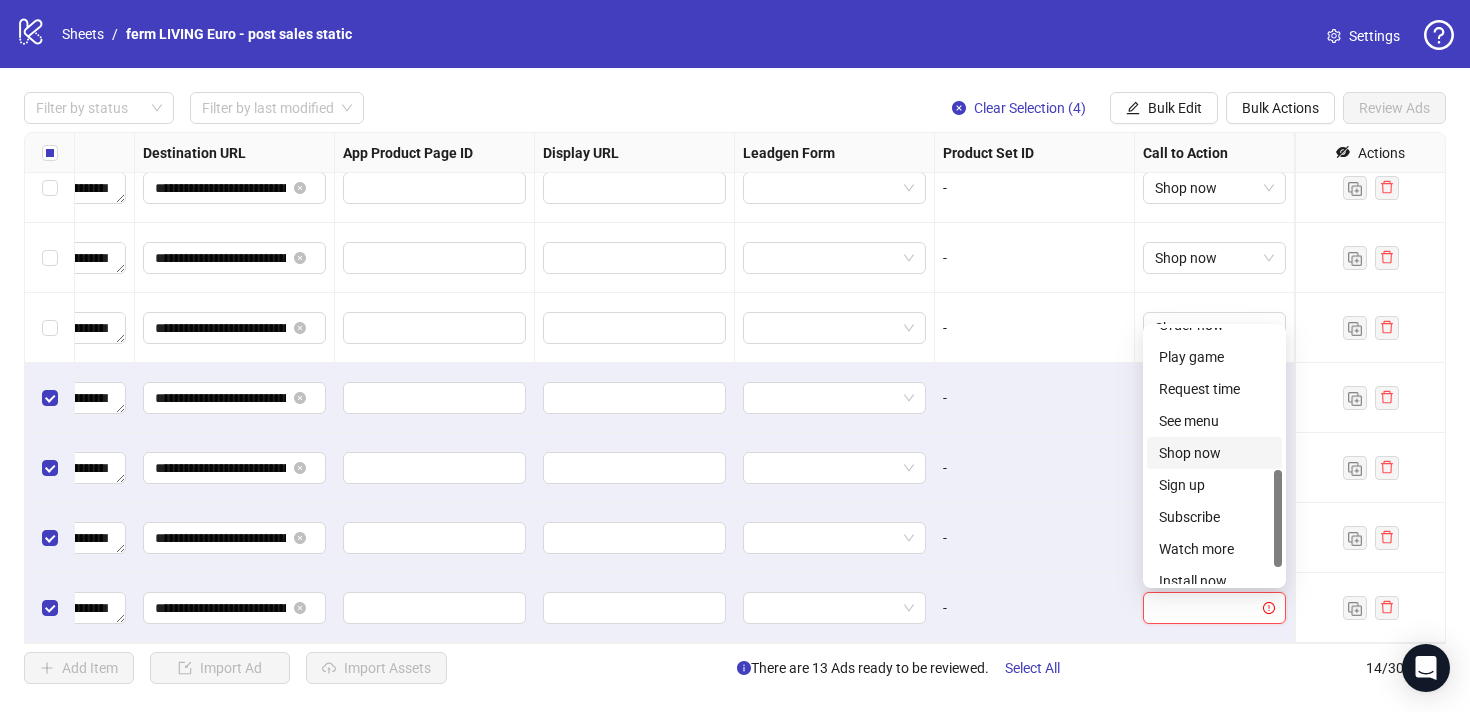click on "Shop now" at bounding box center (1214, 453) 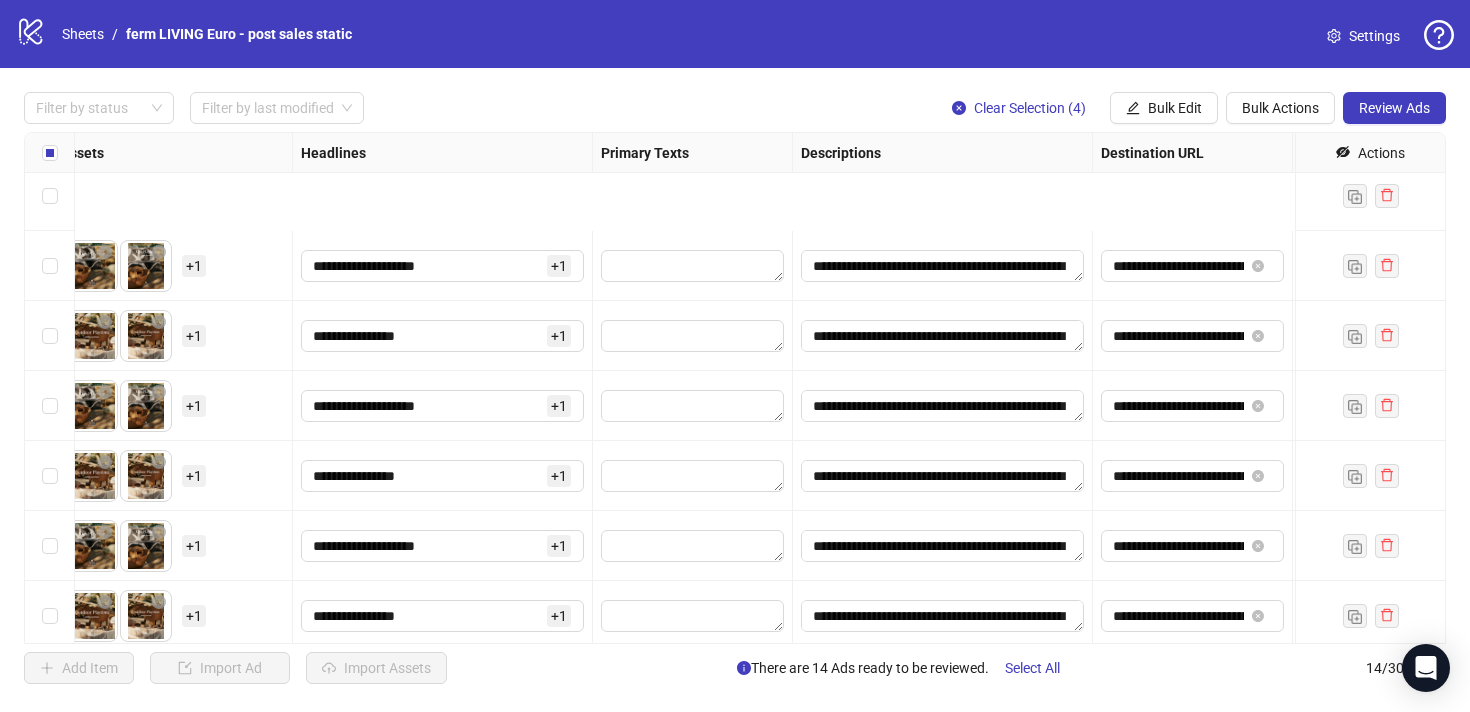 scroll, scrollTop: 0, scrollLeft: 892, axis: horizontal 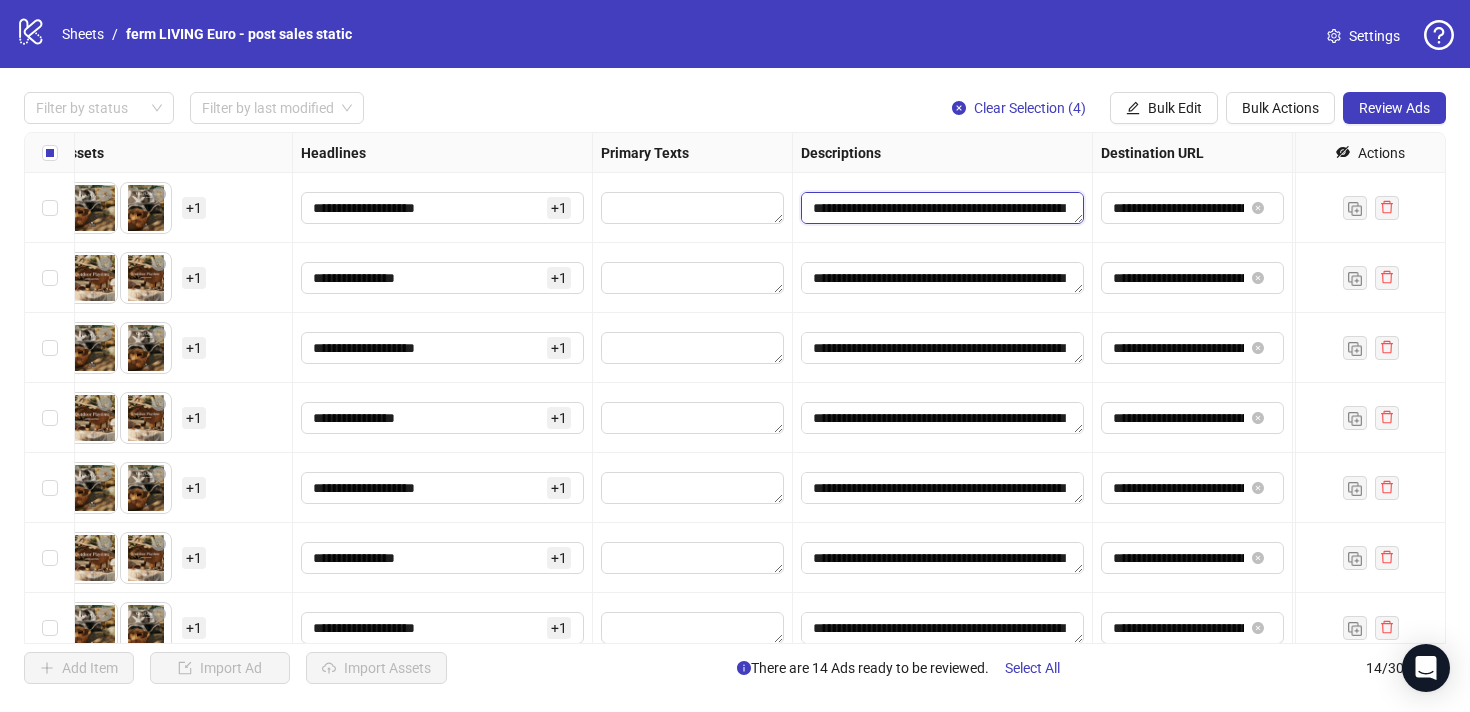 click on "**********" at bounding box center (942, 208) 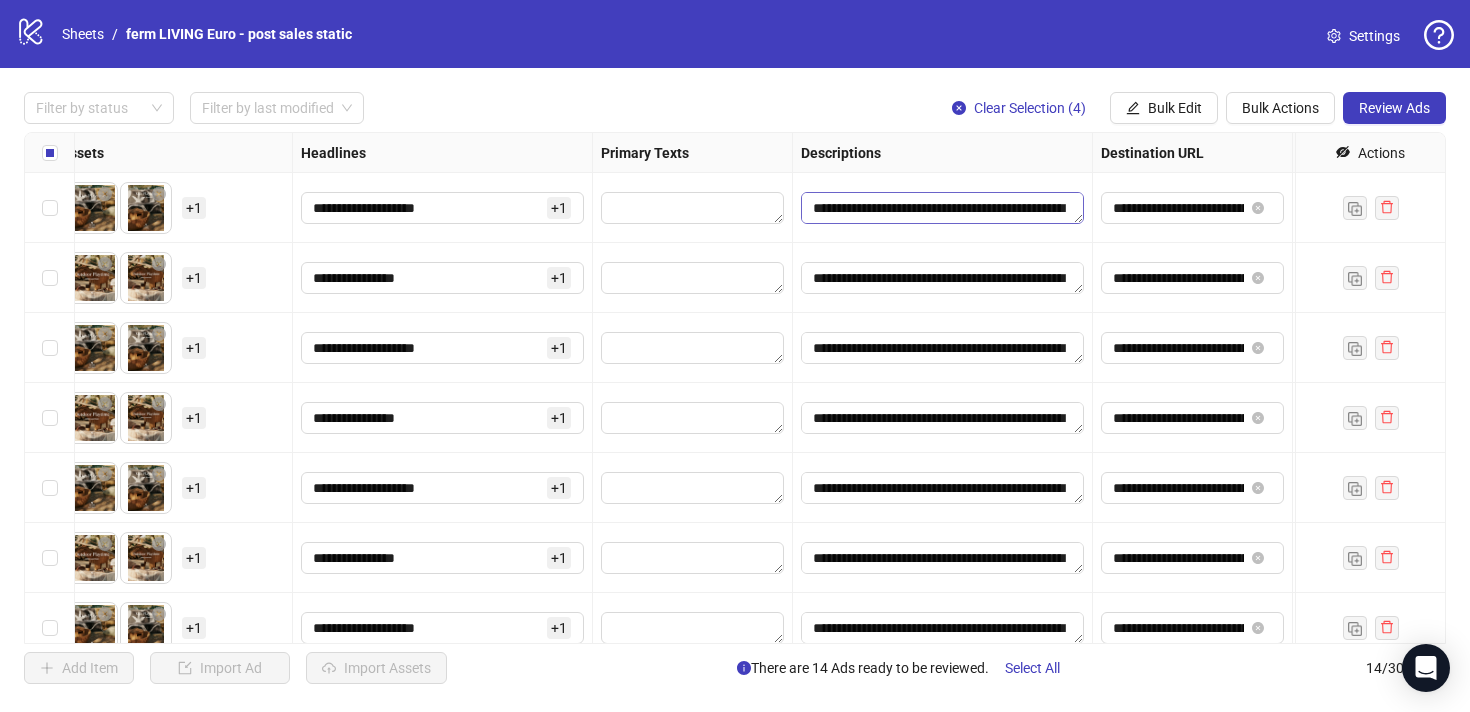 click on "**********" at bounding box center [942, 208] 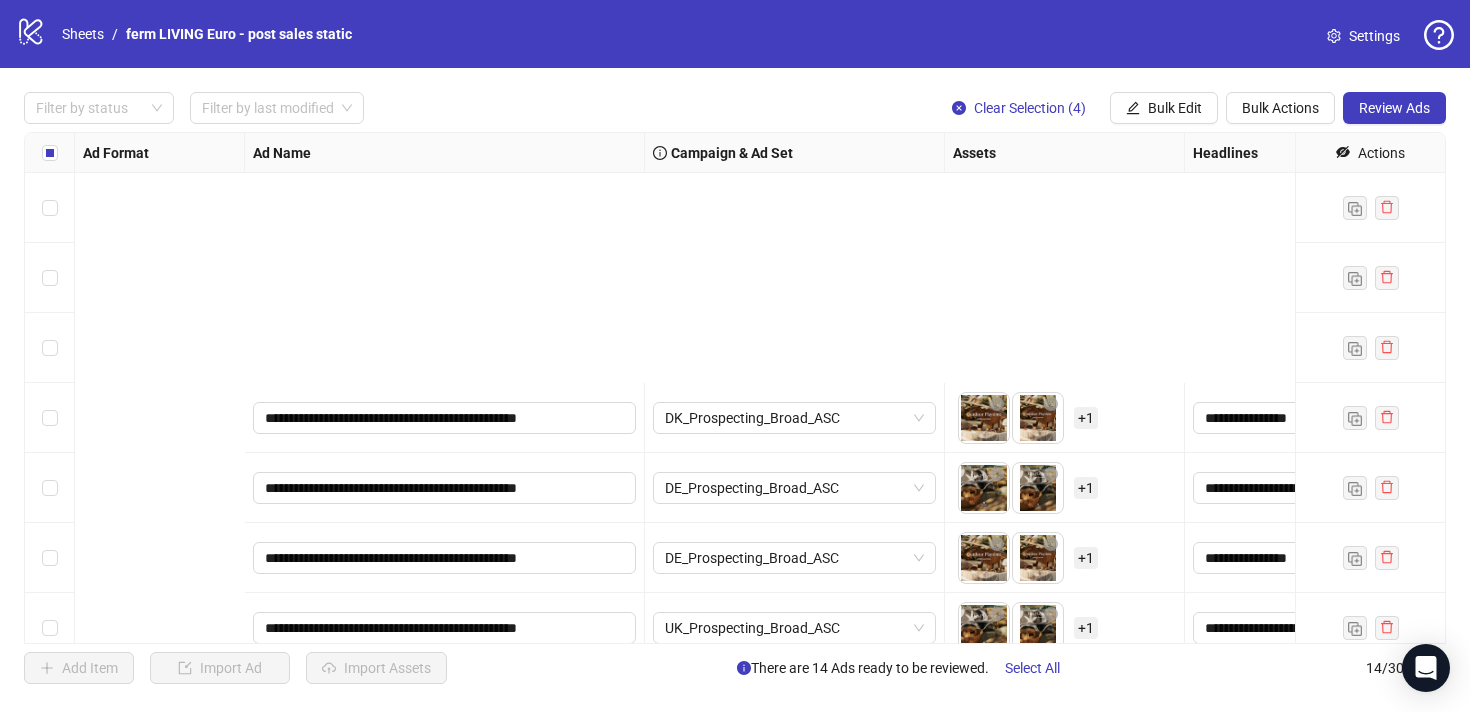 scroll, scrollTop: 0, scrollLeft: 0, axis: both 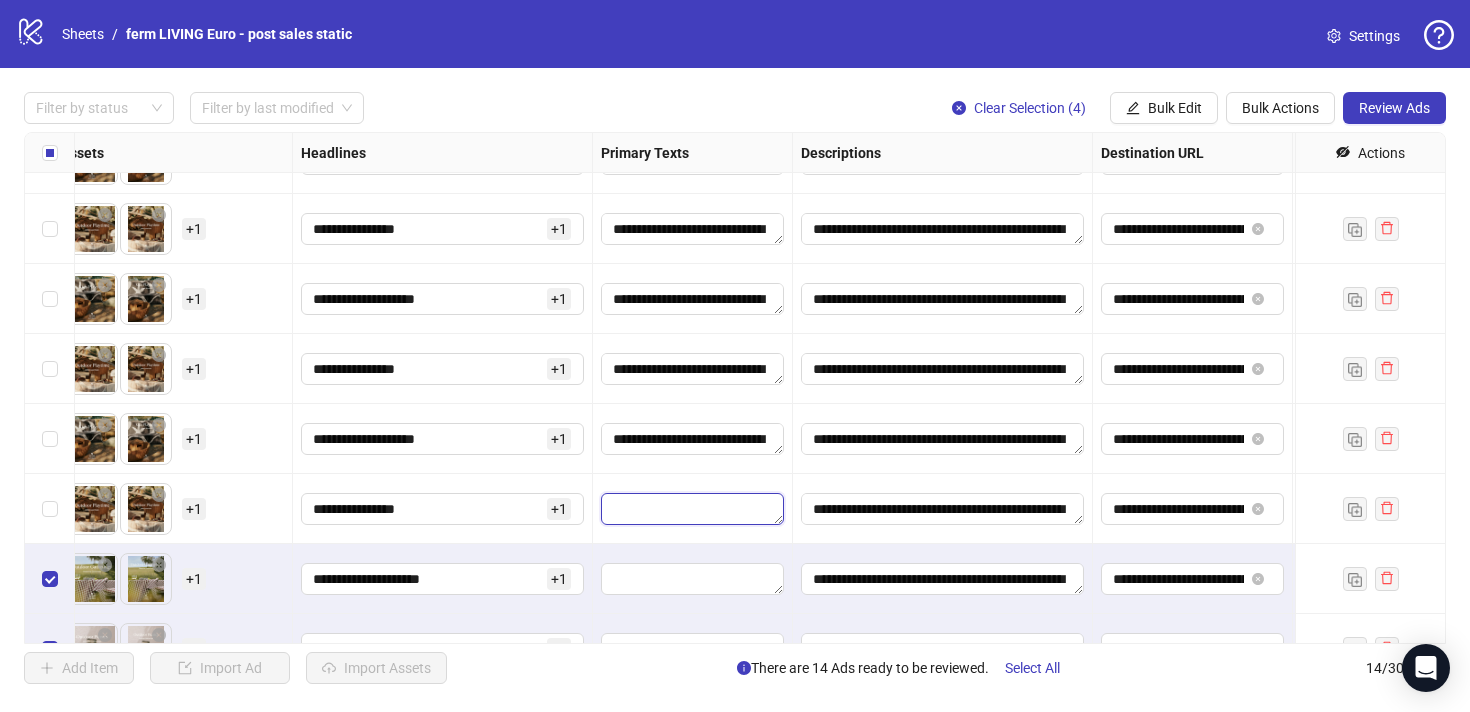 click at bounding box center (692, 509) 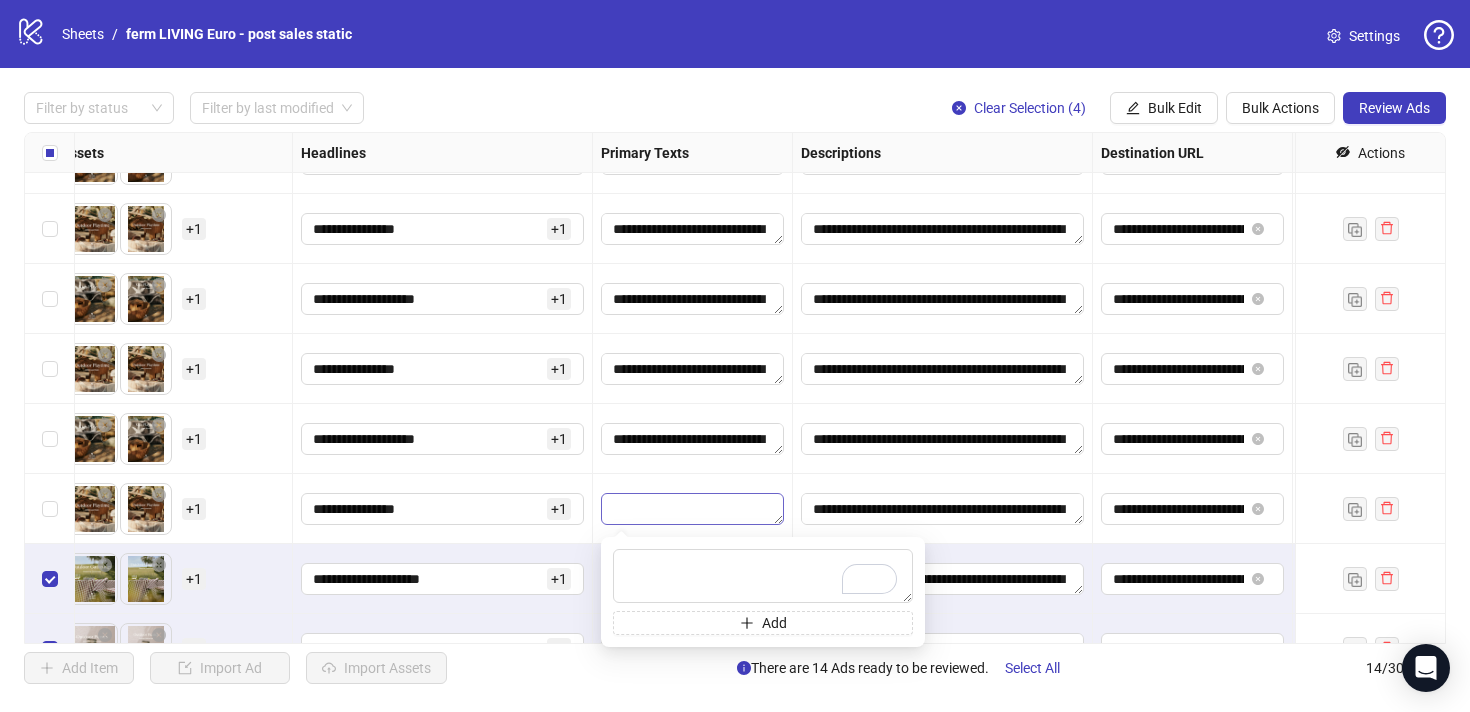 type on "**********" 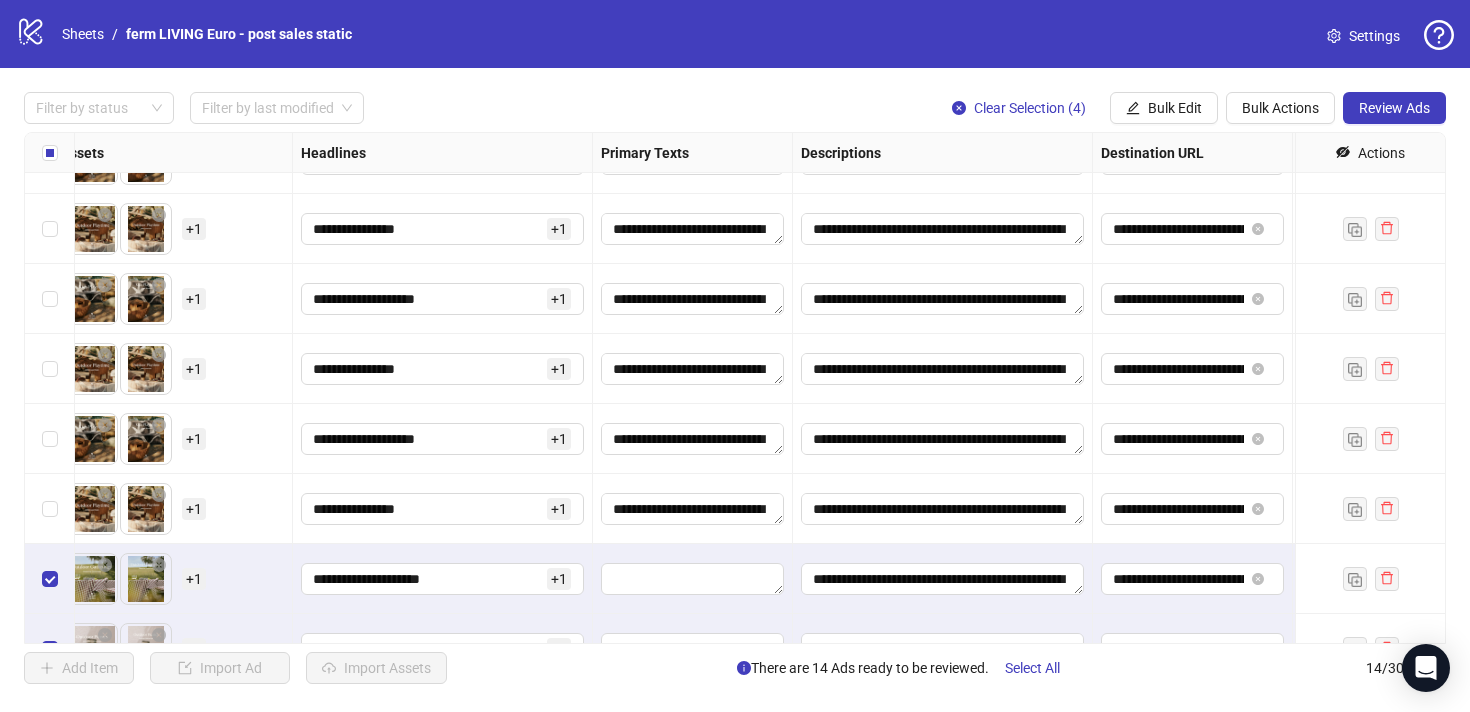click on "**********" at bounding box center [693, 509] 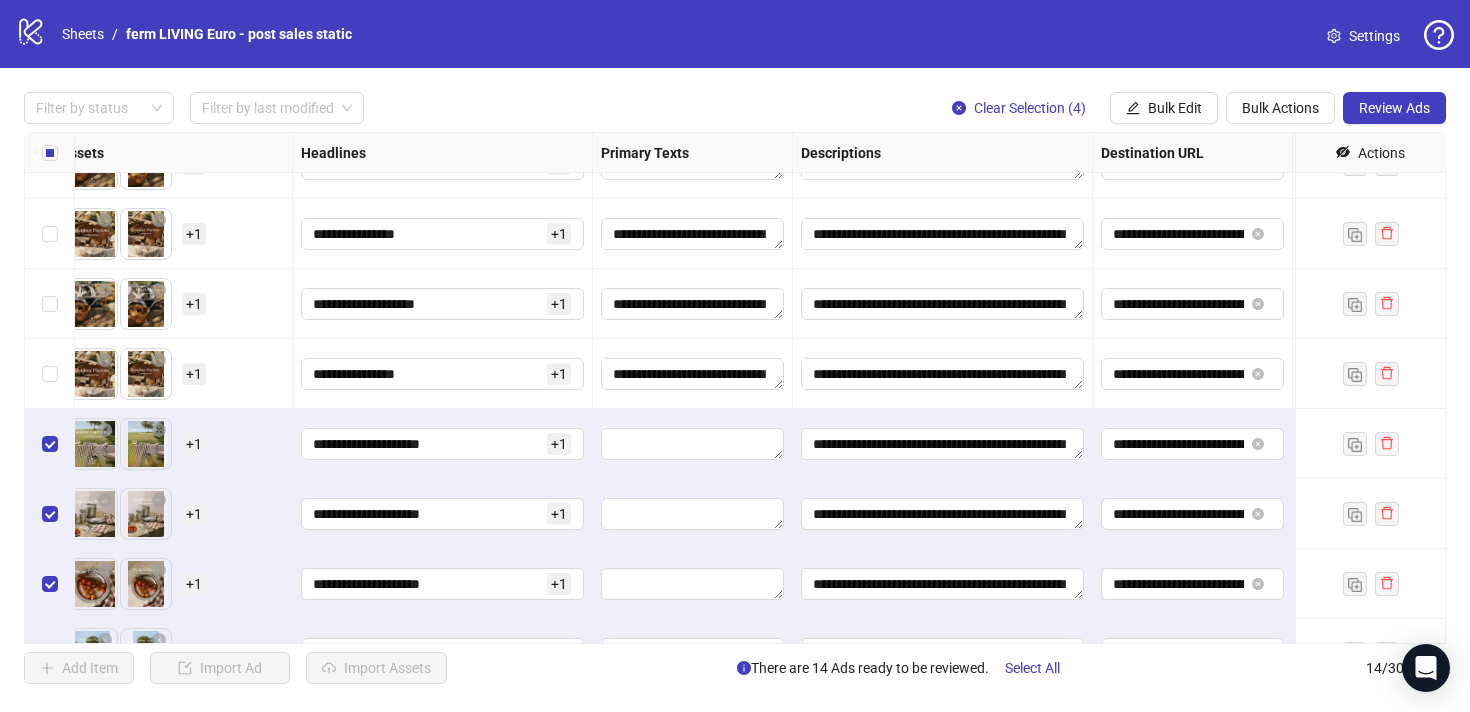 scroll, scrollTop: 510, scrollLeft: 892, axis: both 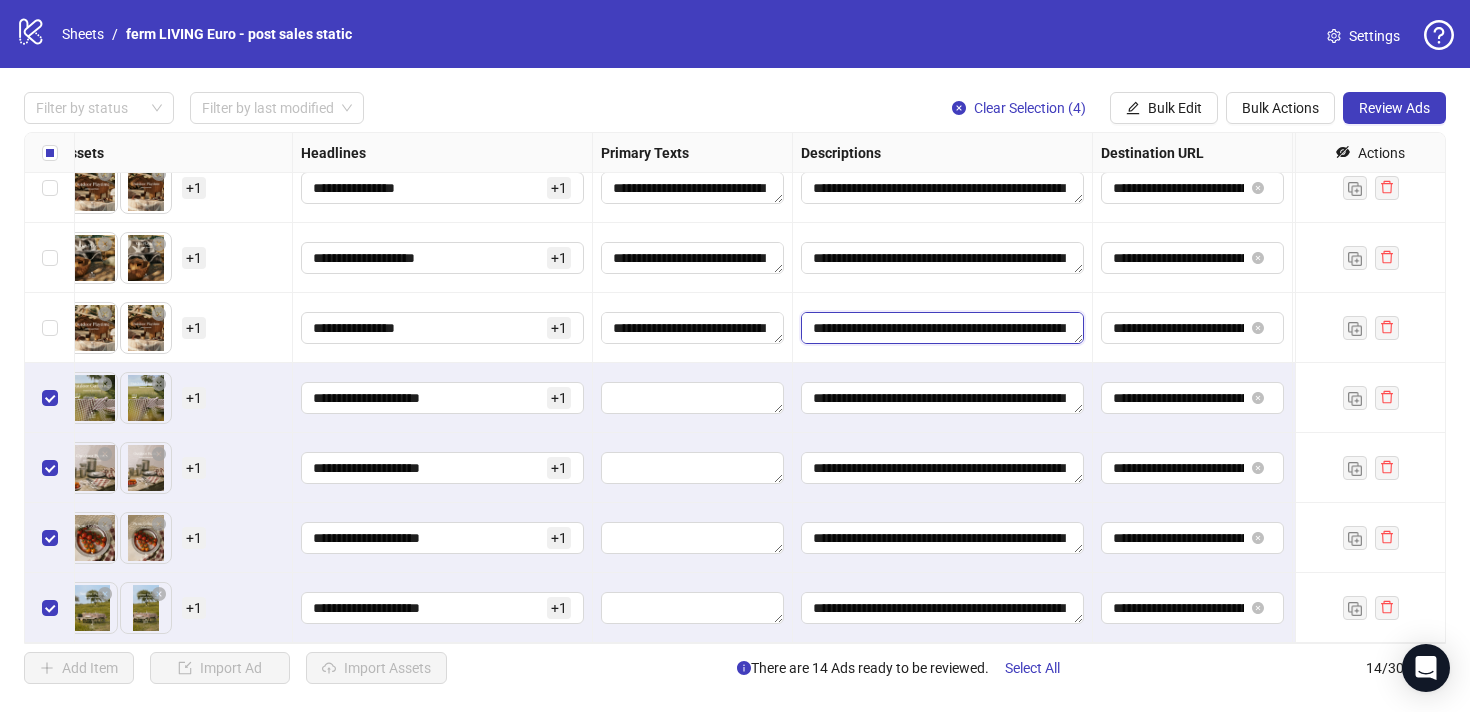 click on "**********" at bounding box center [942, 328] 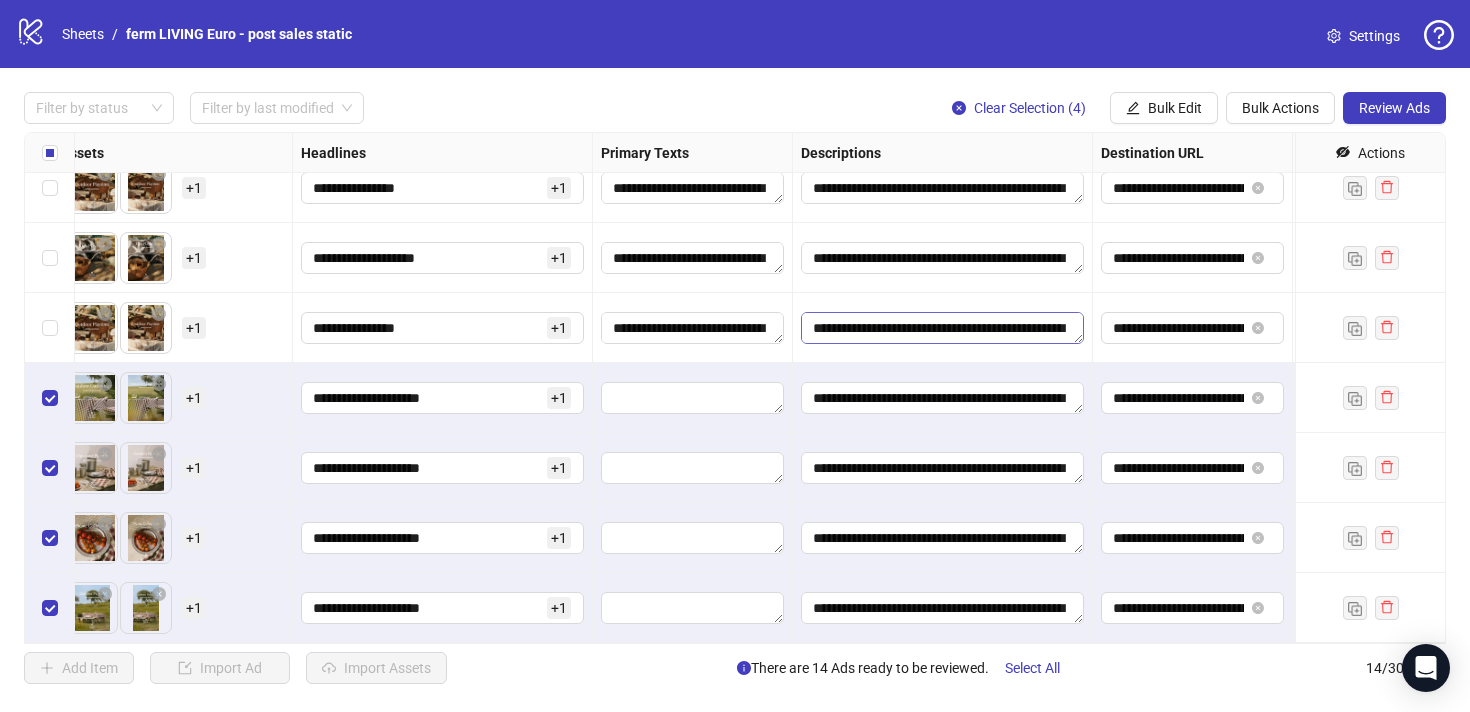 click on "**********" at bounding box center [942, 328] 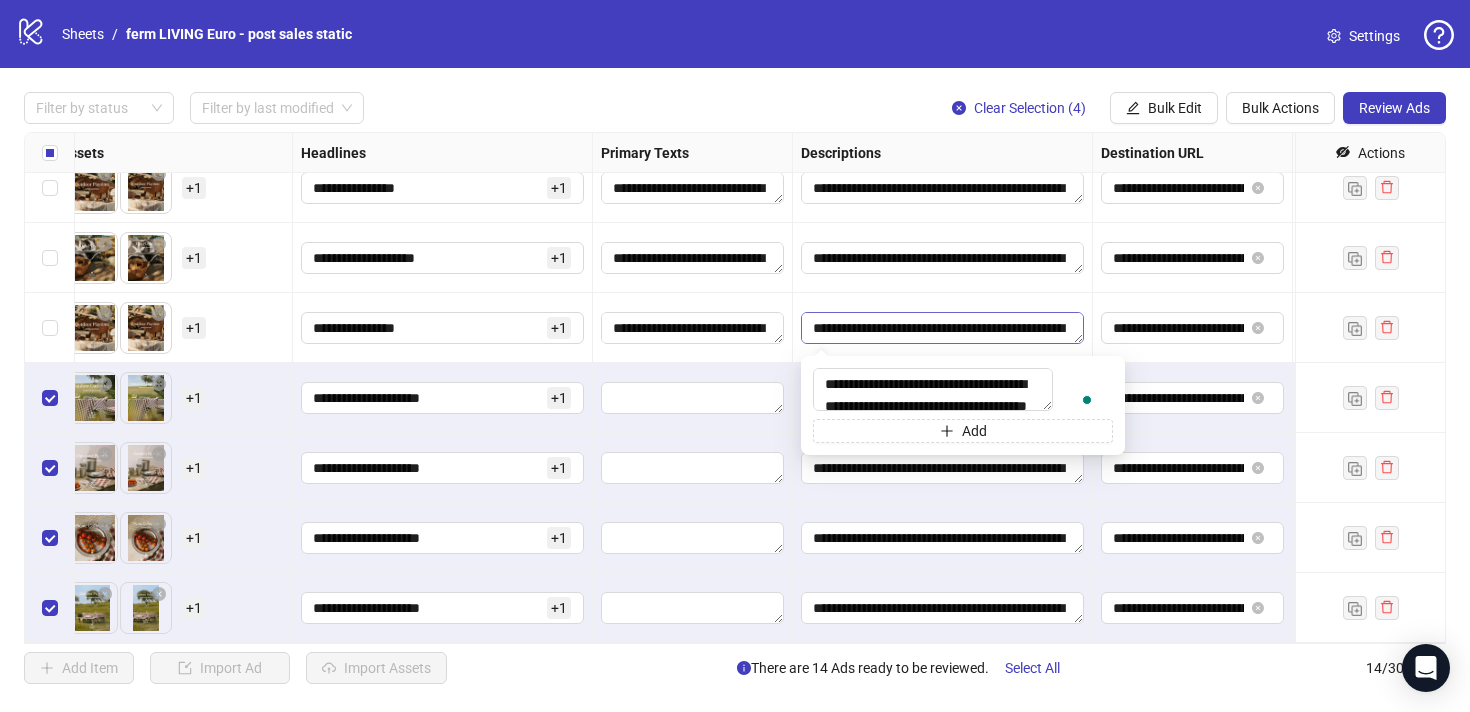 click on "**********" at bounding box center [942, 328] 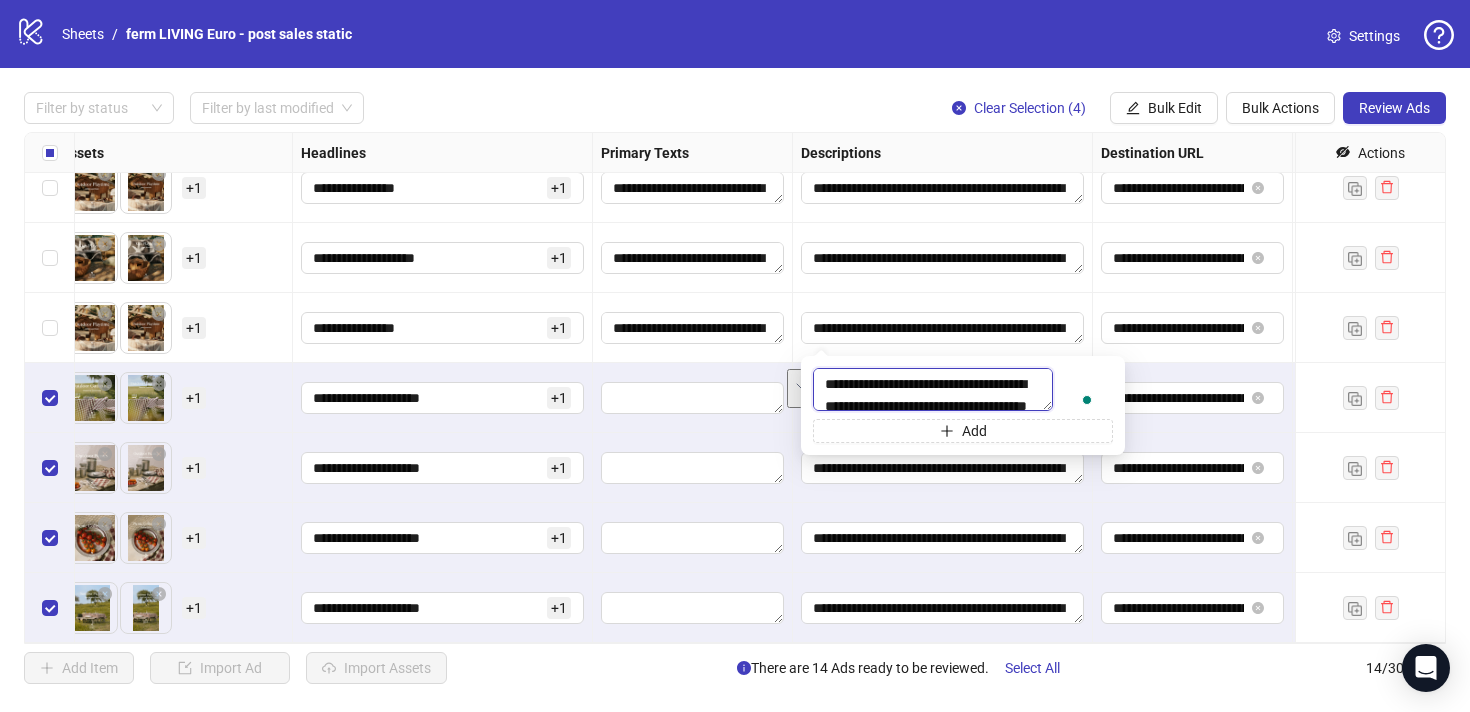 drag, startPoint x: 1073, startPoint y: 403, endPoint x: 784, endPoint y: 384, distance: 289.6239 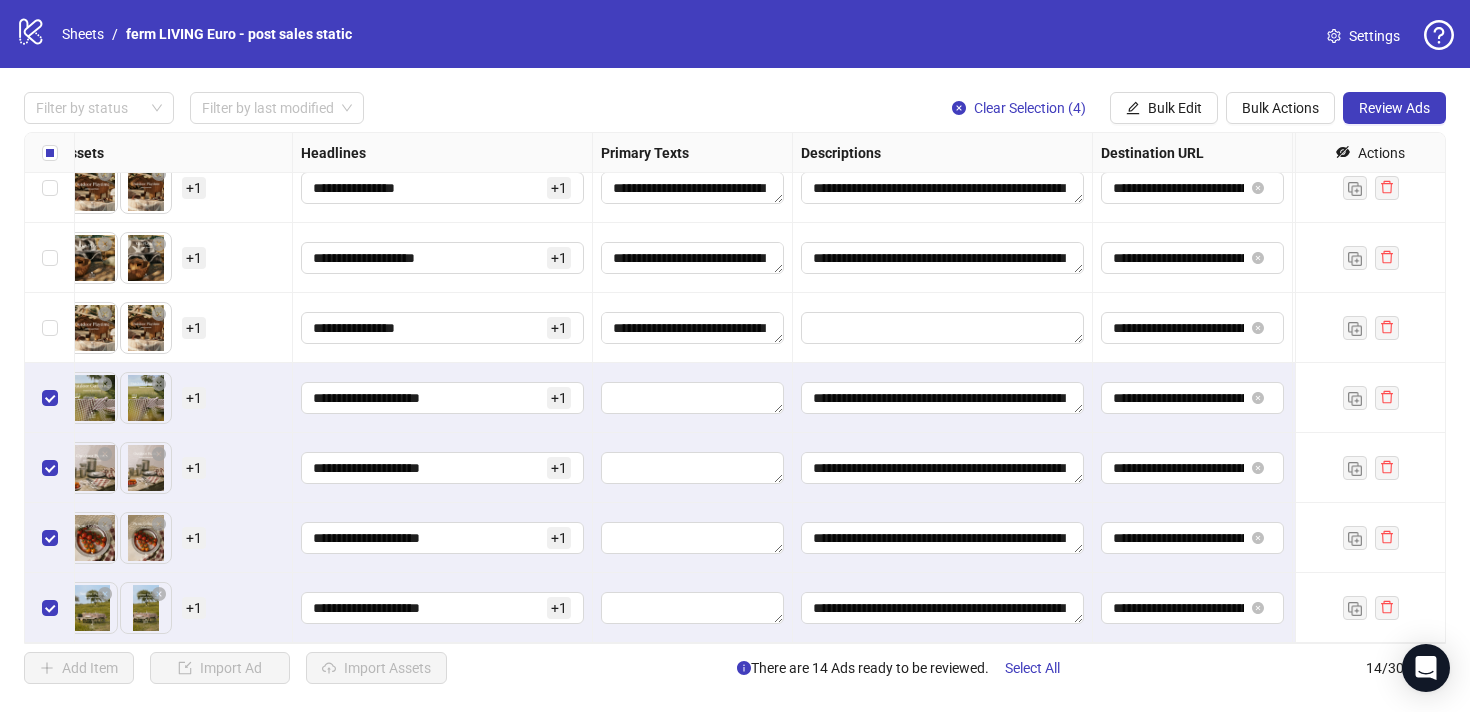 click at bounding box center (943, 328) 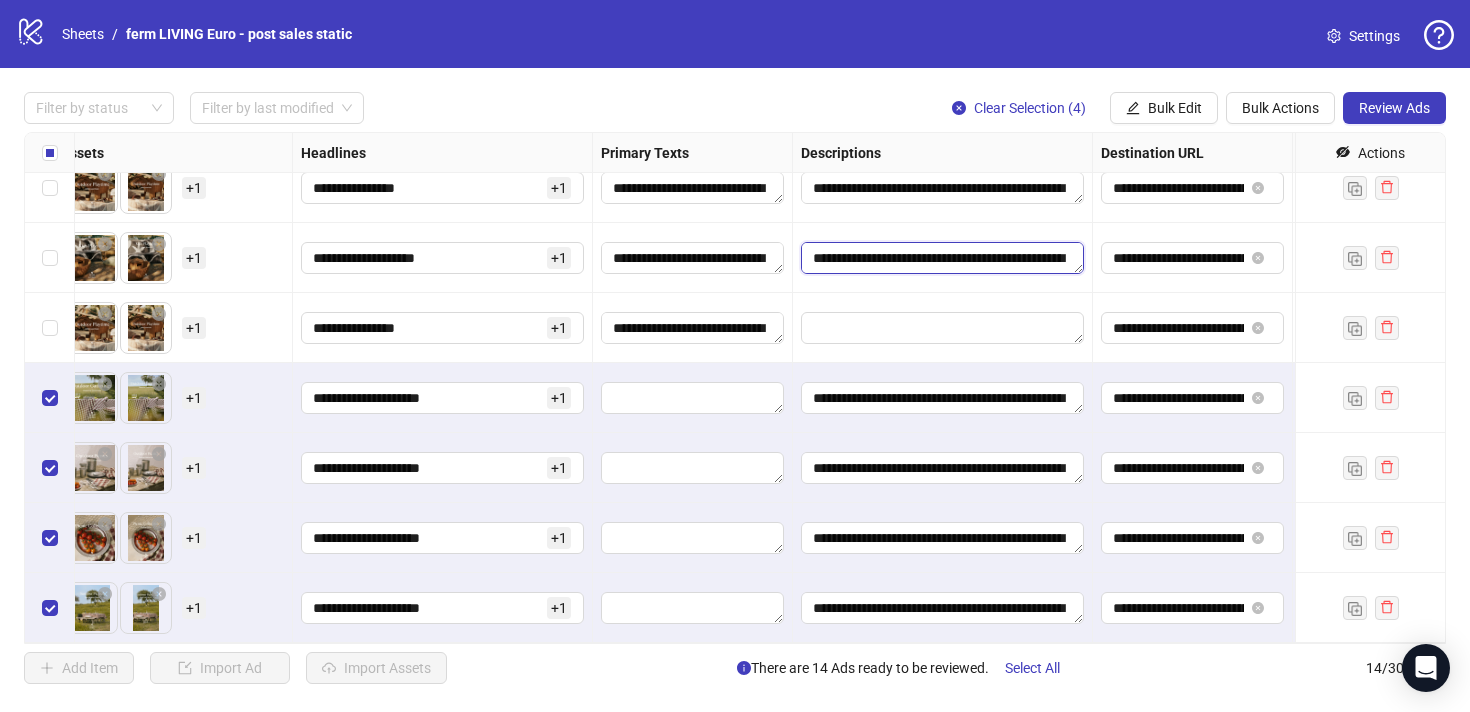 click on "**********" at bounding box center [942, 258] 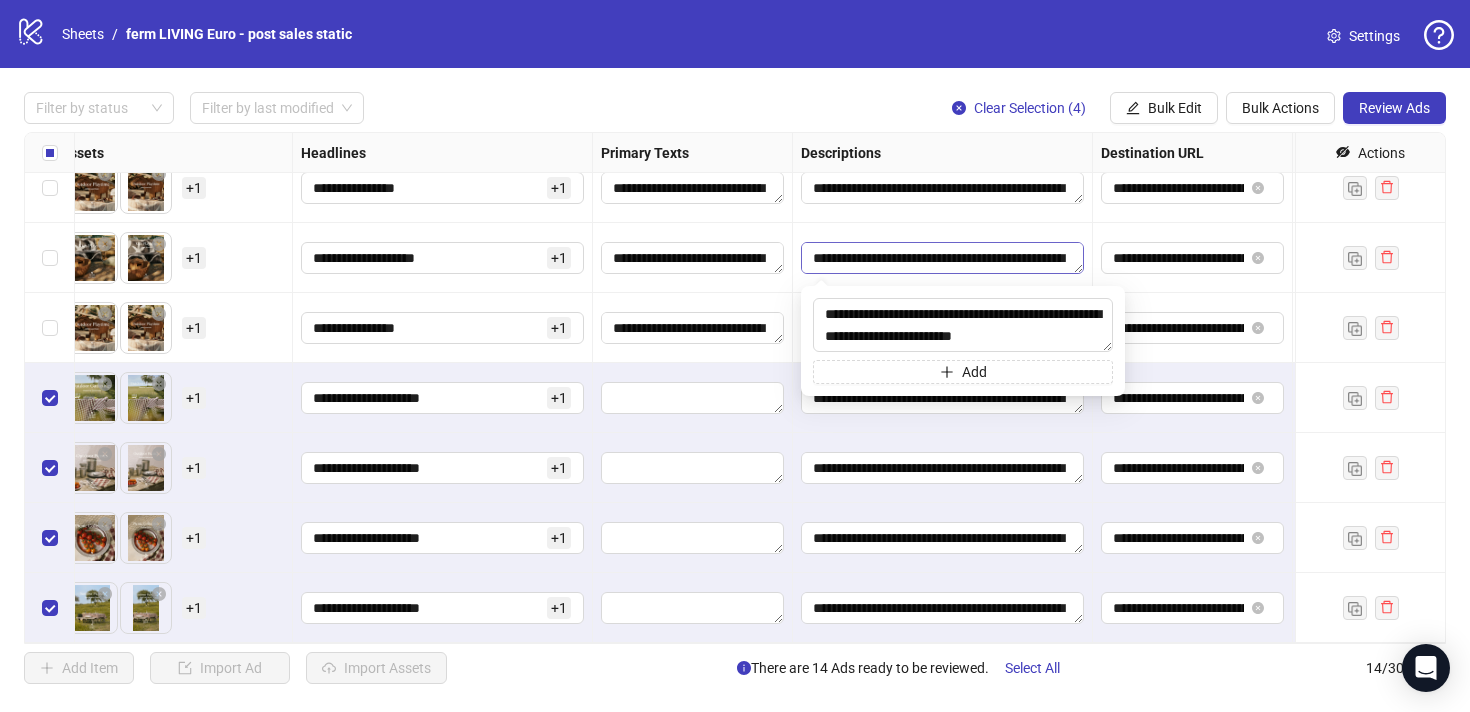click on "**********" at bounding box center (942, 258) 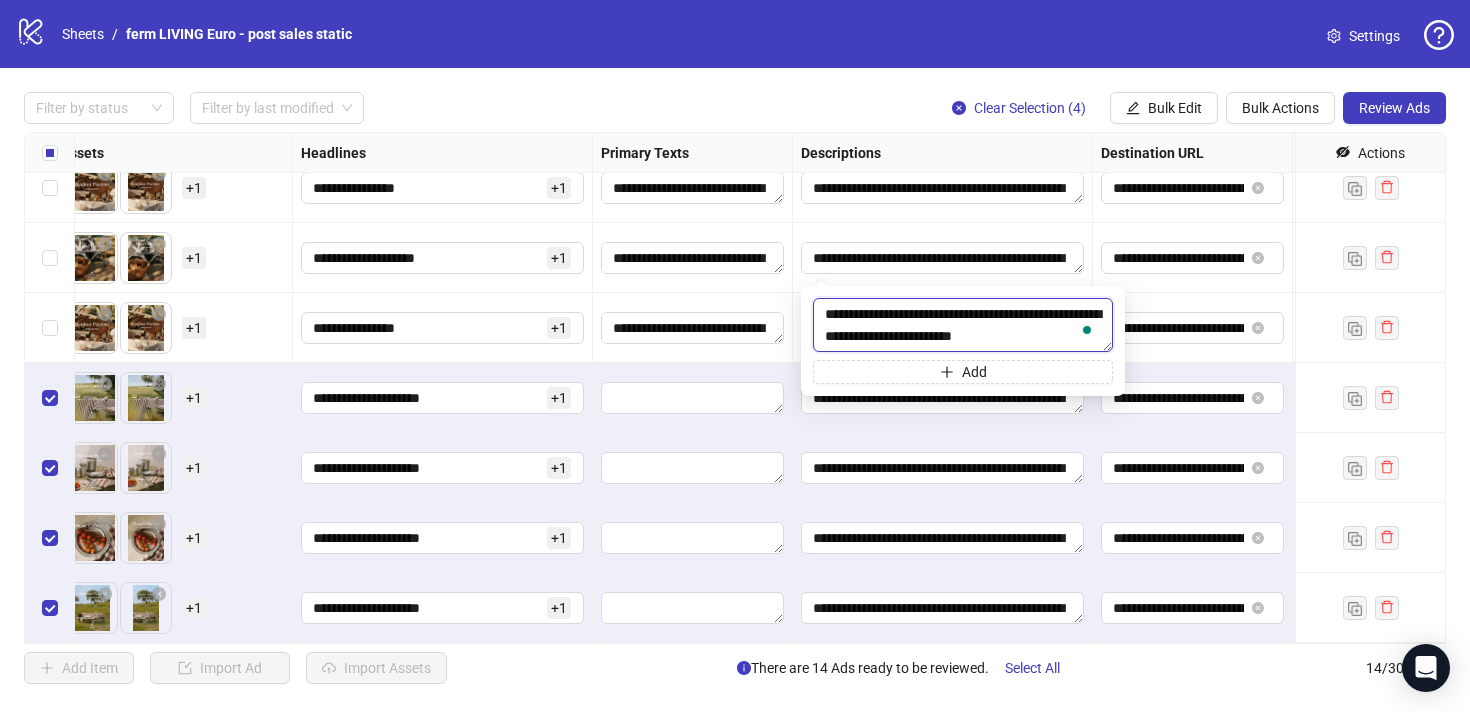 click on "**********" at bounding box center [963, 325] 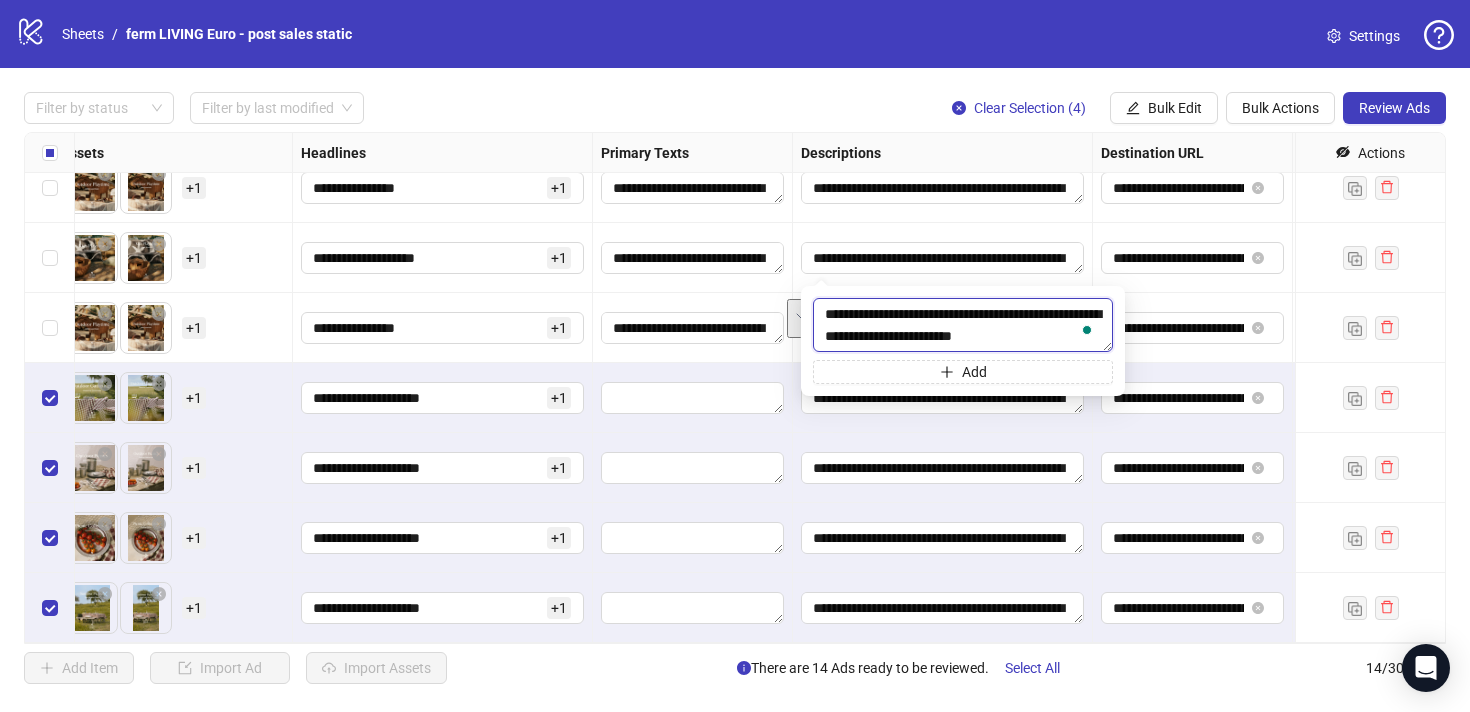 type 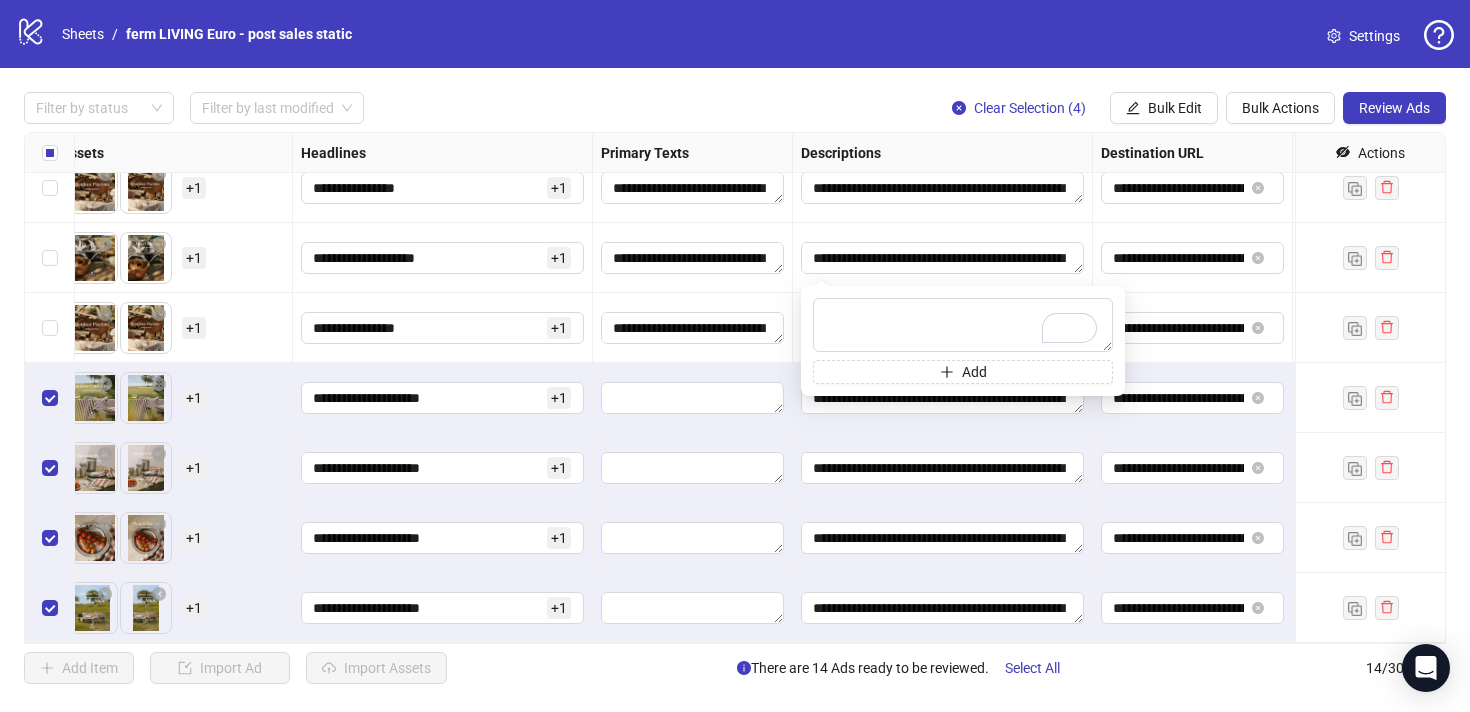 click on "**********" at bounding box center (943, 258) 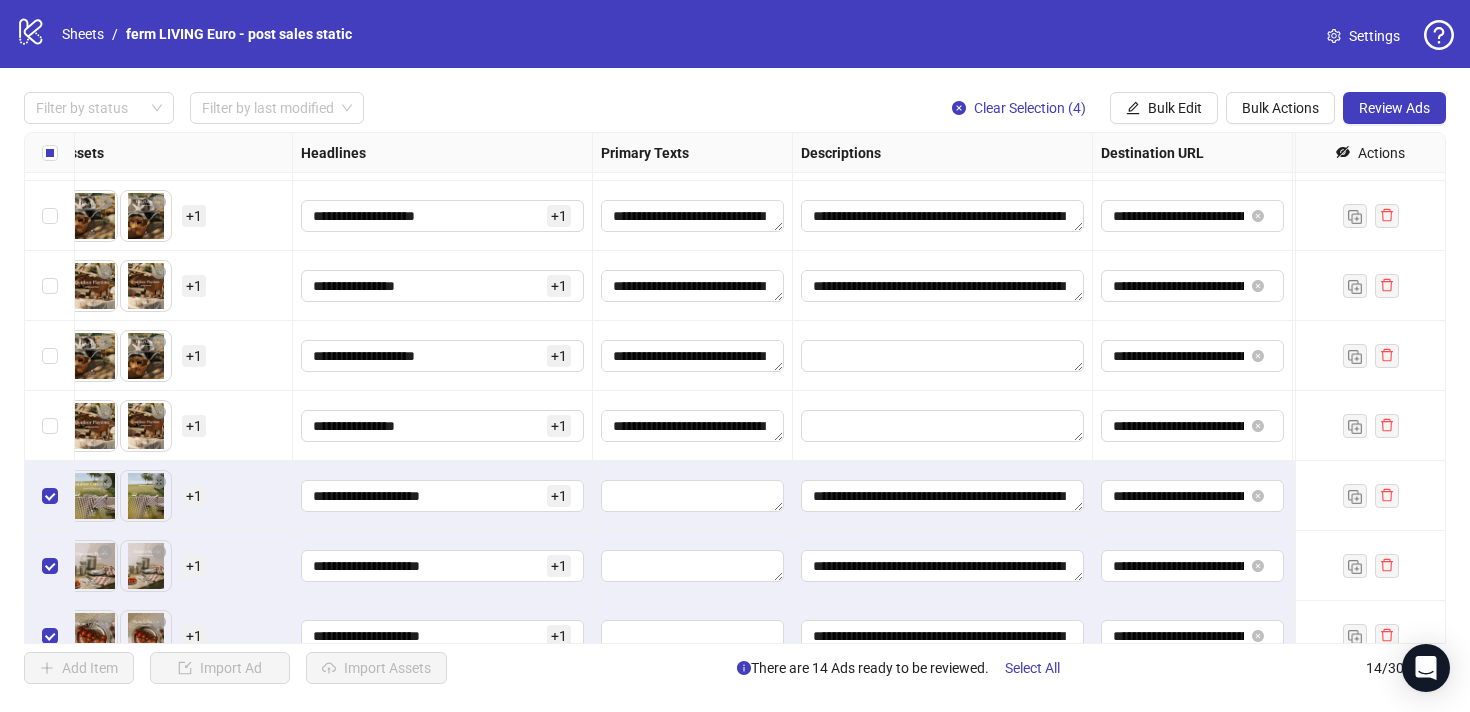 scroll, scrollTop: 378, scrollLeft: 892, axis: both 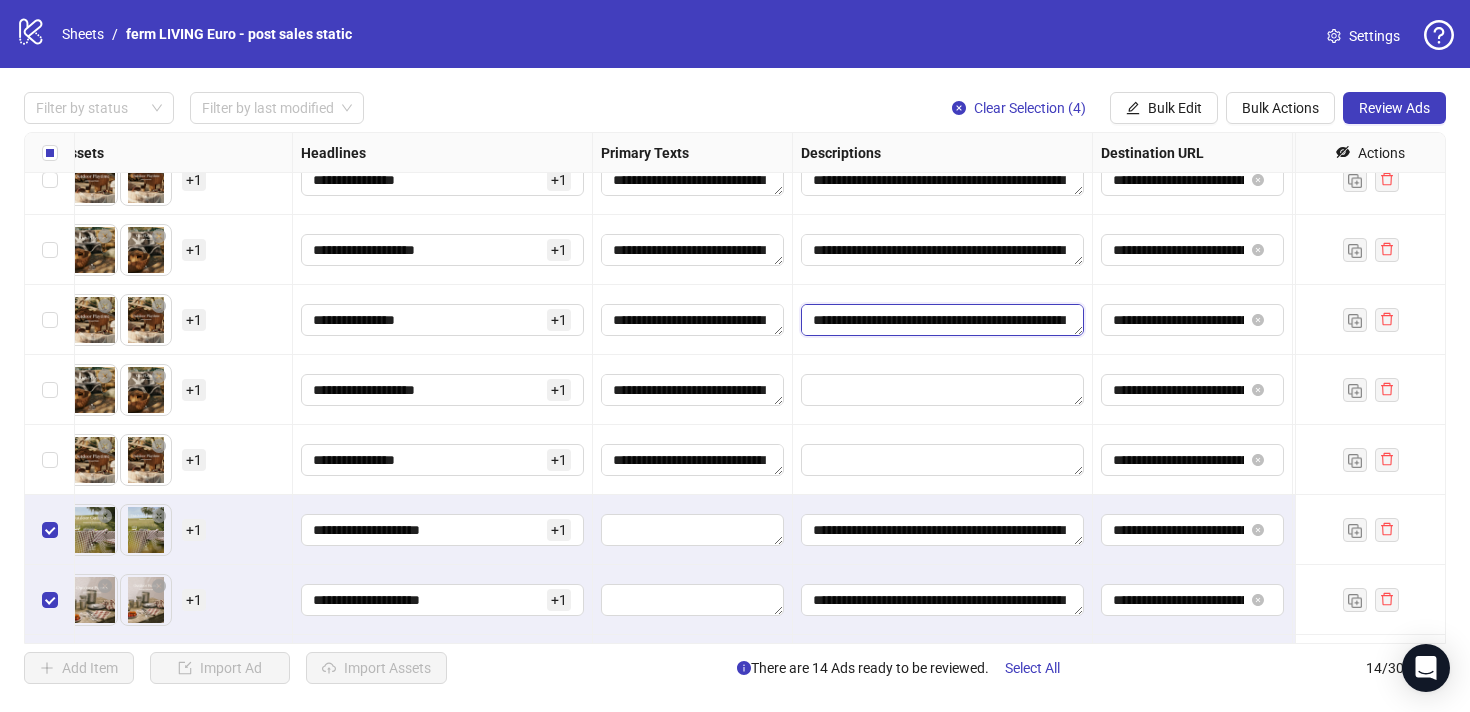 click on "**********" at bounding box center [942, 320] 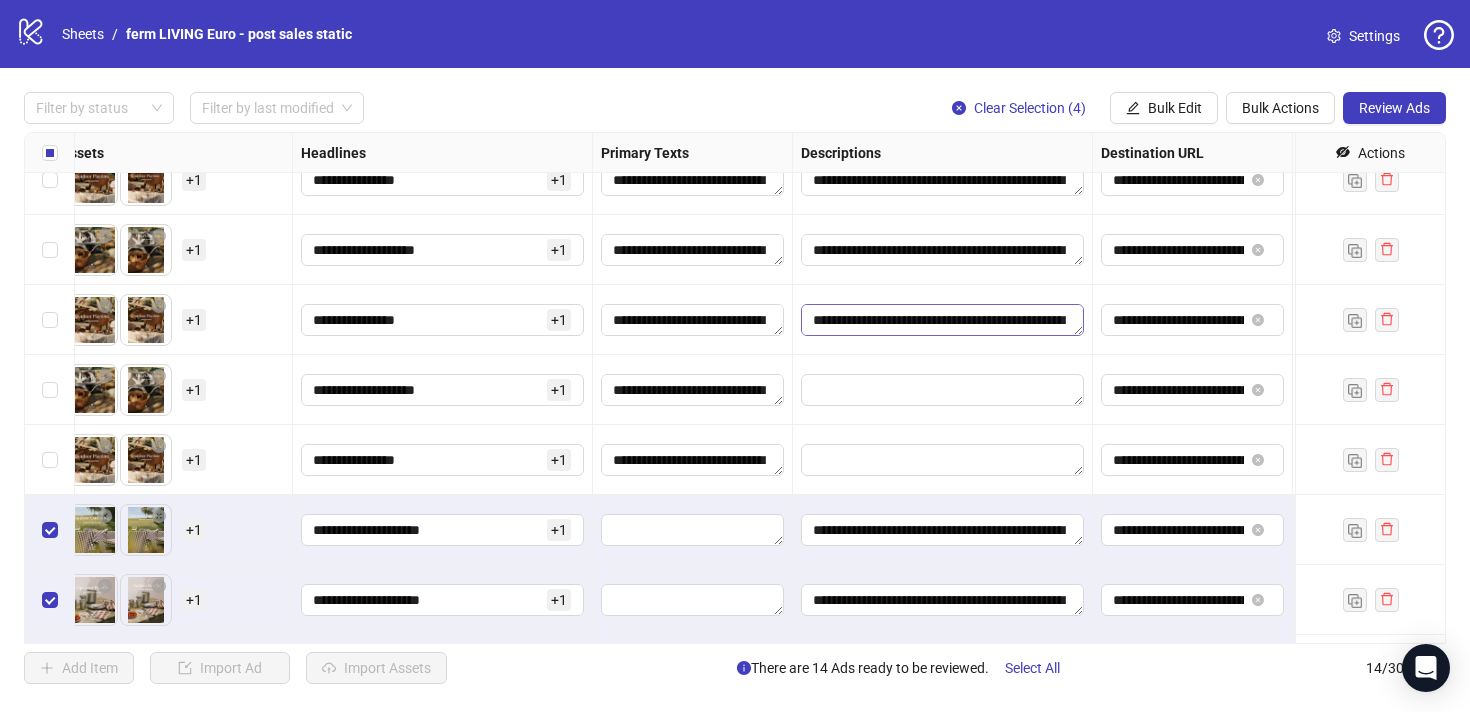click on "**********" at bounding box center [942, 320] 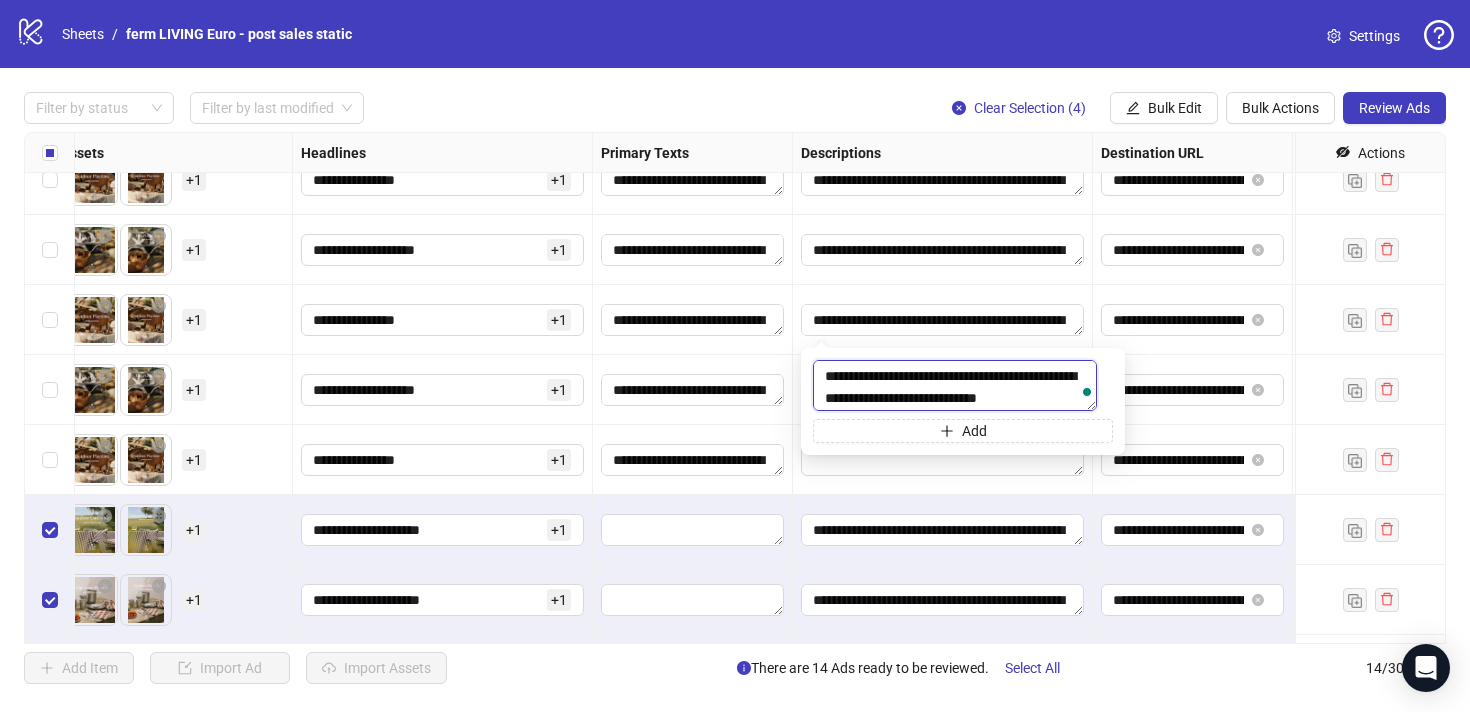 click on "**********" at bounding box center [955, 385] 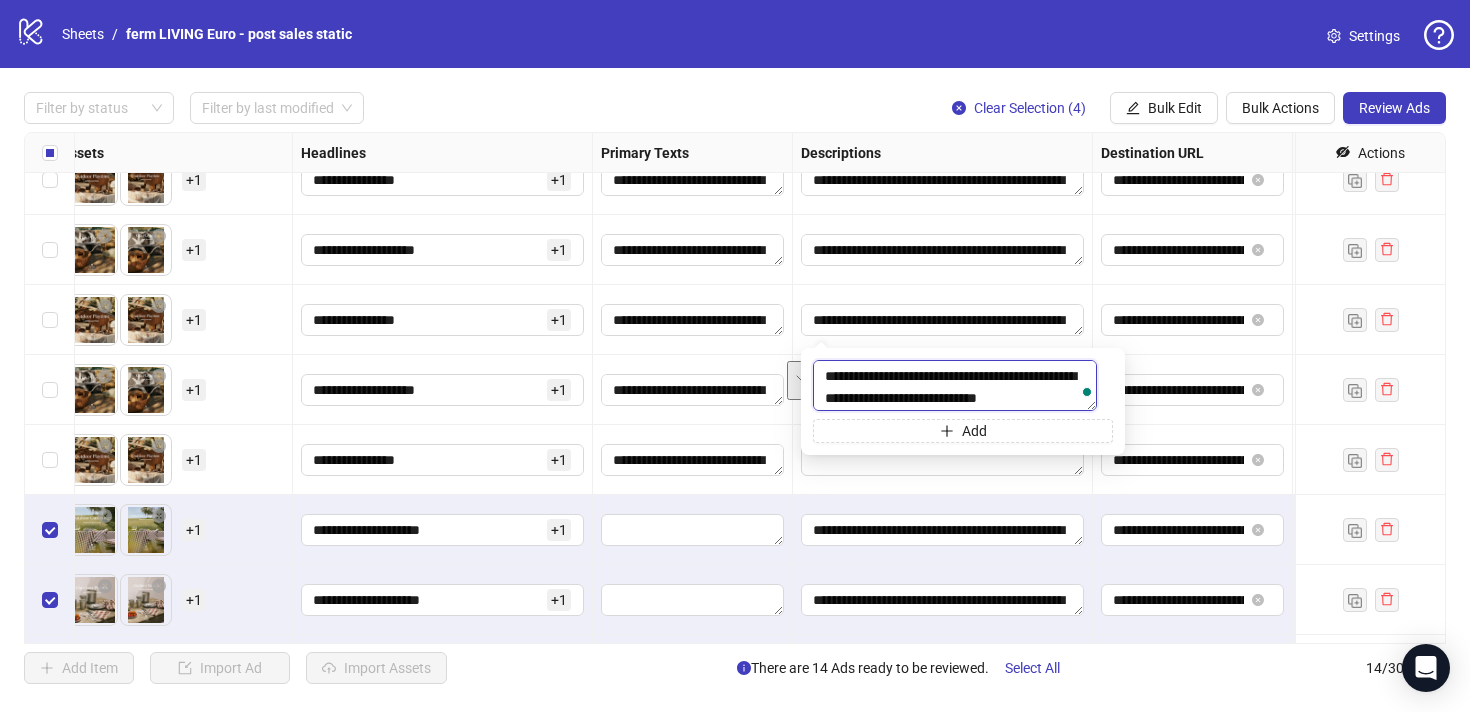 type 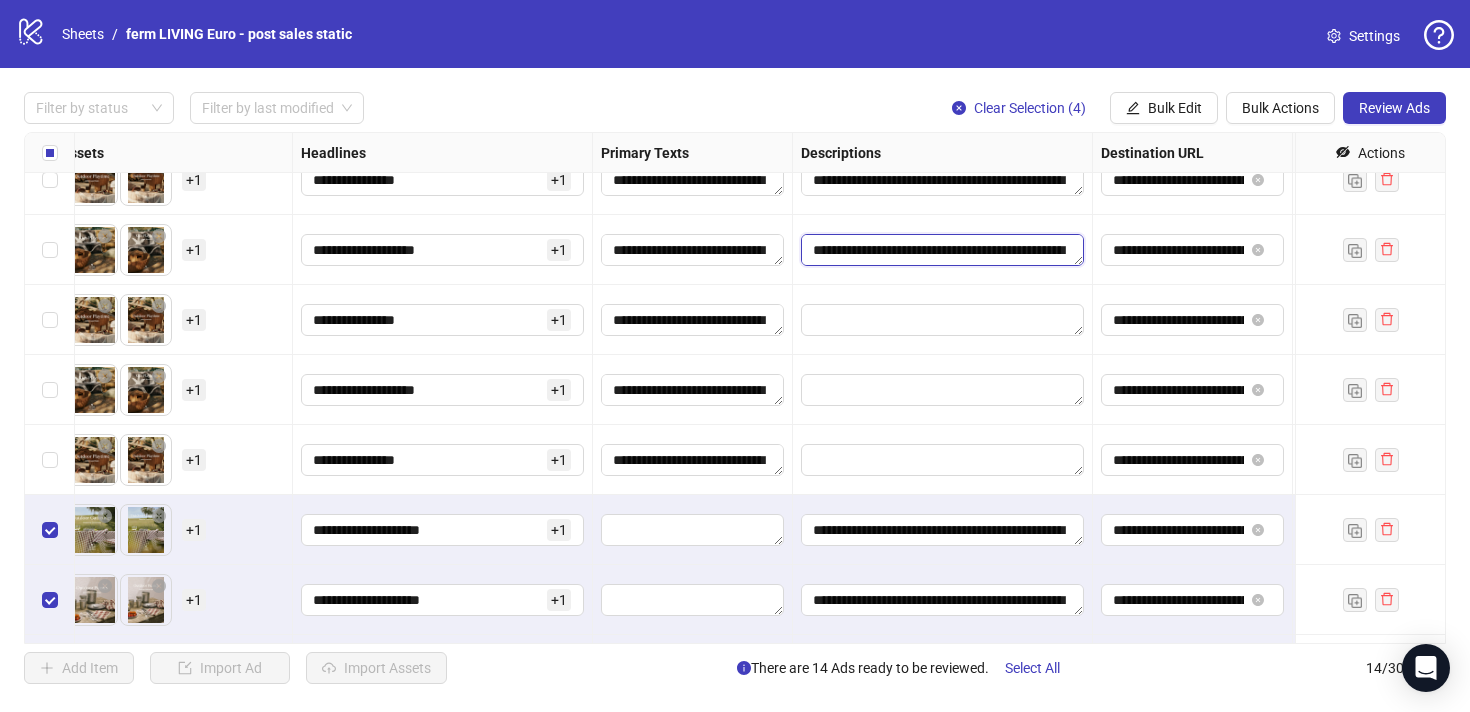 click on "**********" at bounding box center (942, 250) 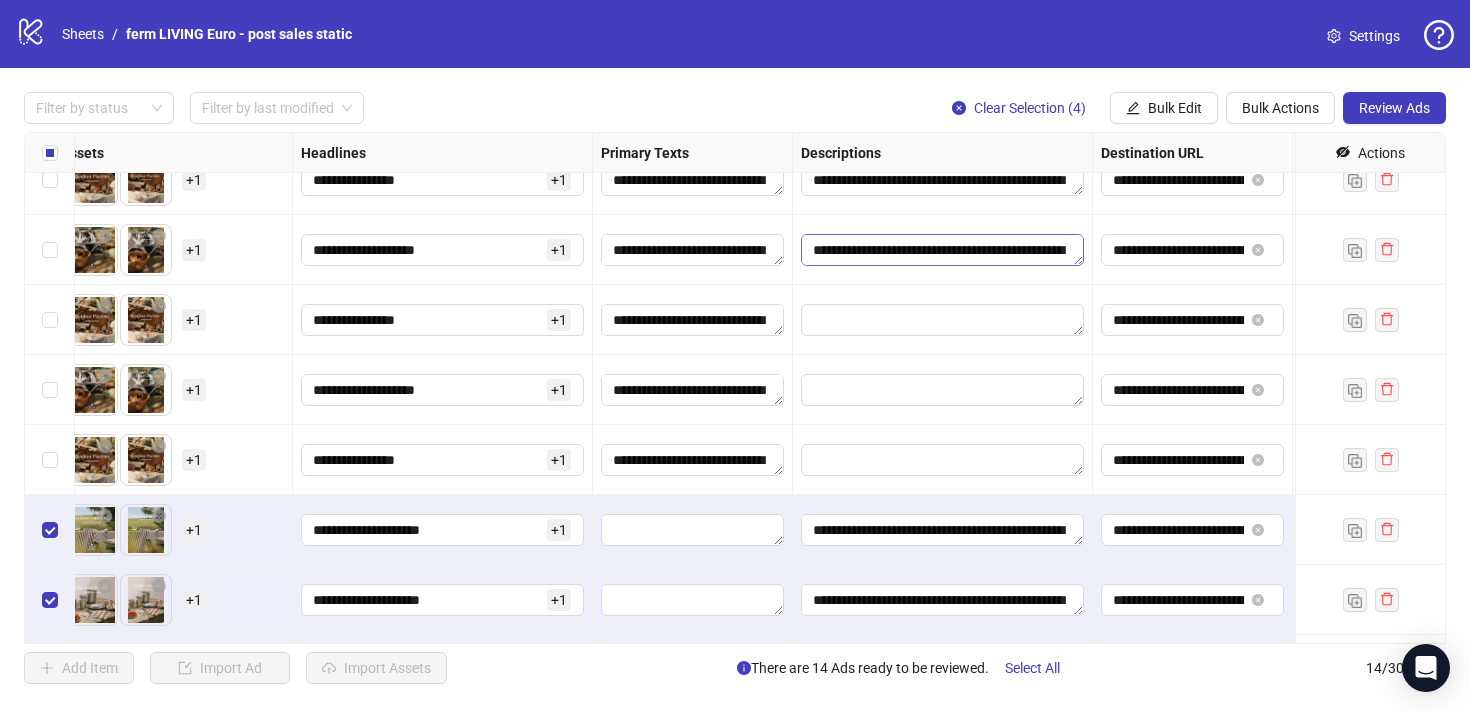 click on "**********" at bounding box center (942, 250) 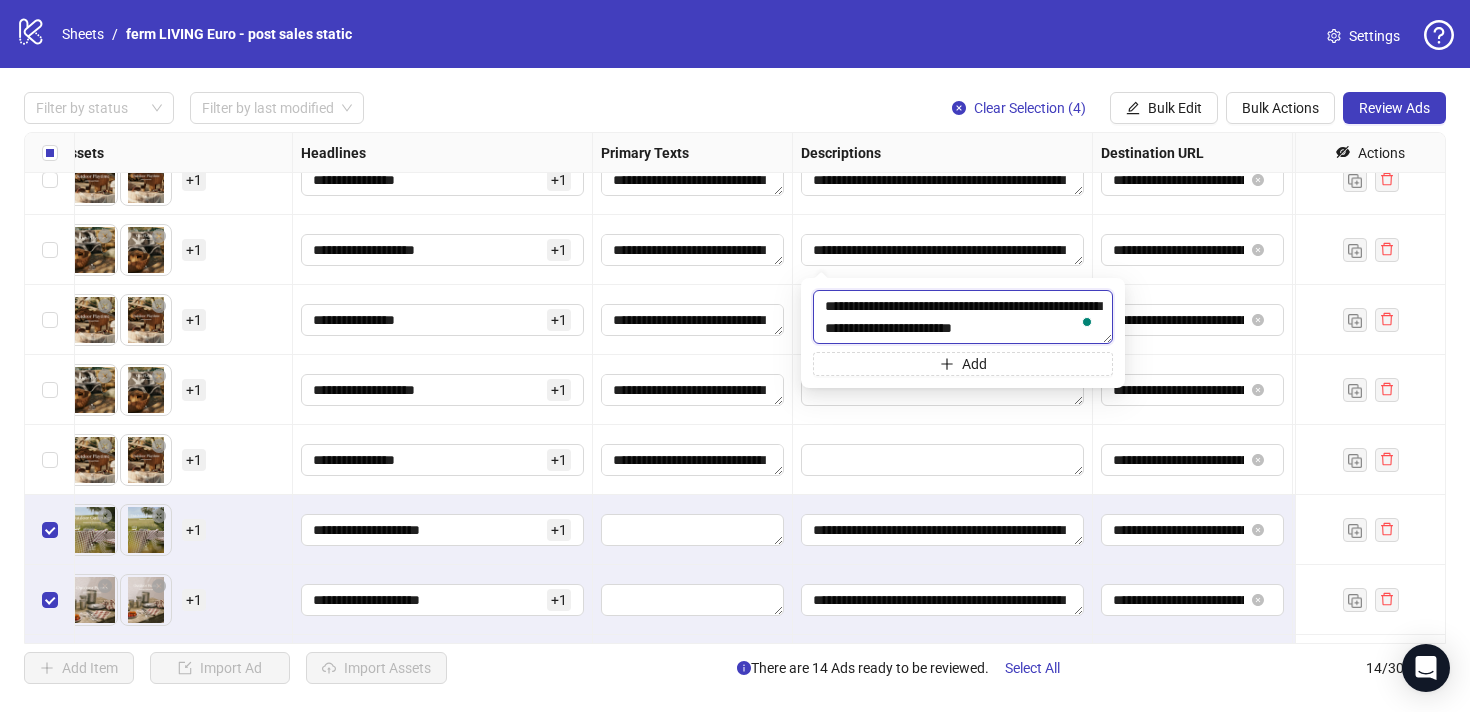 click on "**********" at bounding box center (963, 317) 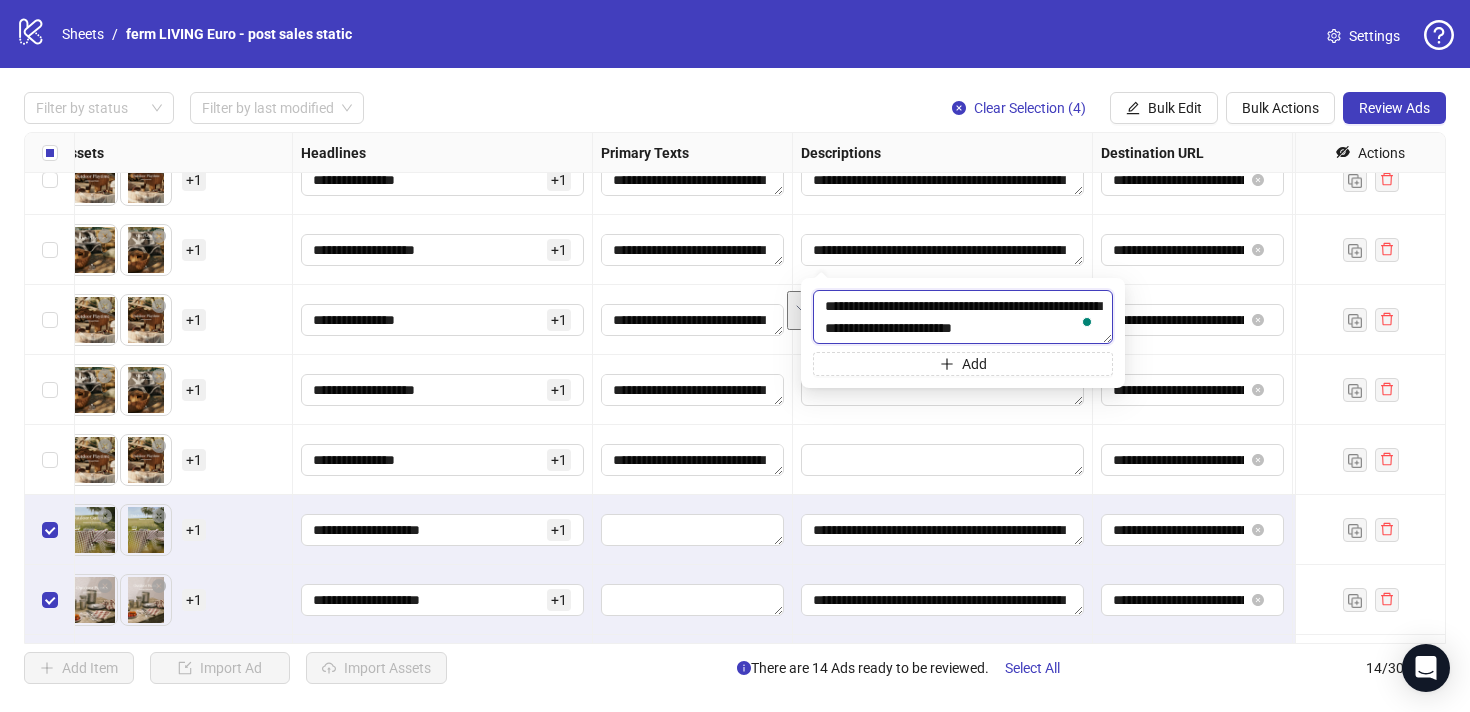 type 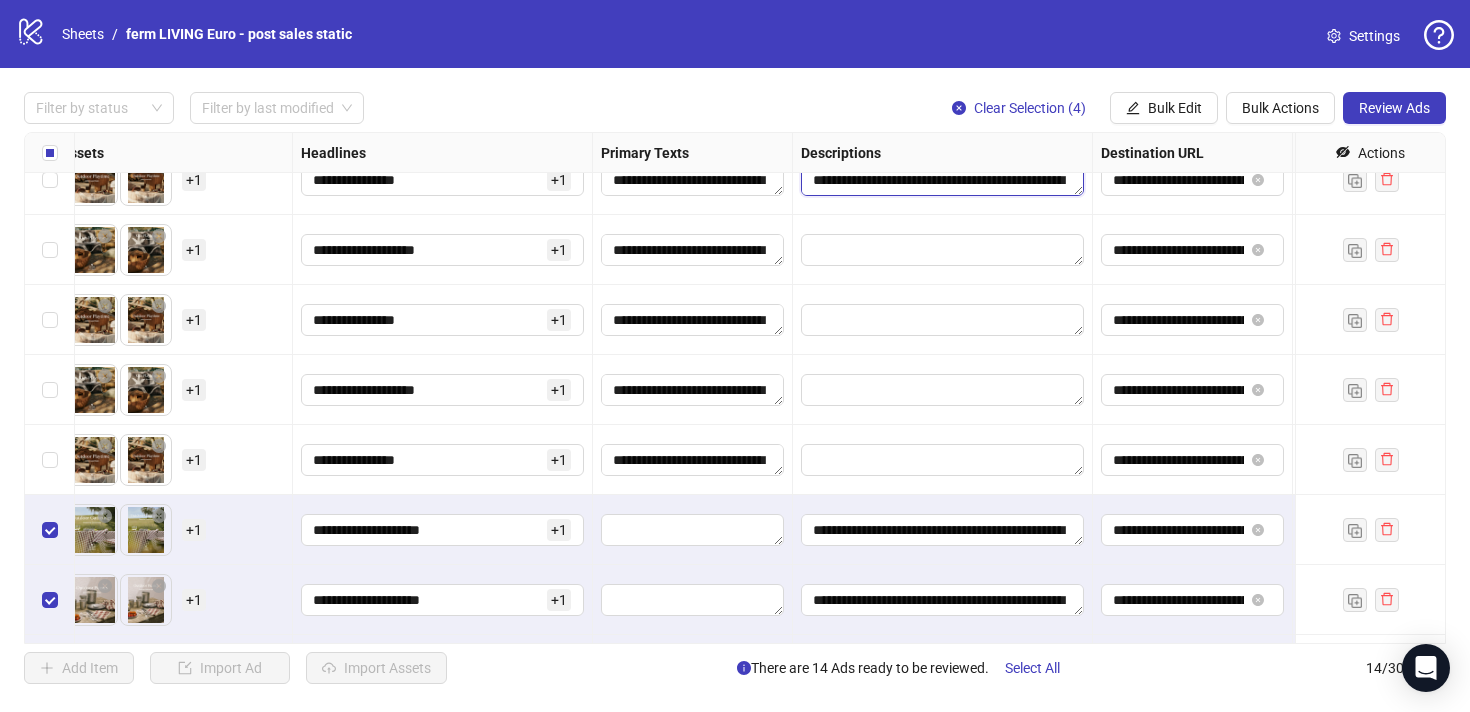 click on "**********" at bounding box center (942, 180) 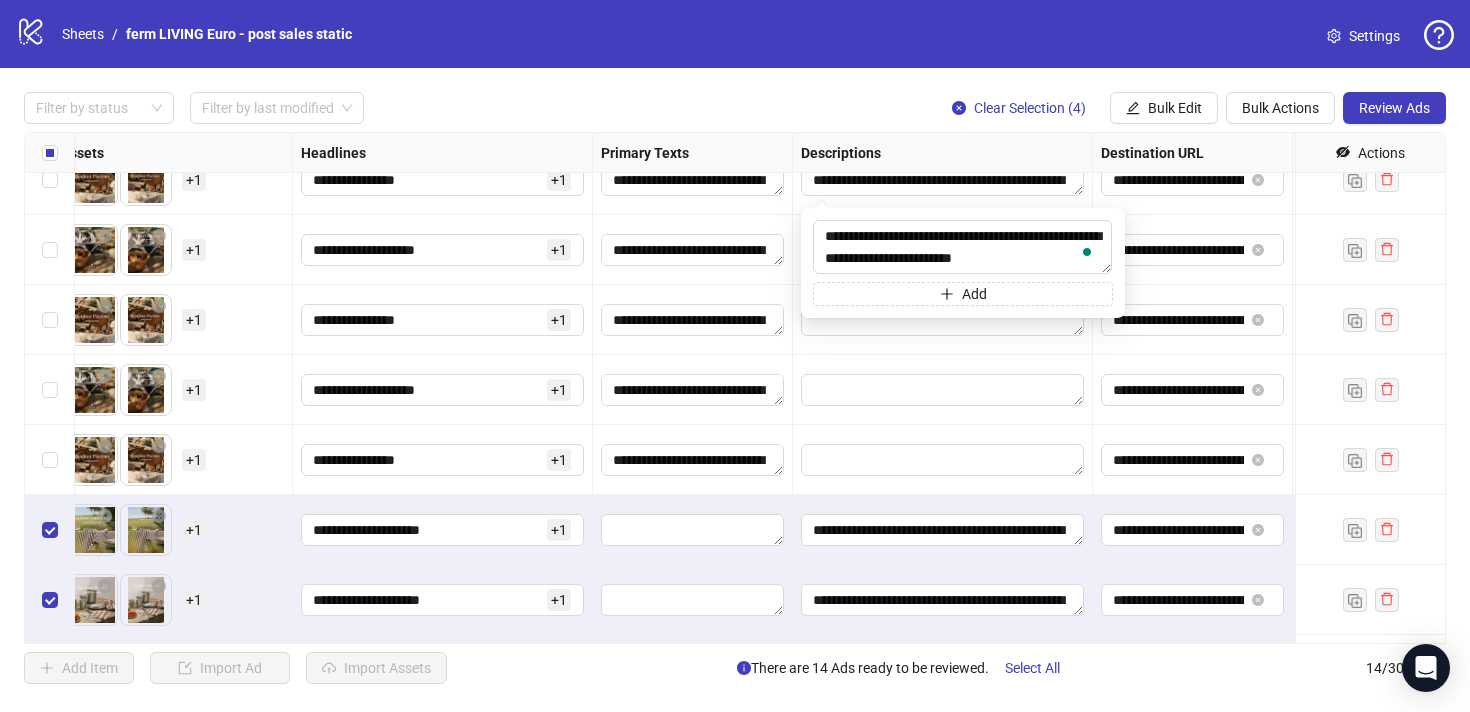 drag, startPoint x: 824, startPoint y: 227, endPoint x: 1080, endPoint y: 262, distance: 258.3815 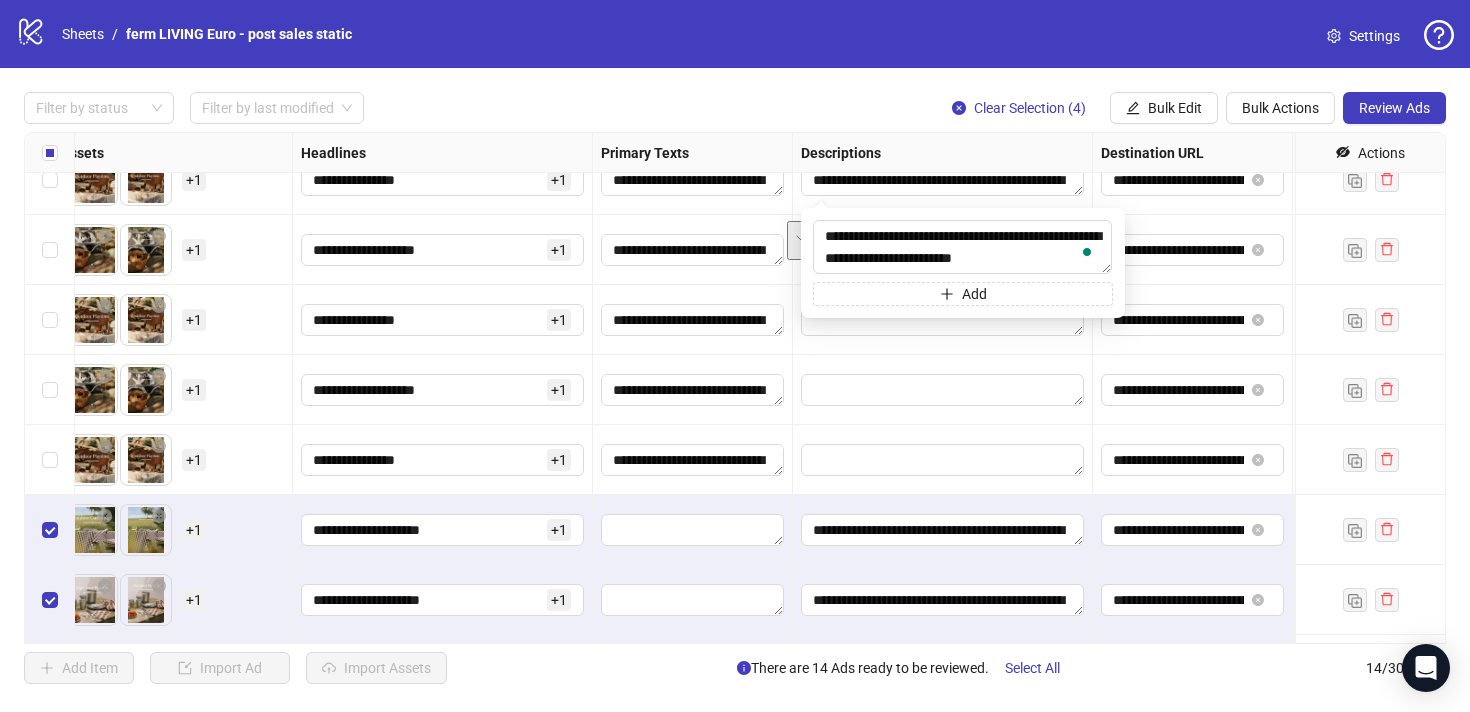 type 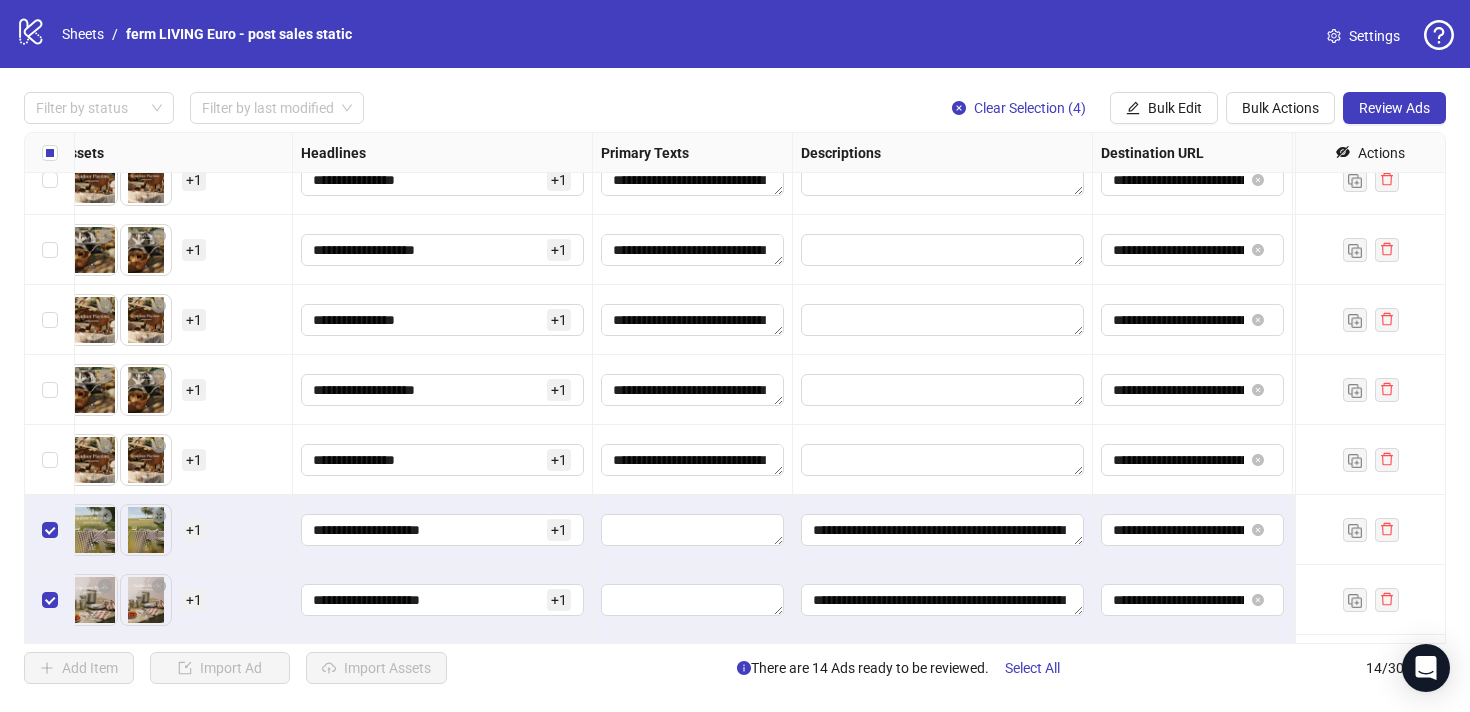 click at bounding box center (943, 180) 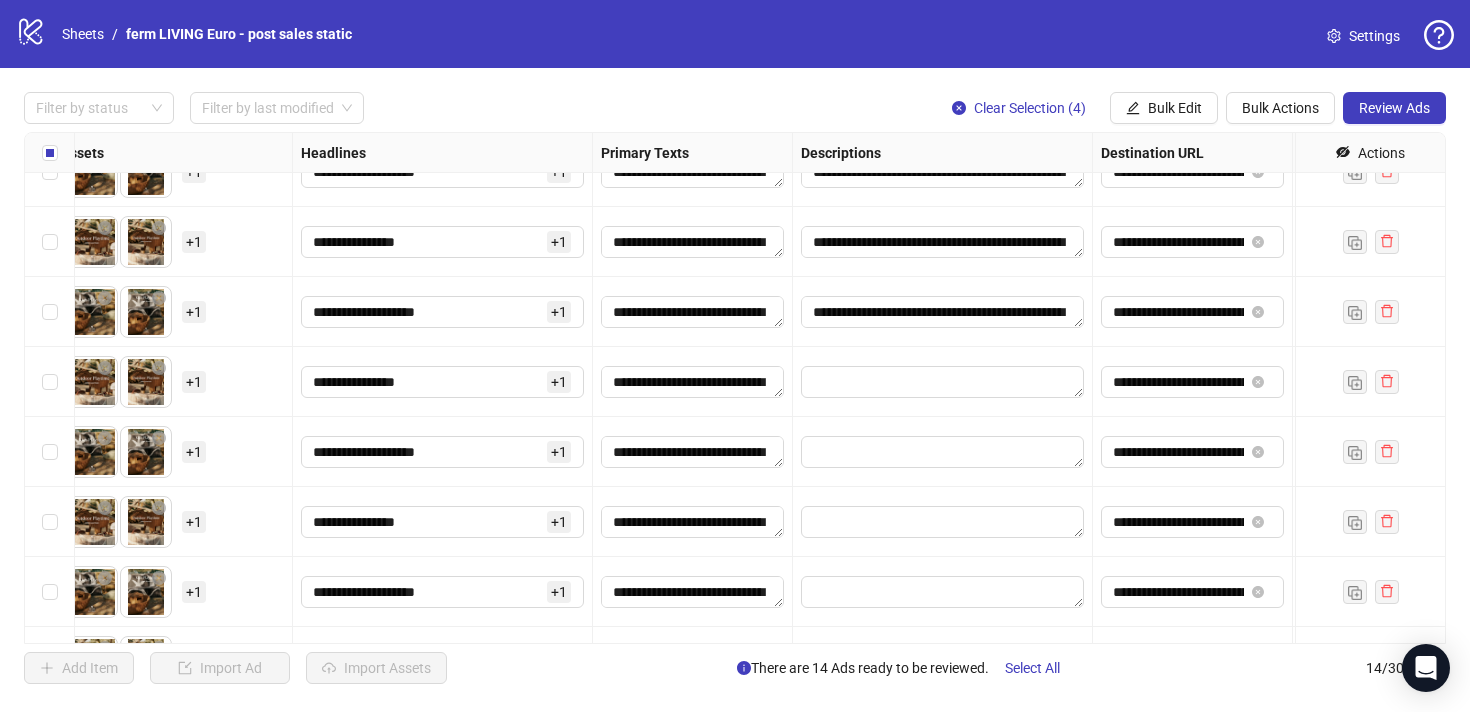 scroll, scrollTop: 83, scrollLeft: 892, axis: both 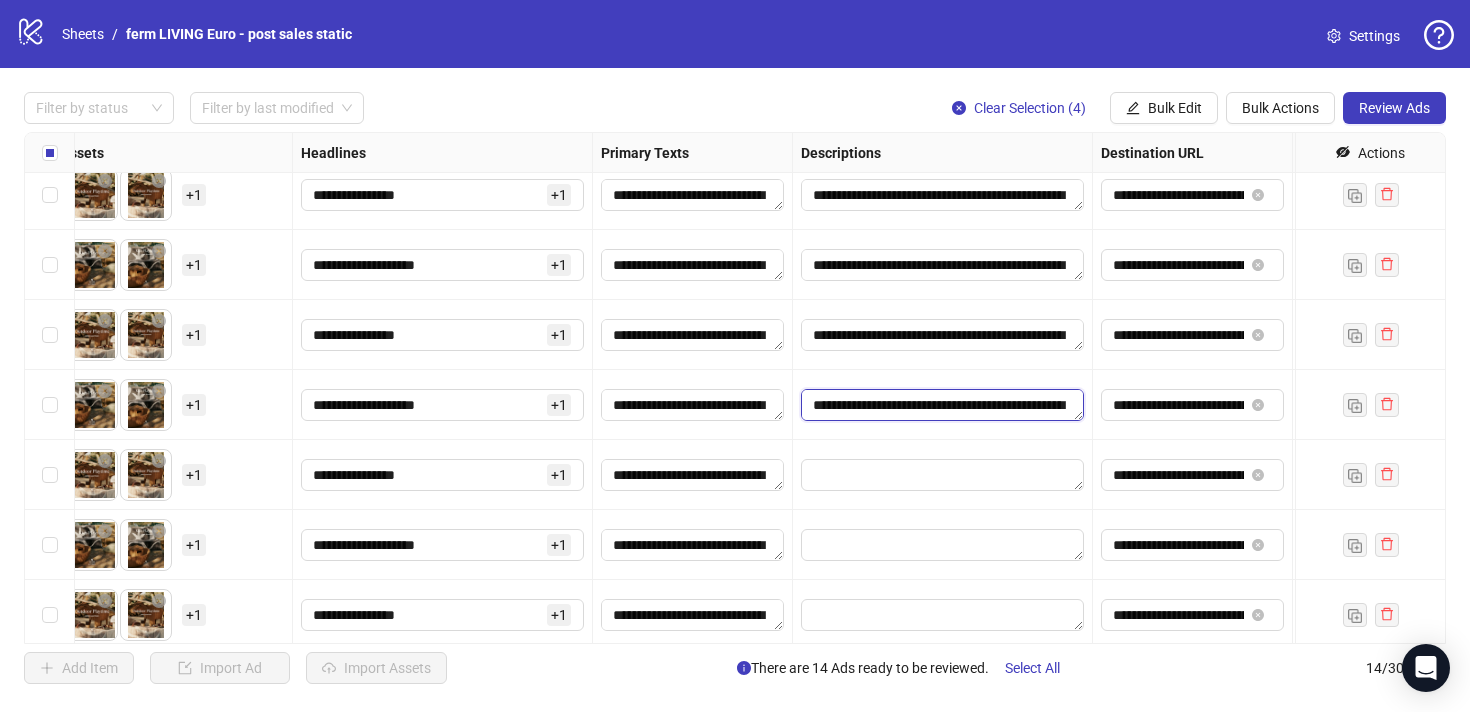 click on "**********" at bounding box center [942, 405] 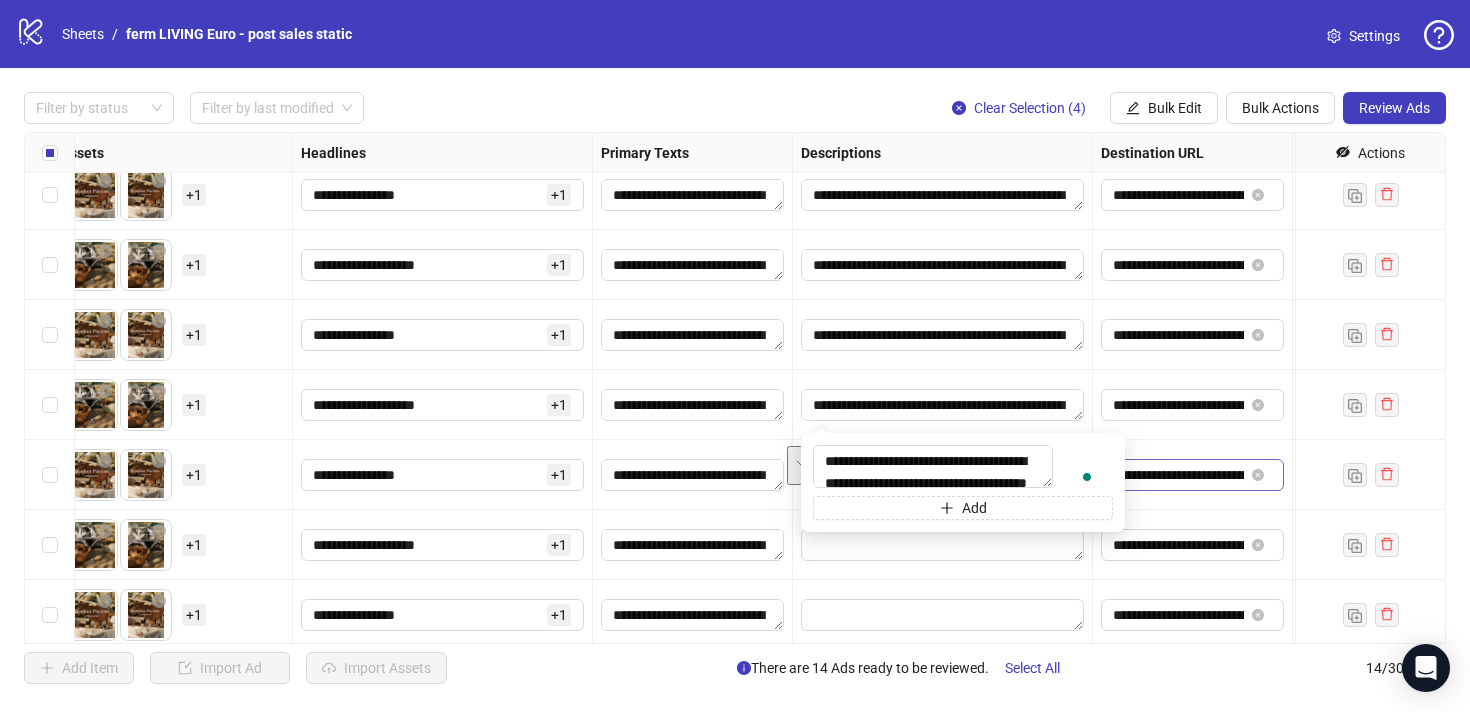 drag, startPoint x: 829, startPoint y: 461, endPoint x: 1146, endPoint y: 490, distance: 318.32373 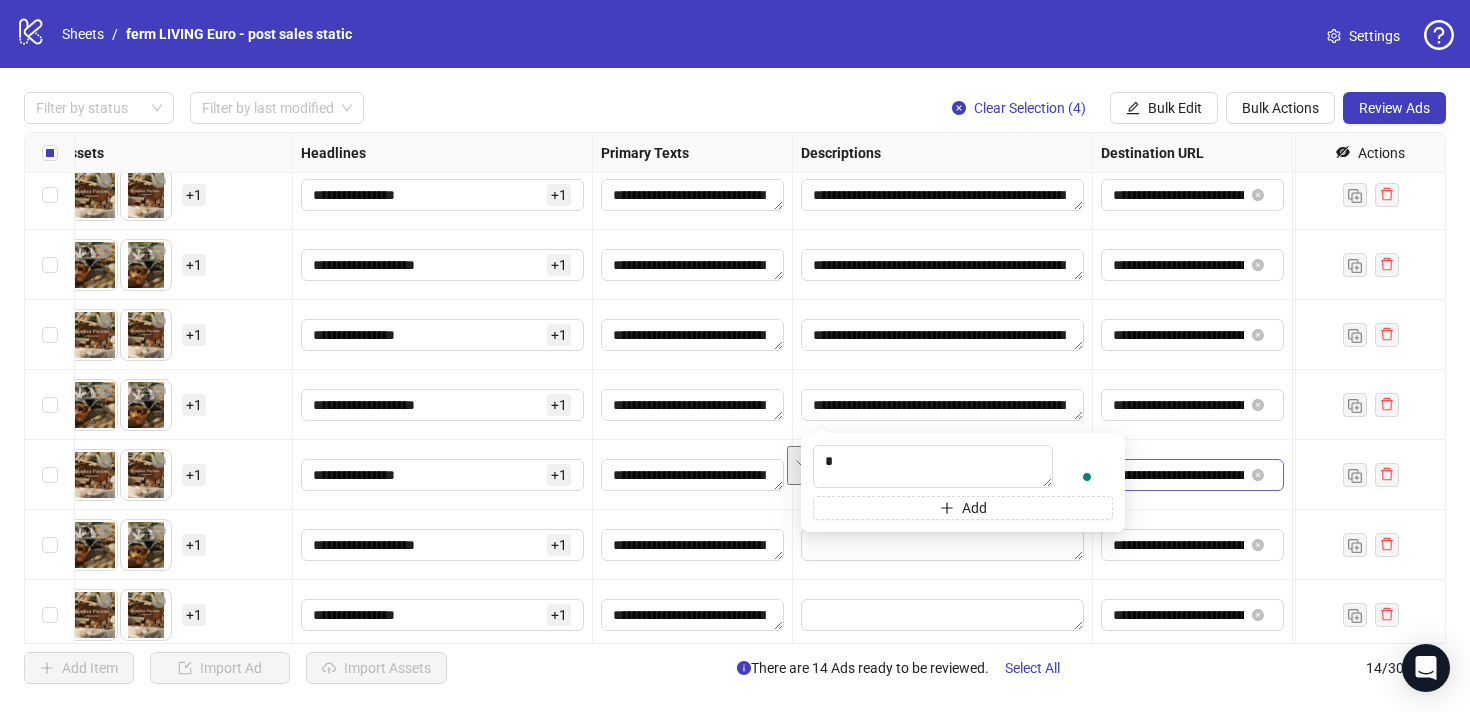 type 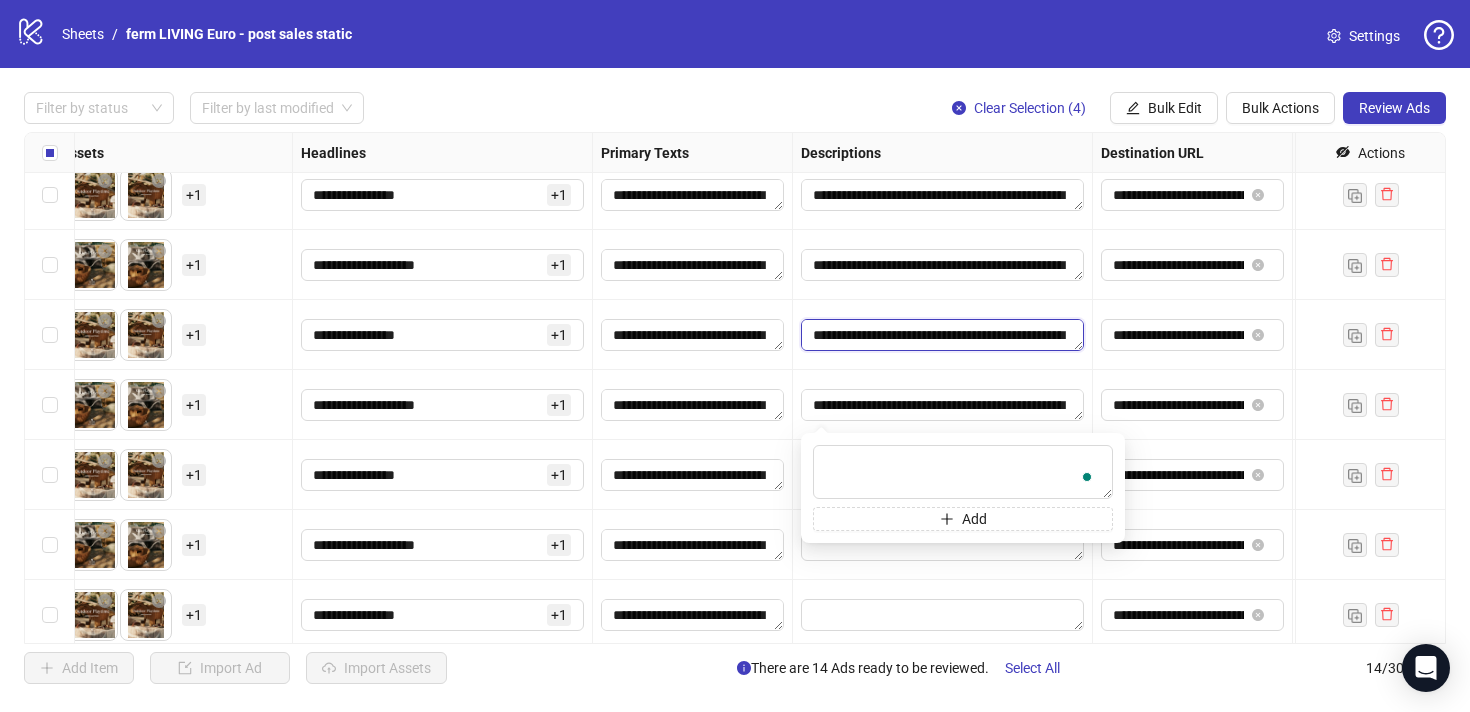 click on "**********" at bounding box center [942, 335] 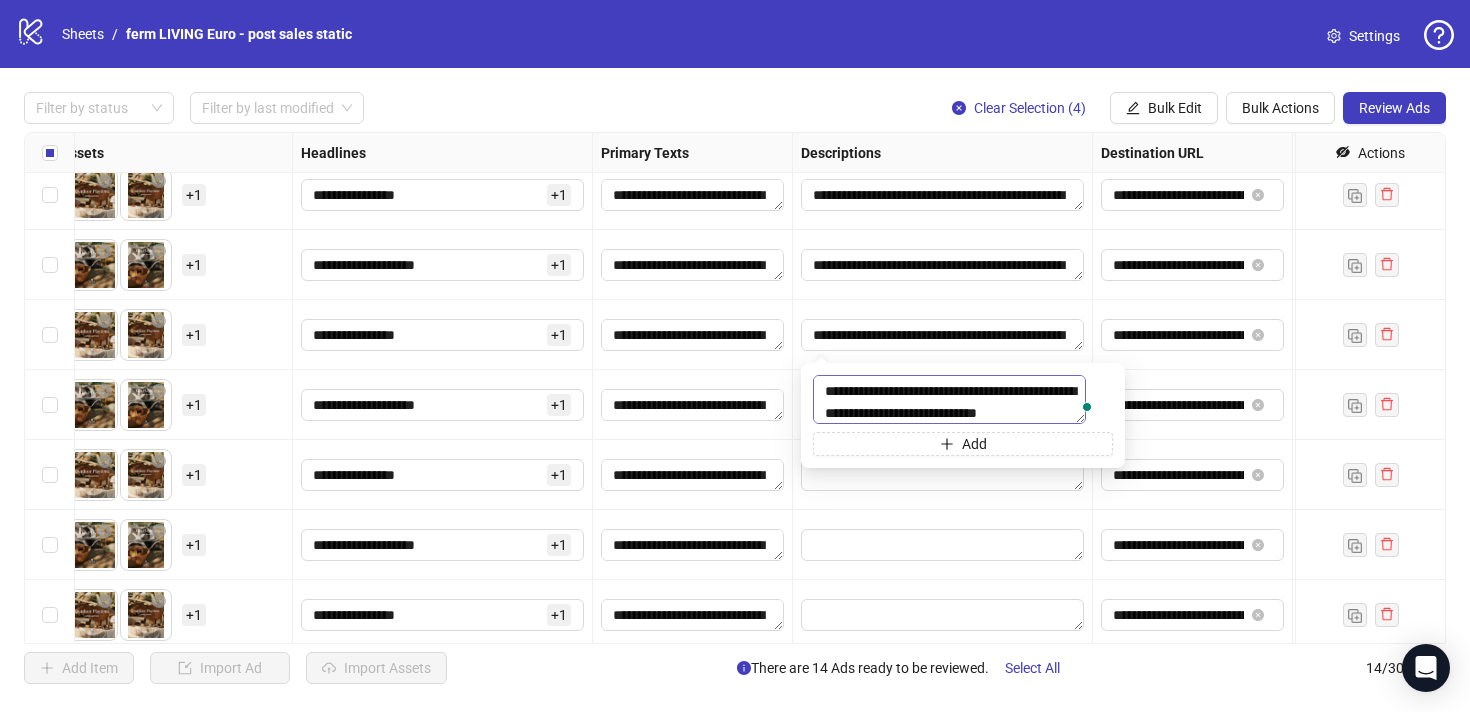drag, startPoint x: 823, startPoint y: 385, endPoint x: 1100, endPoint y: 423, distance: 279.59436 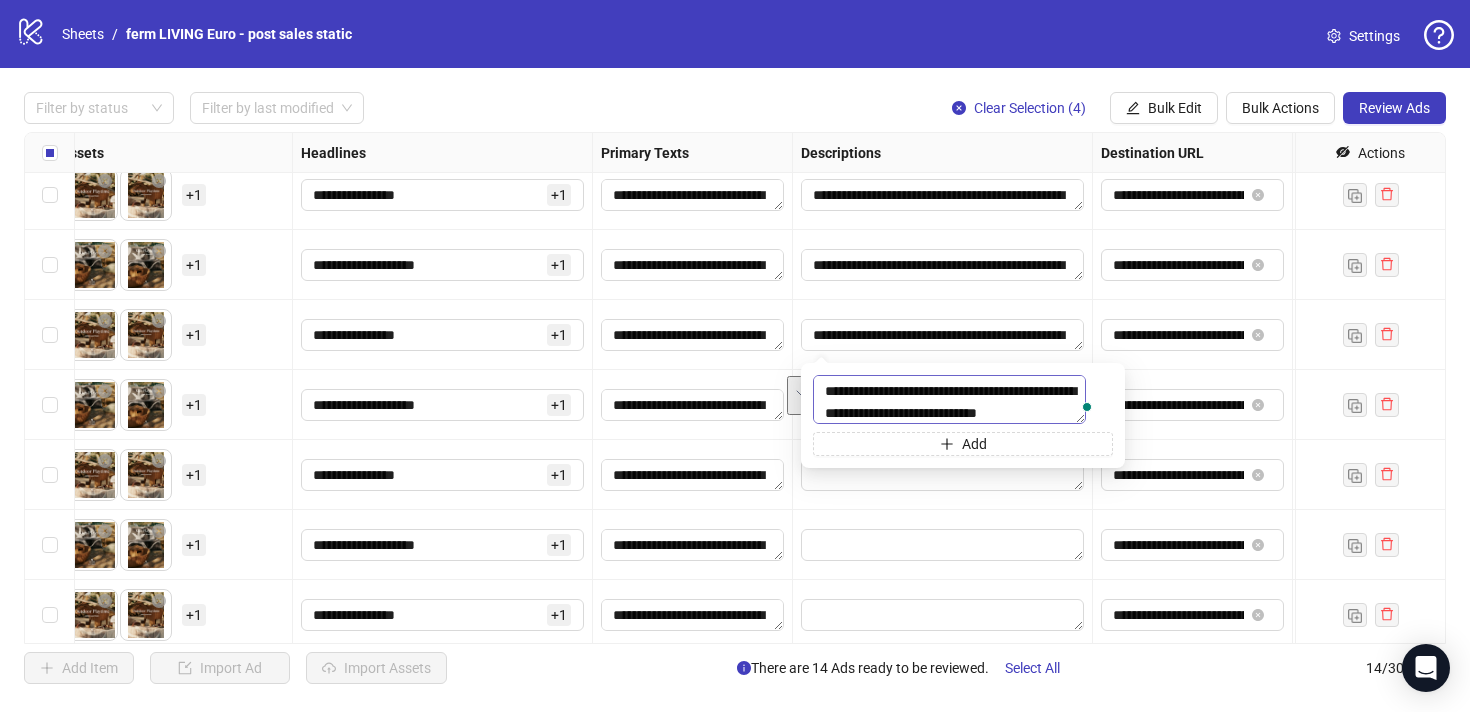 type 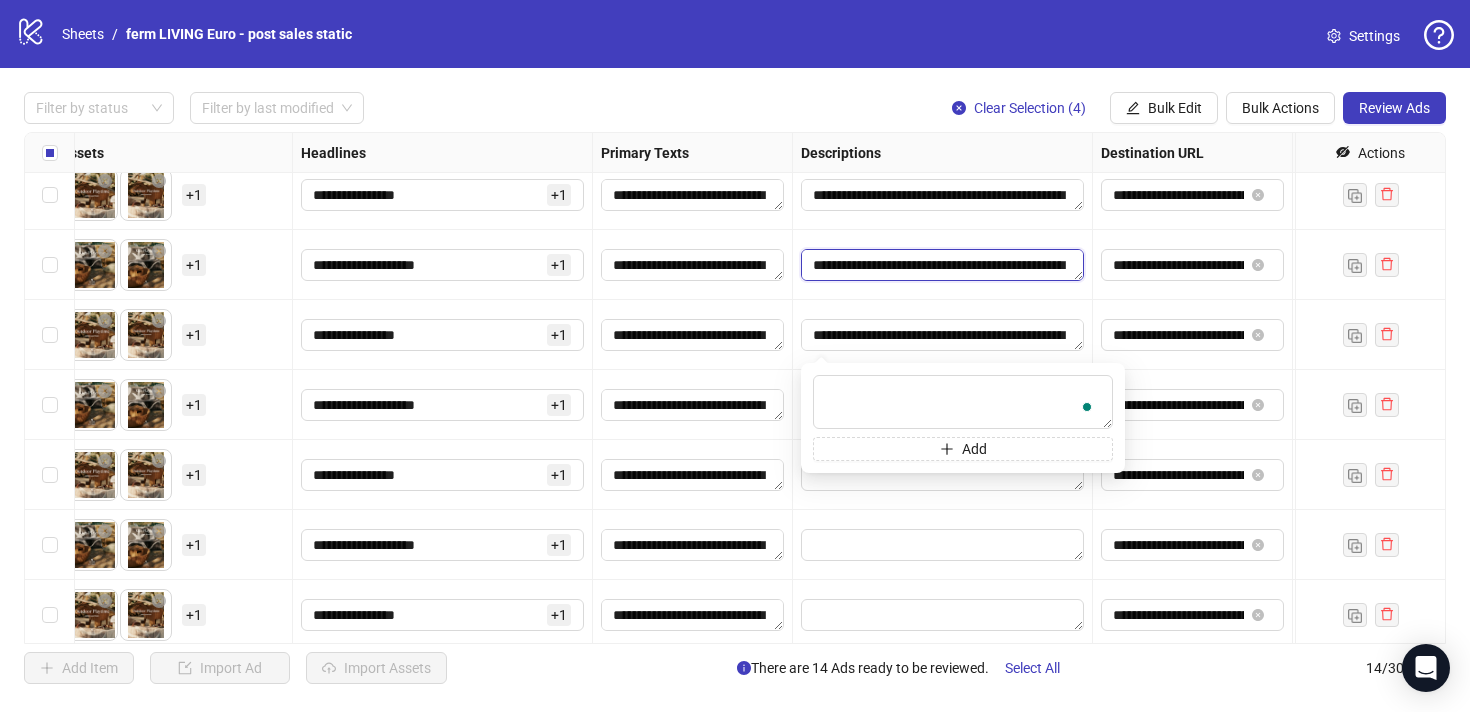 click on "**********" at bounding box center (942, 265) 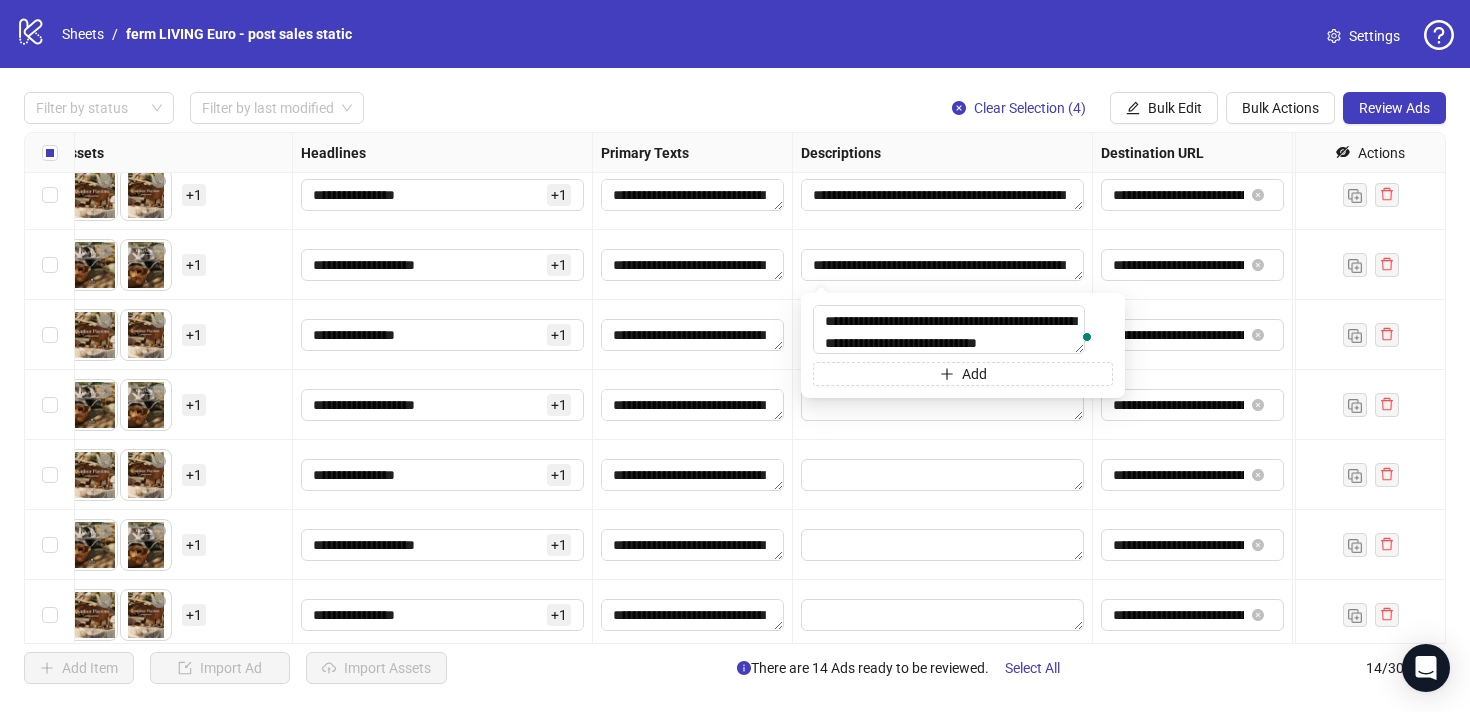 drag, startPoint x: 823, startPoint y: 319, endPoint x: 1121, endPoint y: 327, distance: 298.10736 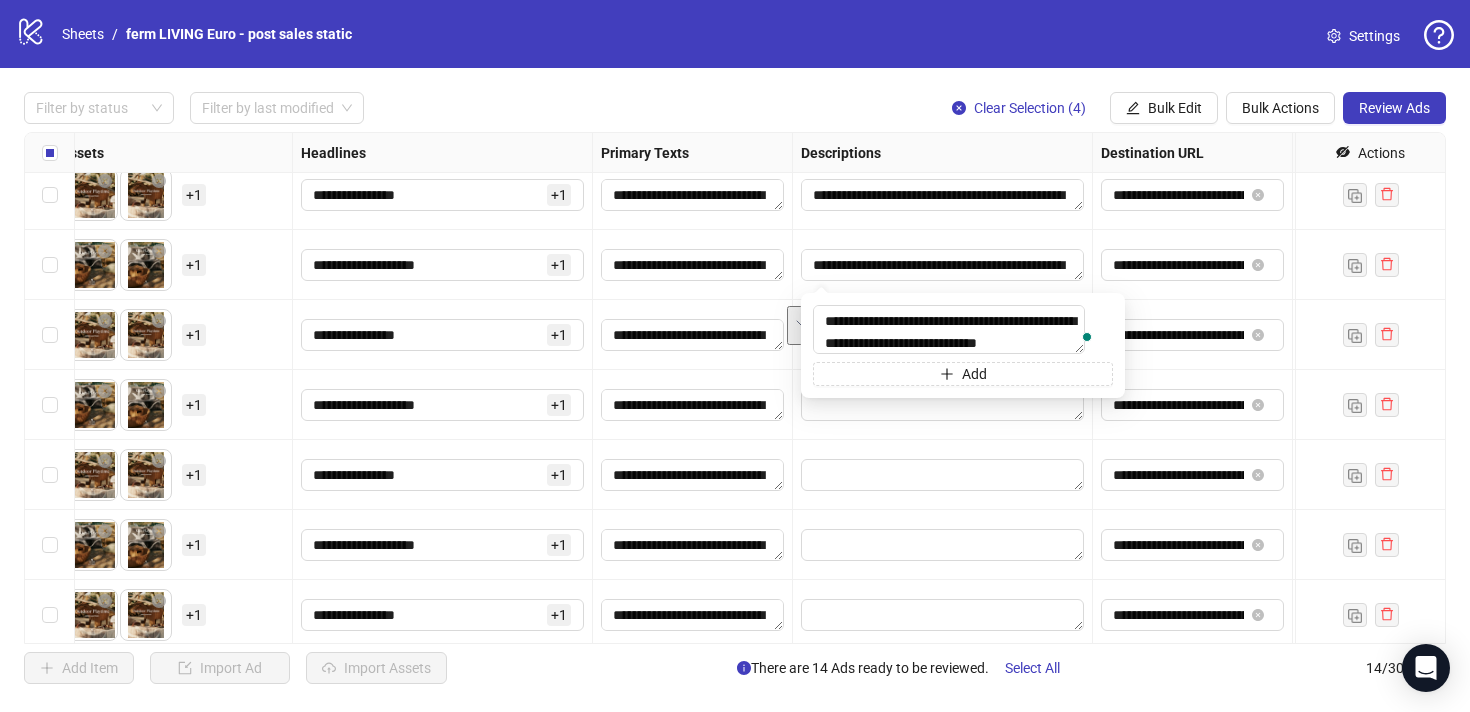 type 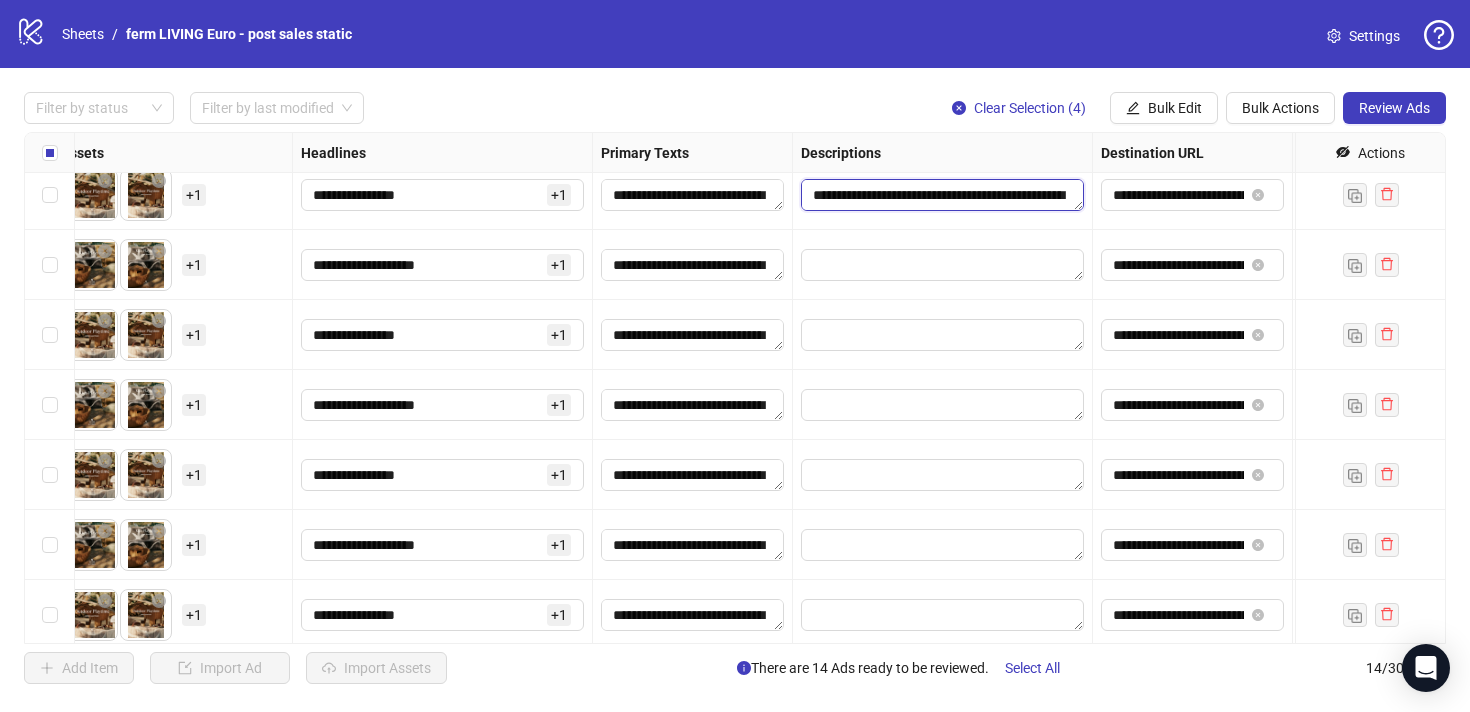 click on "**********" at bounding box center [942, 195] 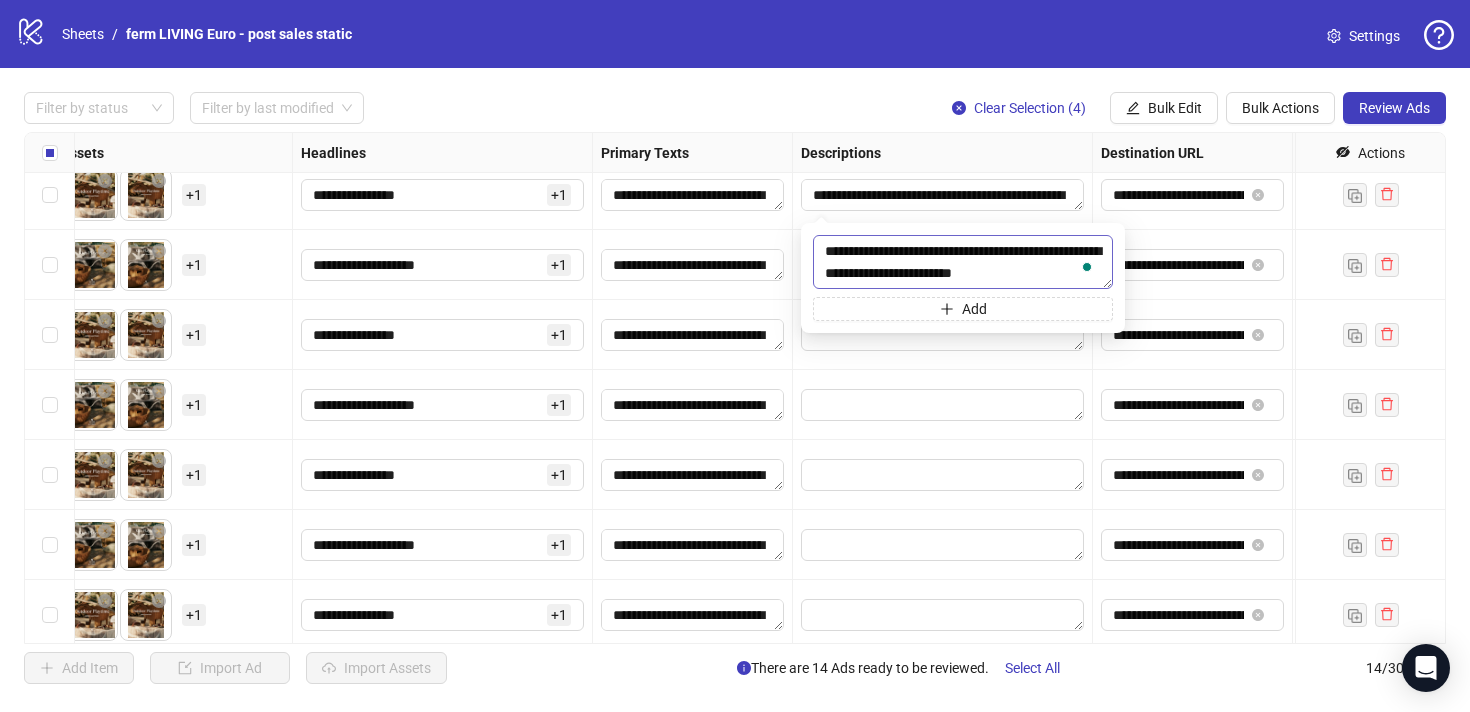 drag, startPoint x: 824, startPoint y: 248, endPoint x: 1103, endPoint y: 273, distance: 280.11783 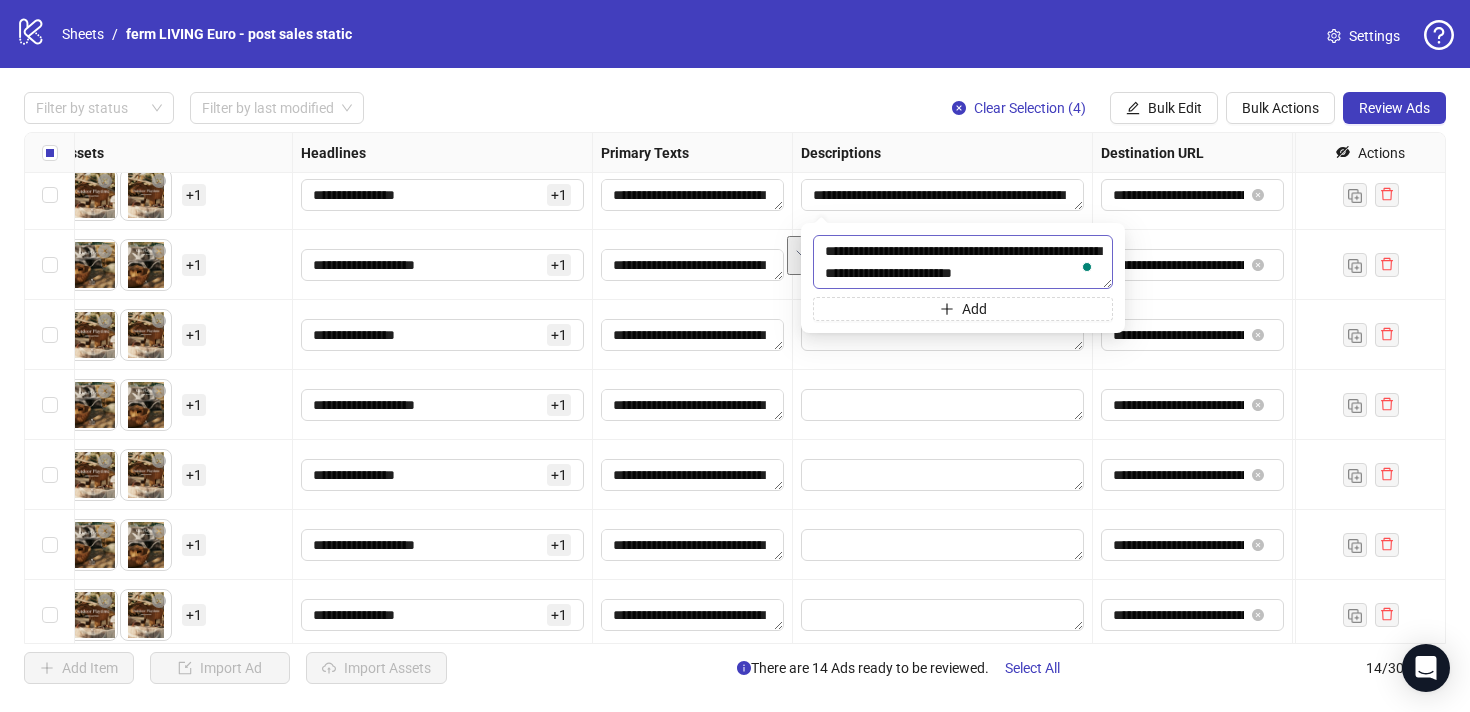 type 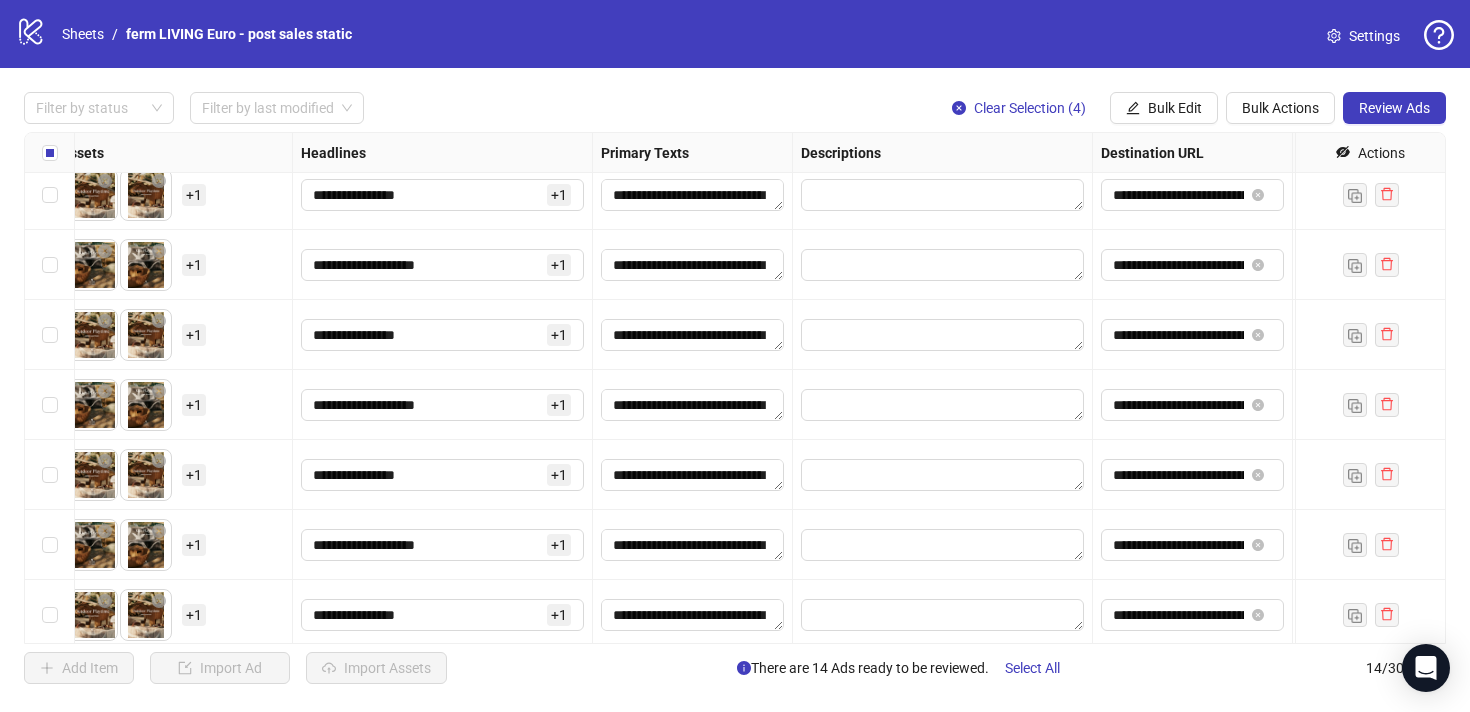 click at bounding box center [943, 195] 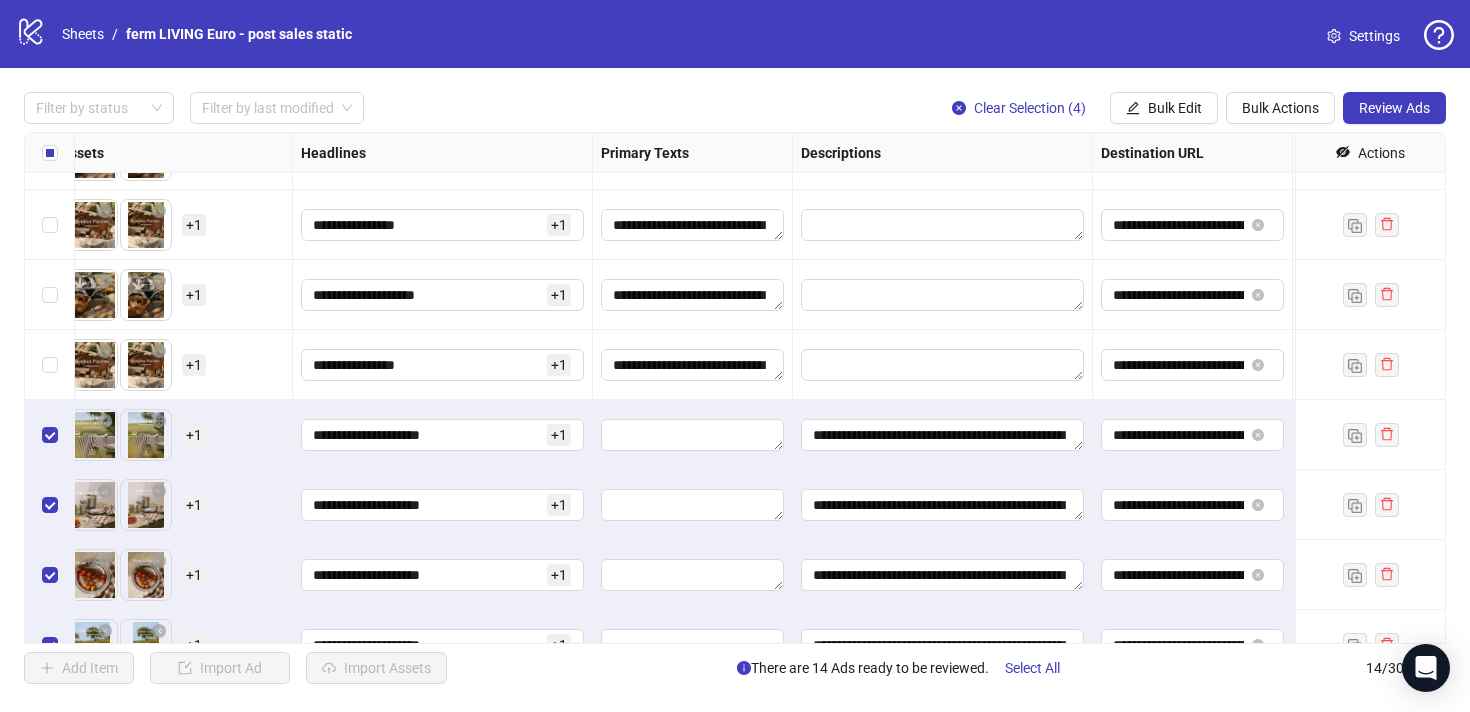 scroll, scrollTop: 505, scrollLeft: 892, axis: both 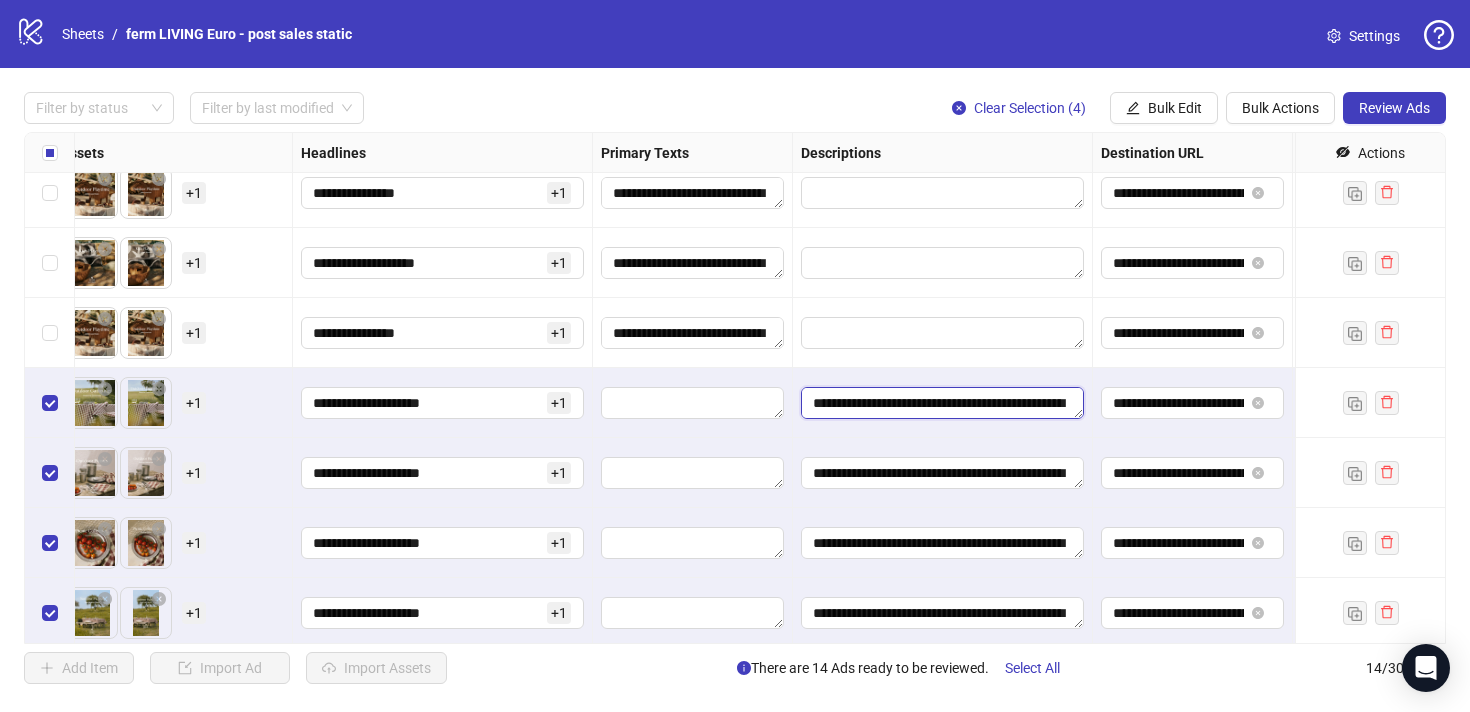 click on "**********" at bounding box center [942, 403] 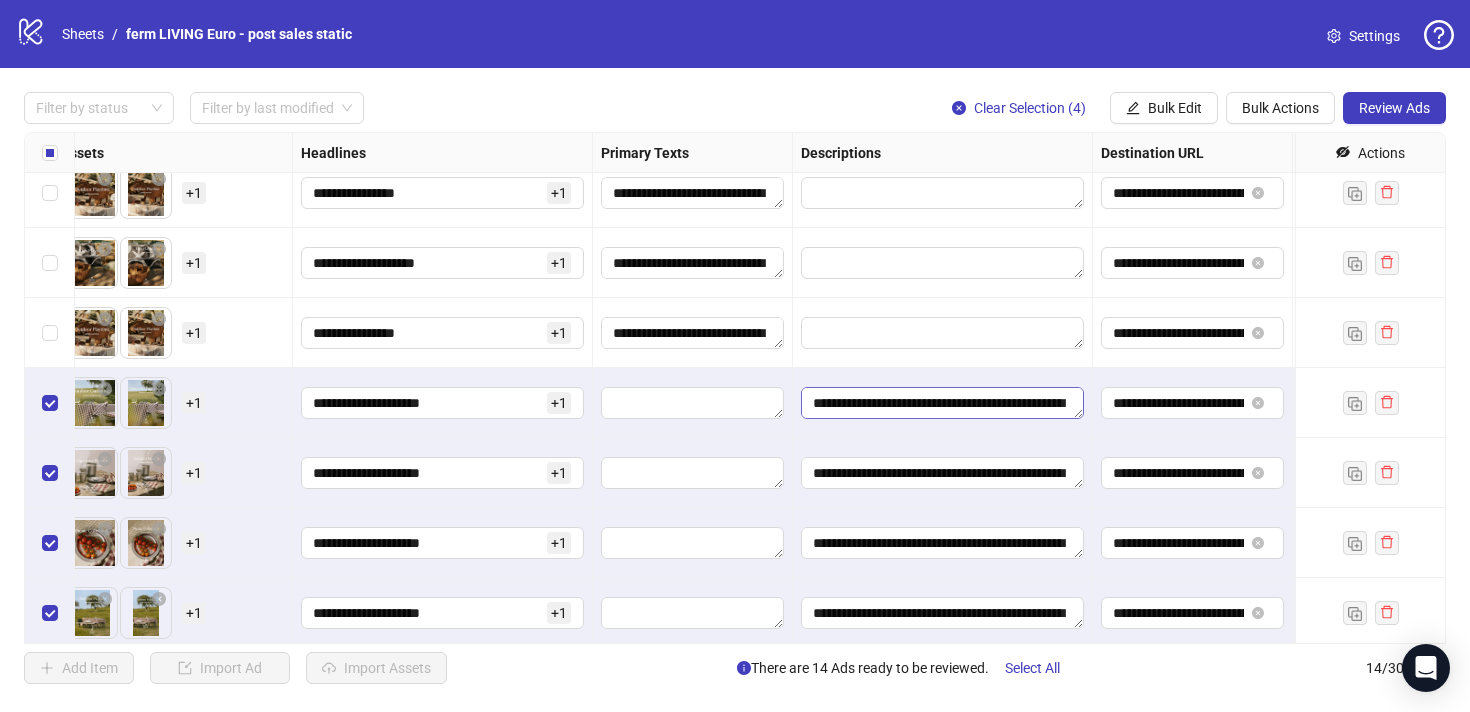 click on "**********" at bounding box center [942, 403] 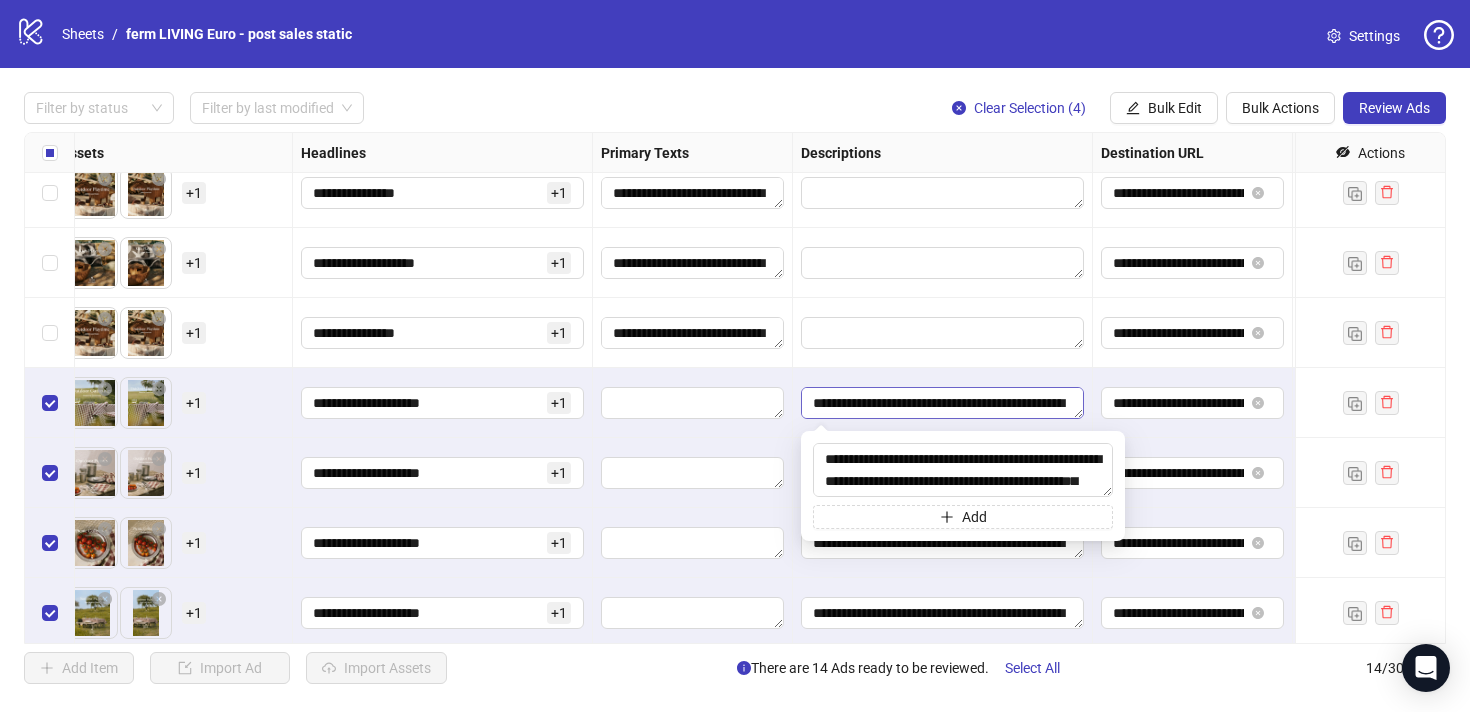 click on "**********" at bounding box center (942, 403) 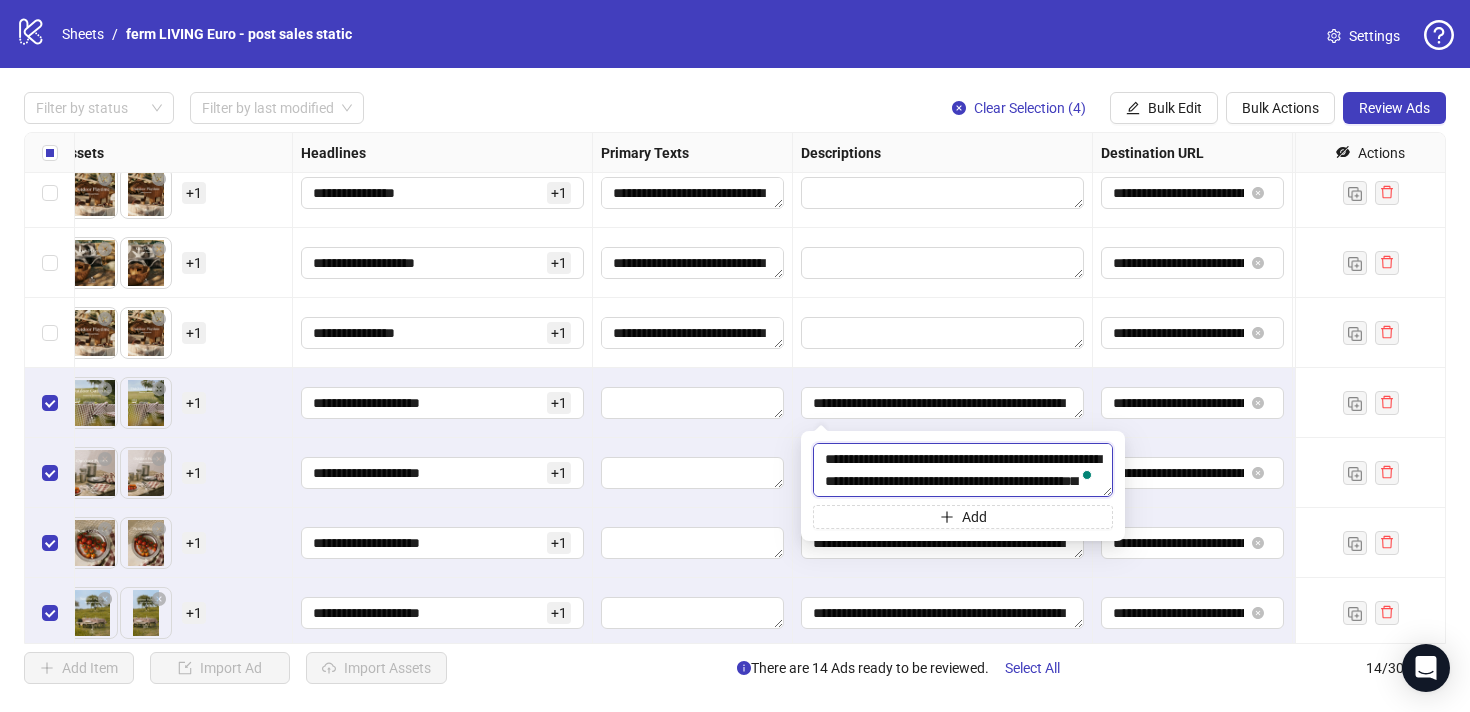 scroll, scrollTop: 22, scrollLeft: 0, axis: vertical 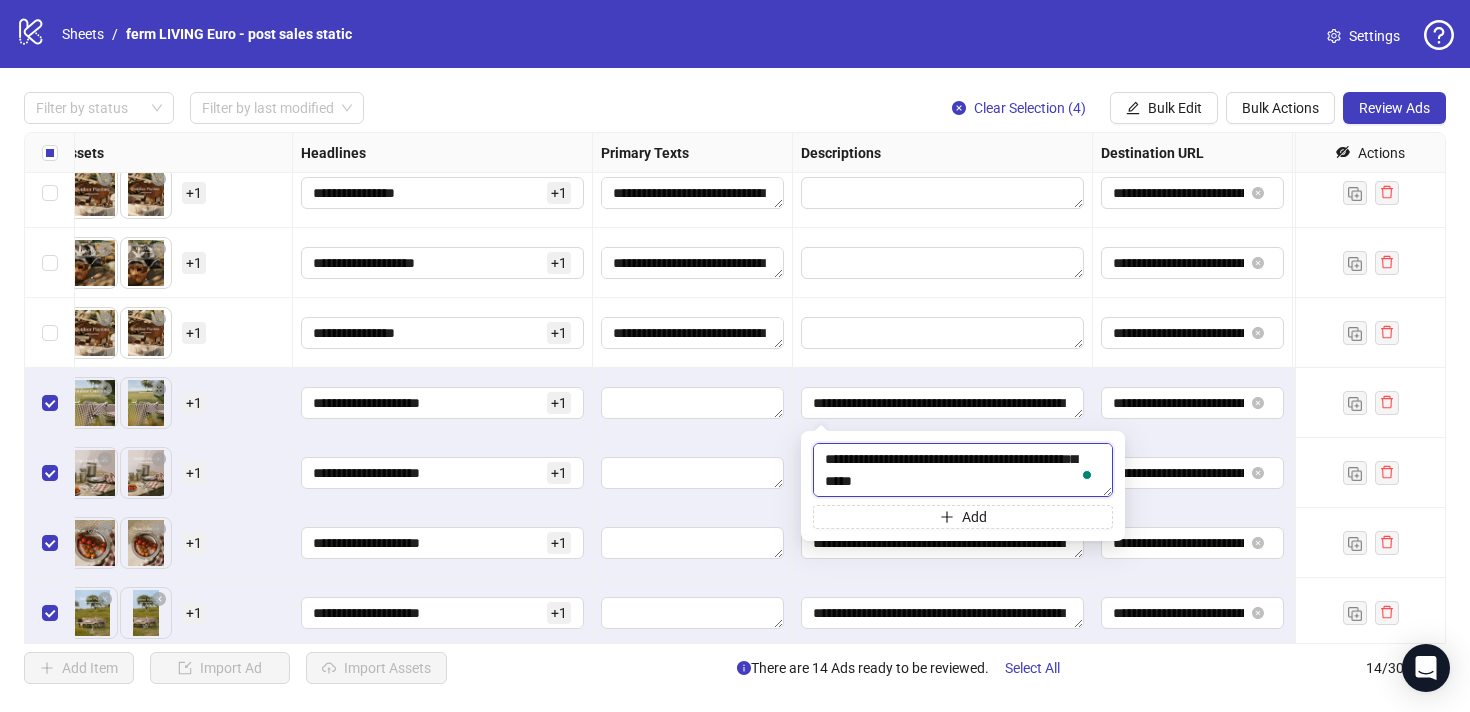 click on "**********" at bounding box center [963, 470] 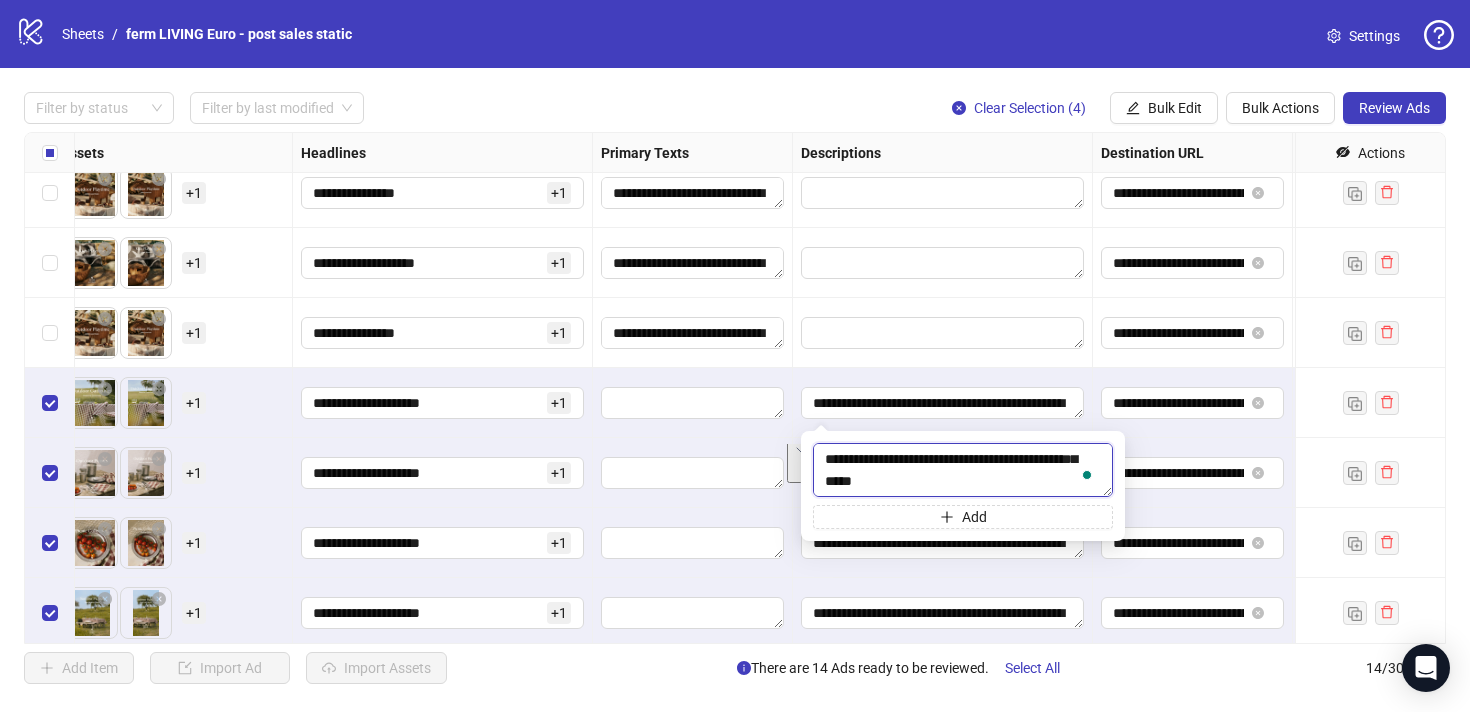 type 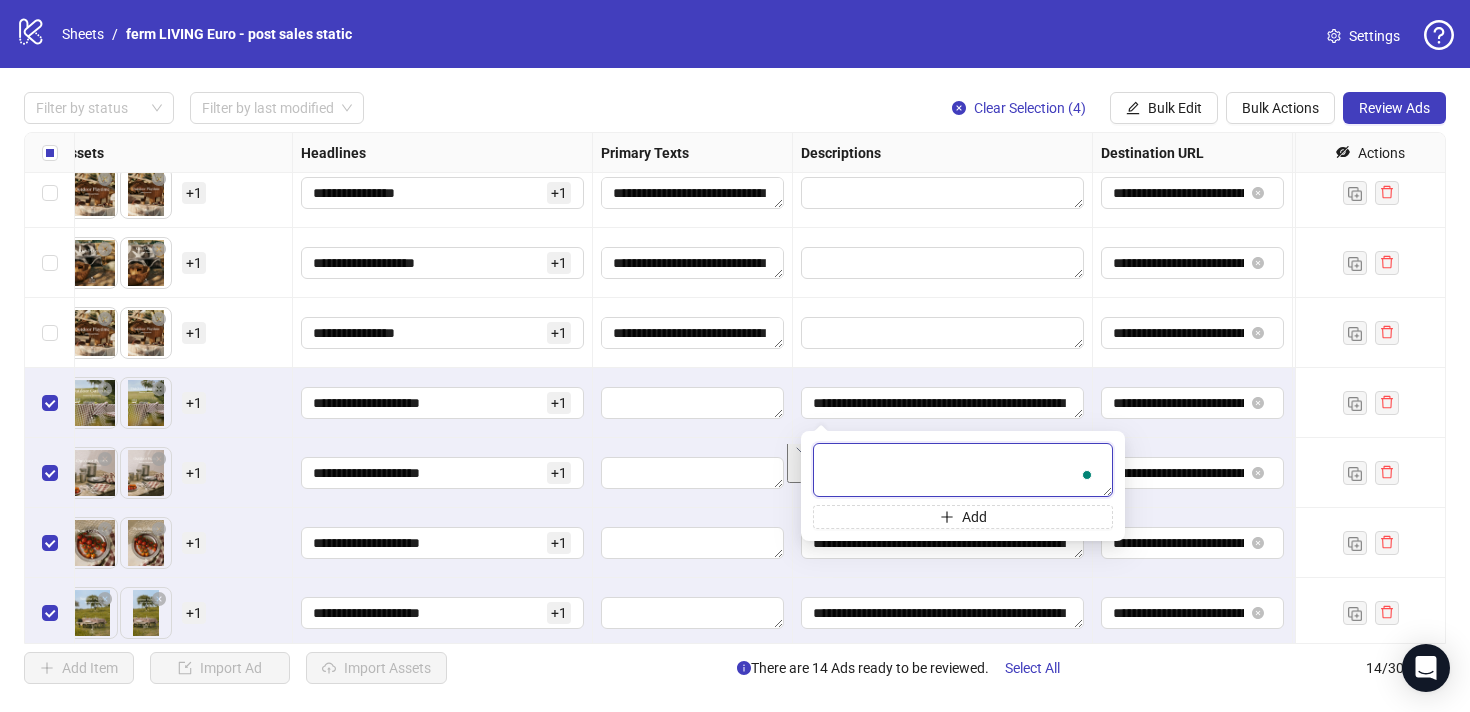 scroll, scrollTop: 0, scrollLeft: 0, axis: both 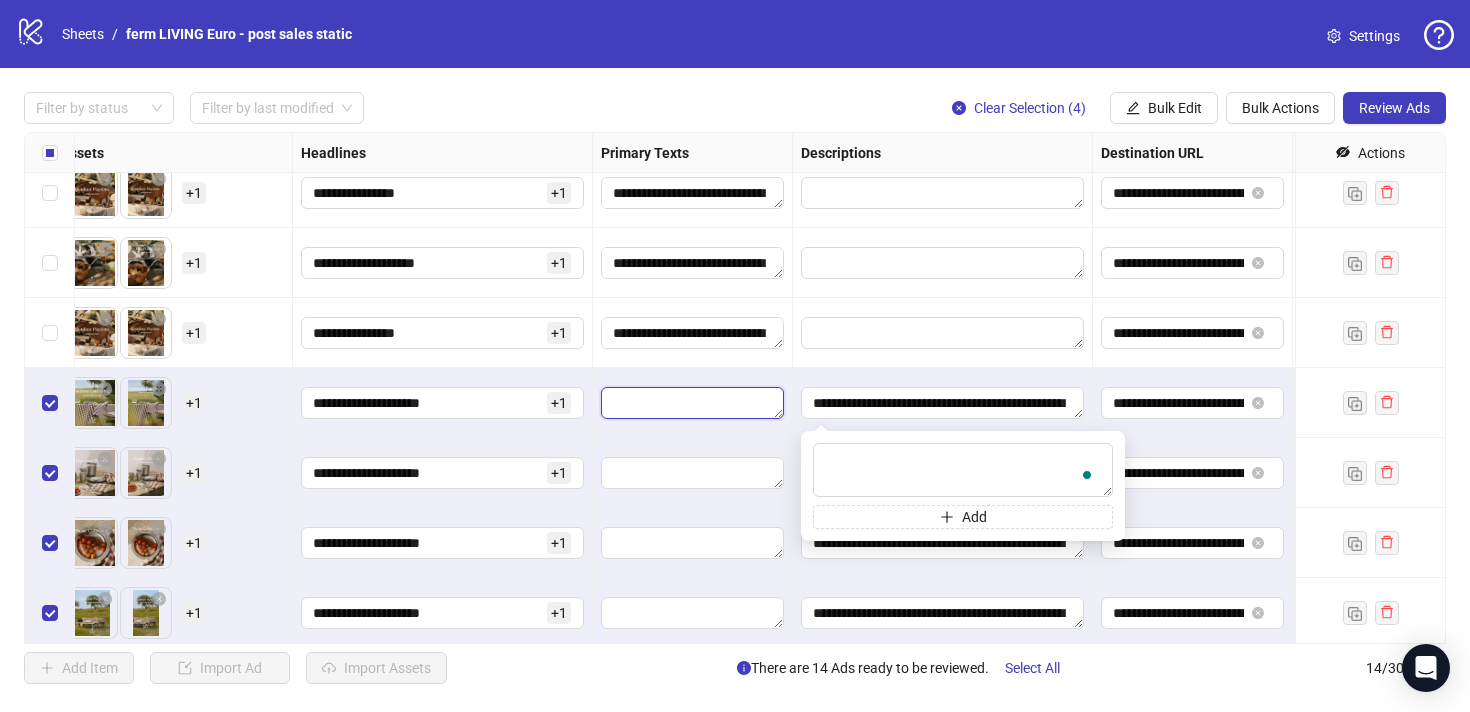 click at bounding box center [692, 403] 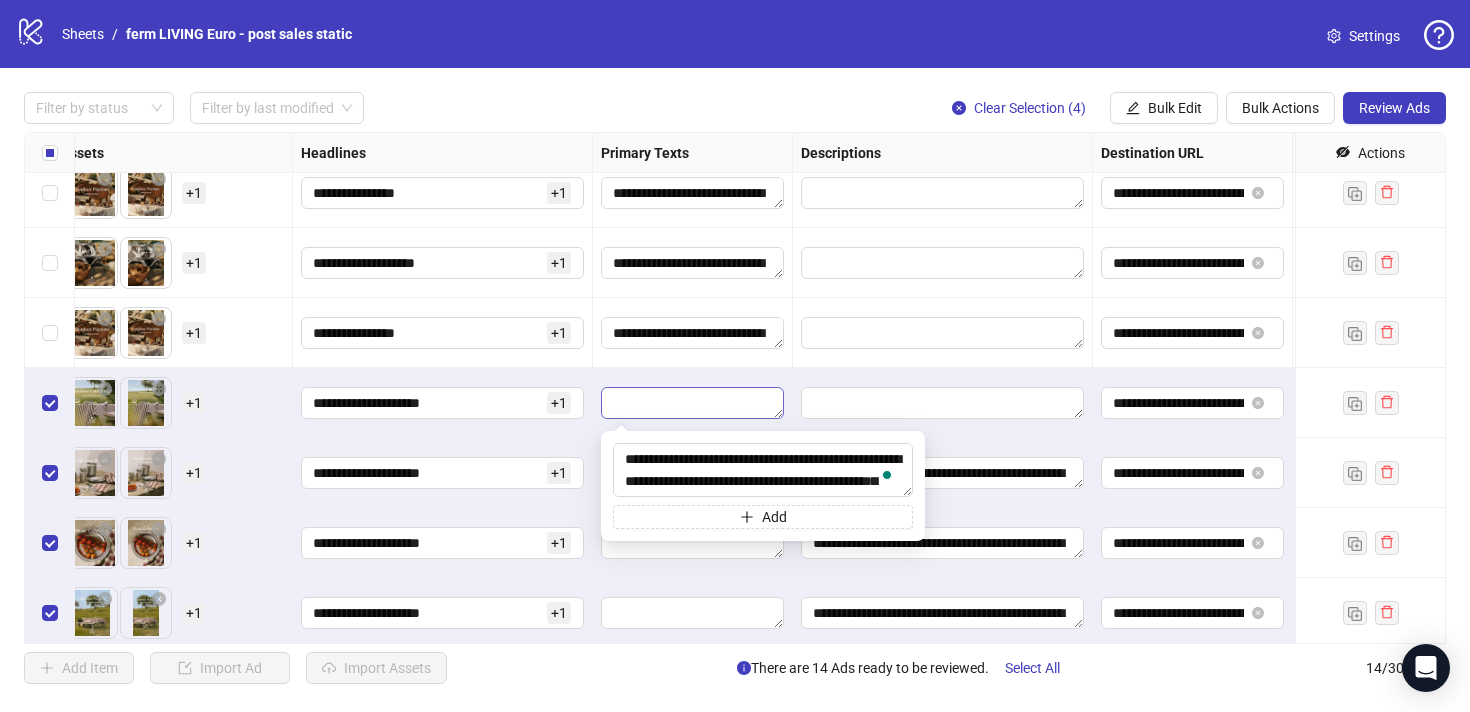 scroll, scrollTop: 15, scrollLeft: 0, axis: vertical 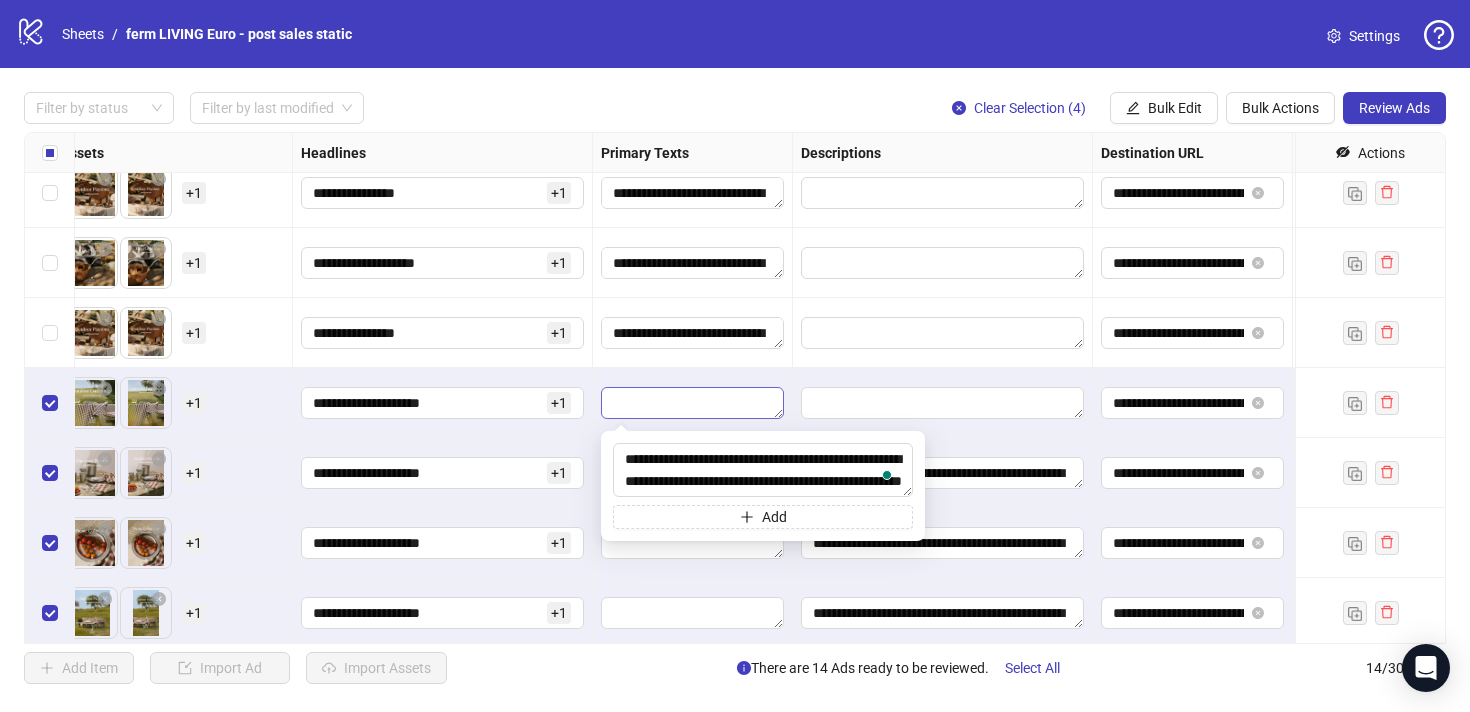 type on "**********" 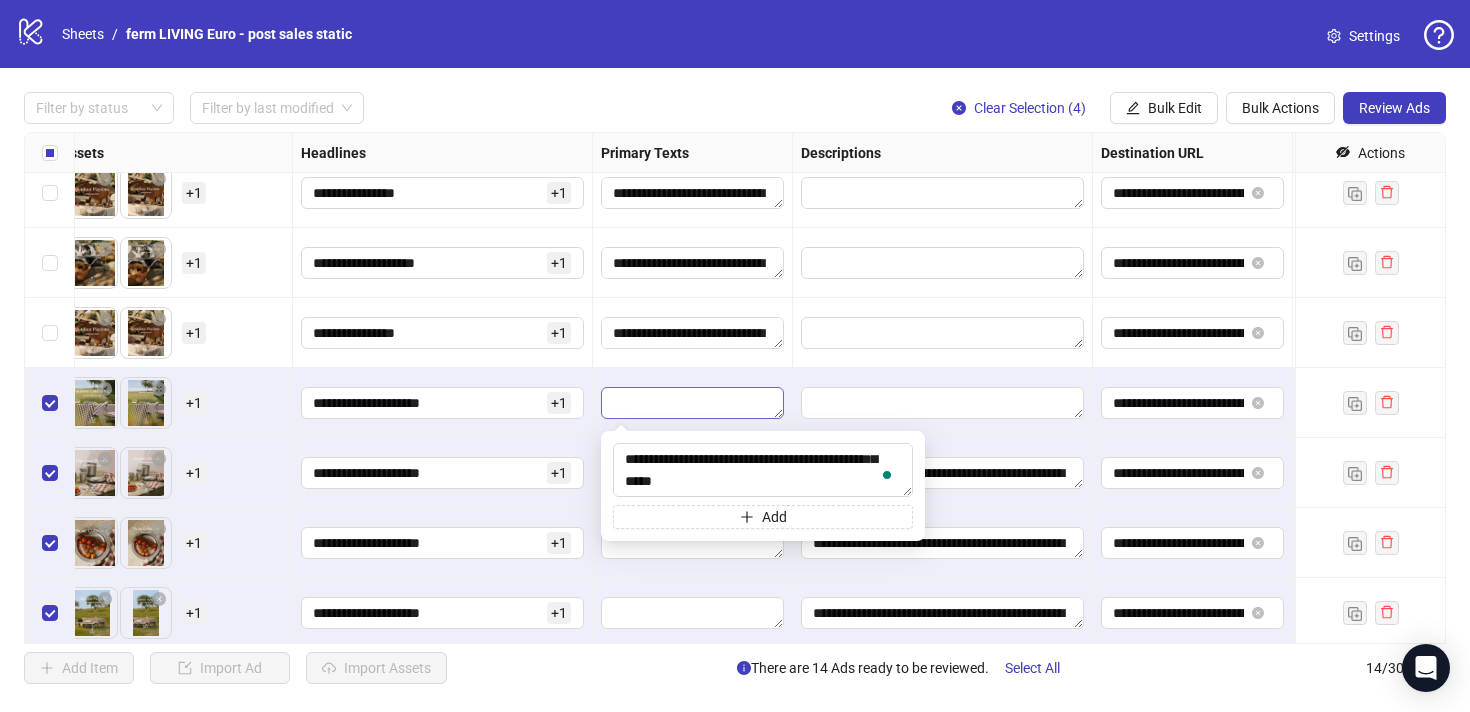 scroll, scrollTop: 22, scrollLeft: 0, axis: vertical 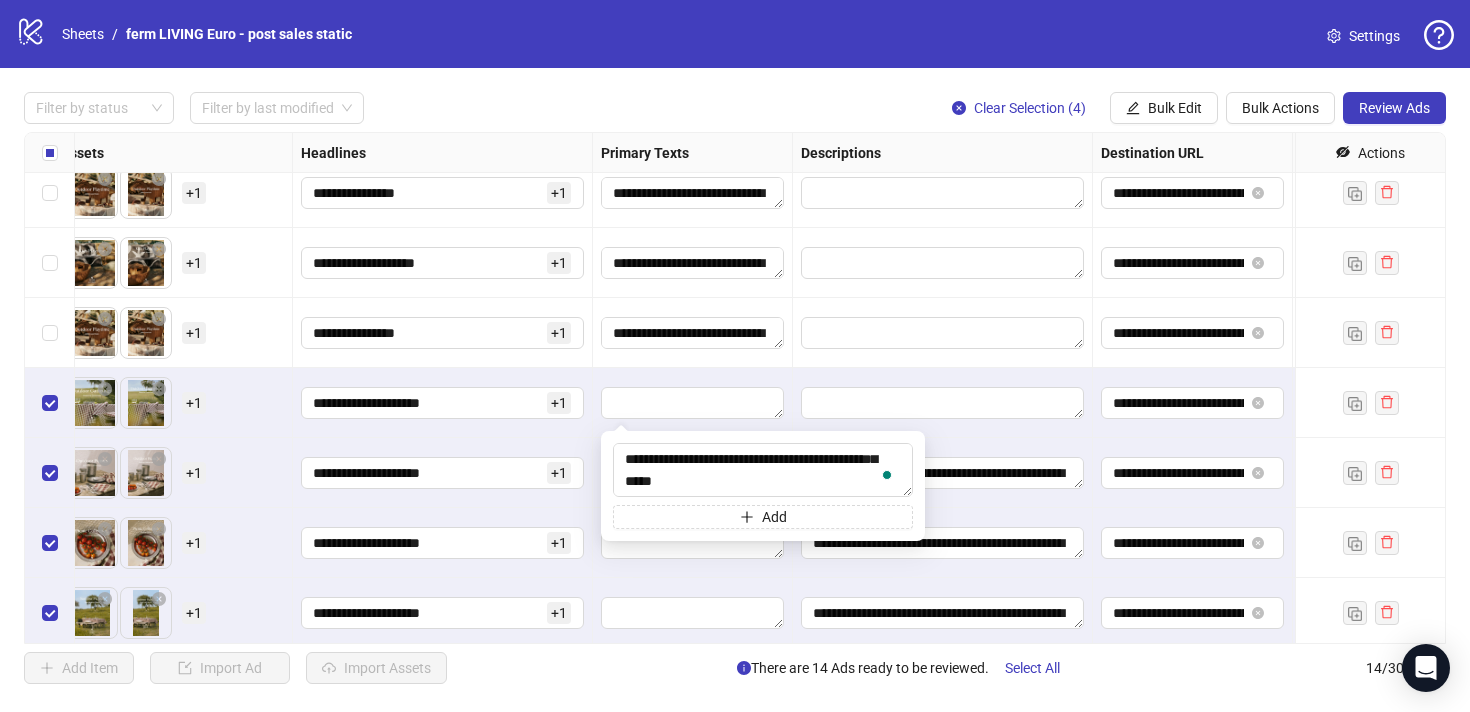 click at bounding box center [693, 403] 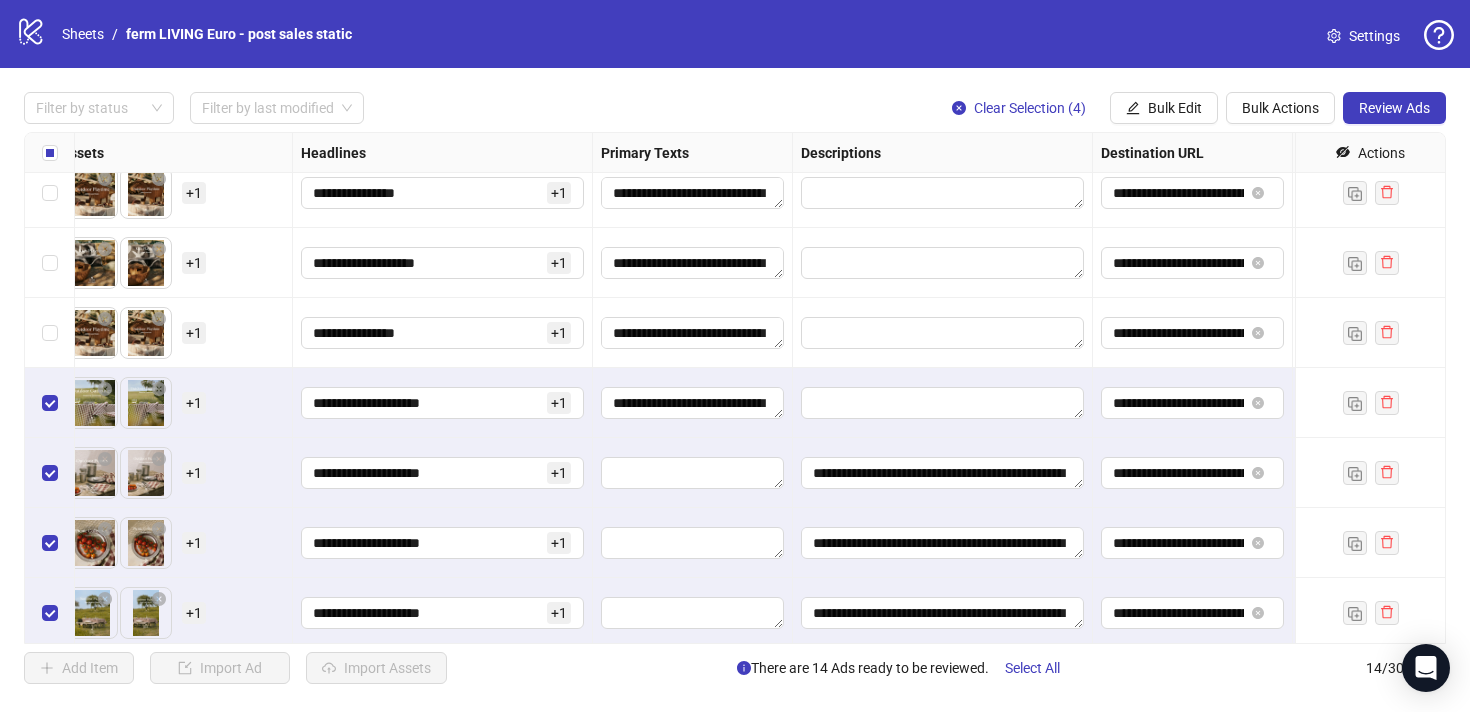 scroll, scrollTop: 510, scrollLeft: 892, axis: both 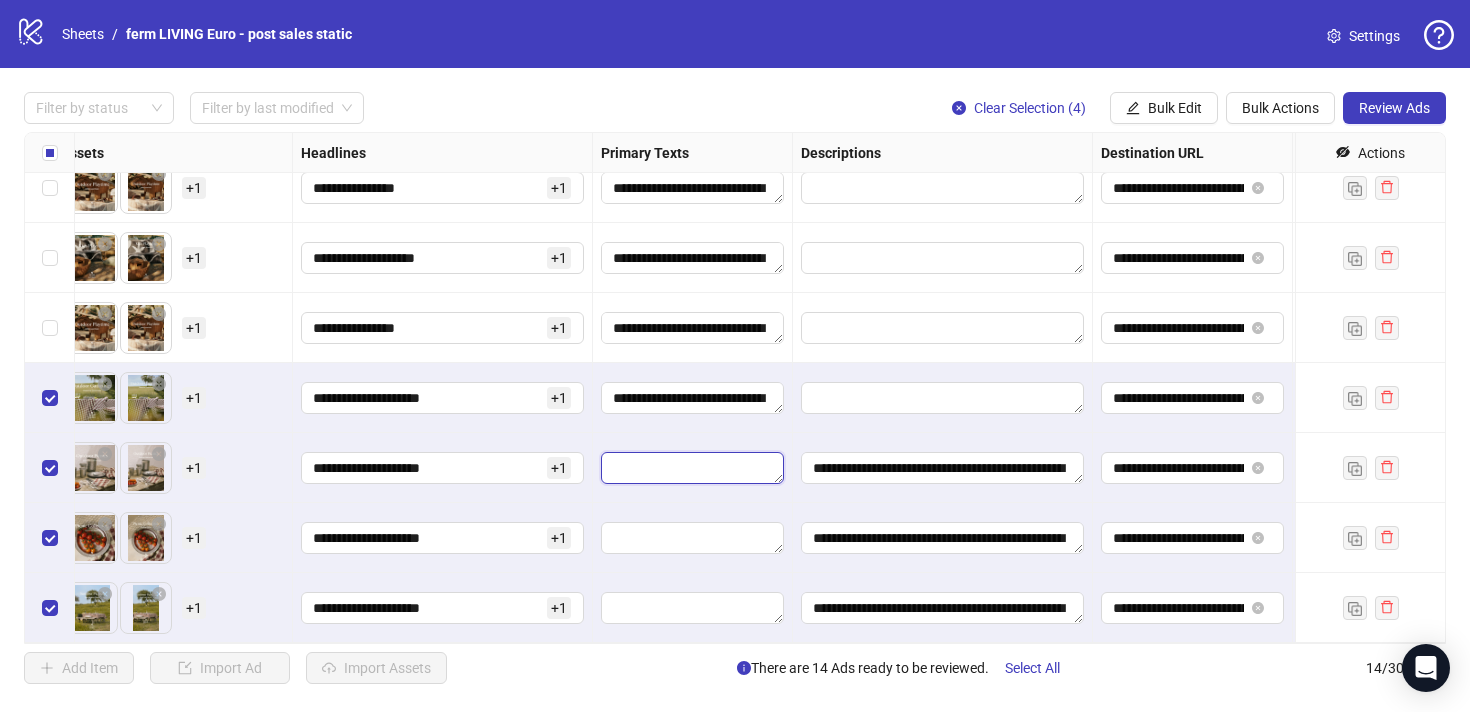 click at bounding box center (692, 468) 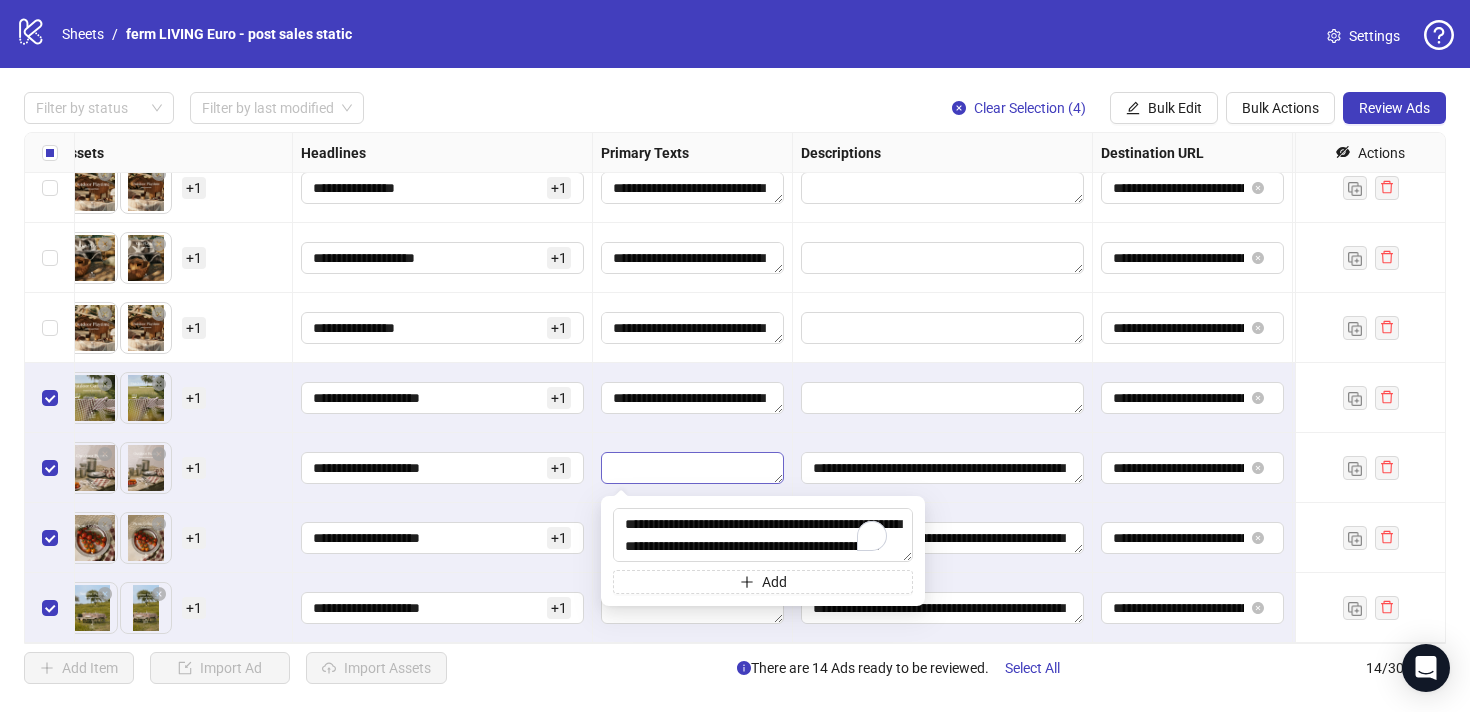scroll, scrollTop: 15, scrollLeft: 0, axis: vertical 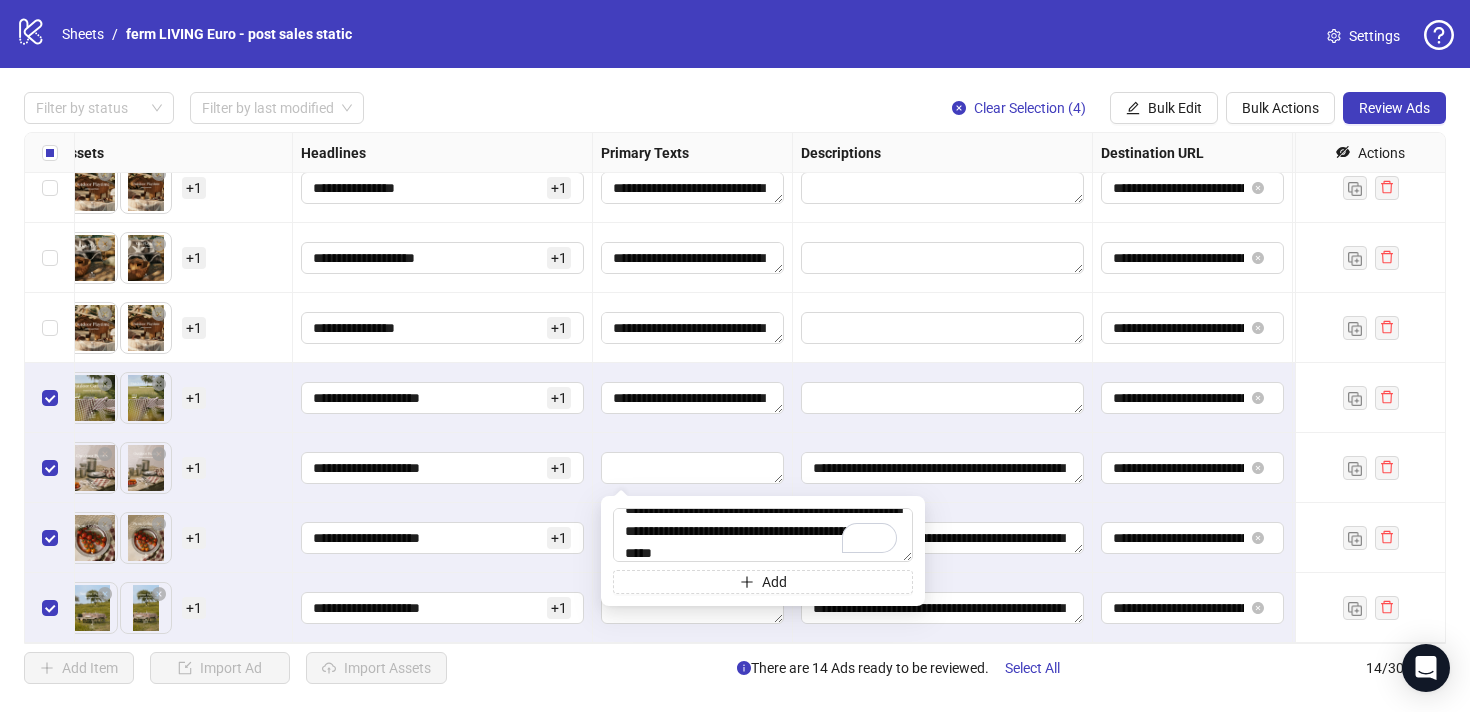 click at bounding box center [693, 468] 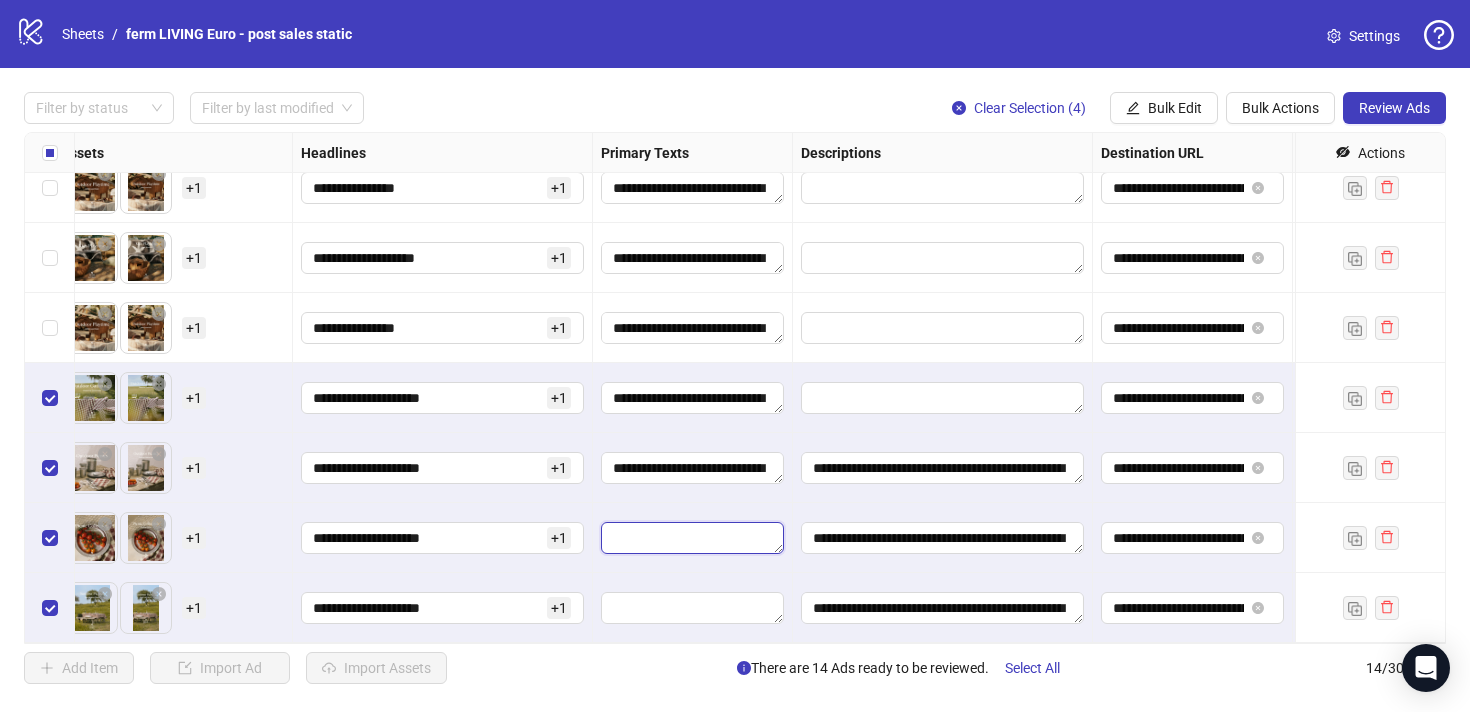 click at bounding box center [692, 538] 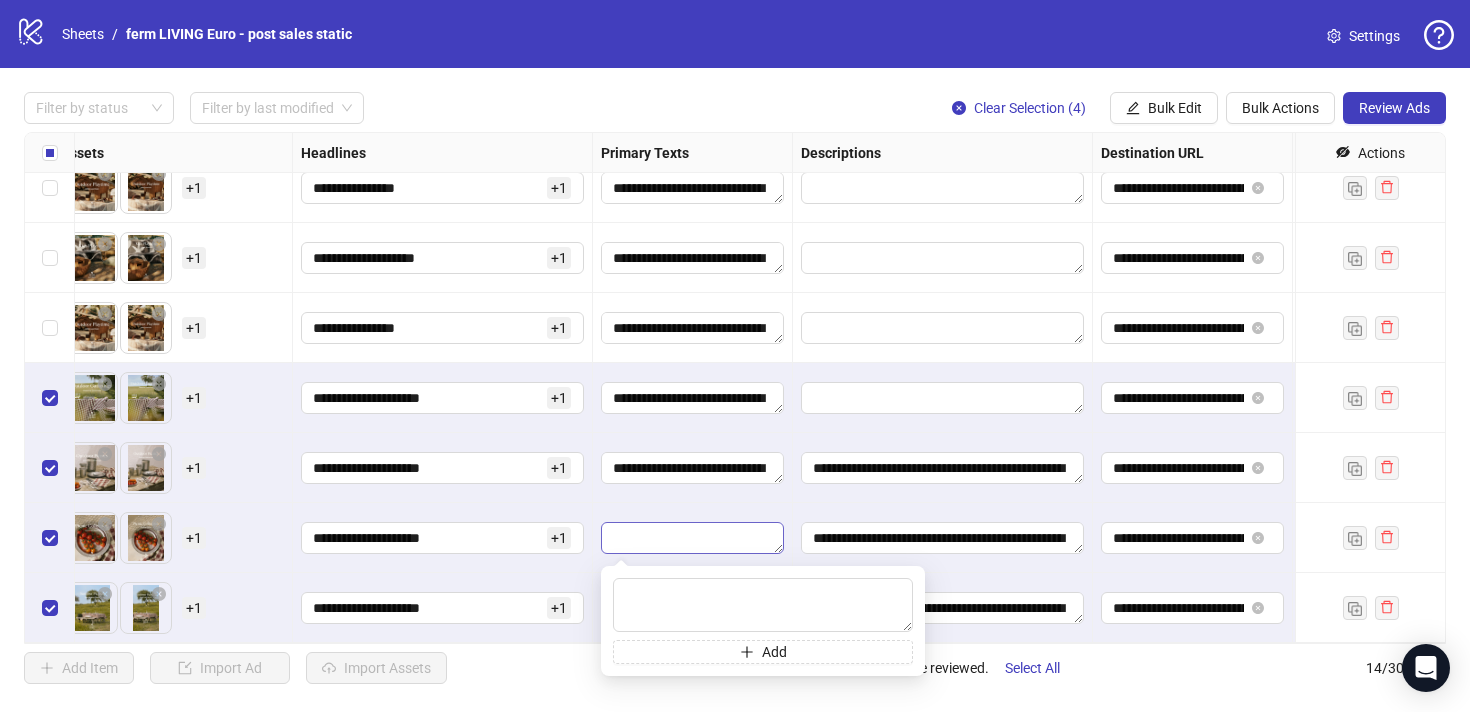 type on "**********" 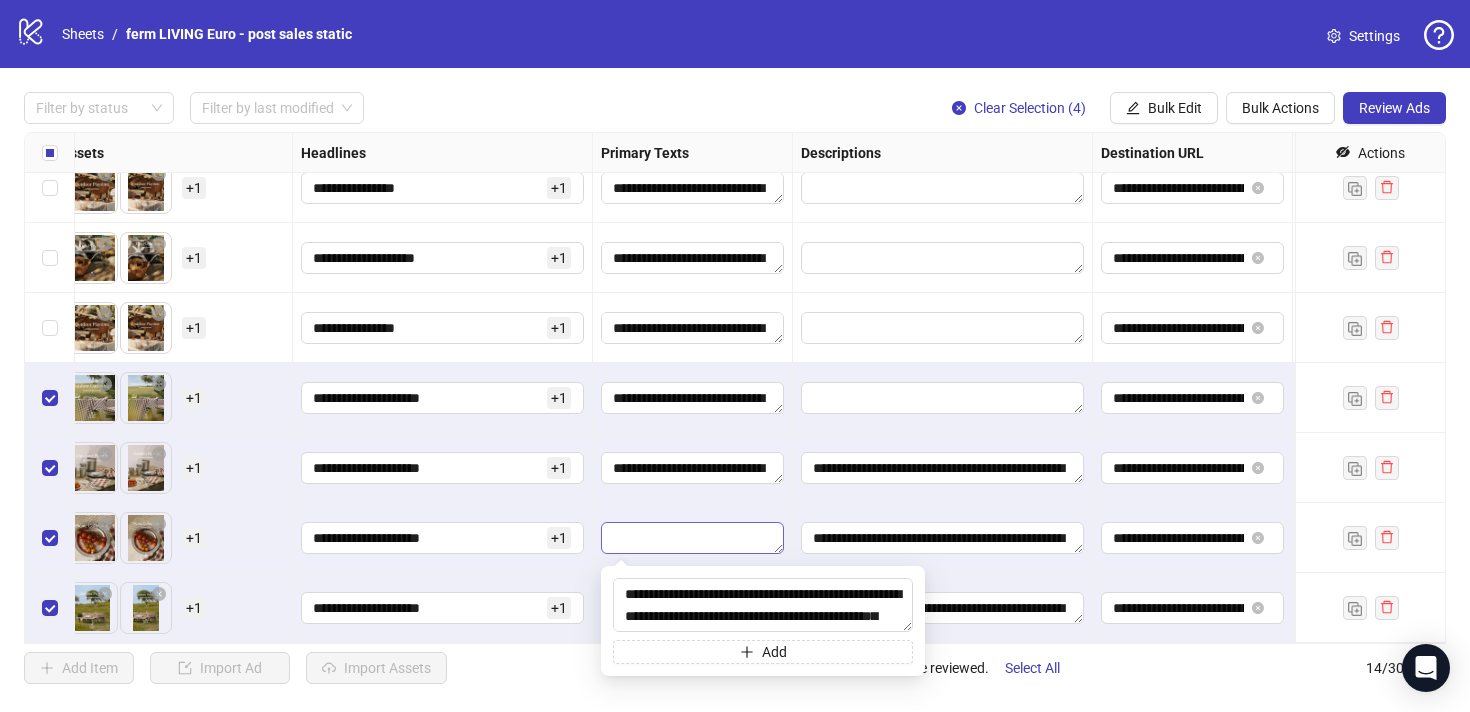 scroll, scrollTop: 15, scrollLeft: 0, axis: vertical 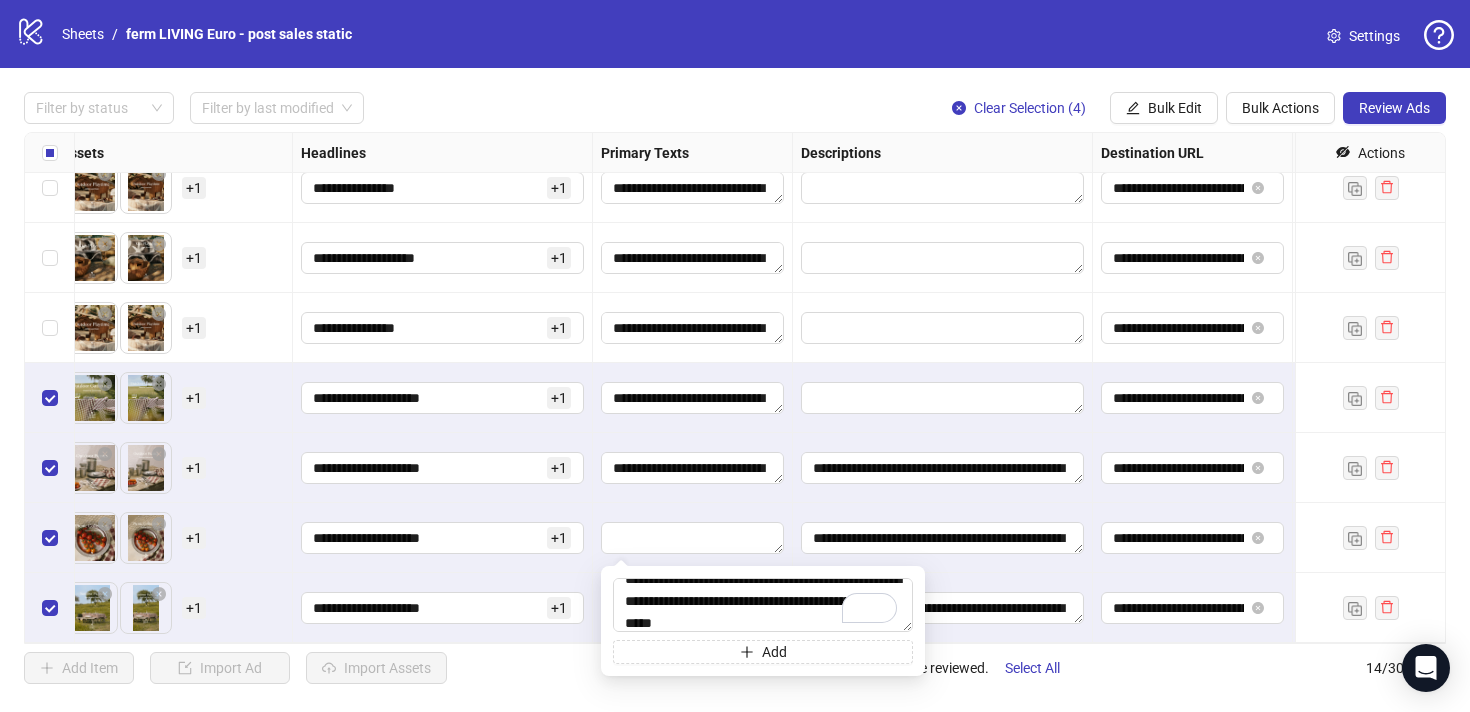 click at bounding box center (693, 538) 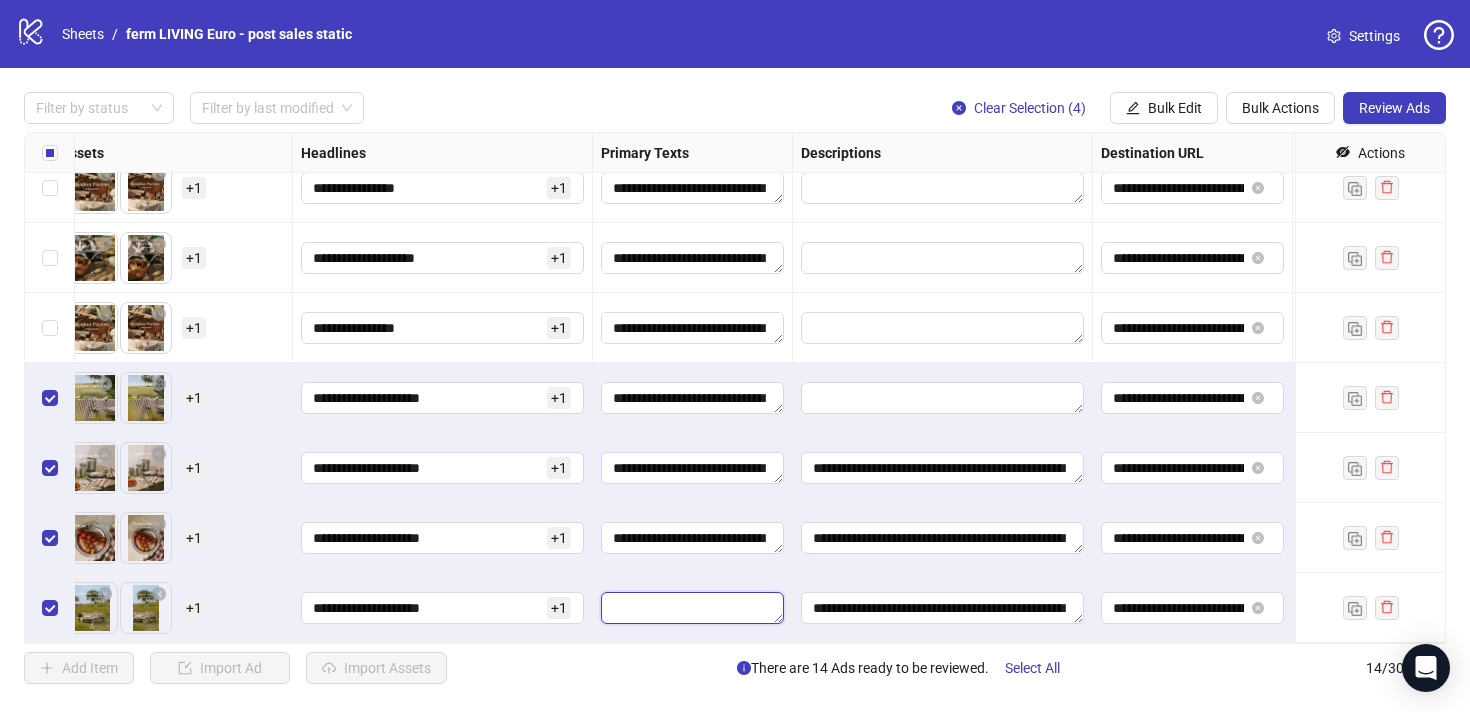 click at bounding box center [692, 608] 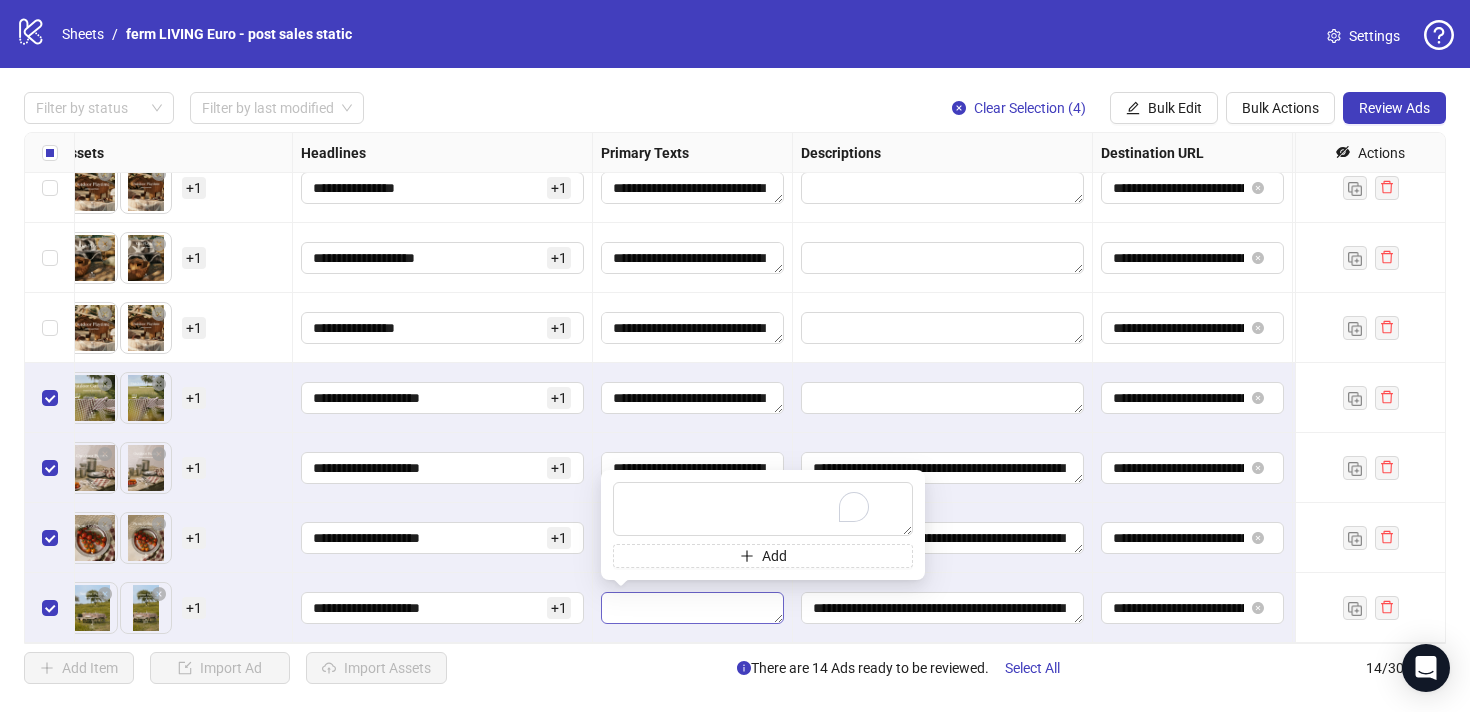 type on "**********" 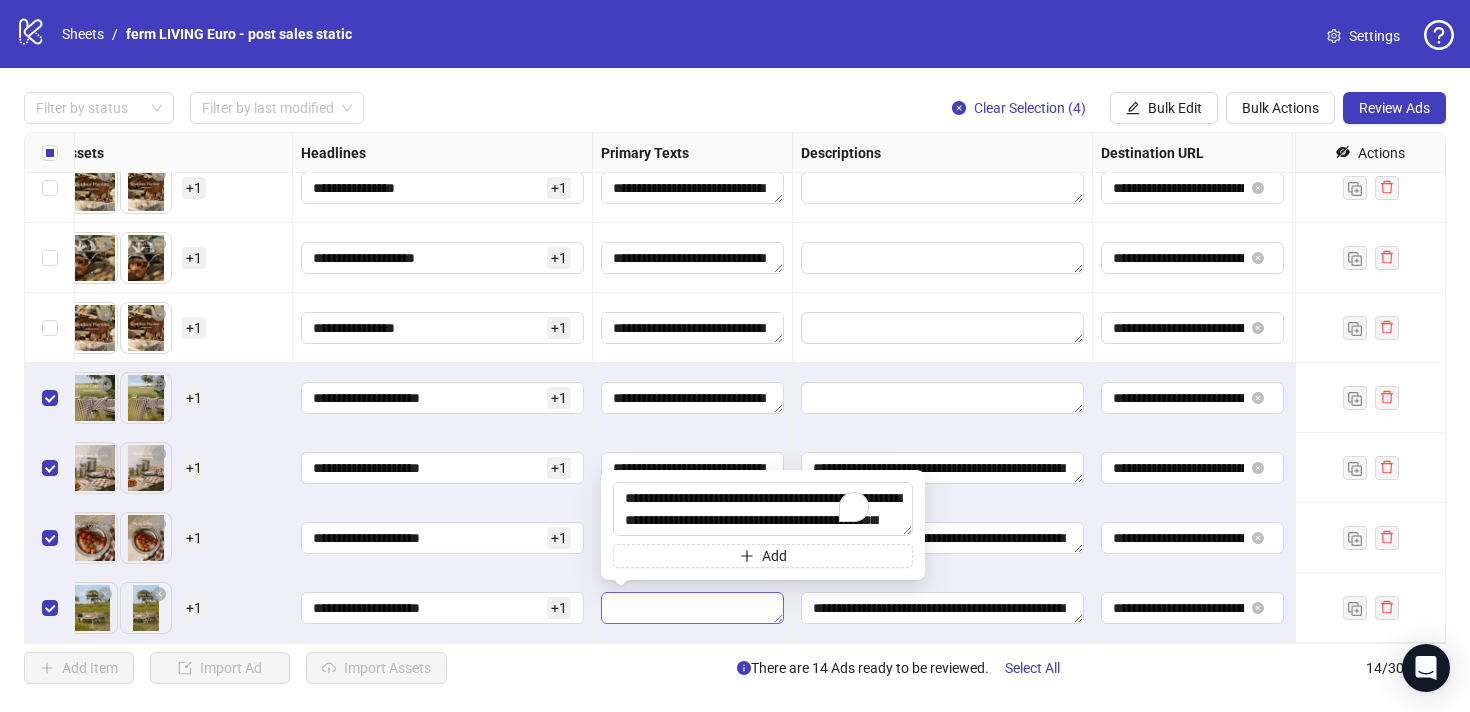 scroll 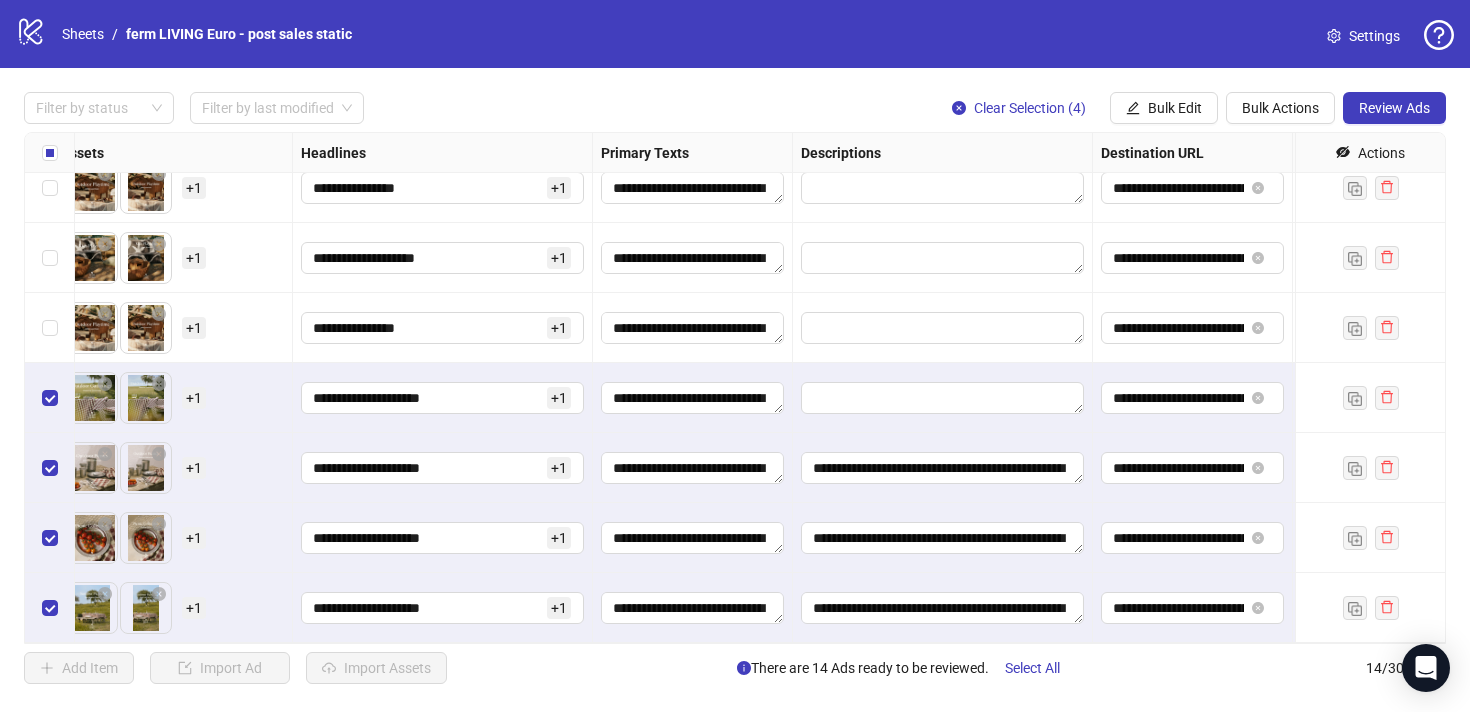 click on "**********" at bounding box center [693, 398] 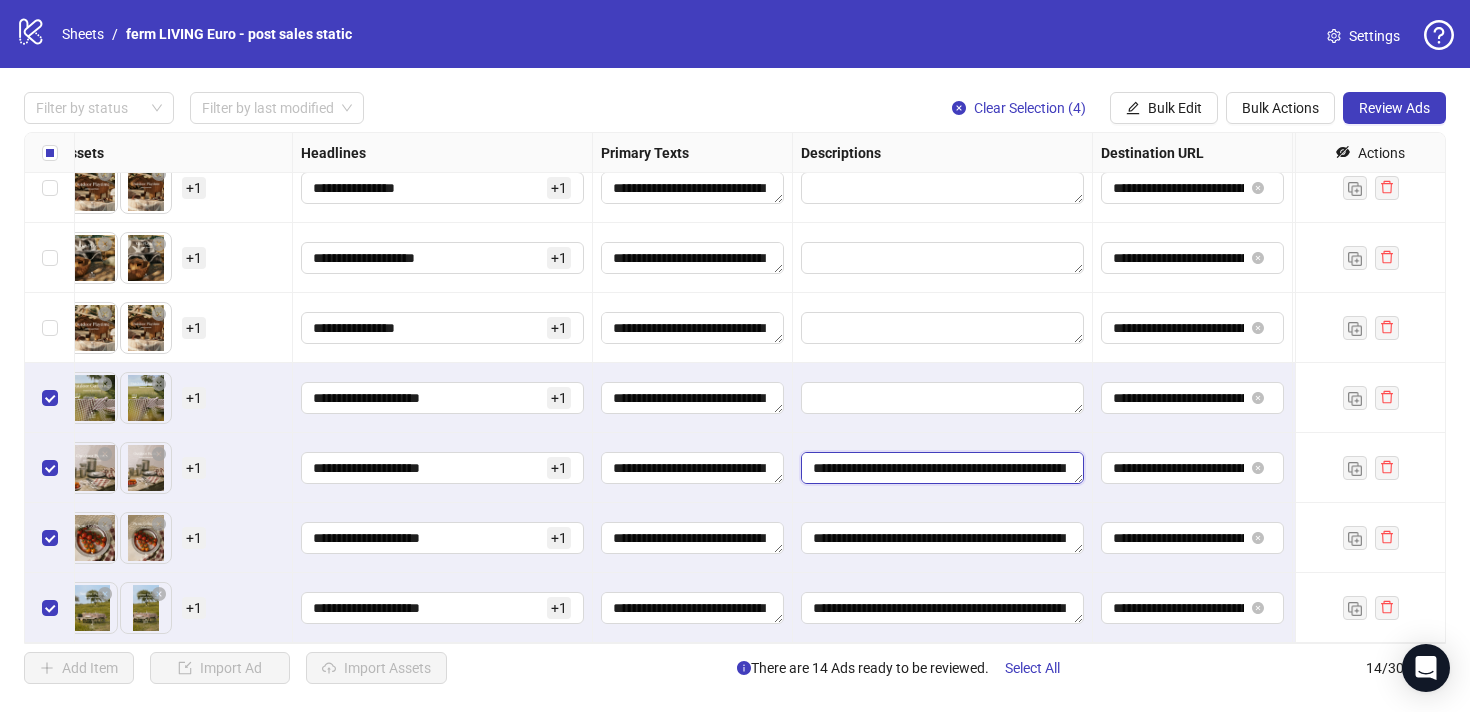 click on "**********" at bounding box center (942, 468) 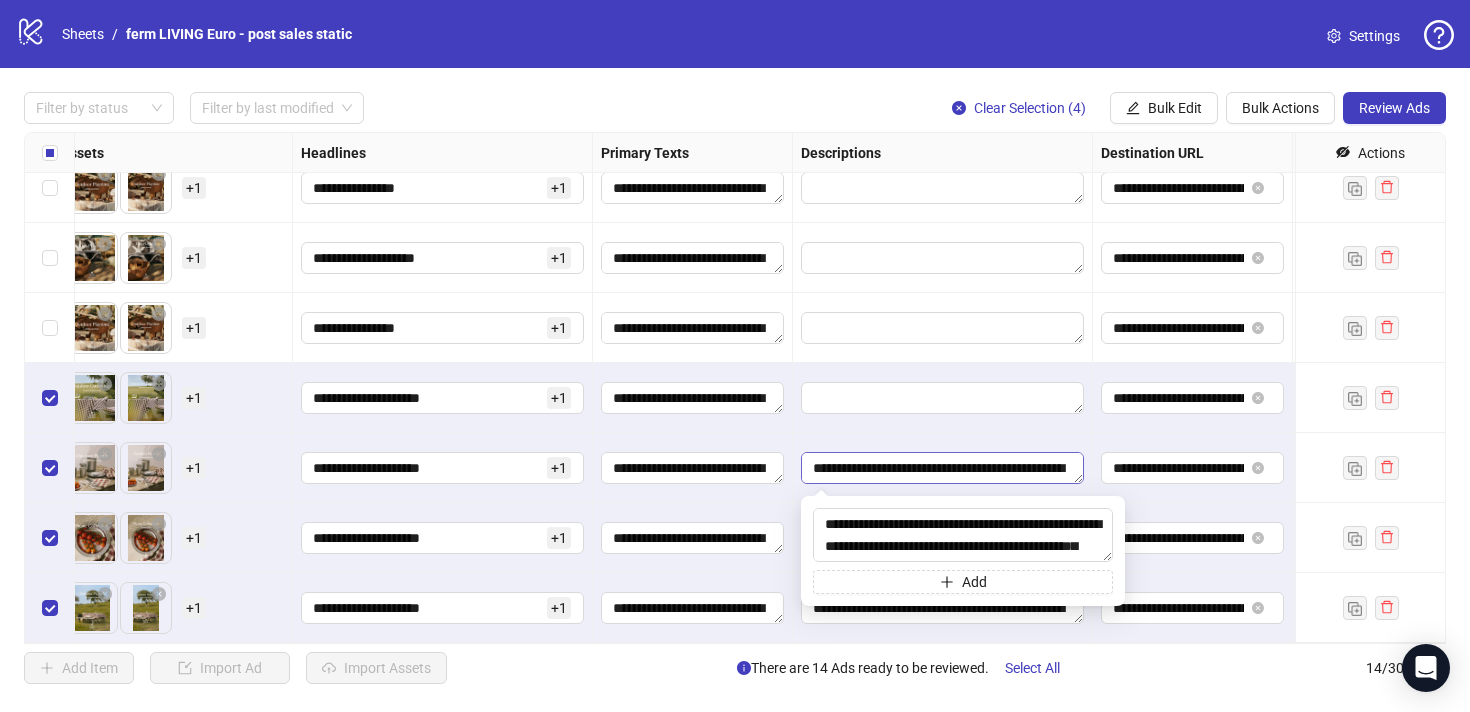 click on "**********" at bounding box center (942, 468) 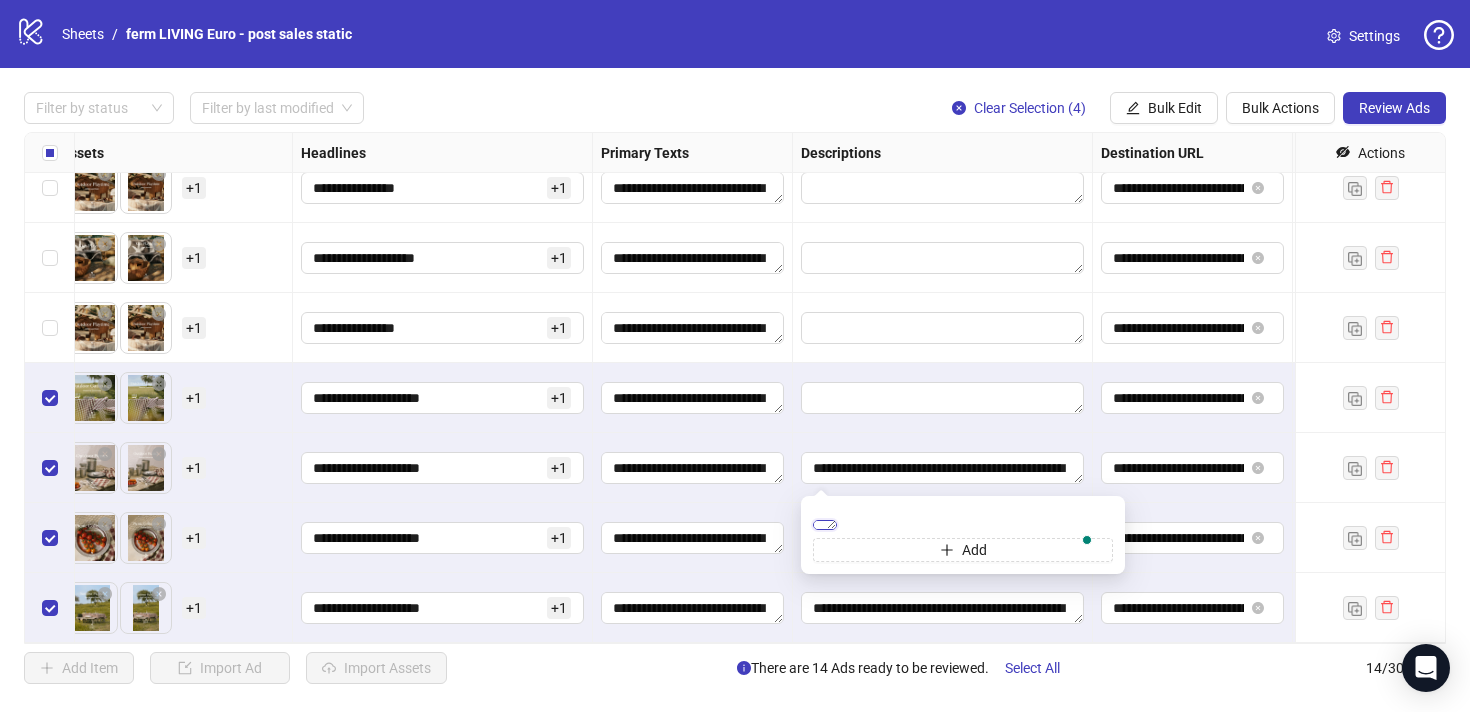 click on "**********" at bounding box center [825, 525] 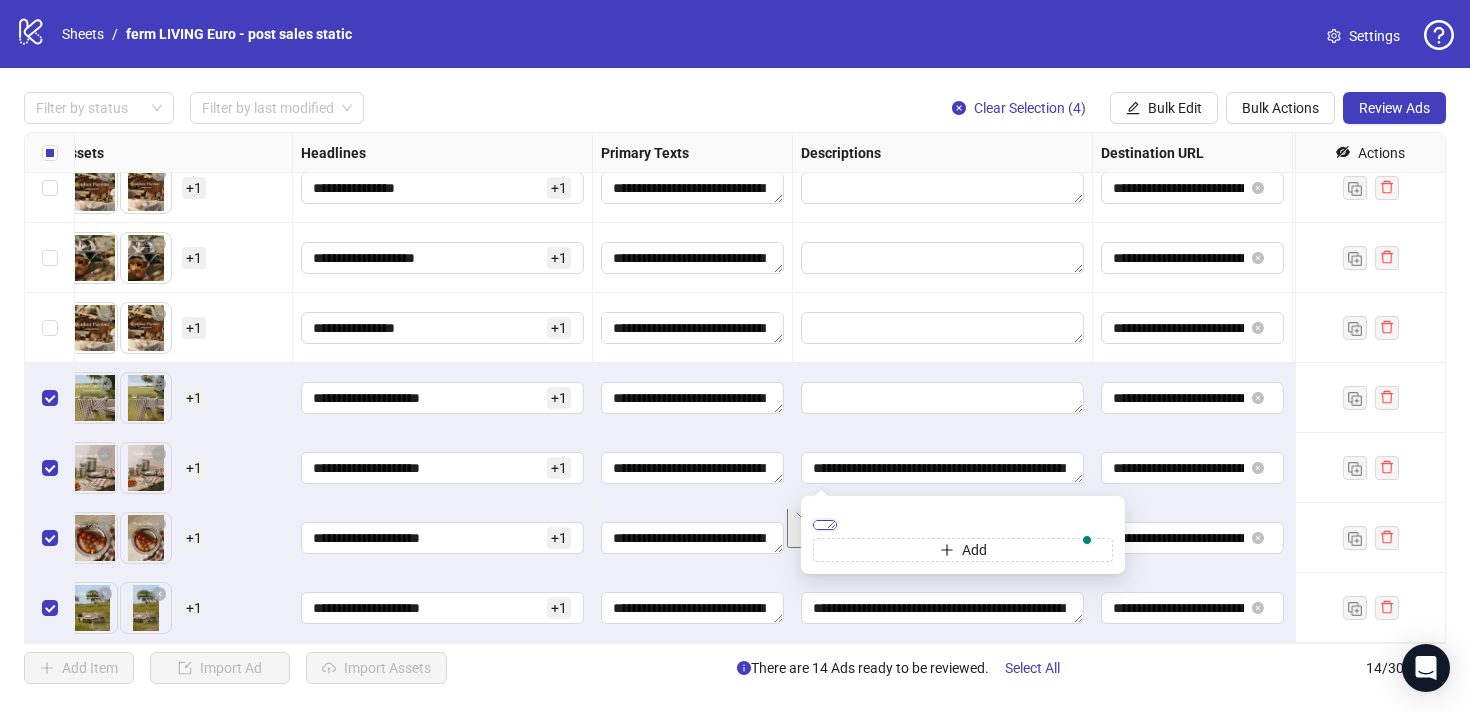 type 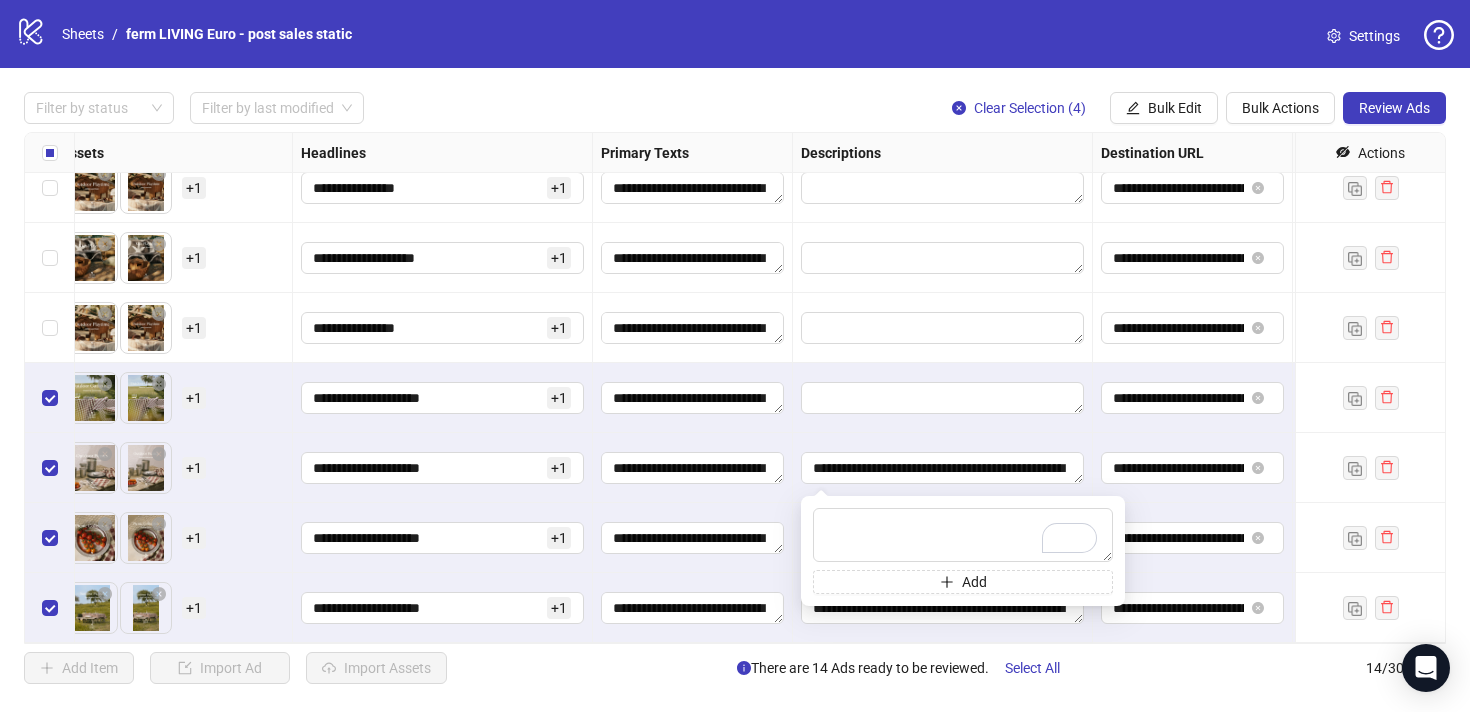 click on "**********" at bounding box center (943, 468) 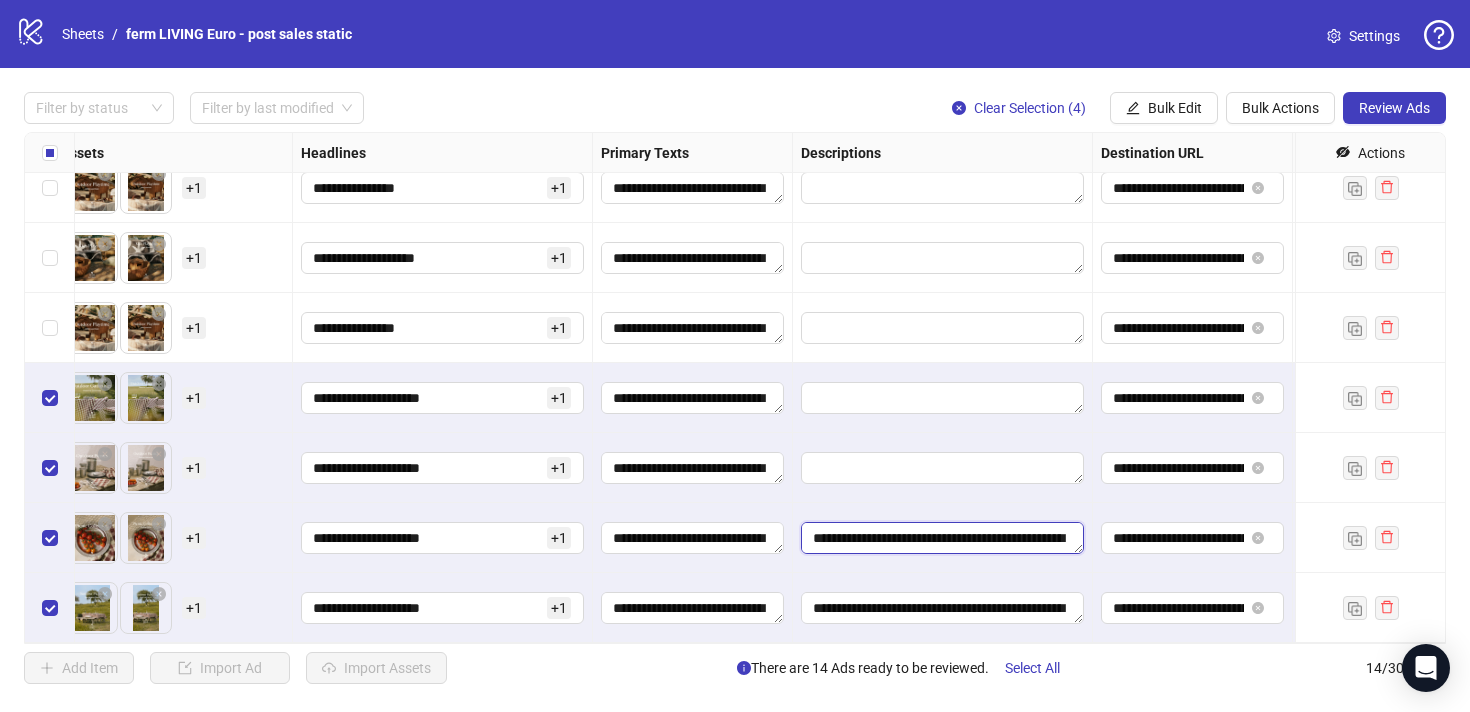 click on "**********" at bounding box center [942, 538] 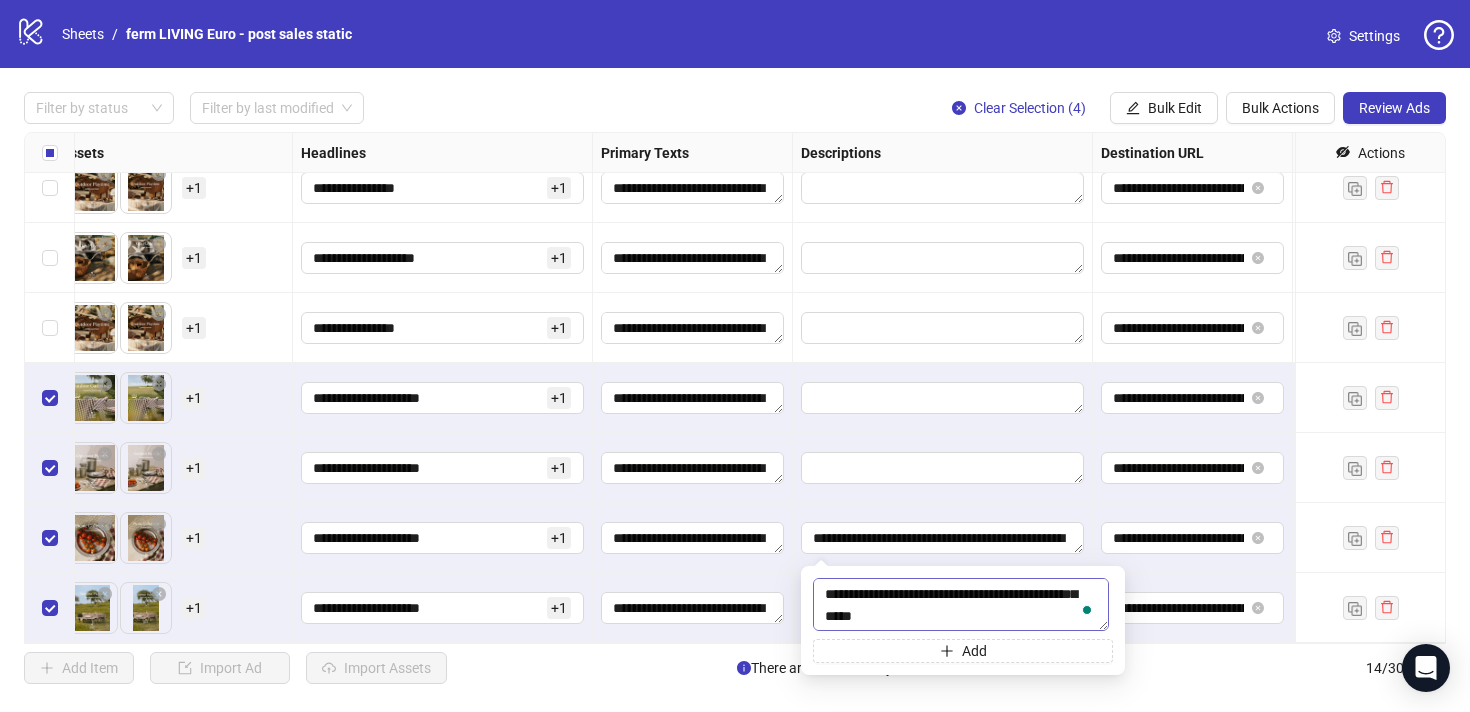 click on "**********" at bounding box center [961, 604] 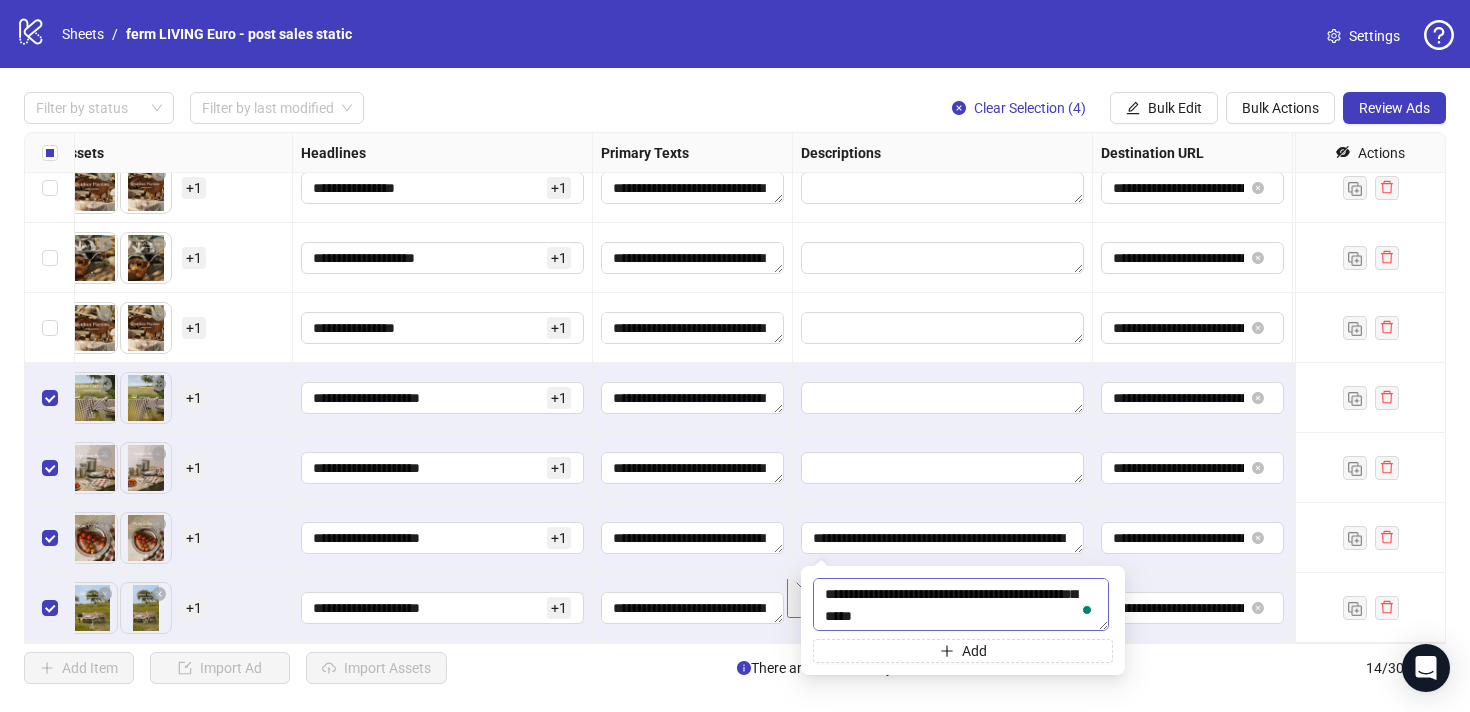 type 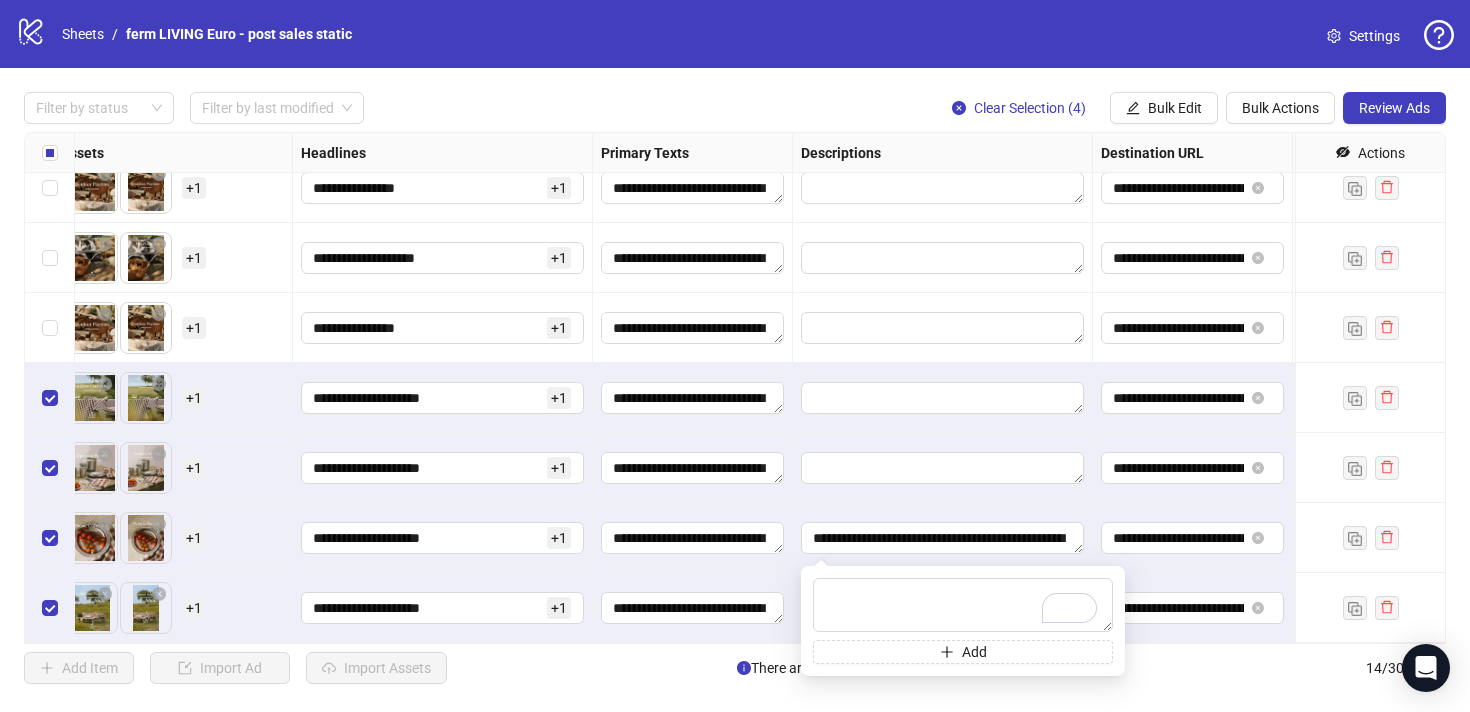 click at bounding box center [943, 468] 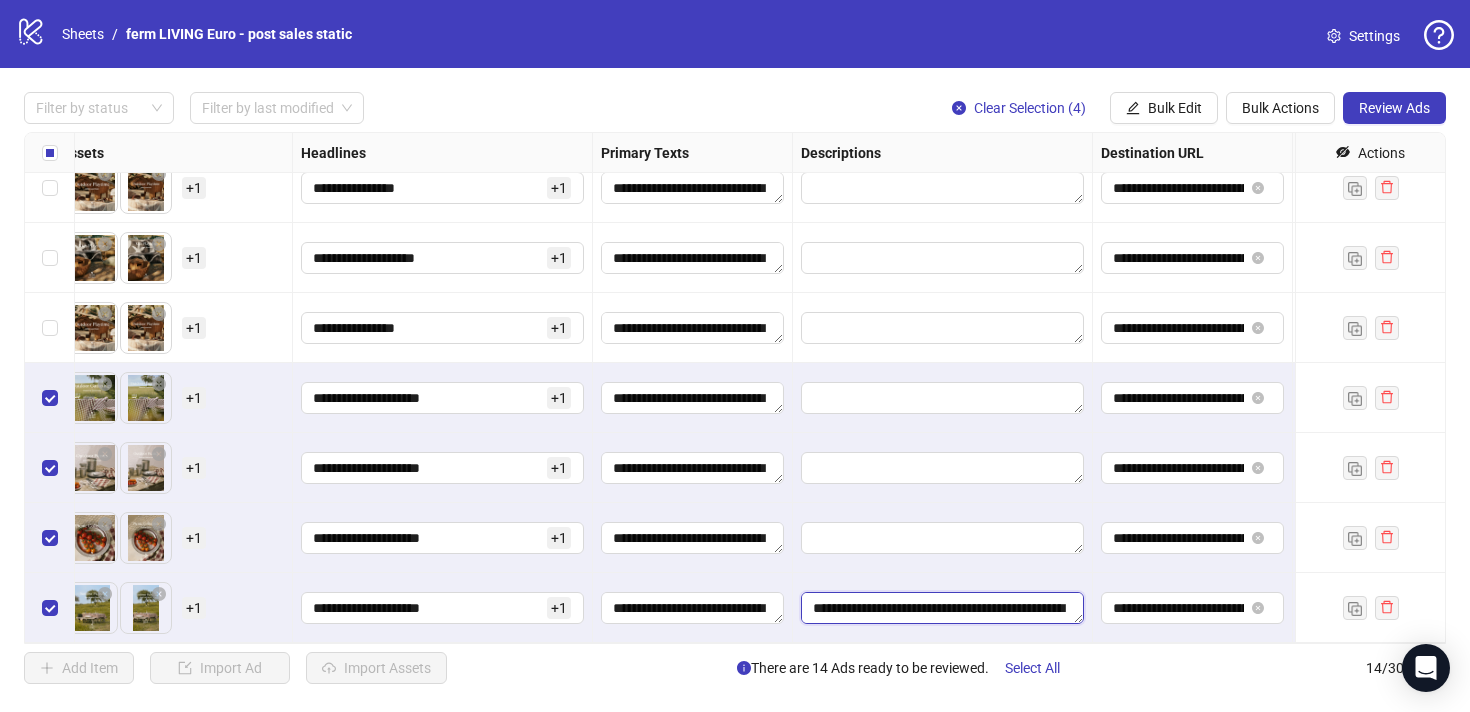 click on "**********" at bounding box center [942, 608] 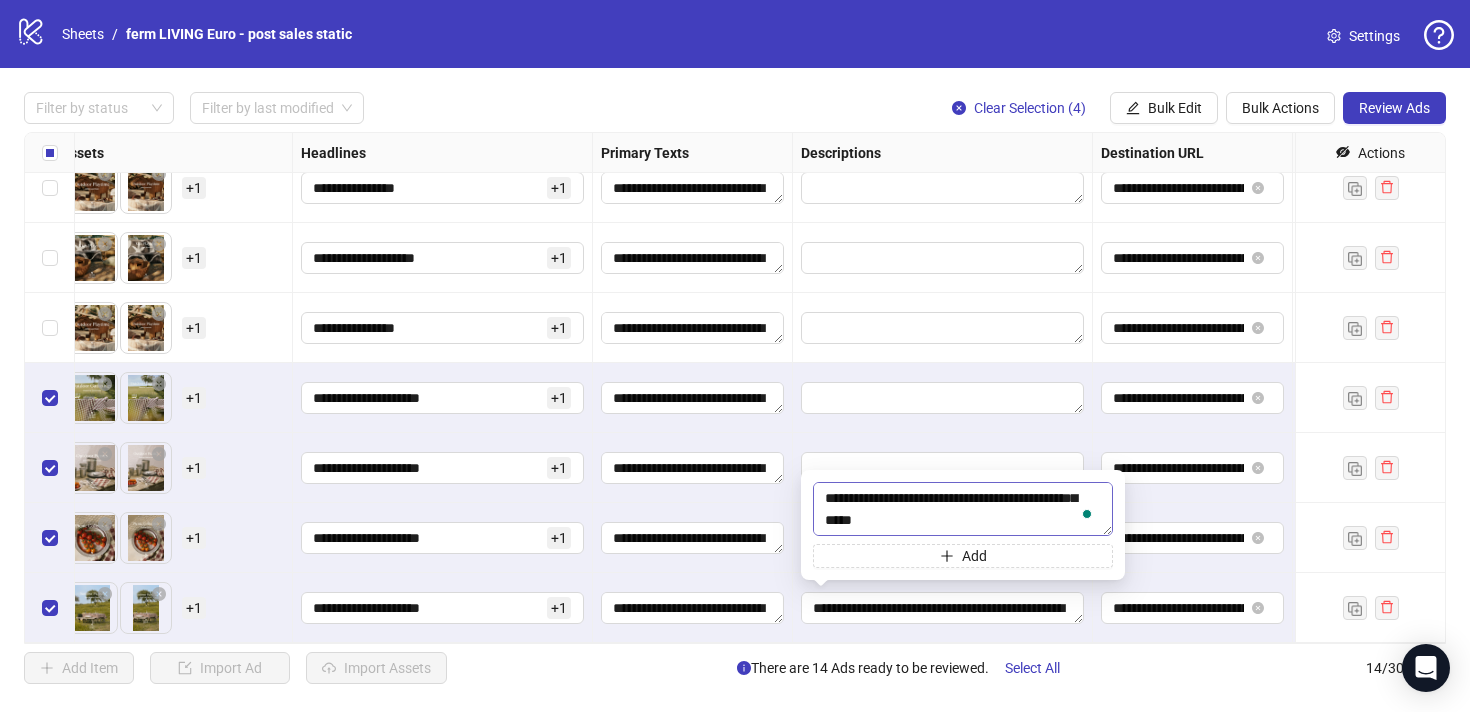 click on "**********" at bounding box center (963, 509) 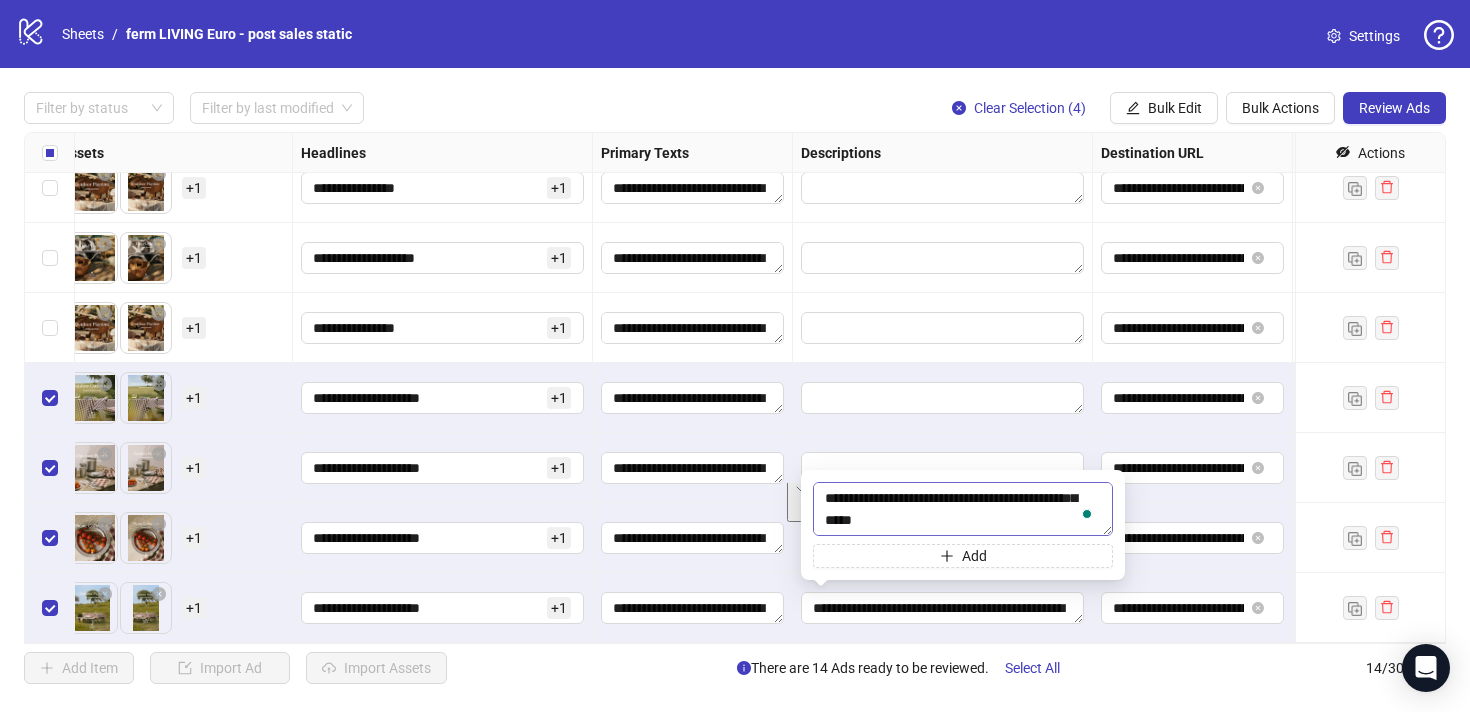 type 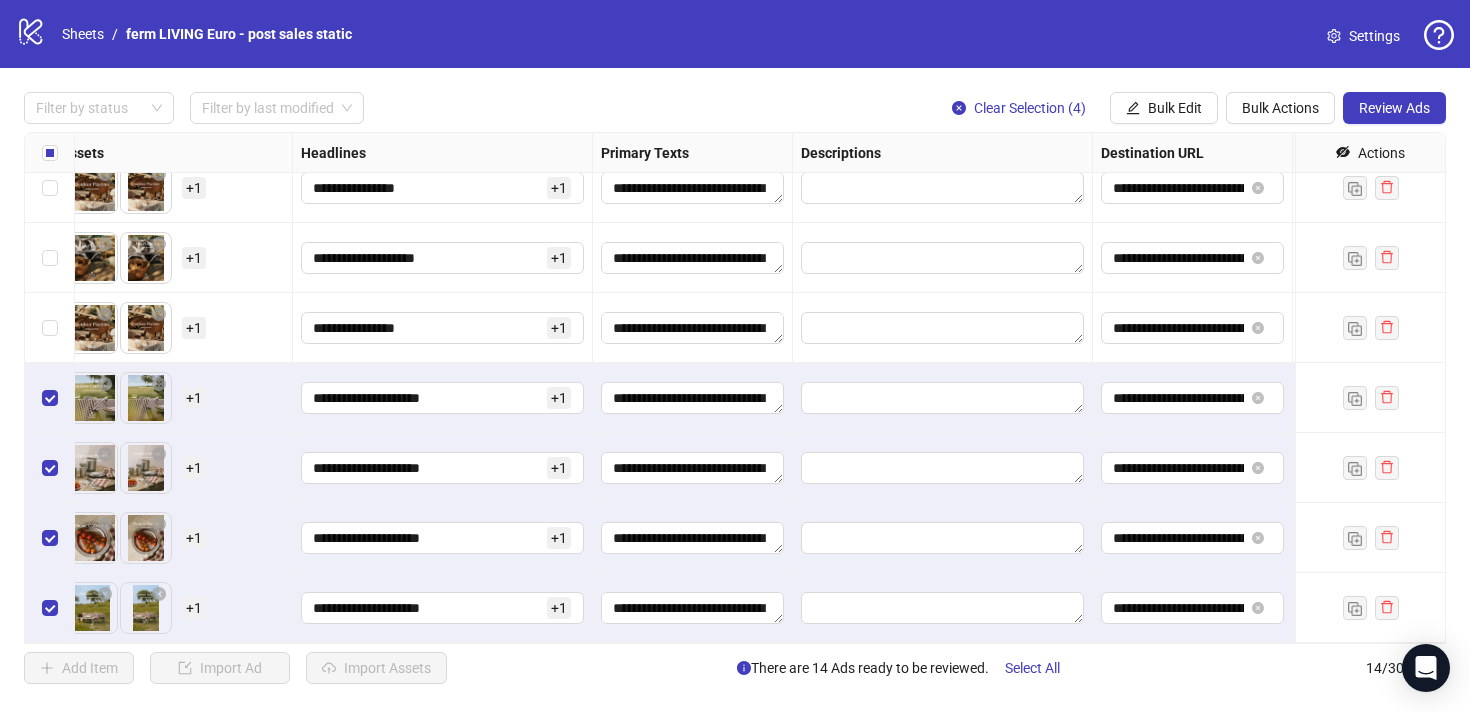 click at bounding box center [943, 468] 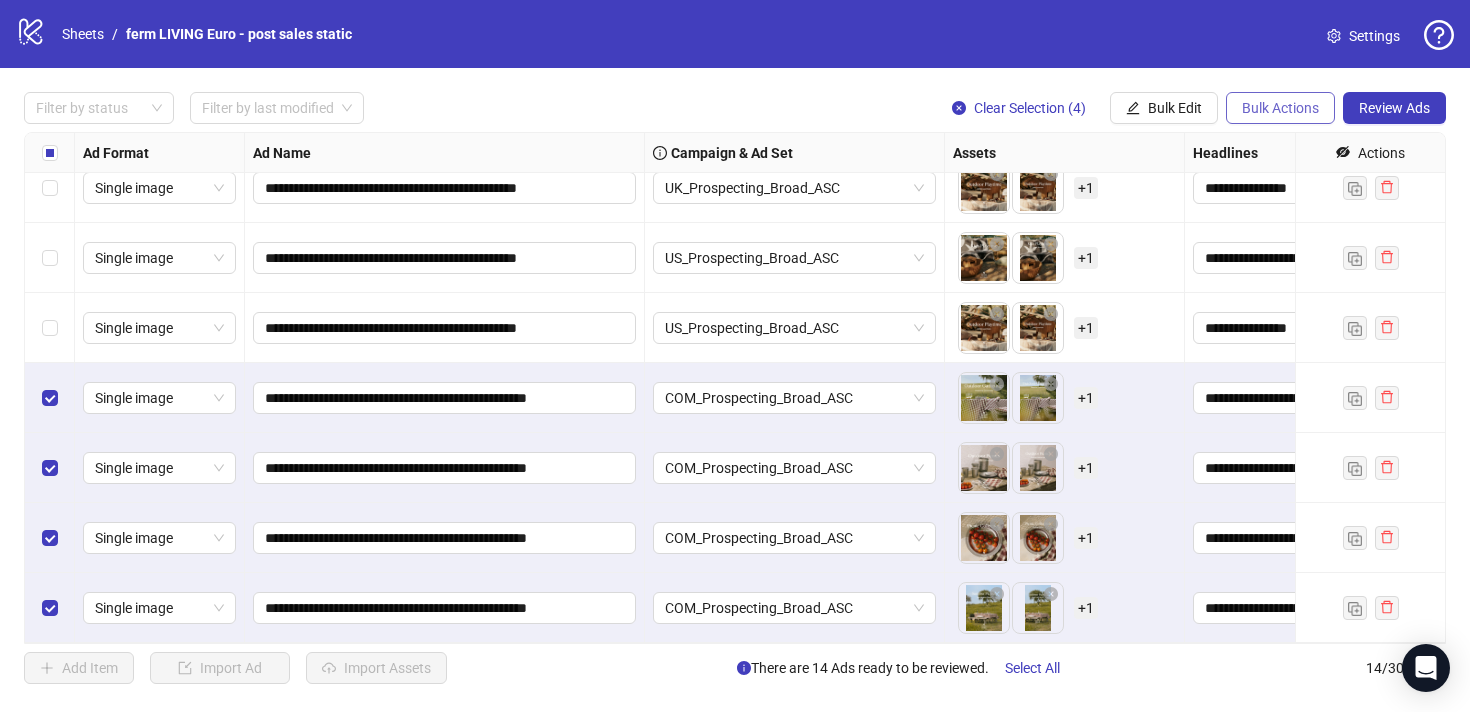 click on "Bulk Actions" at bounding box center [1280, 108] 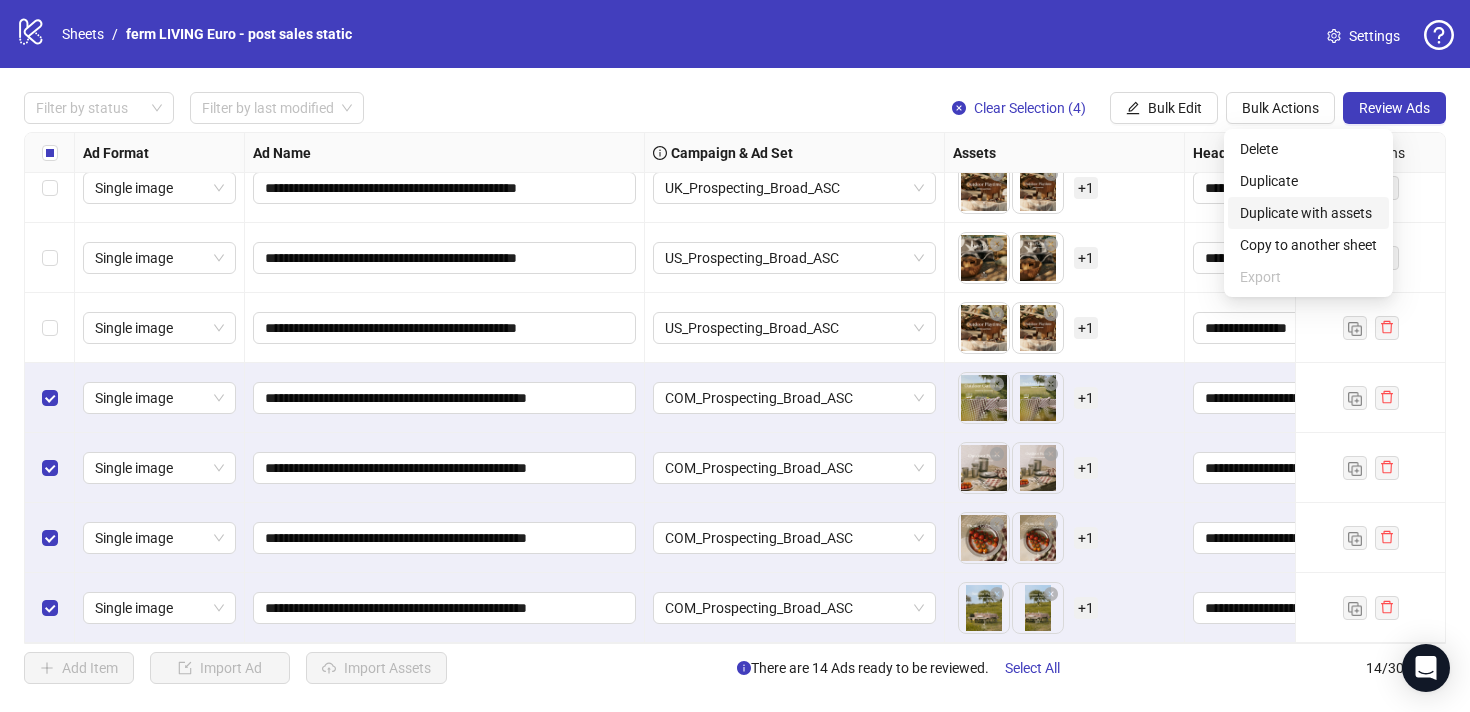 click on "Duplicate with assets" at bounding box center [1308, 213] 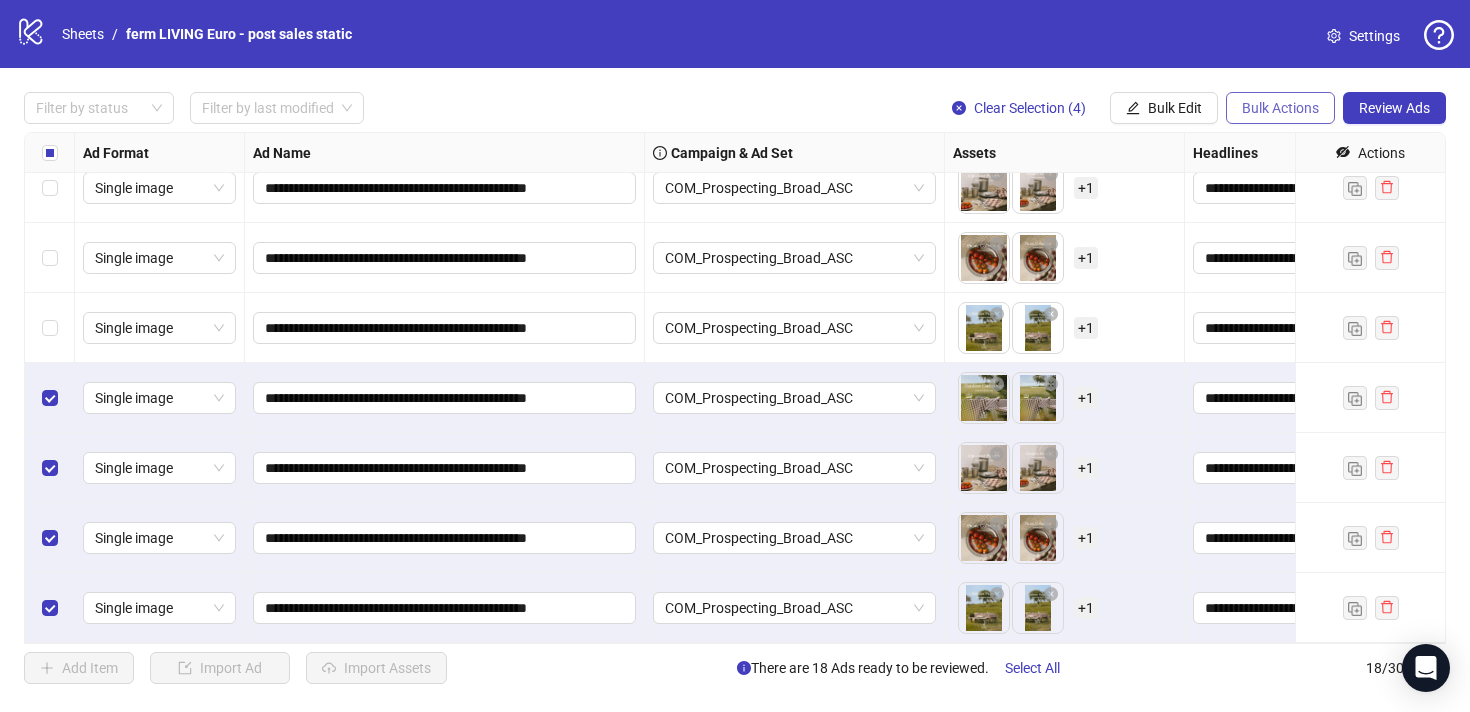 click on "Bulk Actions" at bounding box center [1280, 108] 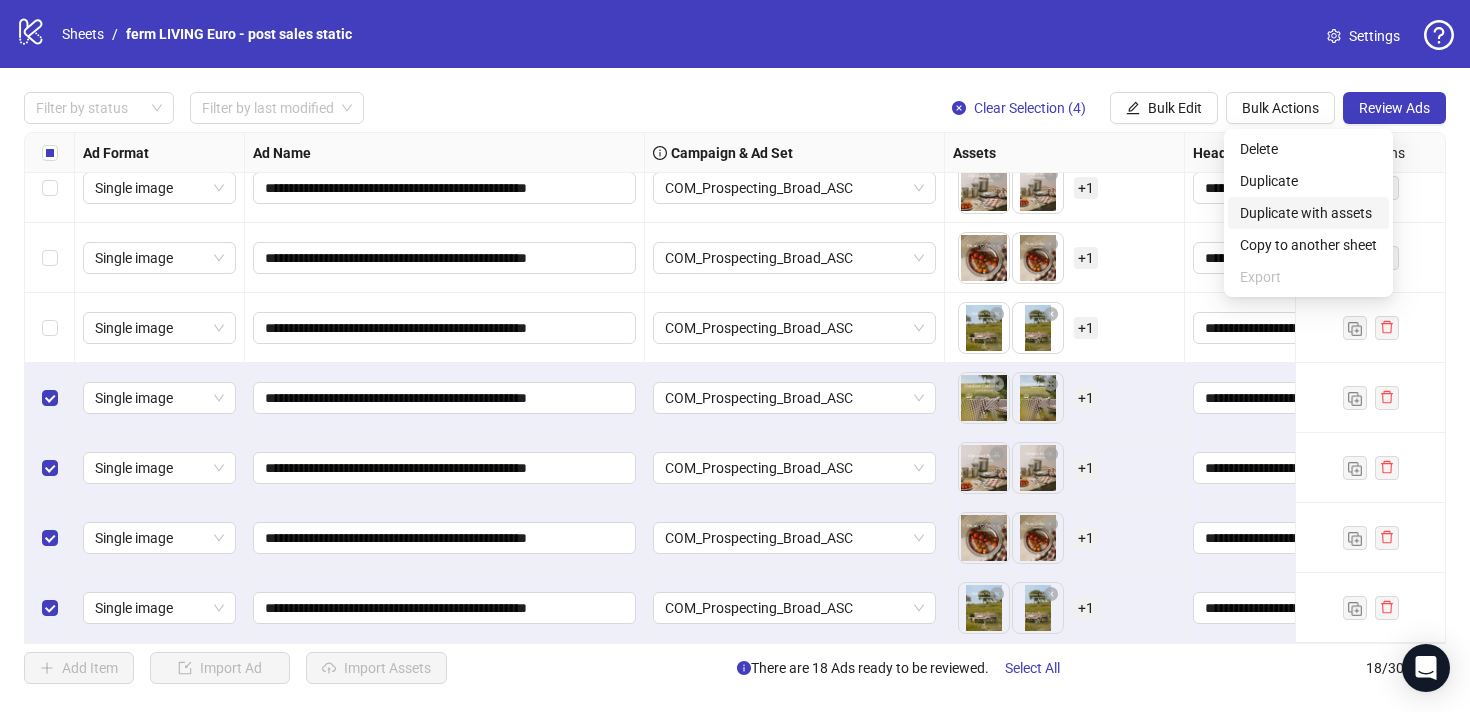 click on "Duplicate with assets" at bounding box center (1308, 213) 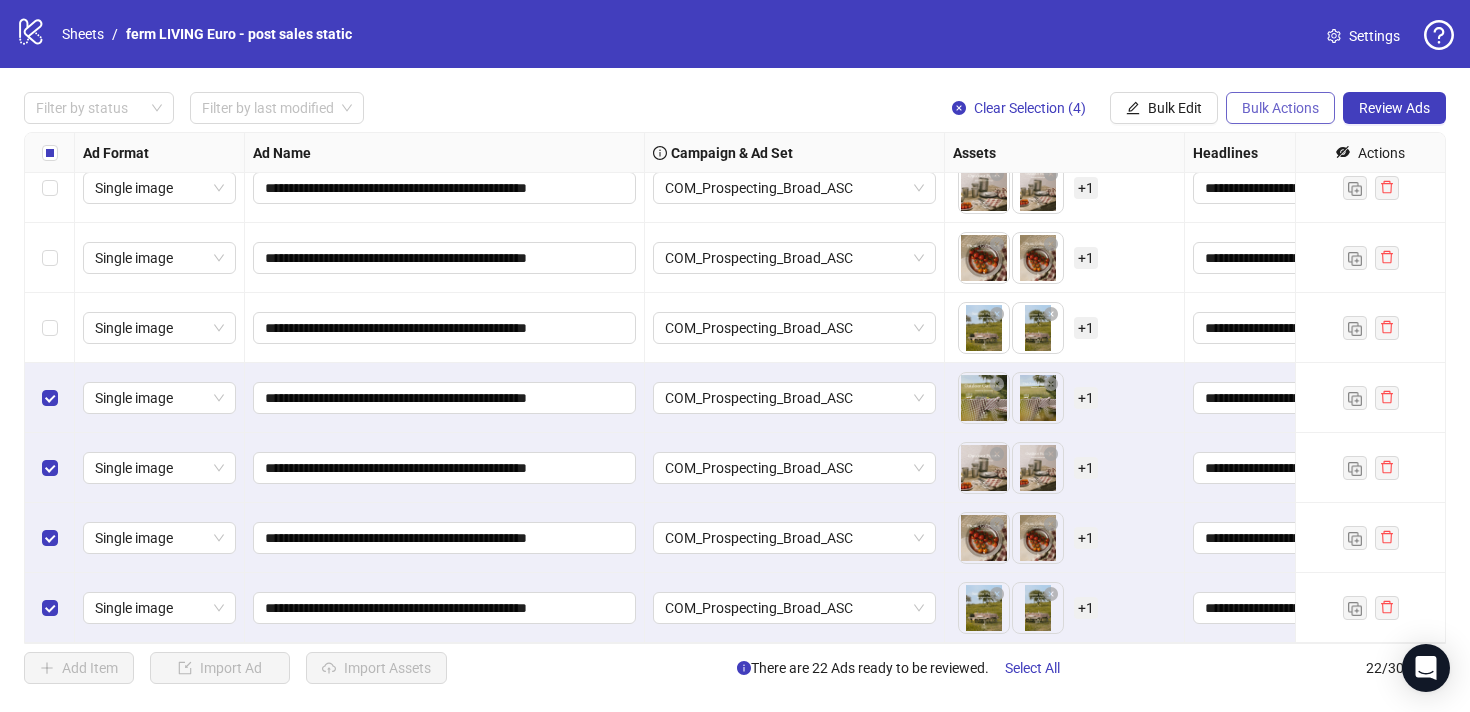click on "Bulk Actions" at bounding box center (1280, 108) 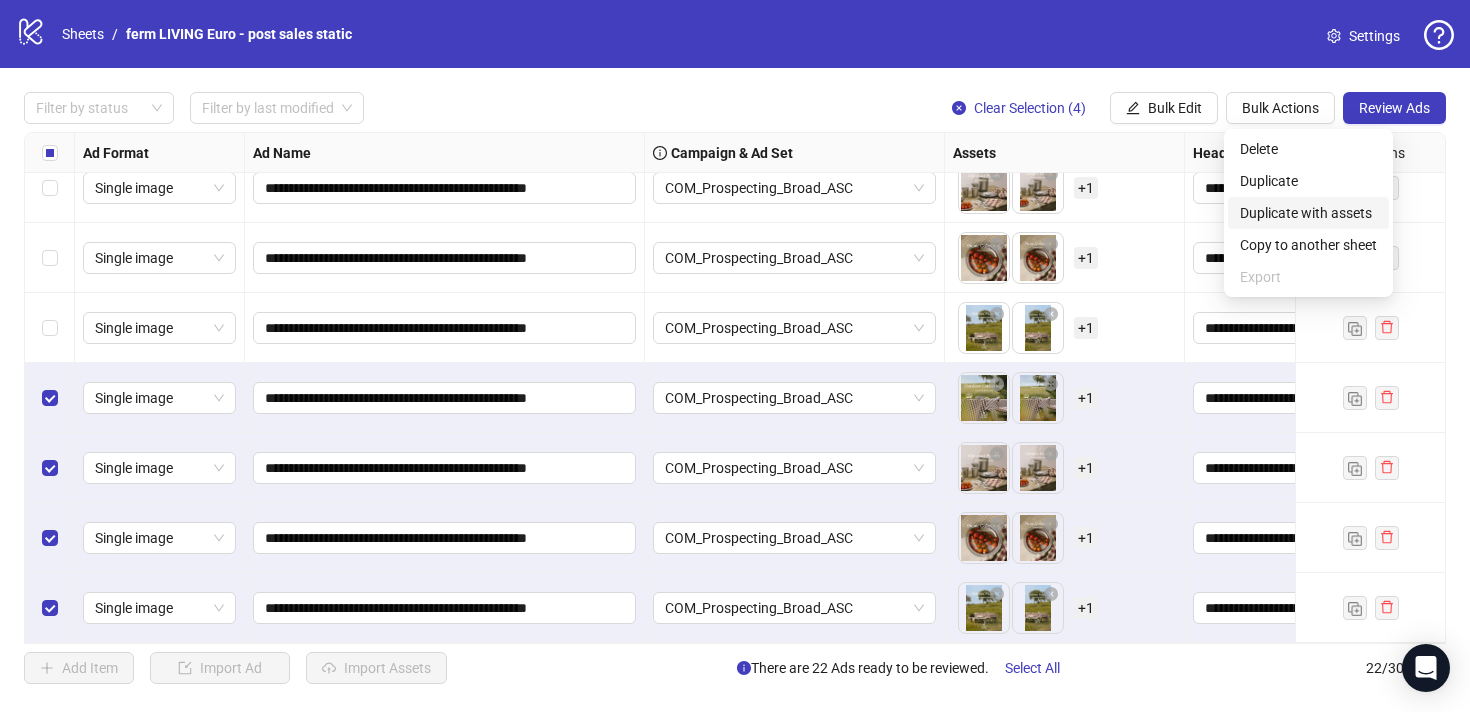 click on "Duplicate with assets" at bounding box center [1308, 213] 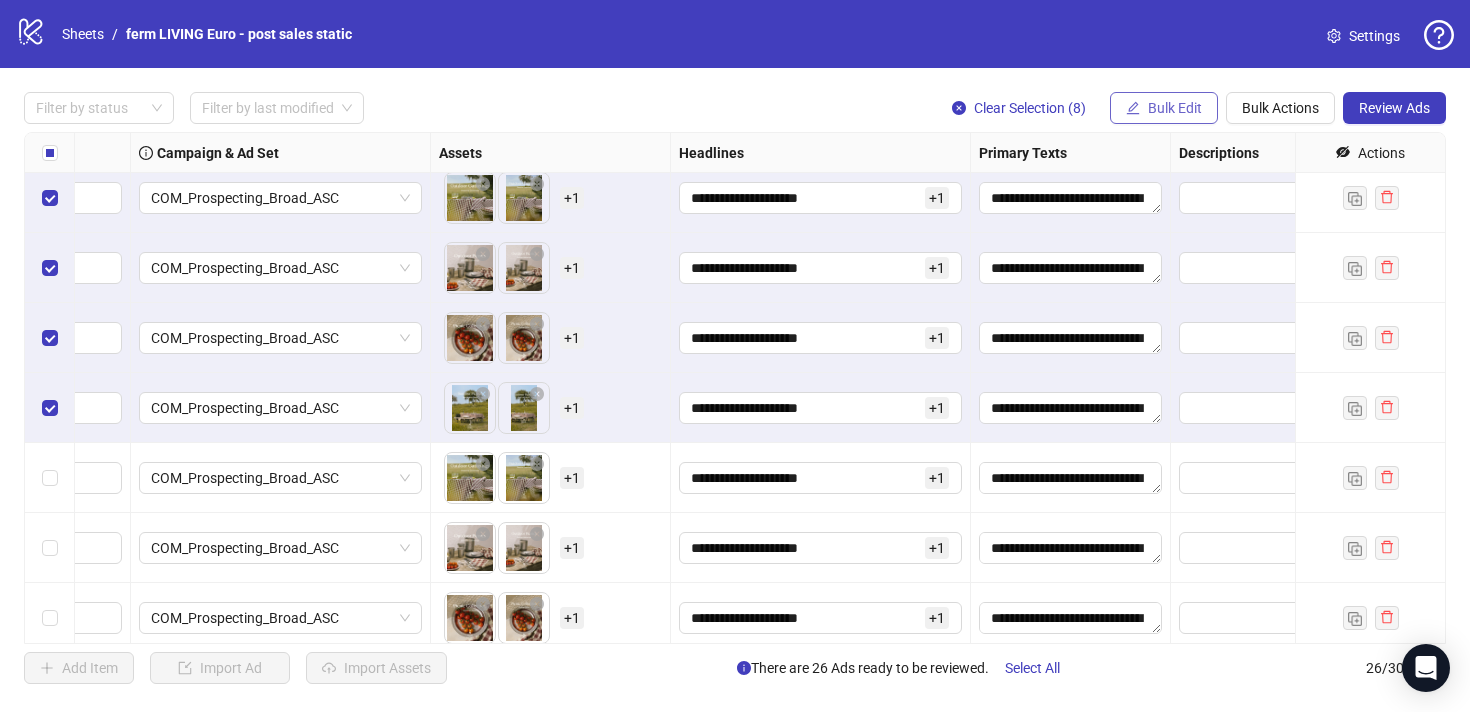 click on "Bulk Edit" at bounding box center (1175, 108) 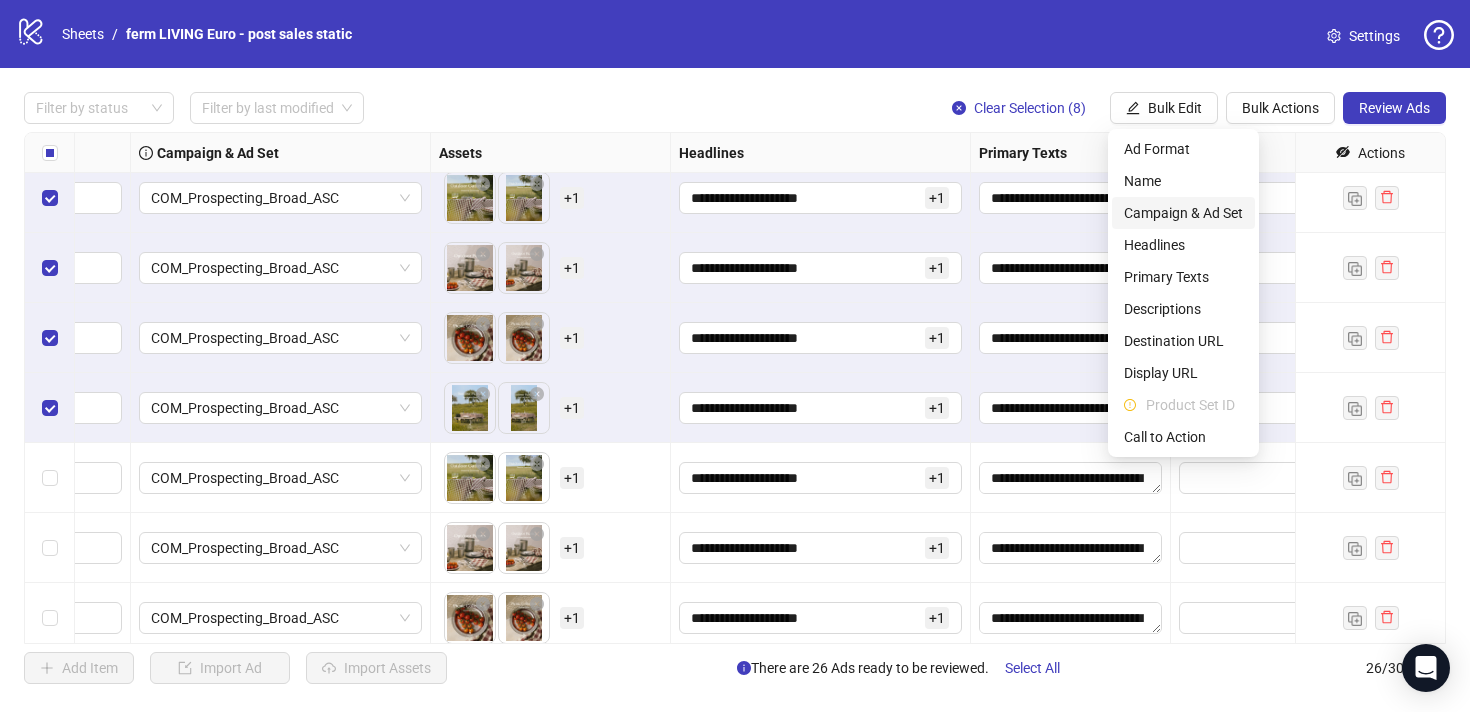 click on "Campaign & Ad Set" at bounding box center [1183, 213] 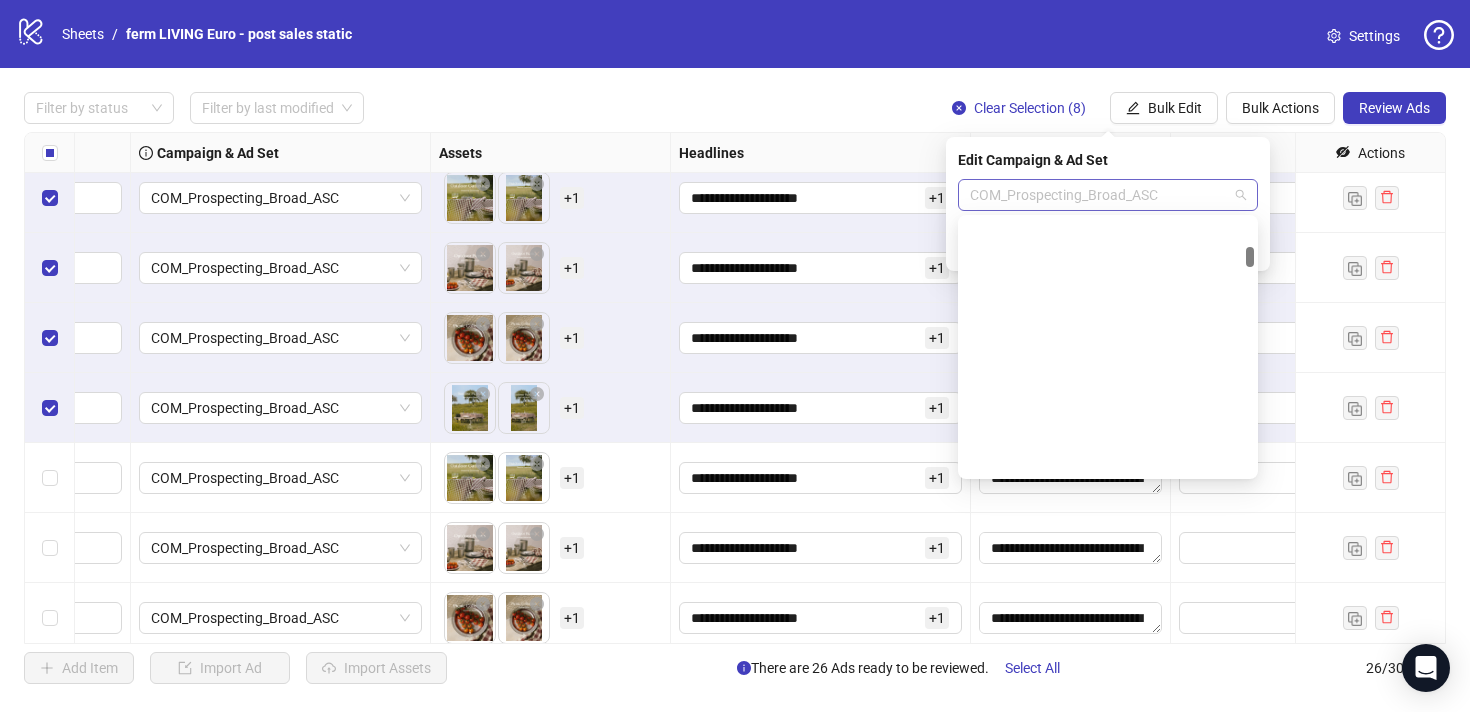 click on "COM_Prospecting_Broad_ASC" at bounding box center [1108, 195] 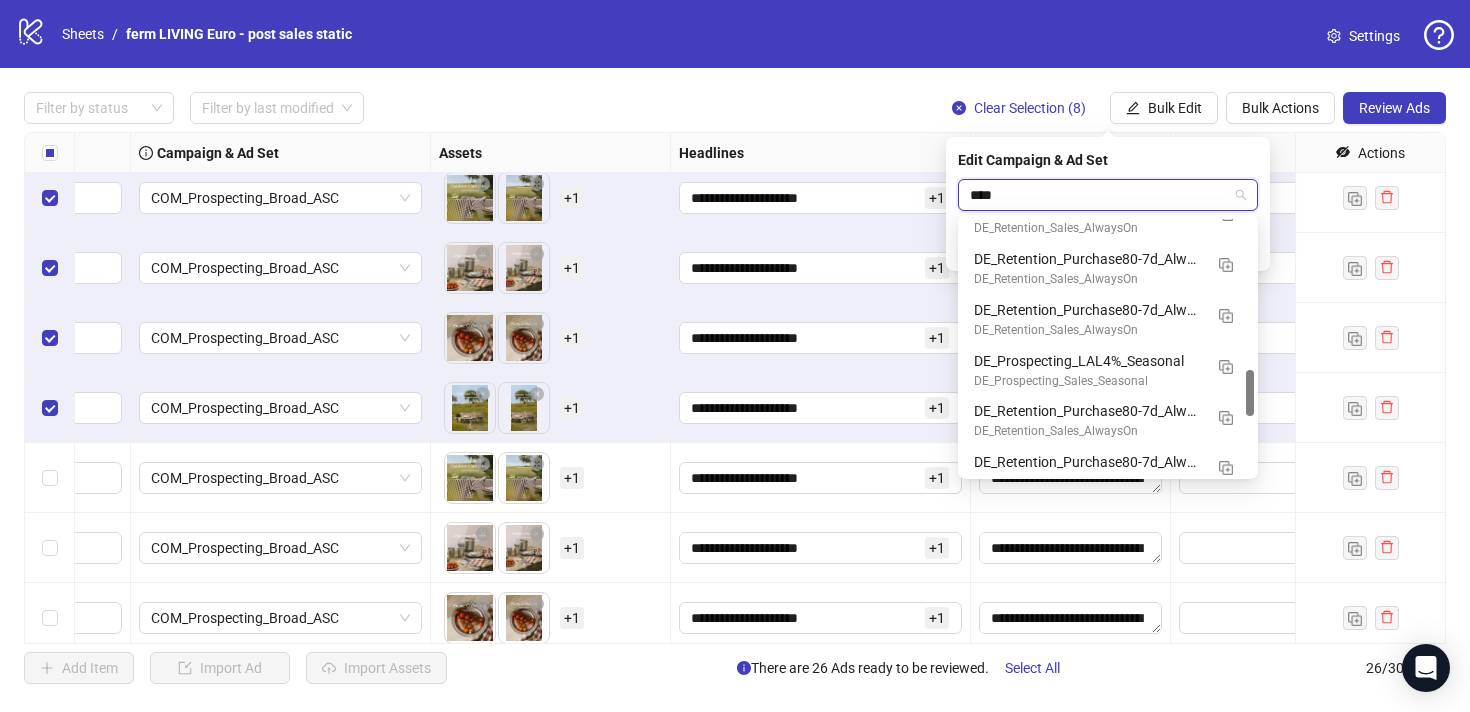 scroll, scrollTop: 325, scrollLeft: 0, axis: vertical 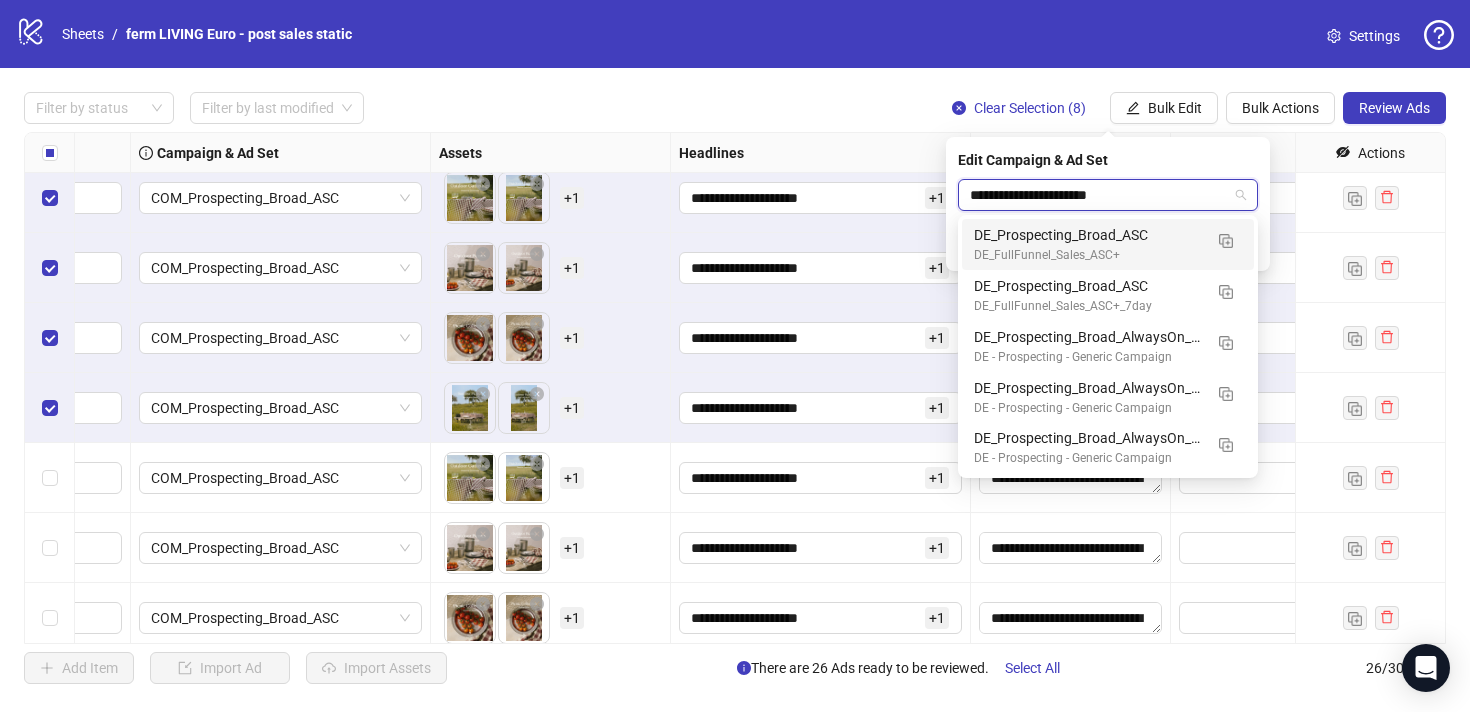 type on "**********" 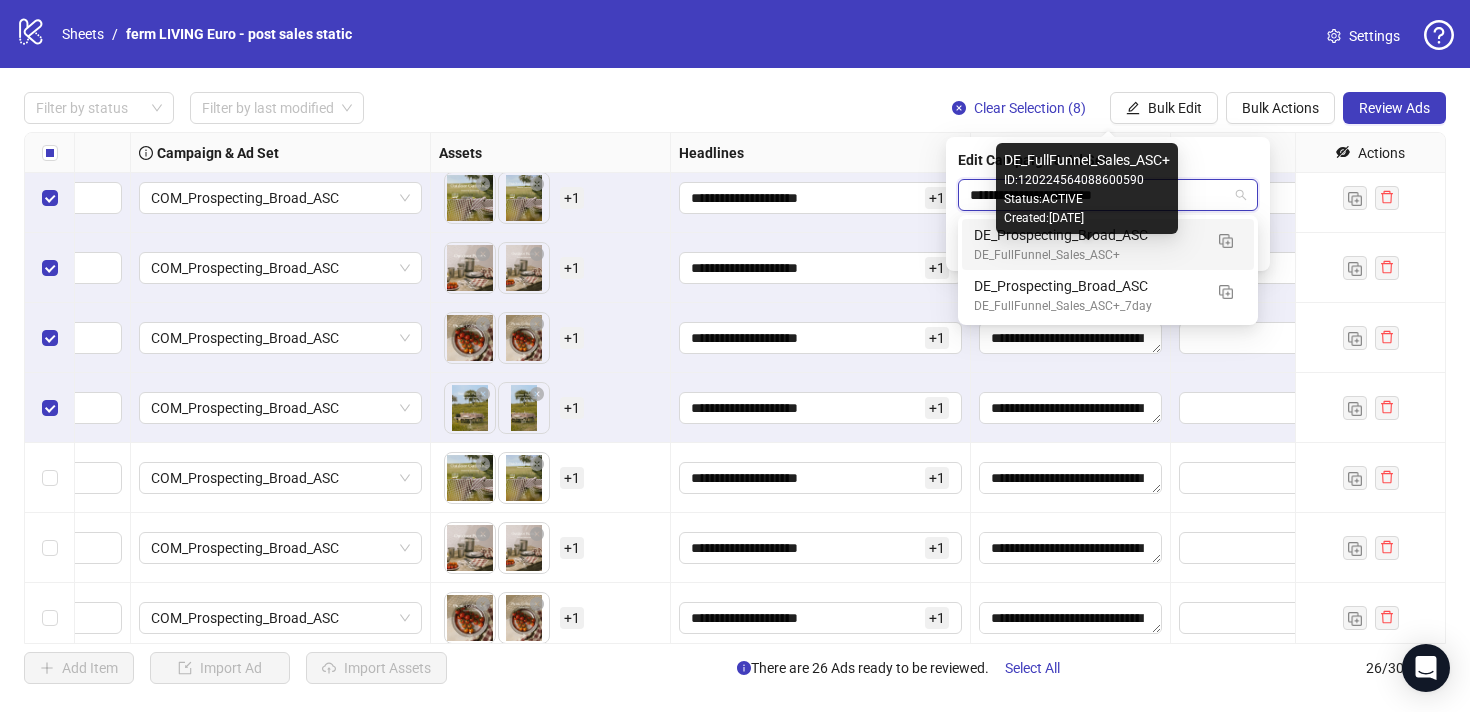 click on "DE_FullFunnel_Sales_ASC+" at bounding box center (1088, 255) 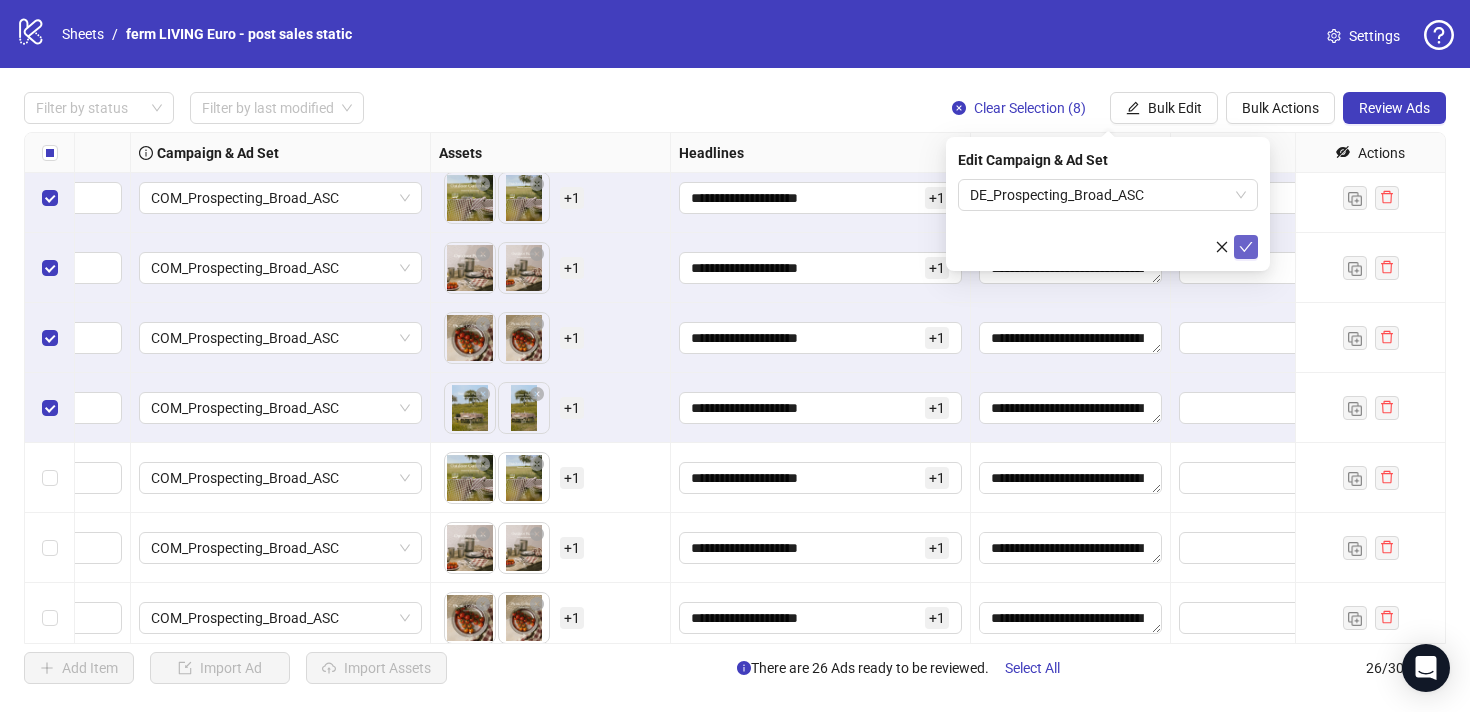 click 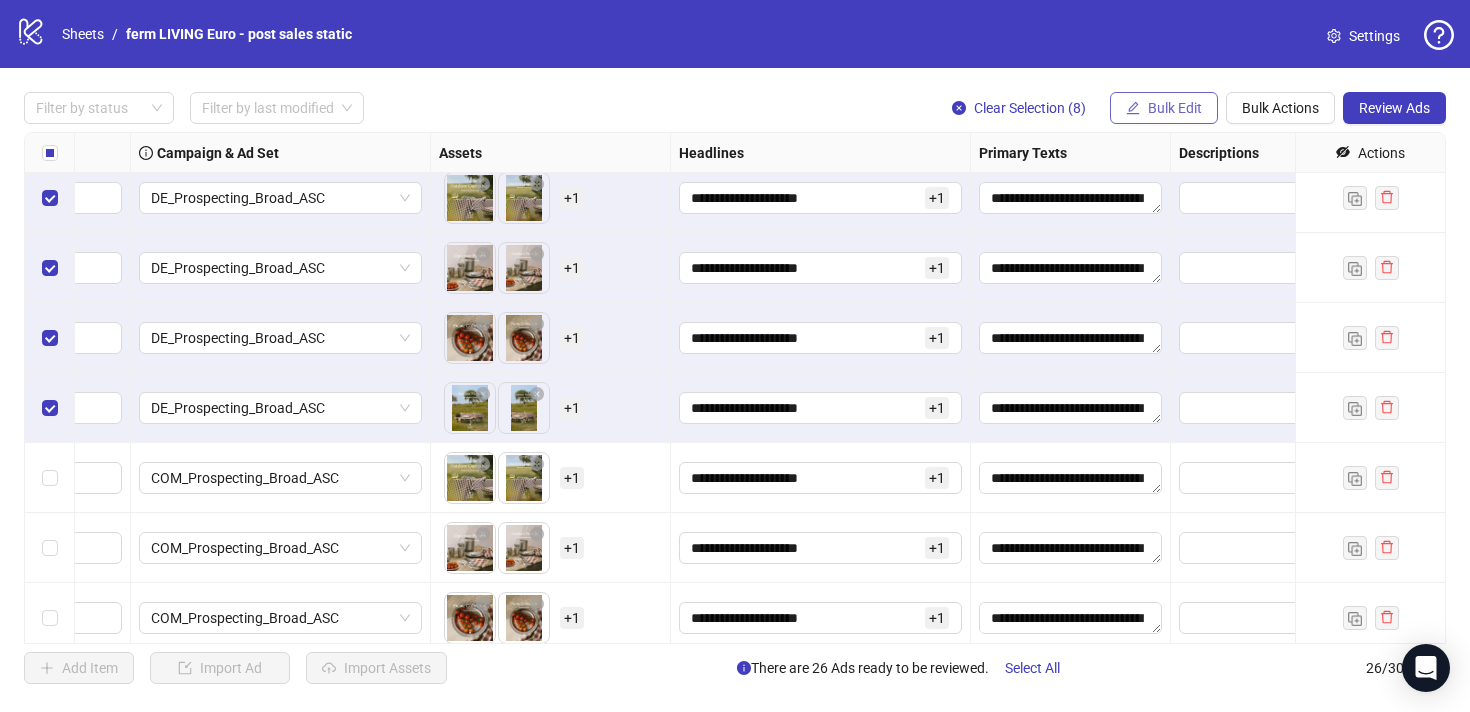click on "Bulk Edit" at bounding box center (1164, 108) 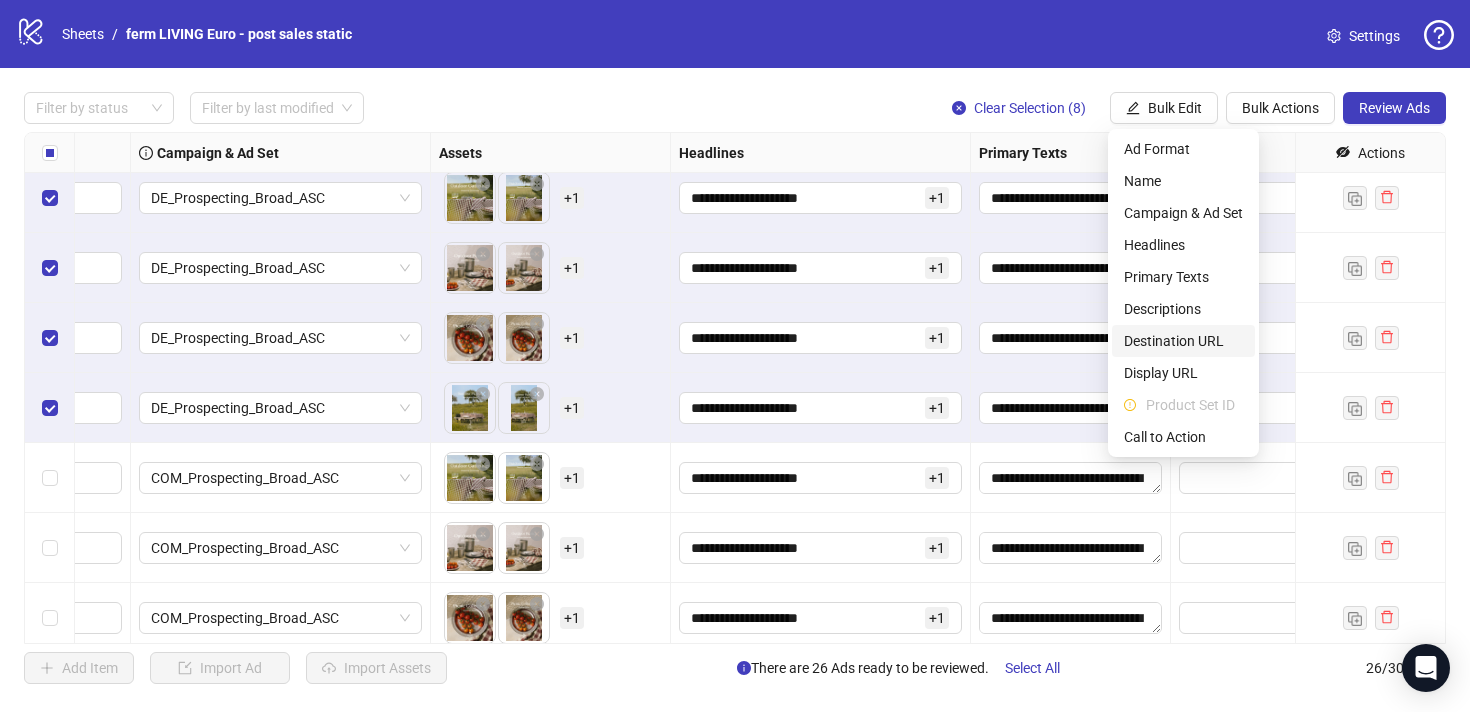click on "Destination URL" at bounding box center (1183, 341) 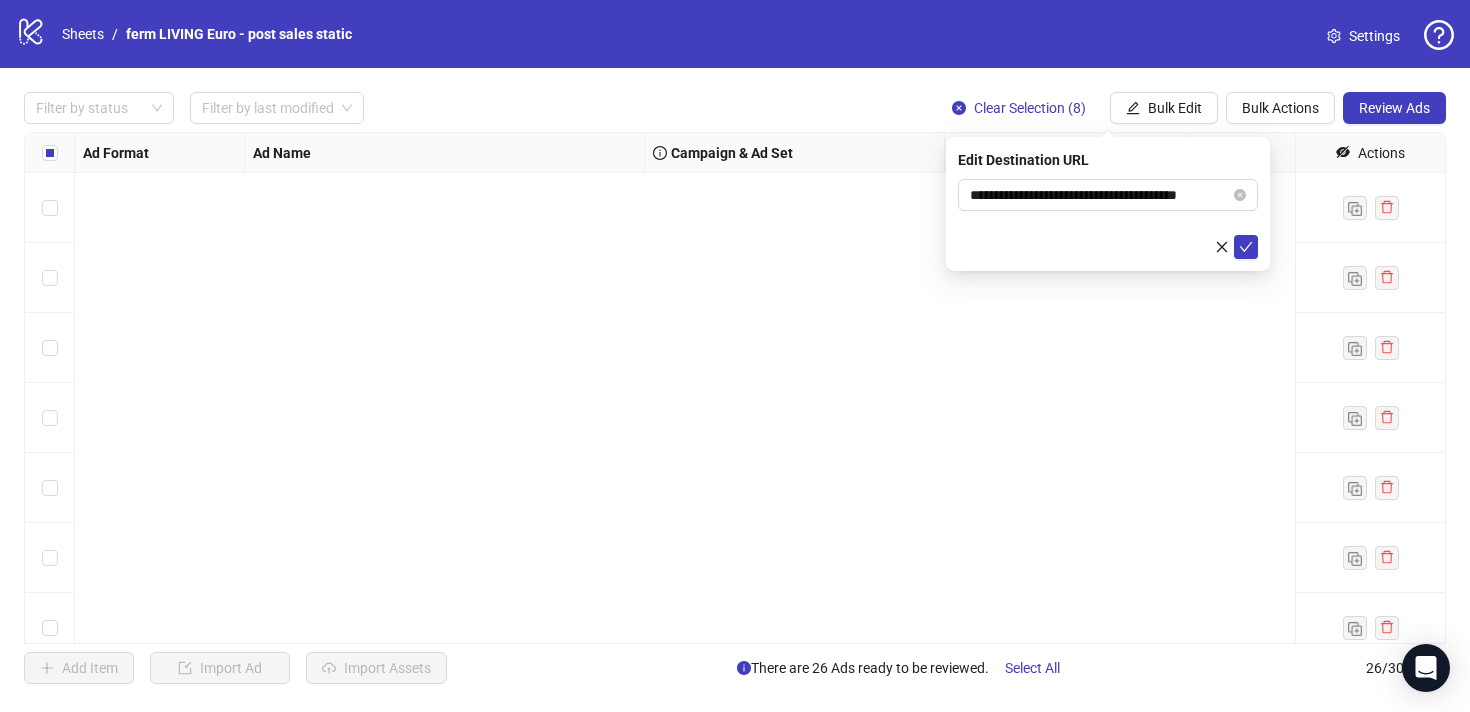 scroll, scrollTop: 0, scrollLeft: 0, axis: both 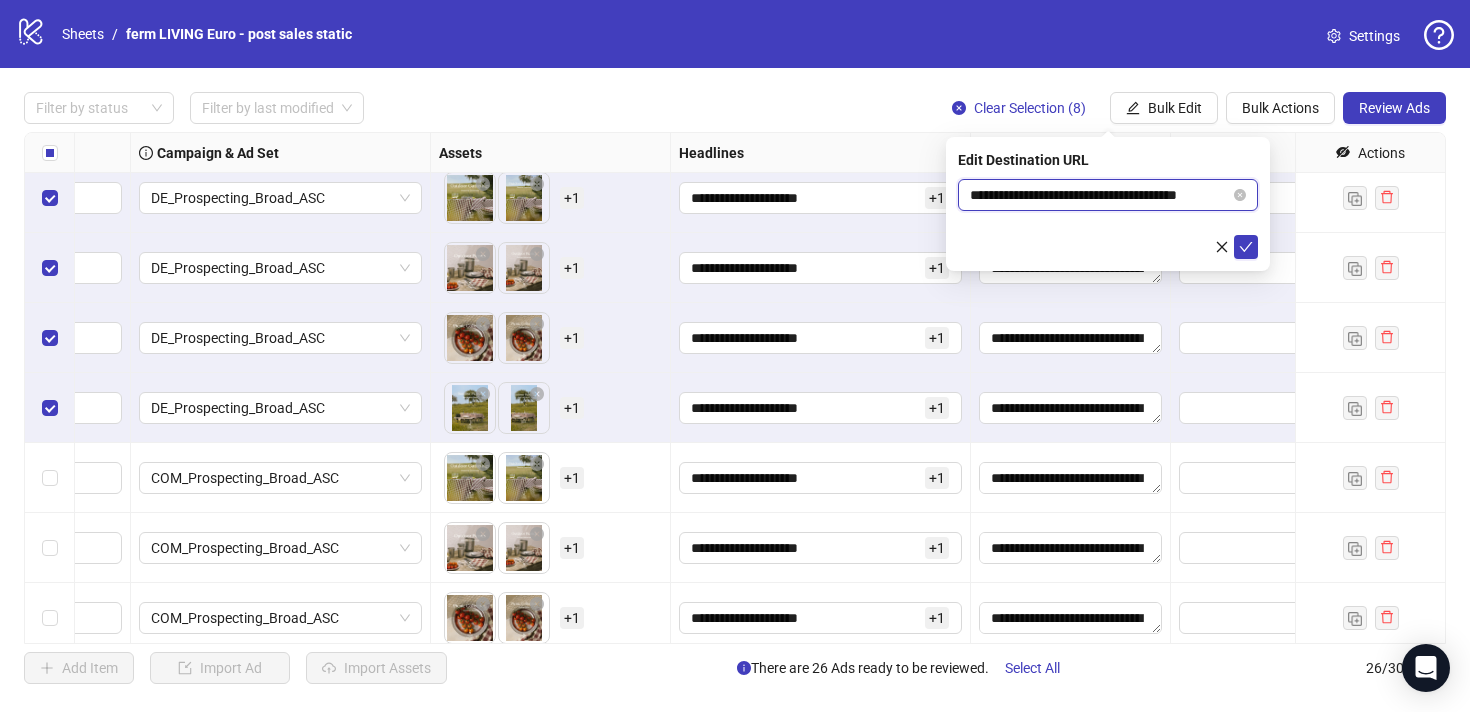 click on "**********" at bounding box center (1100, 195) 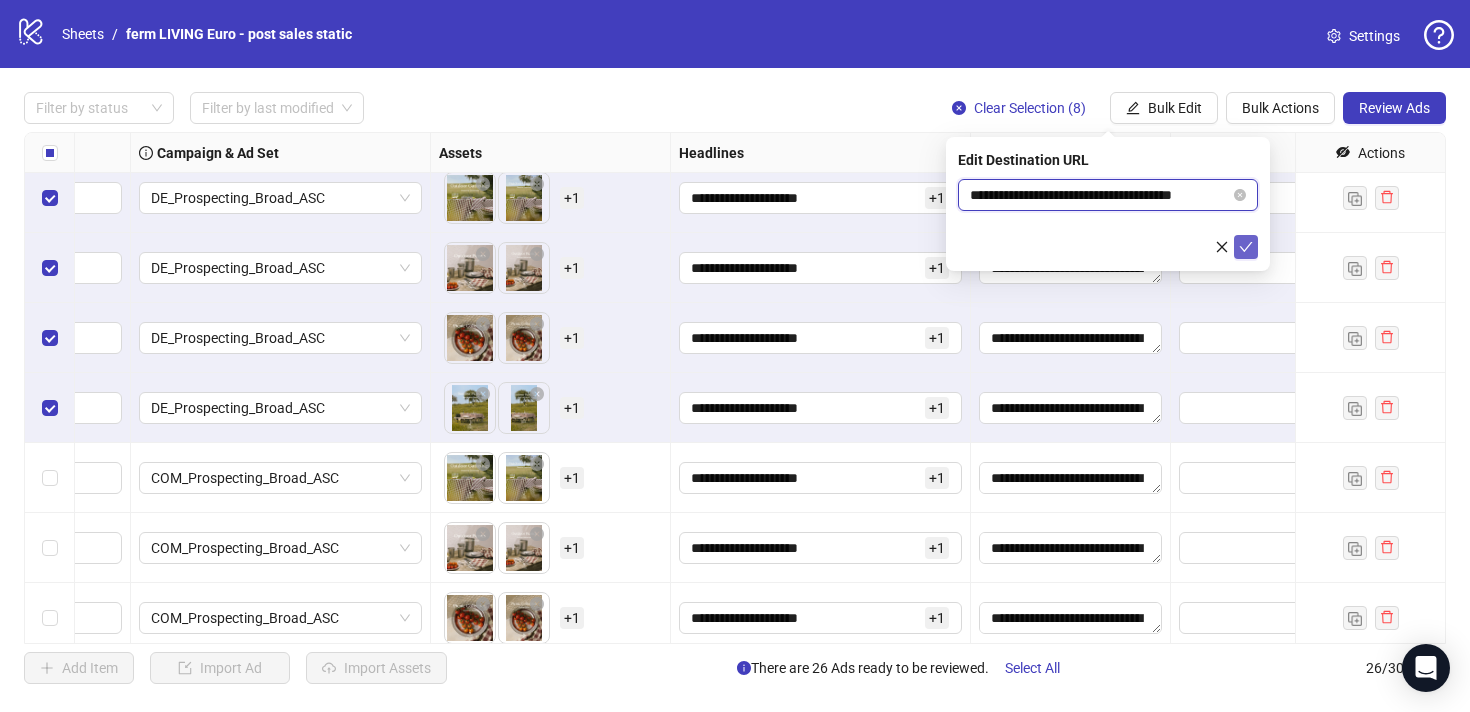 type on "**********" 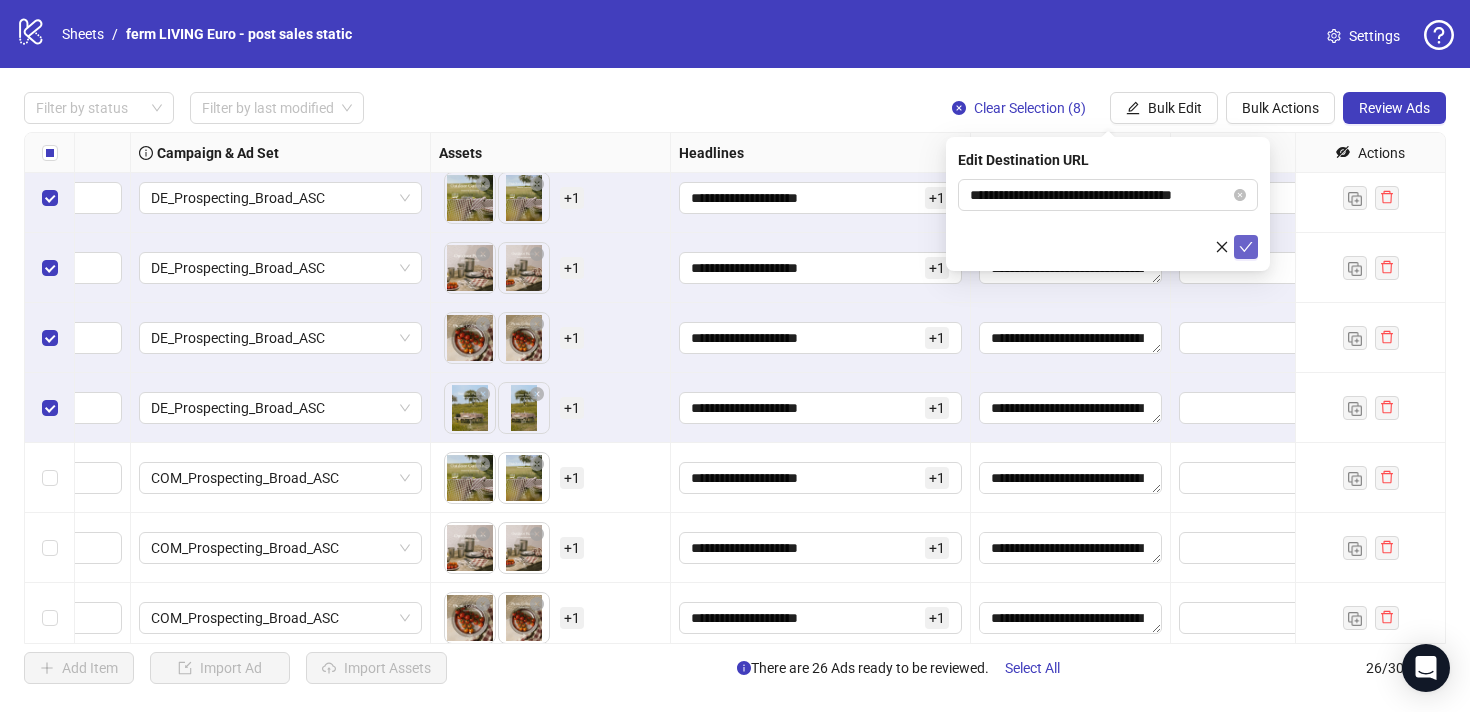 click 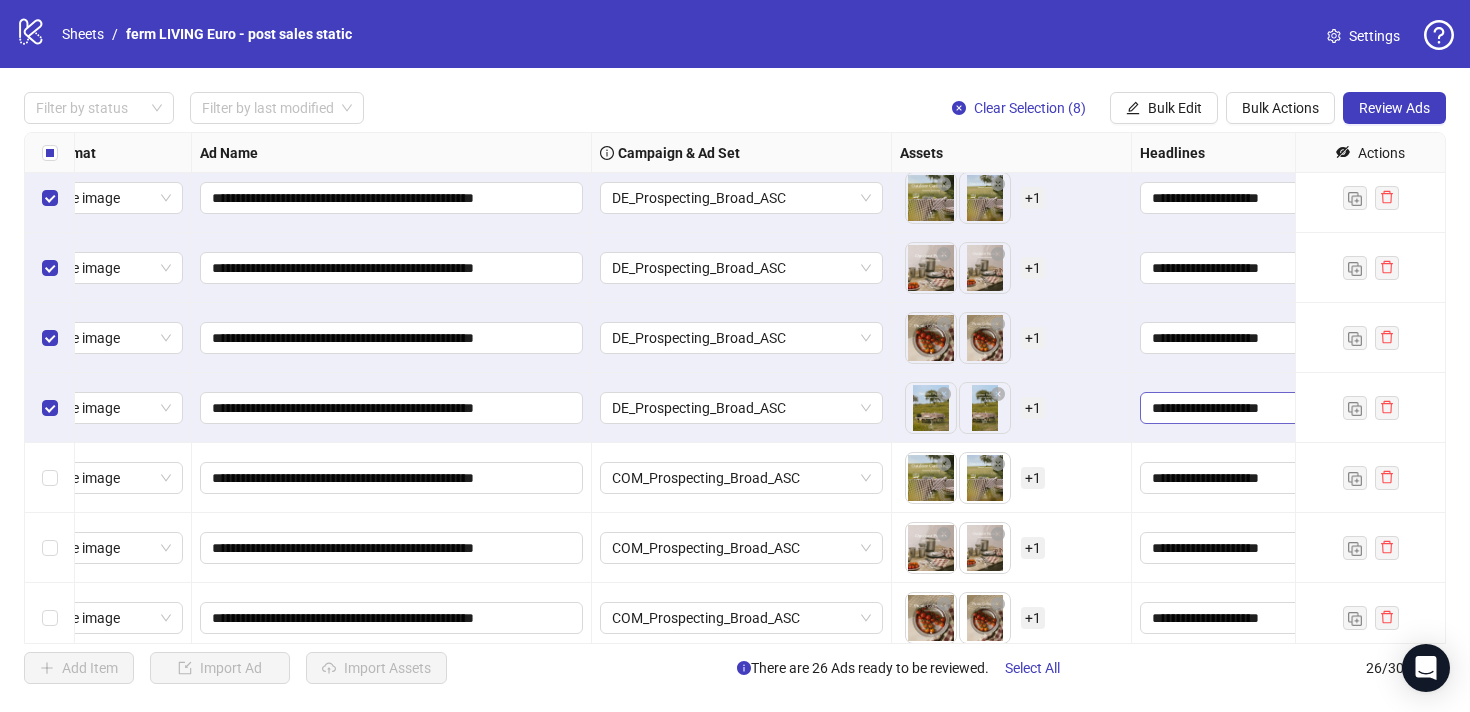 scroll, scrollTop: 990, scrollLeft: 48, axis: both 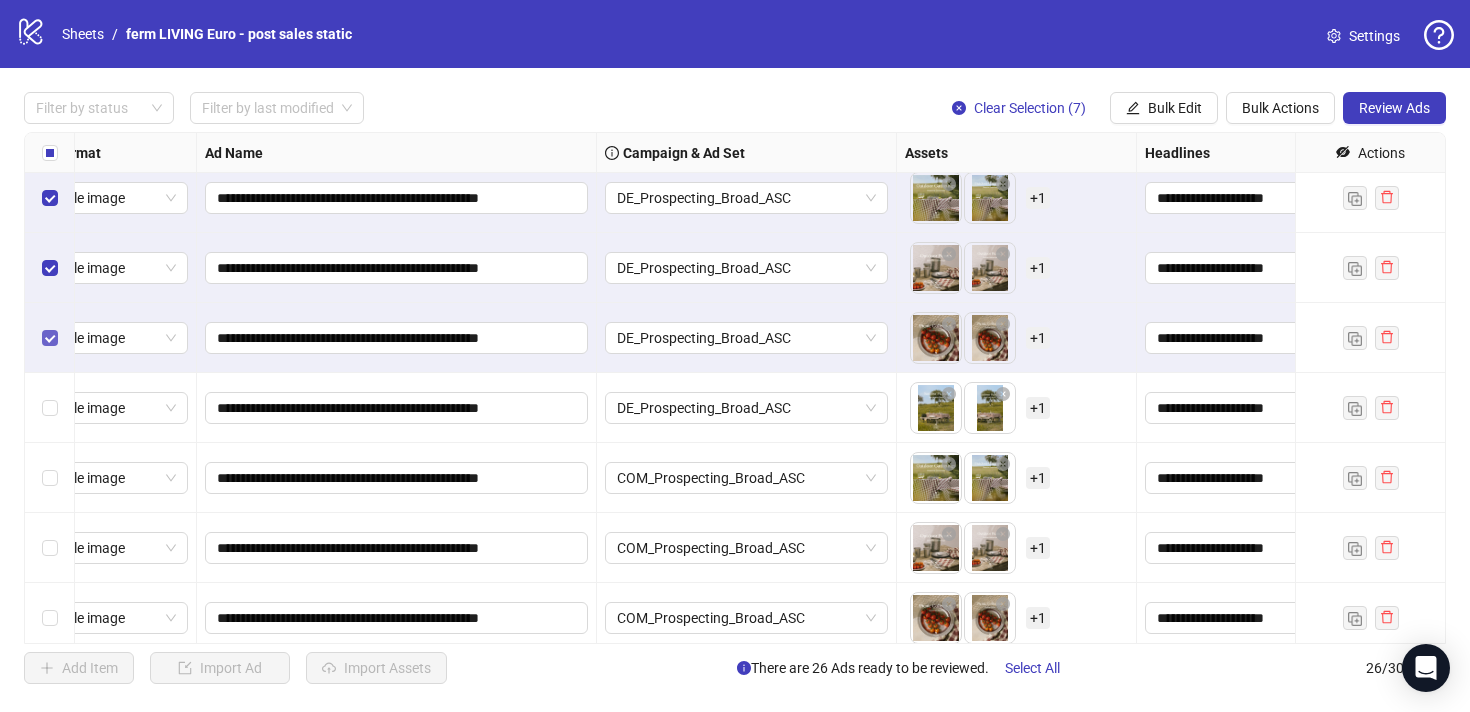 click at bounding box center [50, 338] 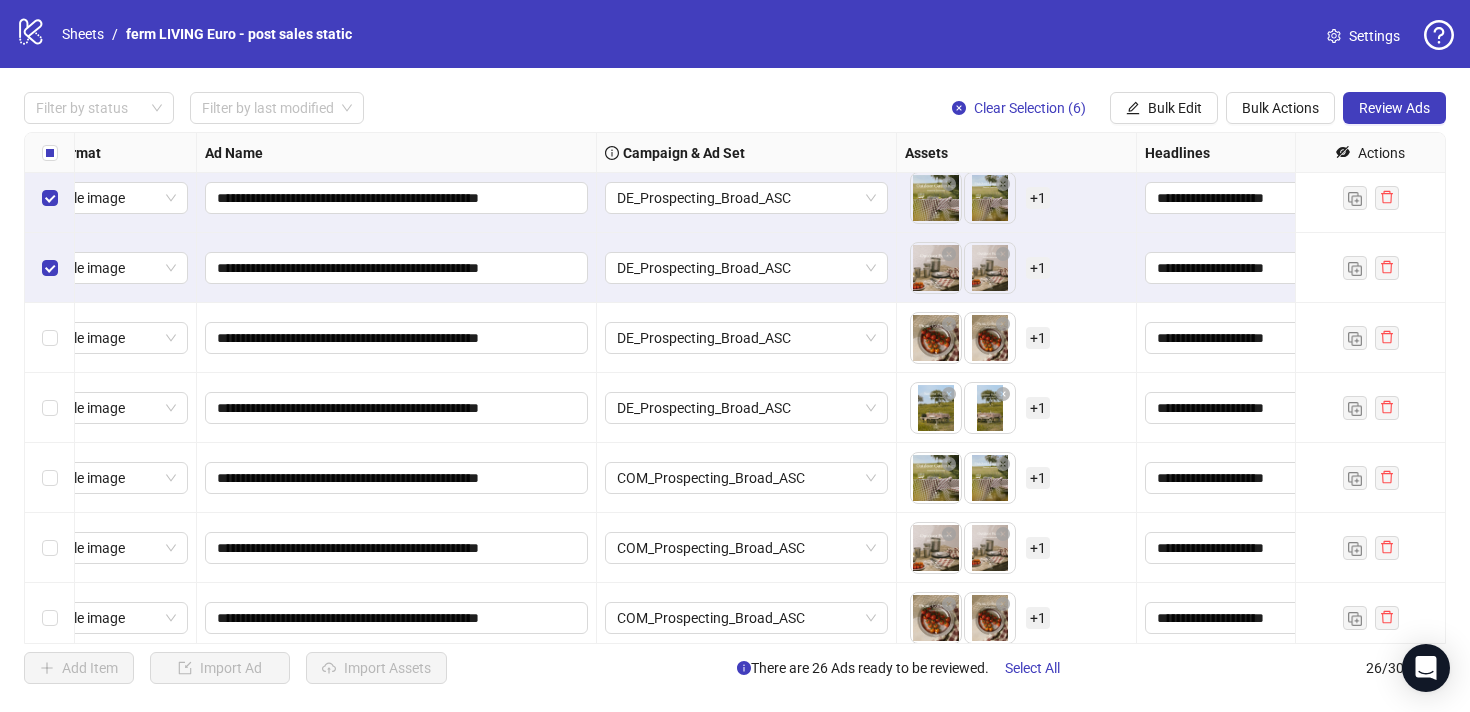 click at bounding box center [50, 268] 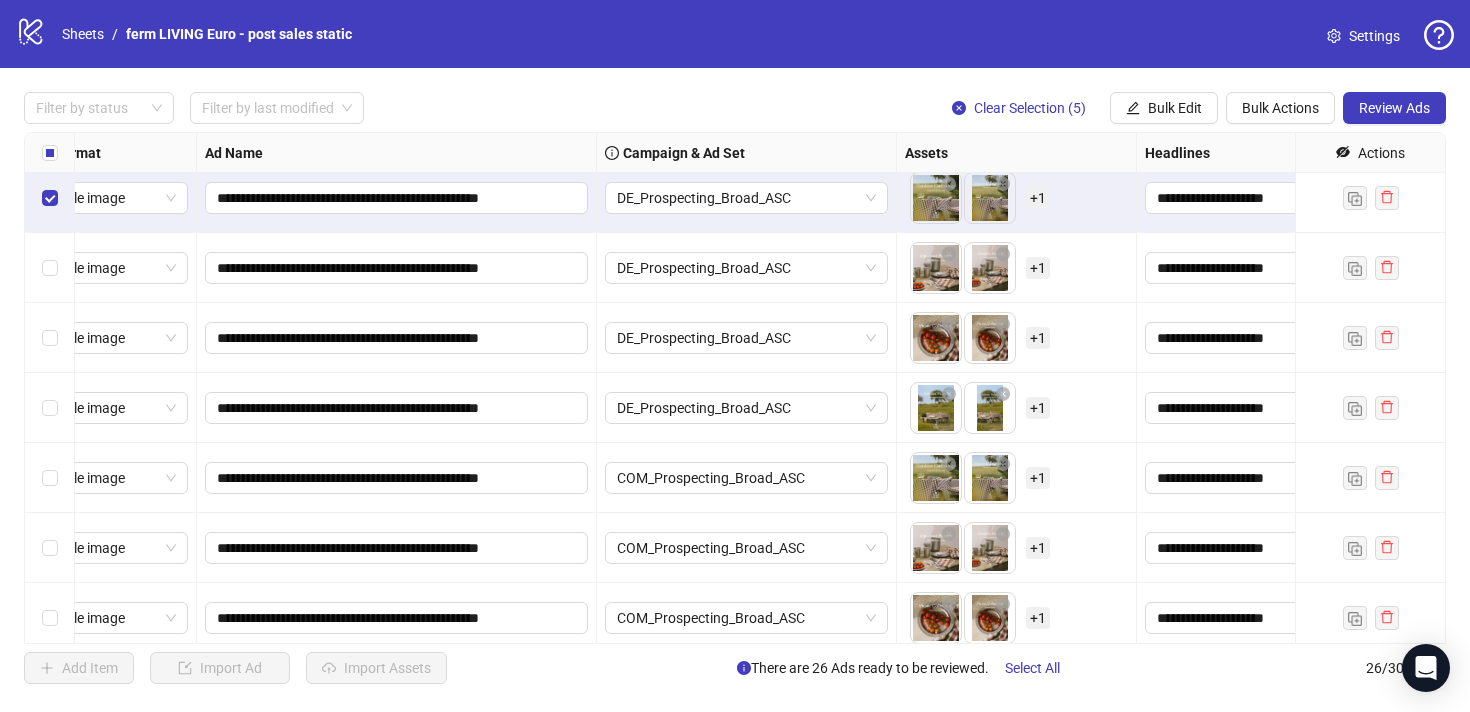 click at bounding box center (50, 198) 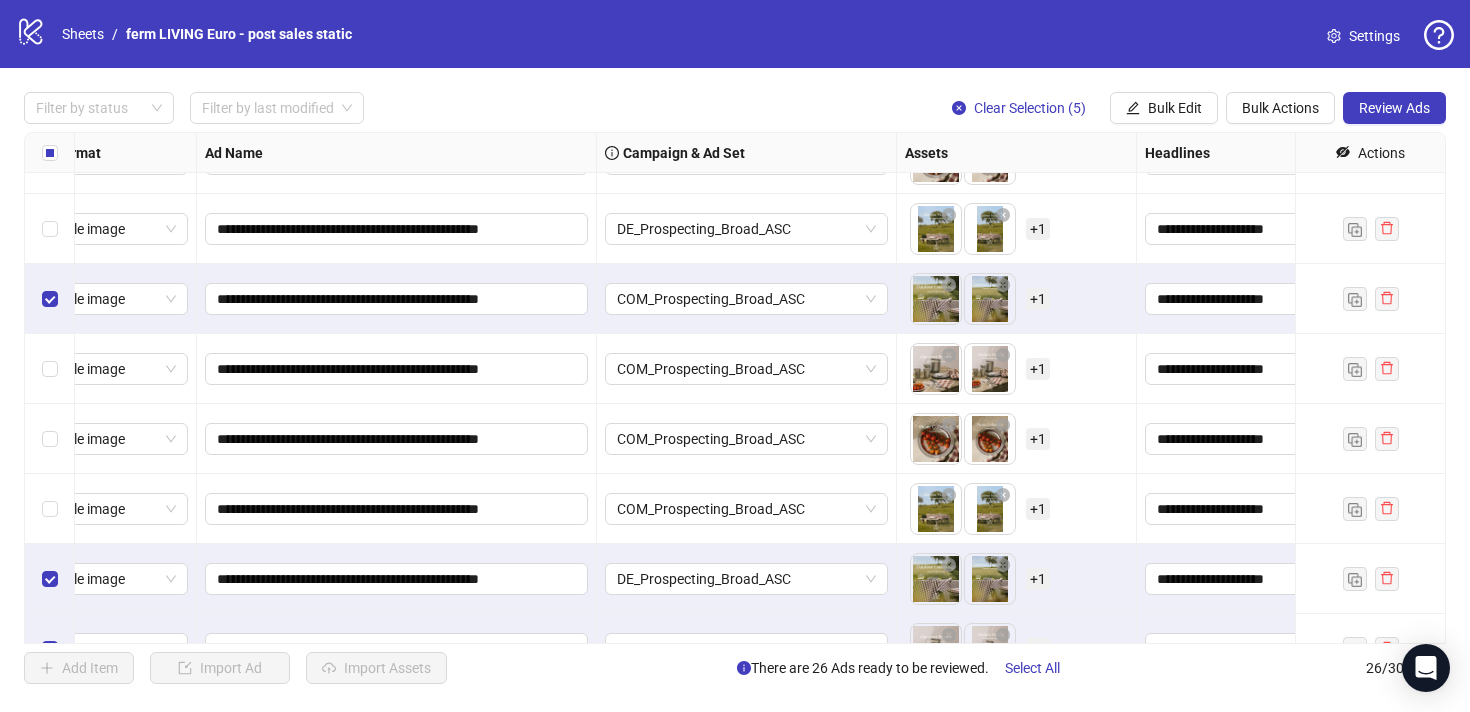 scroll, scrollTop: 1182, scrollLeft: 48, axis: both 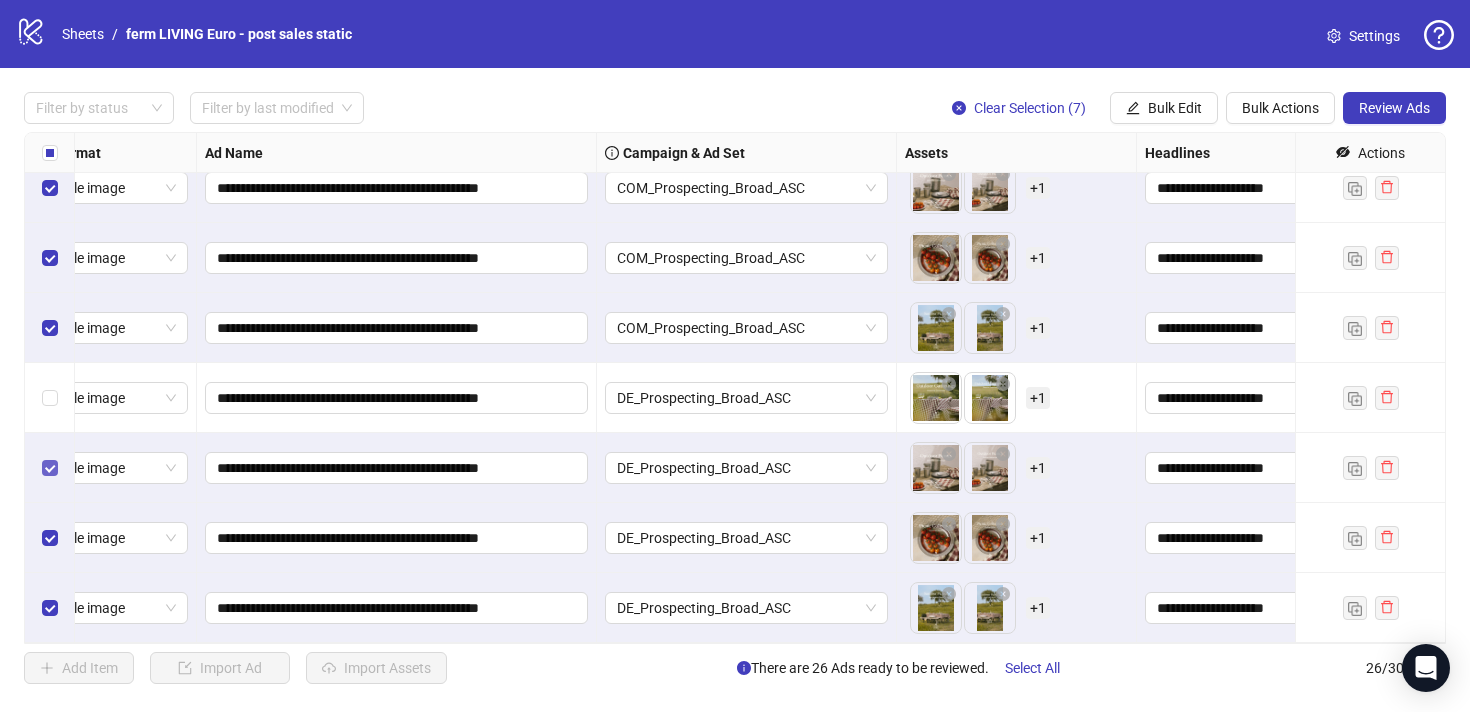 click at bounding box center (50, 468) 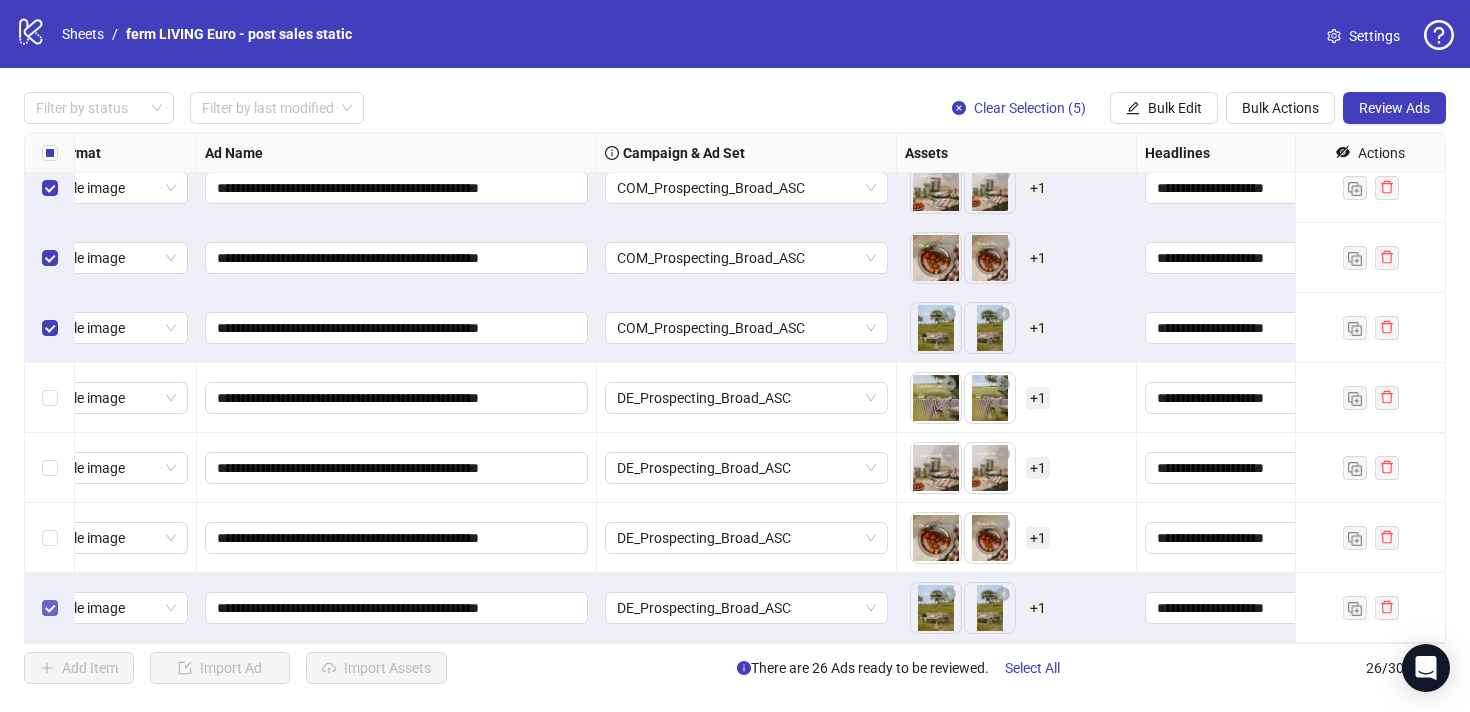 click at bounding box center (50, 608) 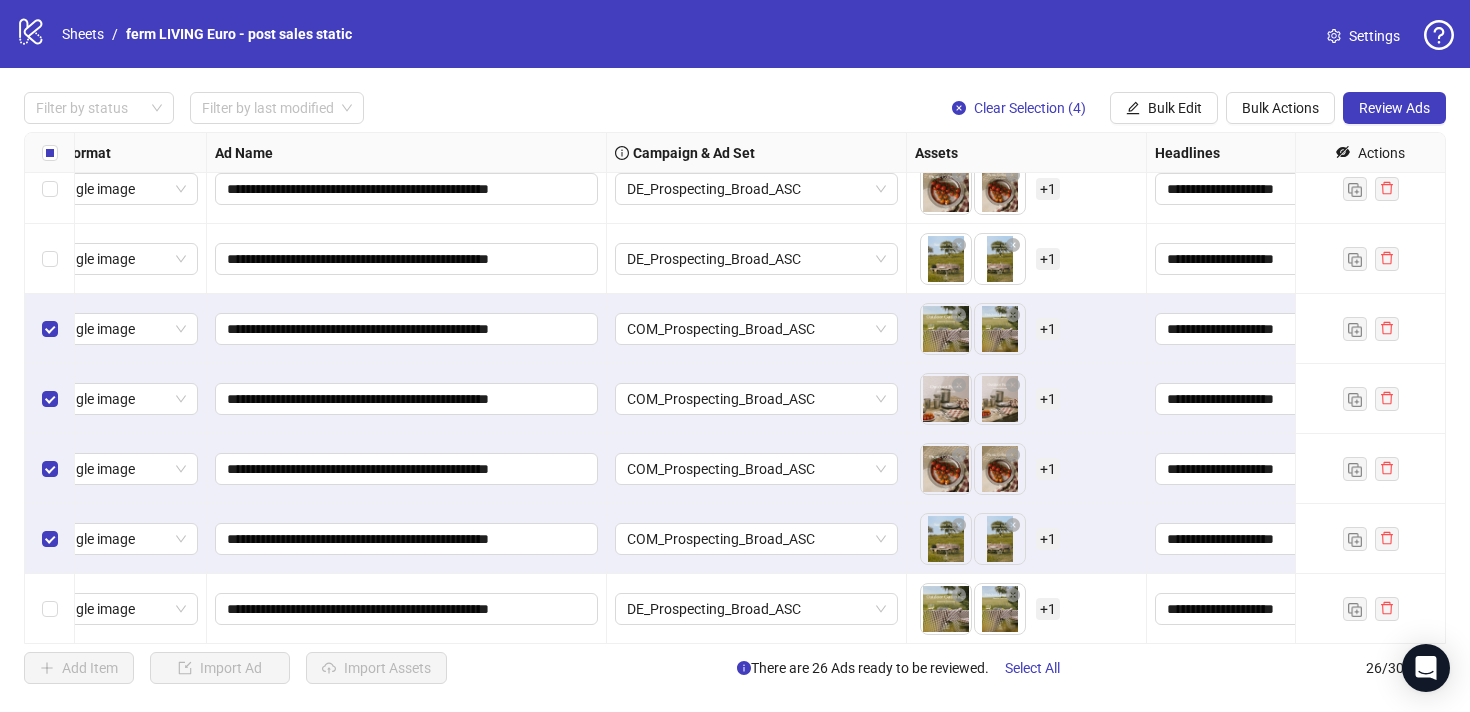 scroll, scrollTop: 1134, scrollLeft: 38, axis: both 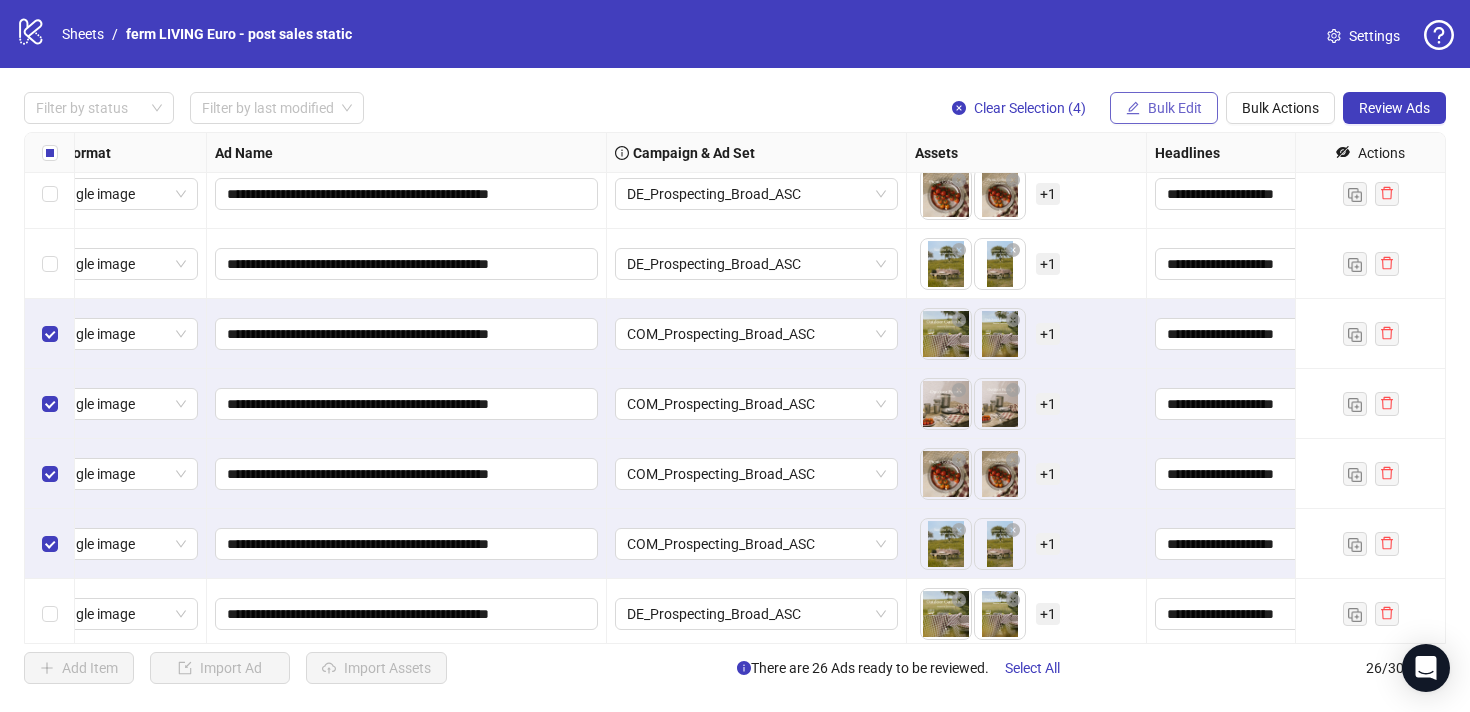 click on "Bulk Edit" at bounding box center (1175, 108) 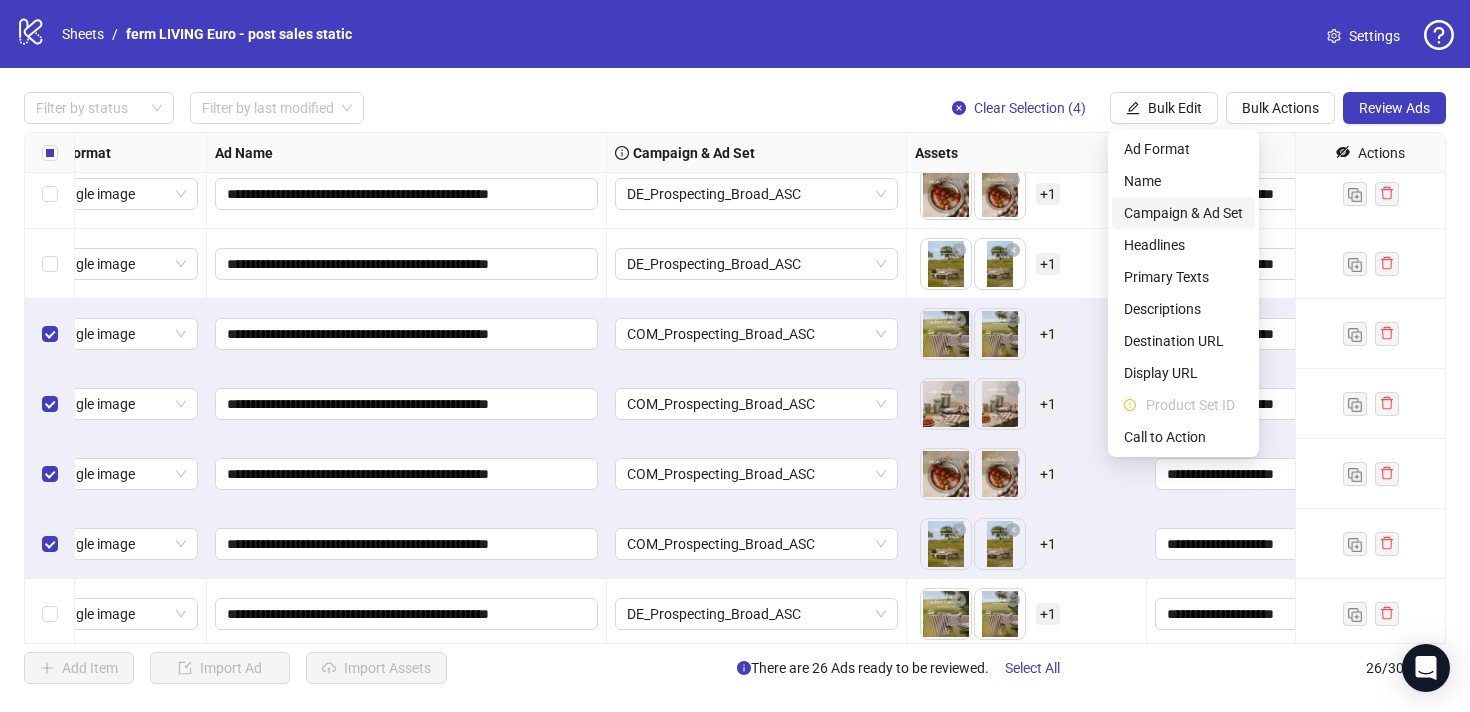 click on "Campaign & Ad Set" at bounding box center (1183, 213) 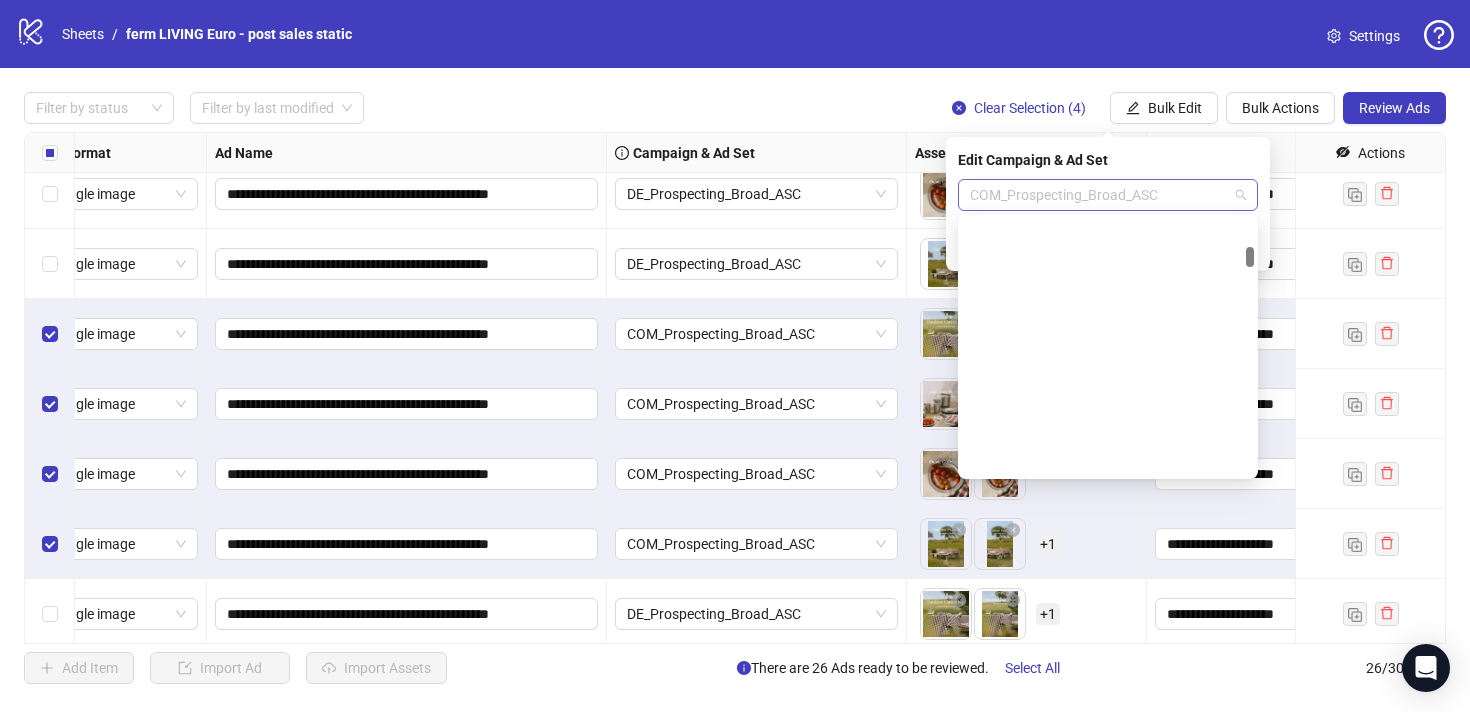 scroll, scrollTop: 2409, scrollLeft: 0, axis: vertical 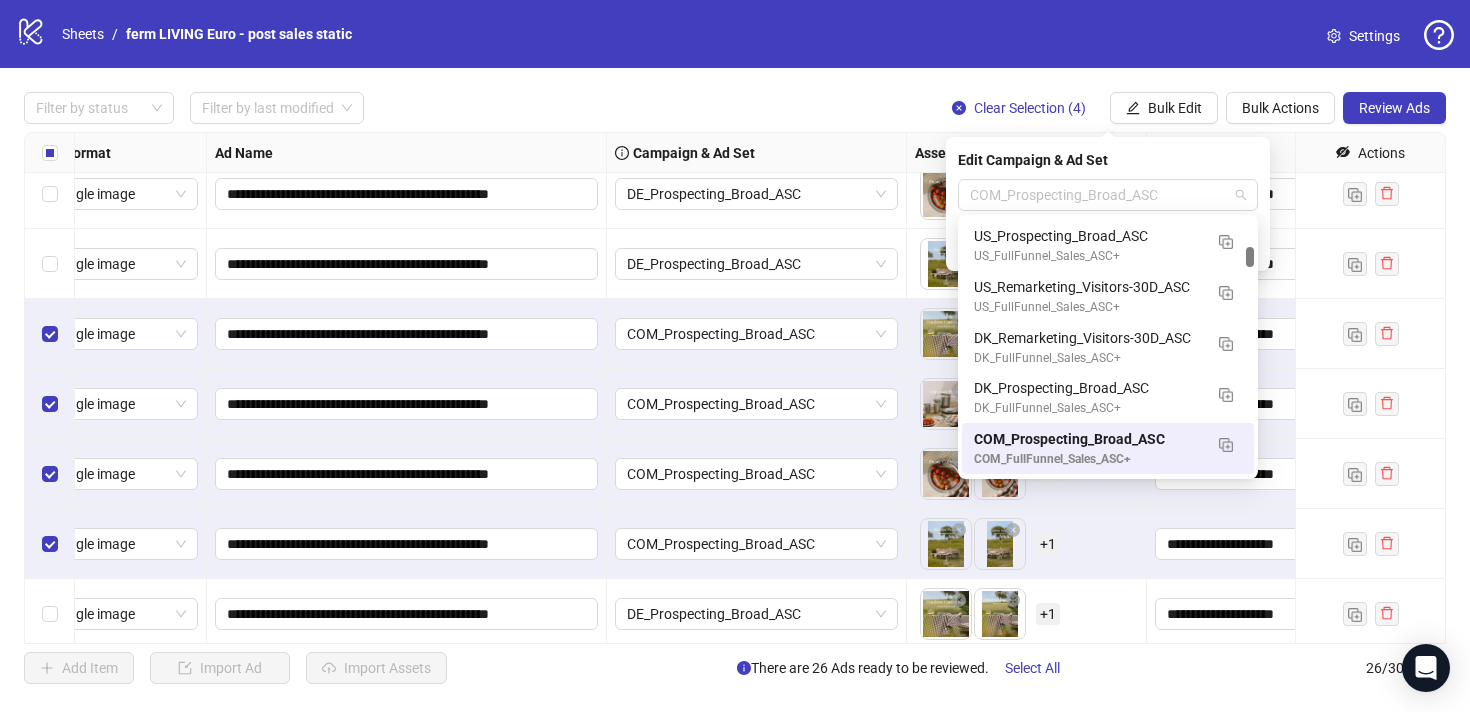 drag, startPoint x: 1000, startPoint y: 192, endPoint x: 947, endPoint y: 191, distance: 53.009434 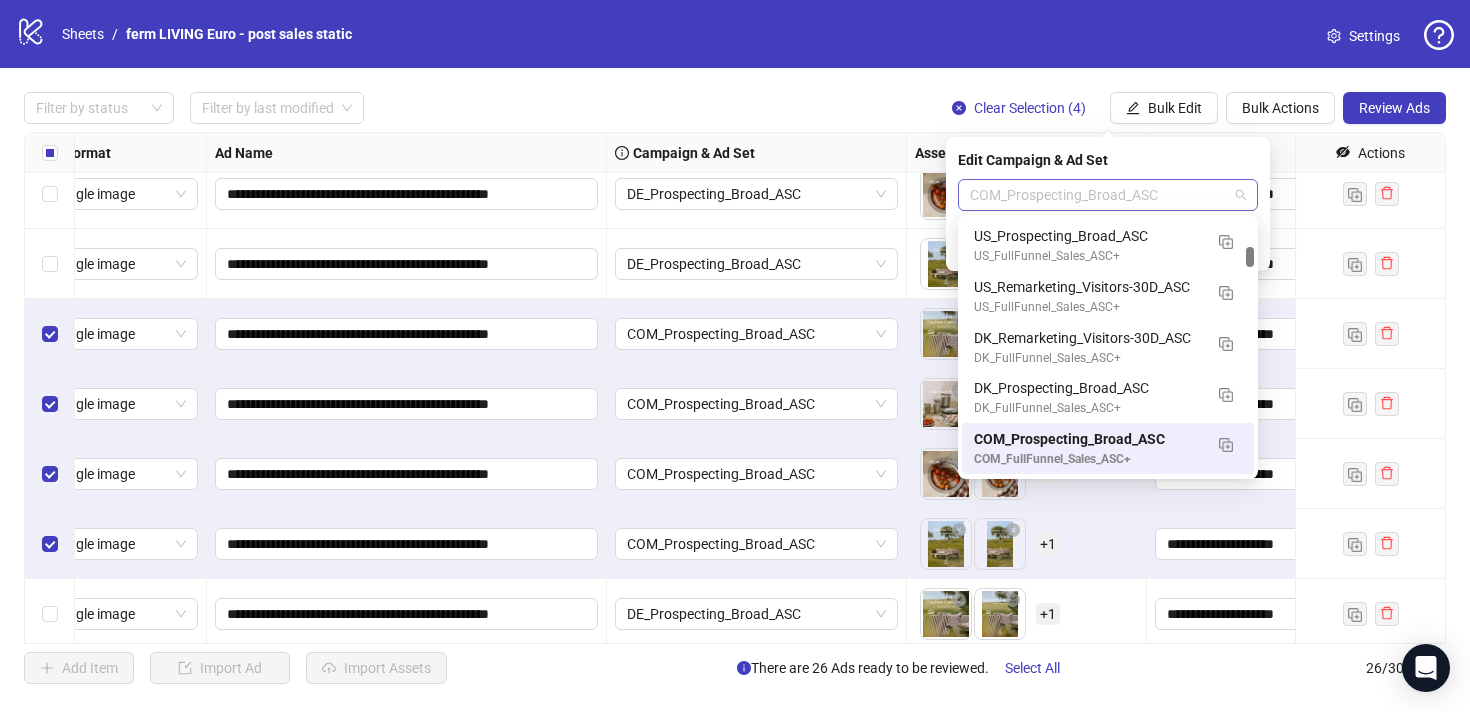 click on "COM_Prospecting_Broad_ASC" at bounding box center (1108, 195) 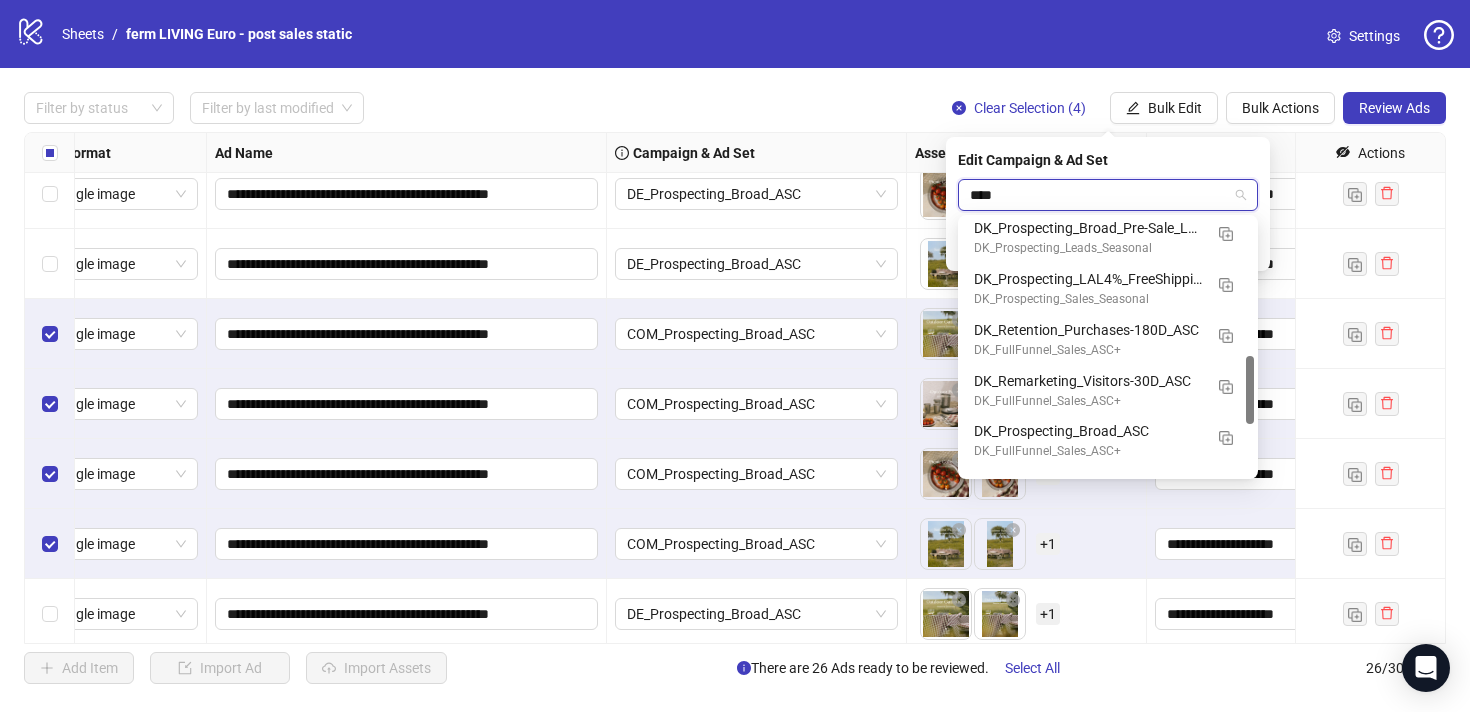 scroll, scrollTop: 299, scrollLeft: 0, axis: vertical 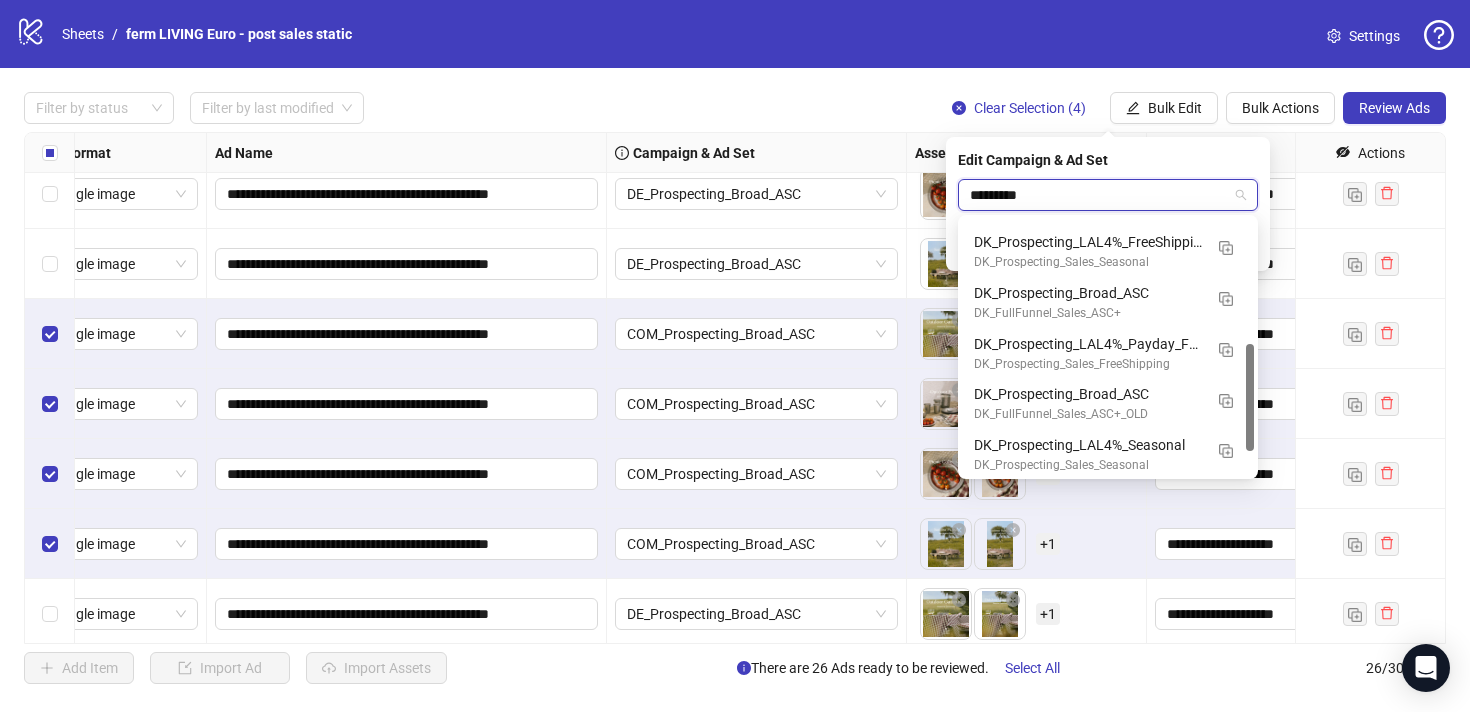 type on "**********" 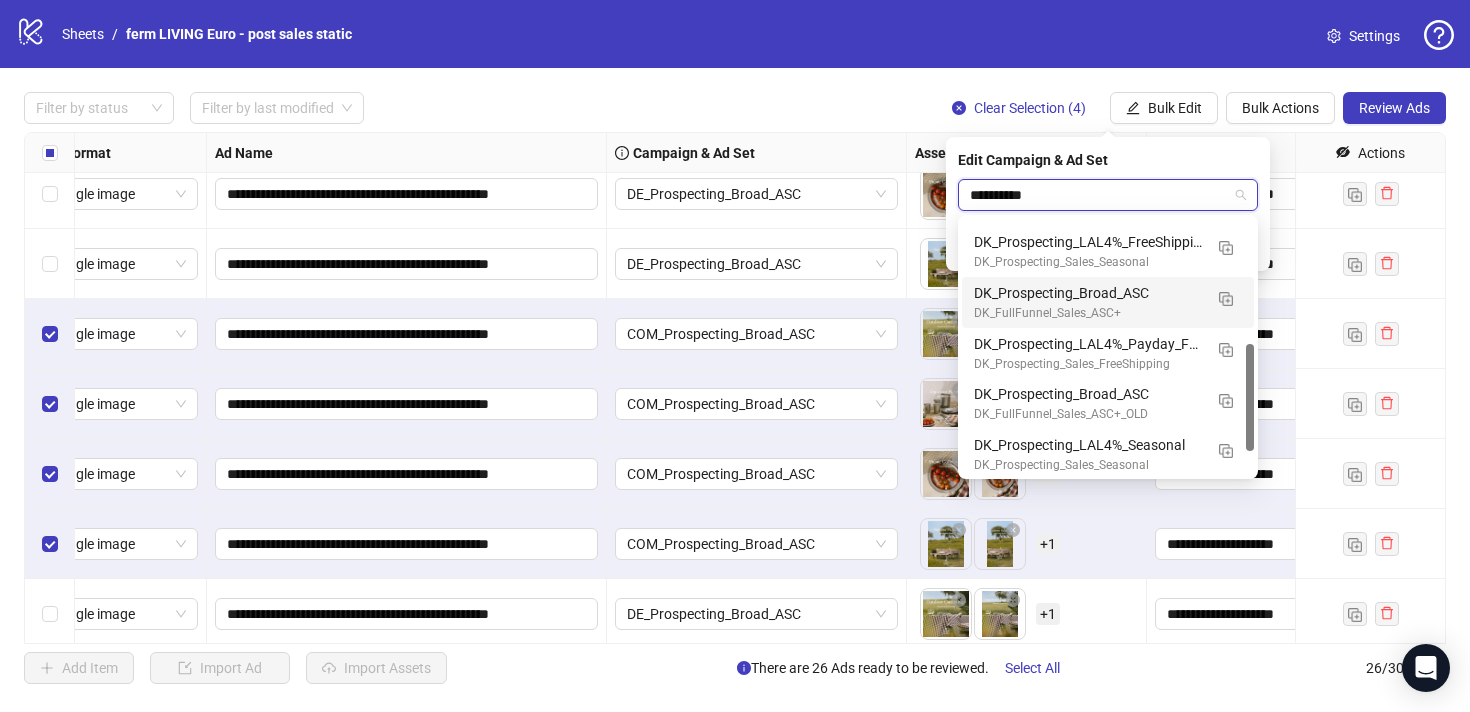 click on "DK_FullFunnel_Sales_ASC+" at bounding box center [1088, 313] 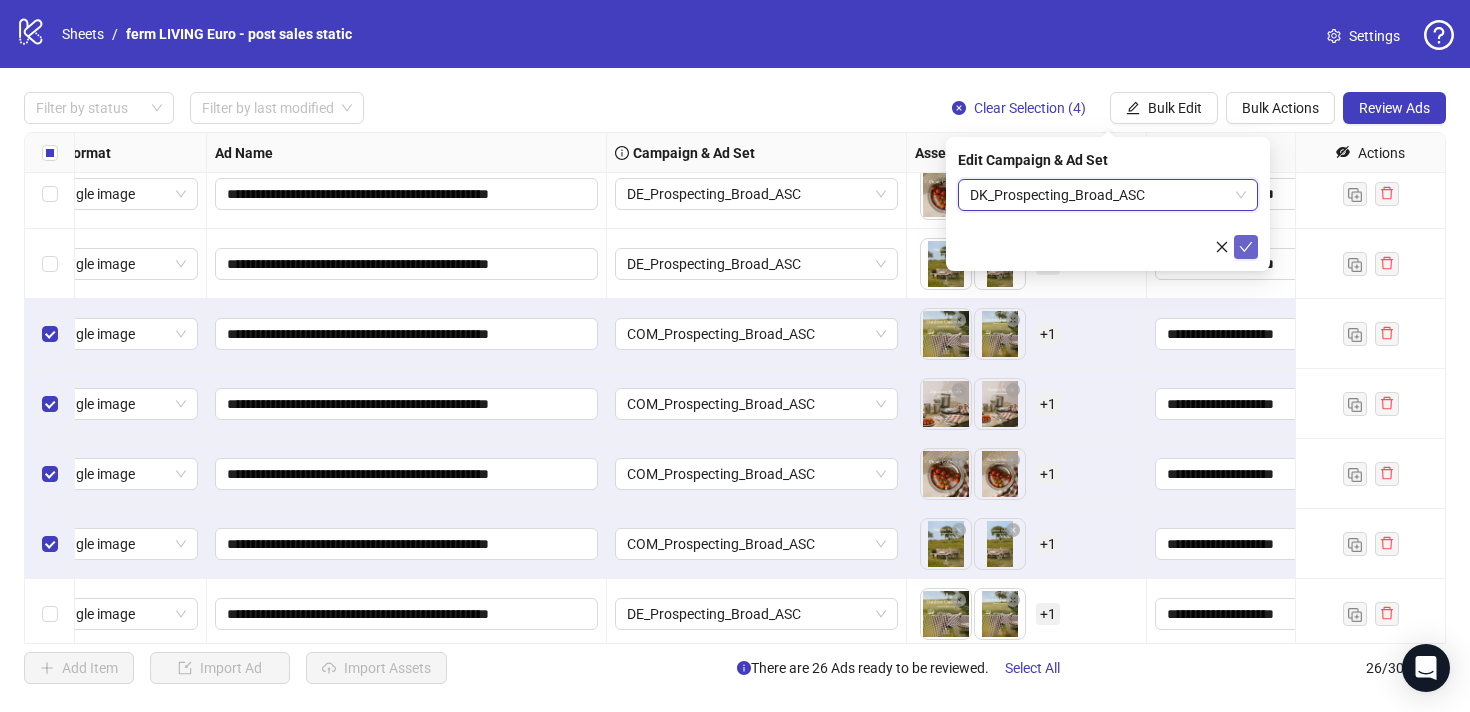 click at bounding box center (1246, 247) 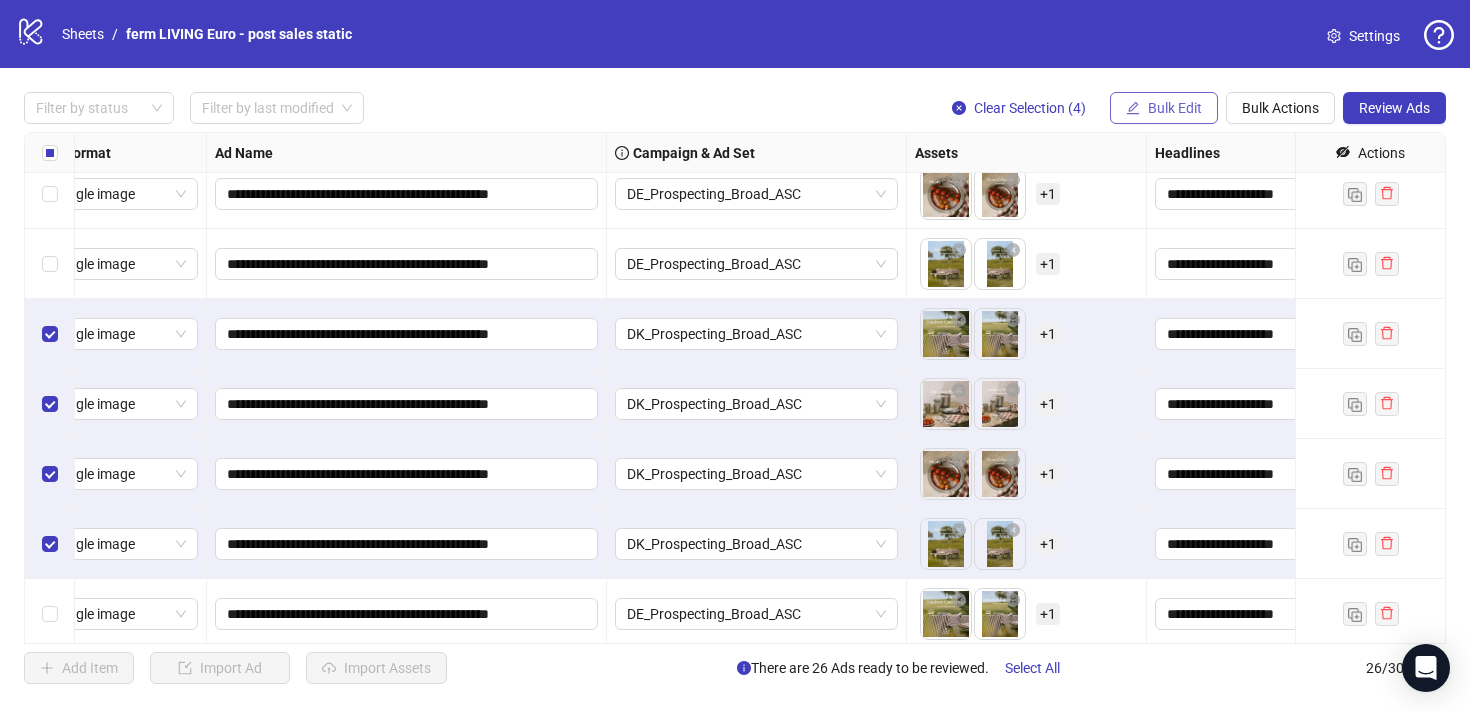 click on "Bulk Edit" at bounding box center (1175, 108) 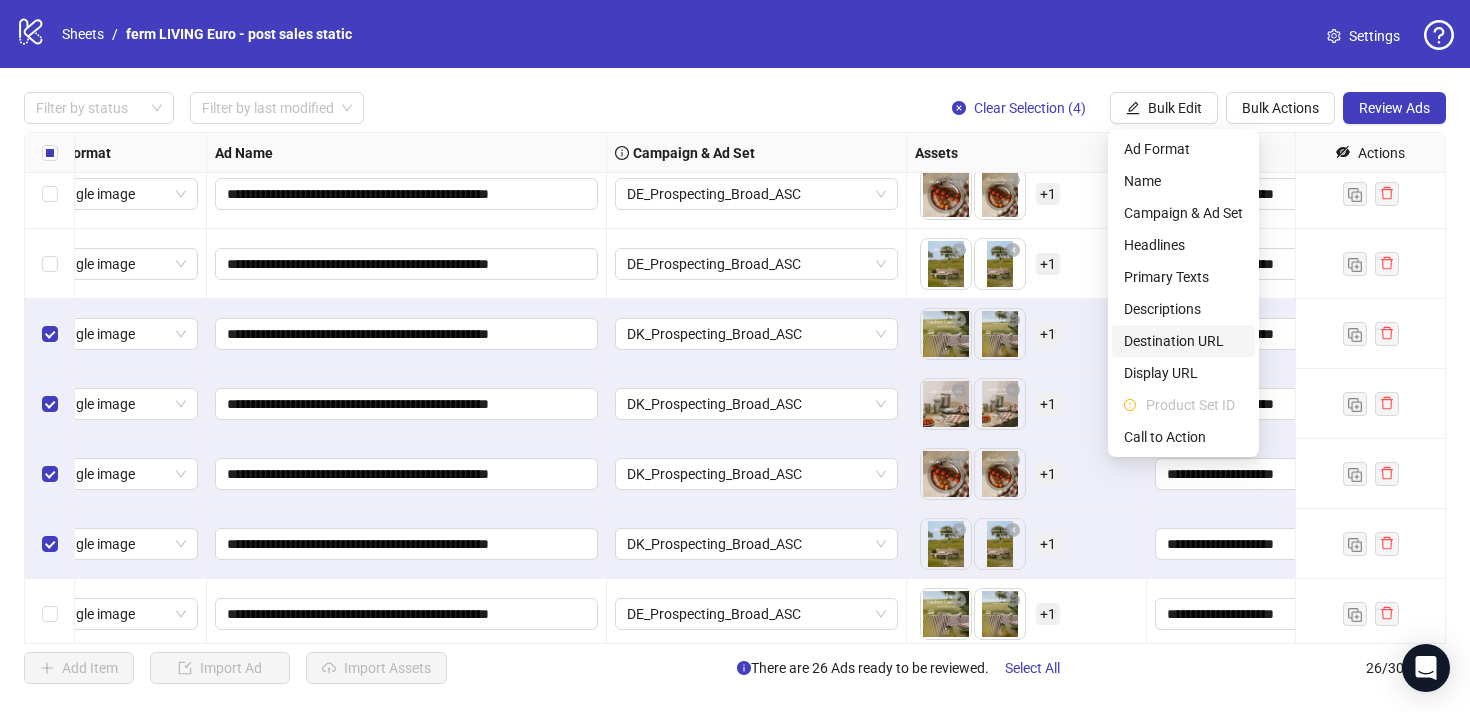 click on "Destination URL" at bounding box center (1183, 341) 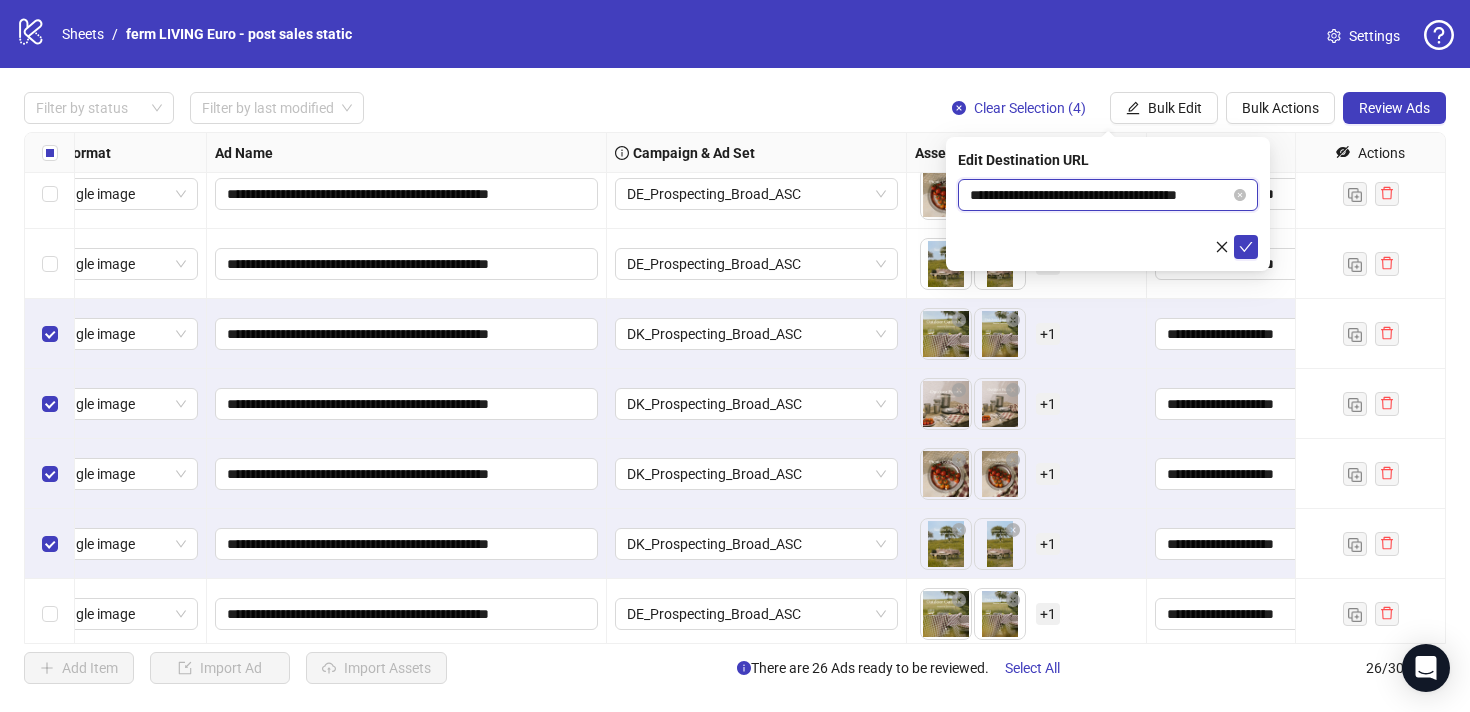 click on "**********" at bounding box center (1100, 195) 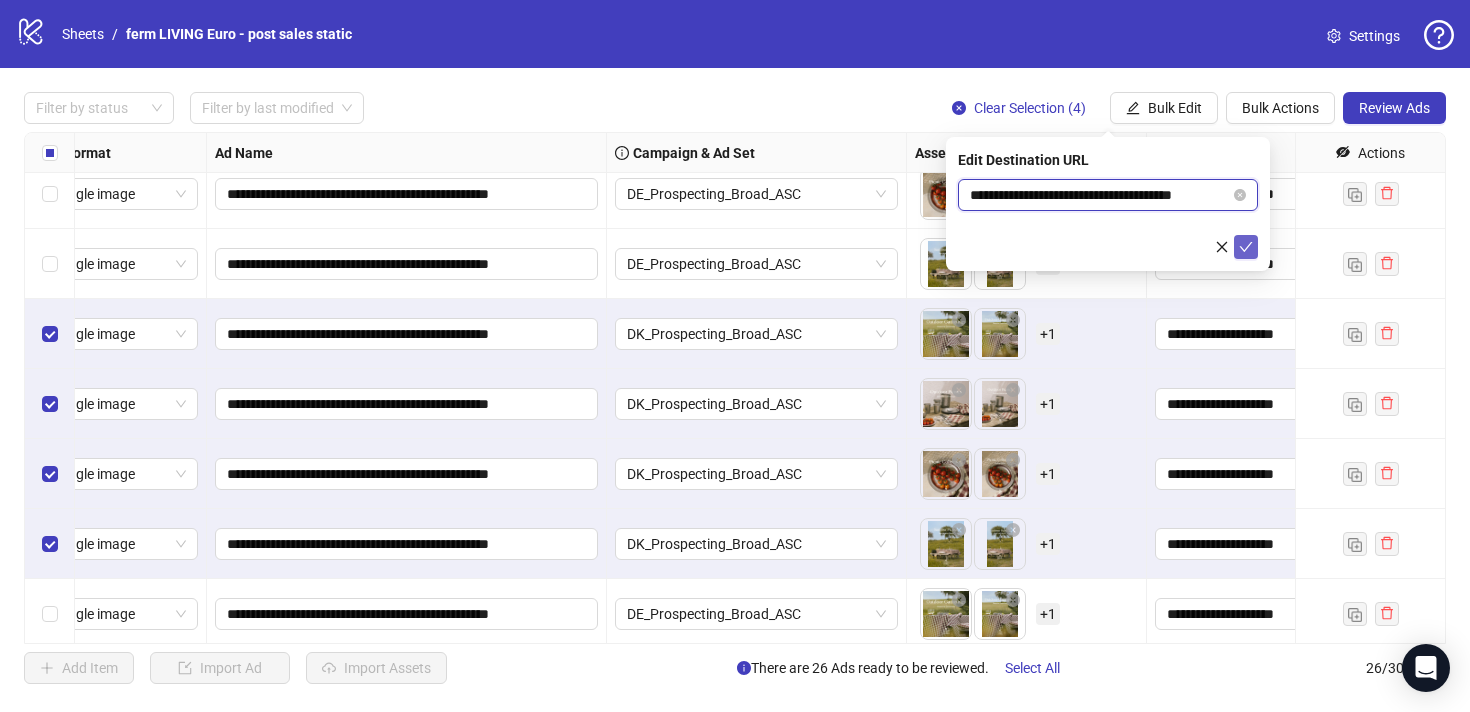 type on "**********" 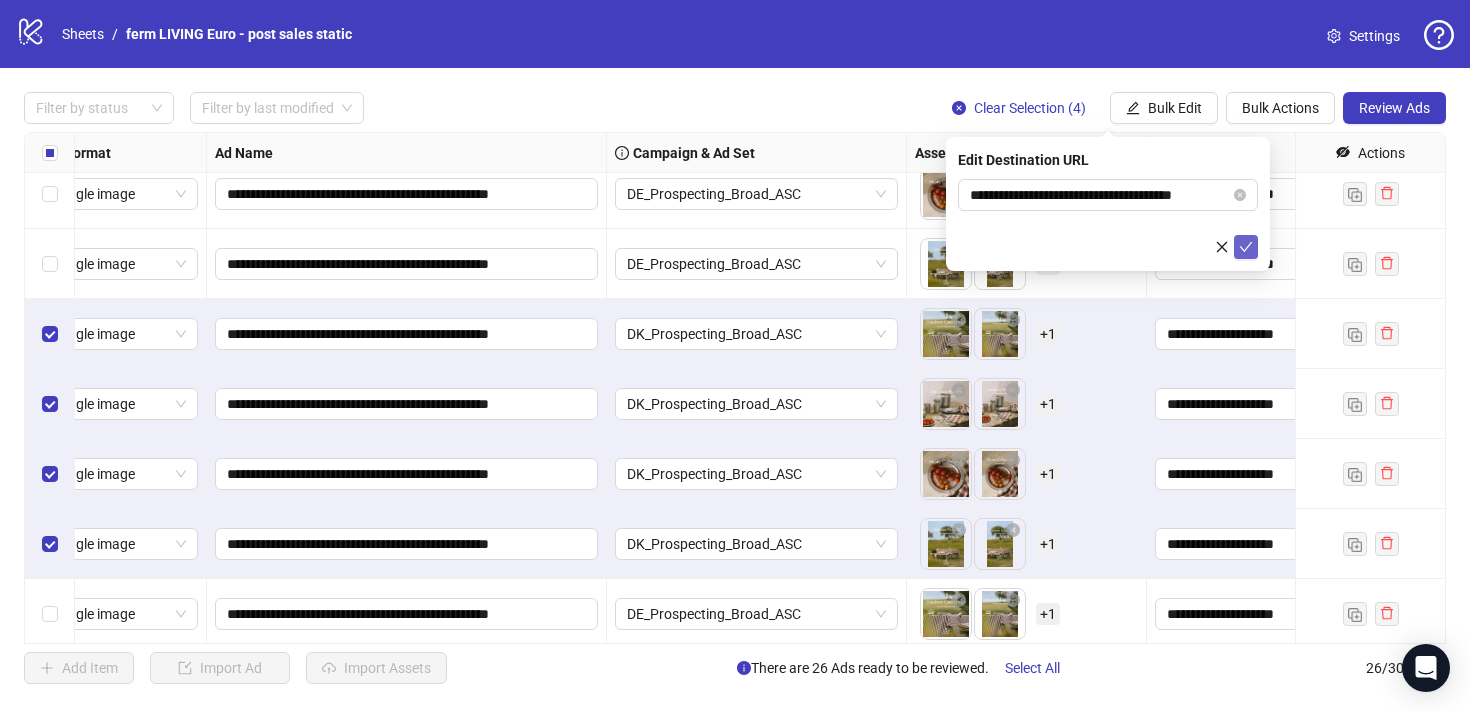 click 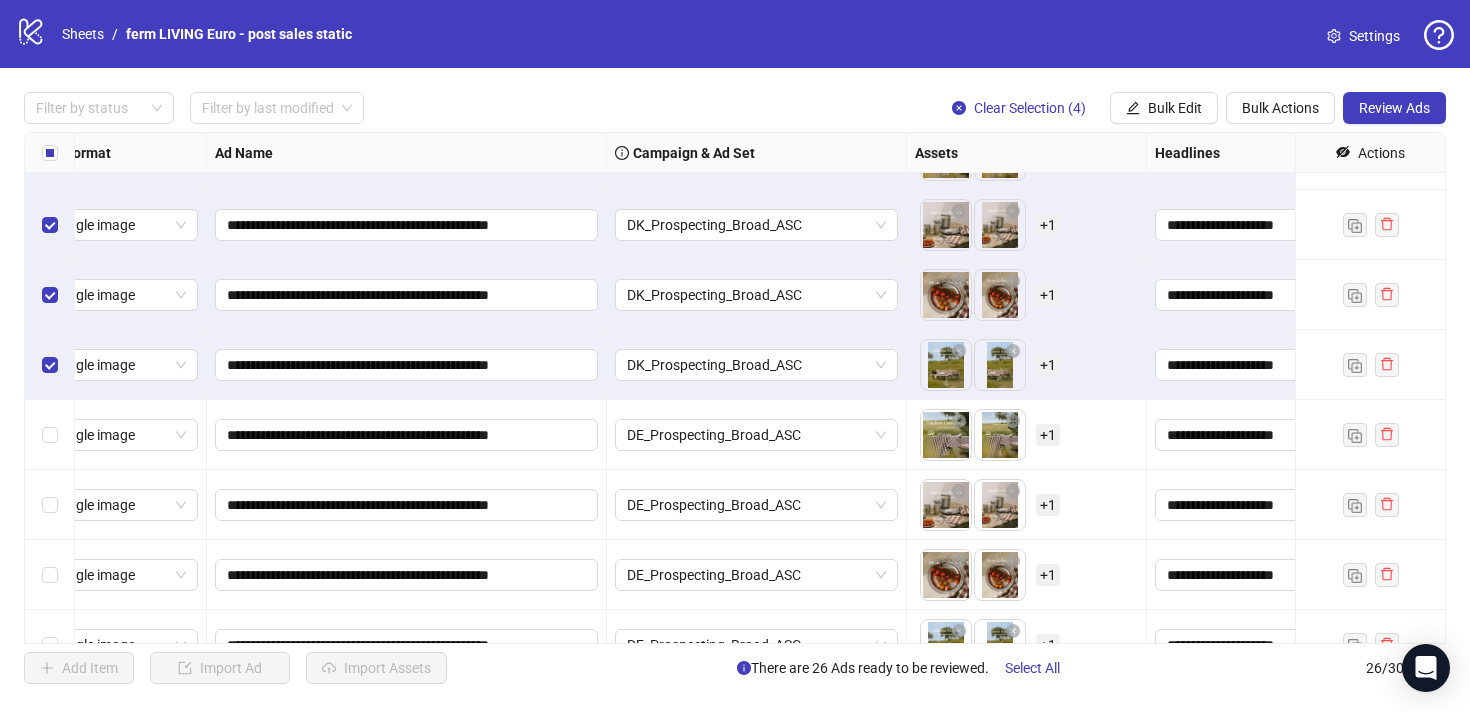 scroll, scrollTop: 1219, scrollLeft: 38, axis: both 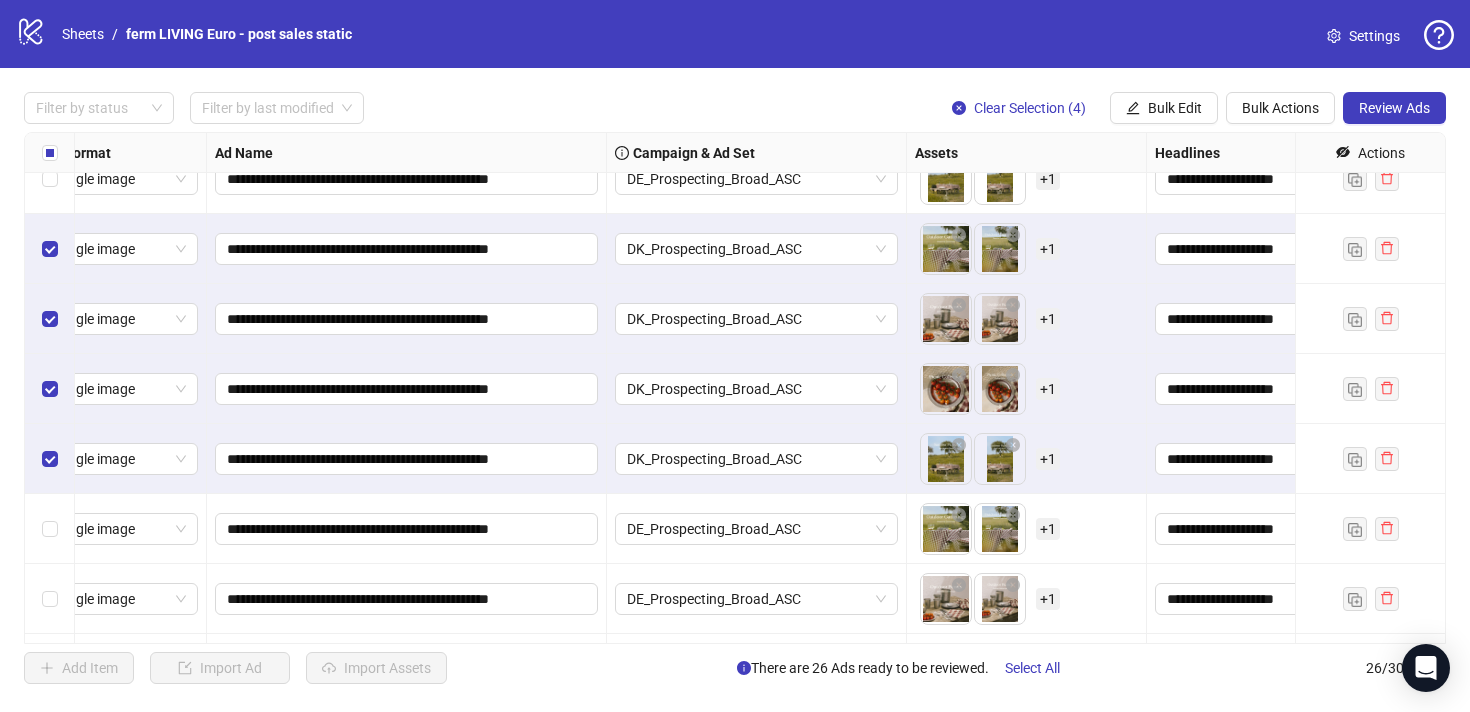 click at bounding box center (50, 249) 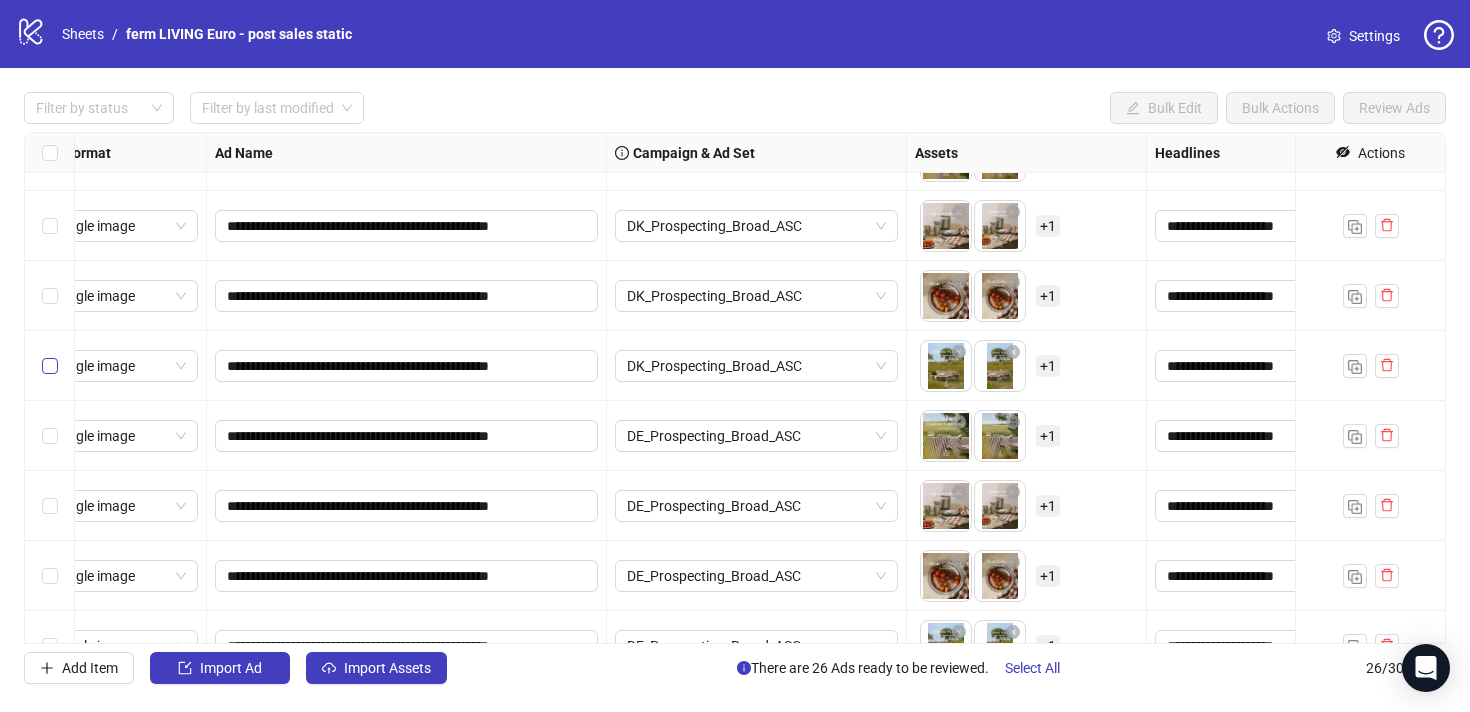 scroll, scrollTop: 1350, scrollLeft: 38, axis: both 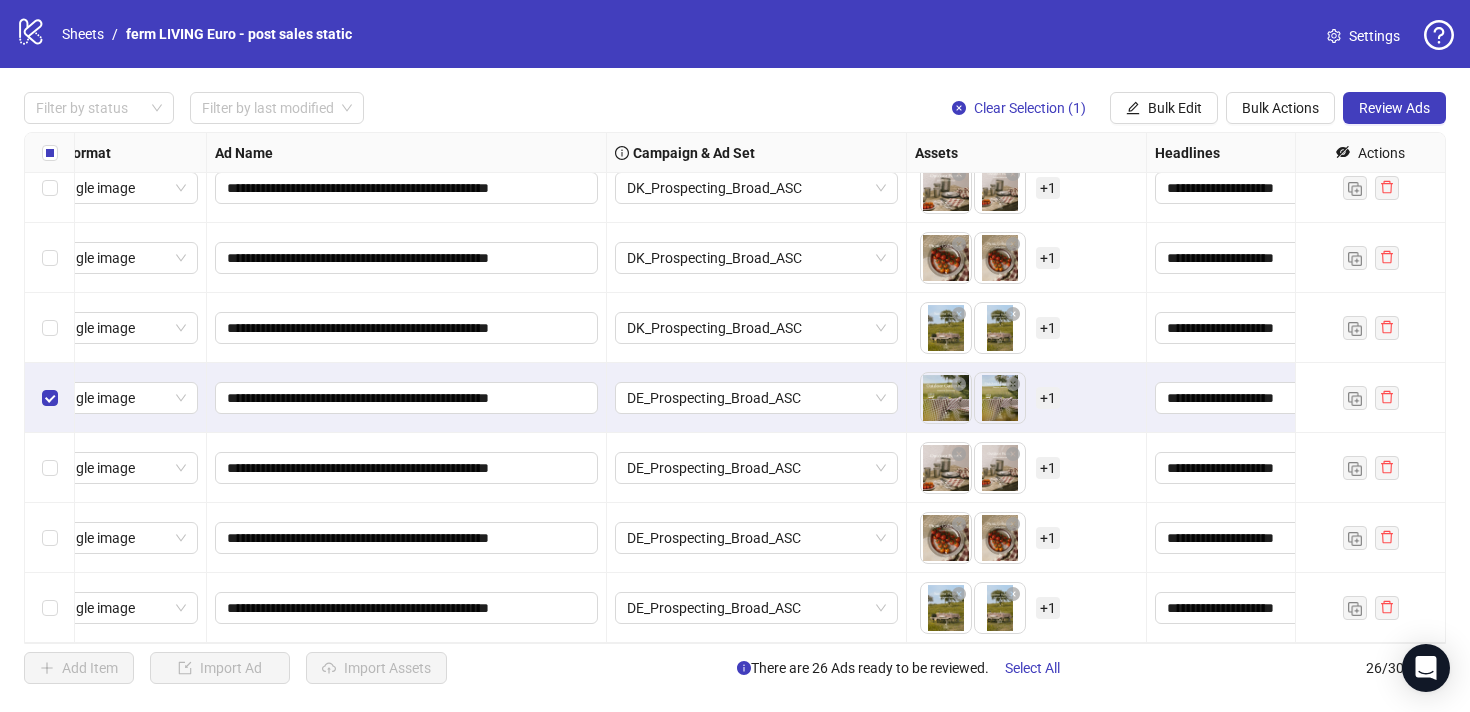 click at bounding box center [50, 468] 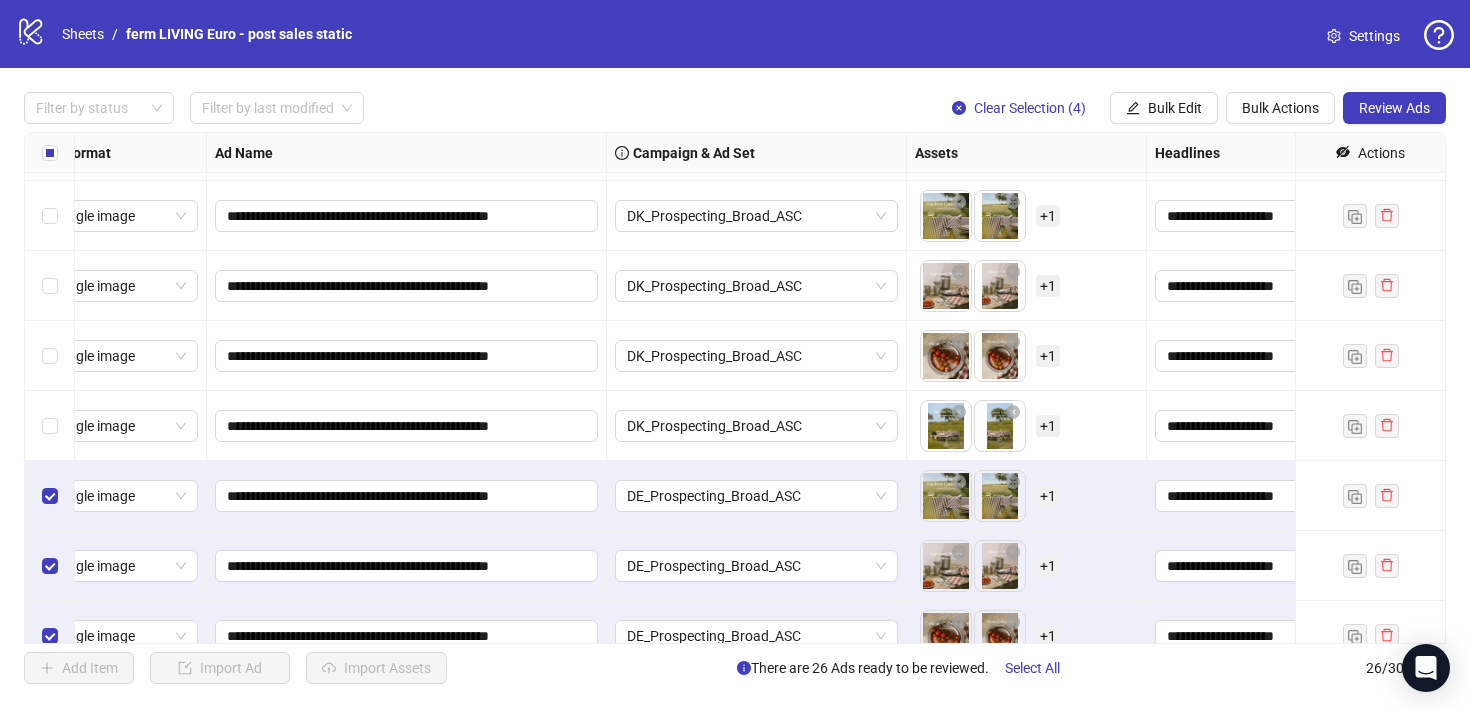 scroll, scrollTop: 1350, scrollLeft: 38, axis: both 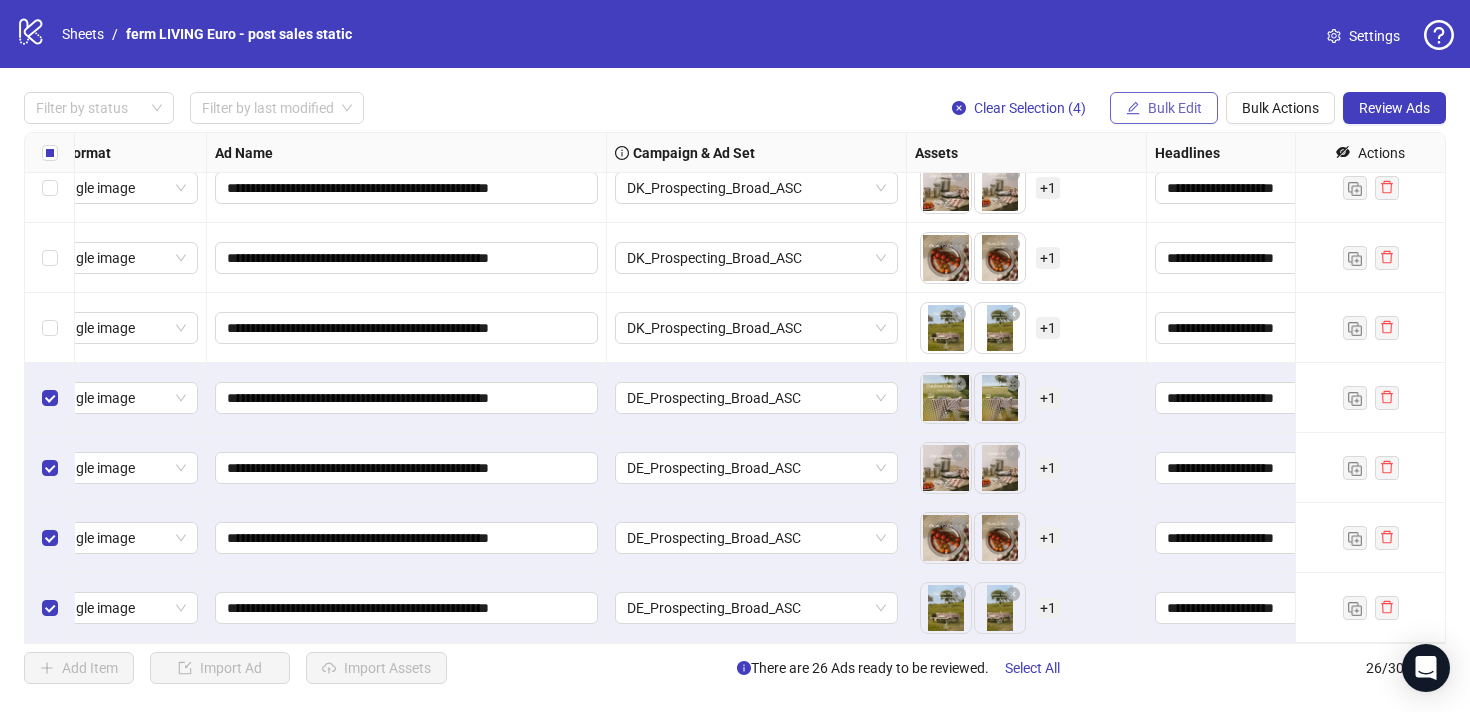 click on "Bulk Edit" at bounding box center (1175, 108) 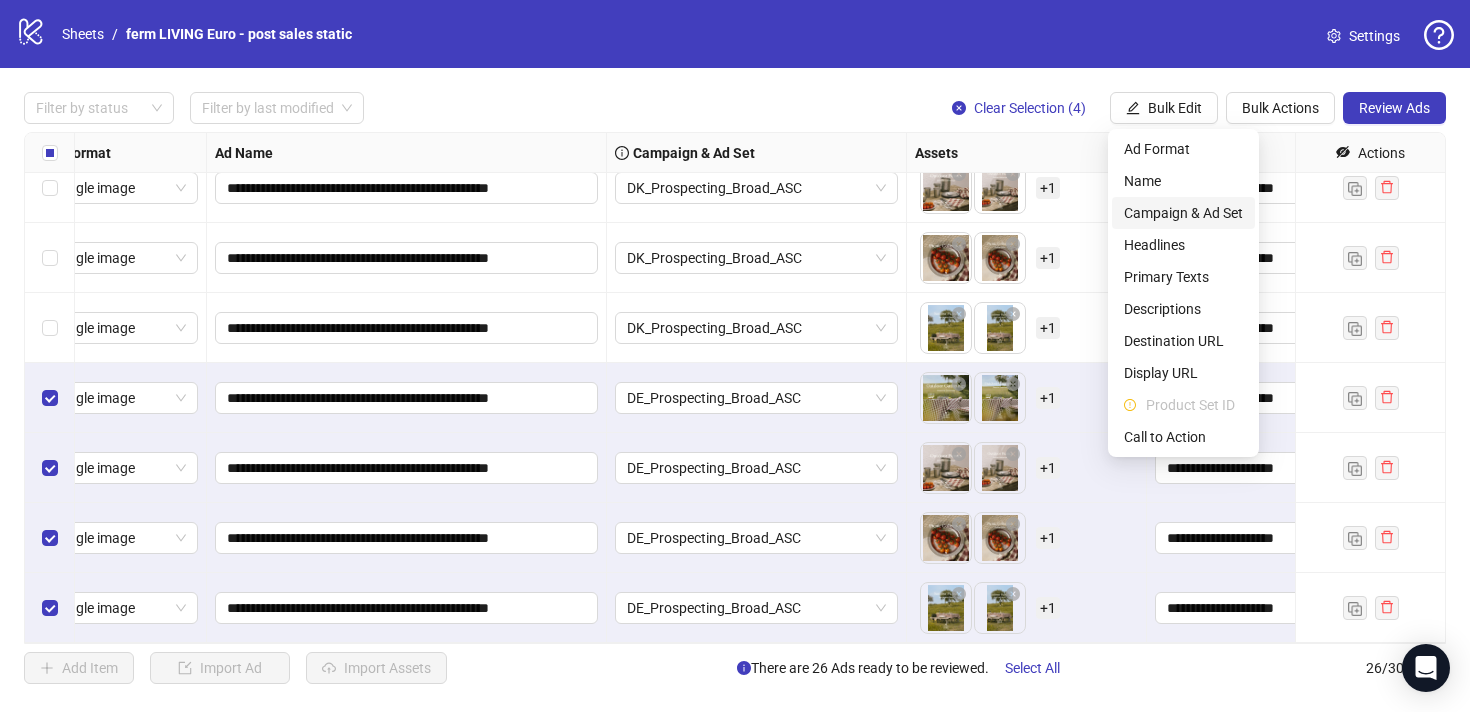 click on "Campaign & Ad Set" at bounding box center (1183, 213) 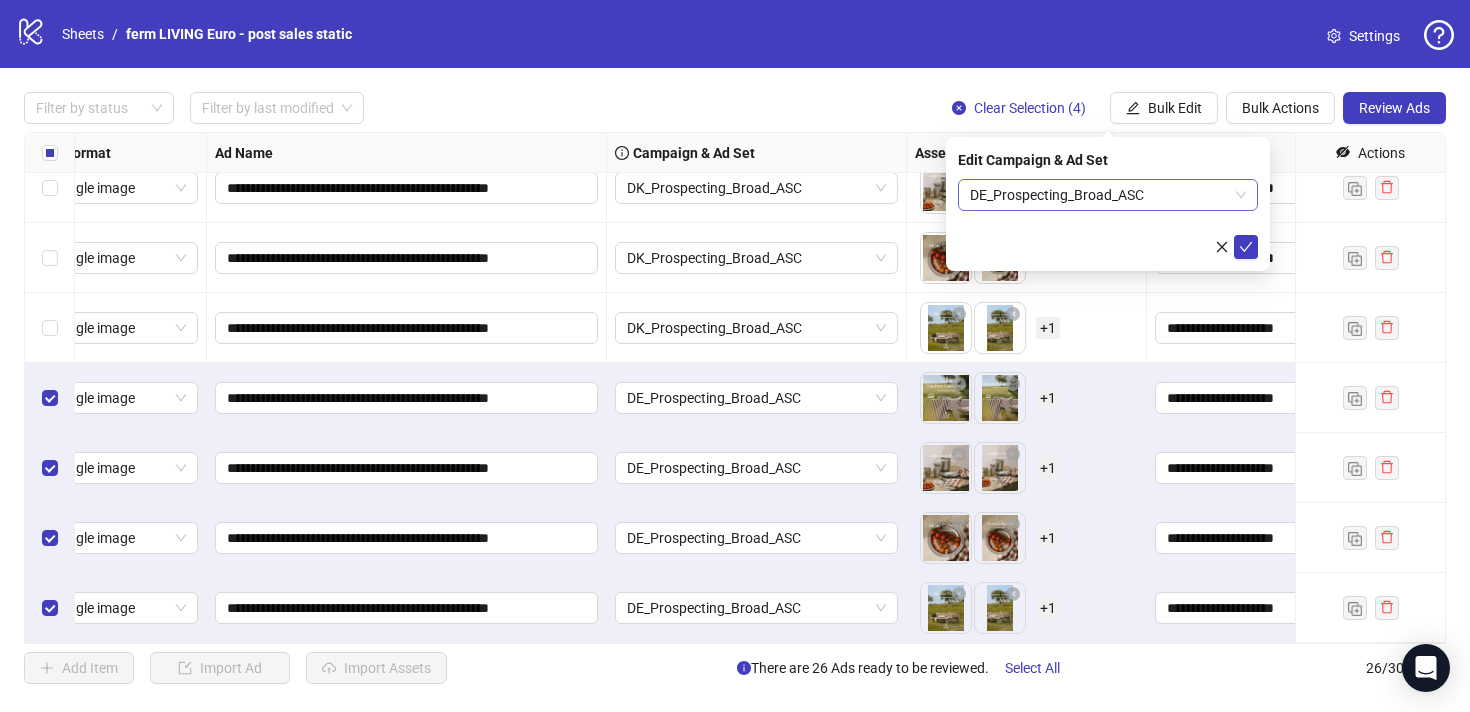 click on "DE_Prospecting_Broad_ASC" at bounding box center [1108, 195] 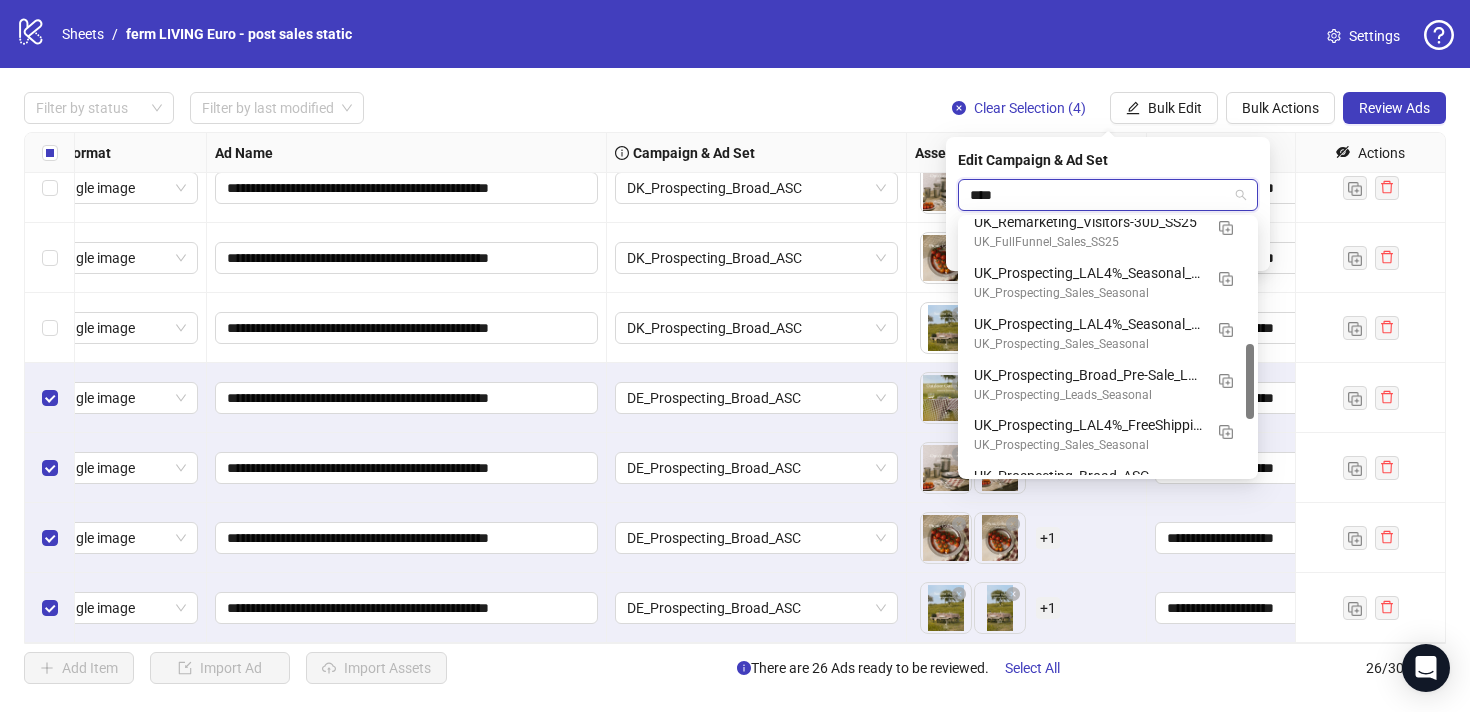 scroll, scrollTop: 254, scrollLeft: 0, axis: vertical 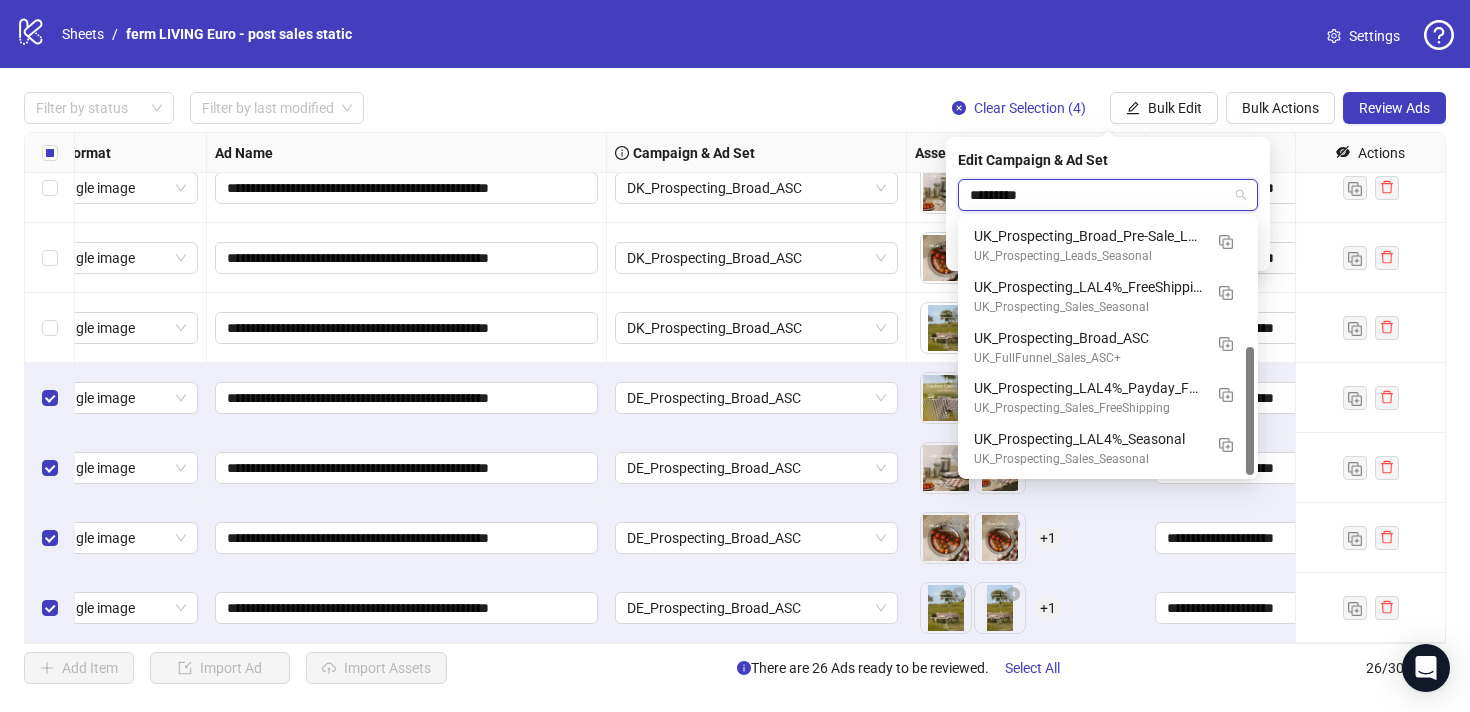 type on "**********" 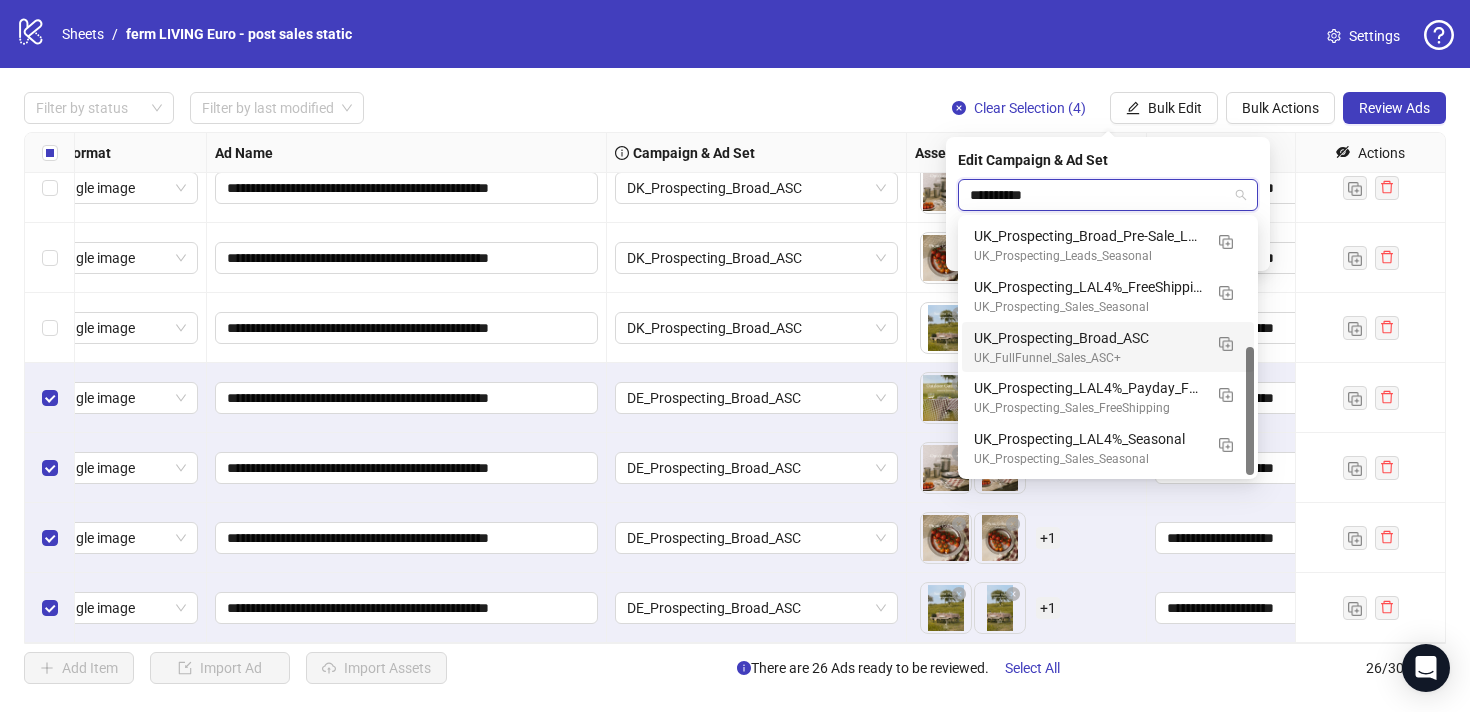 click on "UK_FullFunnel_Sales_ASC+" at bounding box center [1088, 358] 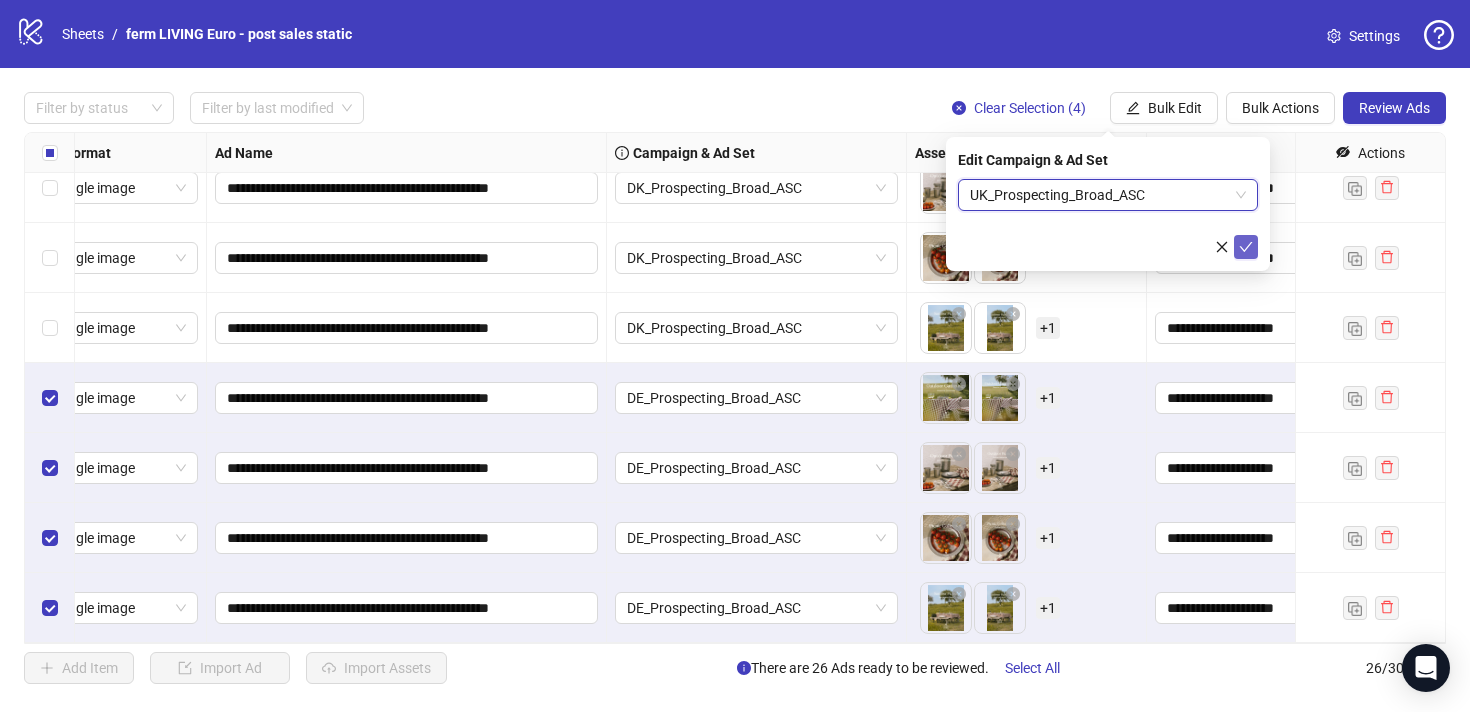 click 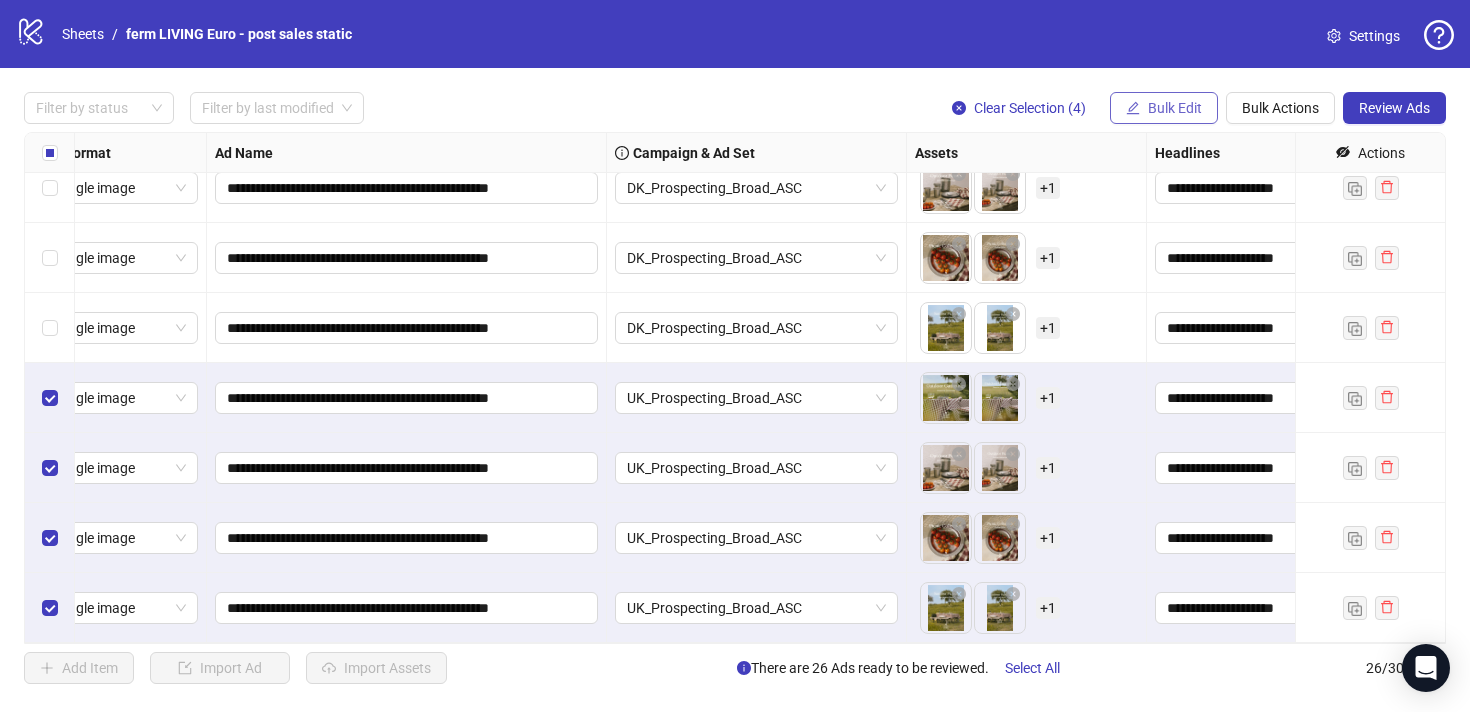 click on "Bulk Edit" at bounding box center [1175, 108] 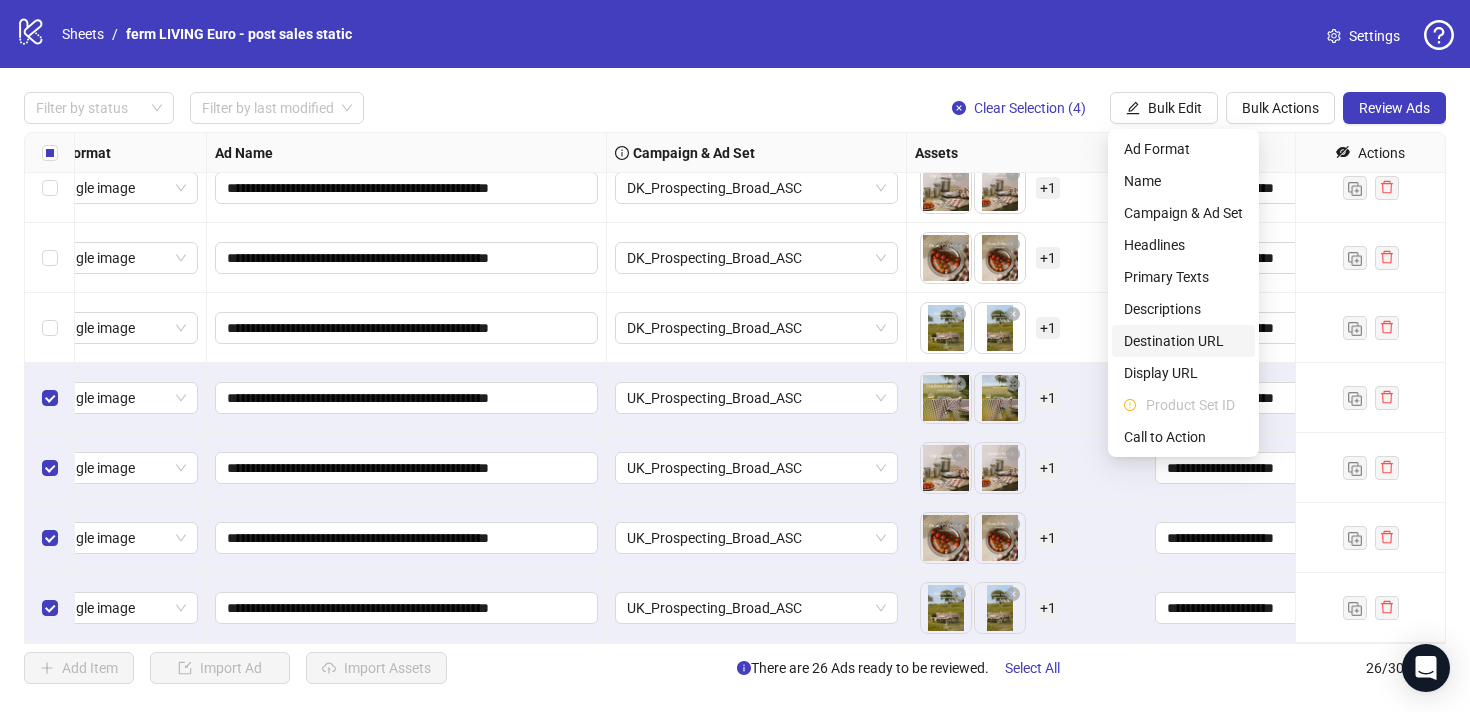 click on "Destination URL" at bounding box center [1183, 341] 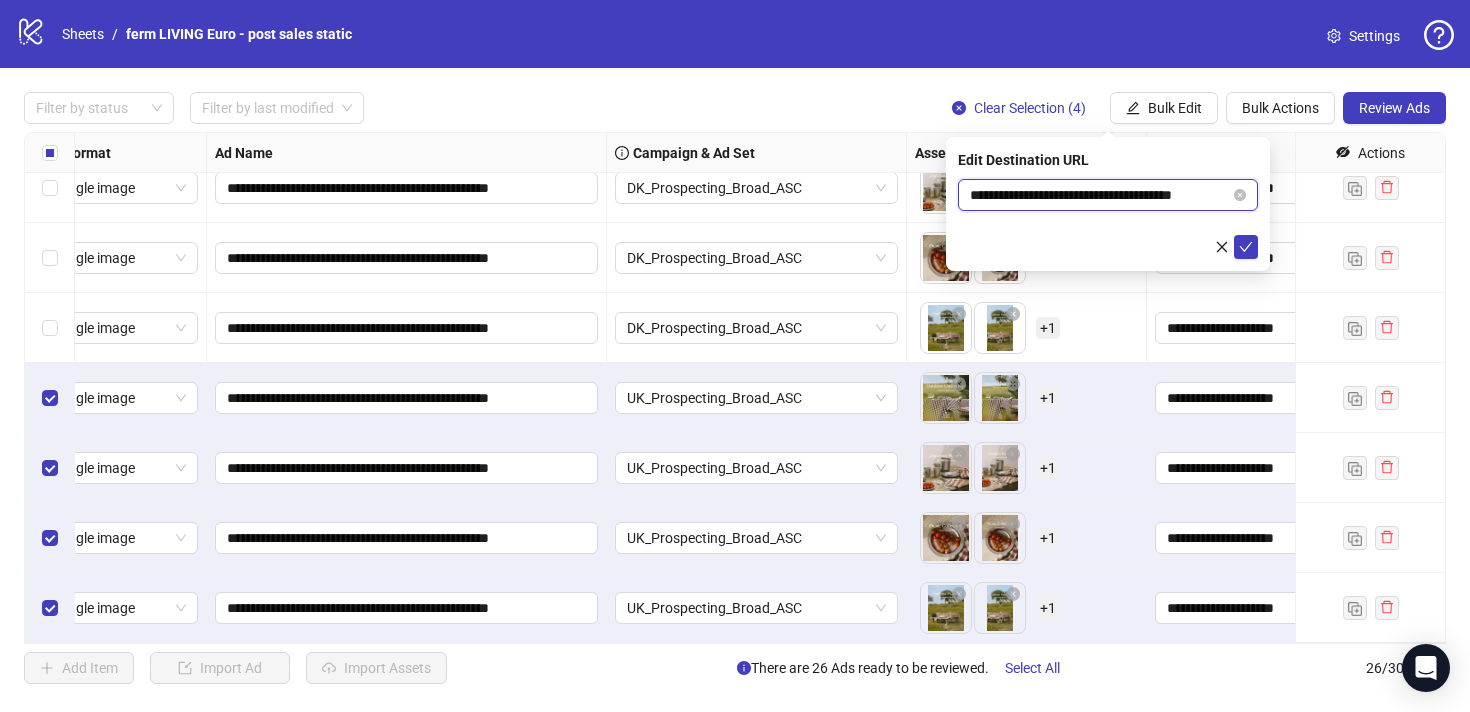click on "**********" at bounding box center (1100, 195) 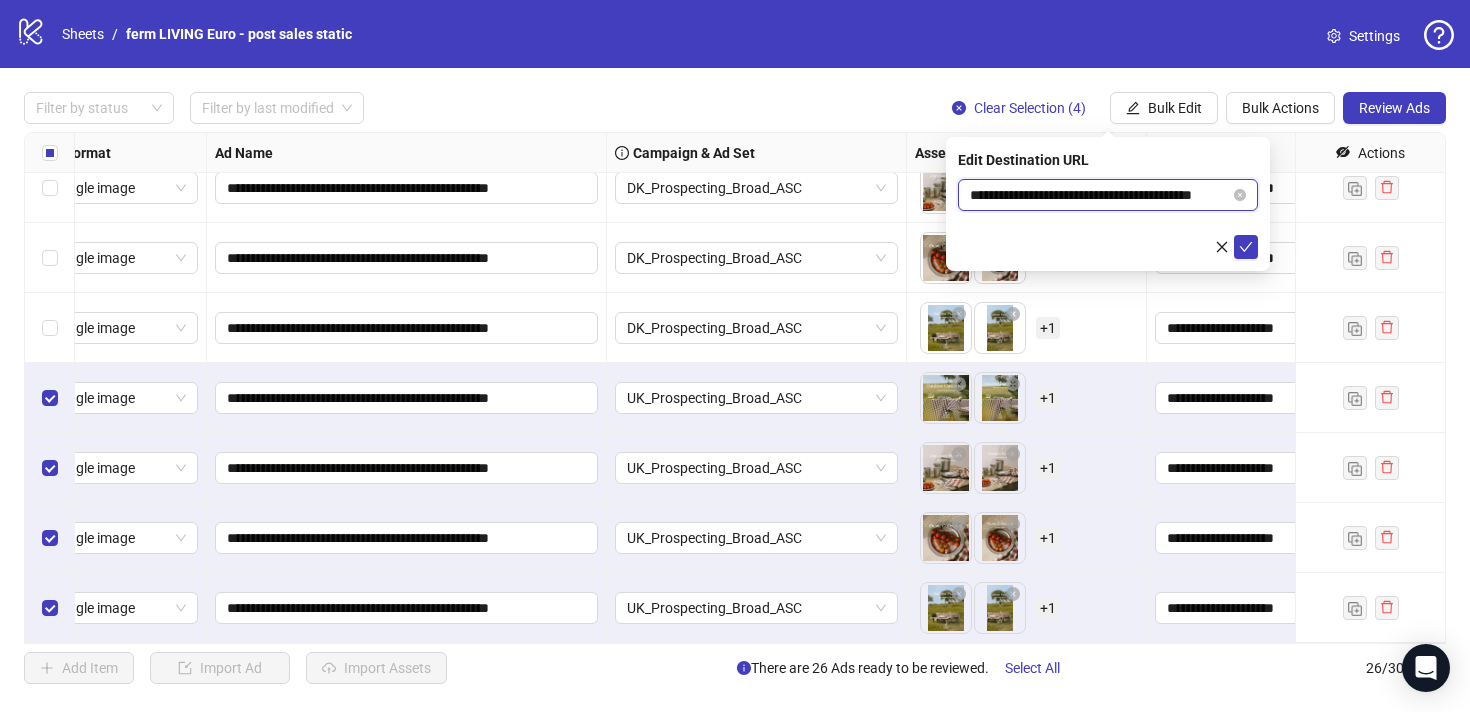 scroll, scrollTop: 0, scrollLeft: 5, axis: horizontal 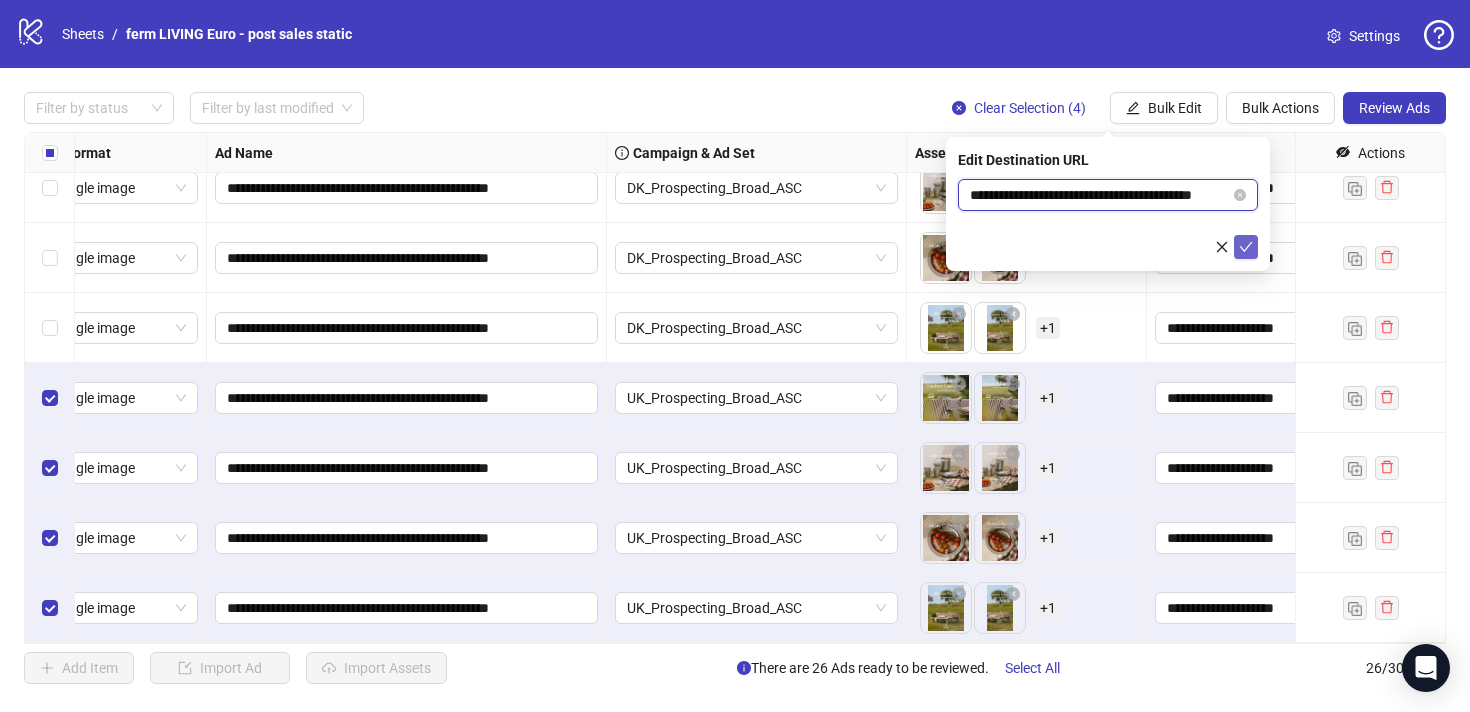 type on "**********" 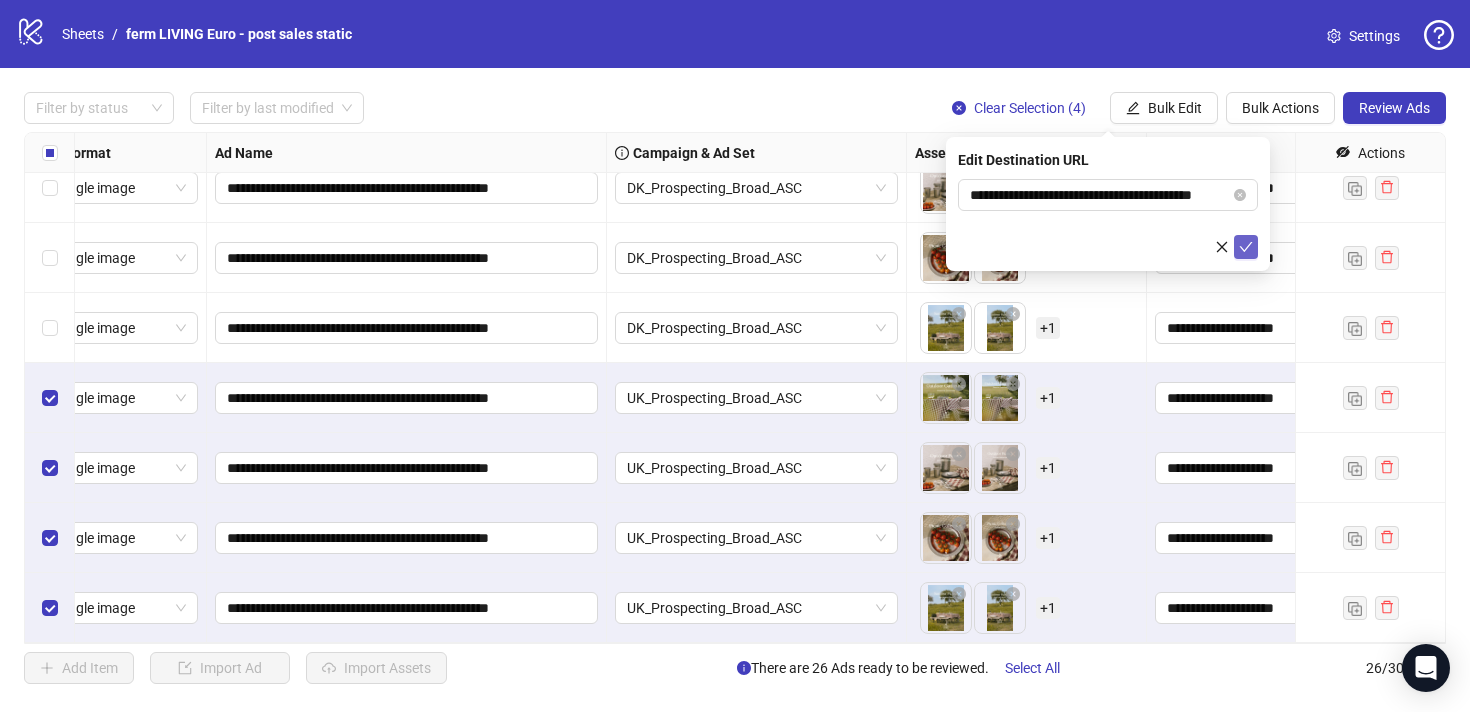 click at bounding box center [1246, 247] 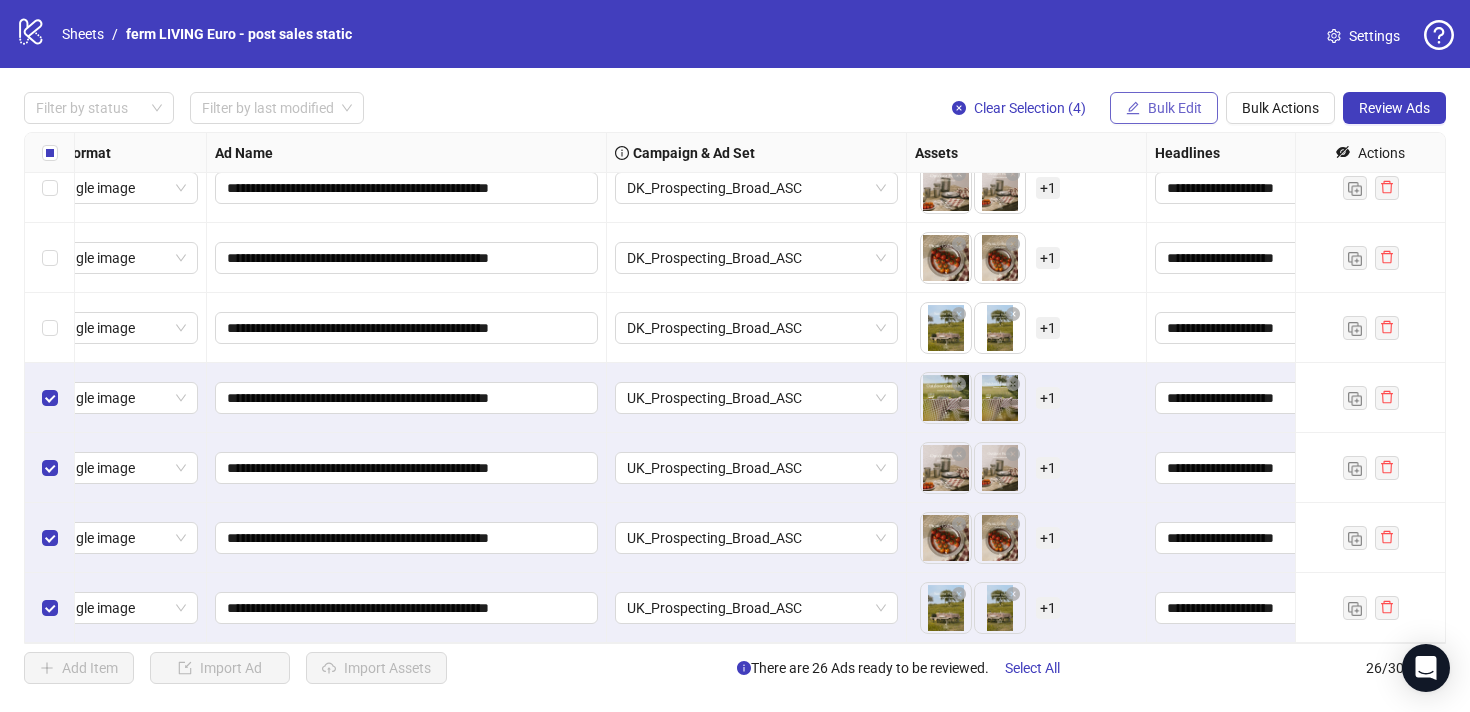 click on "Bulk Edit" at bounding box center (1175, 108) 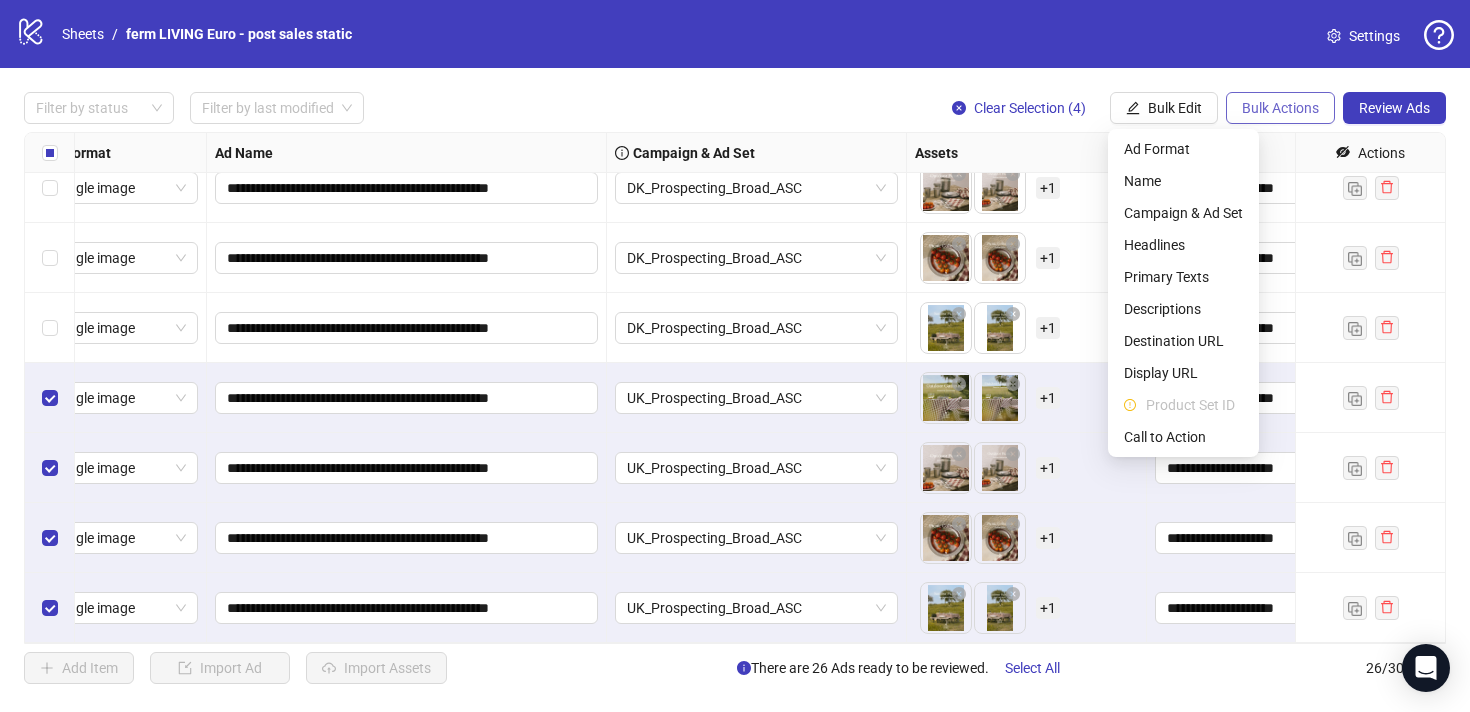click on "Bulk Actions" at bounding box center [1280, 108] 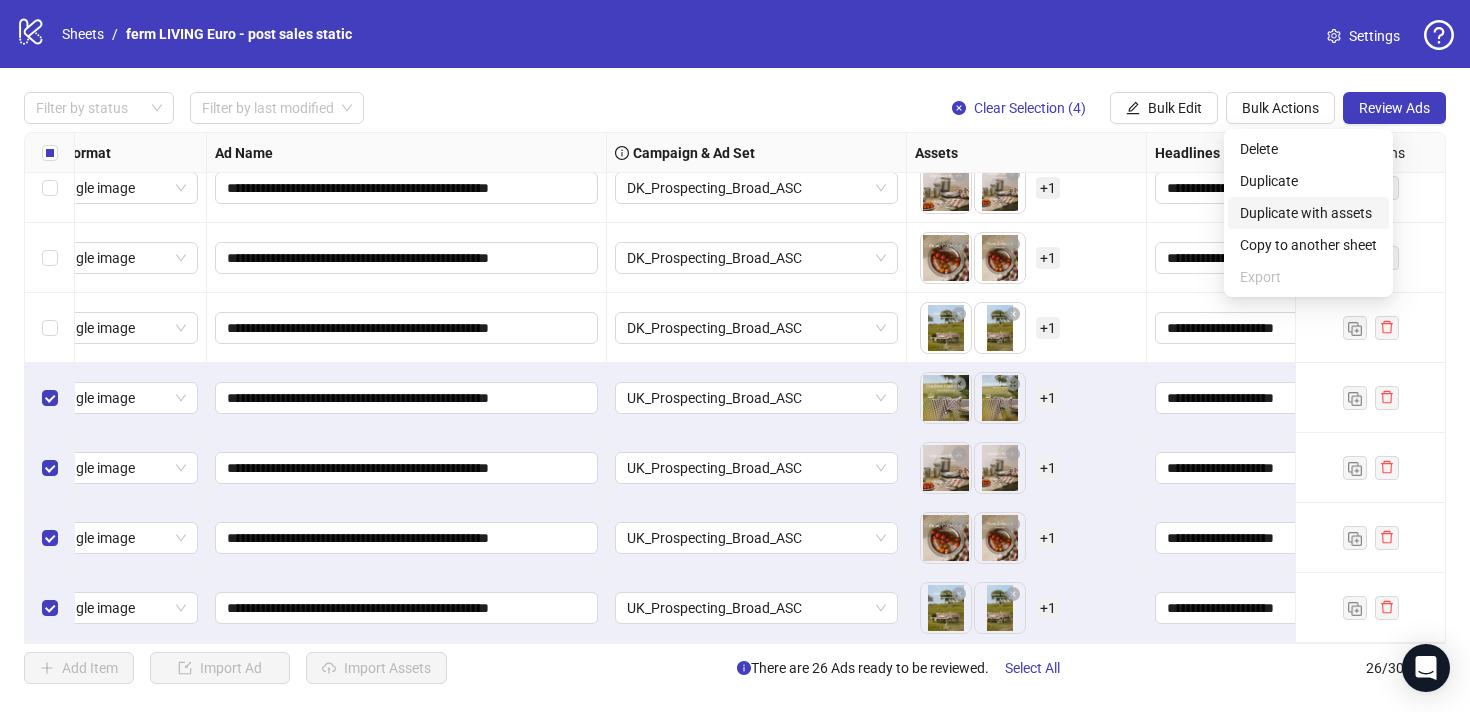 click on "Duplicate with assets" at bounding box center [1308, 213] 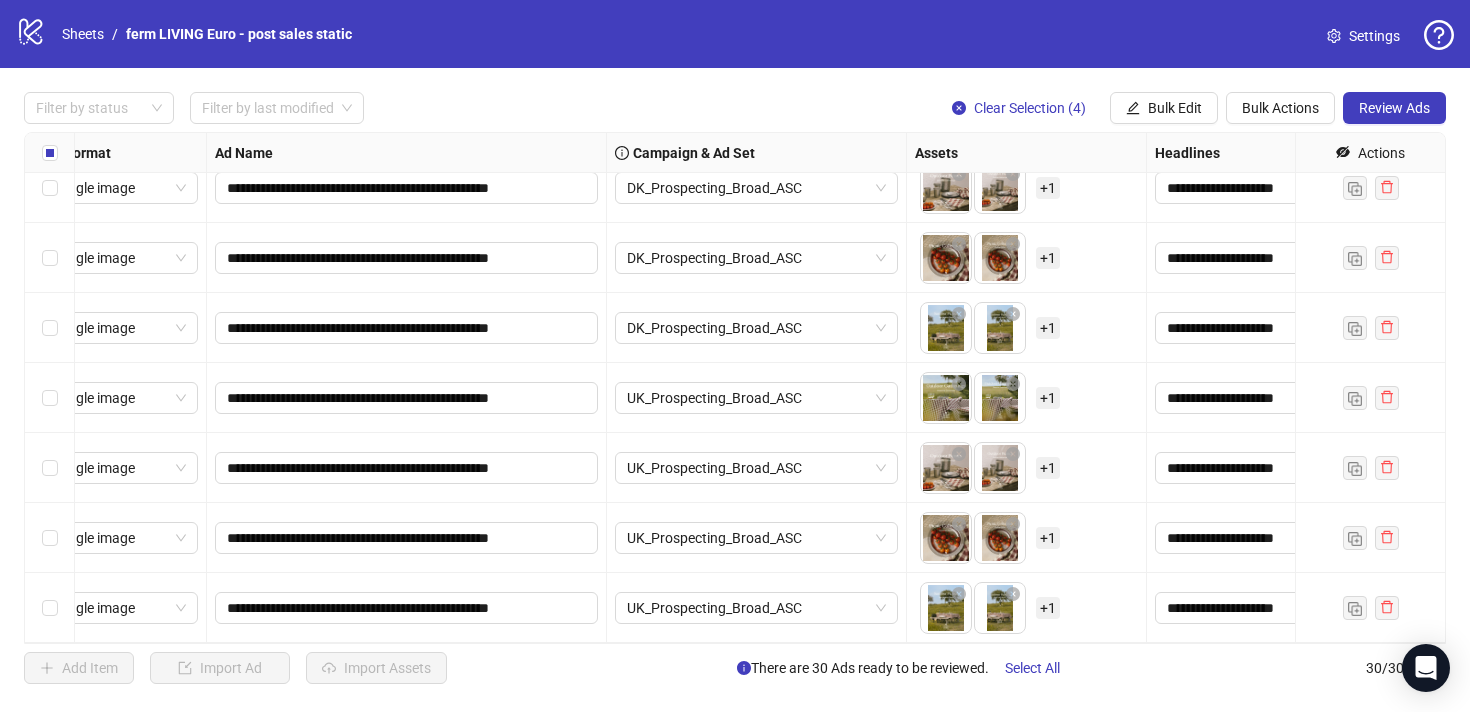 scroll, scrollTop: 1630, scrollLeft: 38, axis: both 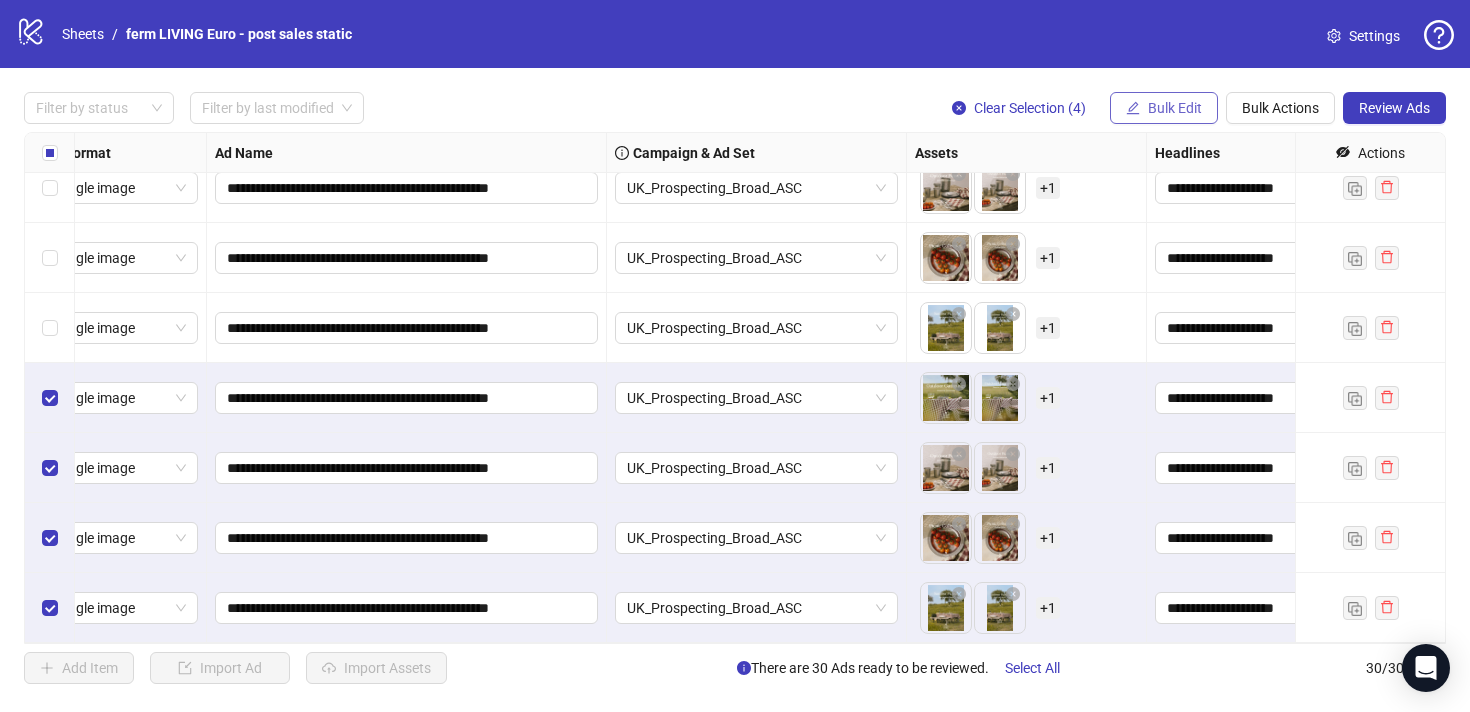 click on "Bulk Edit" at bounding box center [1175, 108] 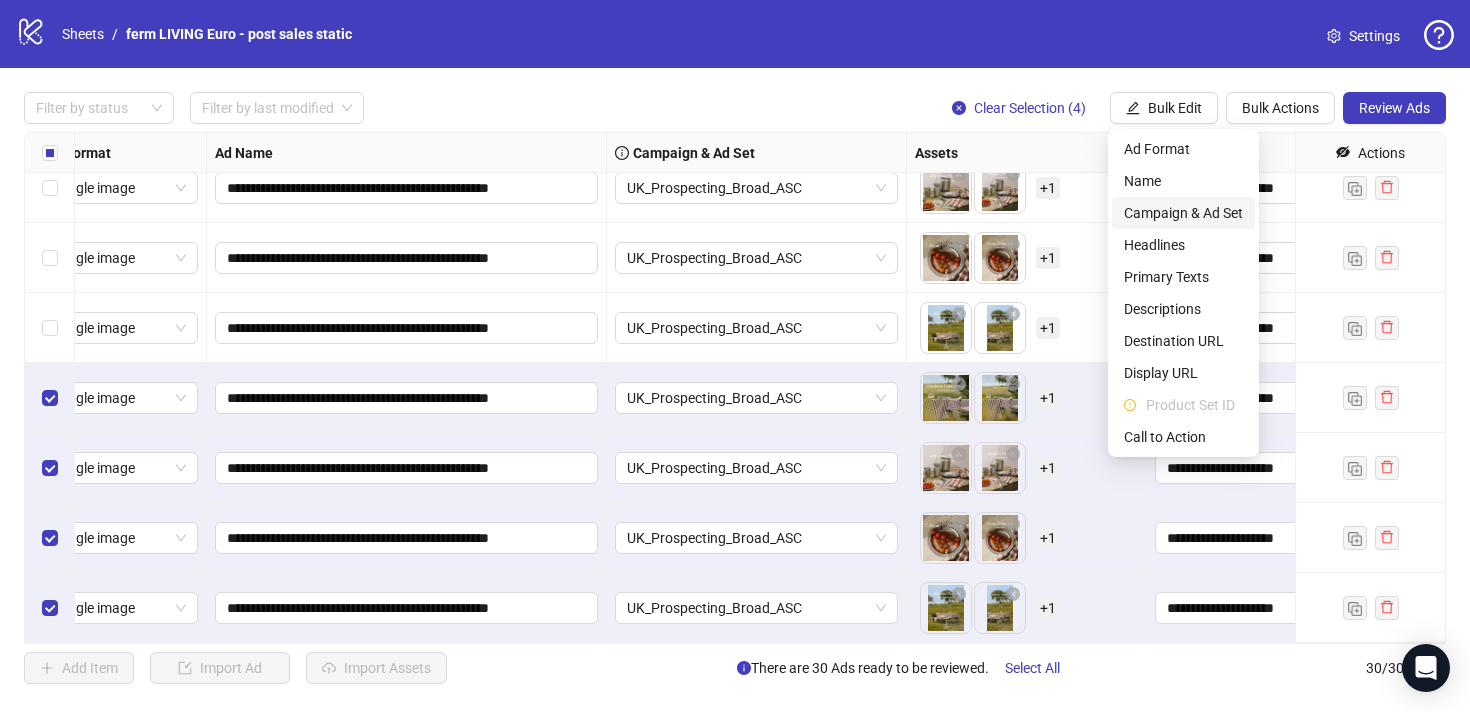 click on "Campaign & Ad Set" at bounding box center [1183, 213] 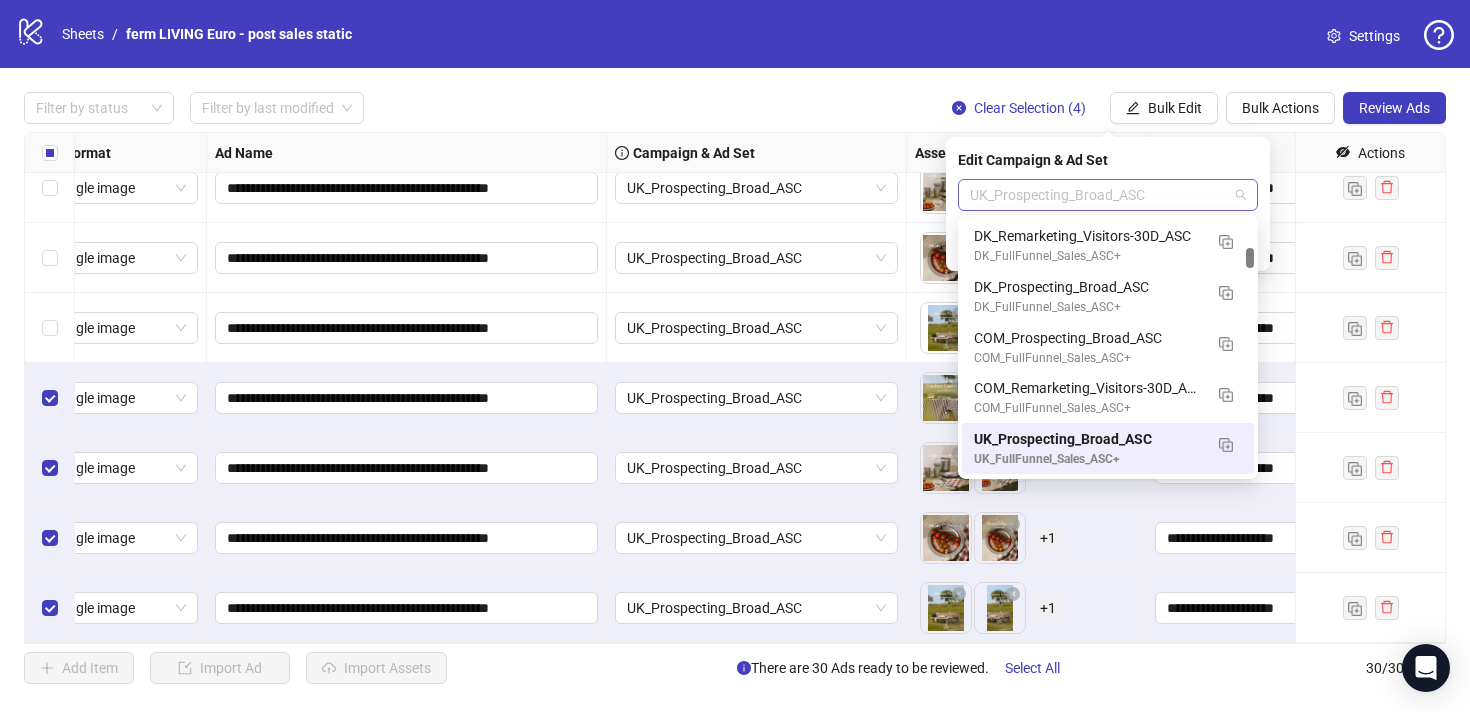 click on "UK_Prospecting_Broad_ASC" at bounding box center (1108, 195) 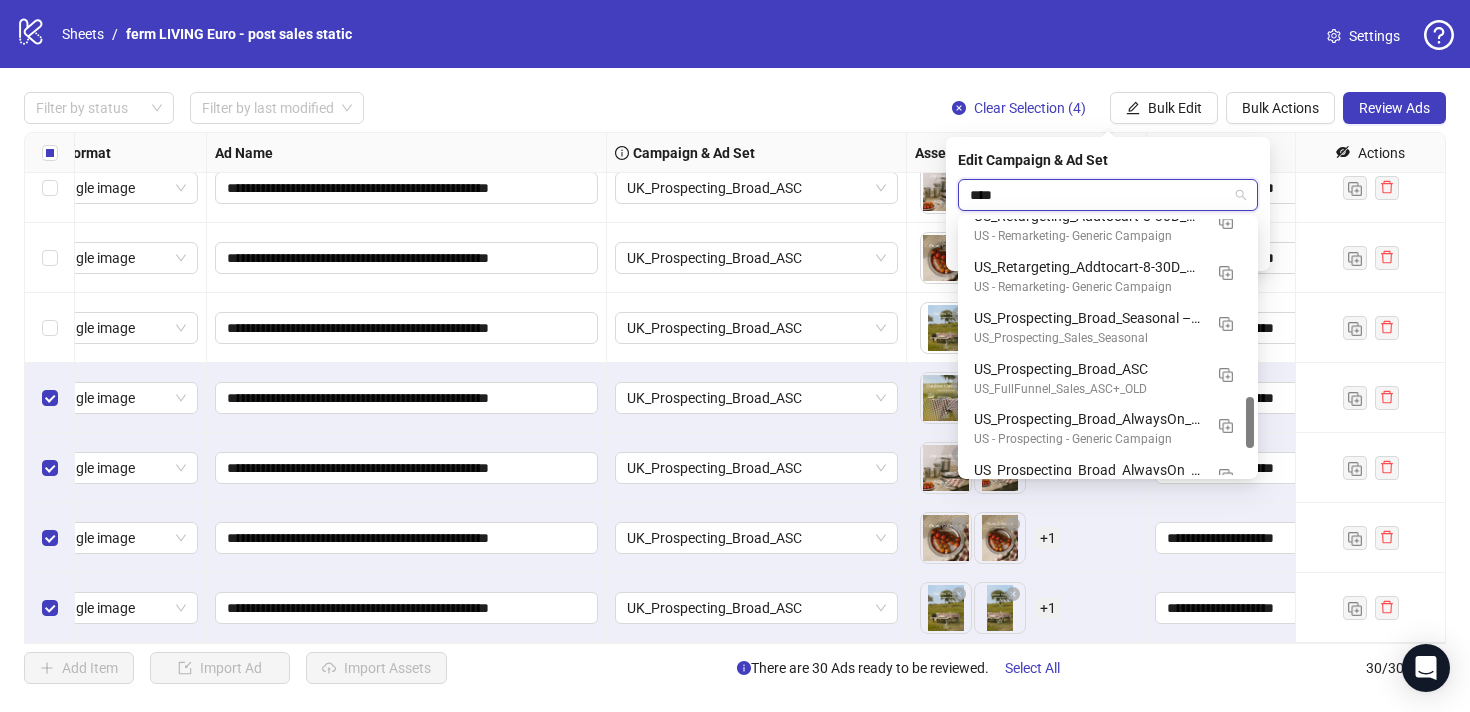 scroll, scrollTop: 376, scrollLeft: 0, axis: vertical 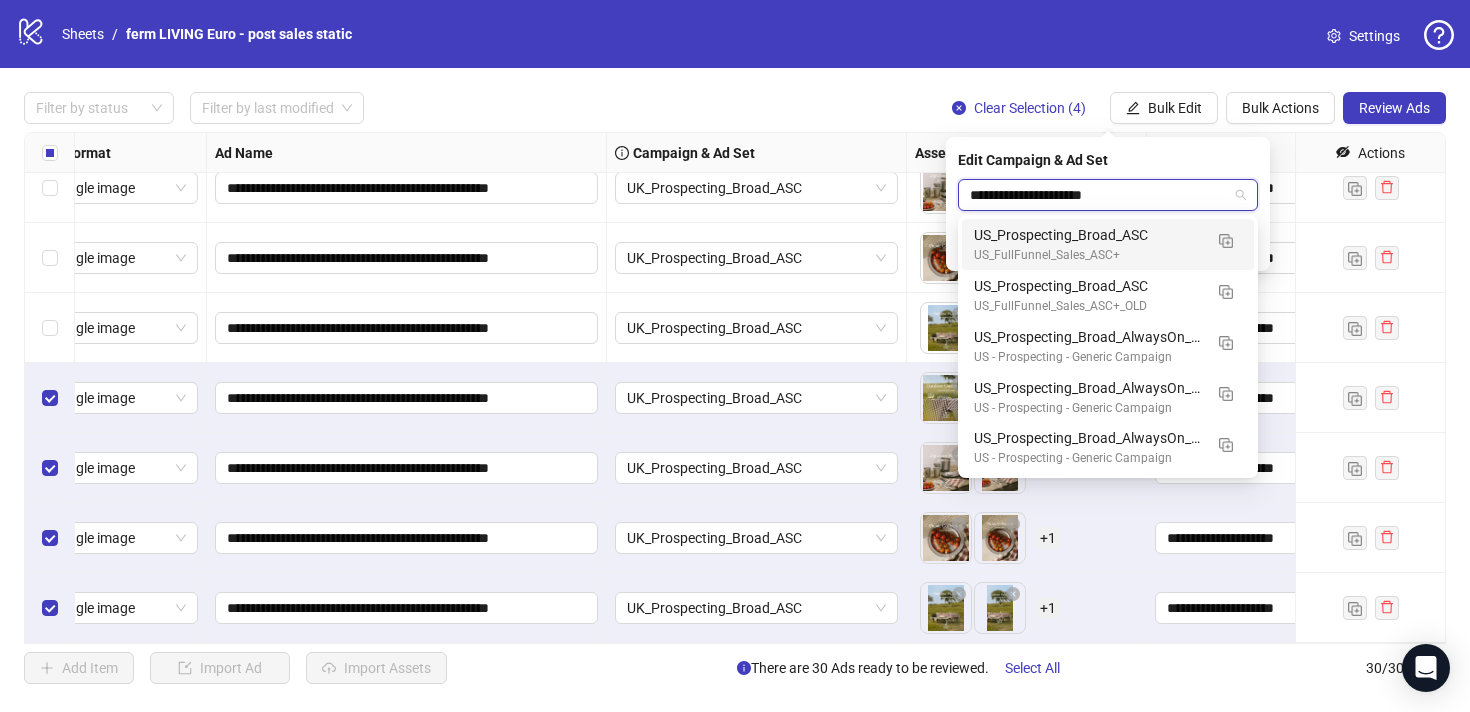 type on "**********" 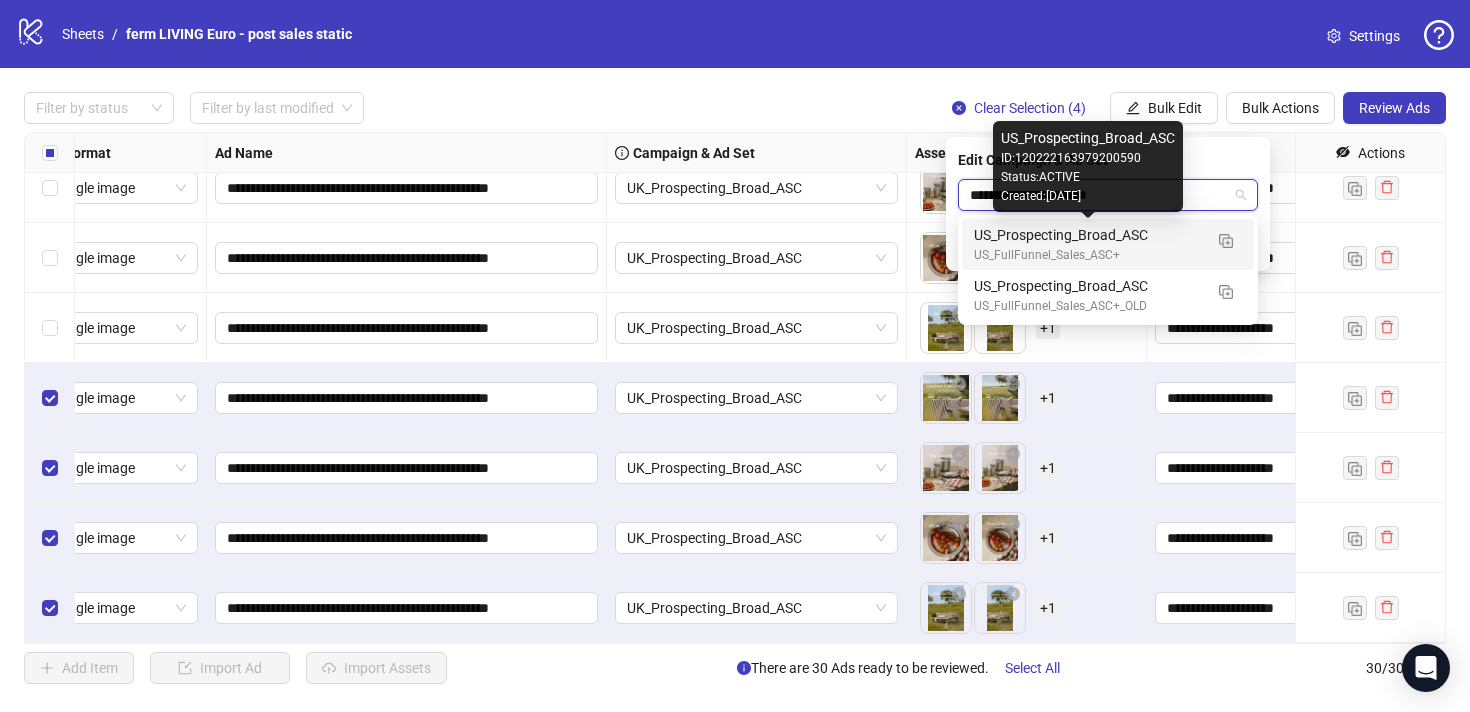 click on "US_Prospecting_Broad_ASC" at bounding box center [1088, 235] 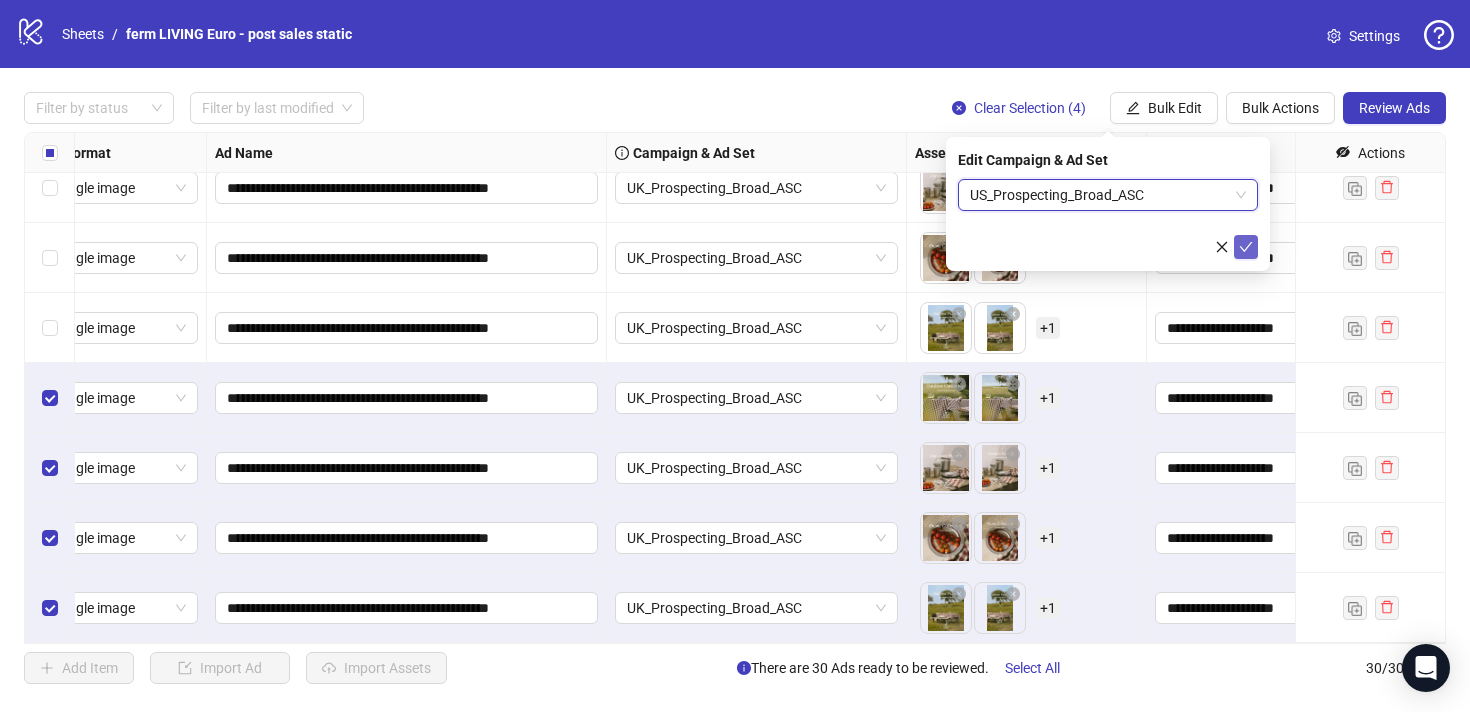 click at bounding box center (1246, 247) 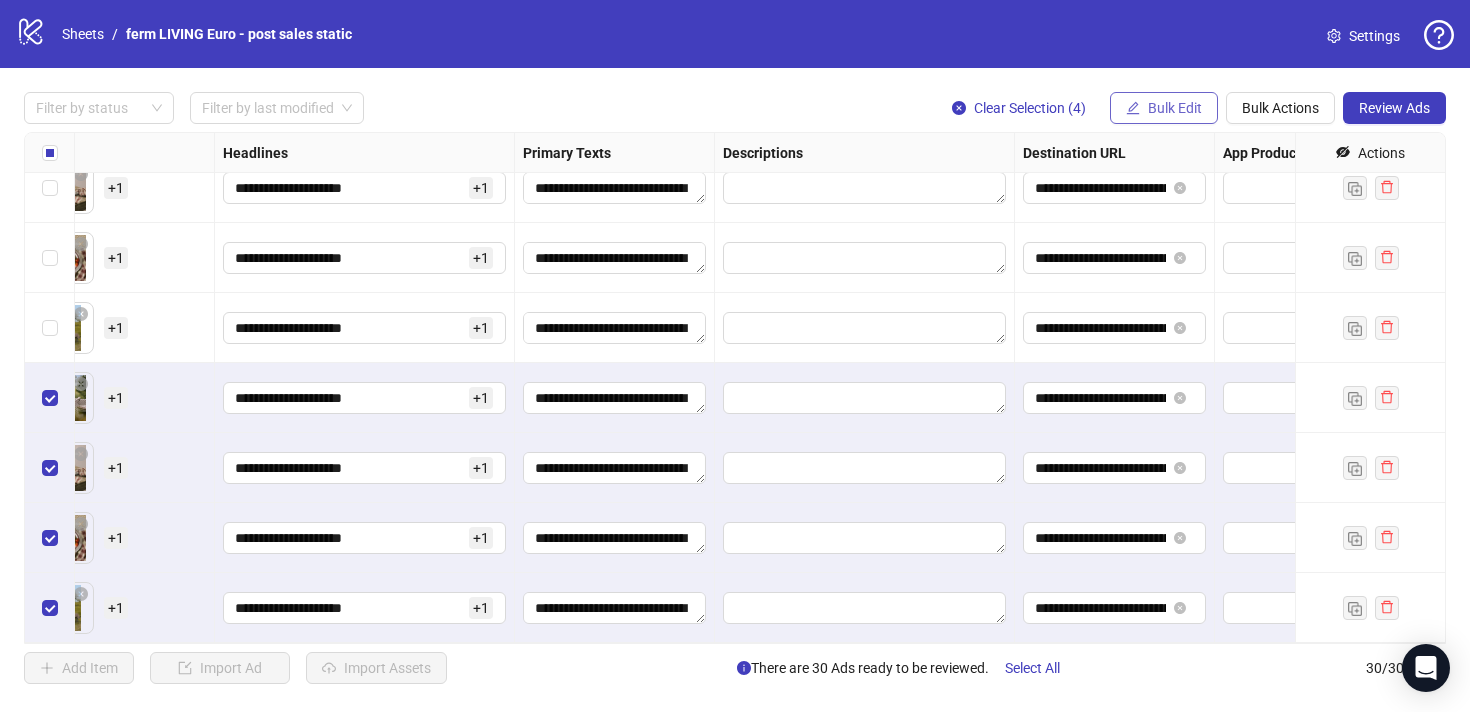 scroll, scrollTop: 1630, scrollLeft: 1003, axis: both 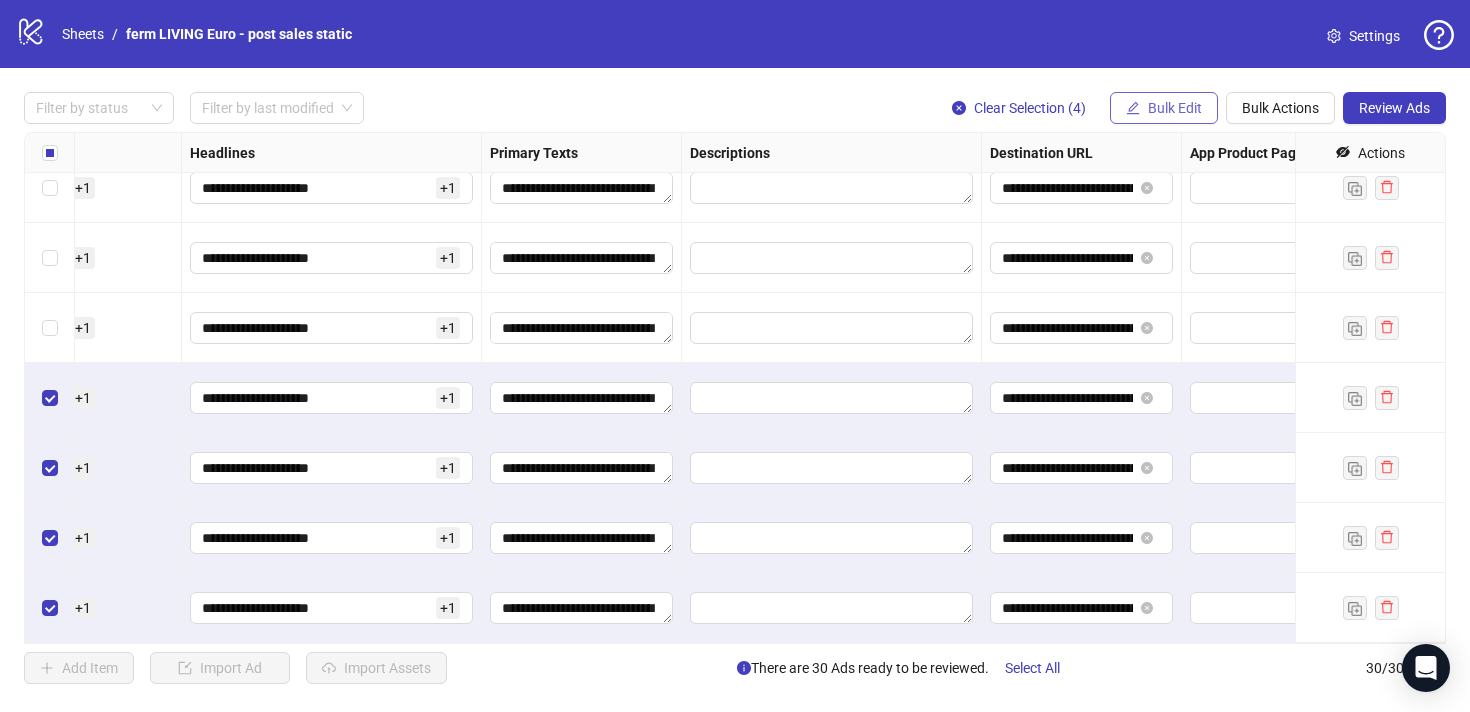 click on "Bulk Edit" at bounding box center (1175, 108) 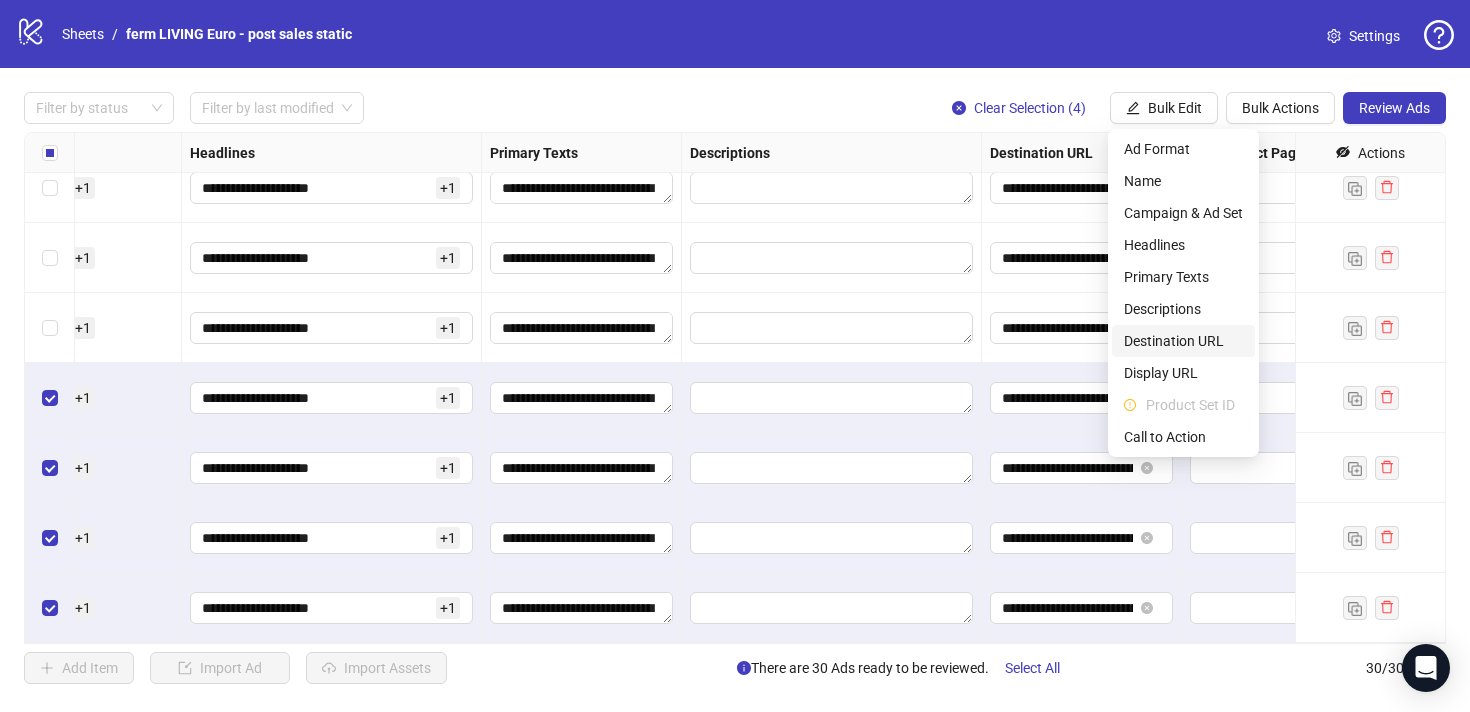 click on "Destination URL" at bounding box center [1183, 341] 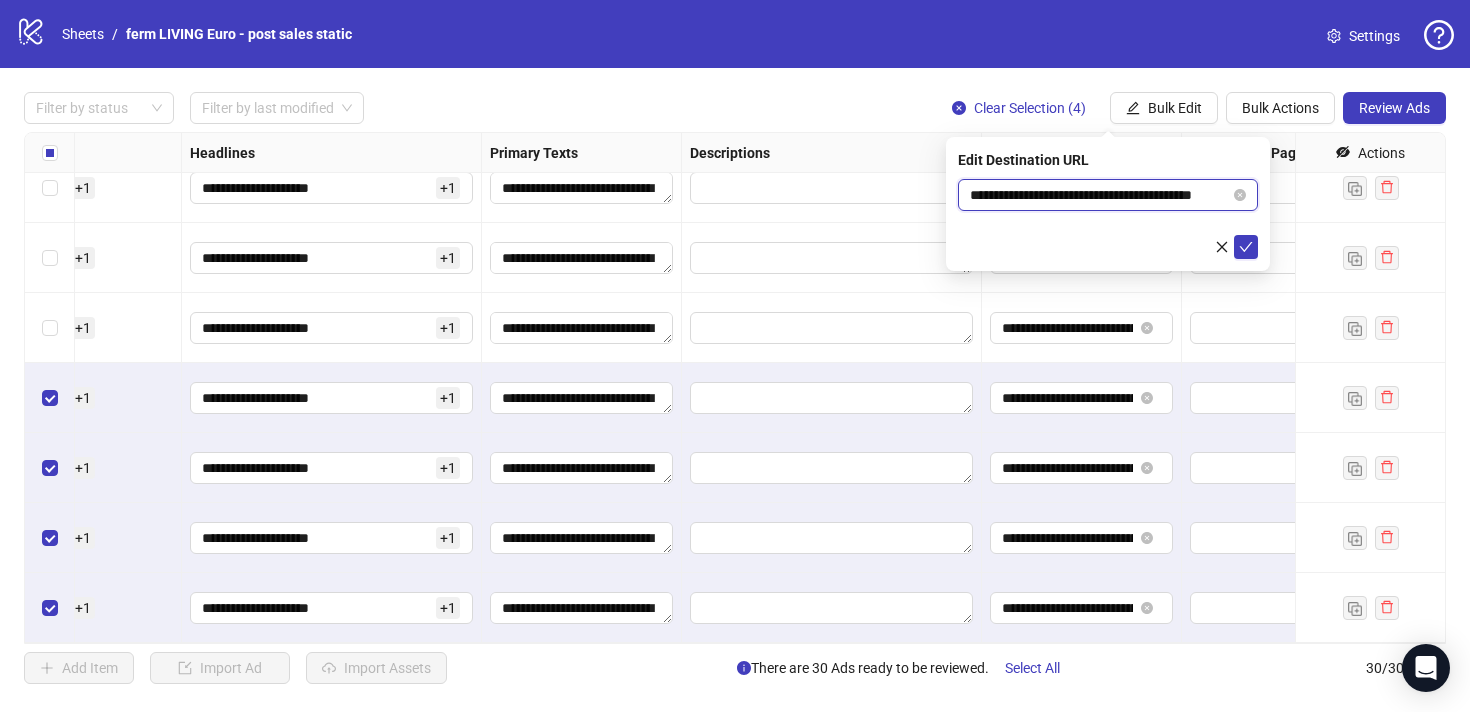 click on "**********" at bounding box center (1100, 195) 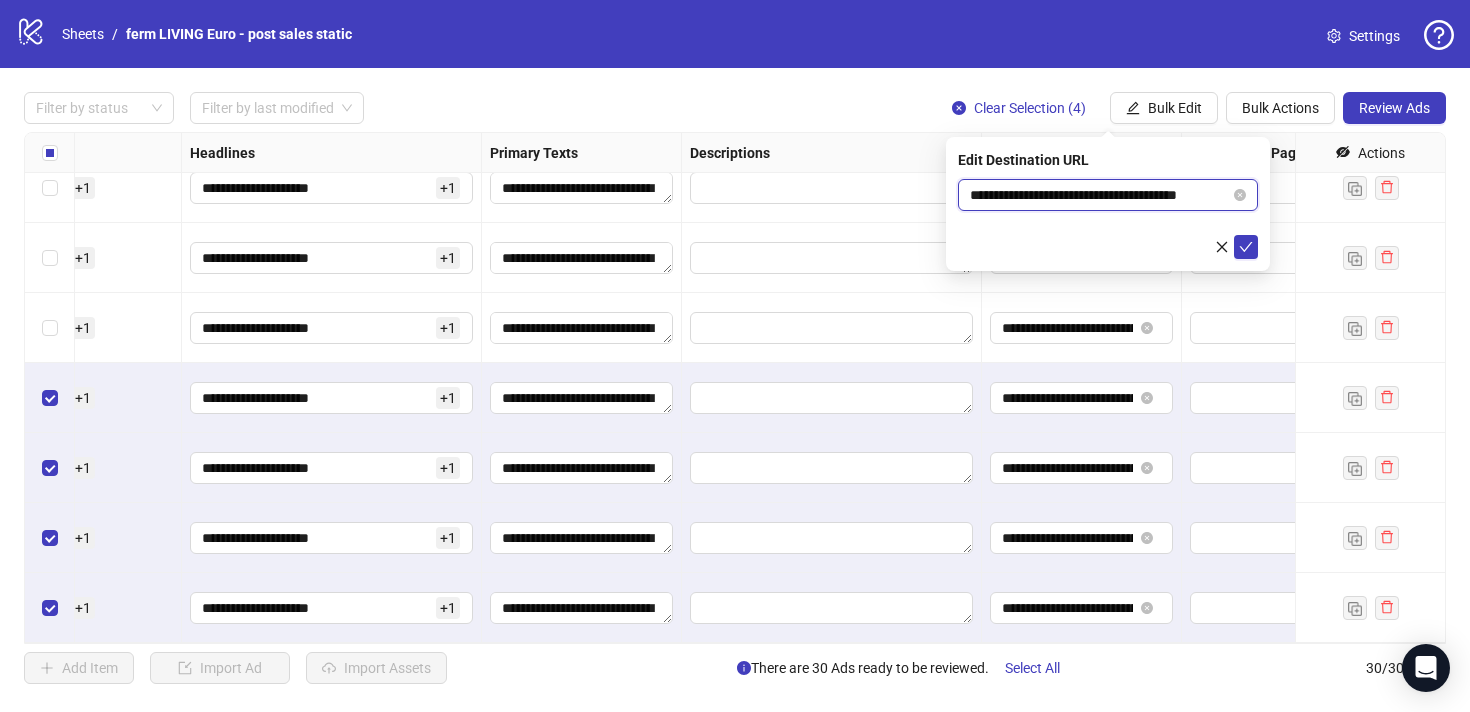 type on "**********" 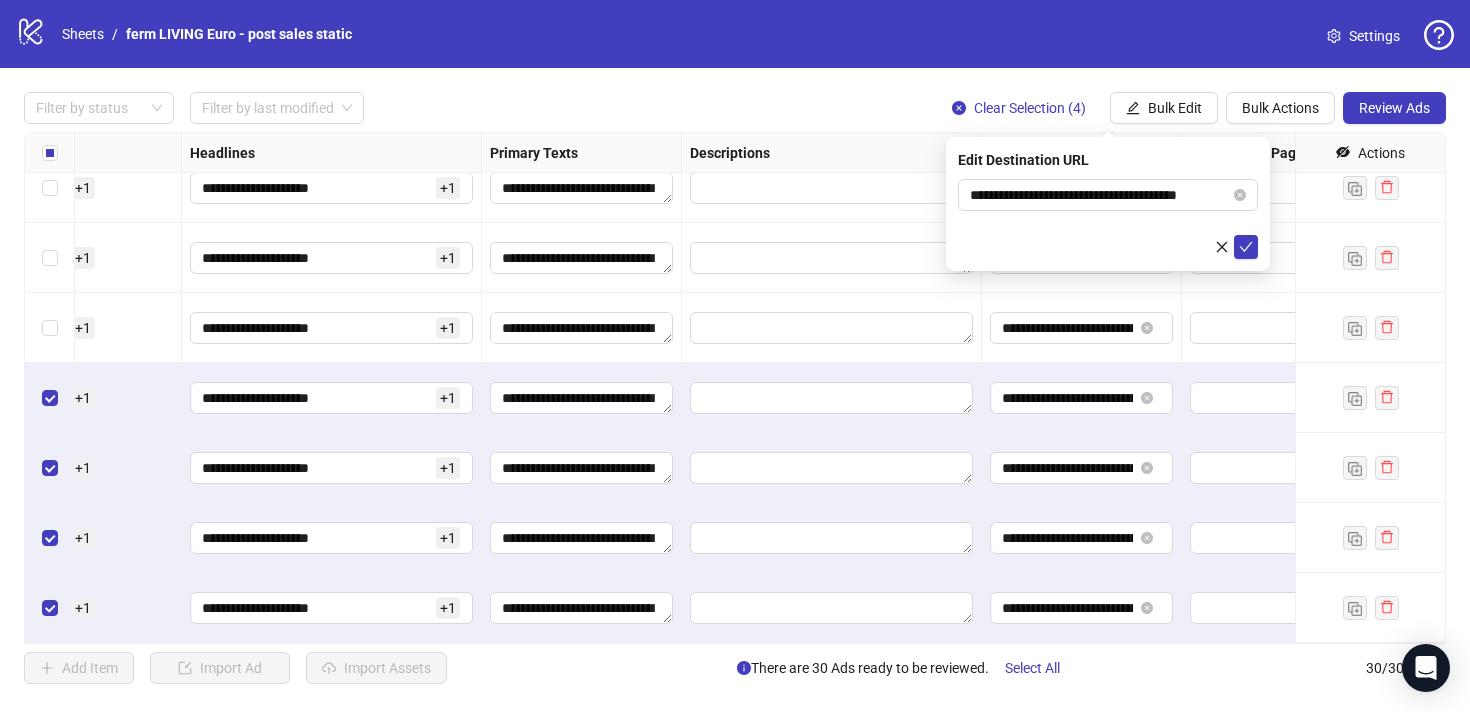 click at bounding box center [1108, 247] 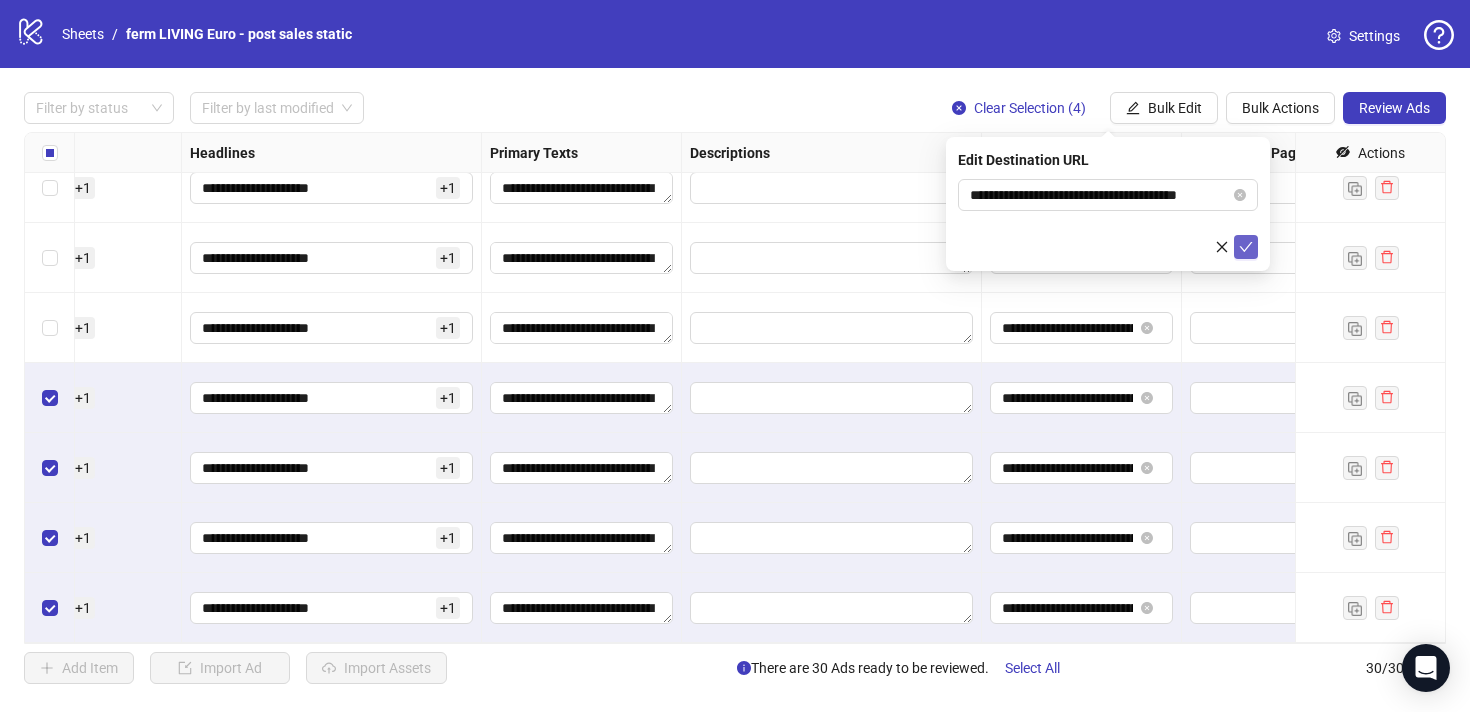 click 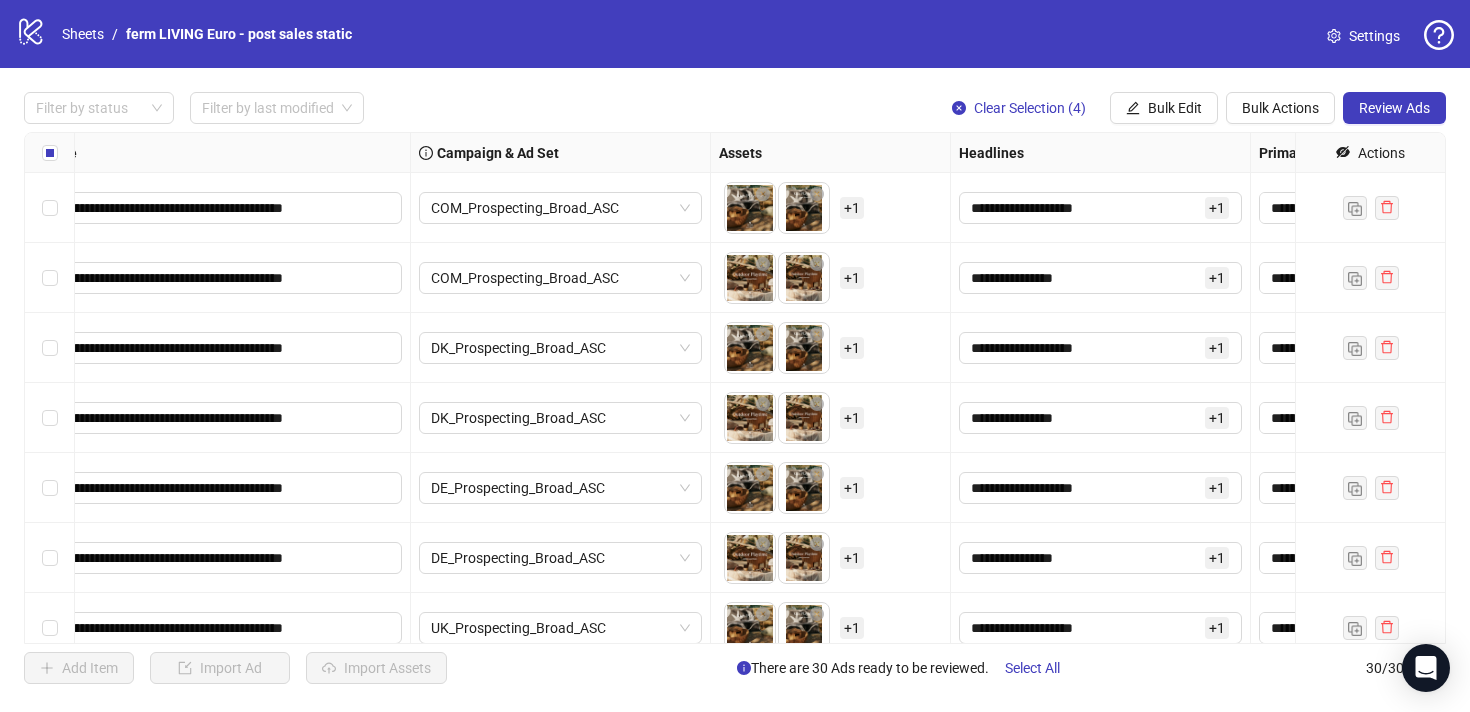 scroll, scrollTop: 0, scrollLeft: 0, axis: both 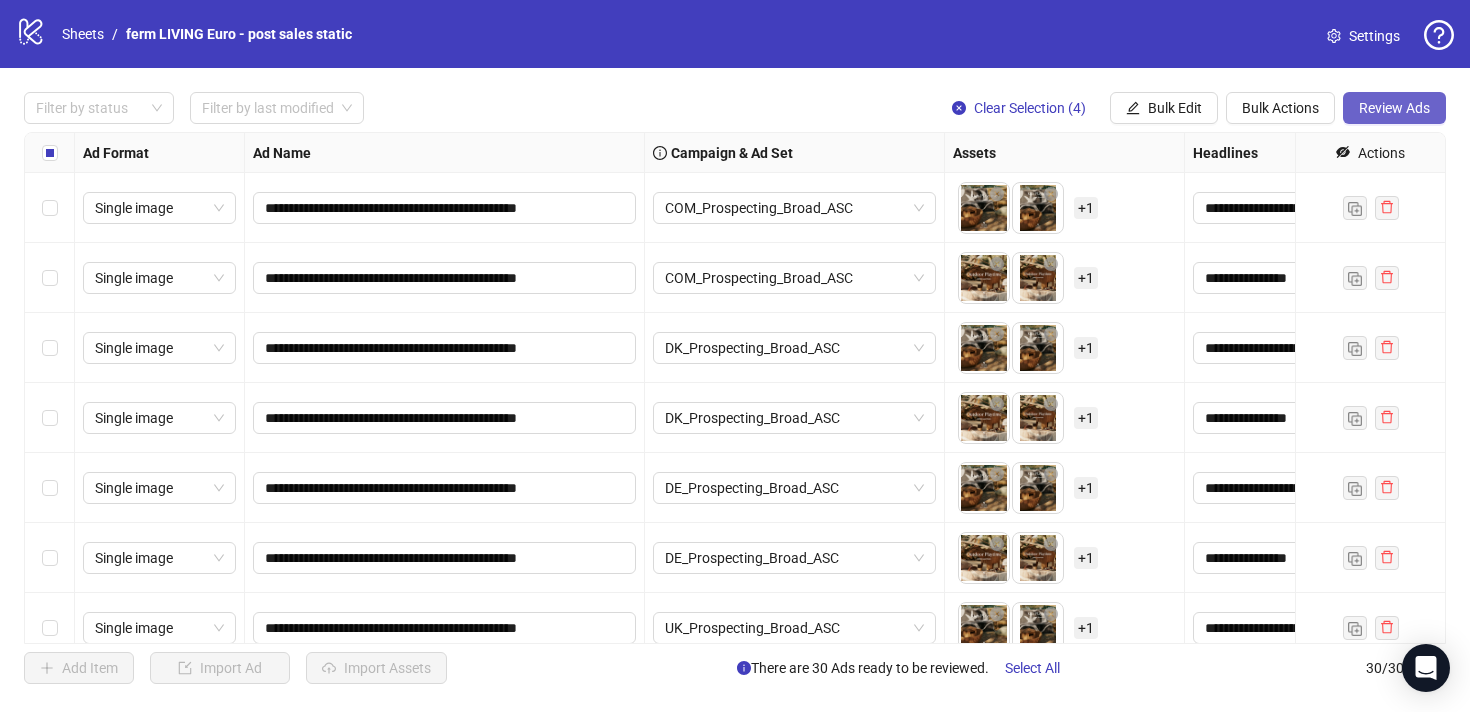 click on "Review Ads" at bounding box center (1394, 108) 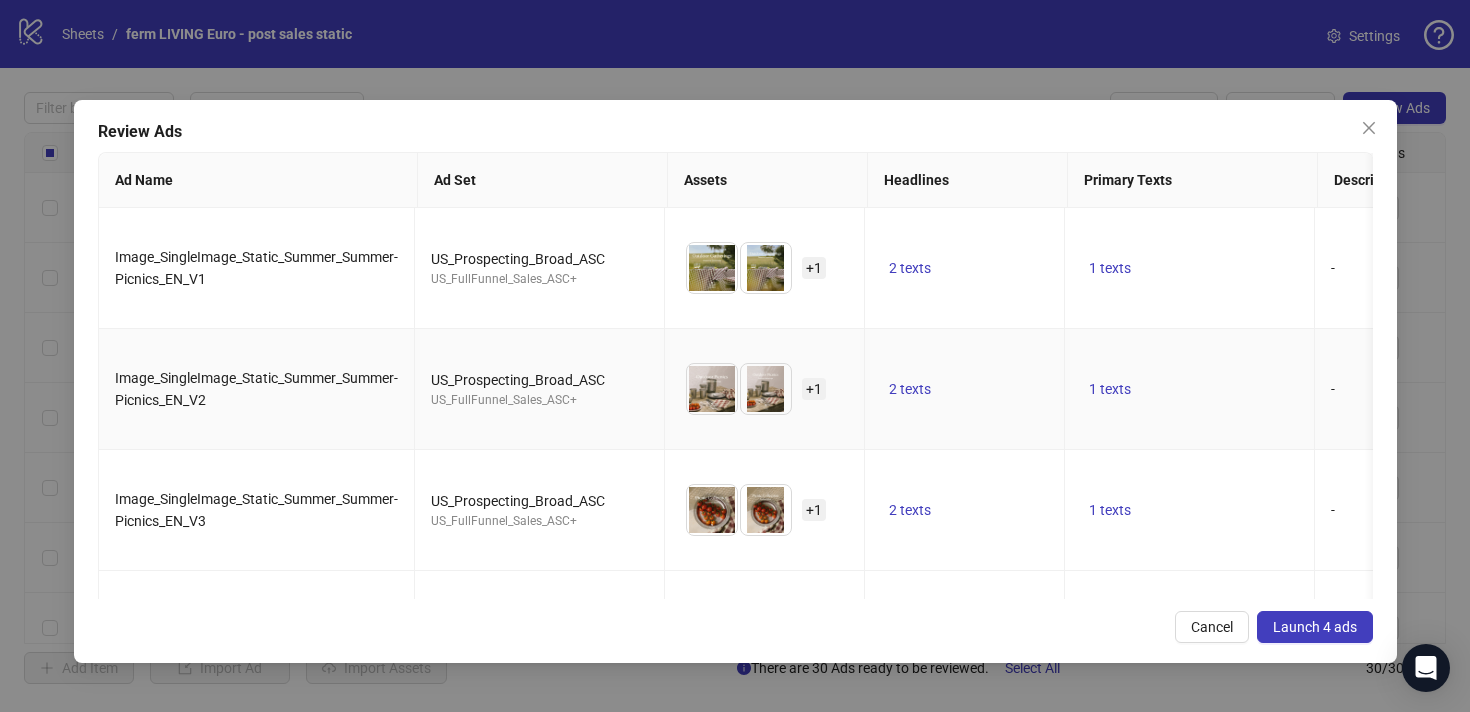 scroll, scrollTop: 0, scrollLeft: 40, axis: horizontal 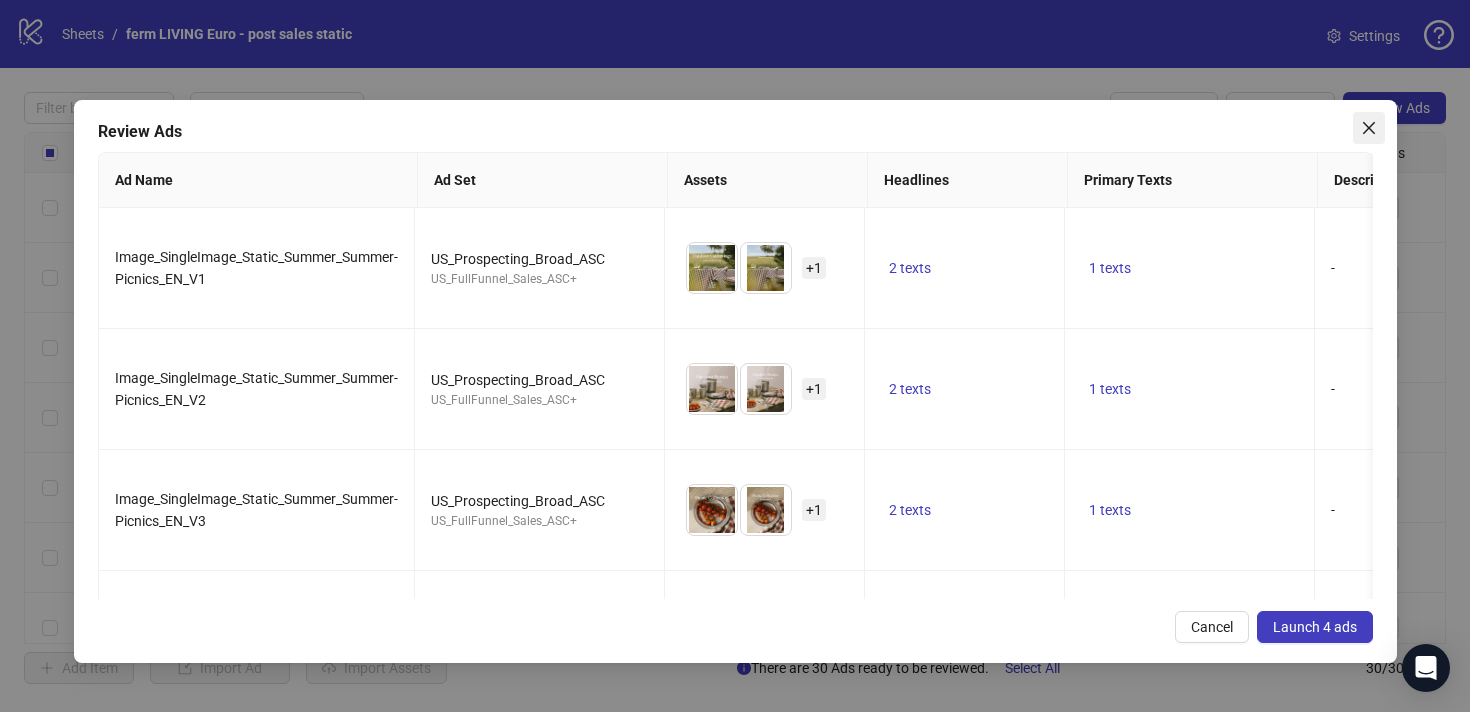 click 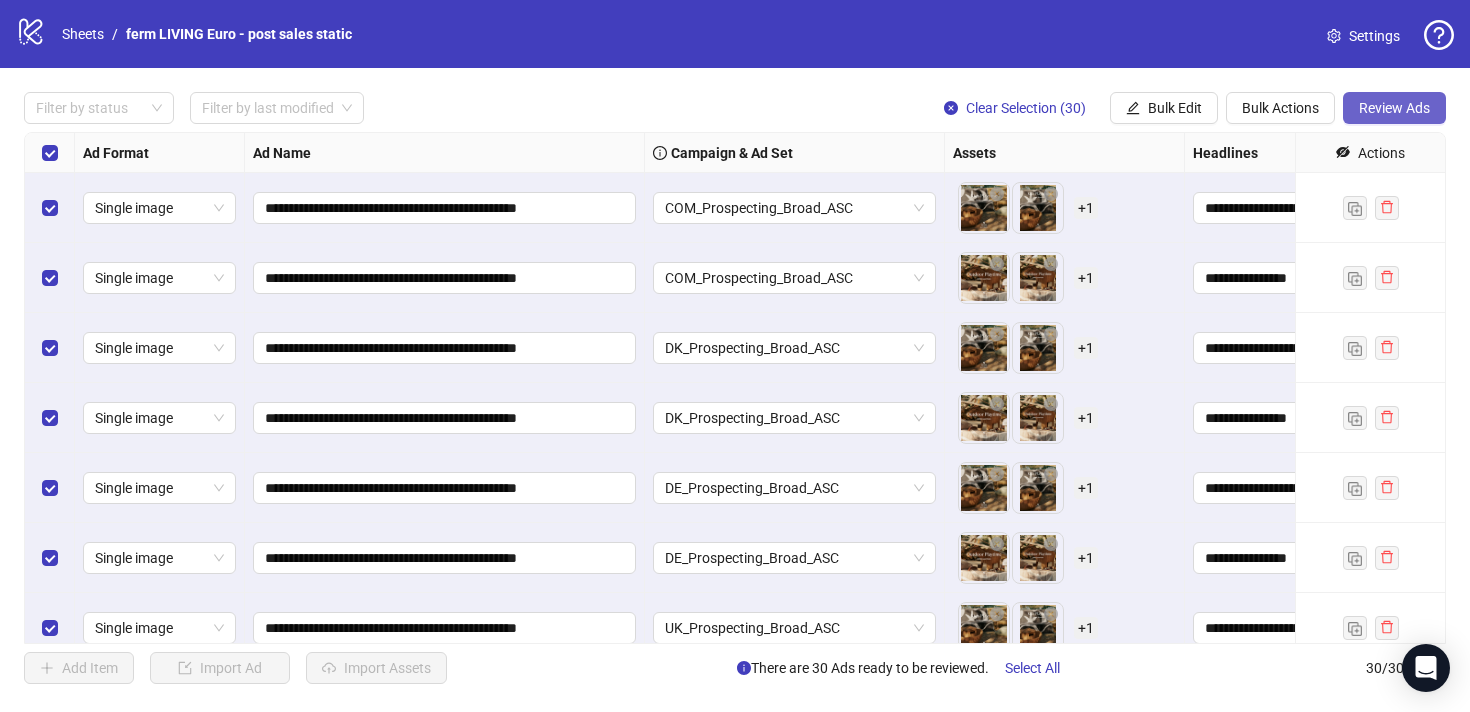 click on "Review Ads" at bounding box center (1394, 108) 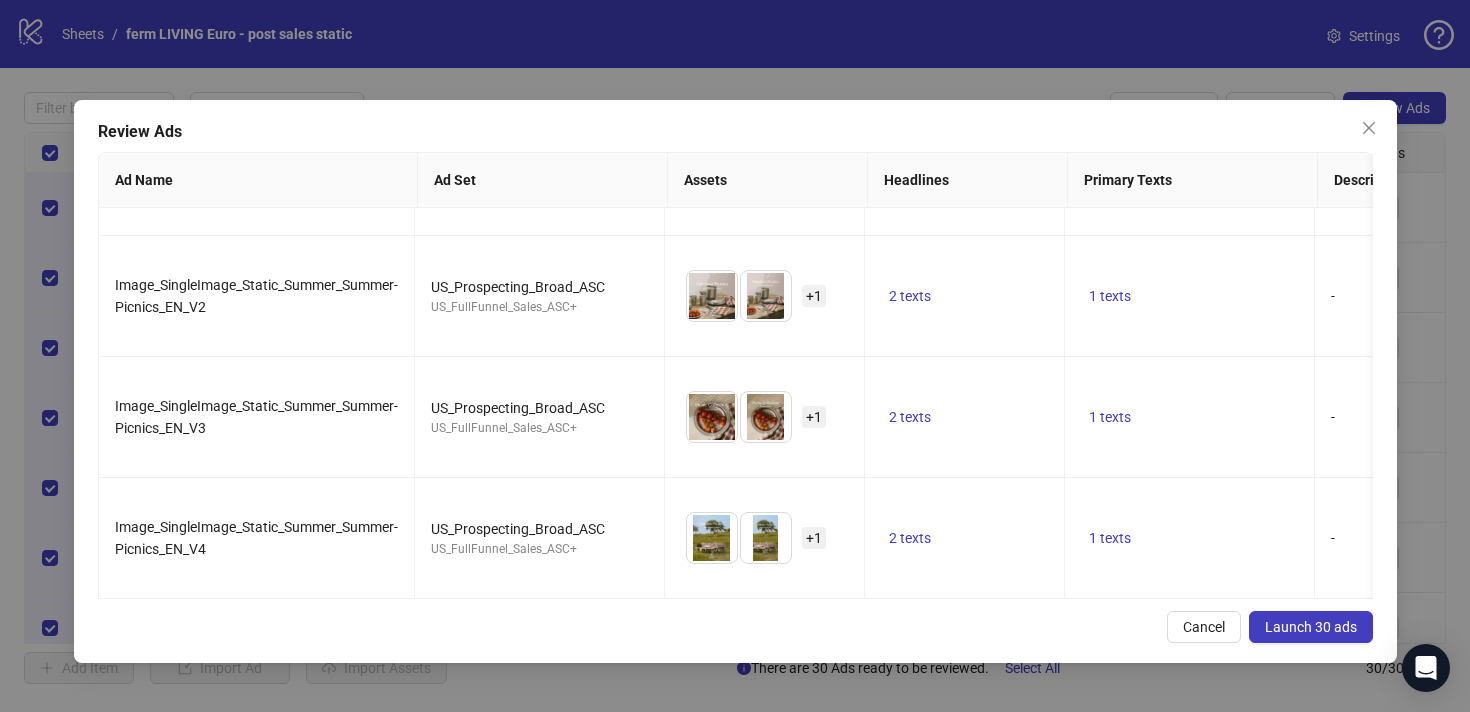 click on "Launch 30 ads" at bounding box center [1311, 627] 